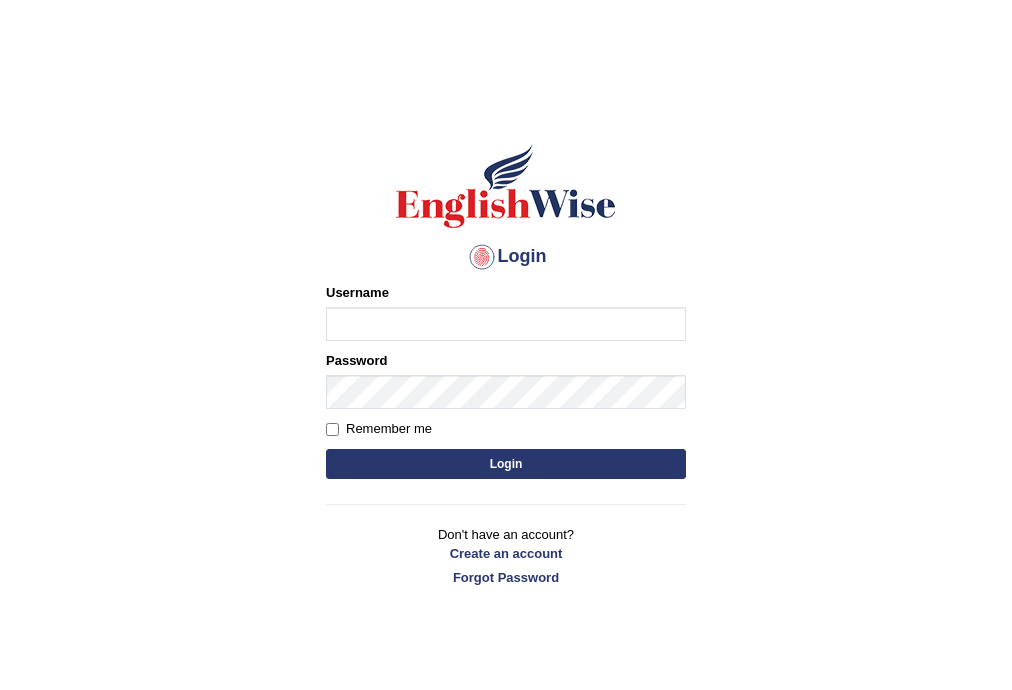 scroll, scrollTop: 0, scrollLeft: 0, axis: both 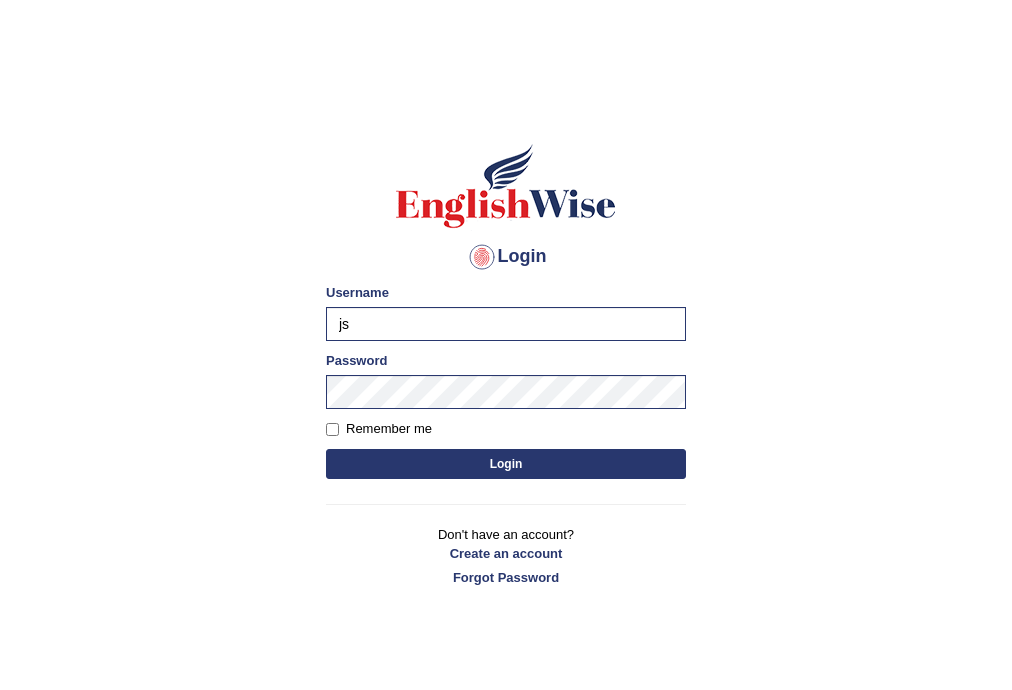 type on "j" 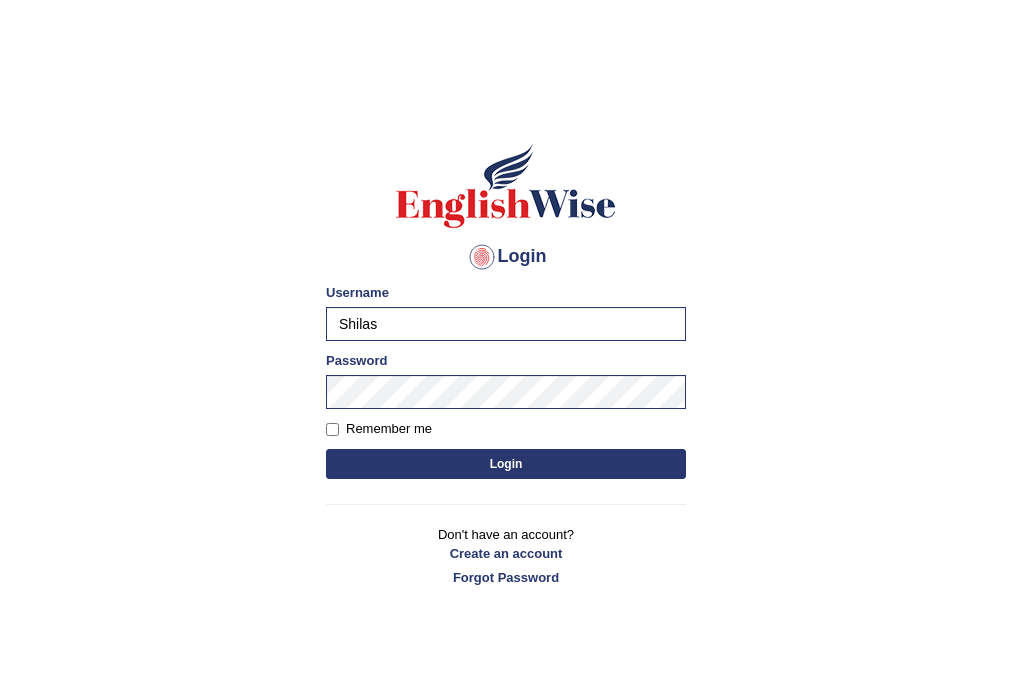 type on "Shilas" 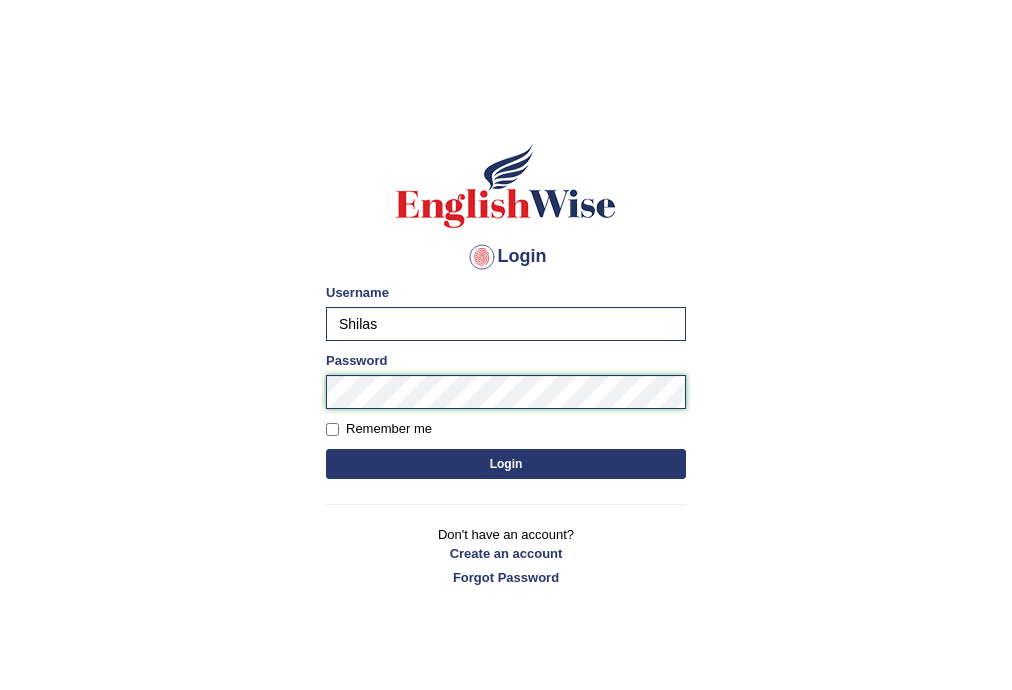 click on "Login" at bounding box center [506, 464] 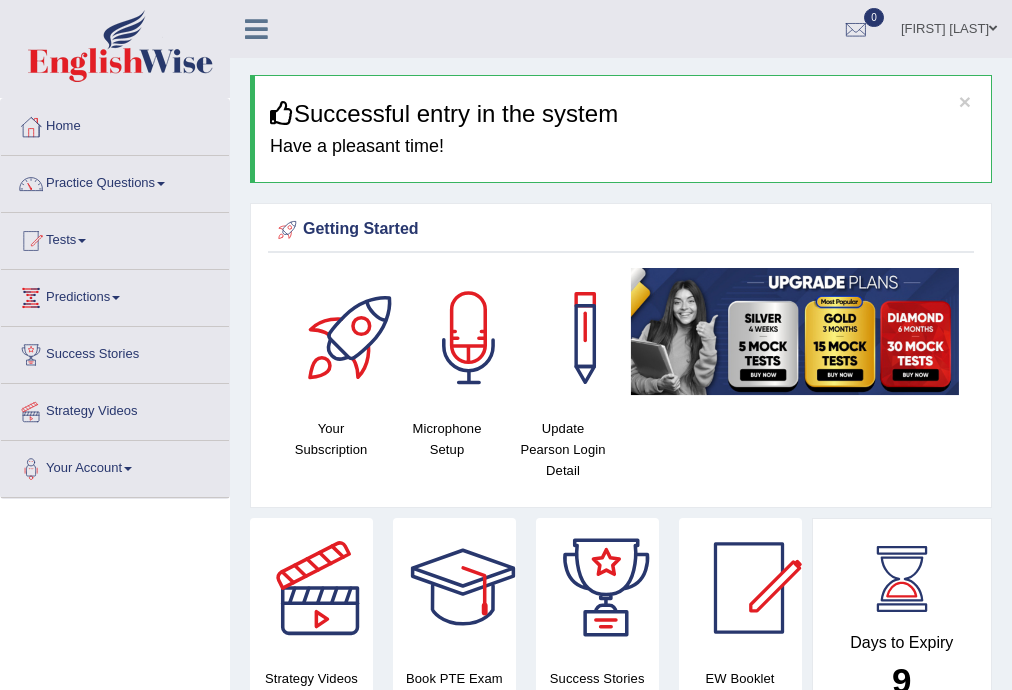 scroll, scrollTop: 0, scrollLeft: 0, axis: both 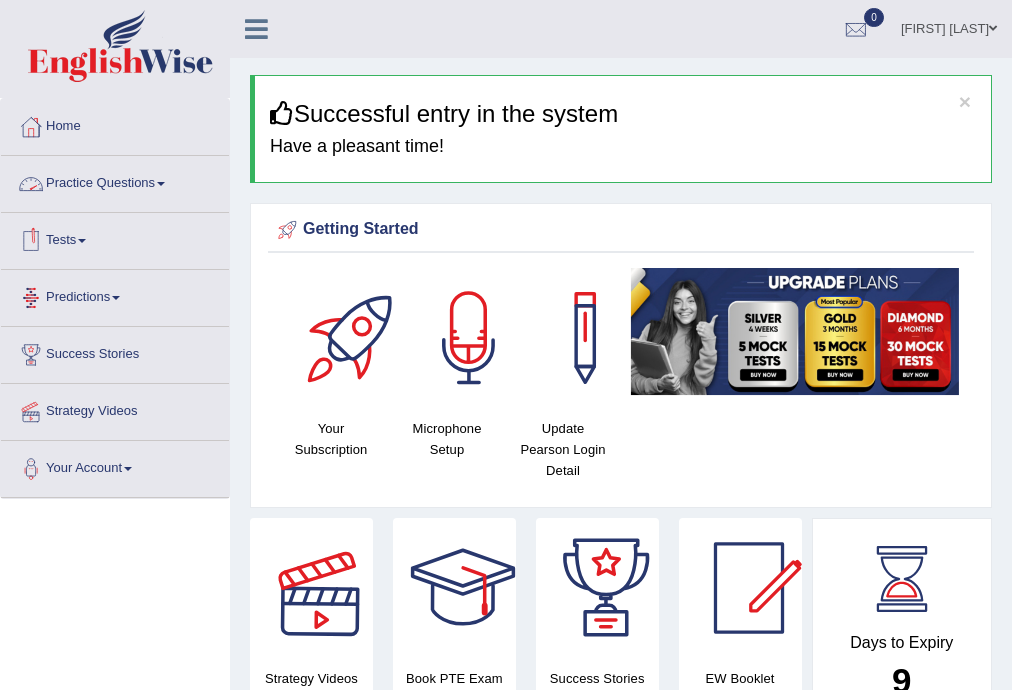 click on "Tests" at bounding box center [115, 238] 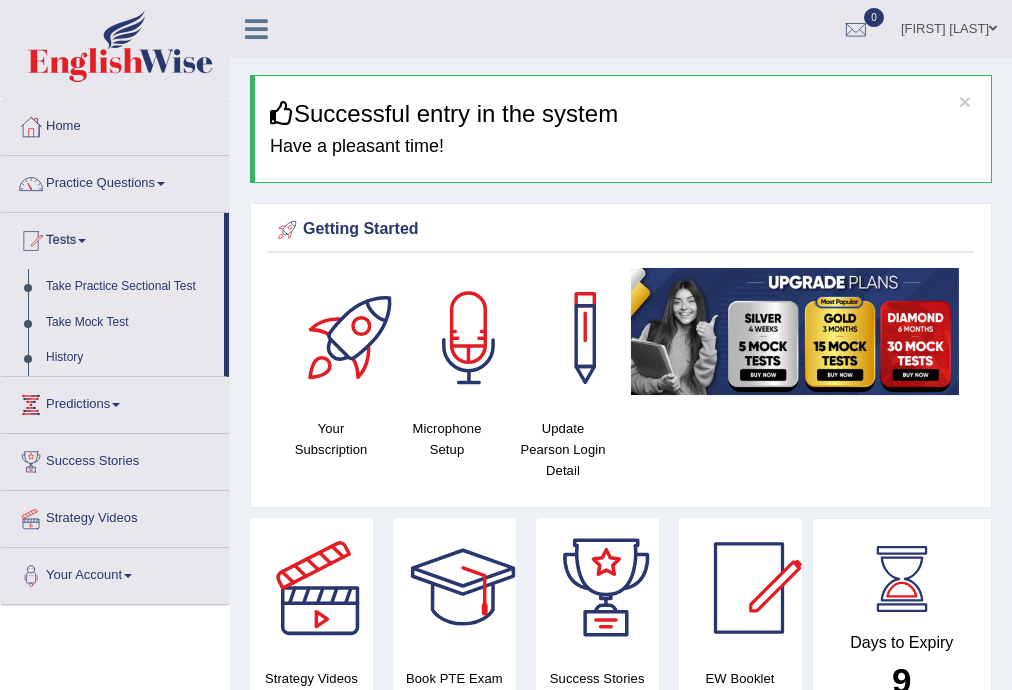 click on "History" at bounding box center [130, 358] 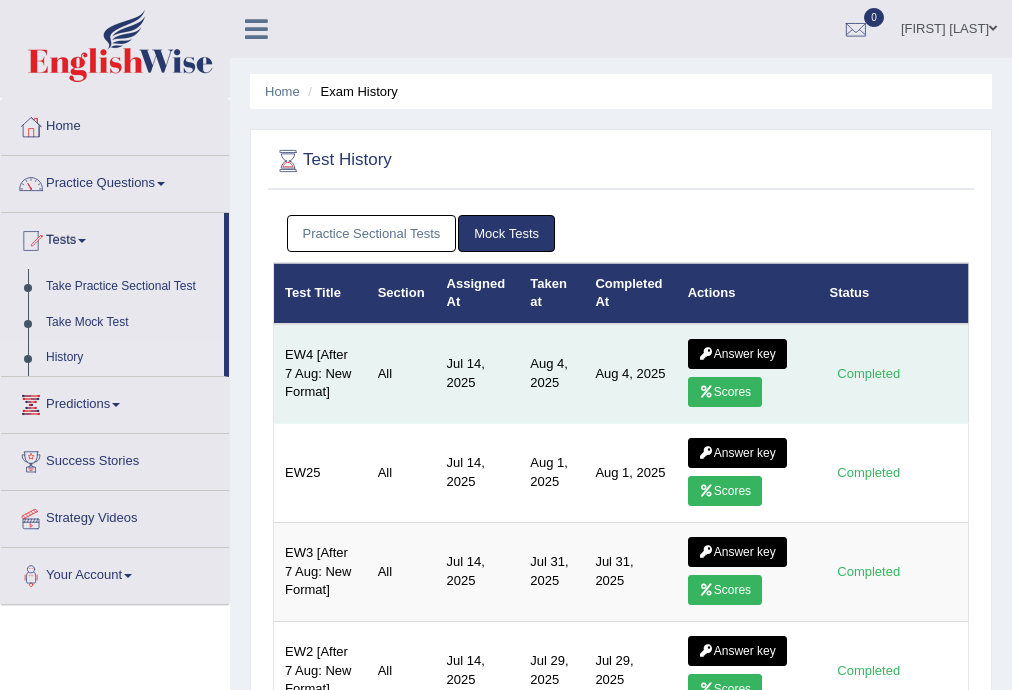scroll, scrollTop: 0, scrollLeft: 0, axis: both 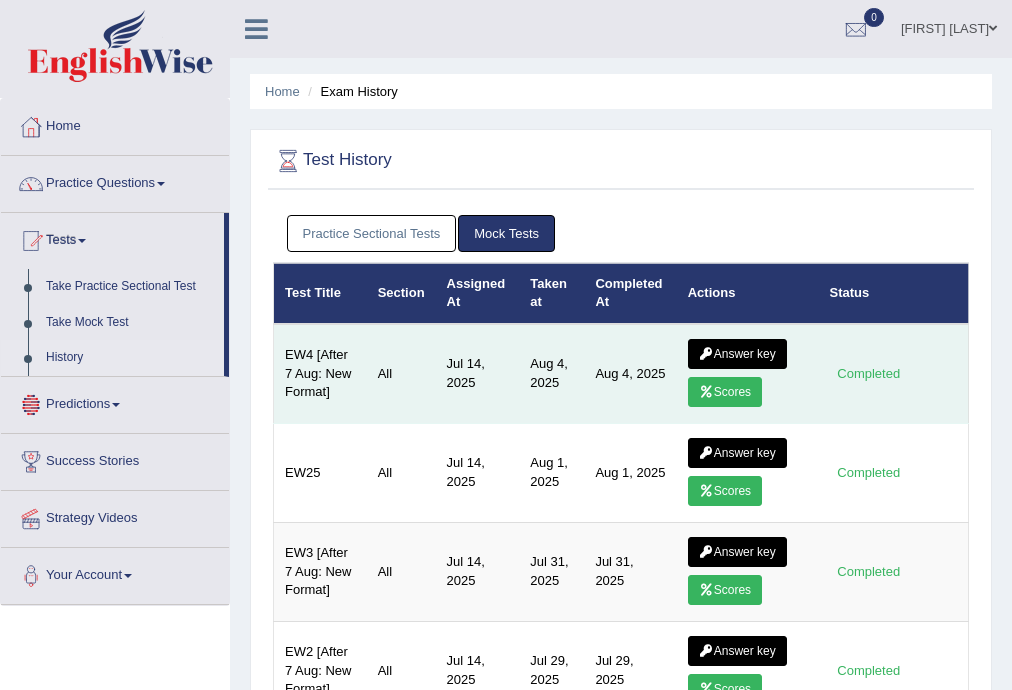click at bounding box center (706, 392) 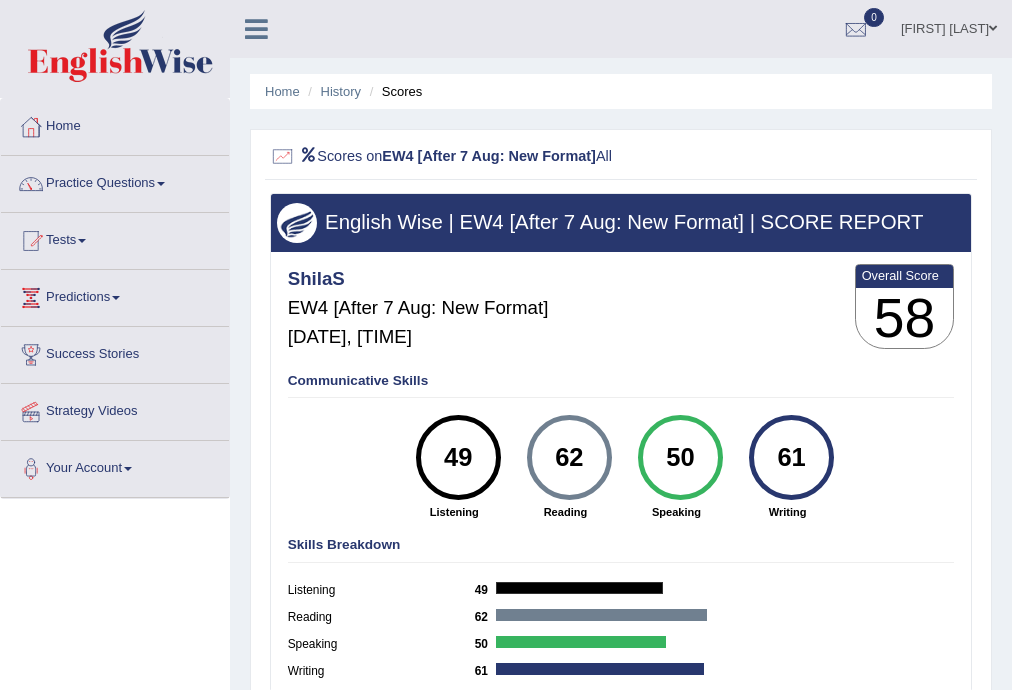 scroll, scrollTop: 0, scrollLeft: 0, axis: both 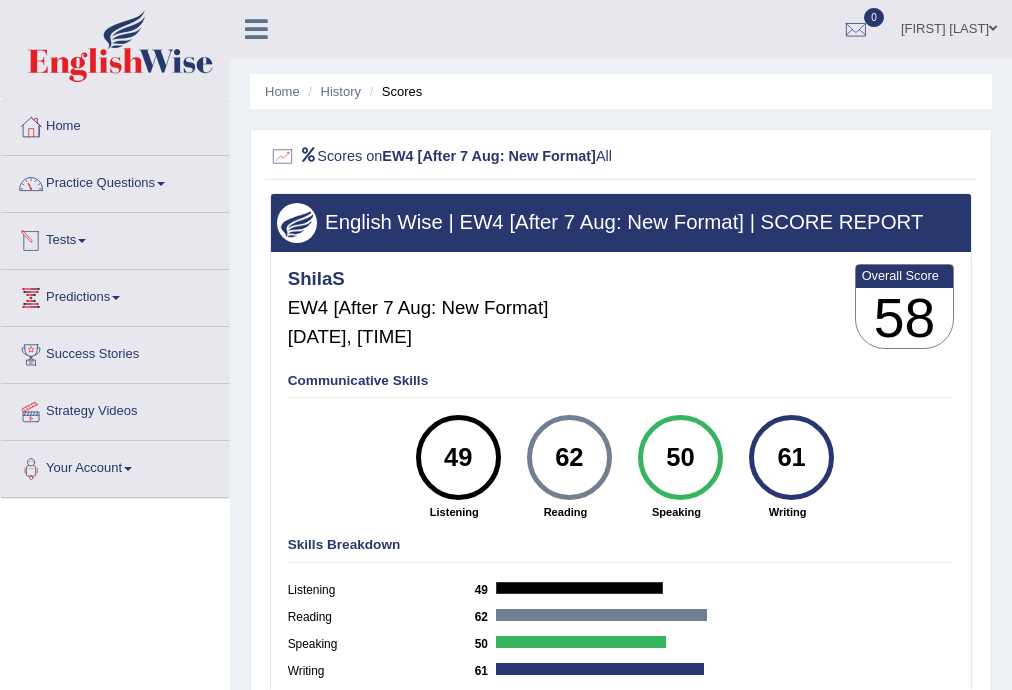 click at bounding box center (82, 241) 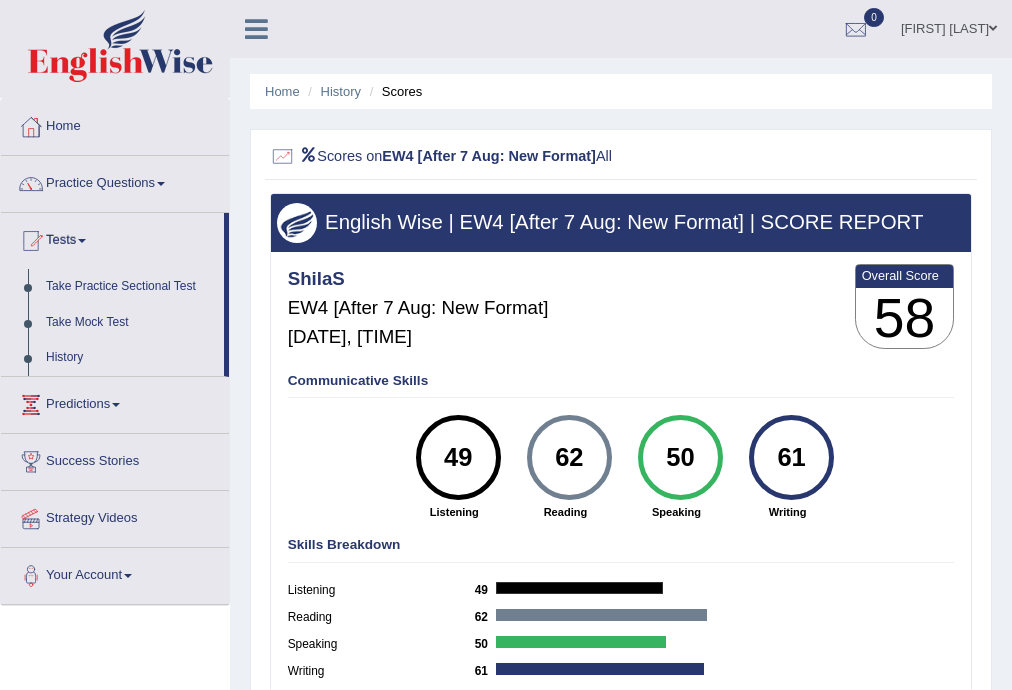 click on "Home
History
Scores" at bounding box center (621, 91) 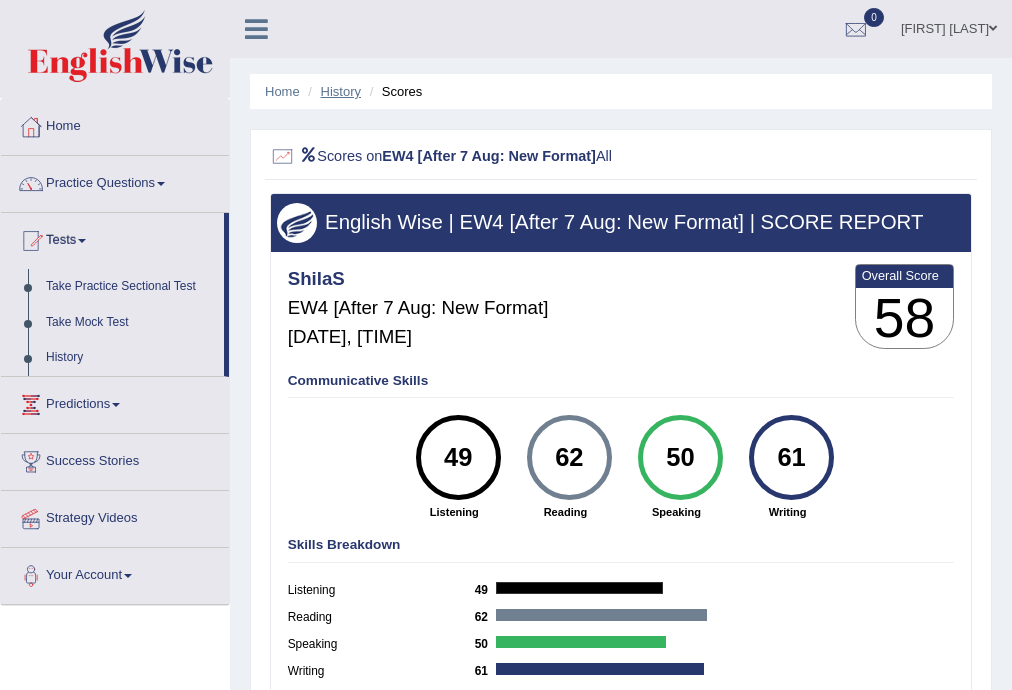 click on "History" at bounding box center (341, 91) 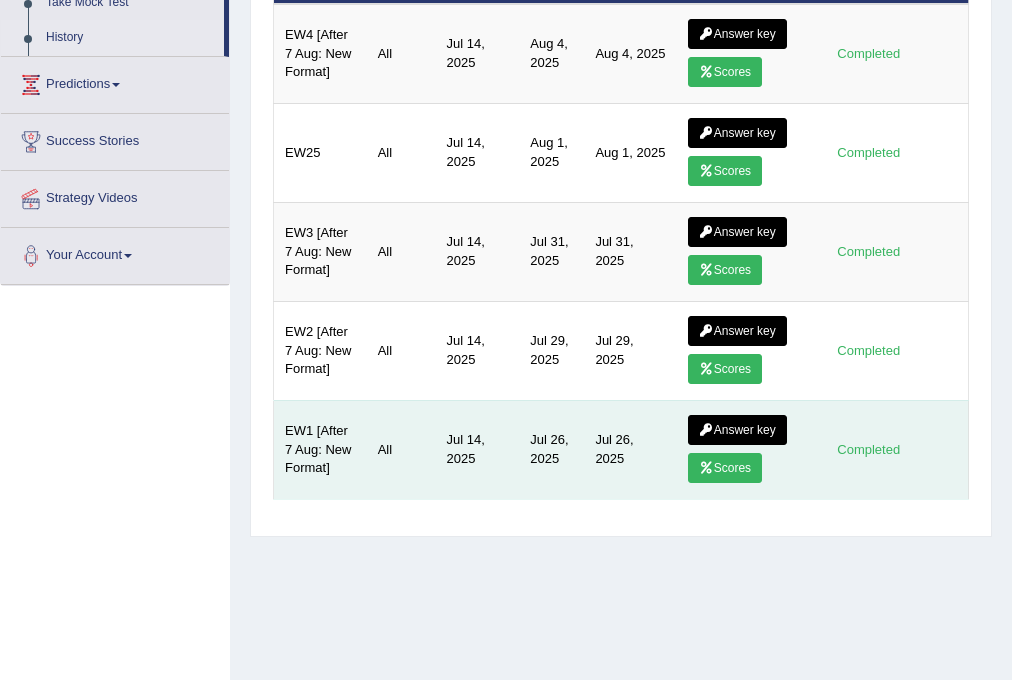 scroll, scrollTop: 320, scrollLeft: 0, axis: vertical 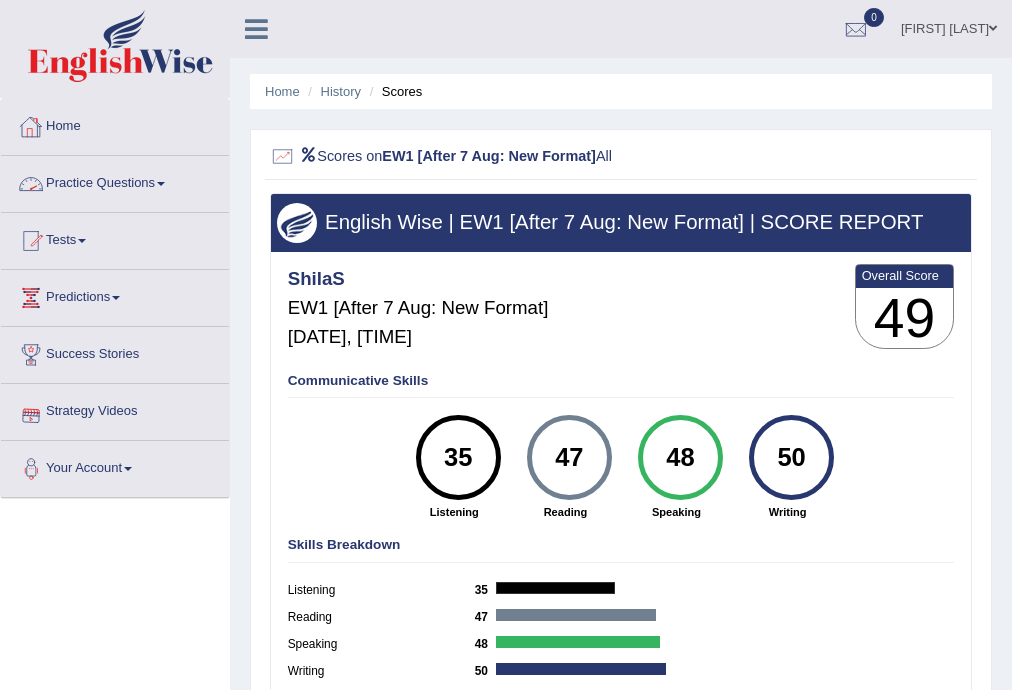 click on "Home
History
Scores" at bounding box center (621, 91) 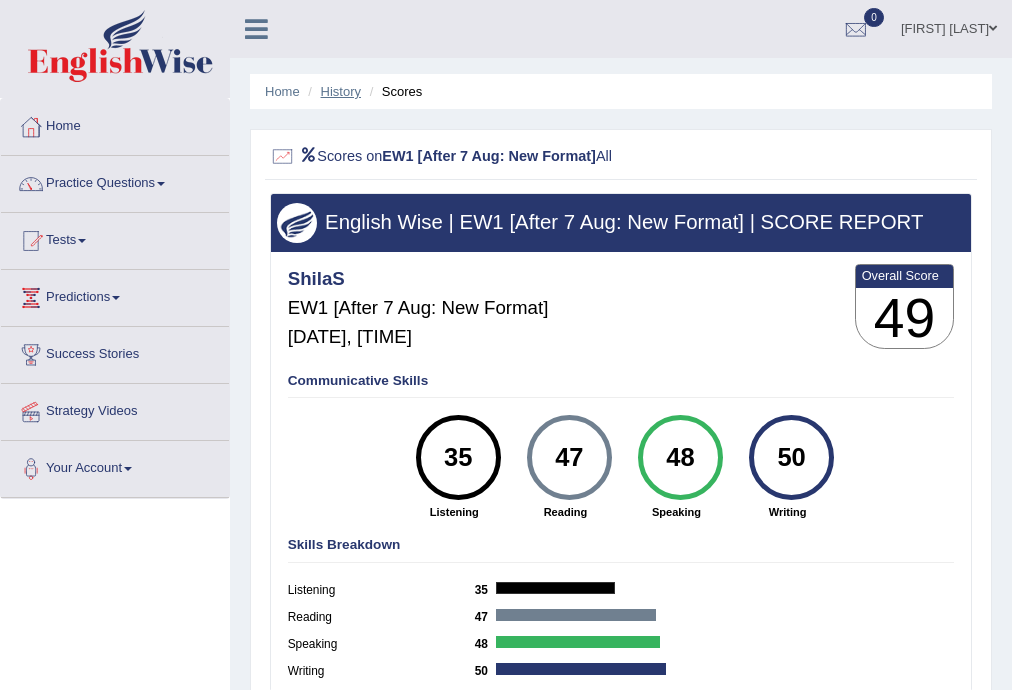 click on "History" at bounding box center [341, 91] 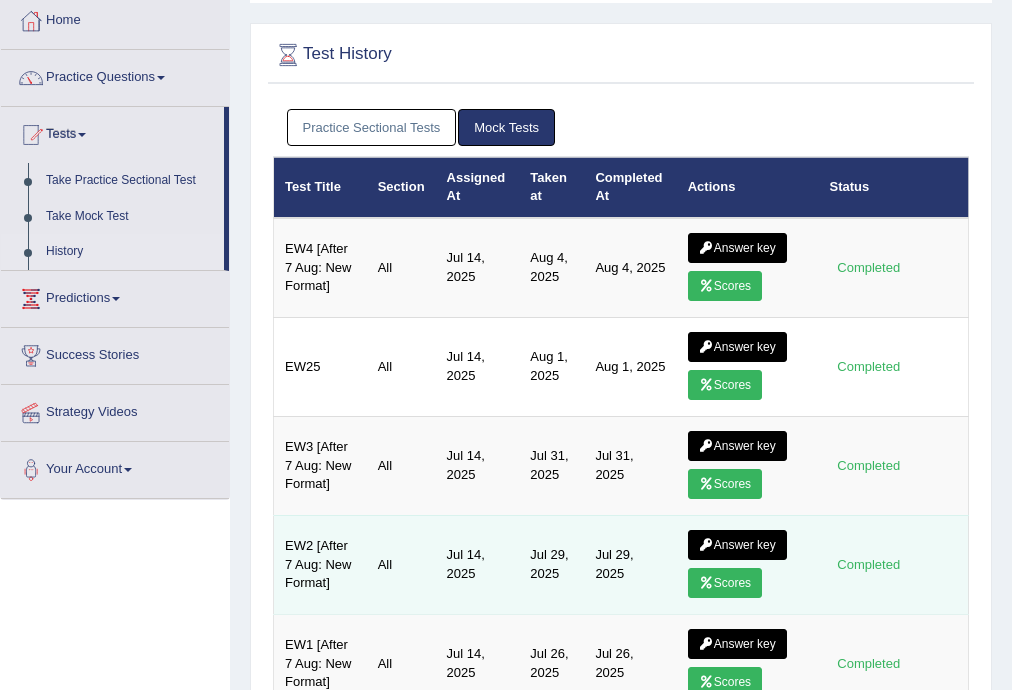 scroll, scrollTop: 0, scrollLeft: 0, axis: both 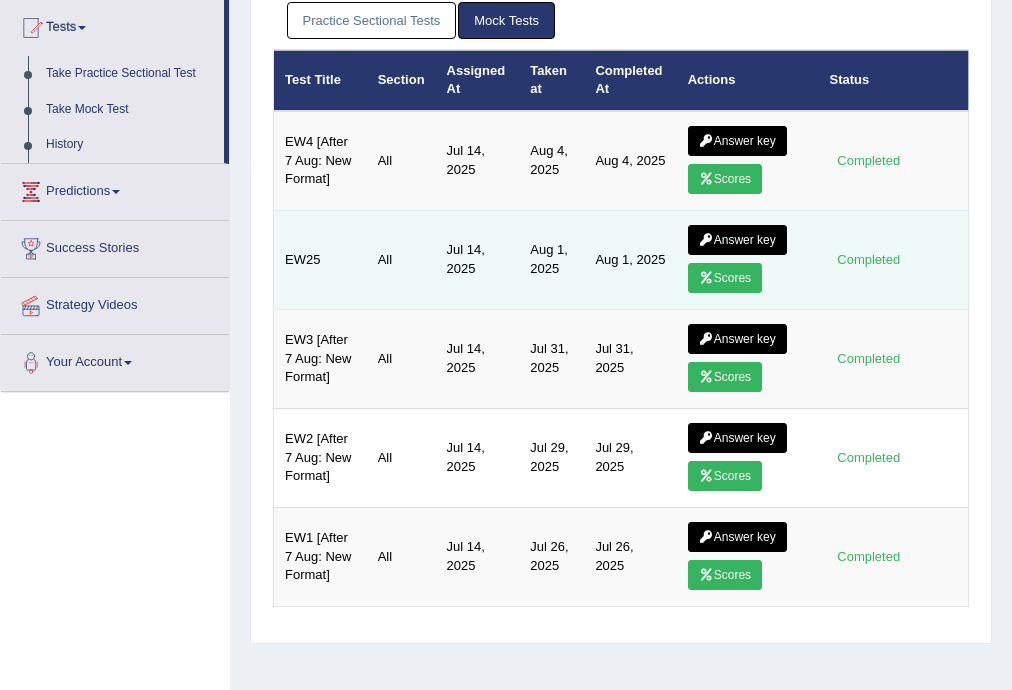 click on "Scores" at bounding box center [725, 278] 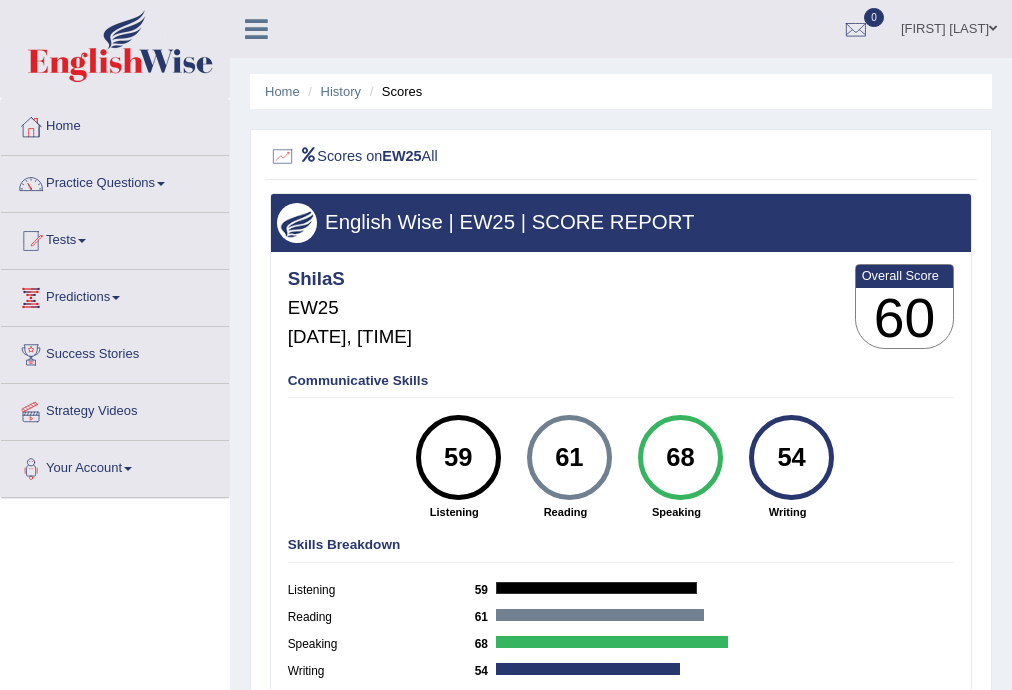 scroll, scrollTop: 0, scrollLeft: 0, axis: both 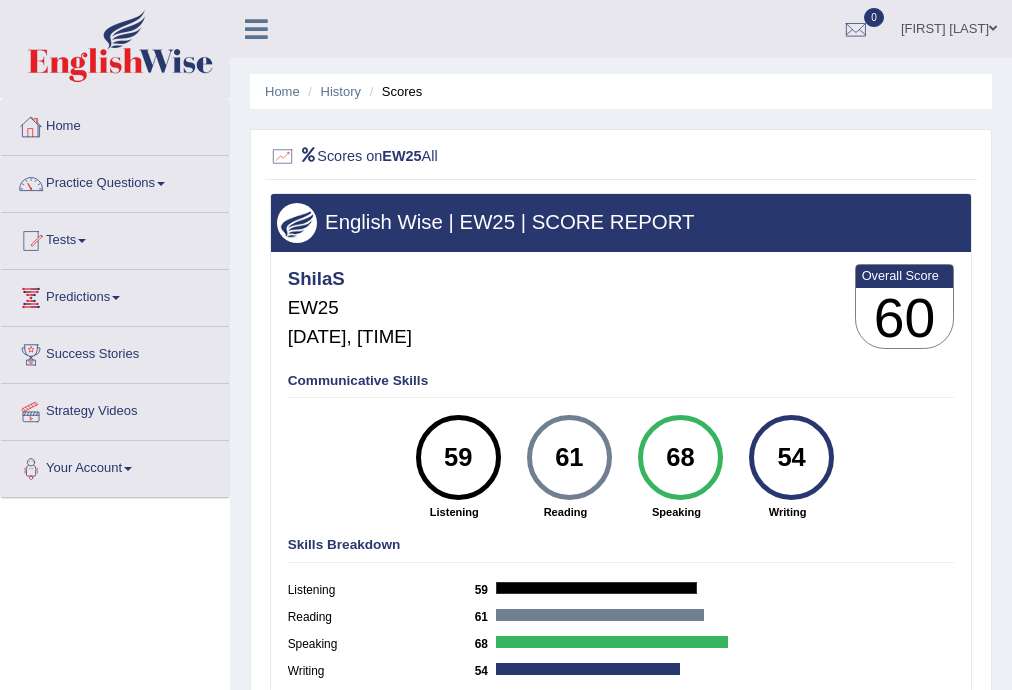 click on "Home" at bounding box center (115, 124) 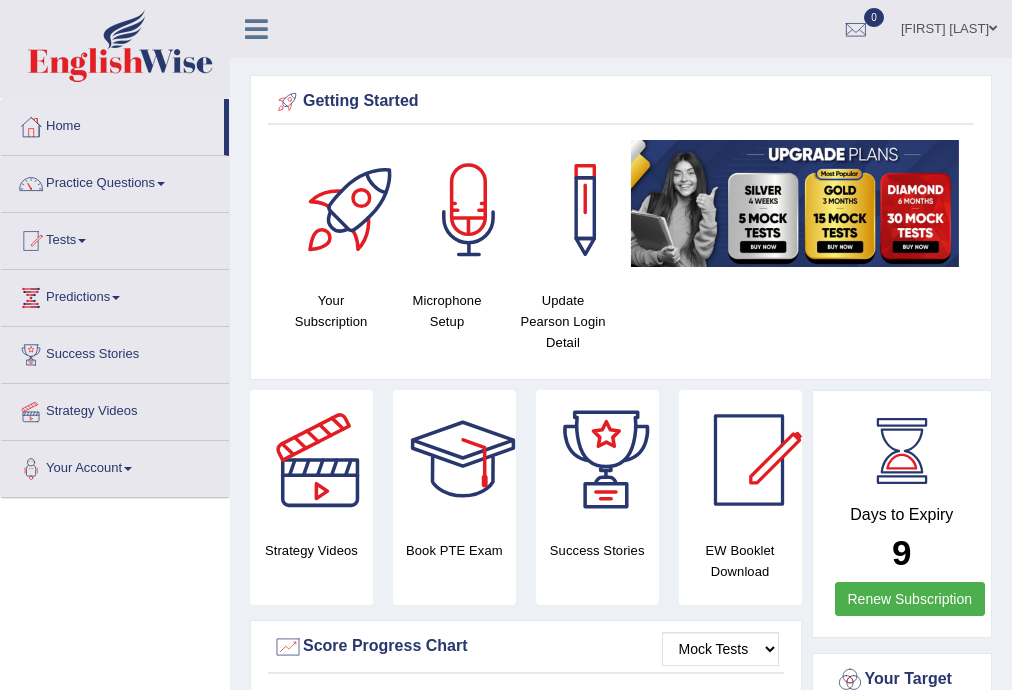 scroll, scrollTop: 0, scrollLeft: 0, axis: both 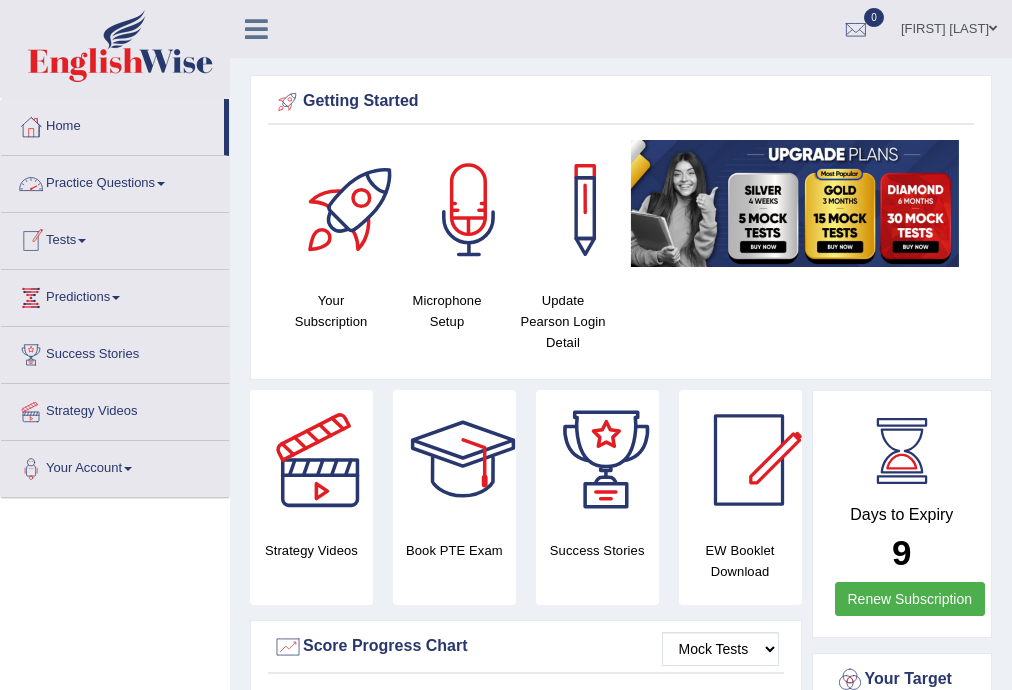 click on "Practice Questions" at bounding box center [115, 181] 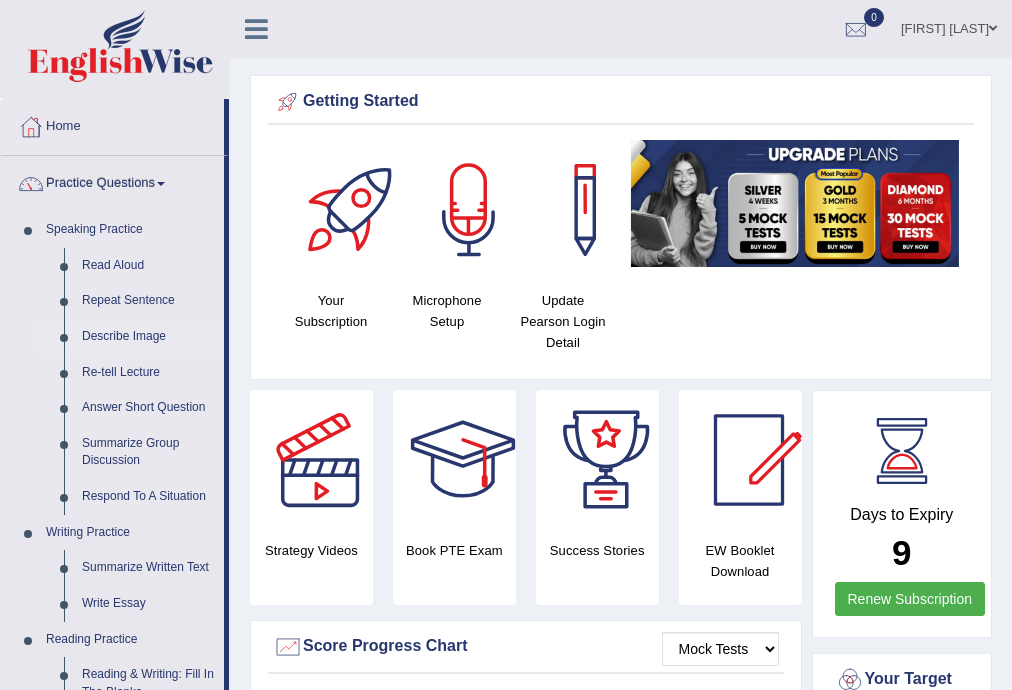 click on "Describe Image" at bounding box center [148, 337] 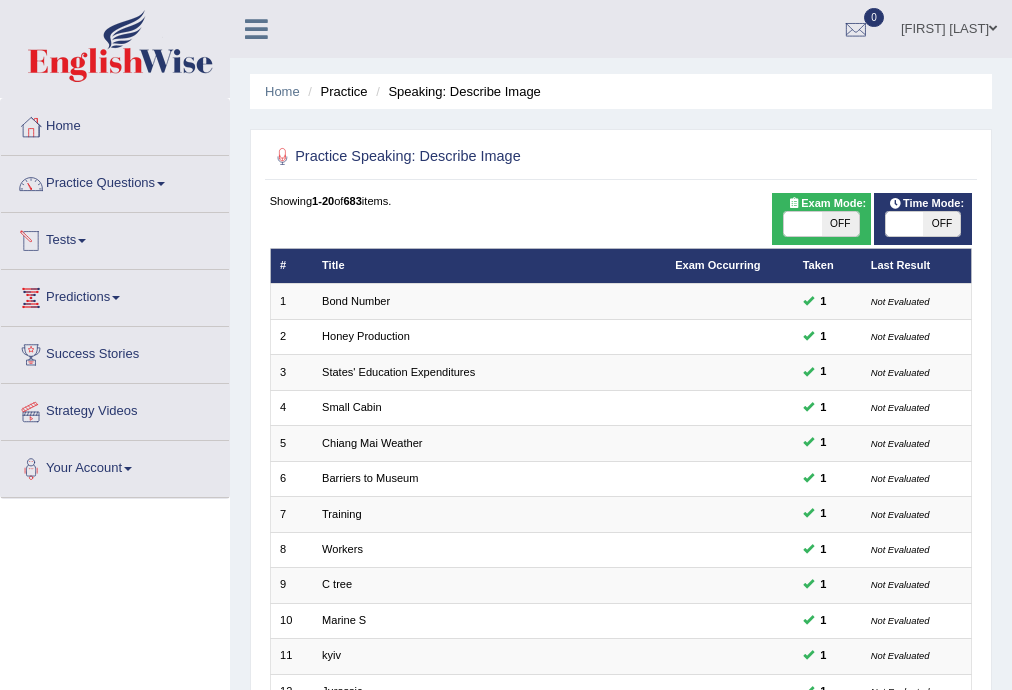 scroll, scrollTop: 0, scrollLeft: 0, axis: both 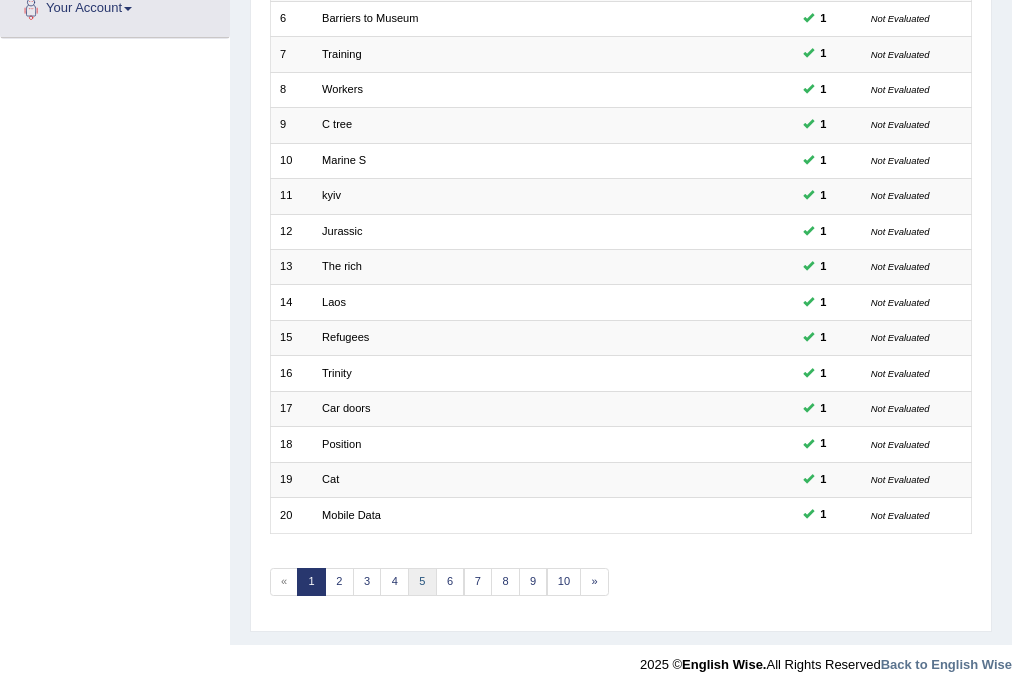 click on "5" at bounding box center (422, 582) 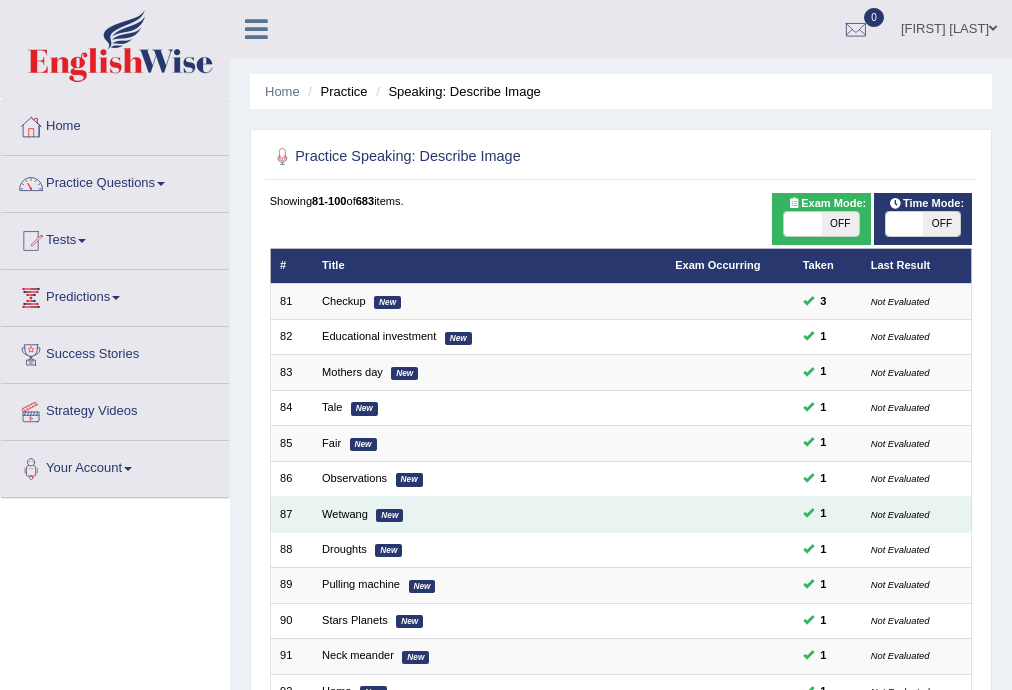 scroll, scrollTop: 0, scrollLeft: 0, axis: both 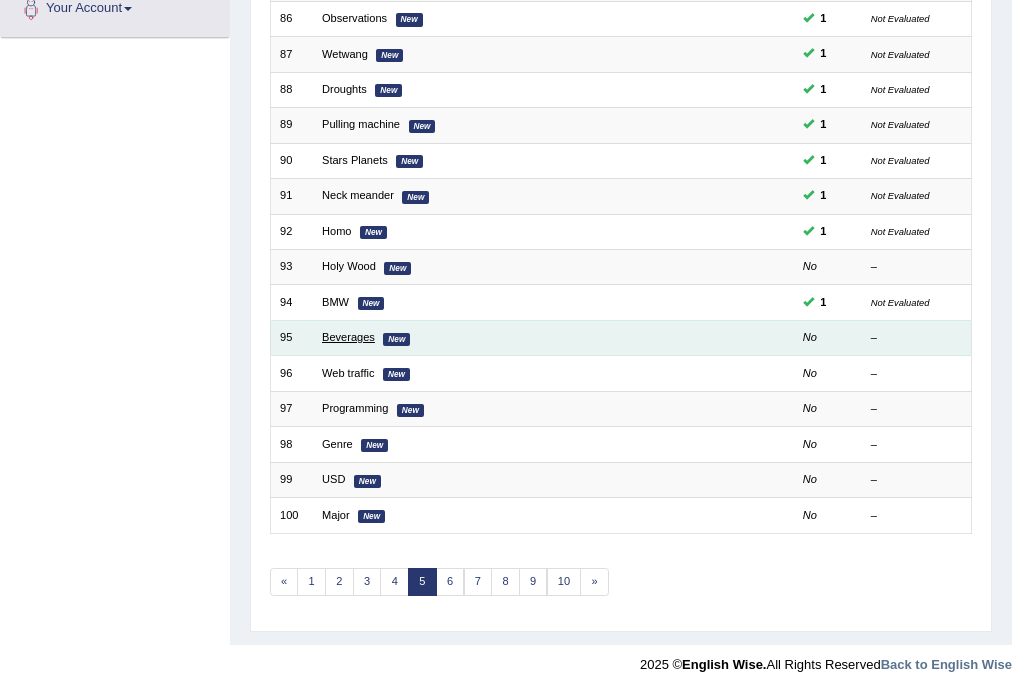click on "Beverages" at bounding box center [348, 337] 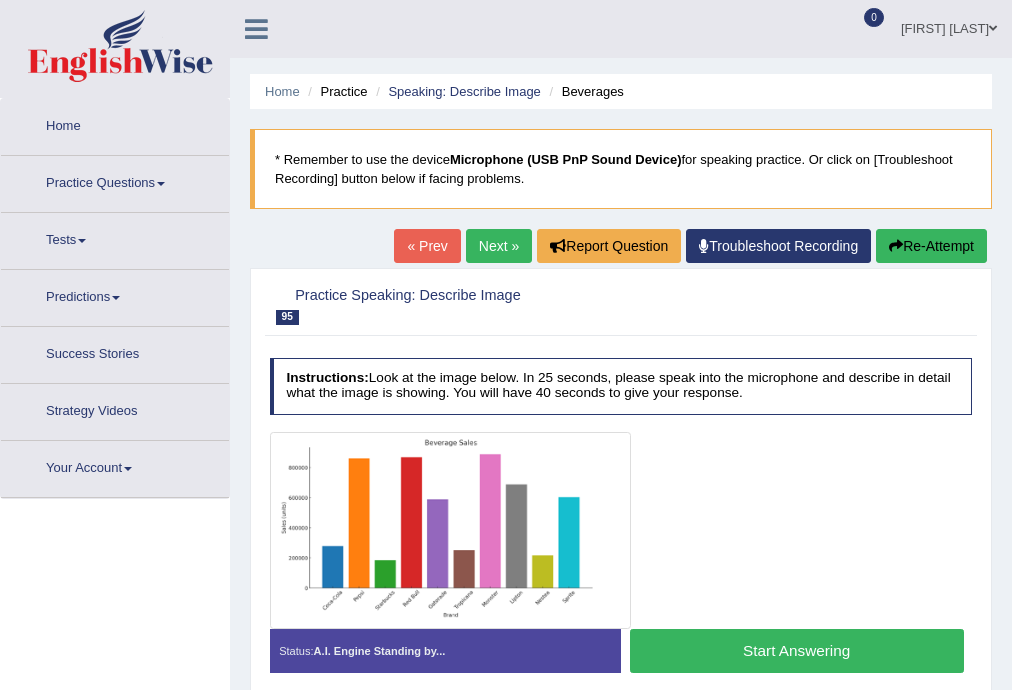 scroll, scrollTop: 0, scrollLeft: 0, axis: both 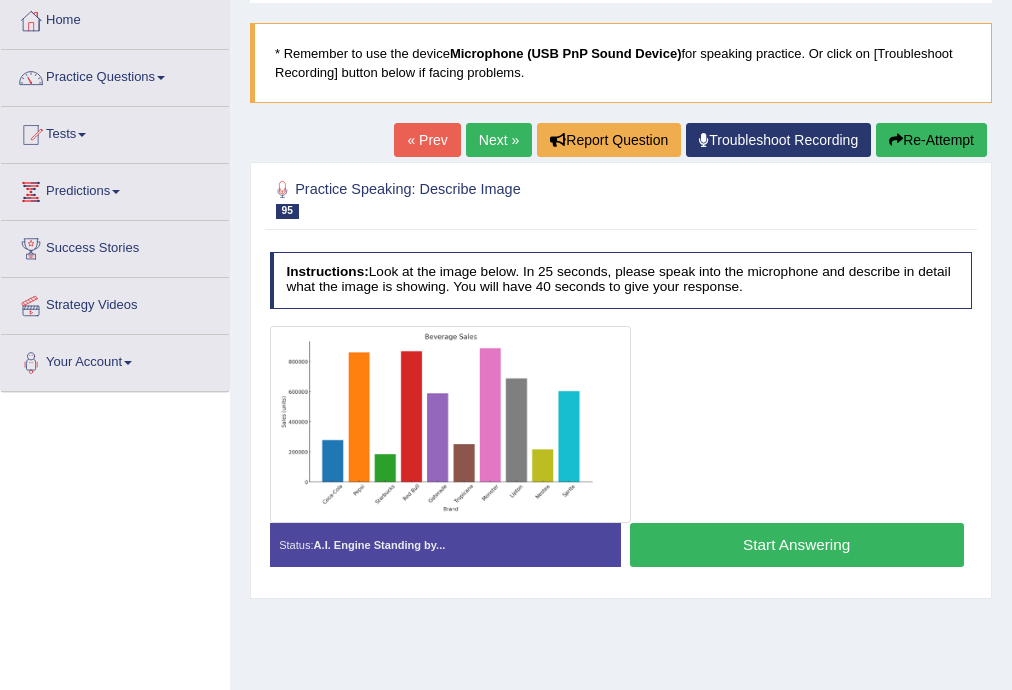 click on "Start Answering" at bounding box center [797, 544] 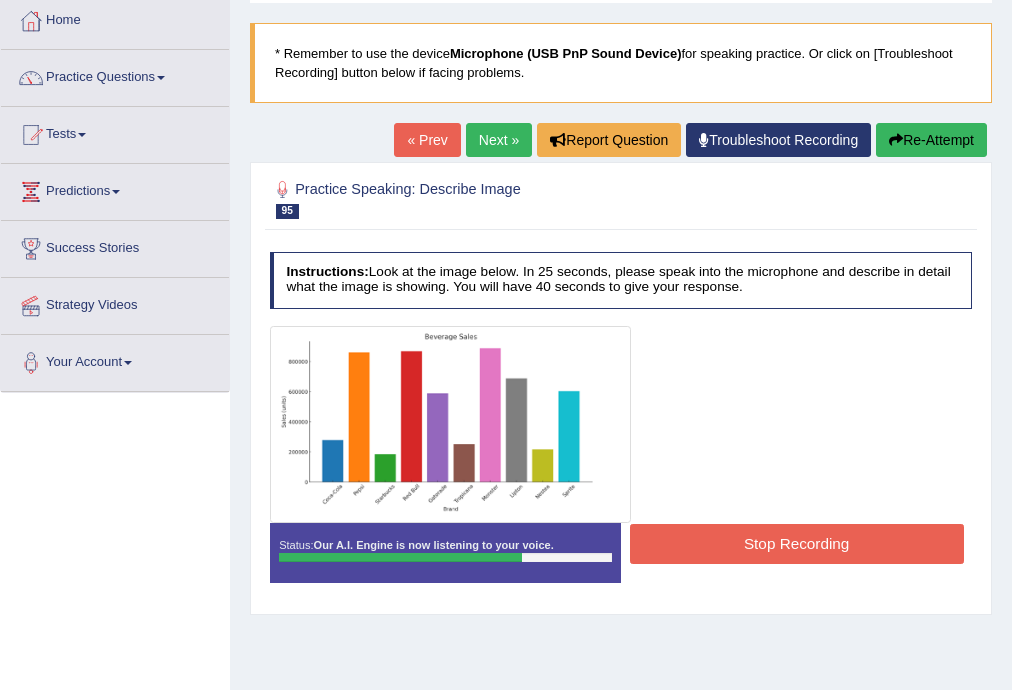 click on "Stop Recording" at bounding box center [797, 543] 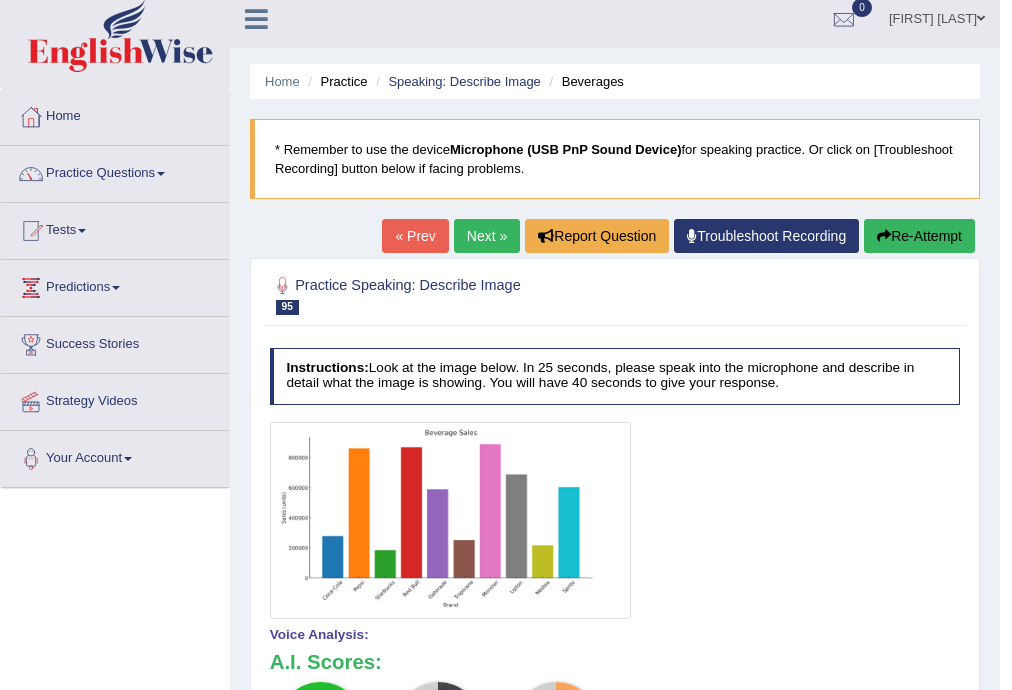 scroll, scrollTop: 0, scrollLeft: 0, axis: both 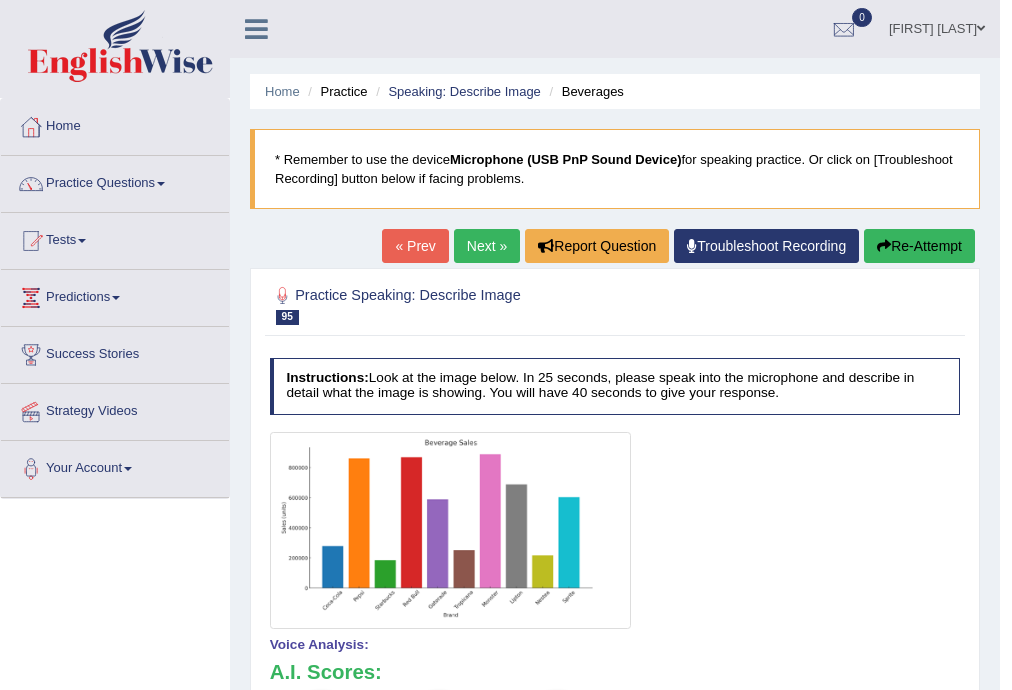 click on "Next »" at bounding box center [487, 246] 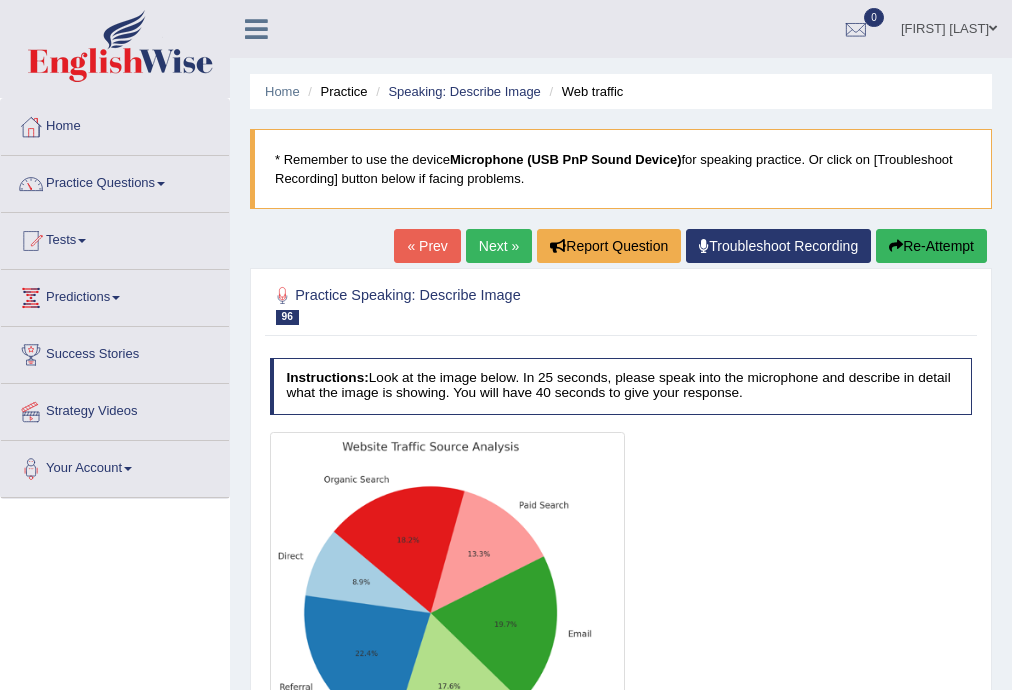 scroll, scrollTop: 320, scrollLeft: 0, axis: vertical 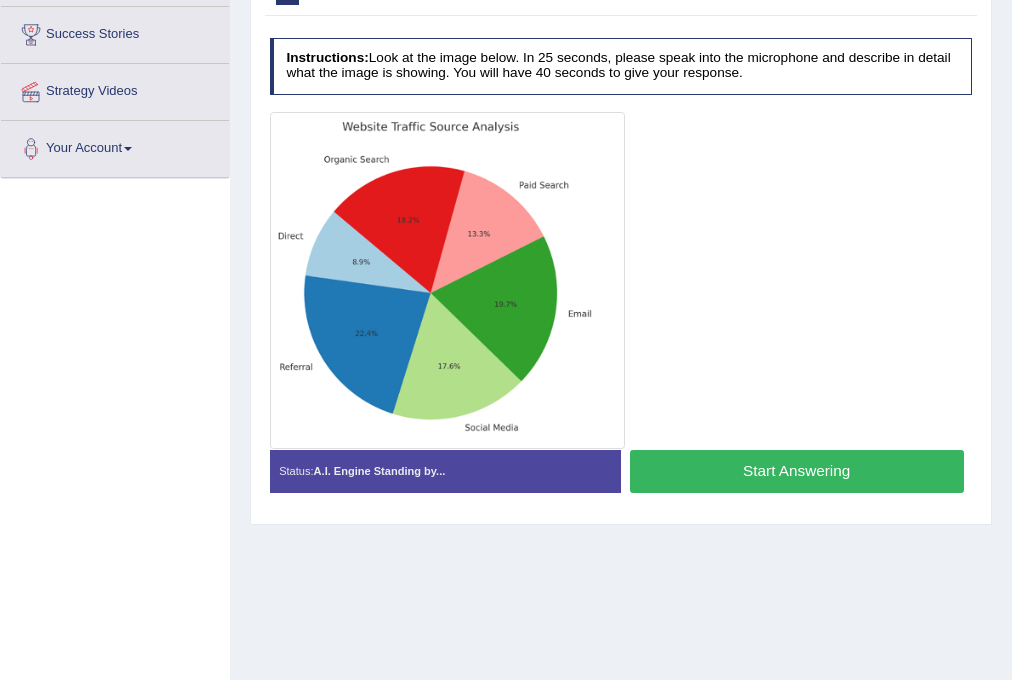 click on "Start Answering" at bounding box center [797, 471] 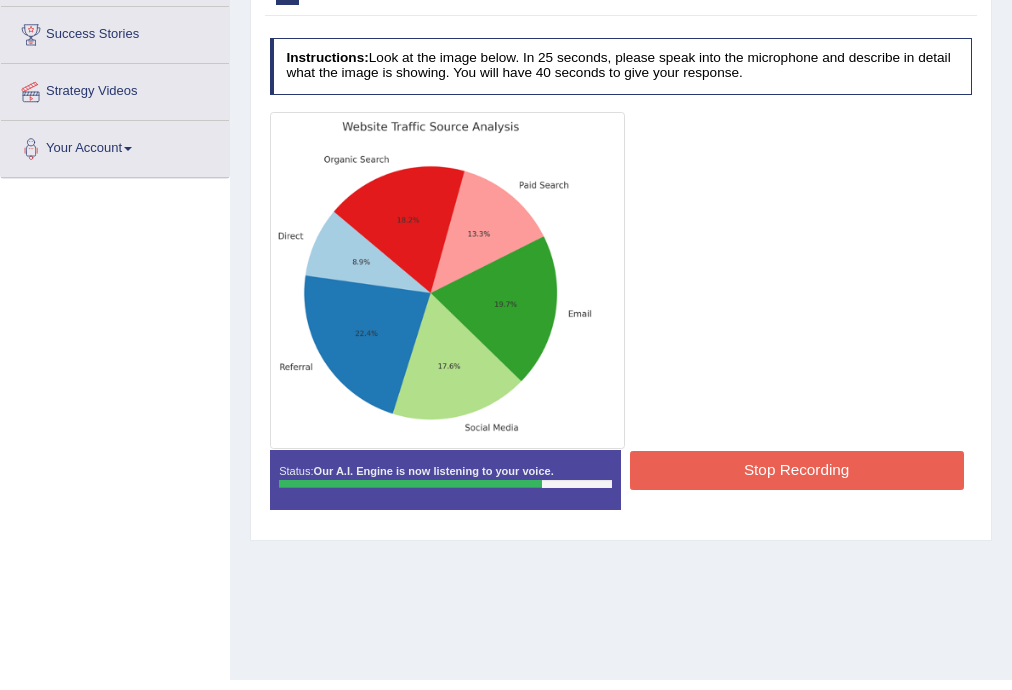 click on "Stop Recording" at bounding box center (797, 470) 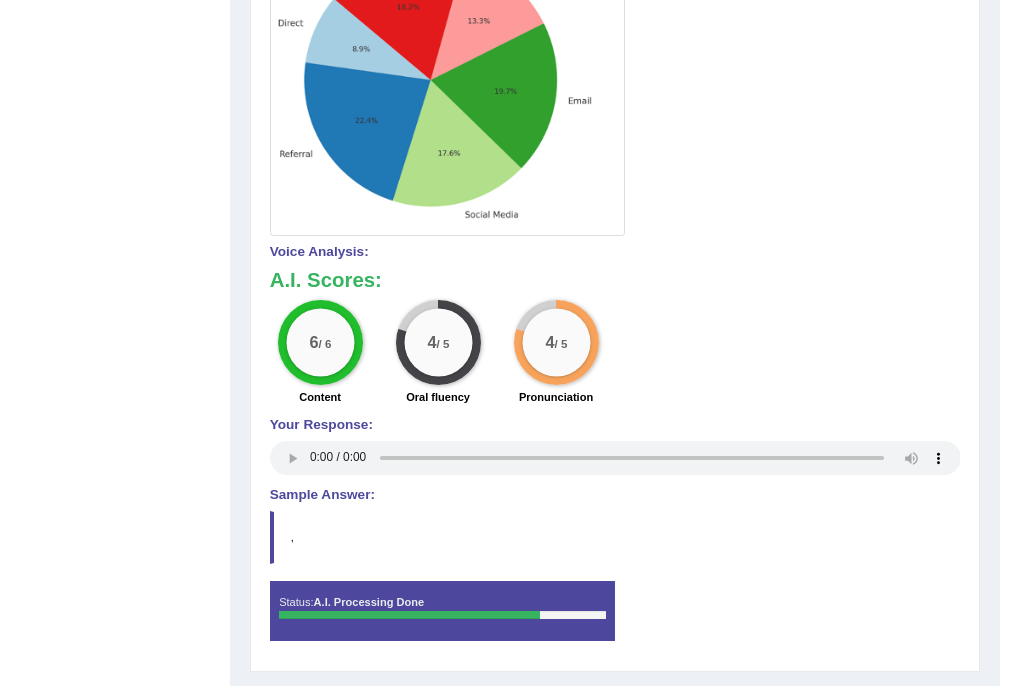 scroll, scrollTop: 320, scrollLeft: 0, axis: vertical 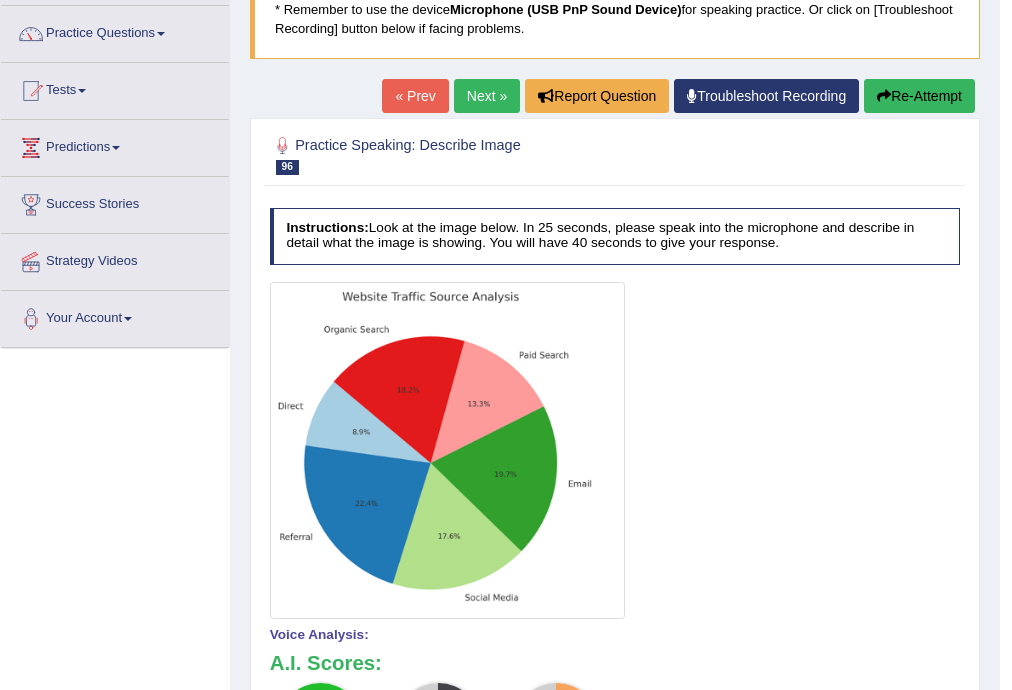 click on "Next »" at bounding box center [487, 96] 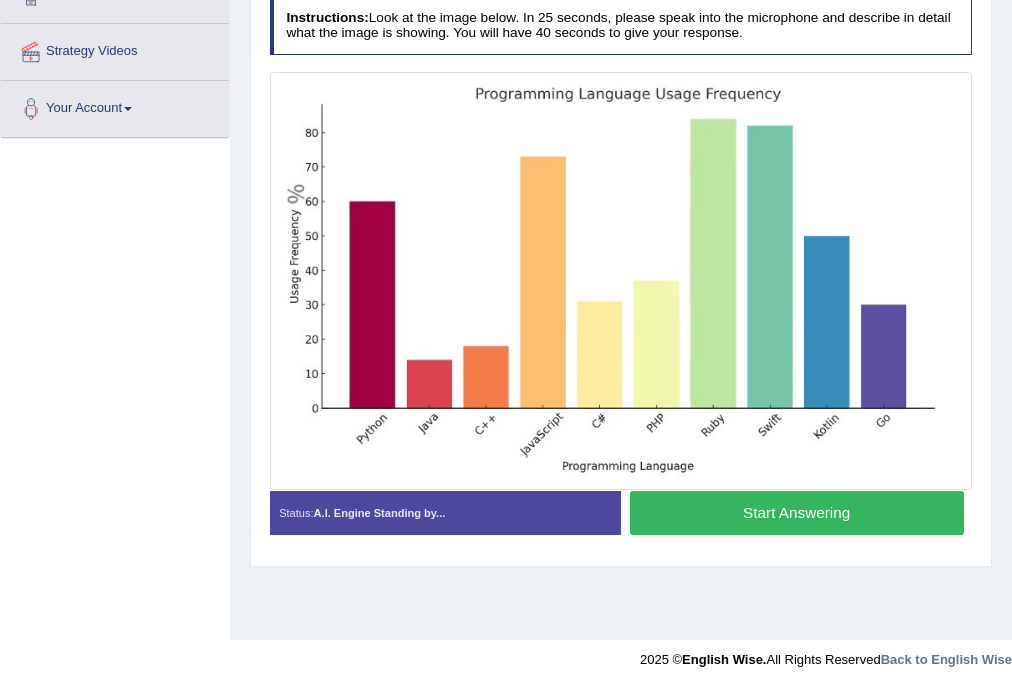 scroll, scrollTop: 360, scrollLeft: 0, axis: vertical 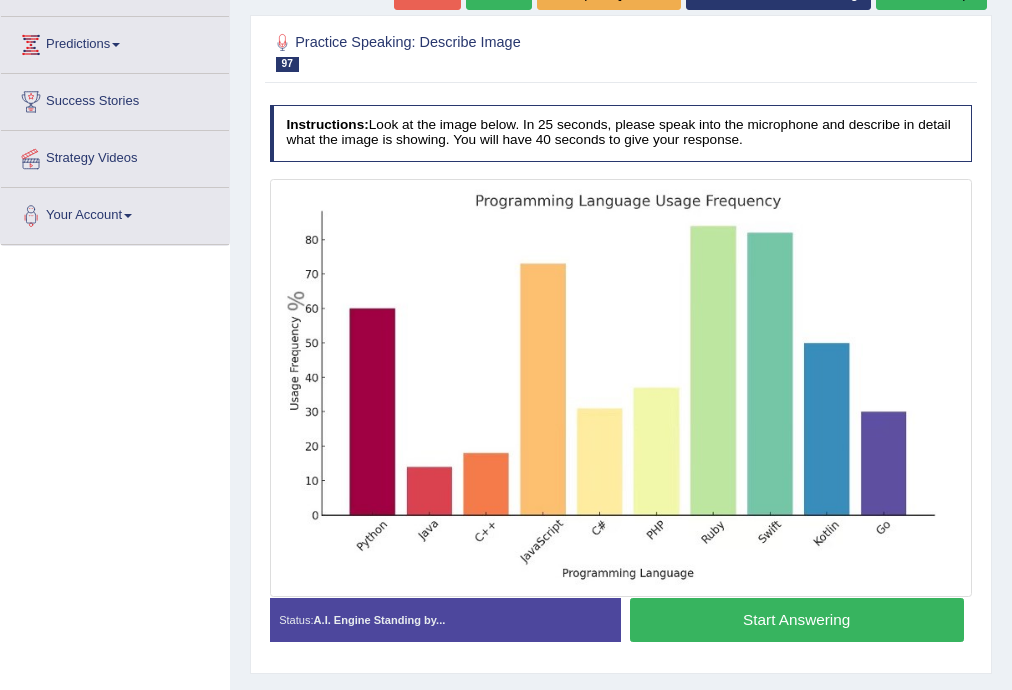 click on "Start Answering" at bounding box center [797, 619] 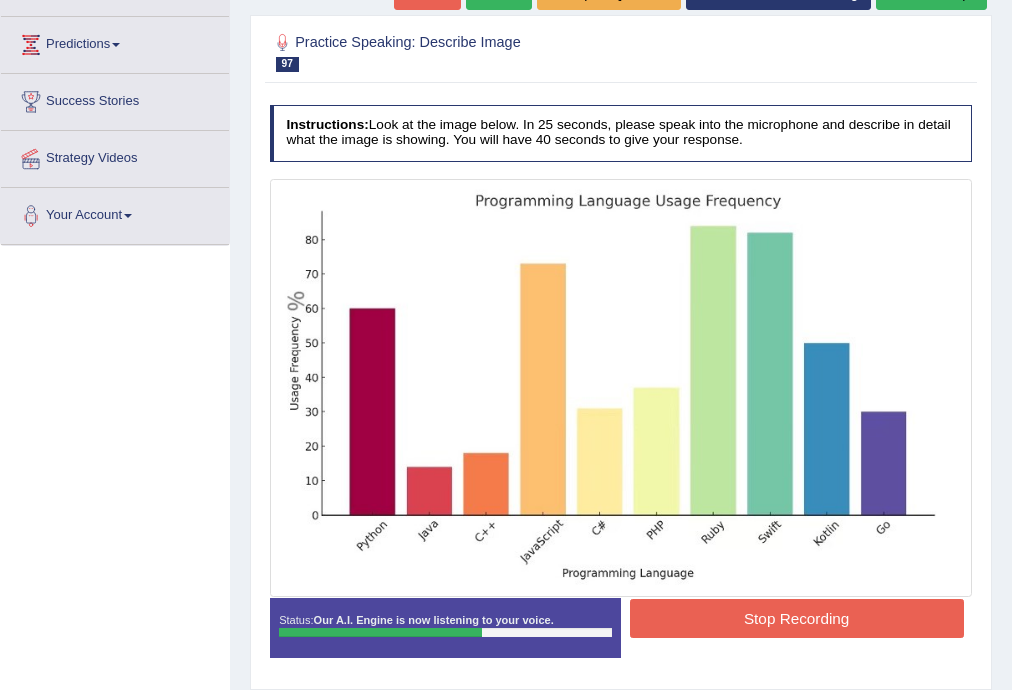 click on "Stop Recording" at bounding box center (797, 618) 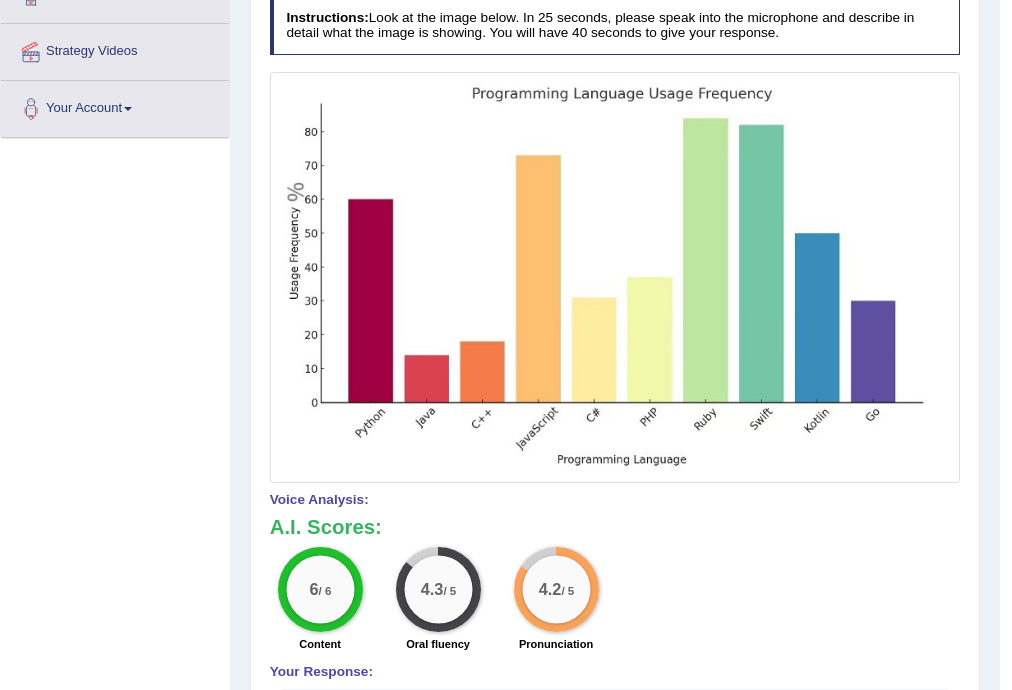 scroll, scrollTop: 146, scrollLeft: 0, axis: vertical 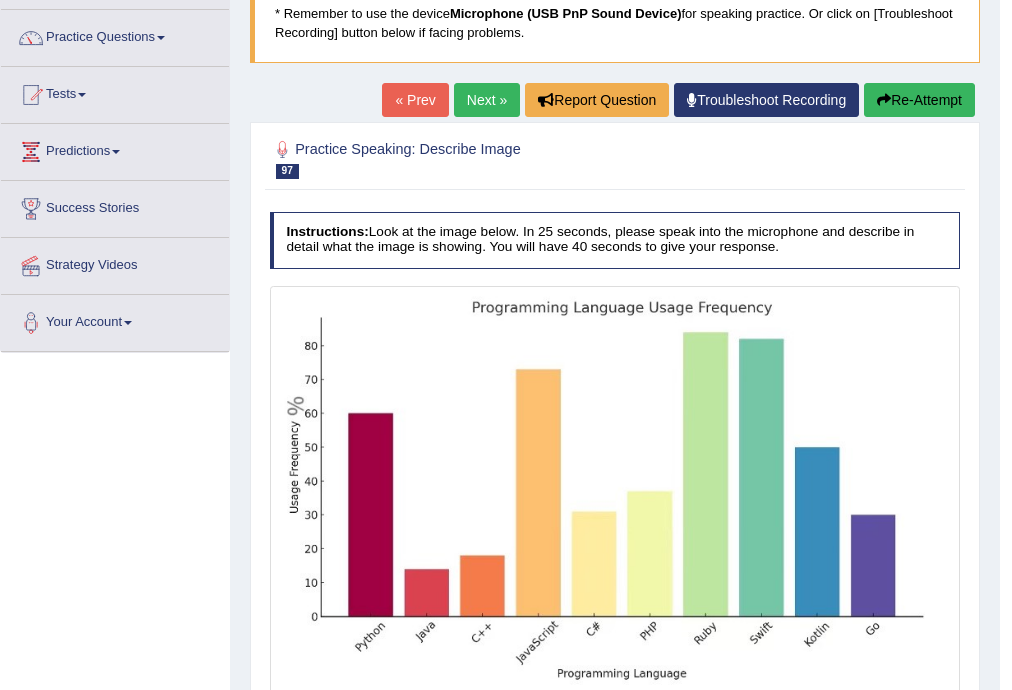 click on "Next »" at bounding box center [487, 100] 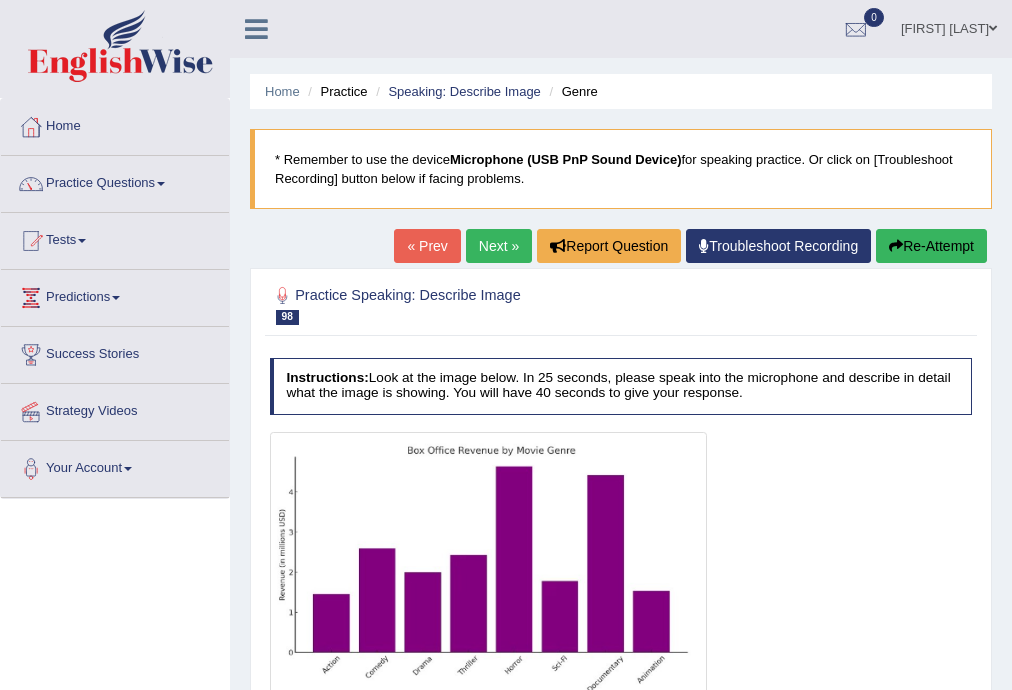 scroll, scrollTop: 320, scrollLeft: 0, axis: vertical 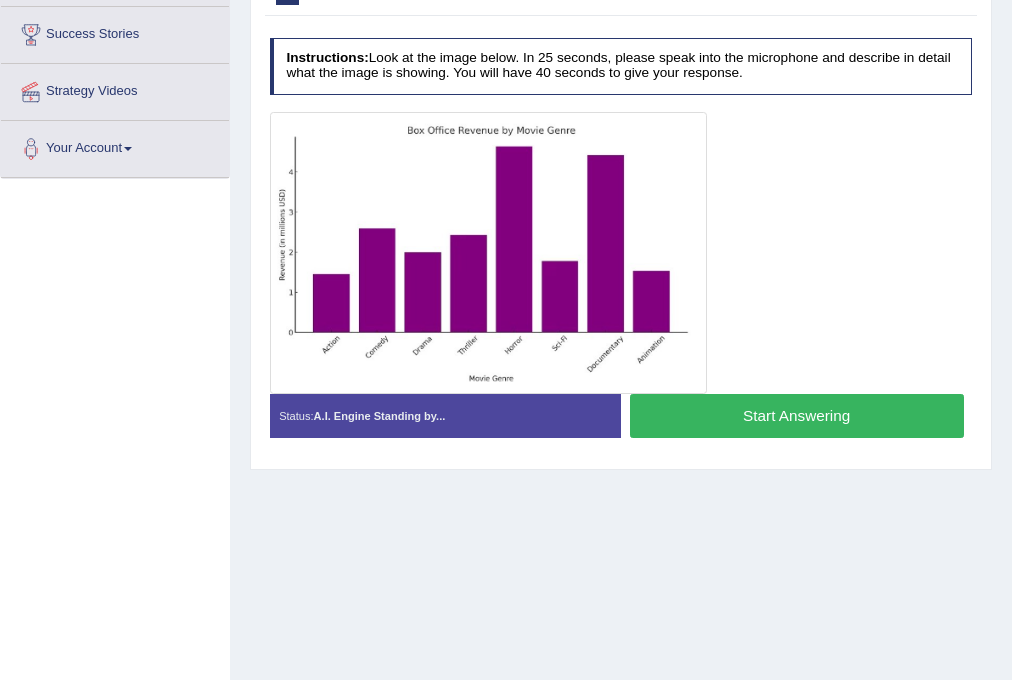 click on "Start Answering" at bounding box center (797, 415) 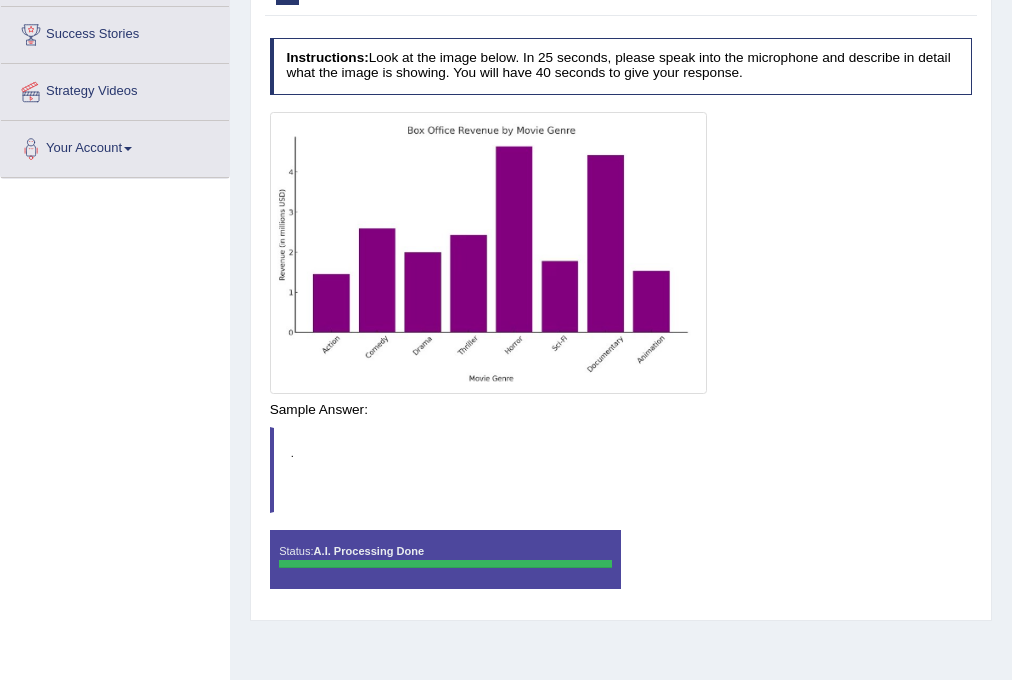 click on "Toggle navigation
Home
Practice Questions   Speaking Practice Read Aloud
Repeat Sentence
Describe Image
Re-tell Lecture
Answer Short Question
Summarize Group Discussion
Respond To A Situation
Writing Practice  Summarize Written Text
Write Essay
Reading Practice  Reading & Writing: Fill In The Blanks
Choose Multiple Answers
Re-order Paragraphs
Fill In The Blanks
Choose Single Answer
Listening Practice  Summarize Spoken Text
Highlight Incorrect Words
Highlight Correct Summary
Select Missing Word
Choose Single Answer
Choose Multiple Answers
Fill In The Blanks
Write From Dictation
Pronunciation
Tests  Take Practice Sectional Test" at bounding box center (512, 25) 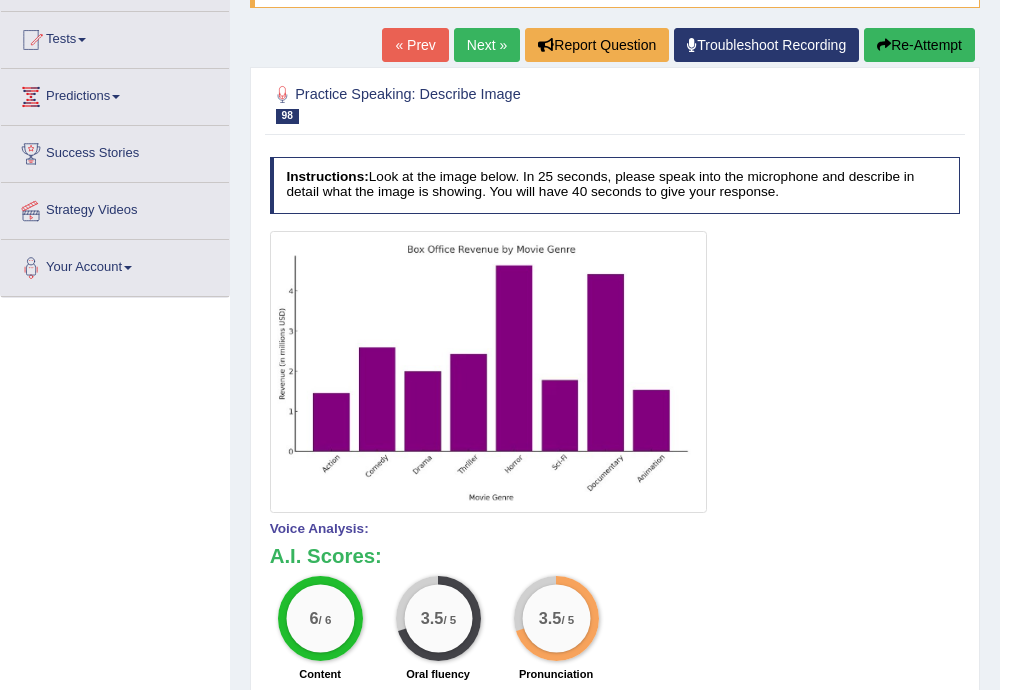 scroll, scrollTop: 0, scrollLeft: 0, axis: both 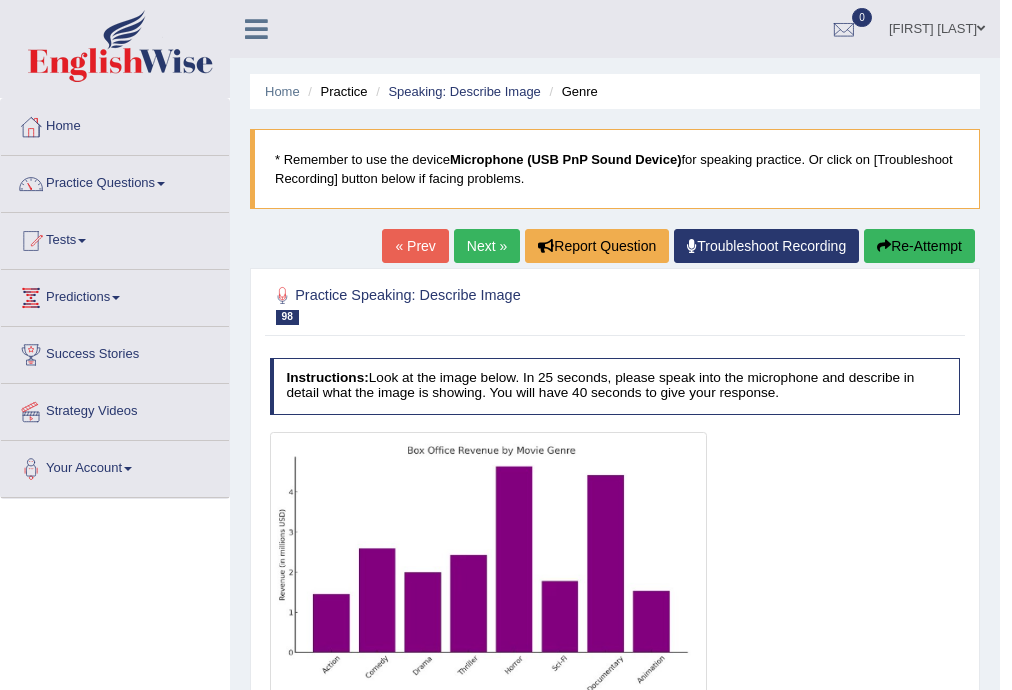 click on "Next »" at bounding box center [487, 246] 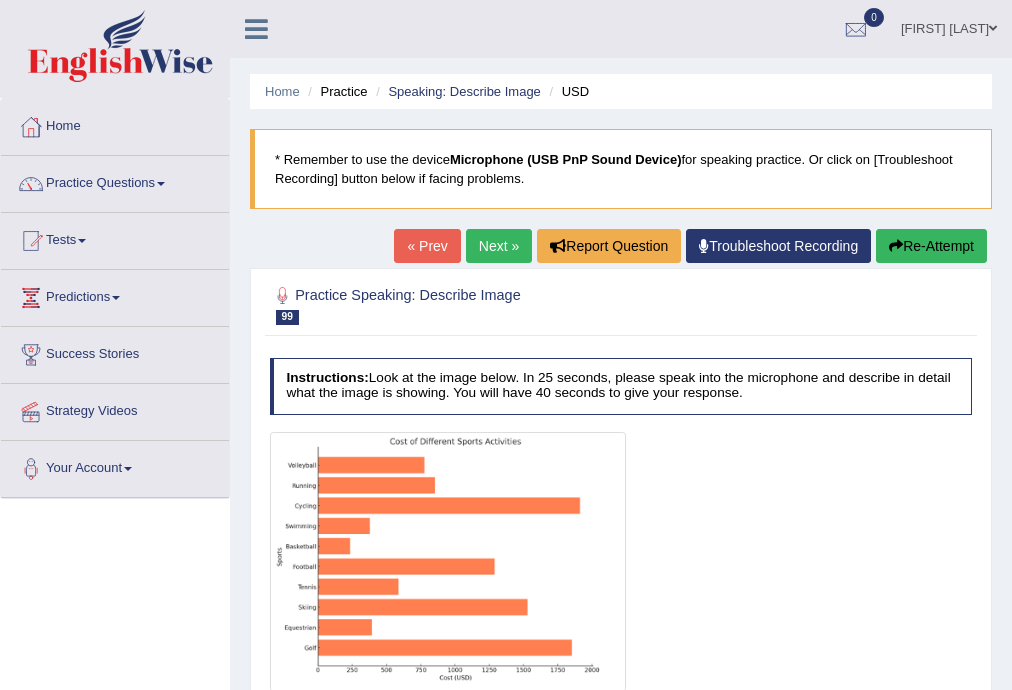 scroll, scrollTop: 320, scrollLeft: 0, axis: vertical 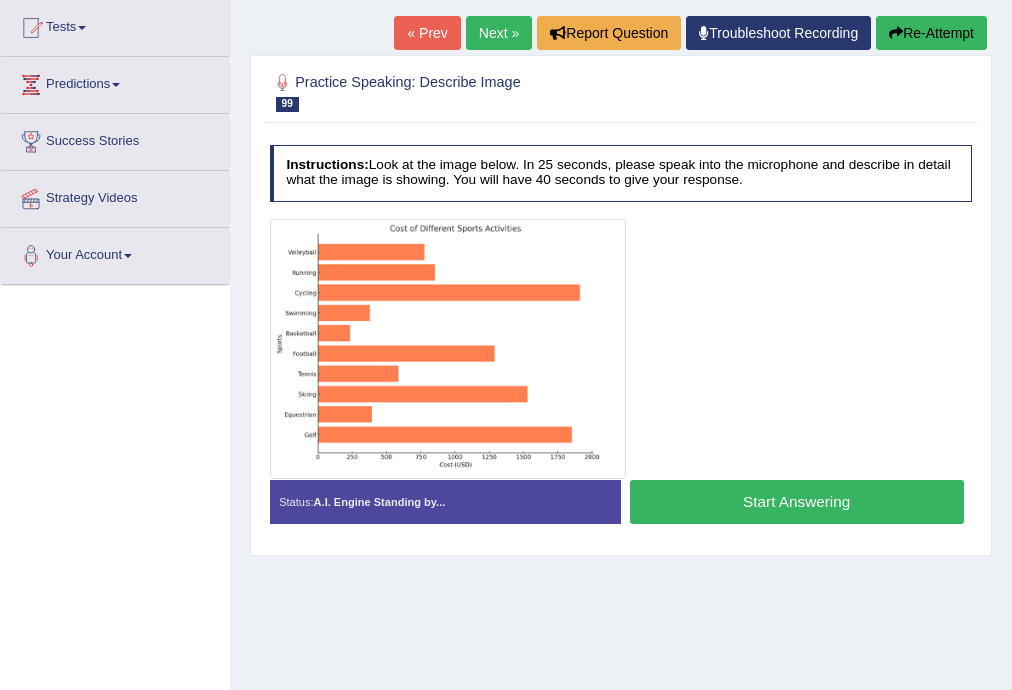 click on "Start Answering" at bounding box center (797, 501) 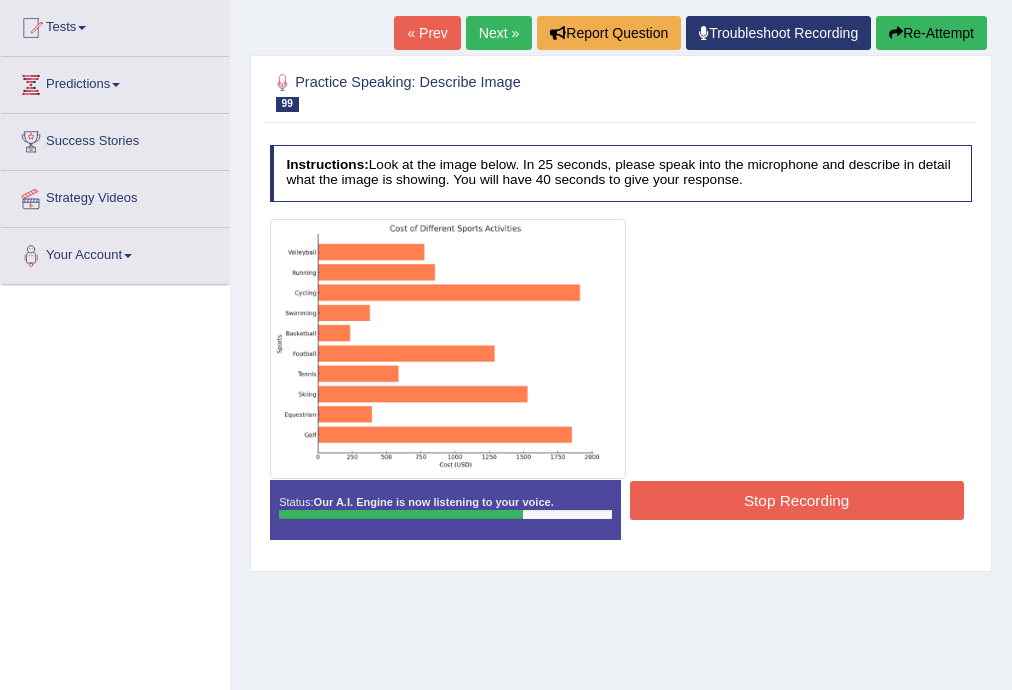 click on "Stop Recording" at bounding box center (797, 500) 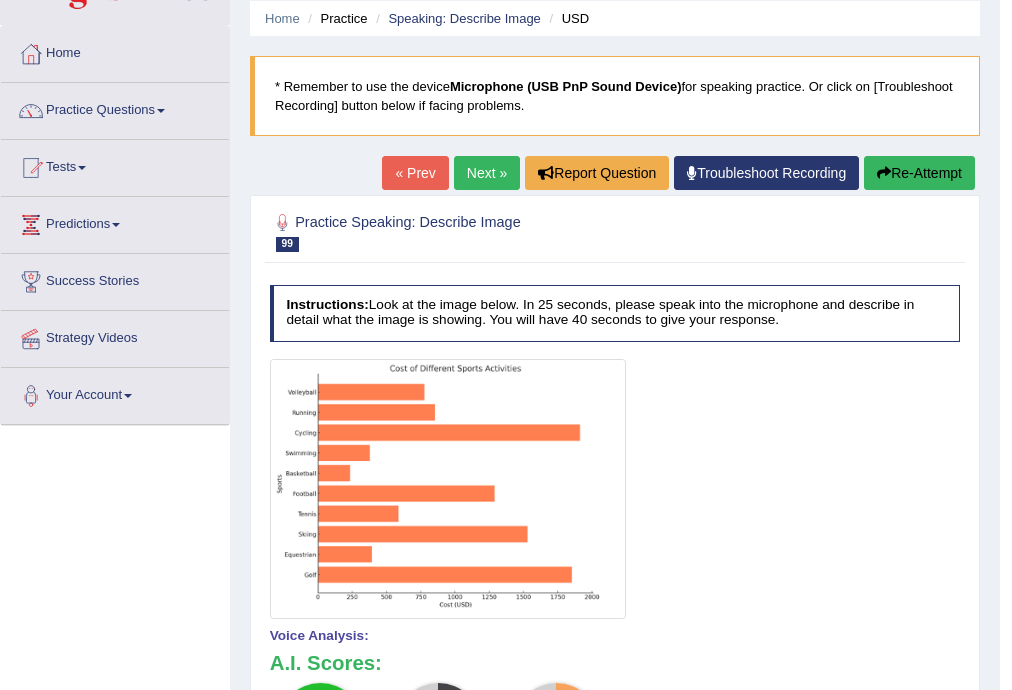 scroll, scrollTop: 0, scrollLeft: 0, axis: both 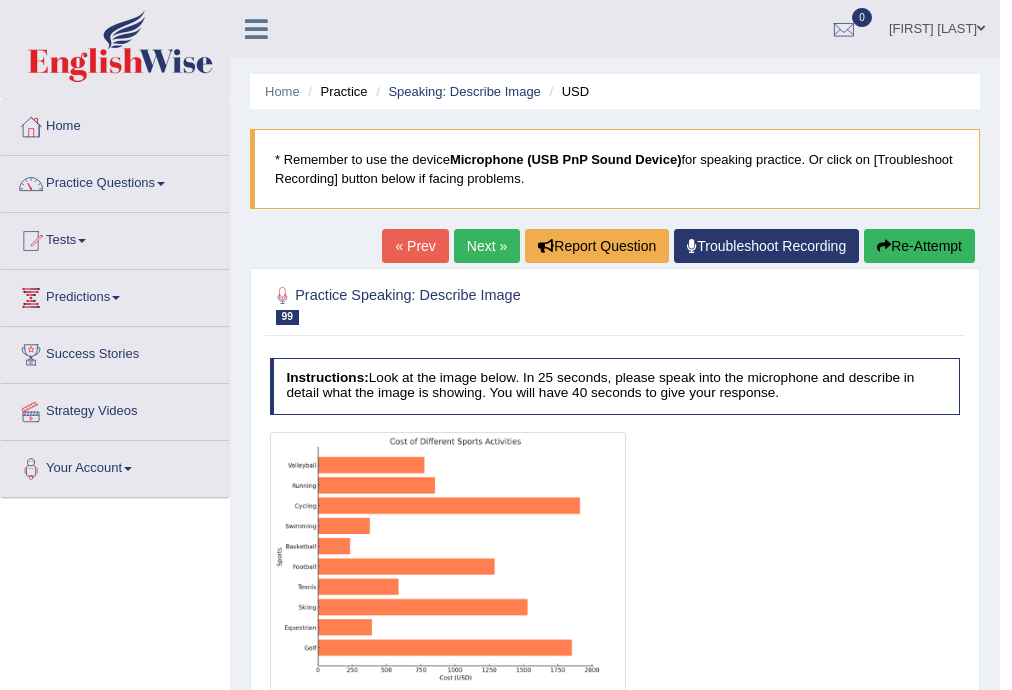 click on "Next »" at bounding box center (487, 246) 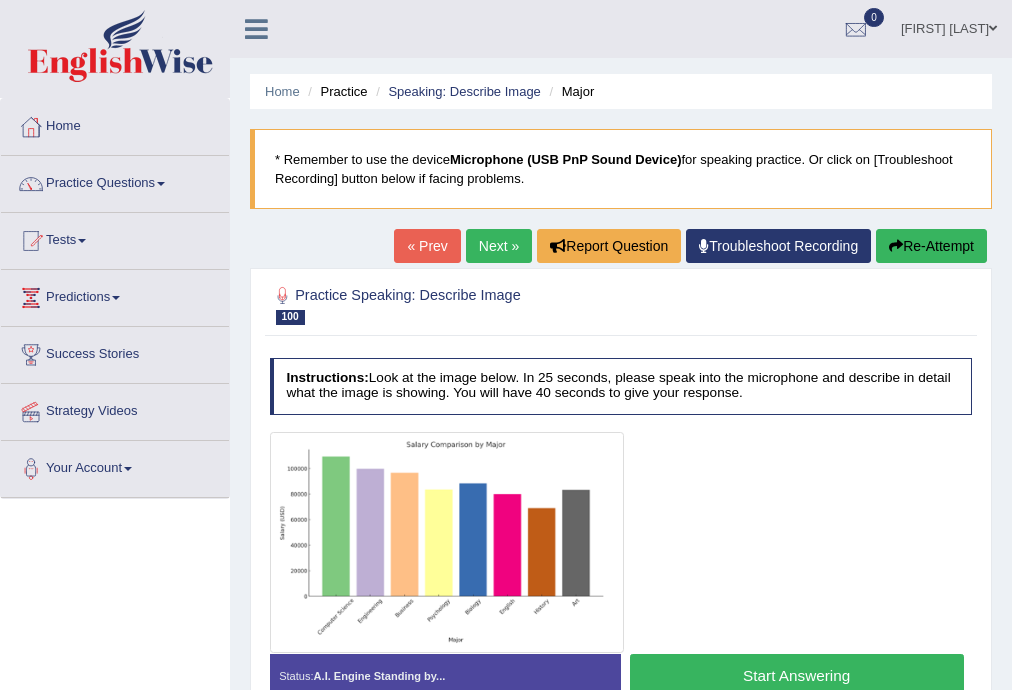 scroll, scrollTop: 106, scrollLeft: 0, axis: vertical 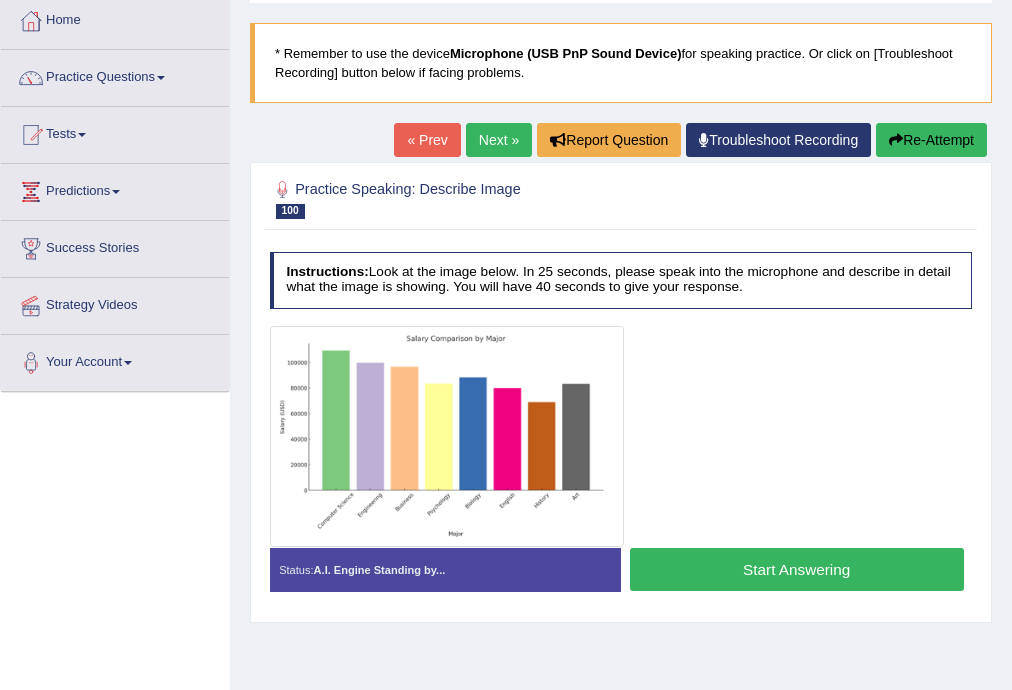 click on "Start Answering" at bounding box center (797, 569) 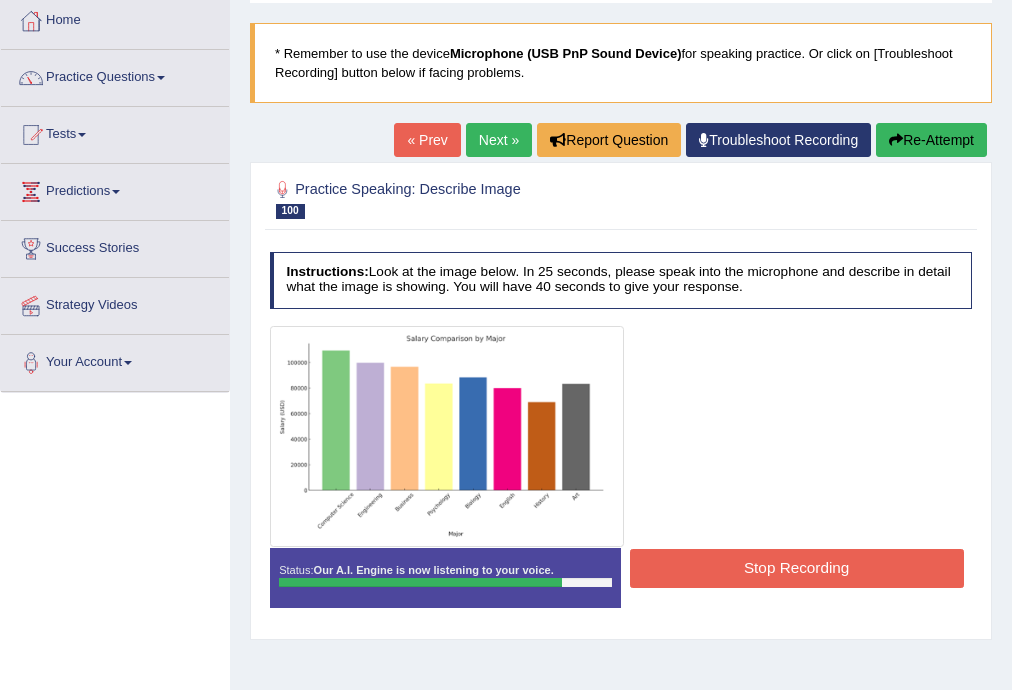 click on "Stop Recording" at bounding box center (797, 568) 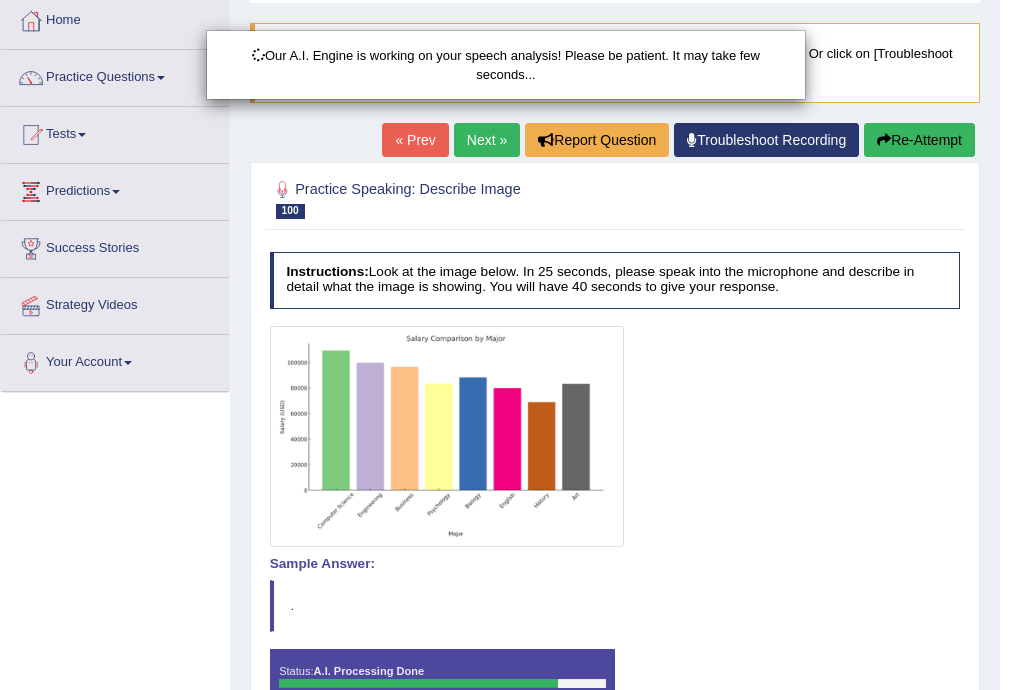 scroll, scrollTop: 320, scrollLeft: 0, axis: vertical 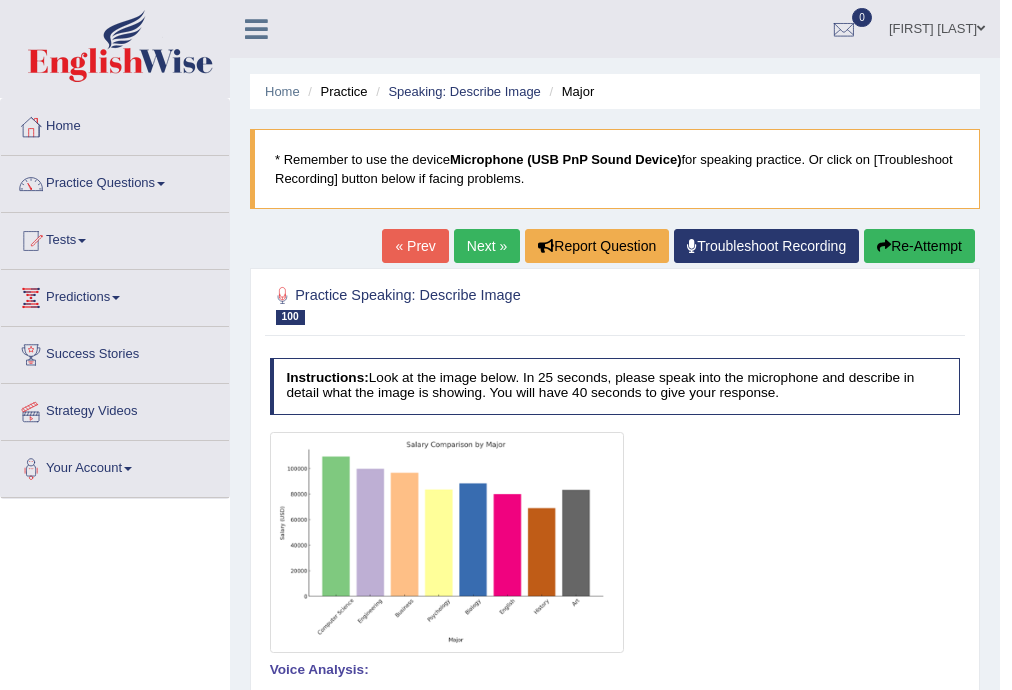click on "Next »" at bounding box center [487, 246] 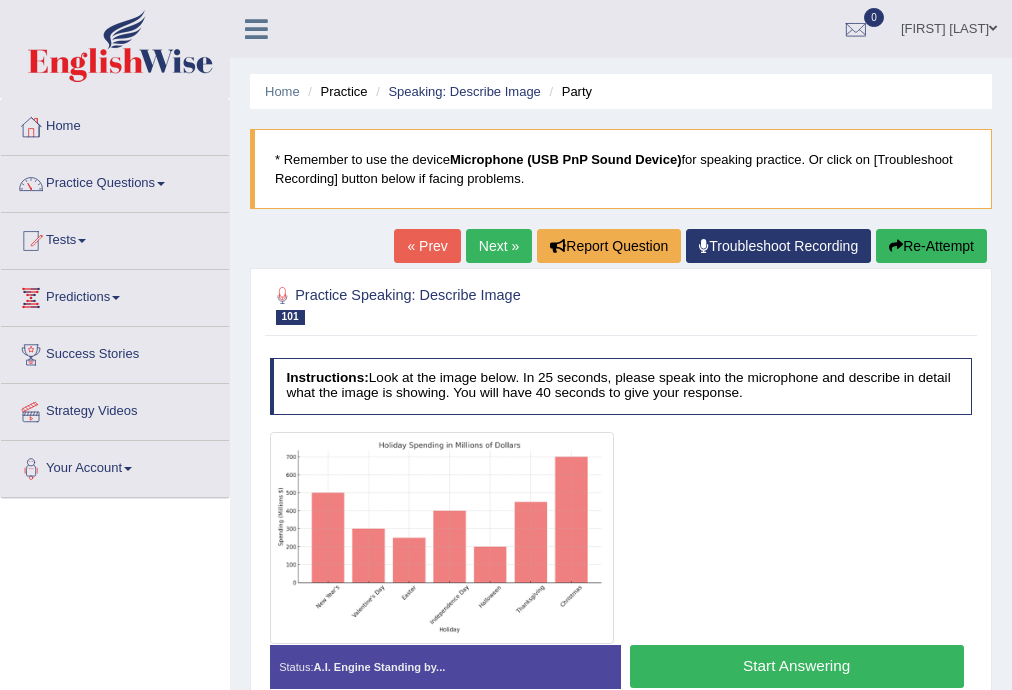 scroll, scrollTop: 213, scrollLeft: 0, axis: vertical 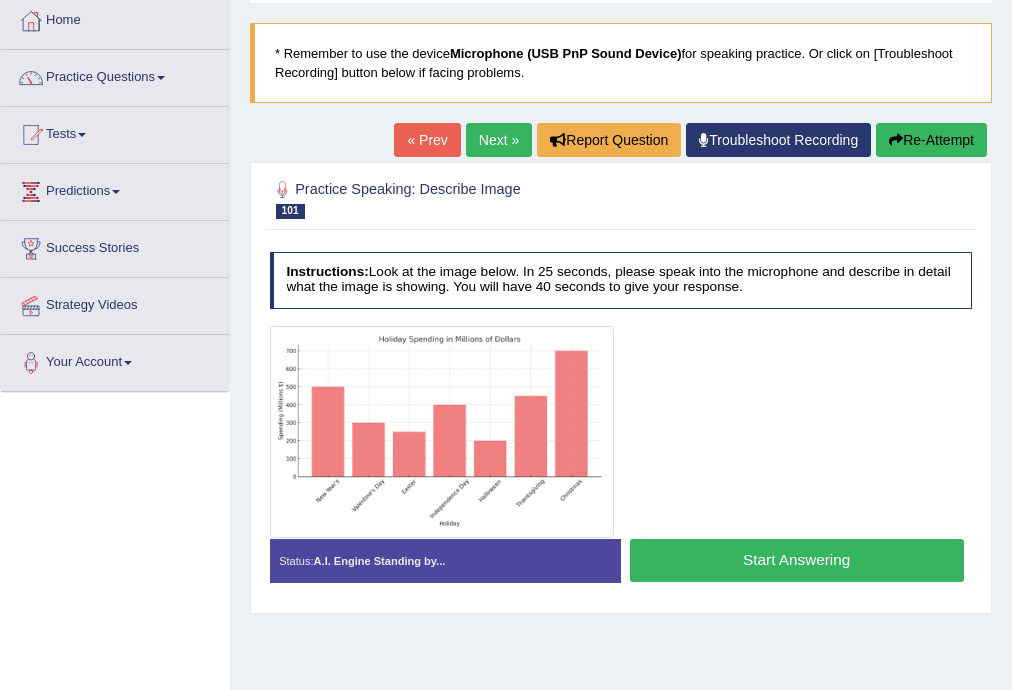 click on "Start Answering" at bounding box center (797, 560) 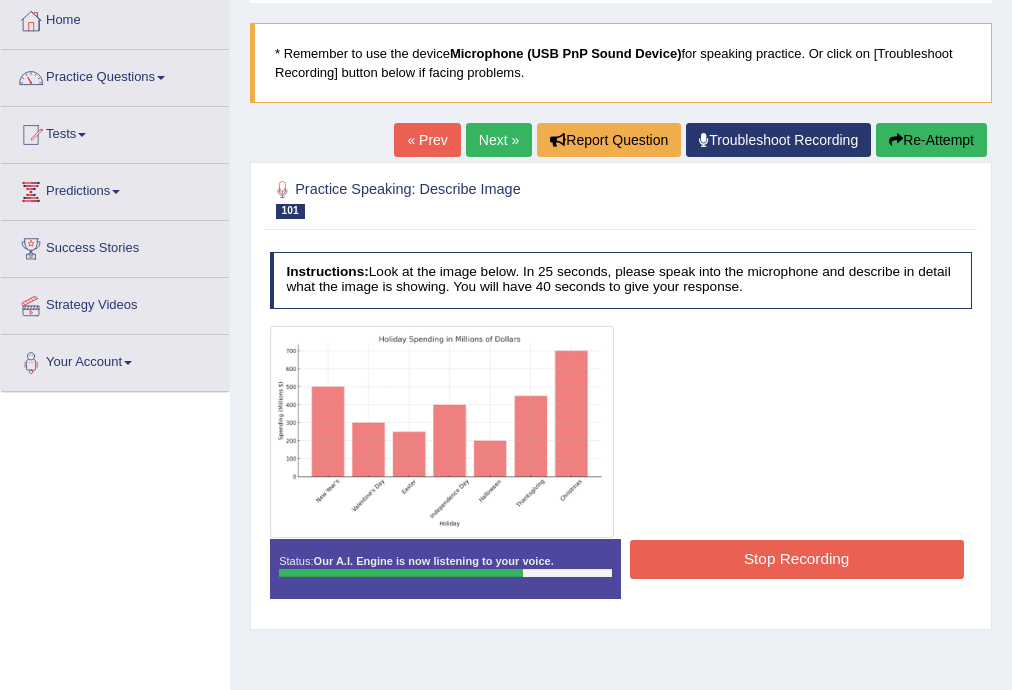 click on "Stop Recording" at bounding box center [797, 559] 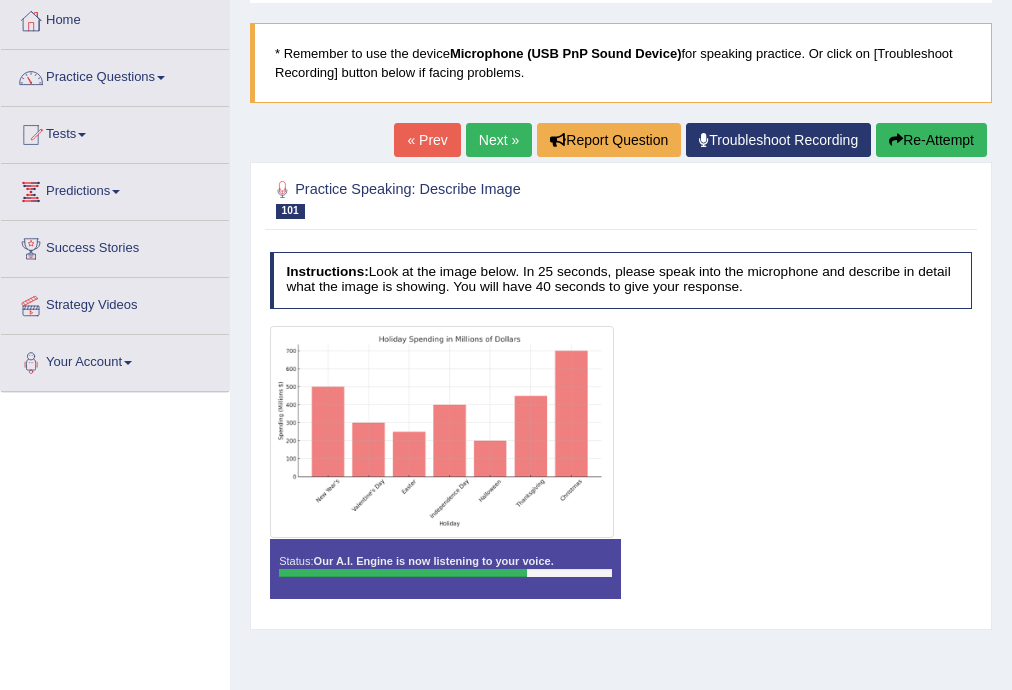click on "Status:  Our A.I. Engine is now listening to your voice. Start Answering Stop Recording" at bounding box center [621, 577] 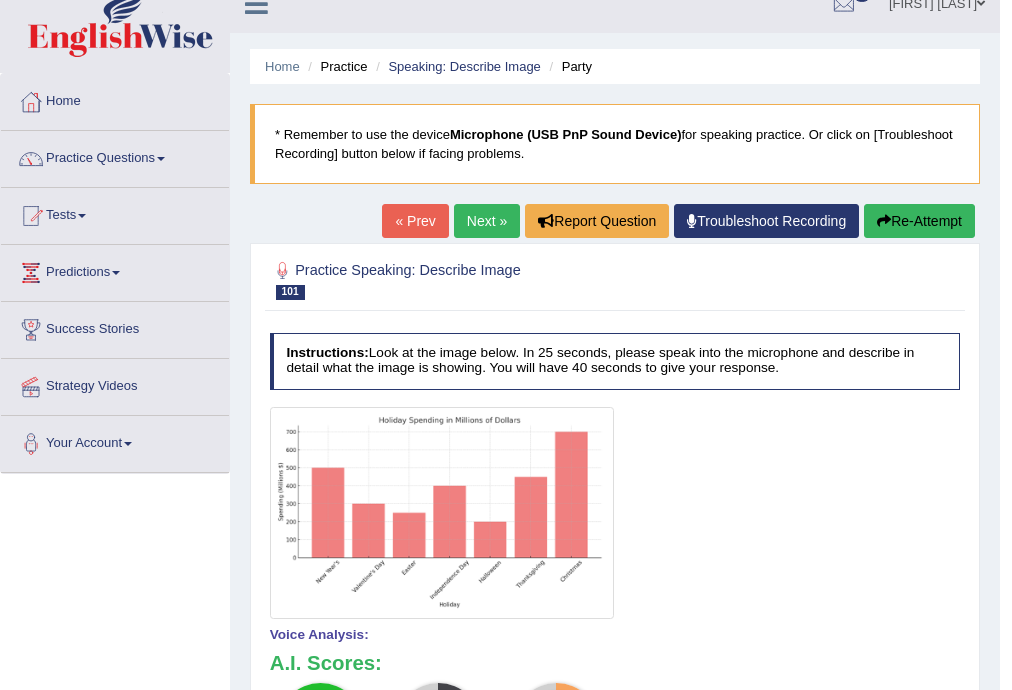 scroll, scrollTop: 0, scrollLeft: 0, axis: both 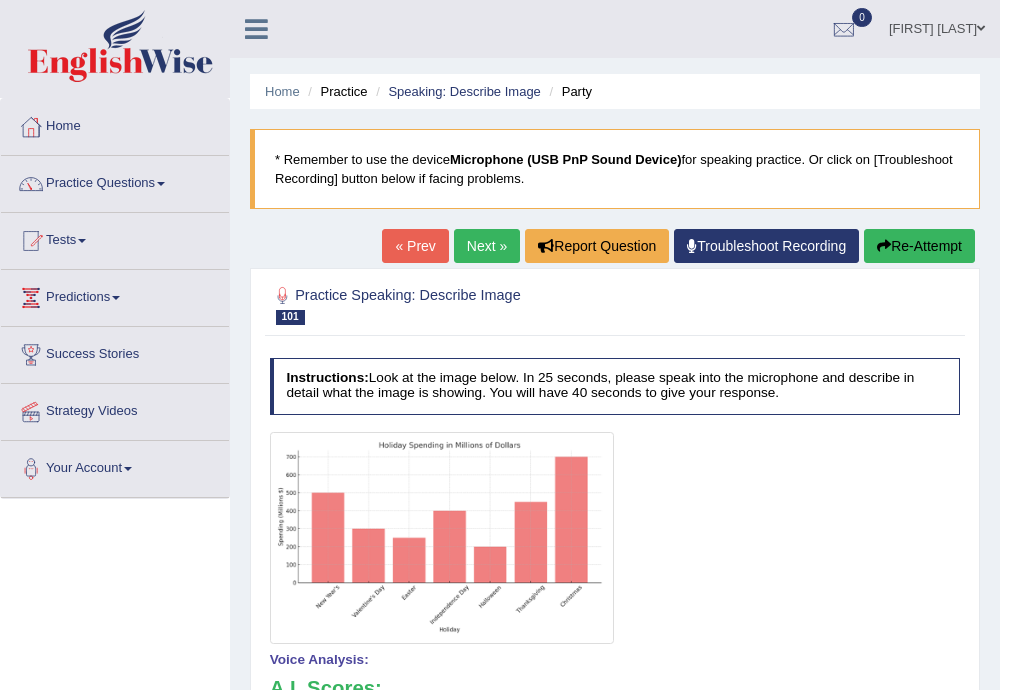 click on "Next »" at bounding box center (487, 246) 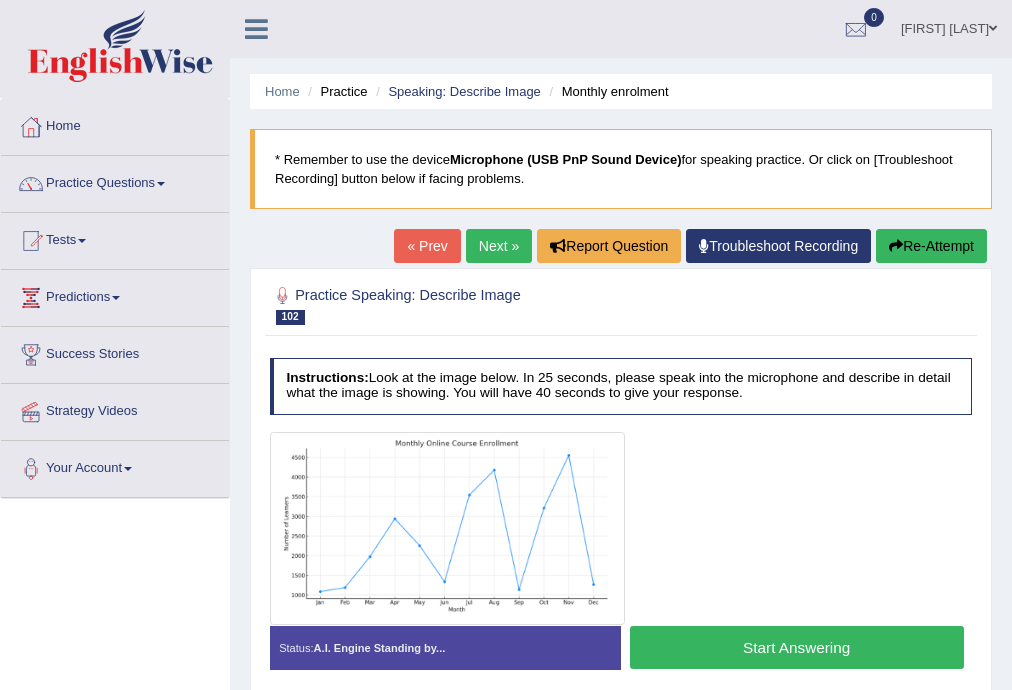 scroll, scrollTop: 0, scrollLeft: 0, axis: both 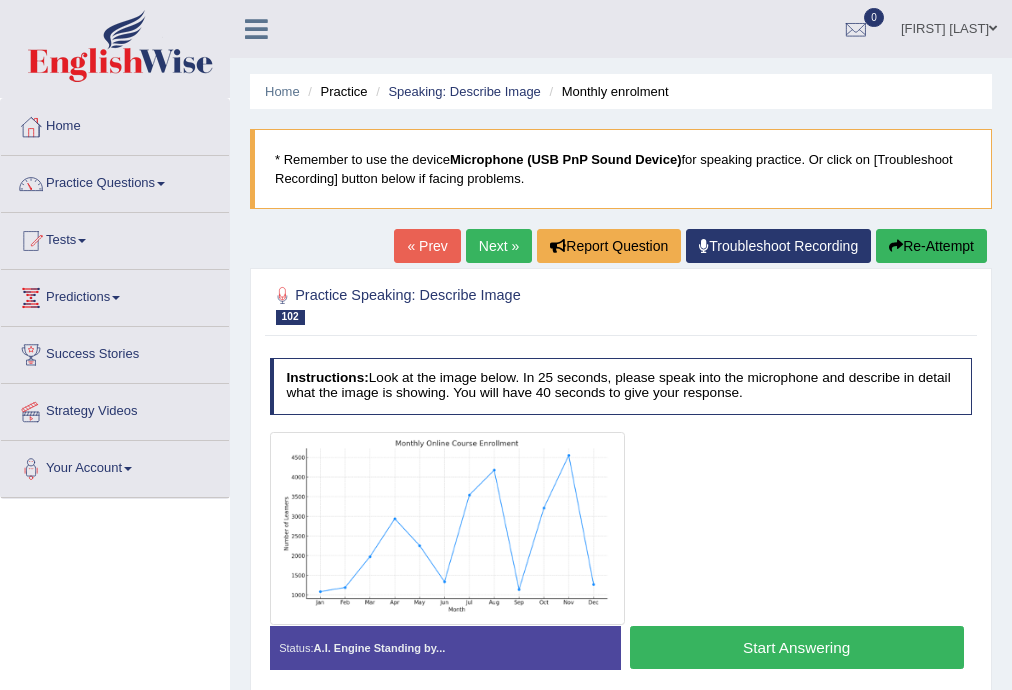 click on "Start Answering" at bounding box center (797, 647) 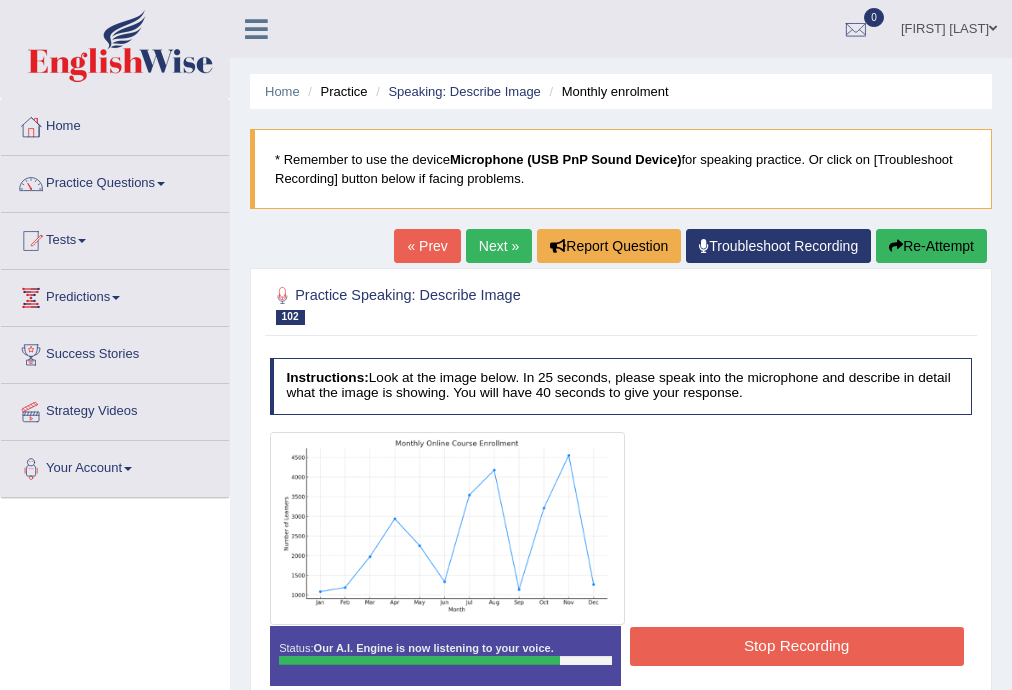 click on "Stop Recording" at bounding box center [797, 646] 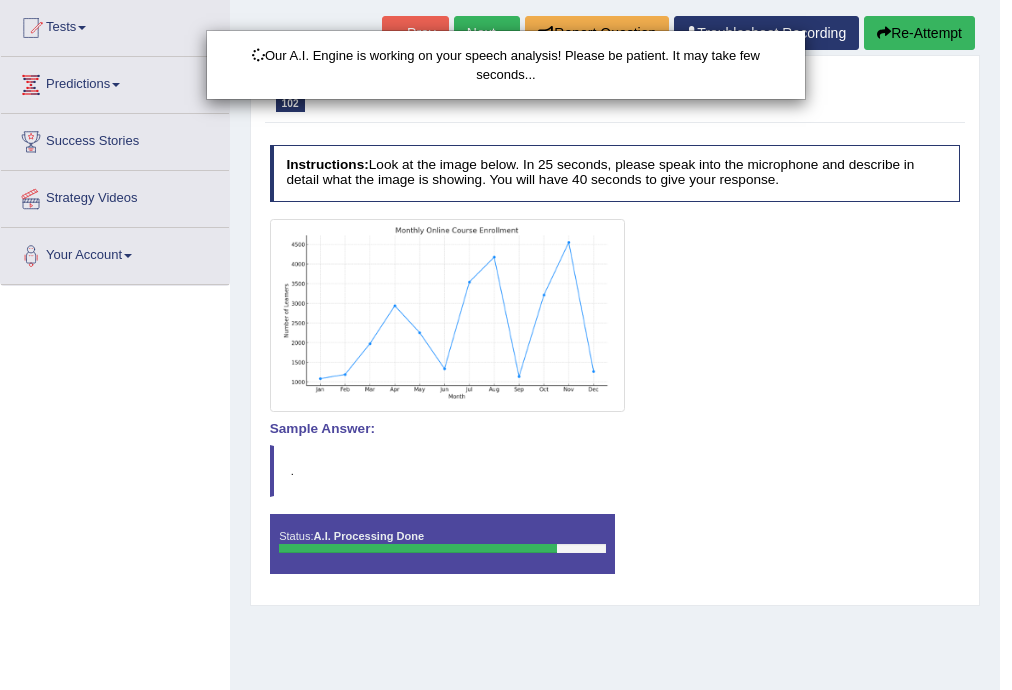 scroll, scrollTop: 320, scrollLeft: 0, axis: vertical 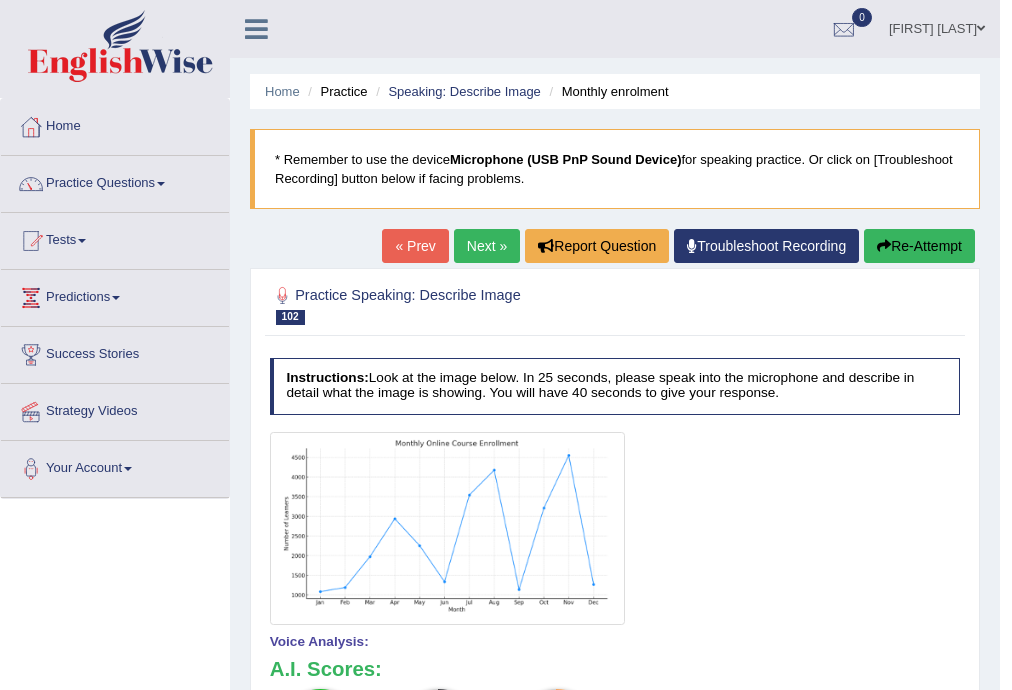 click on "Next »" at bounding box center (487, 246) 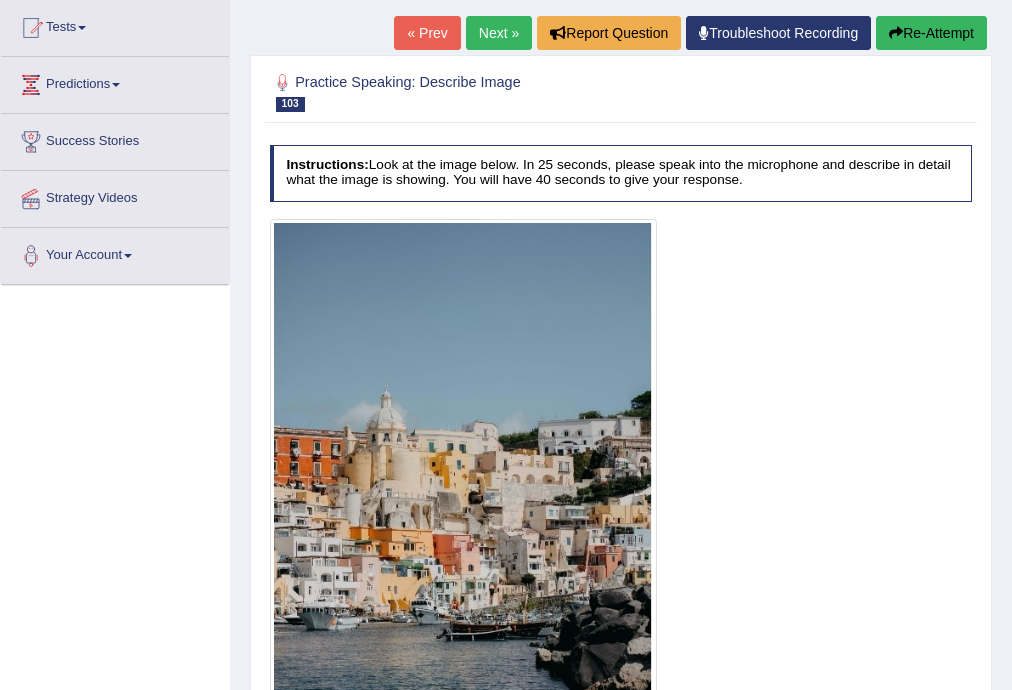 scroll, scrollTop: 213, scrollLeft: 0, axis: vertical 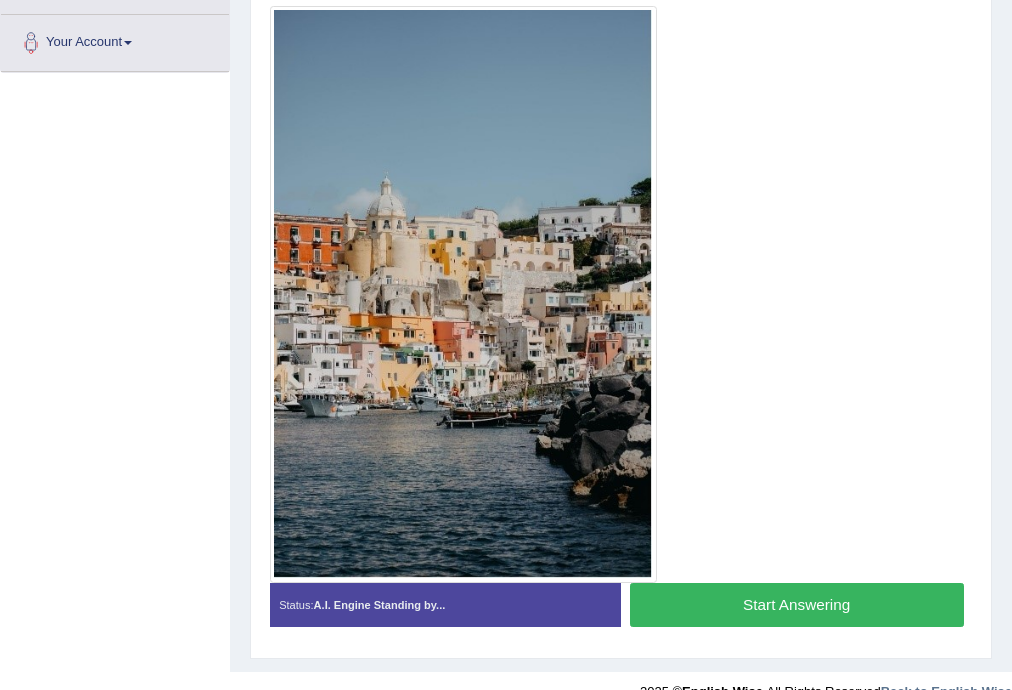 click on "Start Answering" at bounding box center [797, 604] 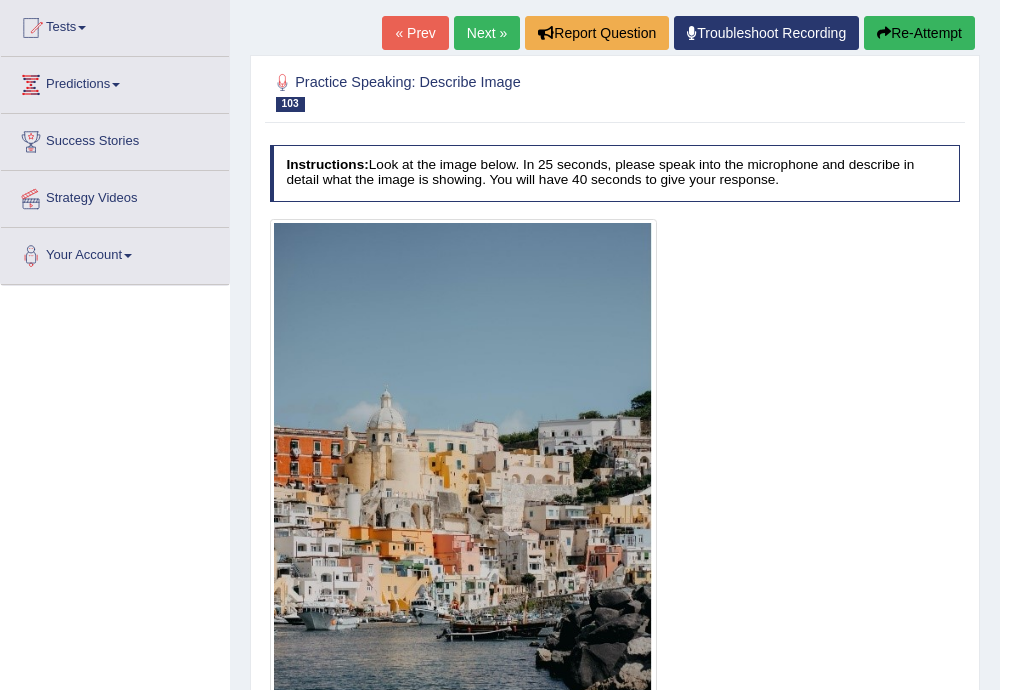 scroll, scrollTop: 0, scrollLeft: 0, axis: both 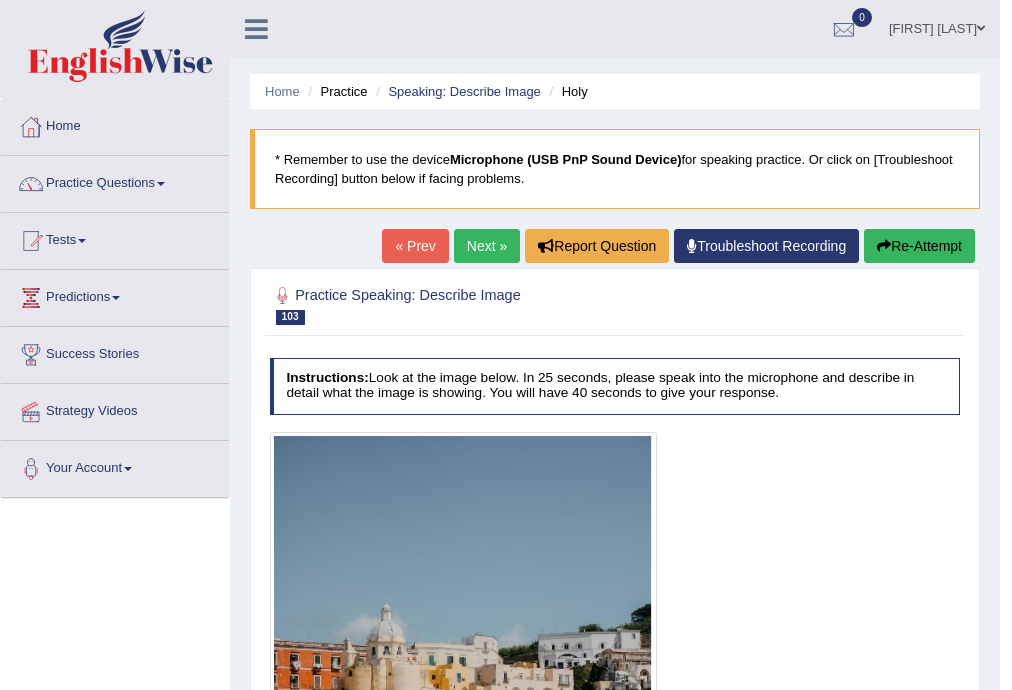 click on "Next »" at bounding box center [487, 246] 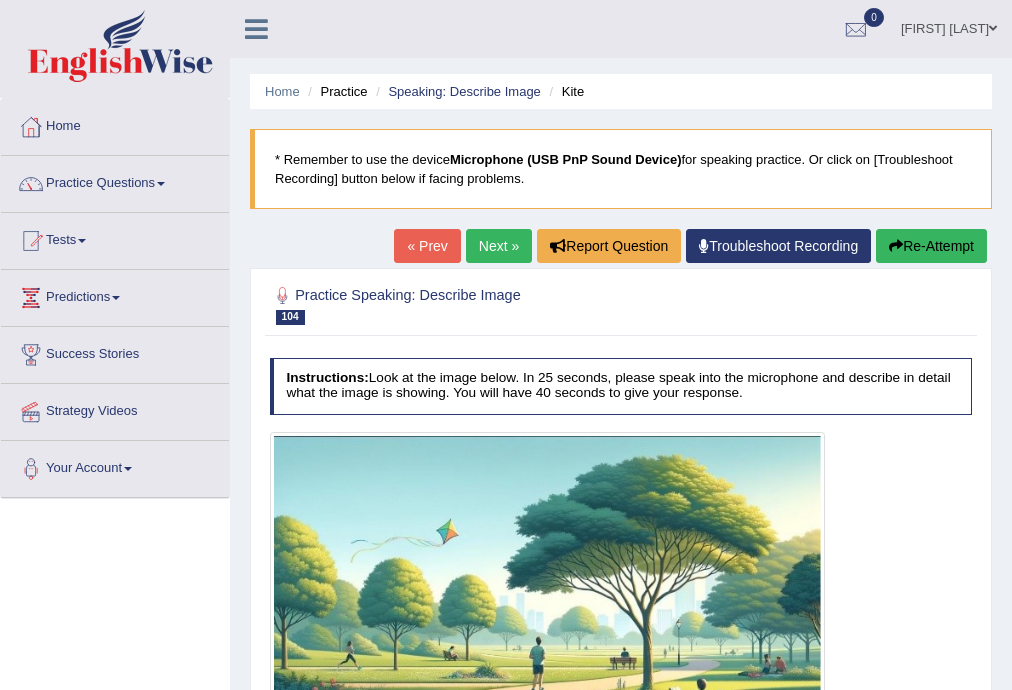 scroll, scrollTop: 320, scrollLeft: 0, axis: vertical 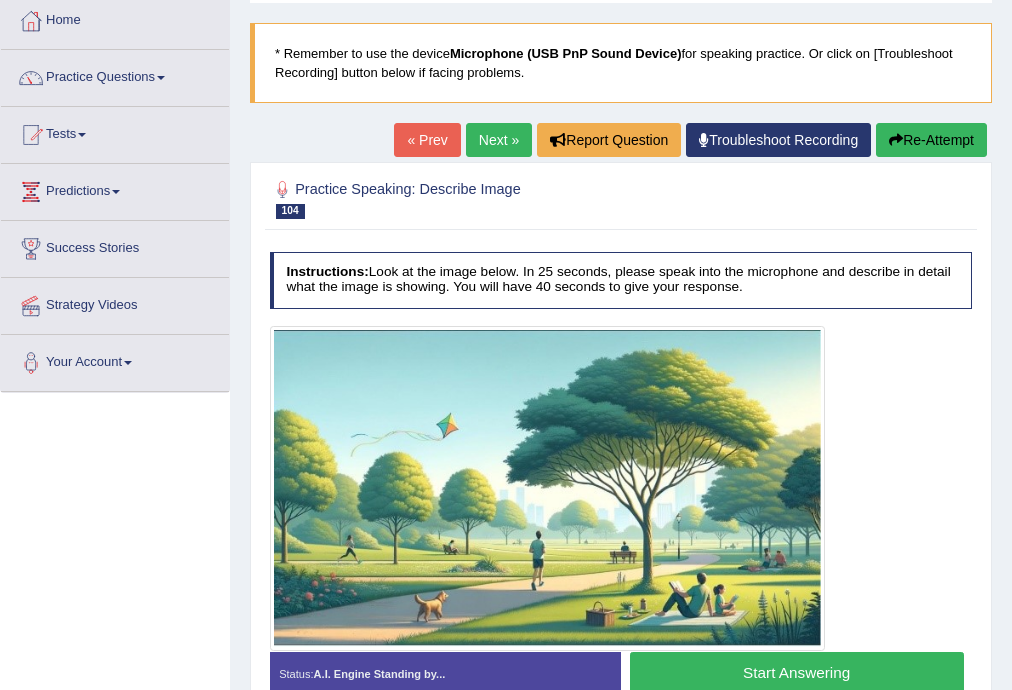 click on "Start Answering" at bounding box center (797, 673) 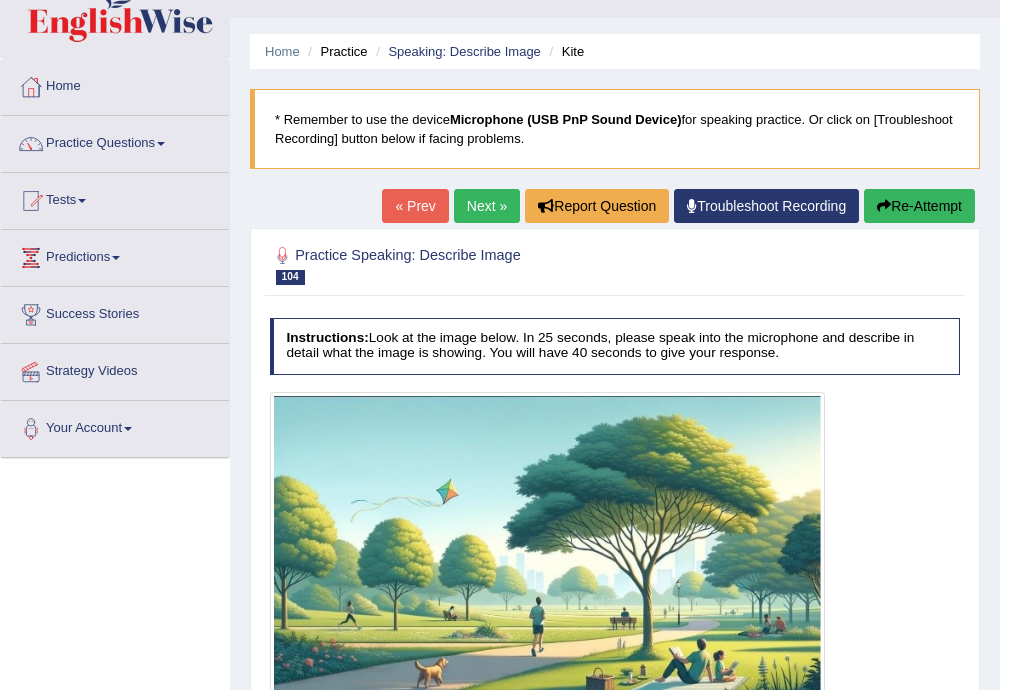 scroll, scrollTop: 0, scrollLeft: 0, axis: both 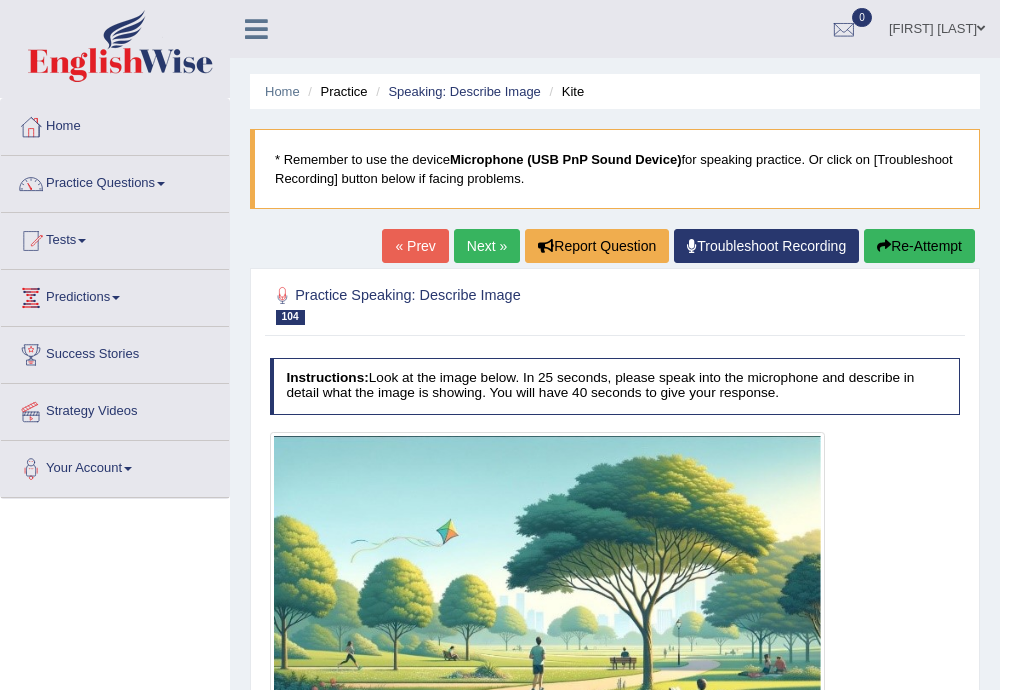 click on "Next »" at bounding box center (487, 246) 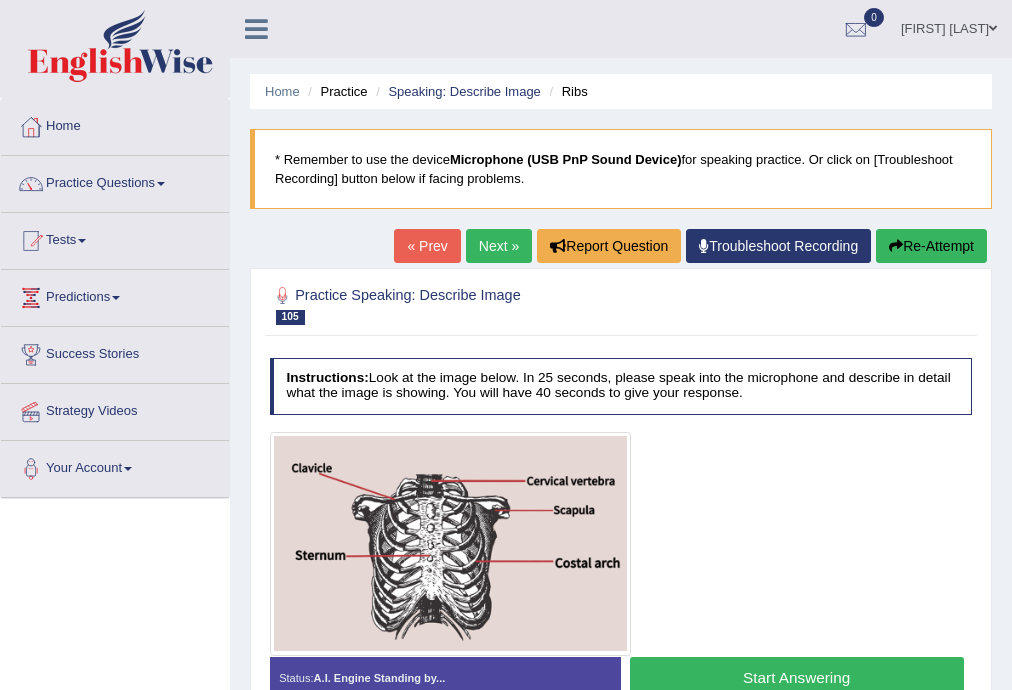 scroll, scrollTop: 106, scrollLeft: 0, axis: vertical 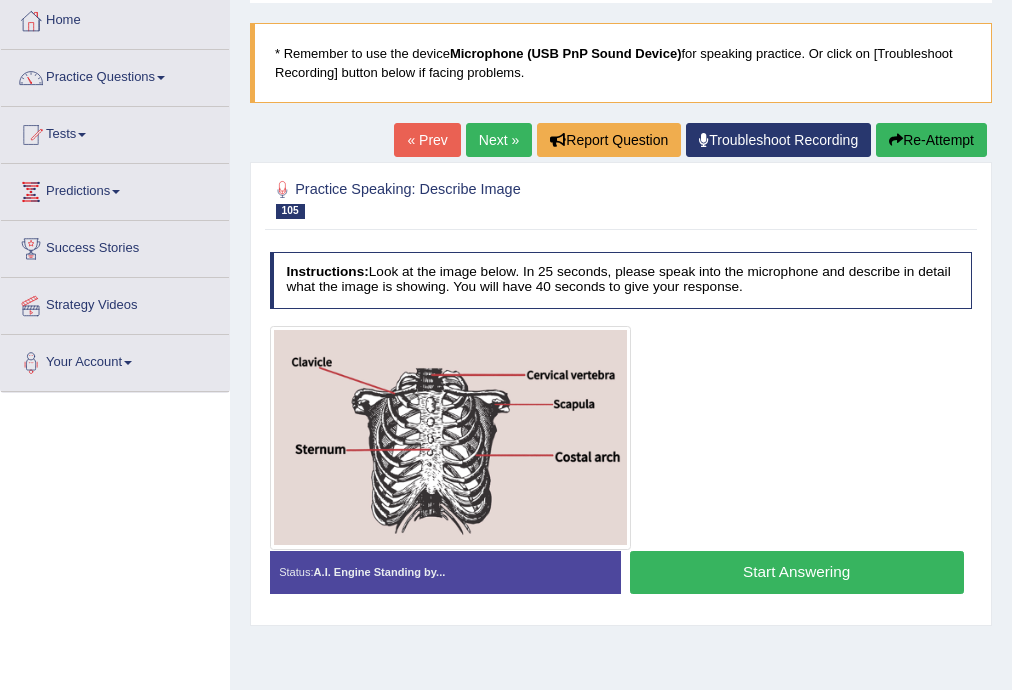 click on "Start Answering" at bounding box center (797, 572) 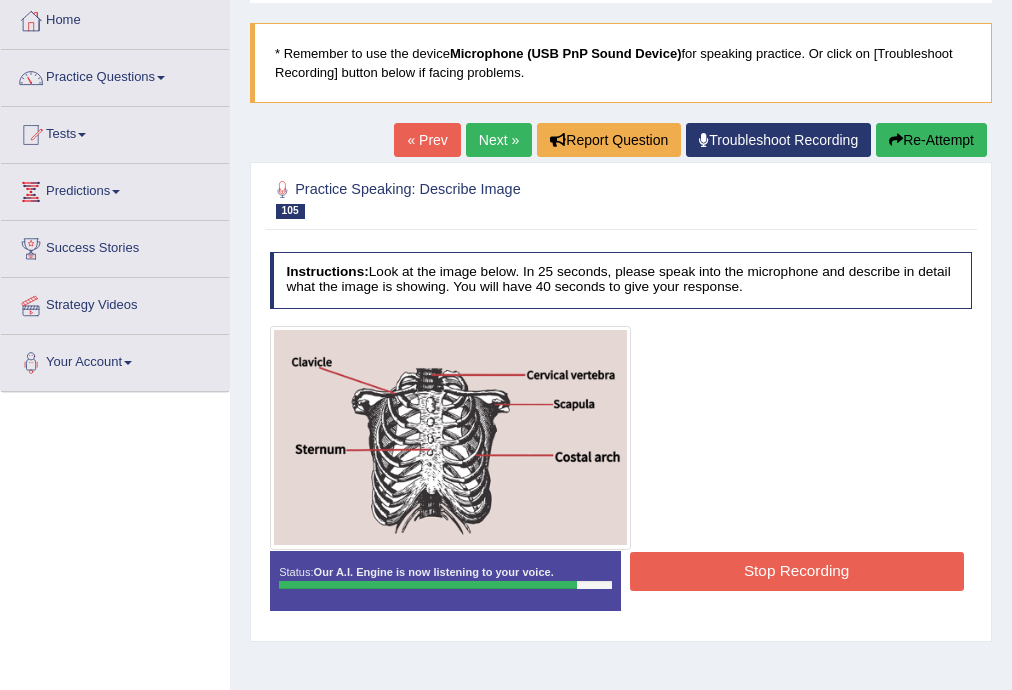 click on "Stop Recording" at bounding box center (797, 571) 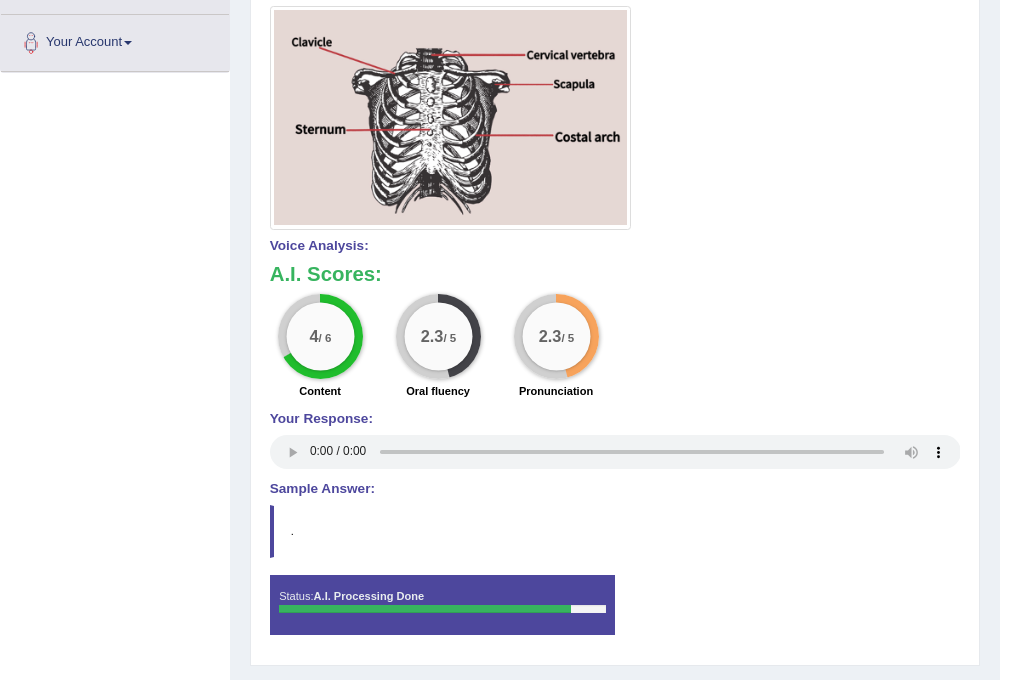 scroll, scrollTop: 0, scrollLeft: 0, axis: both 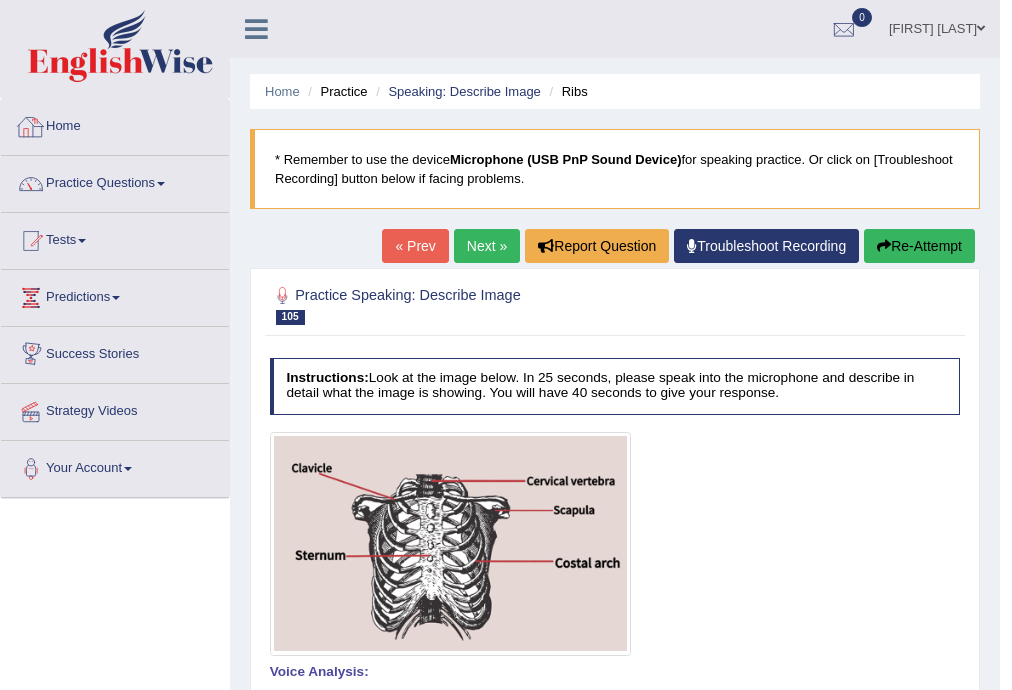 click on "Next »" at bounding box center (487, 246) 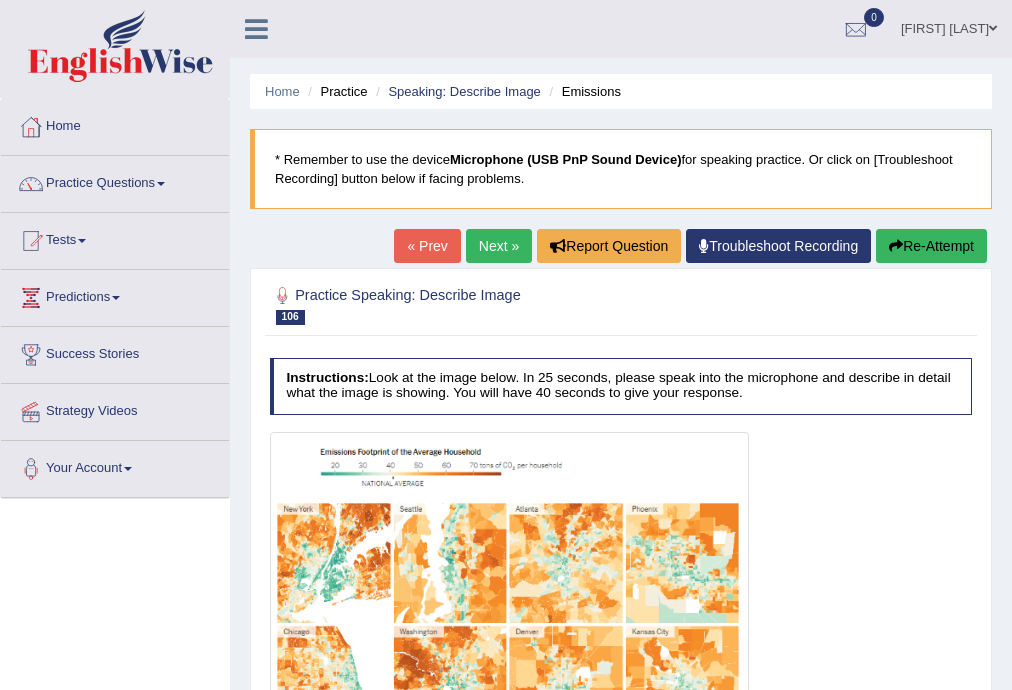 scroll, scrollTop: 360, scrollLeft: 0, axis: vertical 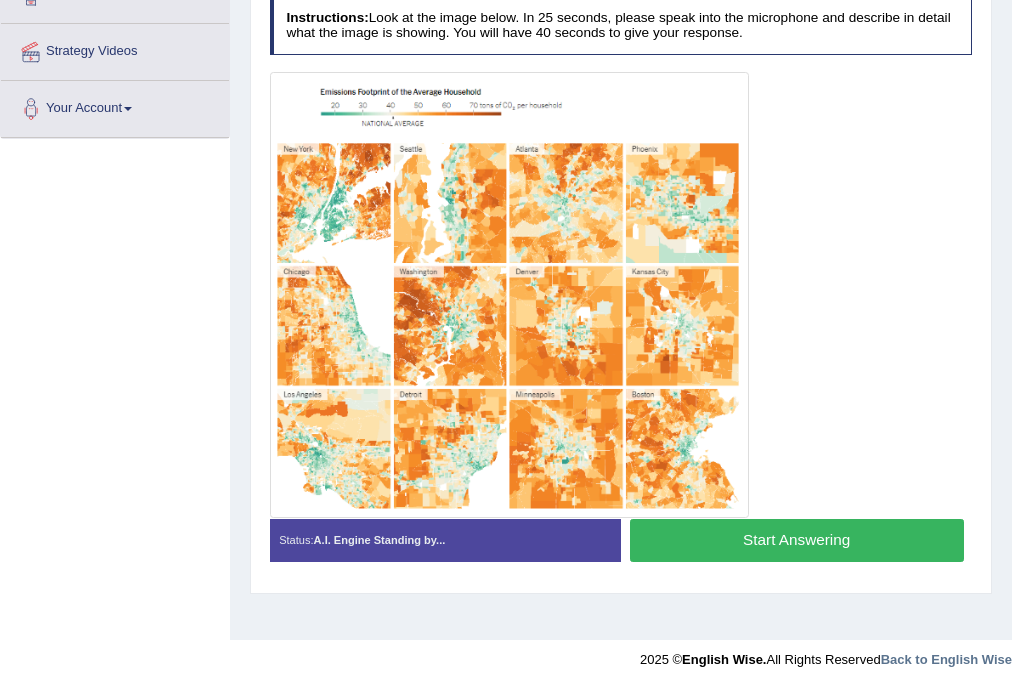 click on "Start Answering" at bounding box center [797, 540] 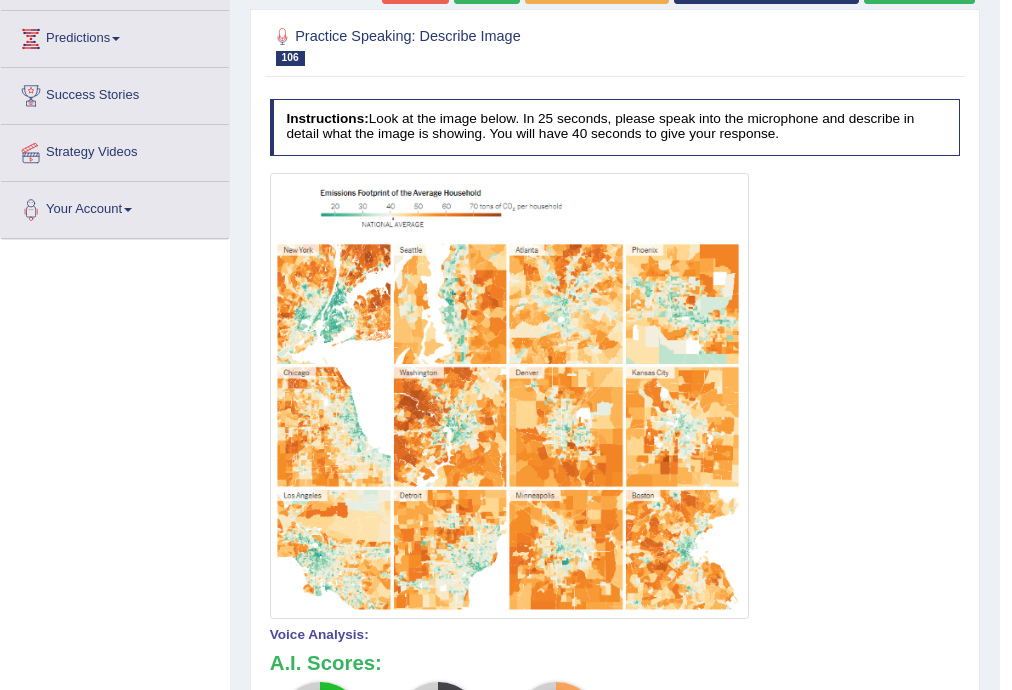 scroll, scrollTop: 0, scrollLeft: 0, axis: both 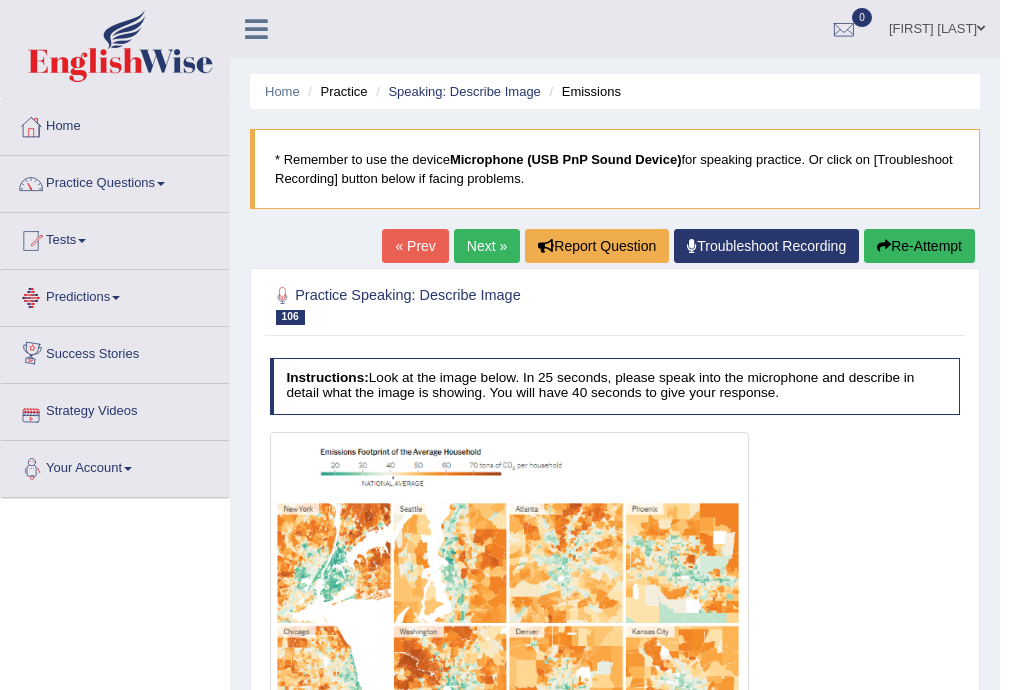 click on "Next »" at bounding box center (487, 246) 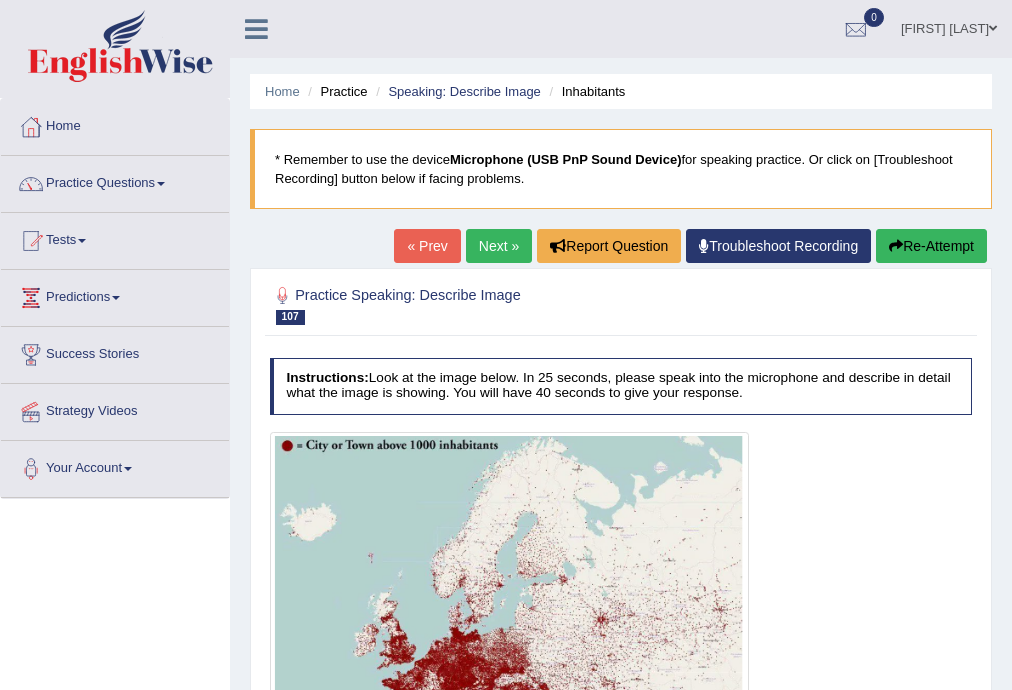 scroll, scrollTop: 0, scrollLeft: 0, axis: both 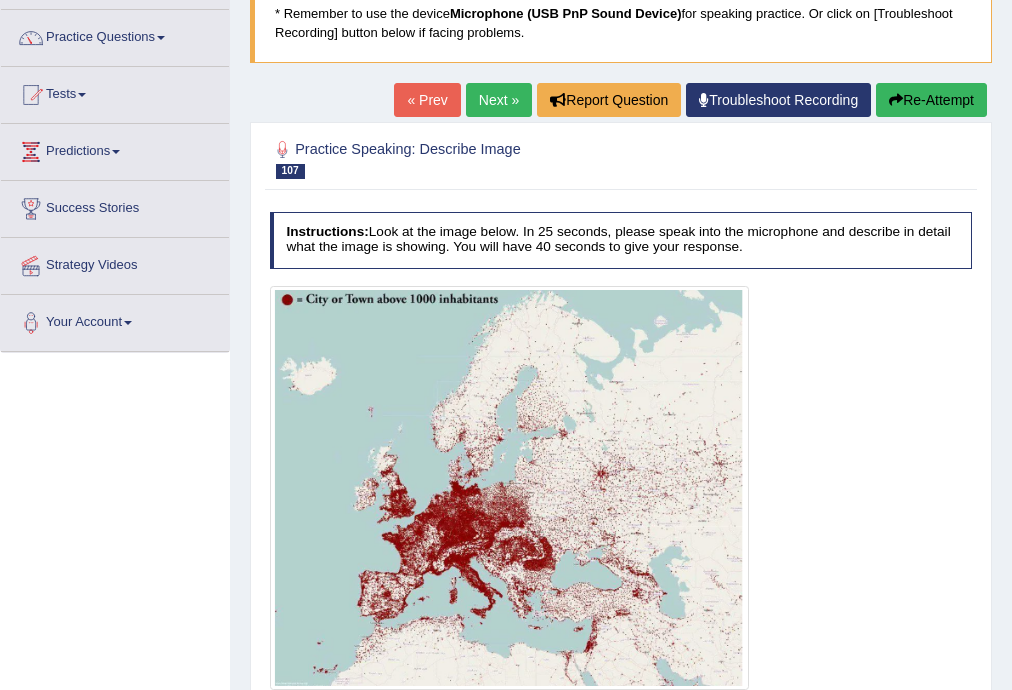 click on "Next »" at bounding box center (499, 100) 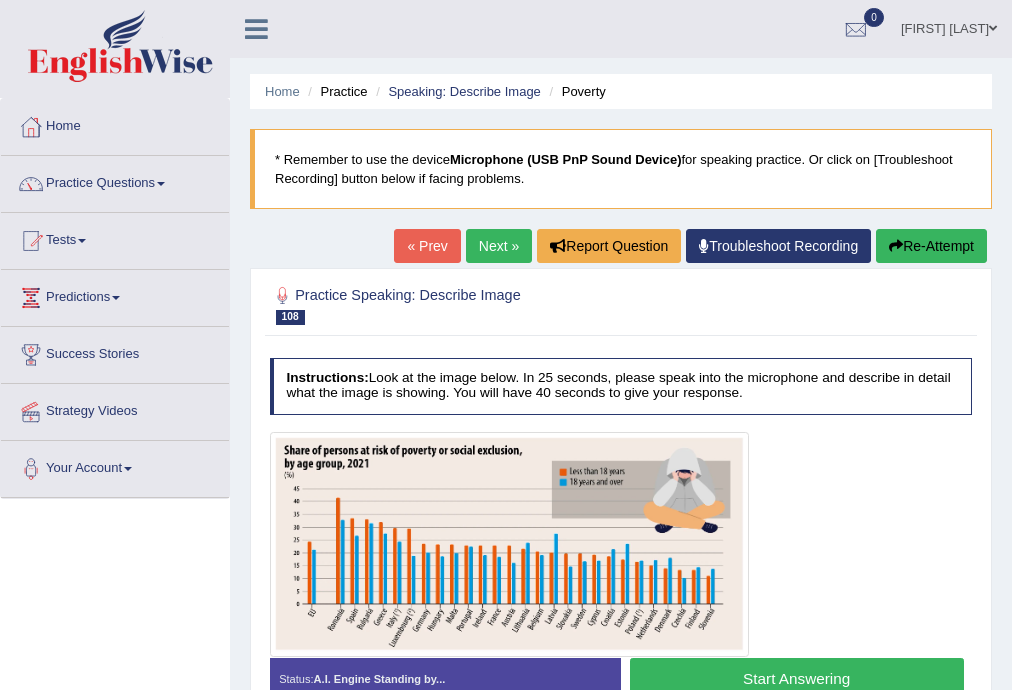 scroll, scrollTop: 0, scrollLeft: 0, axis: both 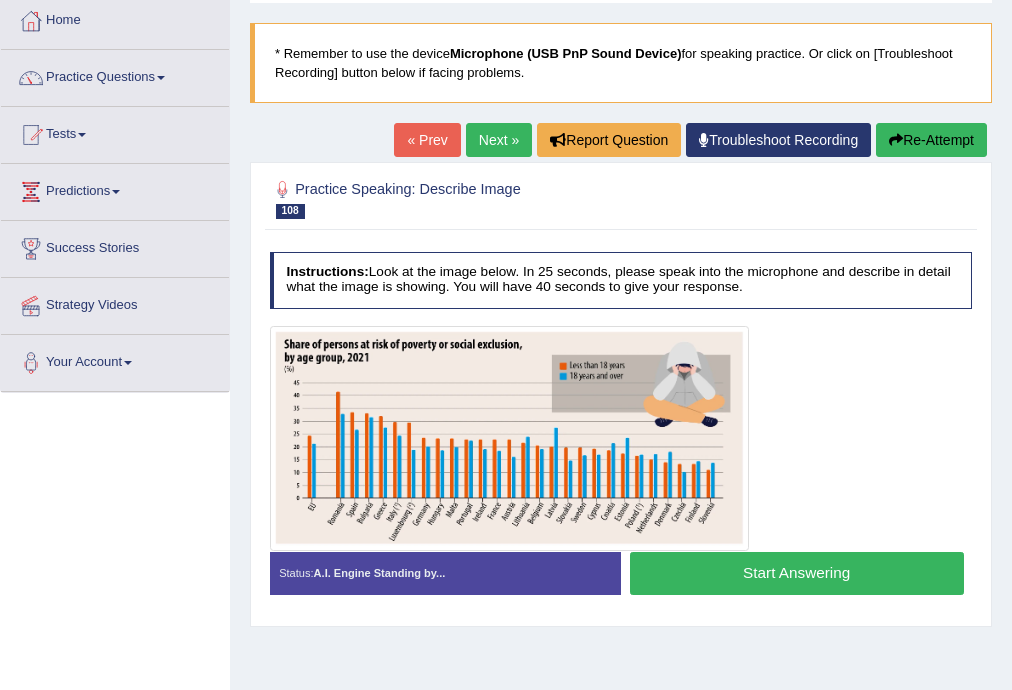 click on "Start Answering" at bounding box center [797, 573] 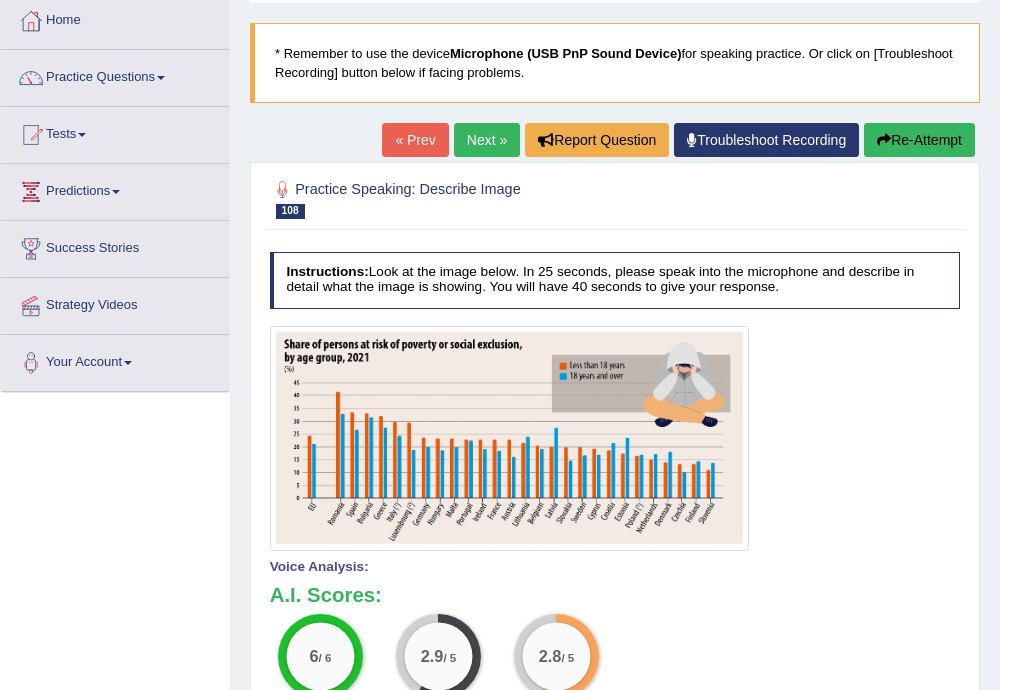scroll, scrollTop: 0, scrollLeft: 0, axis: both 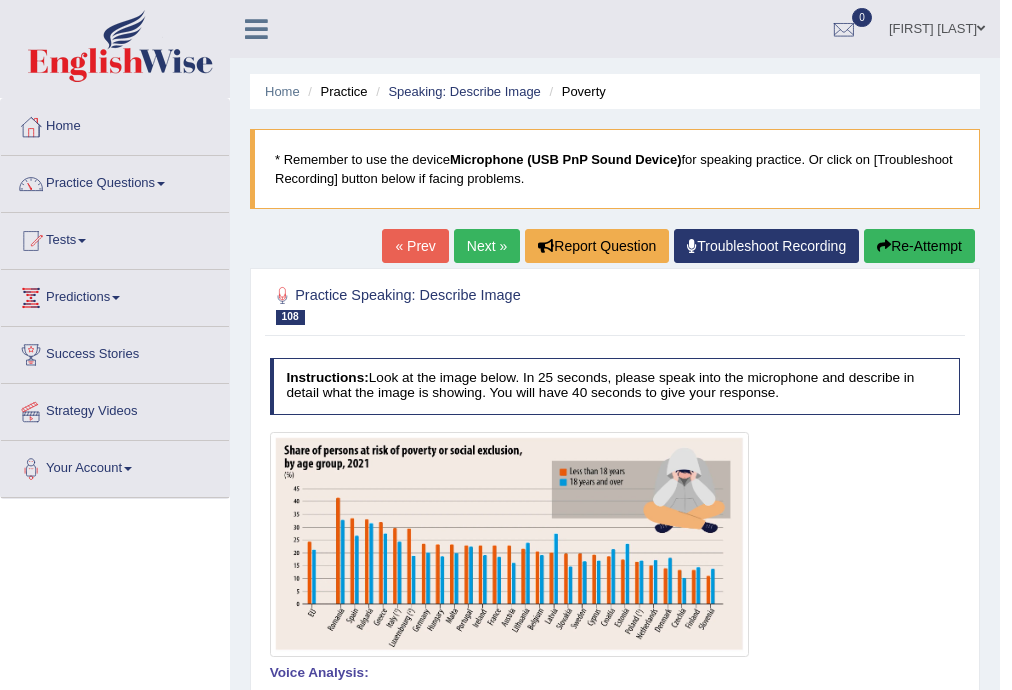 click on "Next »" at bounding box center [487, 246] 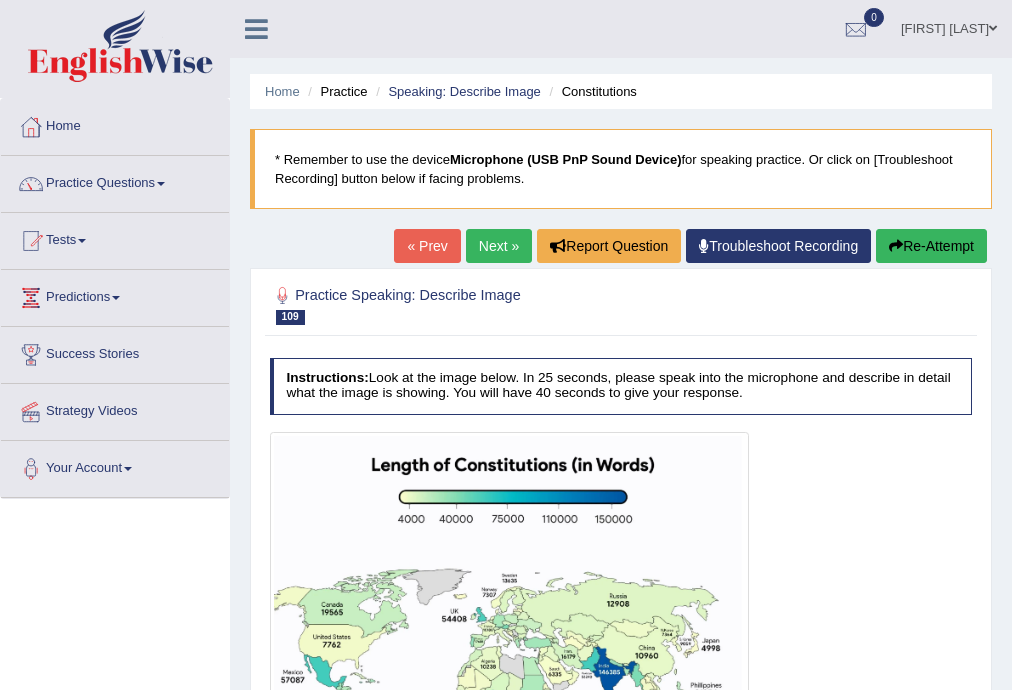 scroll, scrollTop: 0, scrollLeft: 0, axis: both 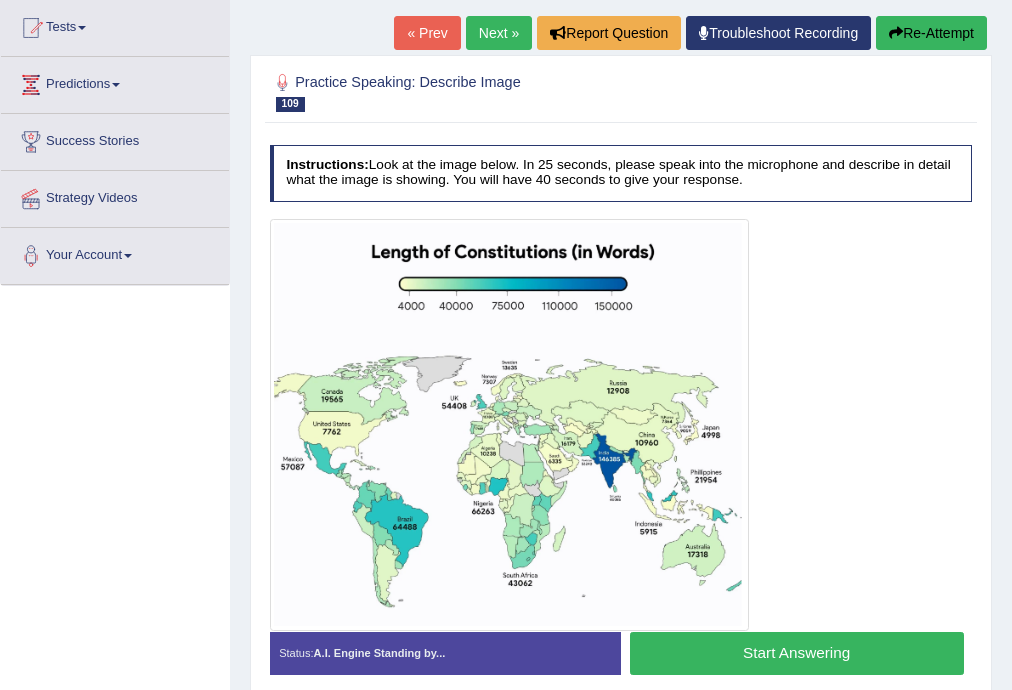 click on "Start Answering" at bounding box center [797, 653] 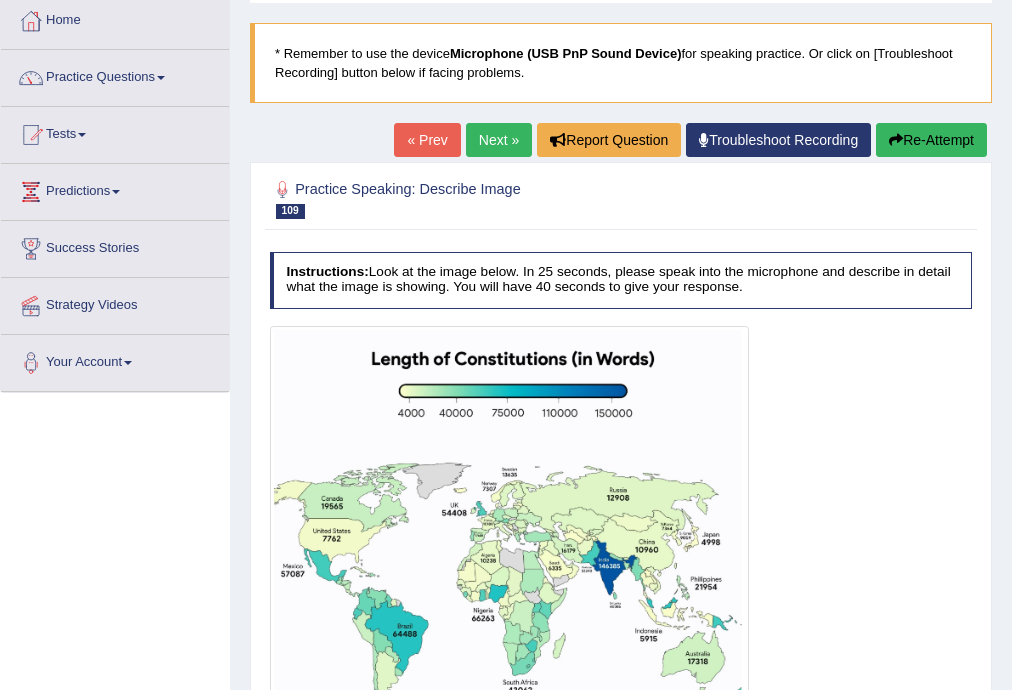 scroll, scrollTop: 360, scrollLeft: 0, axis: vertical 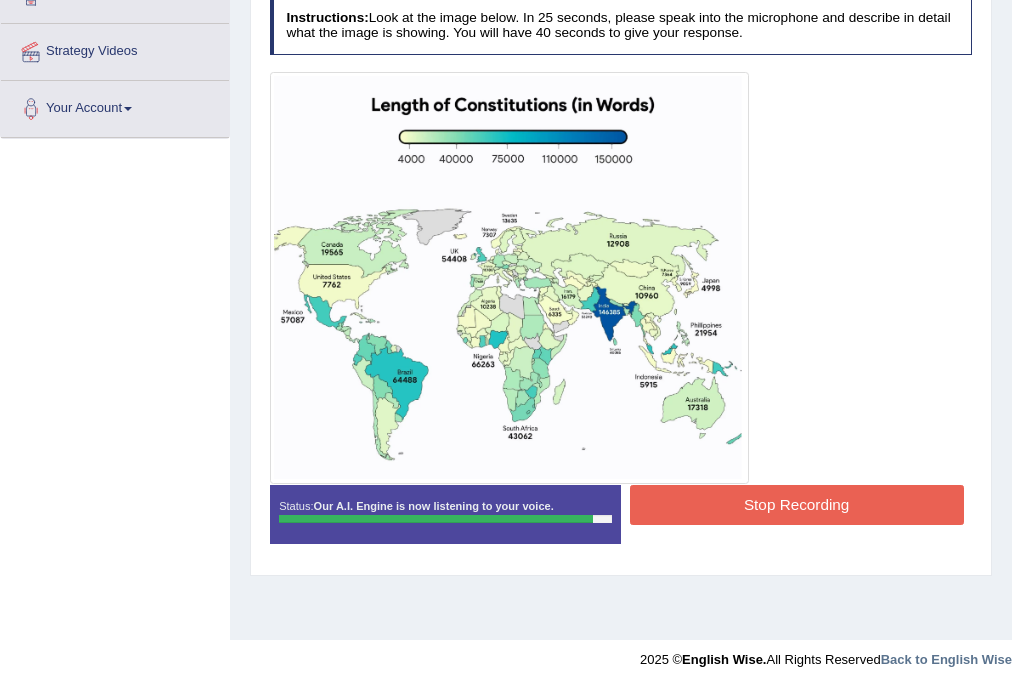 click on "Stop Recording" at bounding box center [797, 504] 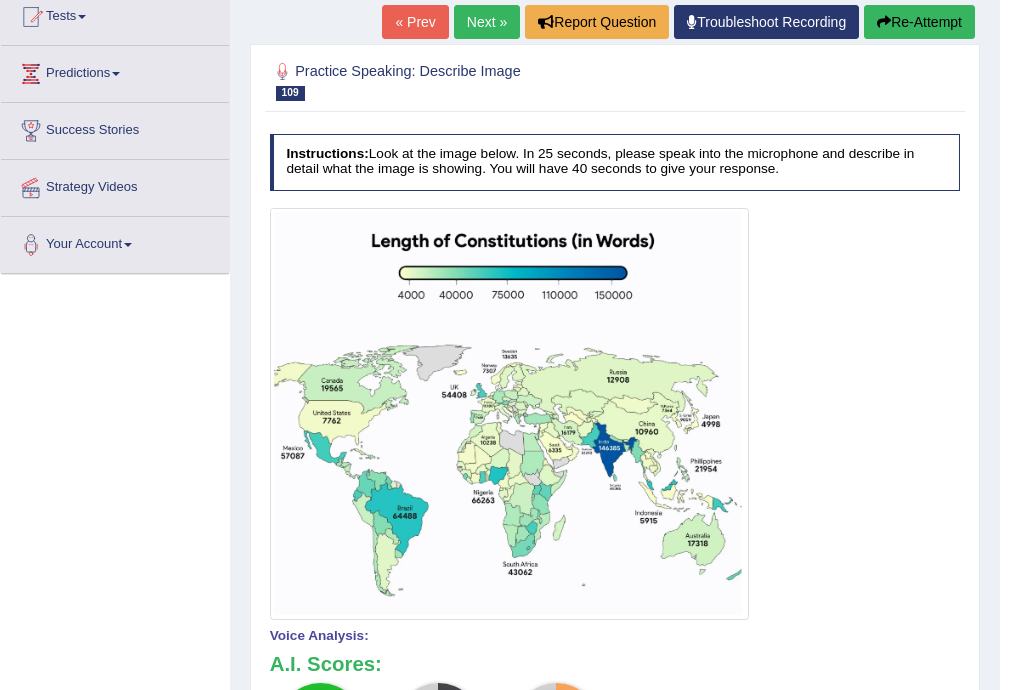 scroll, scrollTop: 0, scrollLeft: 0, axis: both 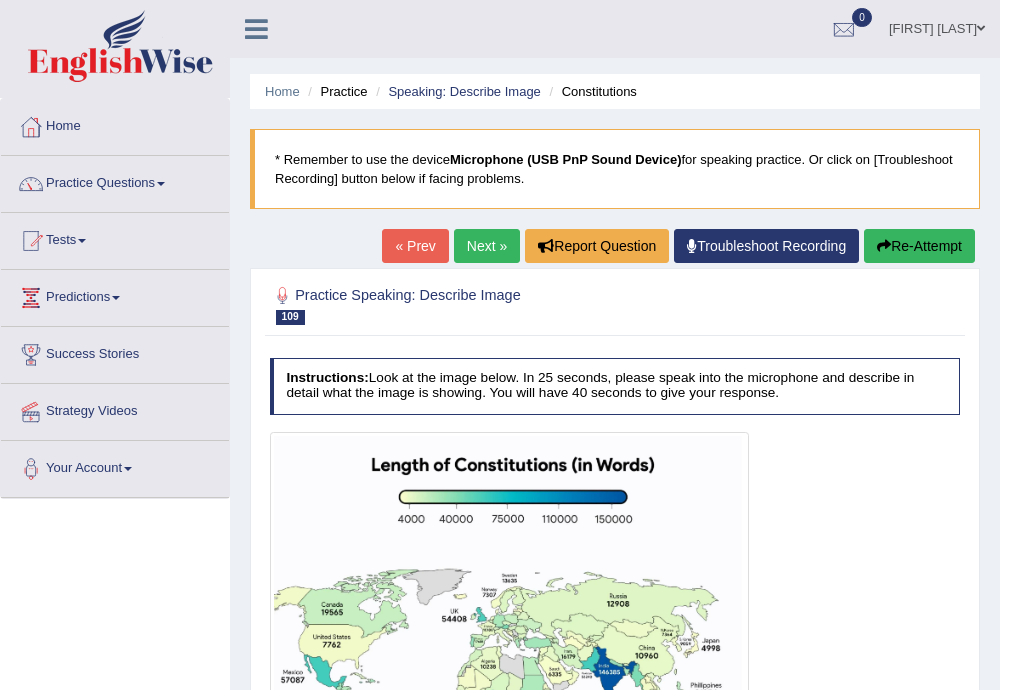 click on "Next »" at bounding box center (487, 246) 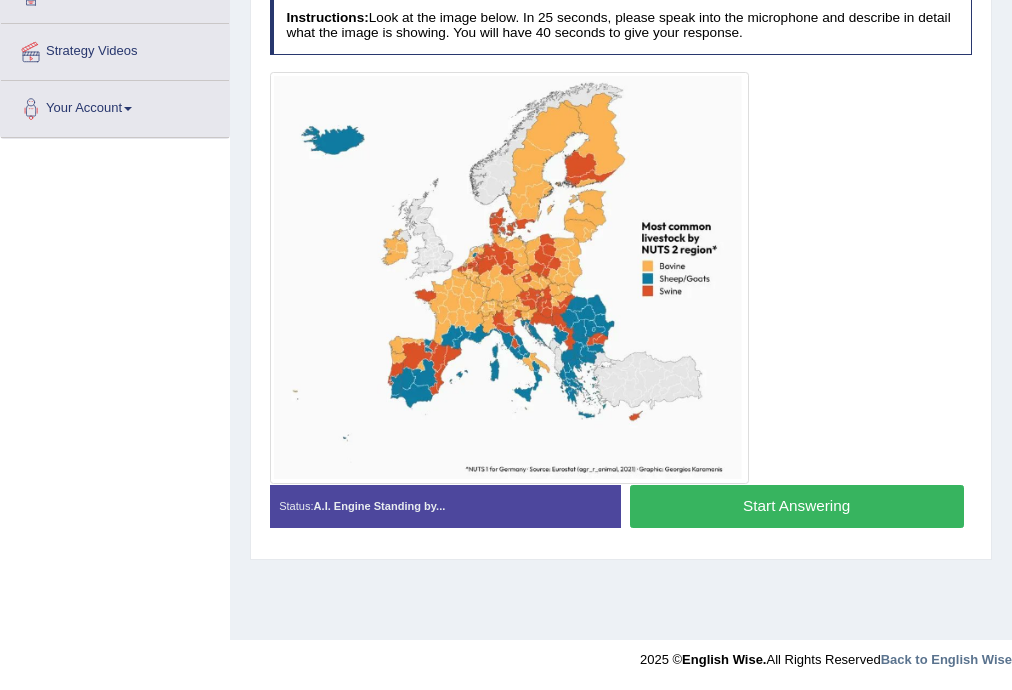 scroll, scrollTop: 360, scrollLeft: 0, axis: vertical 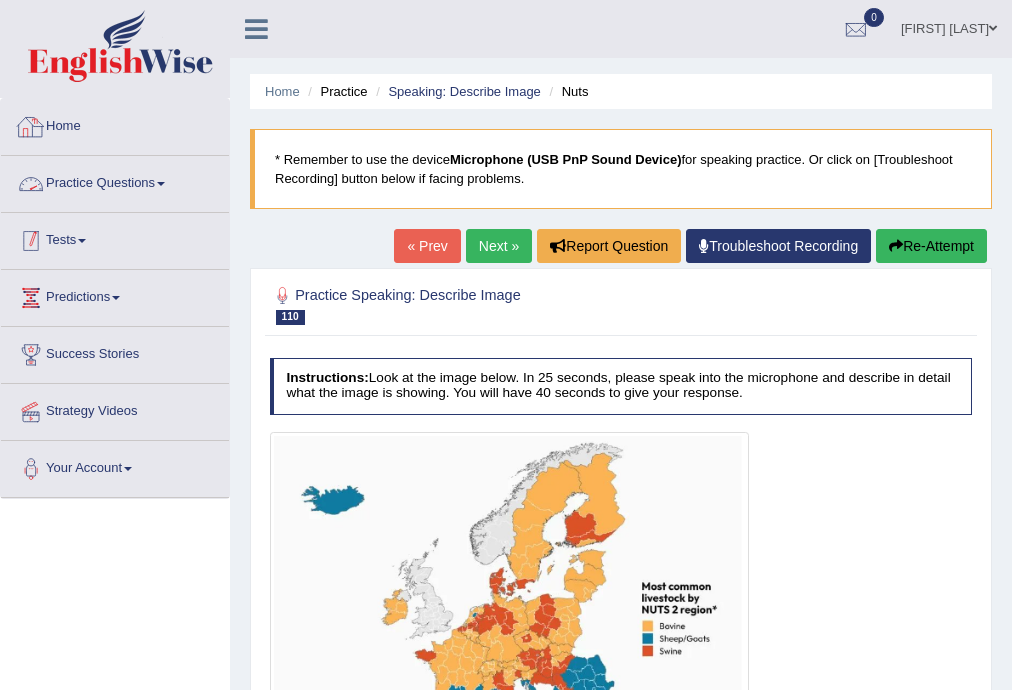 click on "Tests" at bounding box center [115, 238] 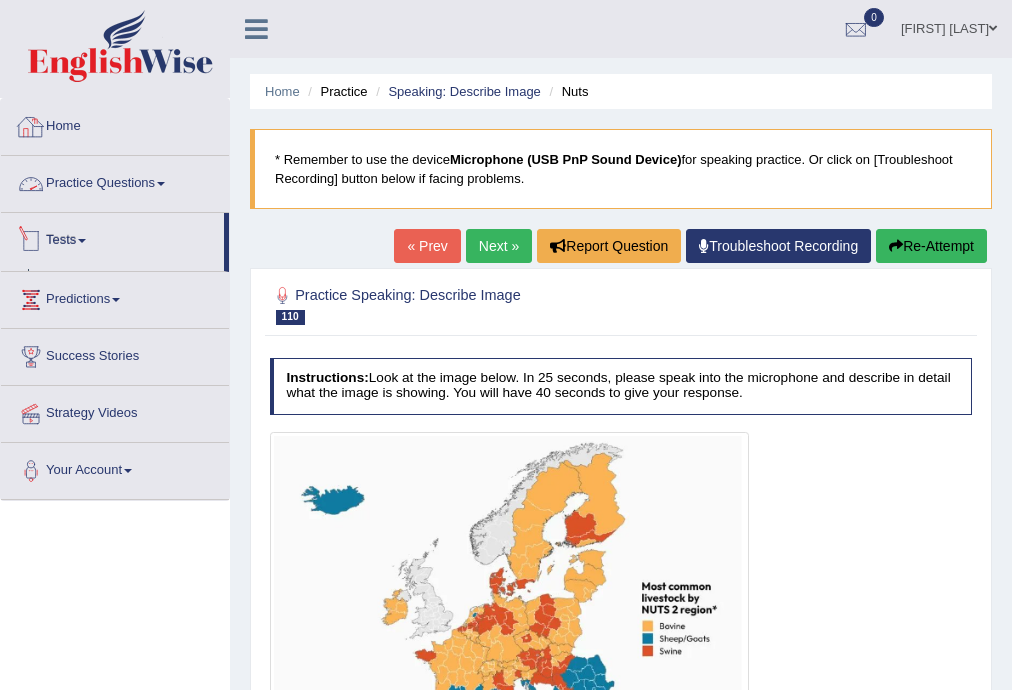 click on "Tests" at bounding box center [112, 238] 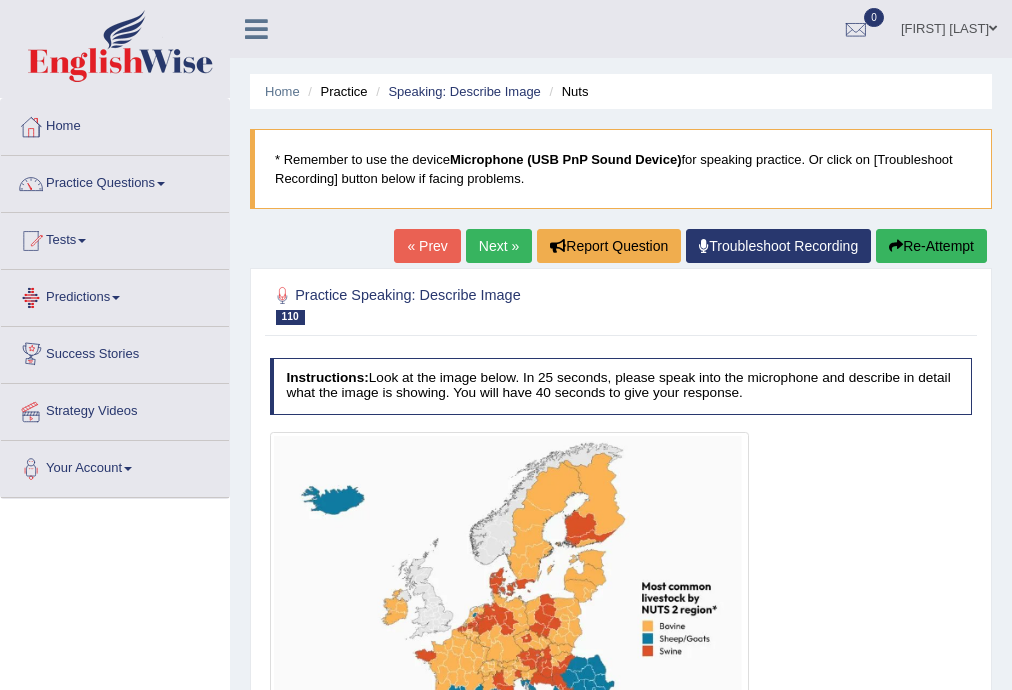click on "Tests" at bounding box center (115, 238) 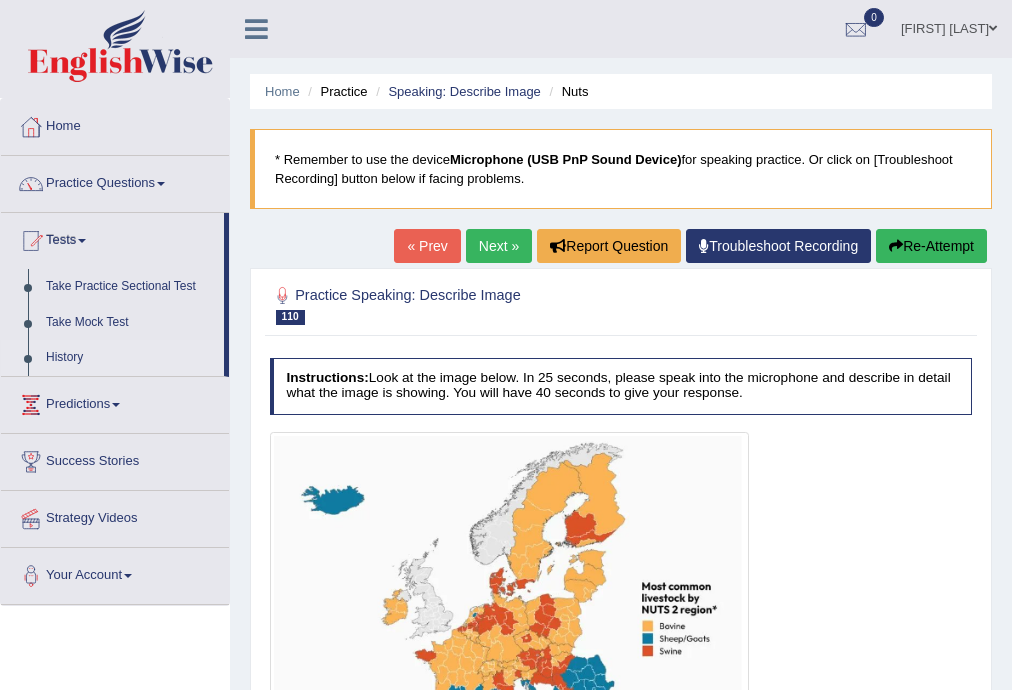 click on "History" at bounding box center [130, 358] 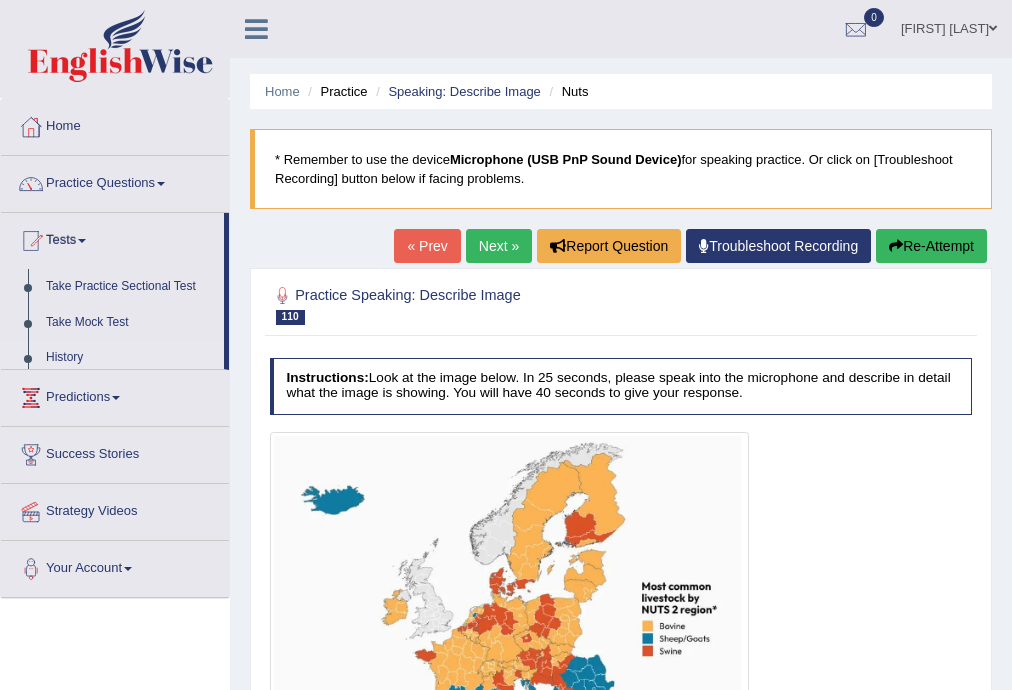 click on "History" at bounding box center [130, 358] 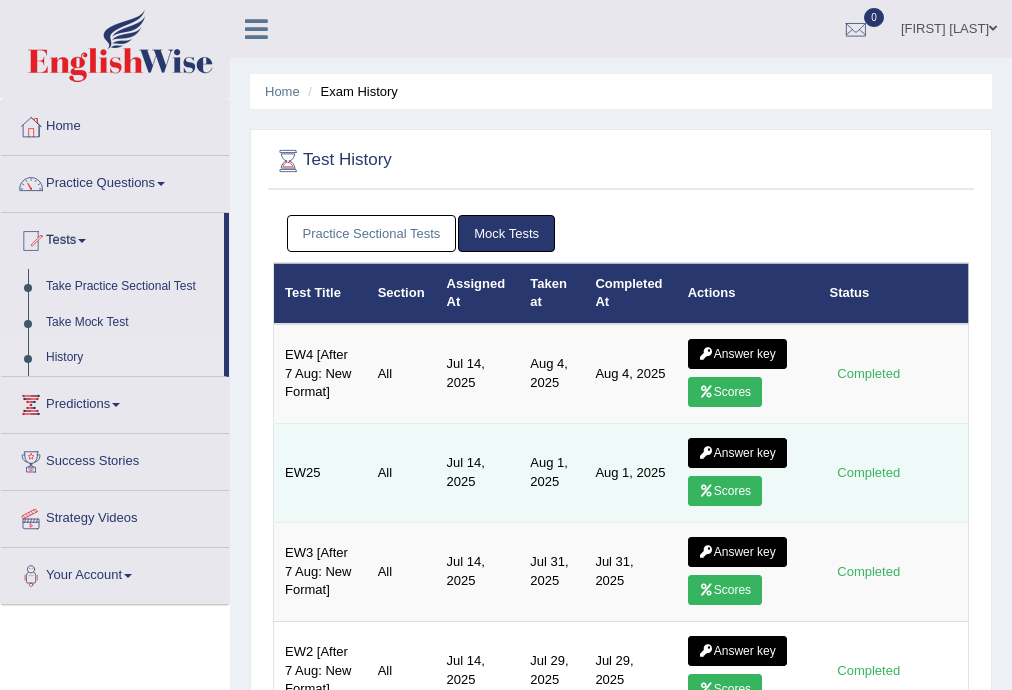 scroll, scrollTop: 0, scrollLeft: 0, axis: both 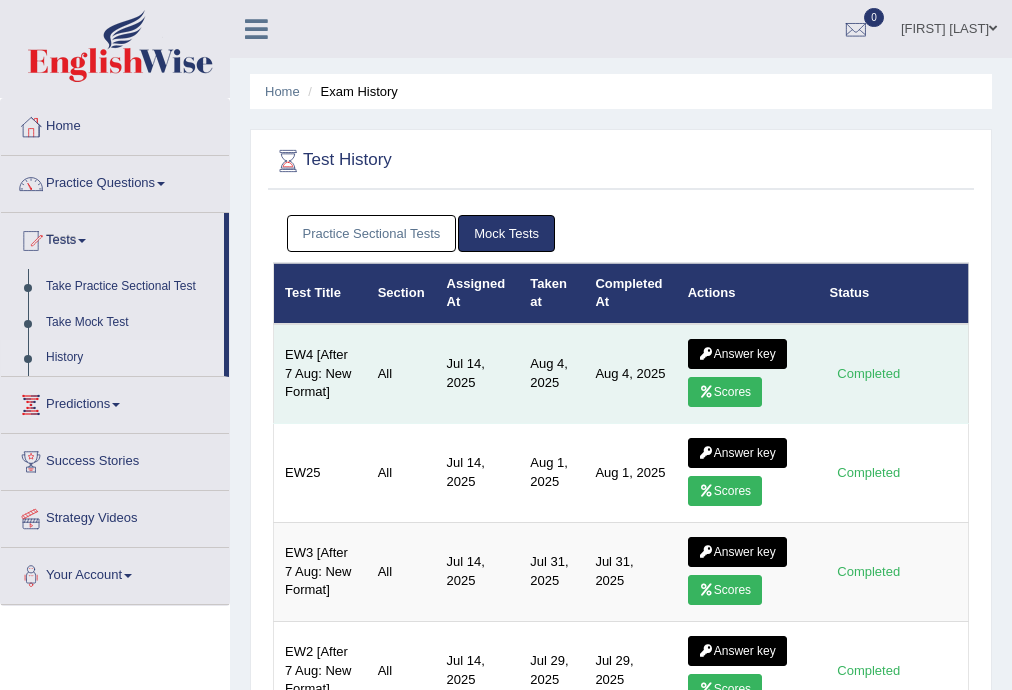 click on "Answer key" at bounding box center (737, 354) 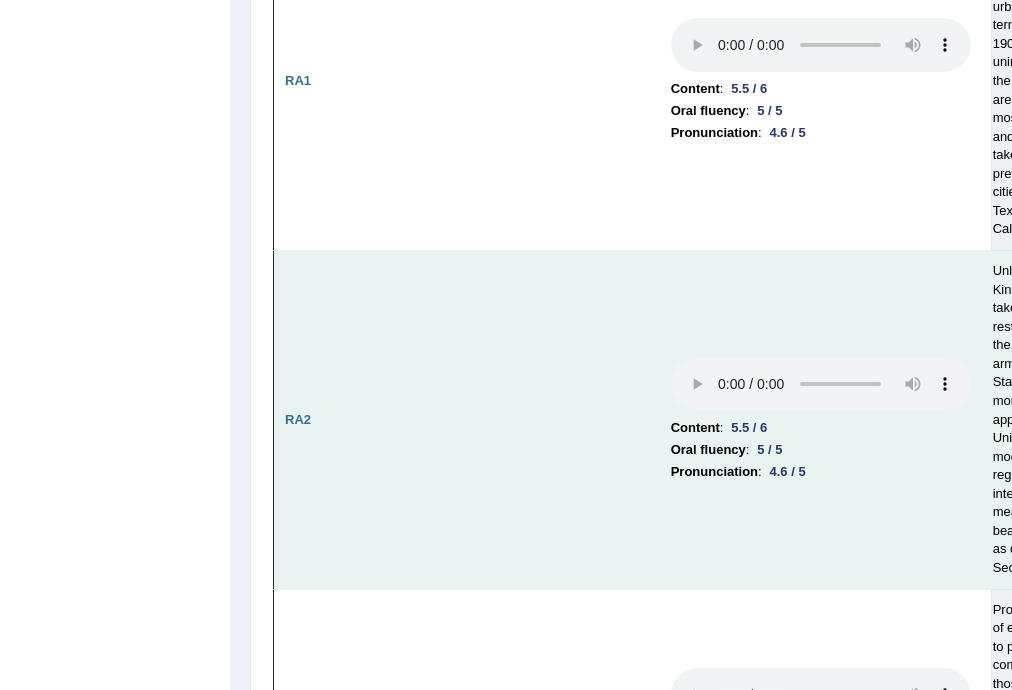 scroll, scrollTop: 533, scrollLeft: 0, axis: vertical 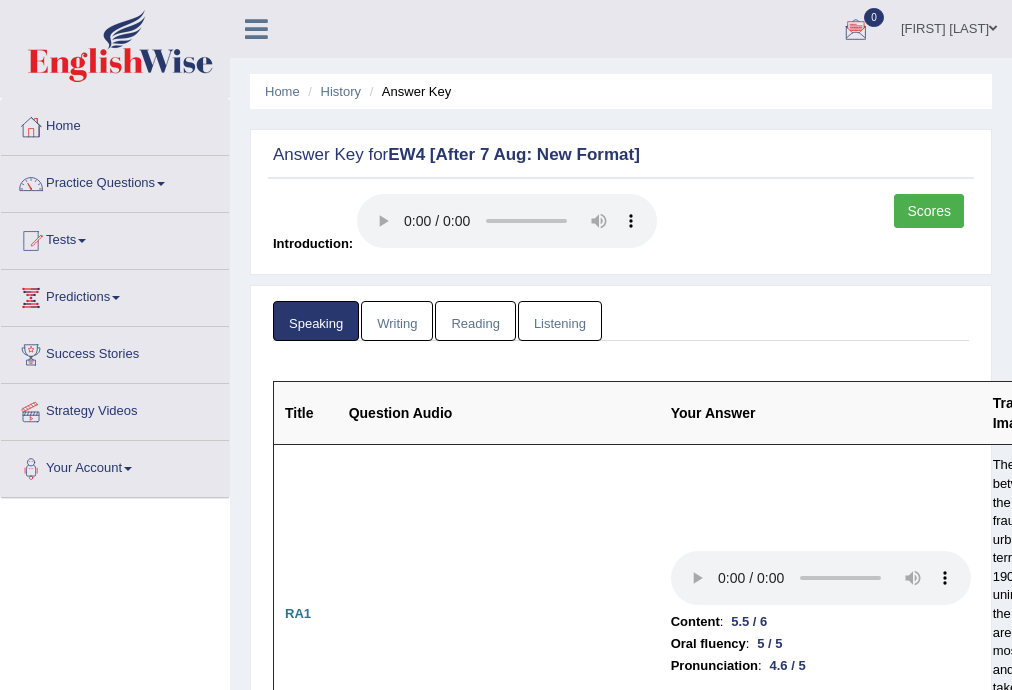 drag, startPoint x: 824, startPoint y: 353, endPoint x: 833, endPoint y: 358, distance: 10.29563 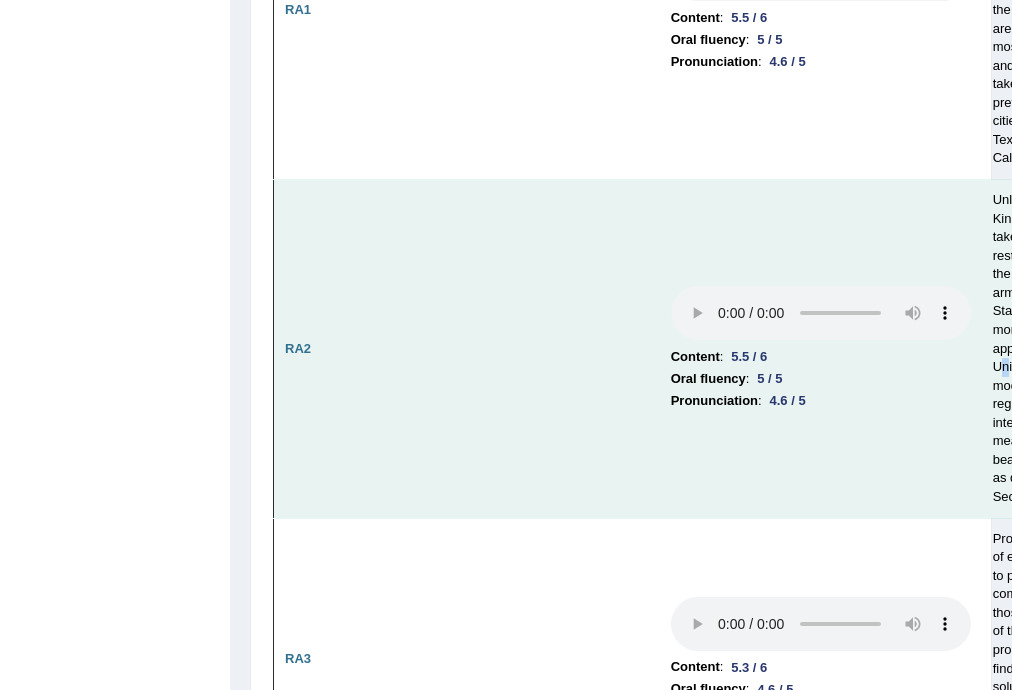 click on "Unlike the United Kingdom, which has taken a relatively restrictive approach to the possession of arms, the United States has taken a more lenient approach. In the United States, three models have evolved regarding the interpretation of the meaning of the right to bear and keep arms as delineated in the Second Amendment." at bounding box center (1059, 349) 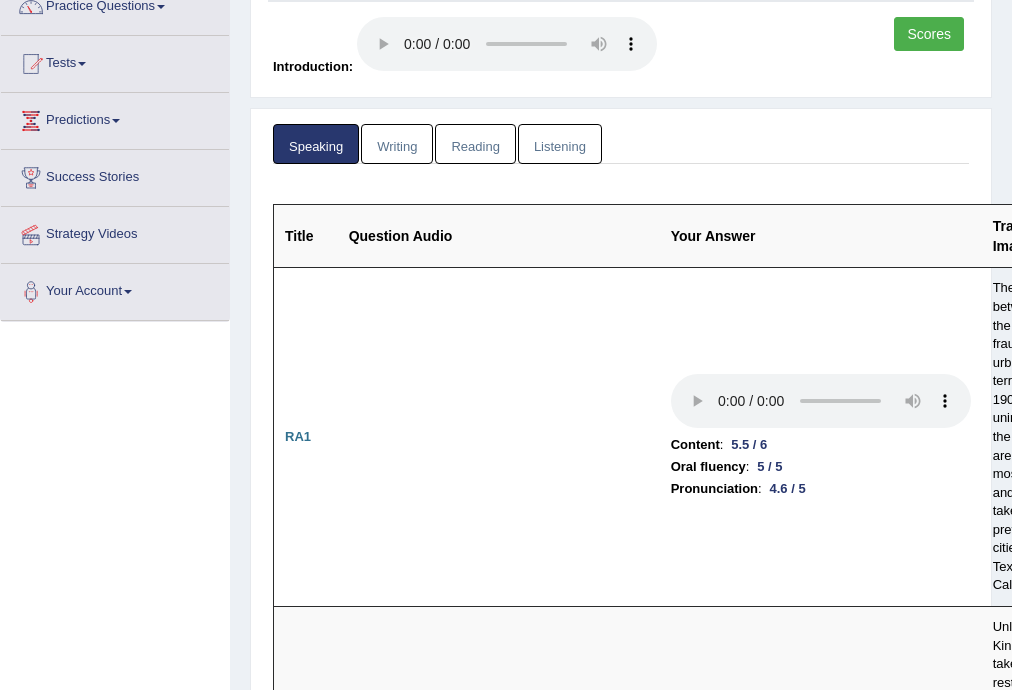 scroll, scrollTop: 0, scrollLeft: 0, axis: both 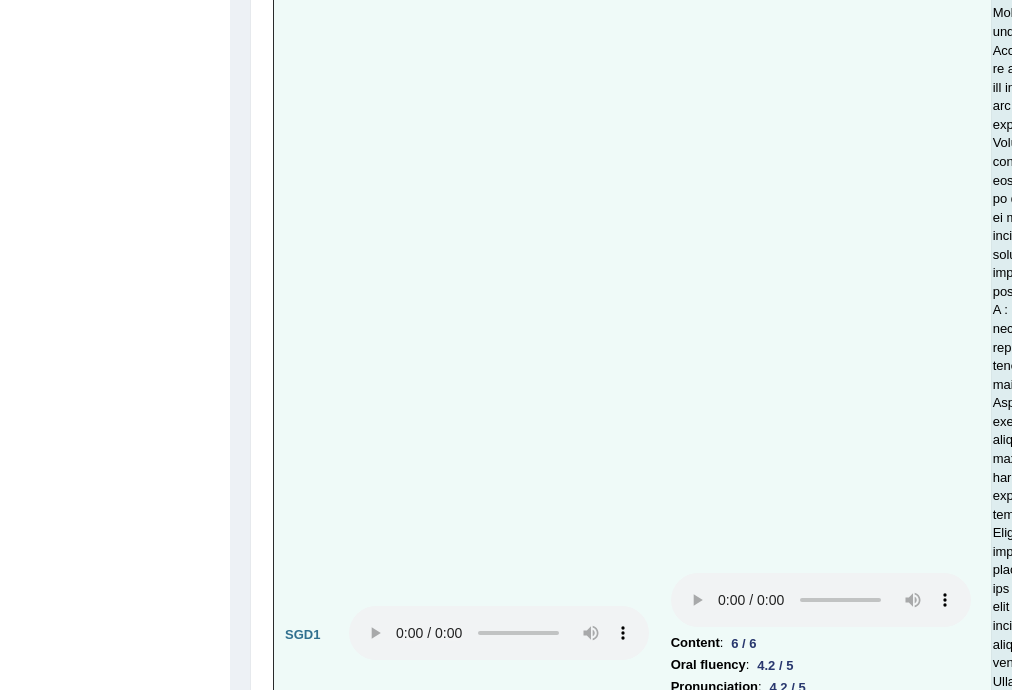 drag, startPoint x: 768, startPoint y: 564, endPoint x: 583, endPoint y: 550, distance: 185.52898 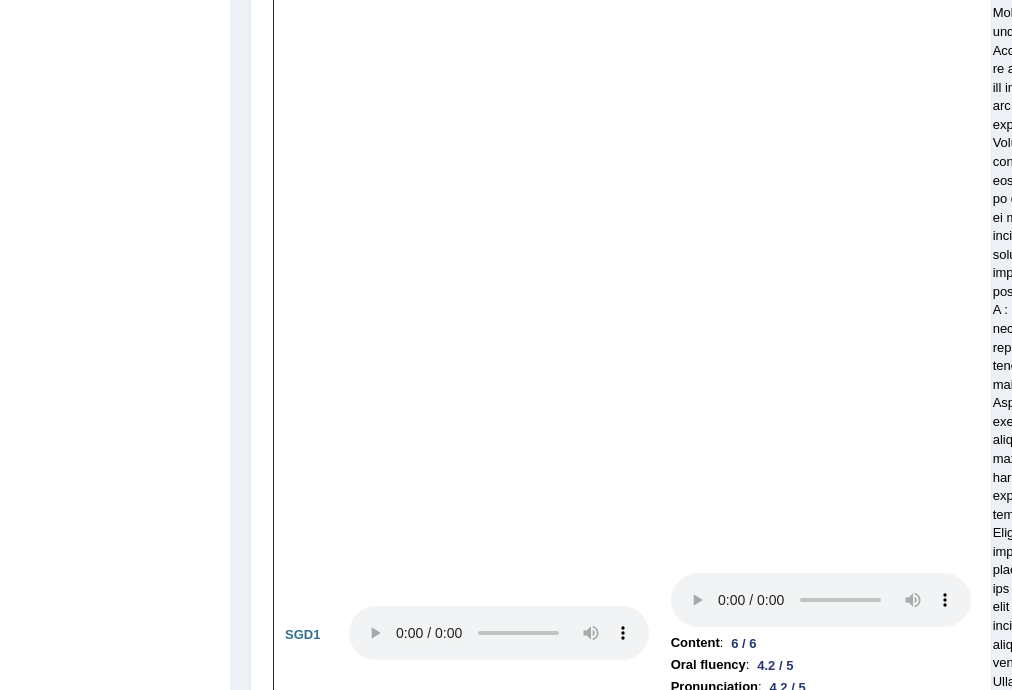 drag, startPoint x: 273, startPoint y: 575, endPoint x: 233, endPoint y: 561, distance: 42.379242 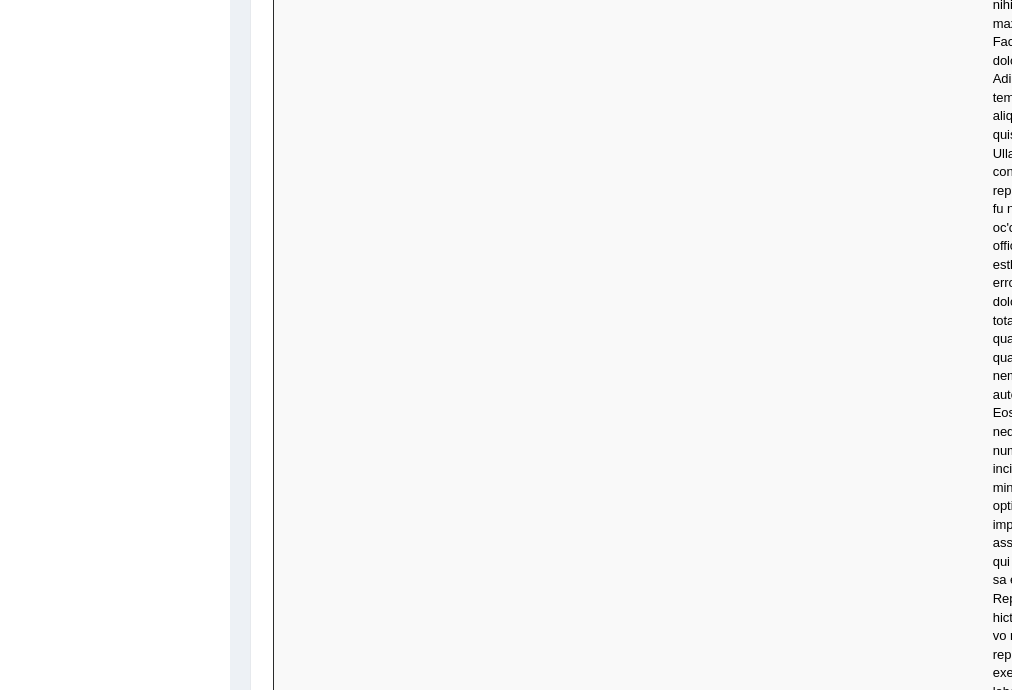 scroll, scrollTop: 10539, scrollLeft: 0, axis: vertical 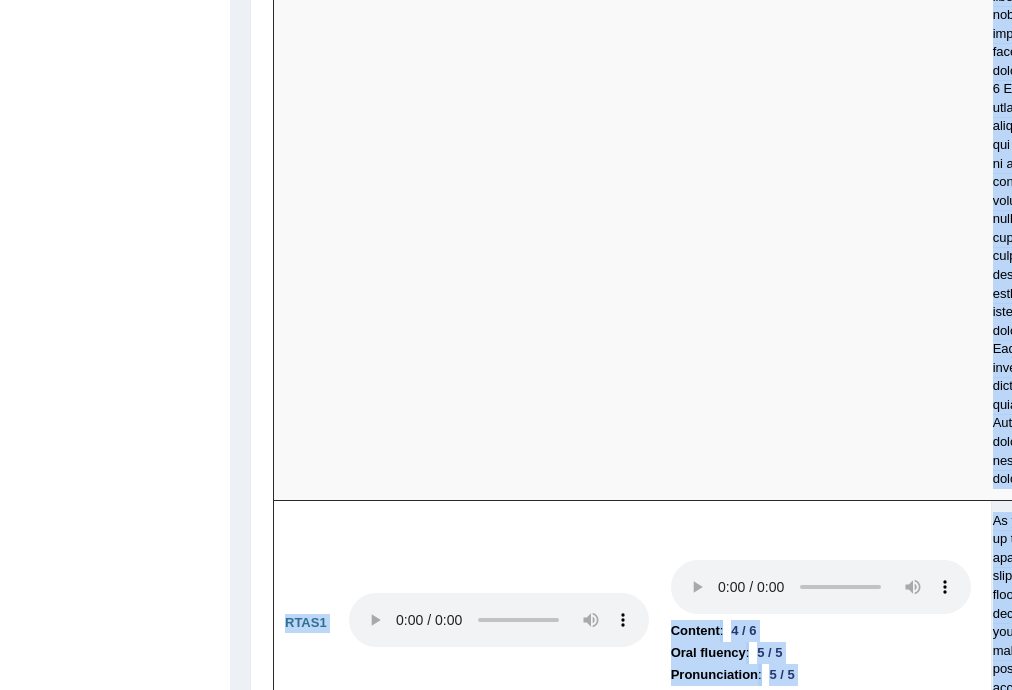 drag, startPoint x: 276, startPoint y: 556, endPoint x: 146, endPoint y: 464, distance: 159.26079 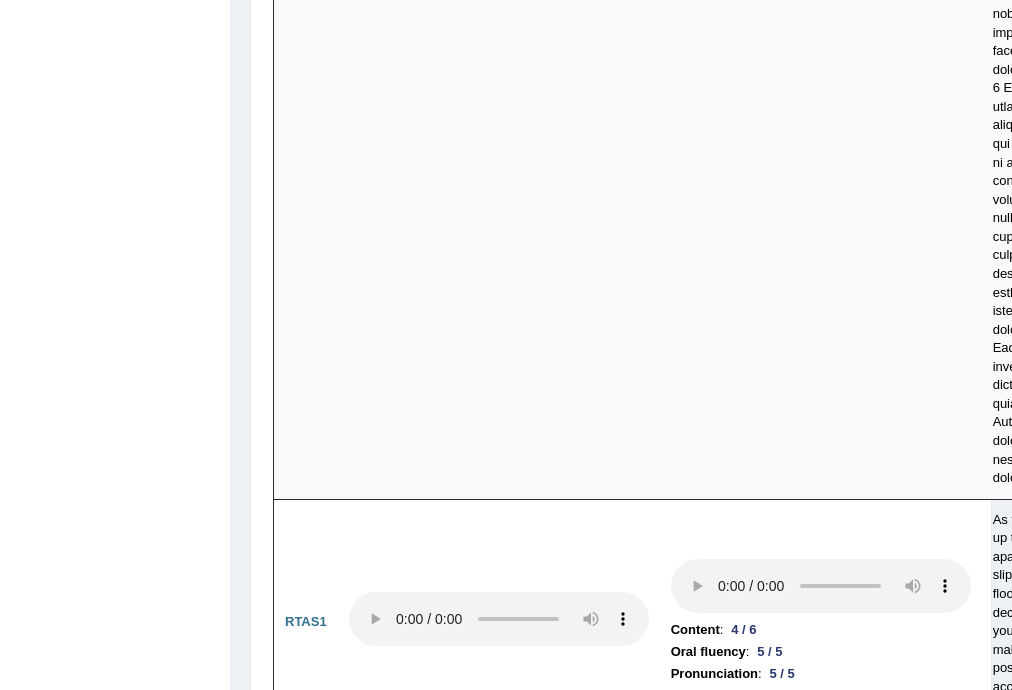 scroll, scrollTop: 10539, scrollLeft: 0, axis: vertical 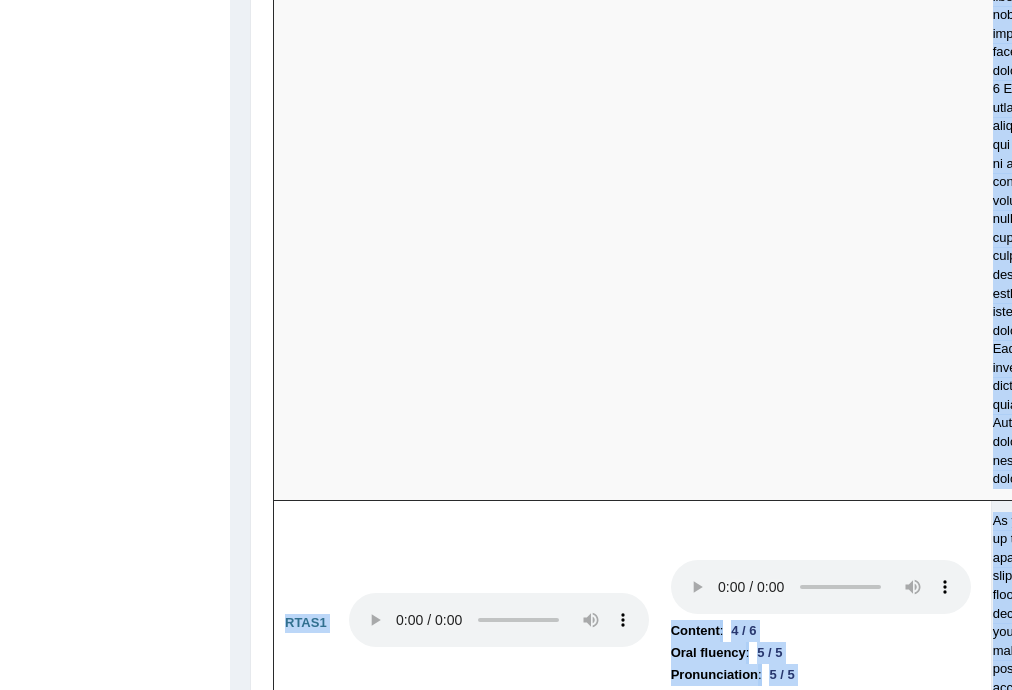 drag, startPoint x: 932, startPoint y: 588, endPoint x: 100, endPoint y: 488, distance: 837.98804 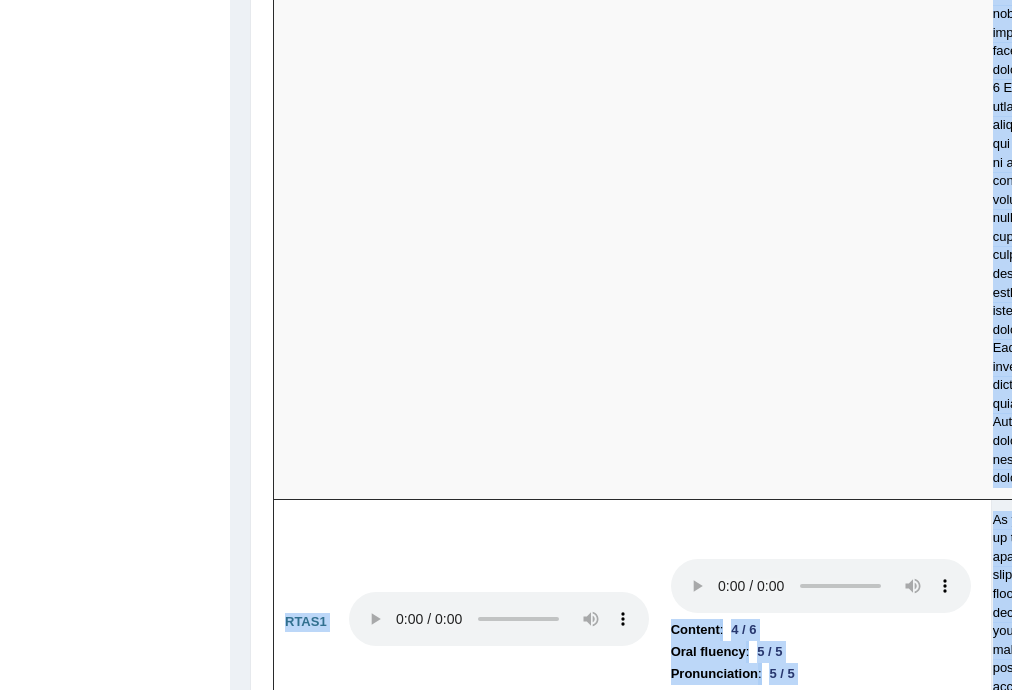 scroll, scrollTop: 10539, scrollLeft: 0, axis: vertical 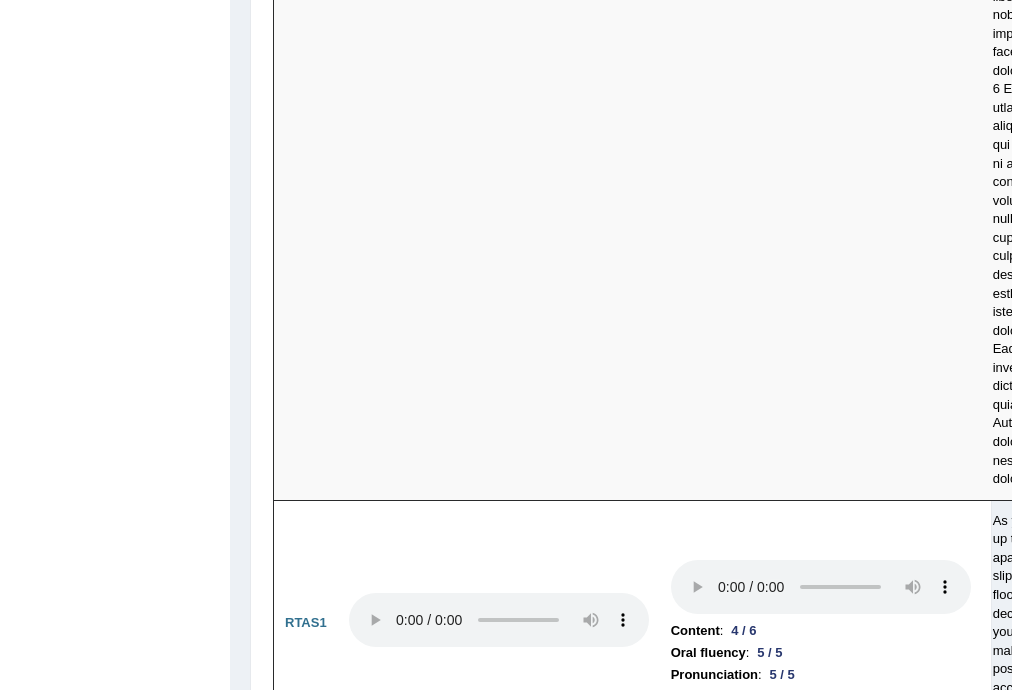 click on "Speaking
Writing
Reading
Listening
Title Question Audio Your Answer Transcript/Question Image RA1
Content  :  5.5 / 6
Oral fluency  :  5 / 5
Pronunciation  :  4.6 / 5
The border itself between Mexico and the United States is fraught with a mix of urban and desert terrain and spans over 1900 miles. Both the uninhabited areas of the border and urban areas are where the most drug trafficking and illegal crossings take place. Crime is prevalent in urban cities like El Paso, Texas and San Diego, California. RA2
Content  :  5.5 / 6
Oral fluency  :  5 / 5
3" at bounding box center [621, -4715] 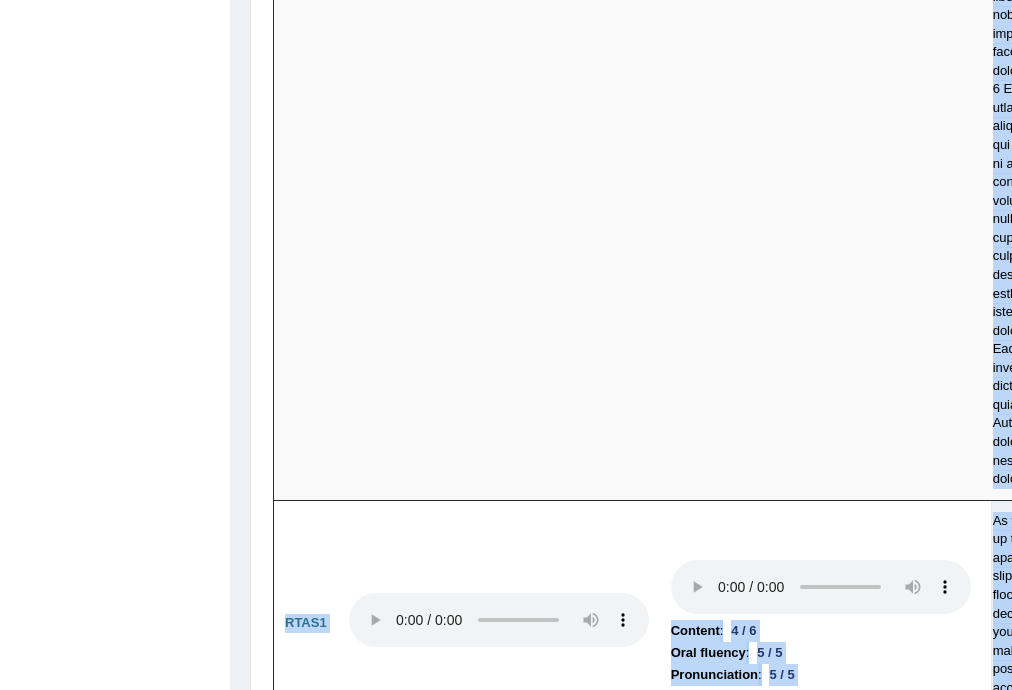 drag, startPoint x: 276, startPoint y: 560, endPoint x: 236, endPoint y: 528, distance: 51.224995 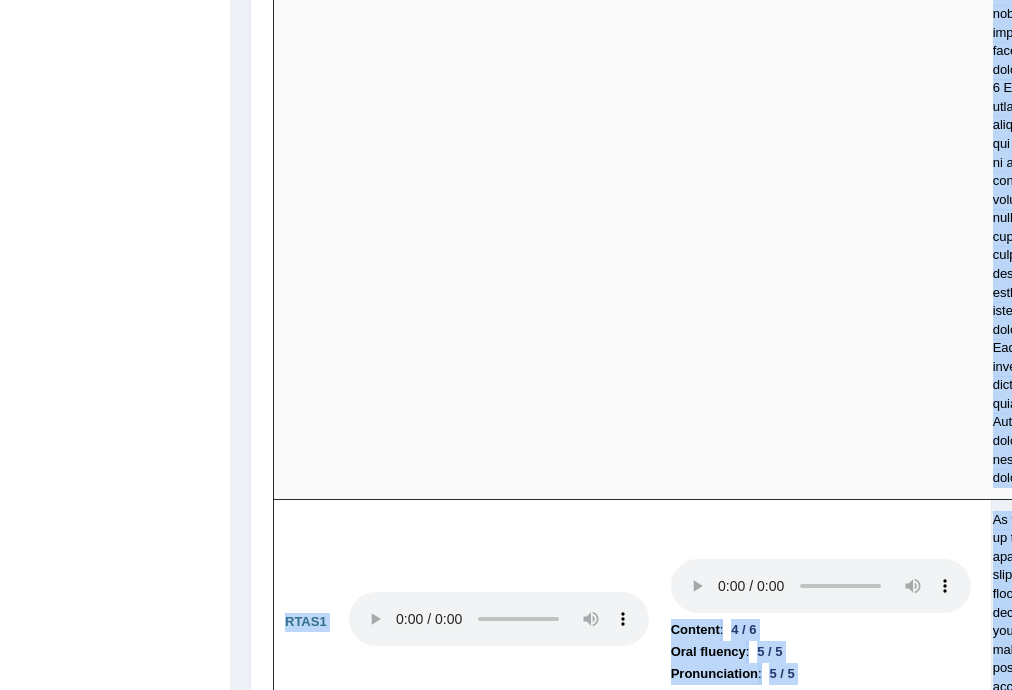 scroll, scrollTop: 10539, scrollLeft: 0, axis: vertical 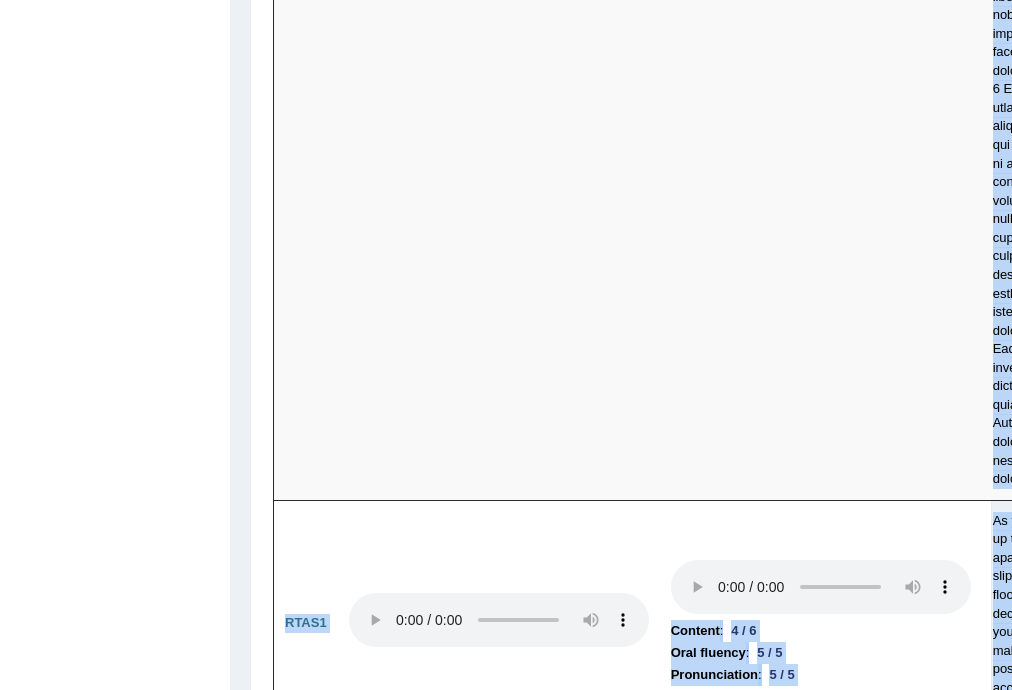 drag, startPoint x: 562, startPoint y: 585, endPoint x: 263, endPoint y: 547, distance: 301.40503 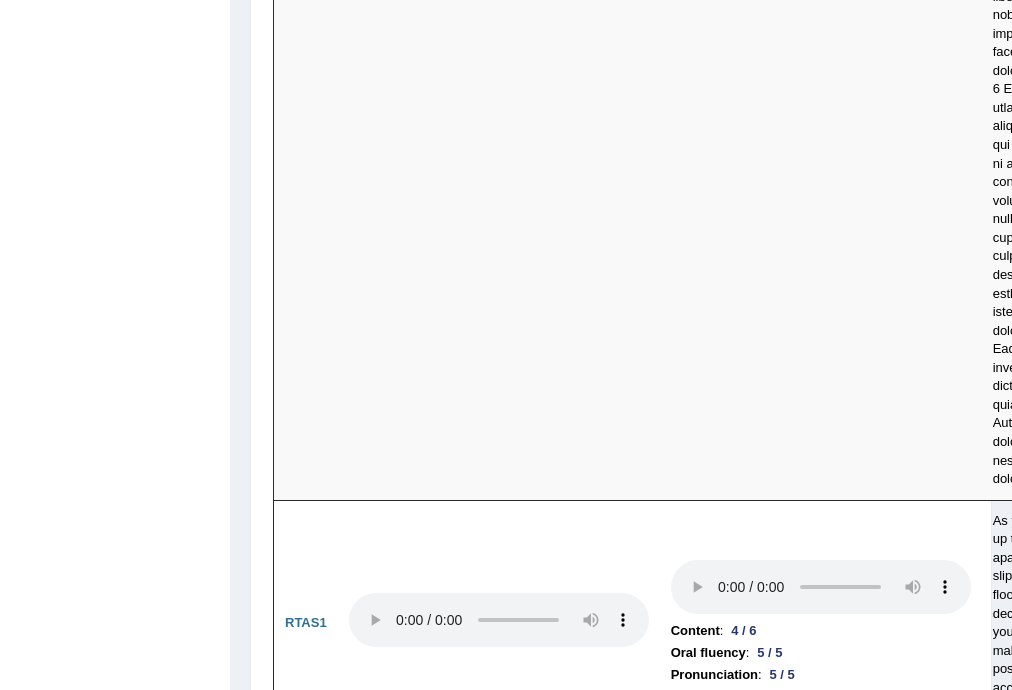 click on "Home
History
Answer Key
Answer Key for  EW4 [After 7 Aug: New Format]
Scores
Introduction:
Speaking
Writing
Reading
Listening
Title Question Audio Your Answer Transcript/Question Image RA1
Content  :  5.5 / 6
Oral fluency  :  5 / 5
Pronunciation  :  4.6 / 5
RA2
Content  :  5.5 / 6
Oral fluency  :  5 / 5
Pronunciation  :  4.6 / 5
RA3
Content  :  5.3 / 6
:   :" at bounding box center (621, -4850) 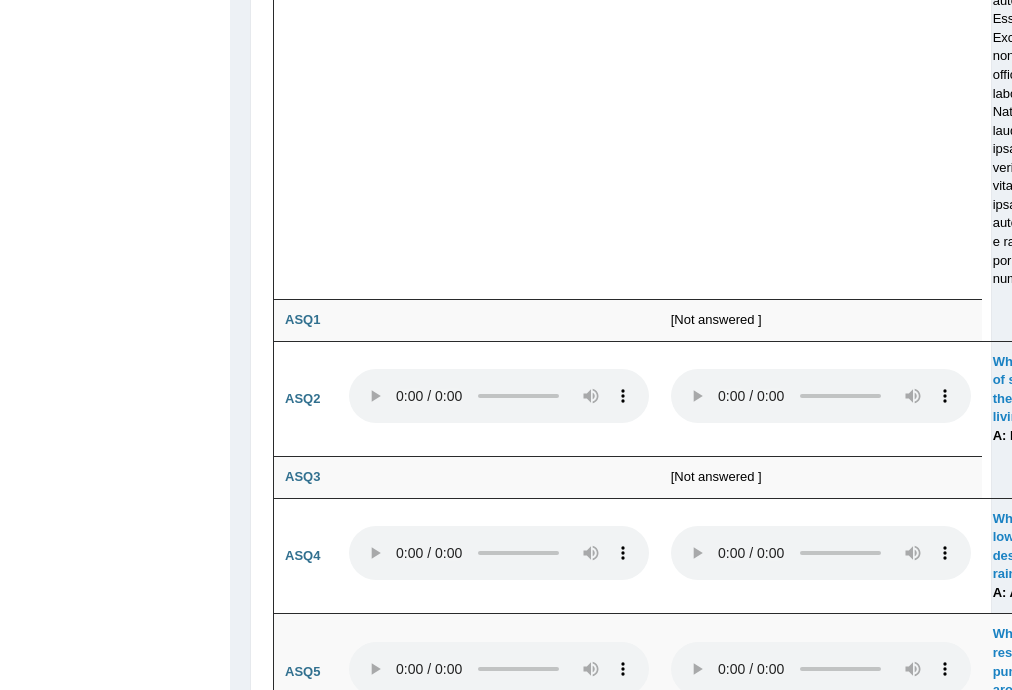 scroll, scrollTop: 5934, scrollLeft: 0, axis: vertical 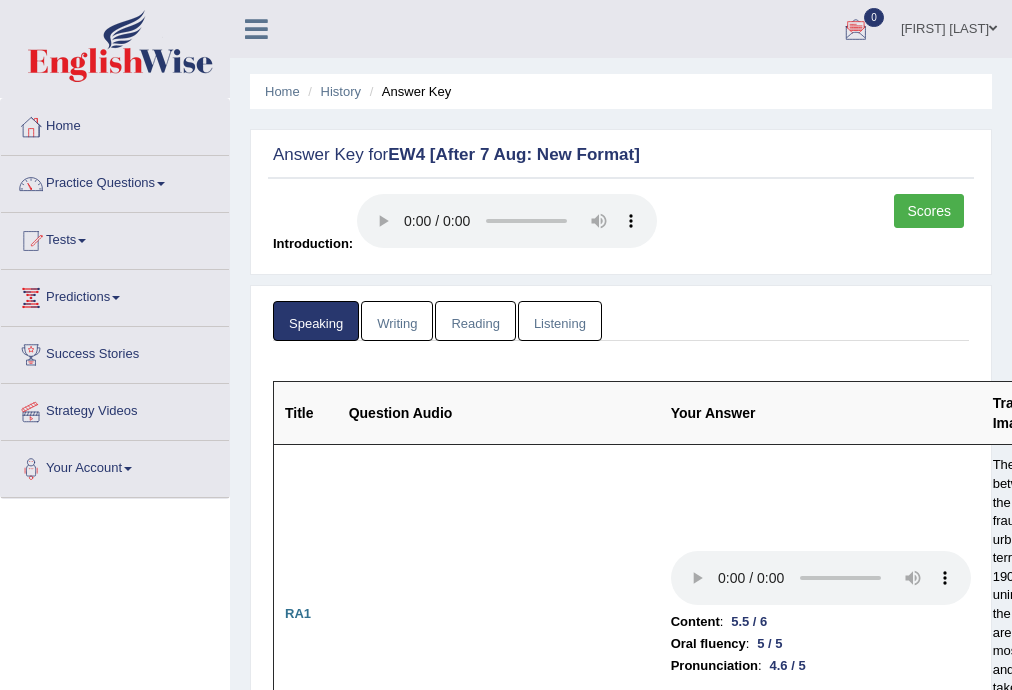 click on "Writing" at bounding box center (397, 321) 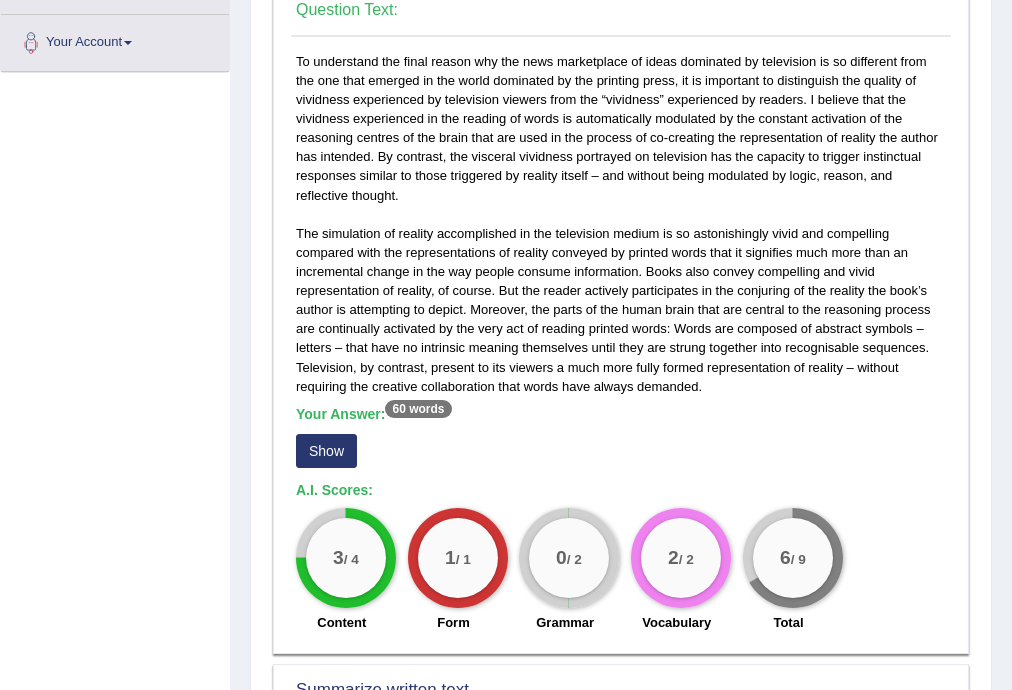 scroll, scrollTop: 320, scrollLeft: 0, axis: vertical 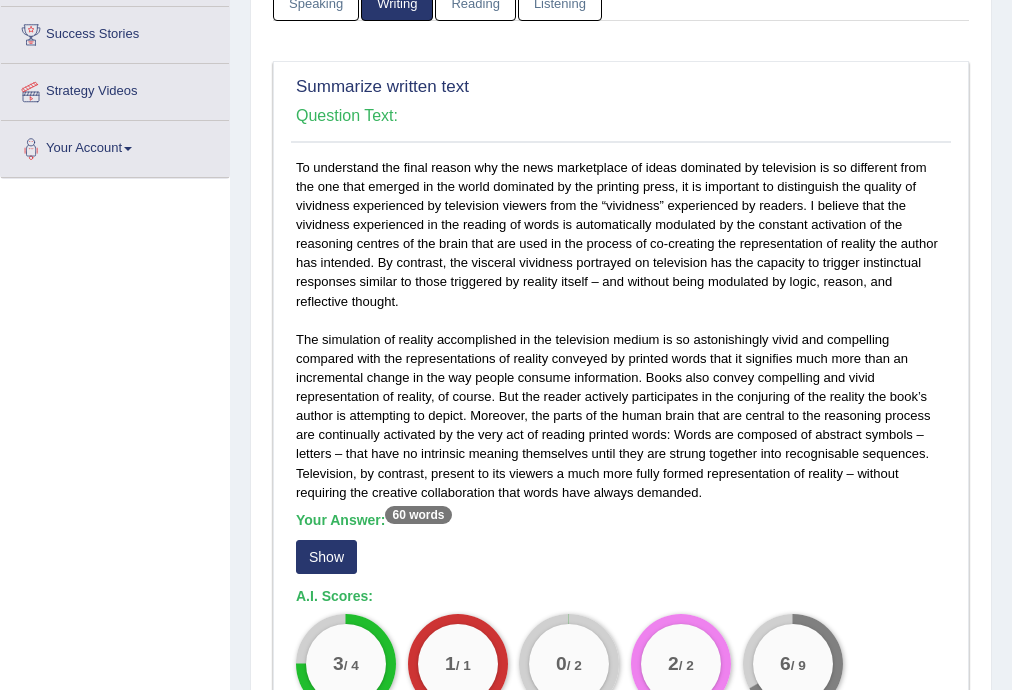 click on "Show" at bounding box center [326, 557] 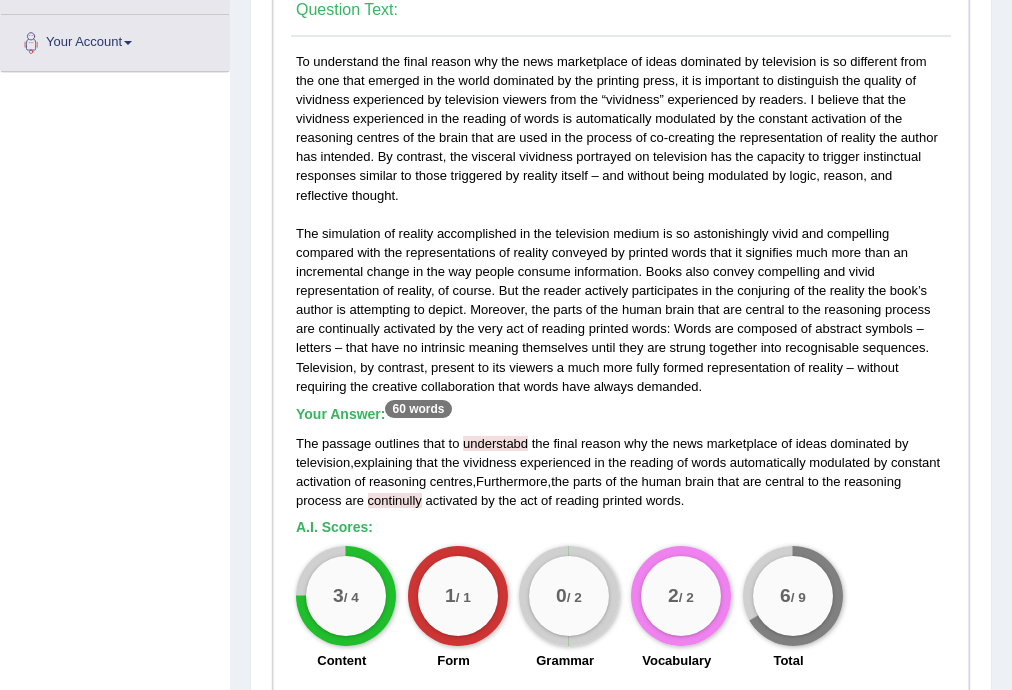 scroll, scrollTop: 0, scrollLeft: 0, axis: both 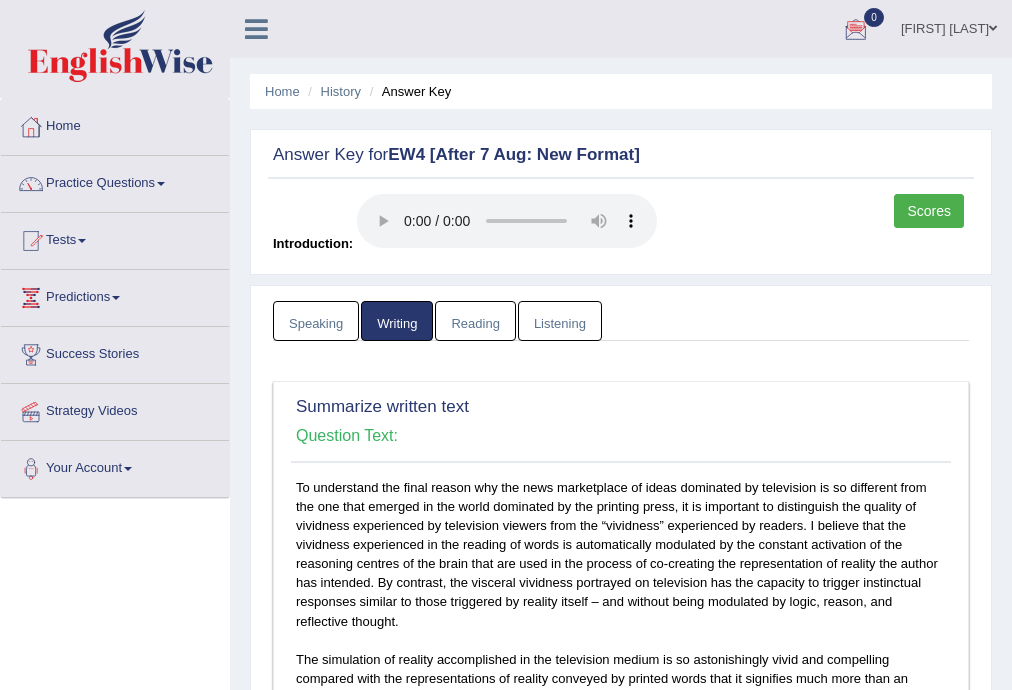 click on "Speaking" at bounding box center (316, 321) 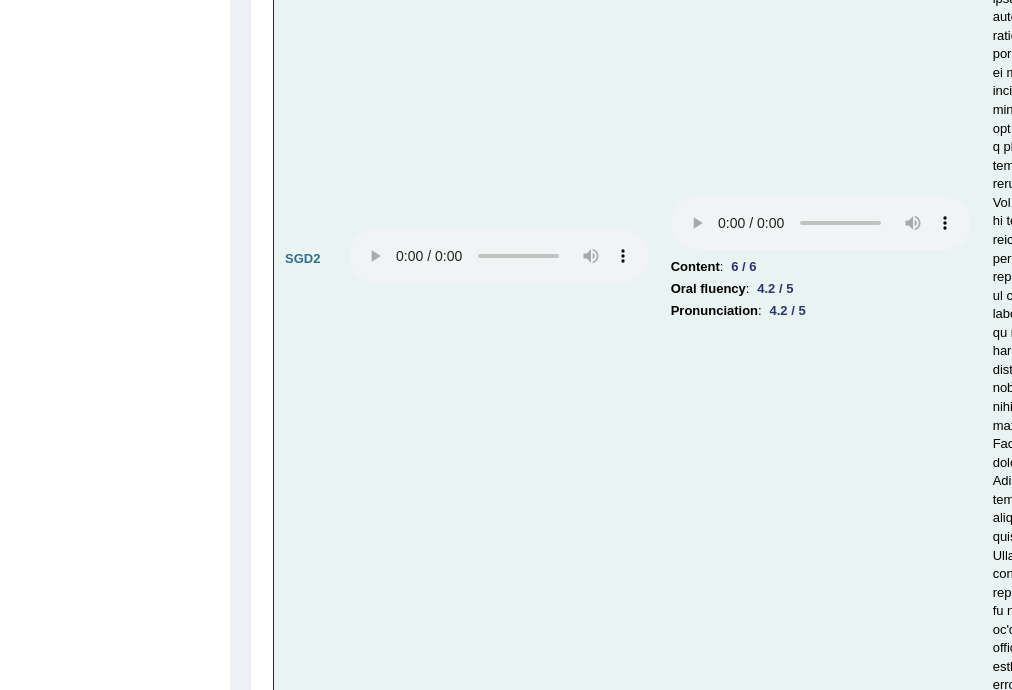 scroll, scrollTop: 8853, scrollLeft: 0, axis: vertical 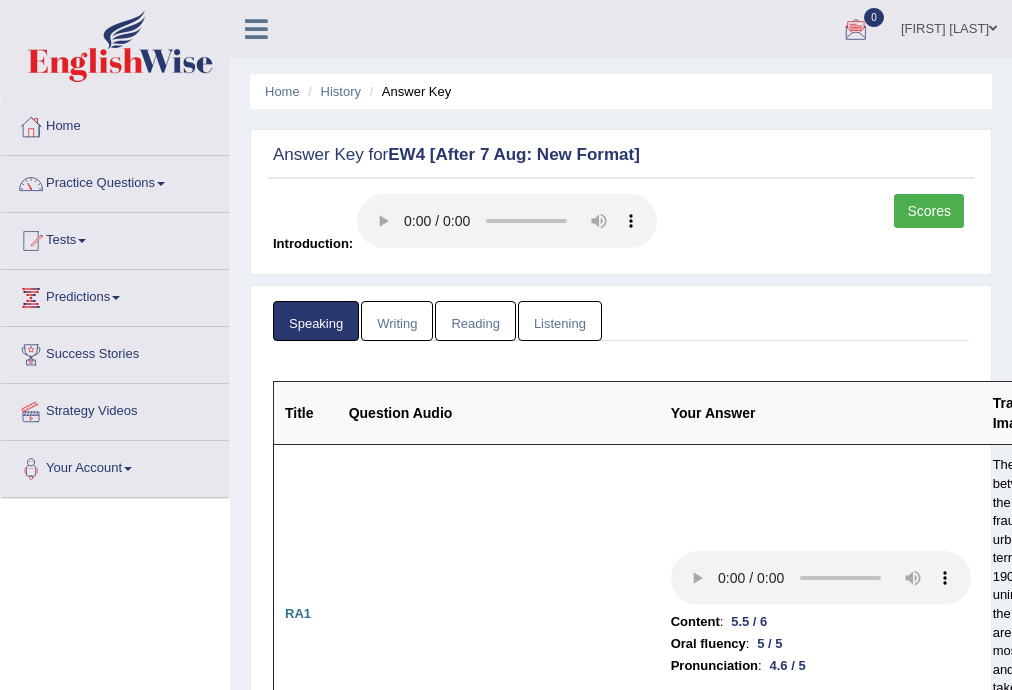 click on "Writing" at bounding box center [397, 321] 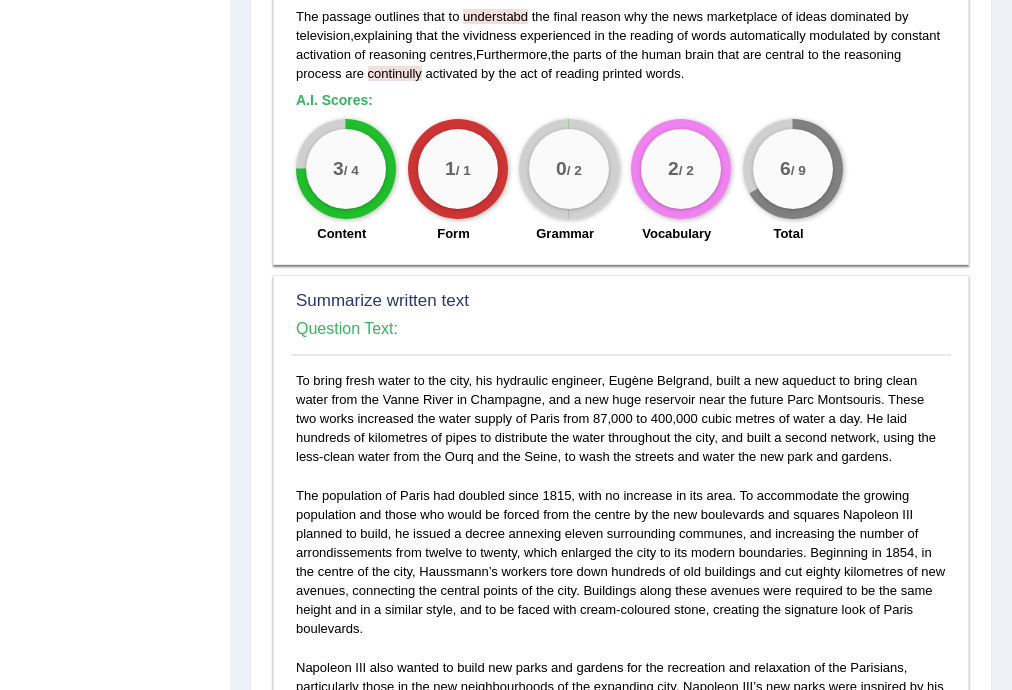 scroll, scrollTop: 1173, scrollLeft: 0, axis: vertical 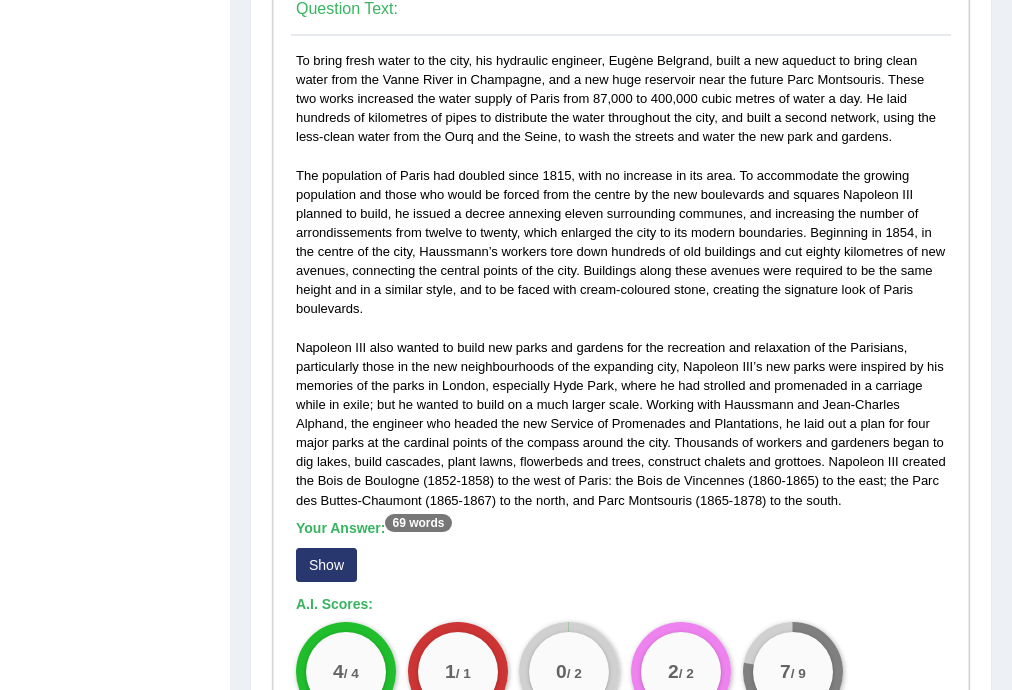 click on "Show" at bounding box center (326, 565) 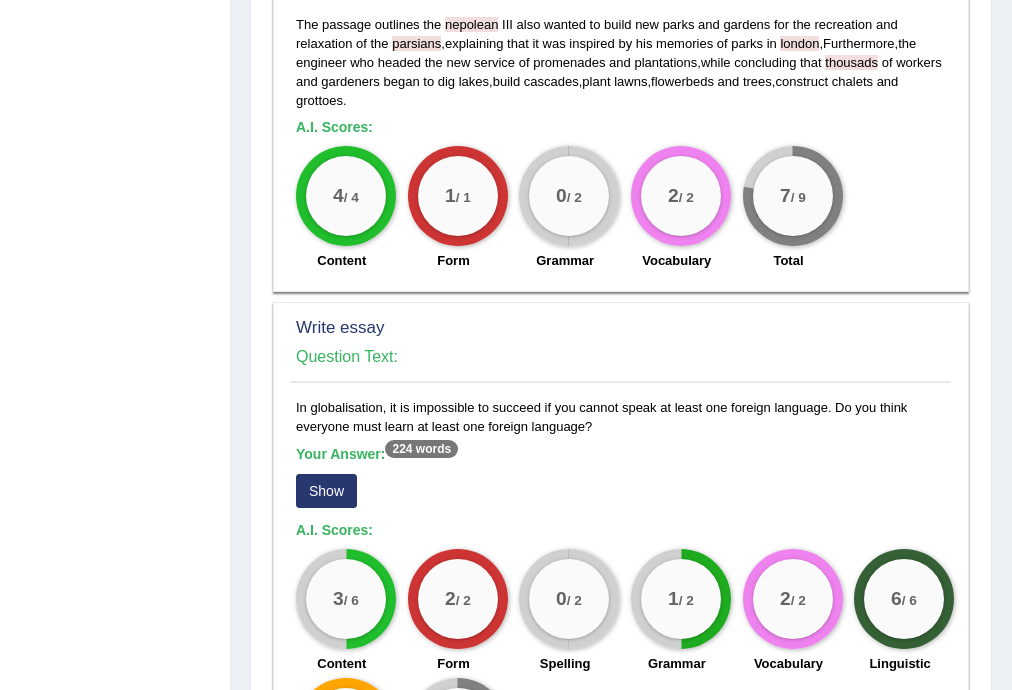 scroll, scrollTop: 1920, scrollLeft: 0, axis: vertical 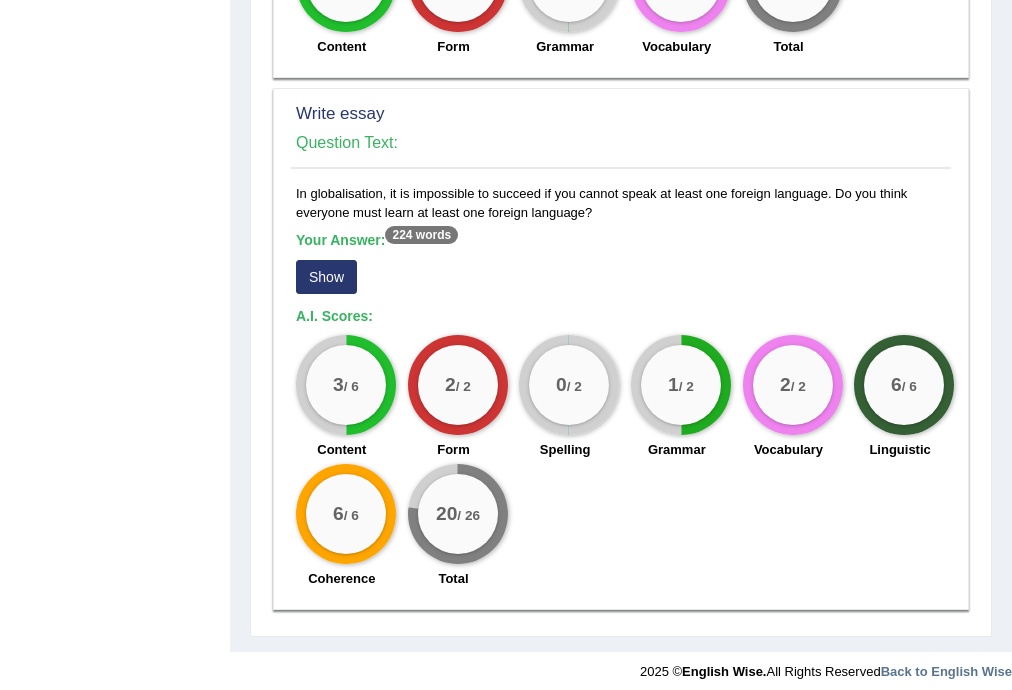 click on "Show" at bounding box center [326, 277] 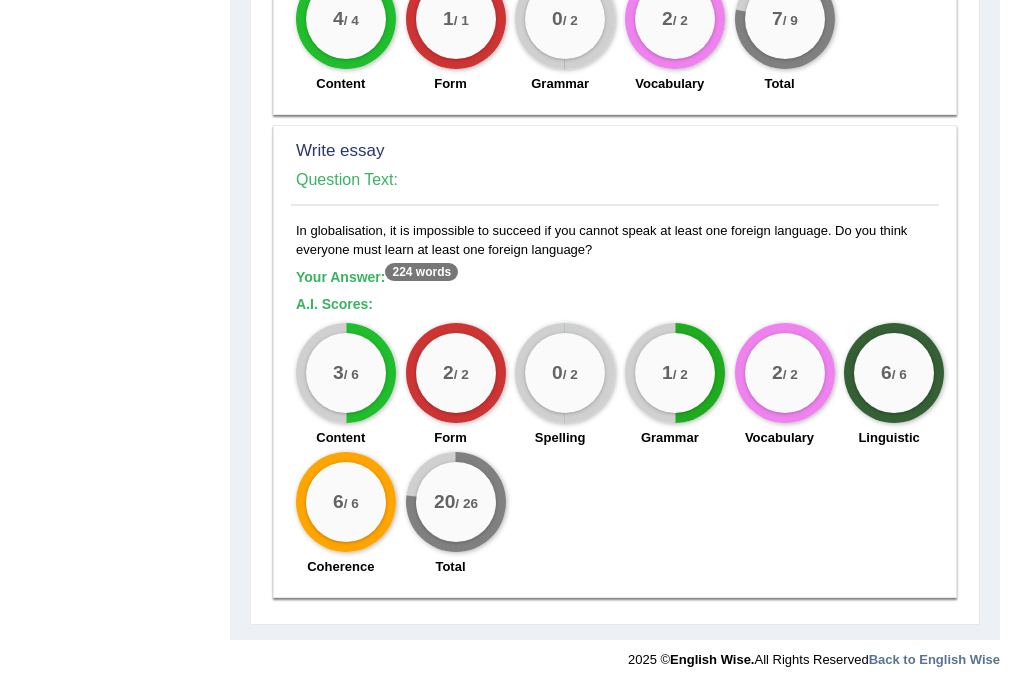 scroll, scrollTop: 1881, scrollLeft: 0, axis: vertical 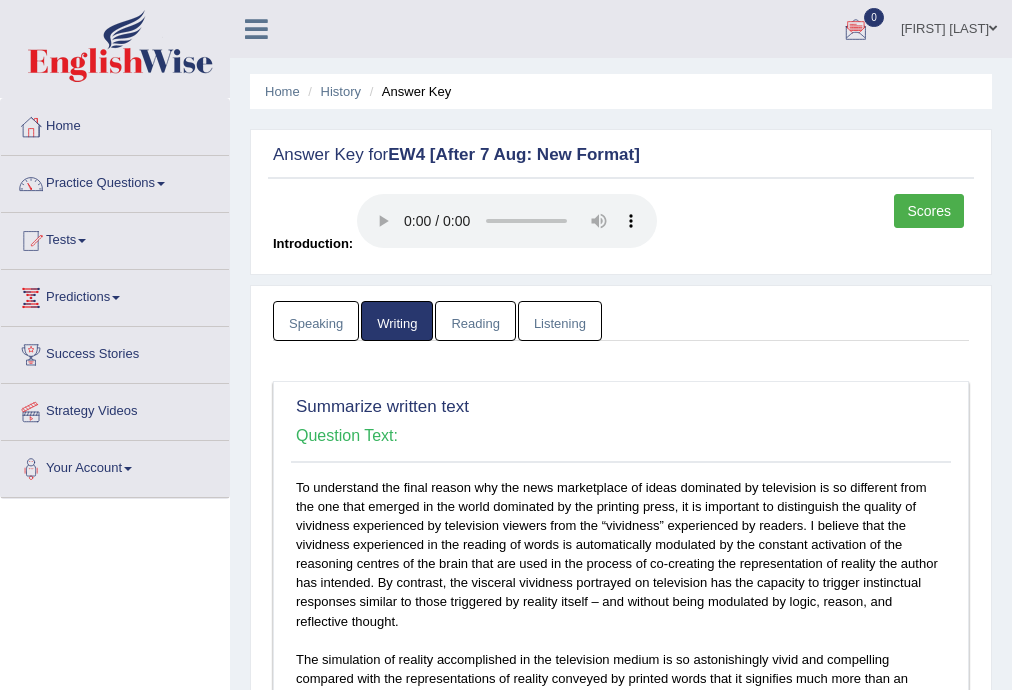 click on "Reading" at bounding box center [475, 321] 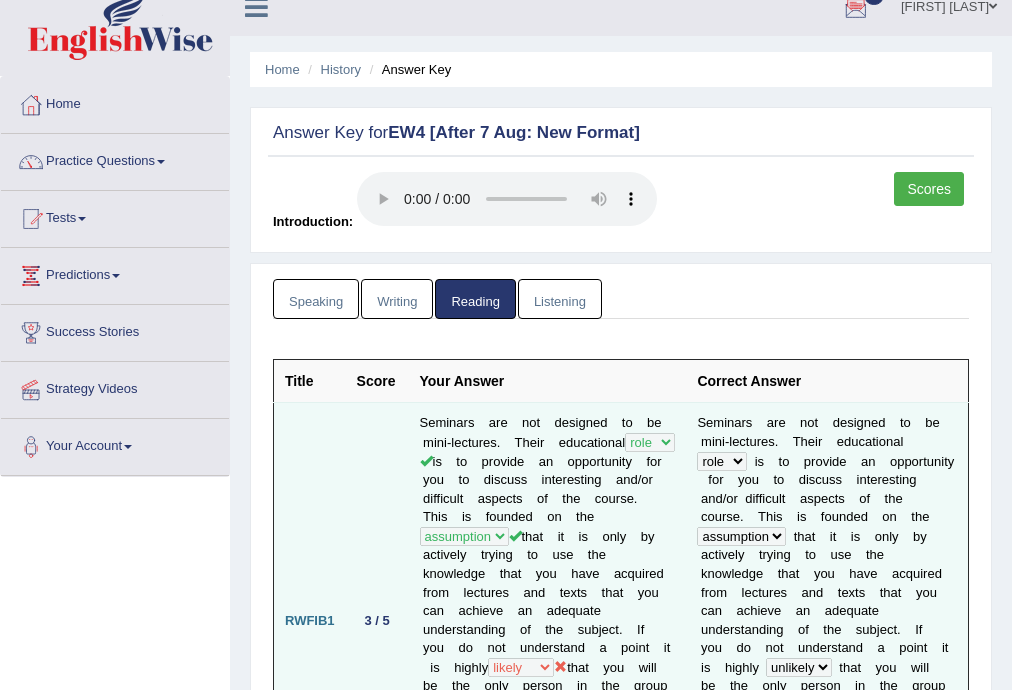 scroll, scrollTop: 0, scrollLeft: 0, axis: both 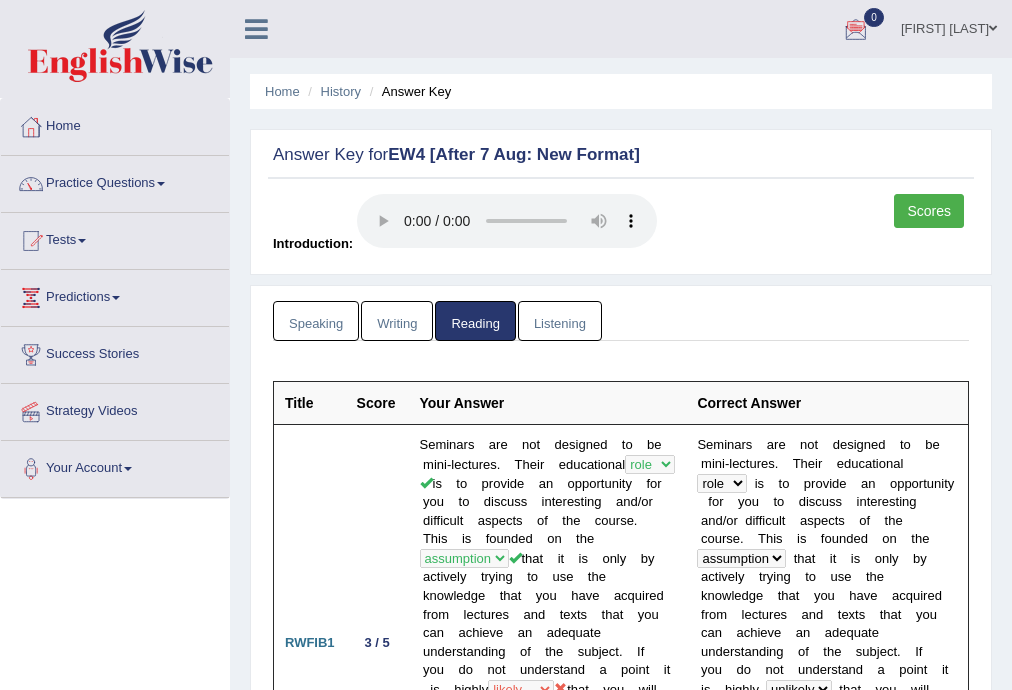 click on "Listening" at bounding box center [560, 321] 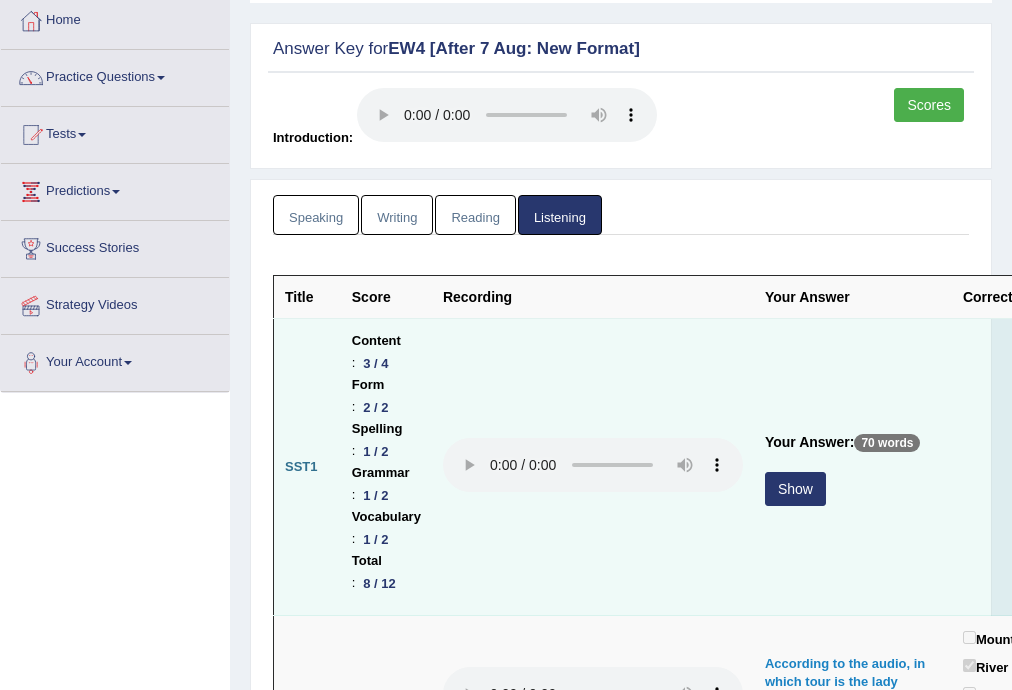 scroll, scrollTop: 213, scrollLeft: 0, axis: vertical 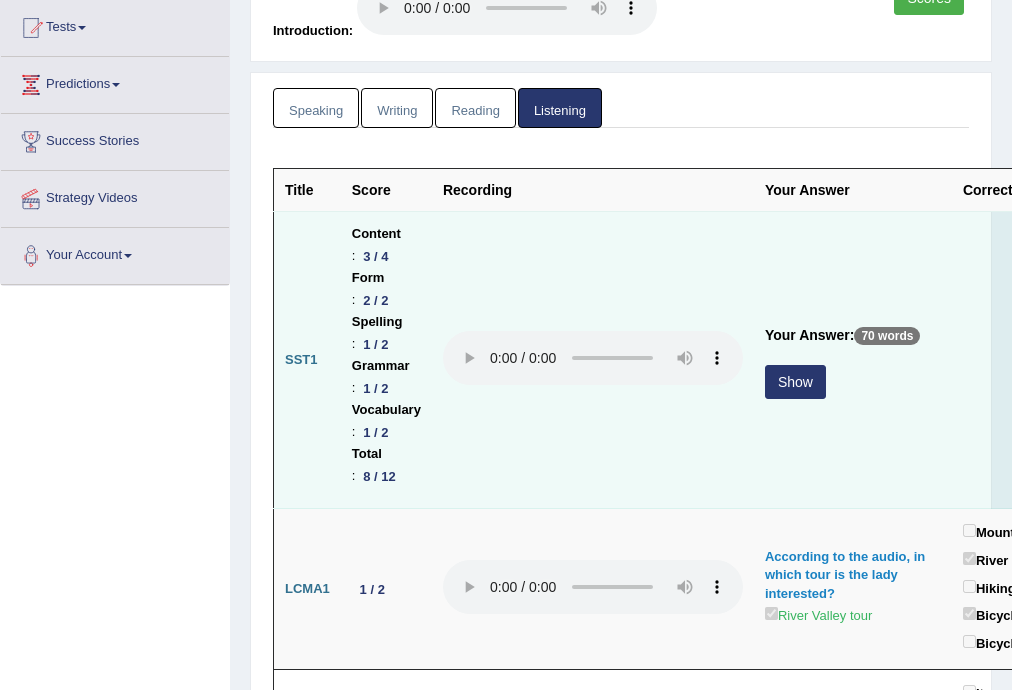 click on "Show" at bounding box center [795, 382] 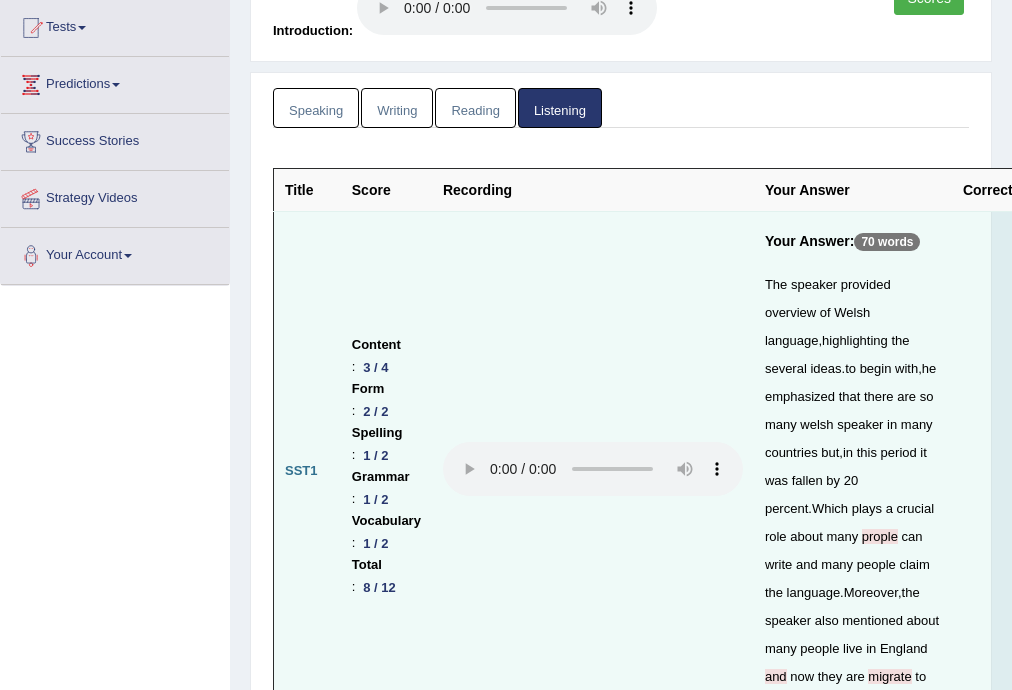 scroll, scrollTop: 320, scrollLeft: 0, axis: vertical 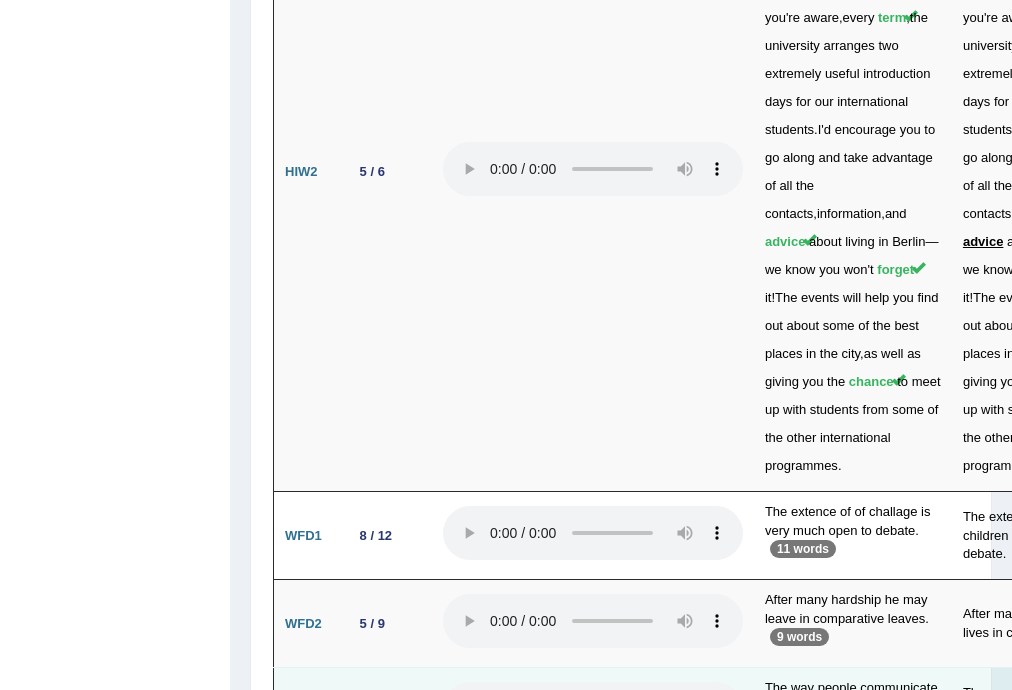 click on "The ways in which people communicate are constantly changing." at bounding box center (1053, 712) 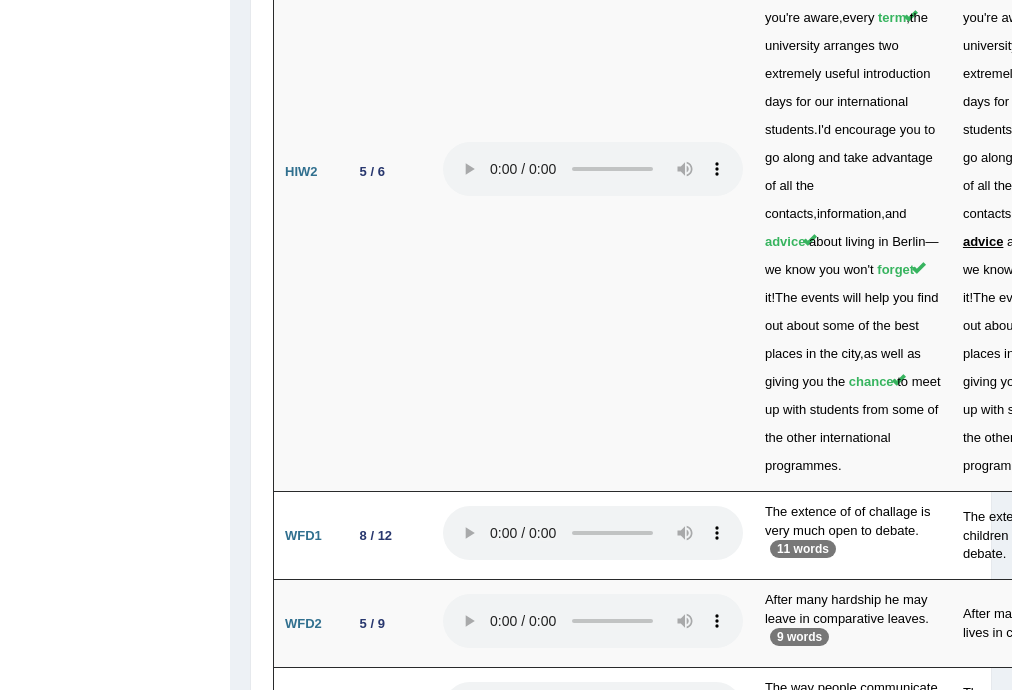 drag, startPoint x: 1005, startPoint y: 569, endPoint x: 1023, endPoint y: 562, distance: 19.313208 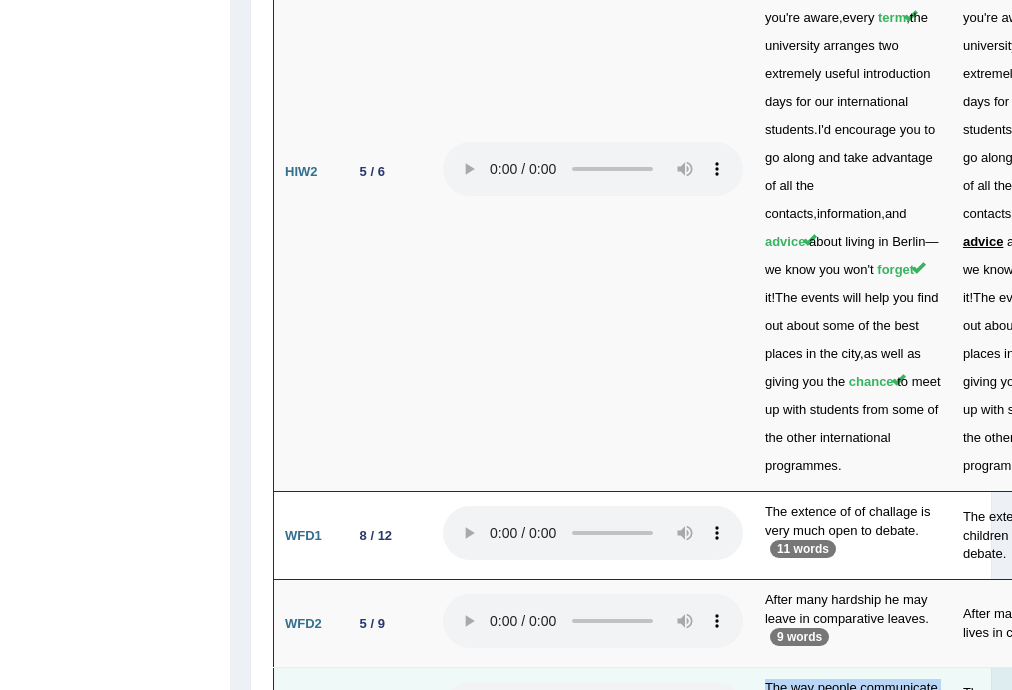 click on "WFD3 5 / 9 The way people communicate is constantly changing. 7 words The ways in which people communicate are constantly changing." at bounding box center (714, 712) 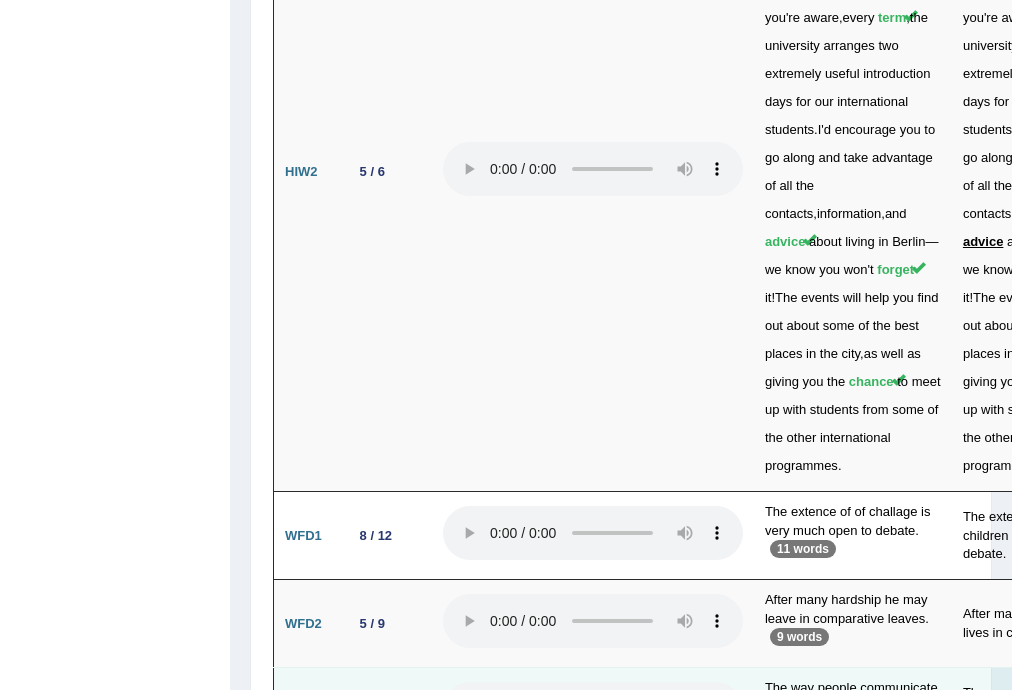 click on "WFD3" at bounding box center [307, 712] 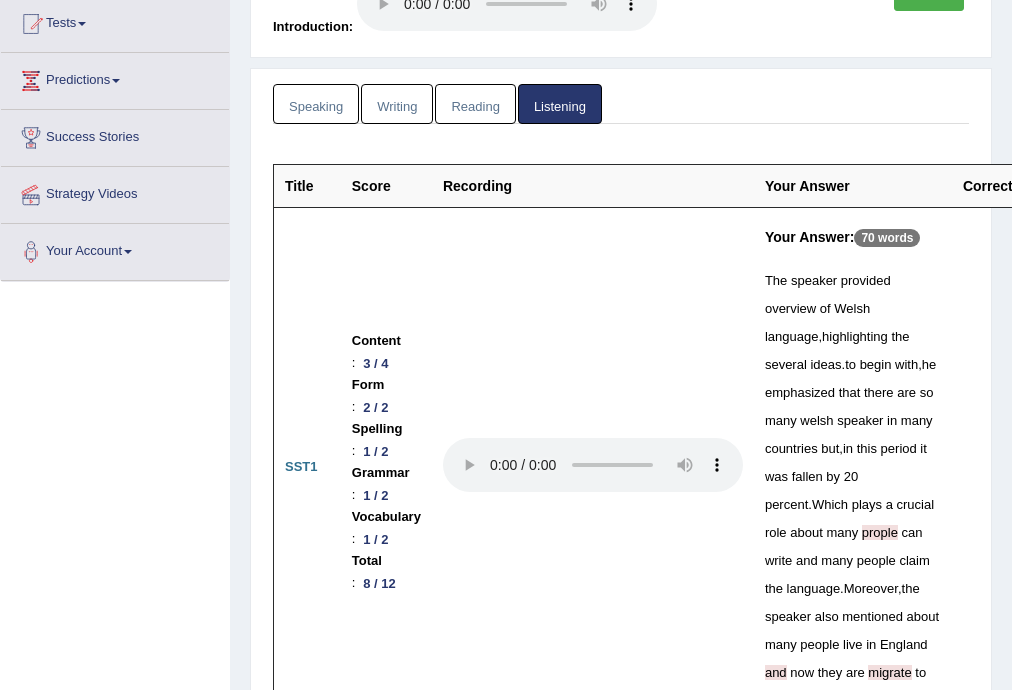 scroll, scrollTop: 0, scrollLeft: 0, axis: both 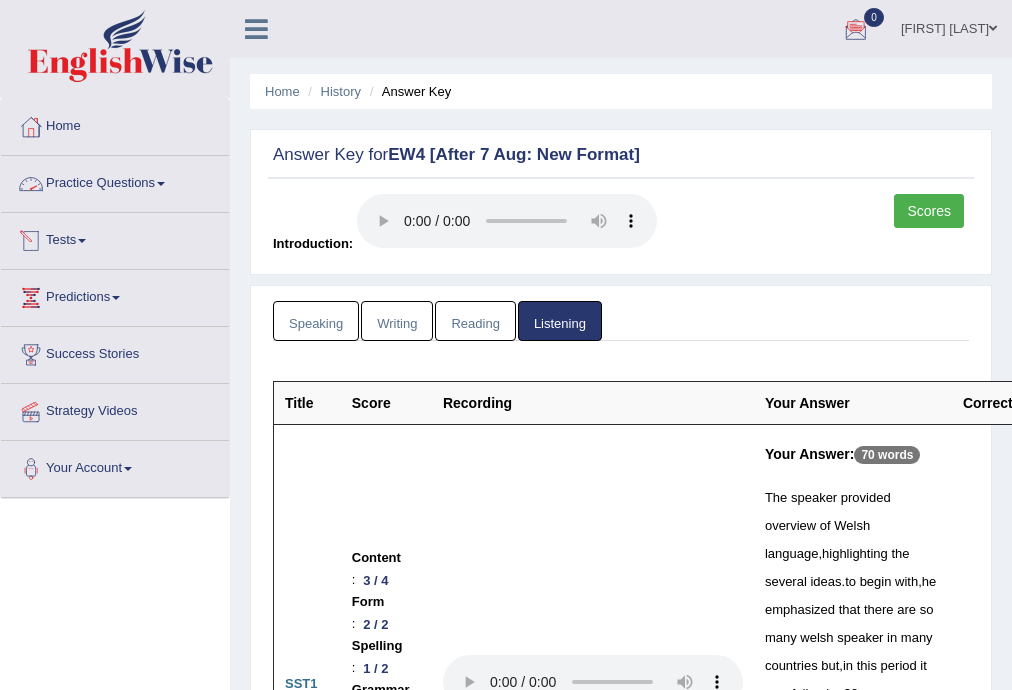 click on "Practice Questions" at bounding box center (115, 181) 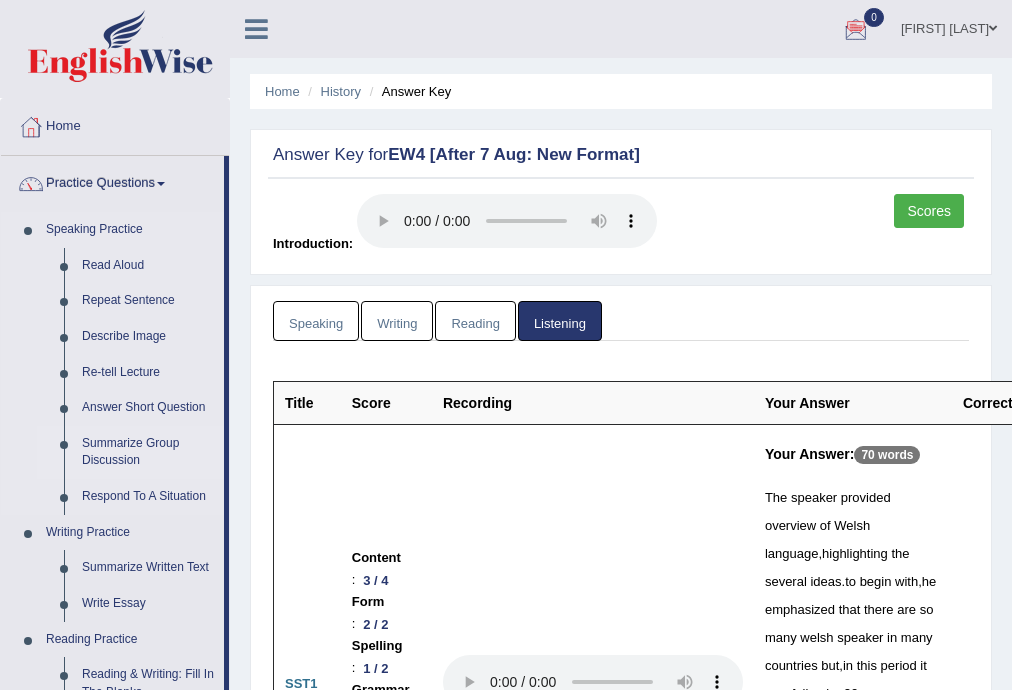 click on "Summarize Group Discussion" at bounding box center [148, 452] 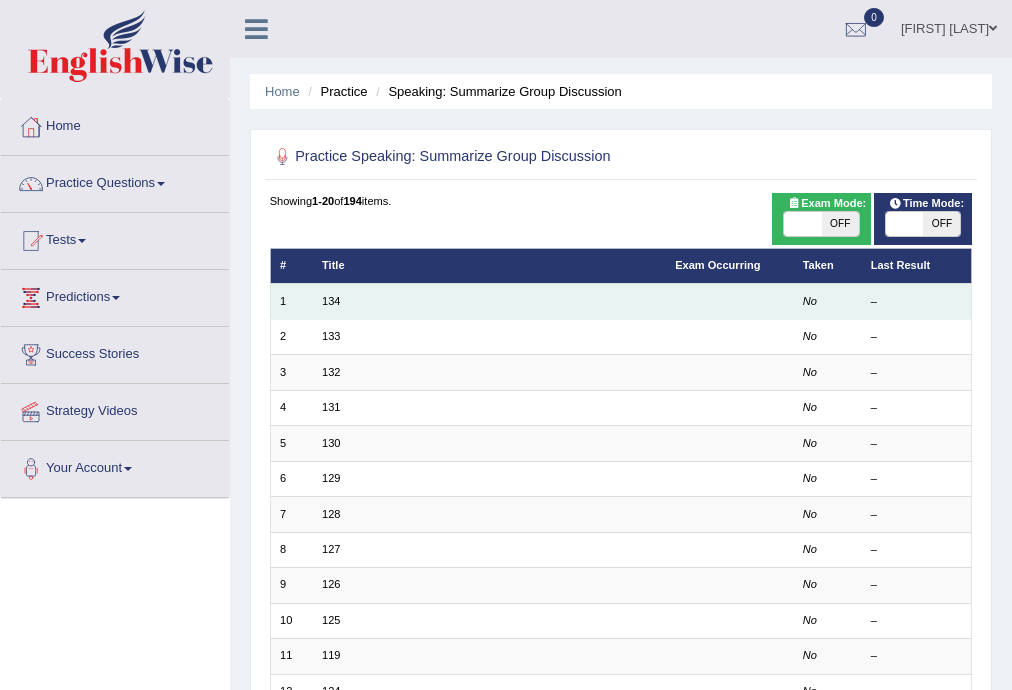 scroll, scrollTop: 0, scrollLeft: 0, axis: both 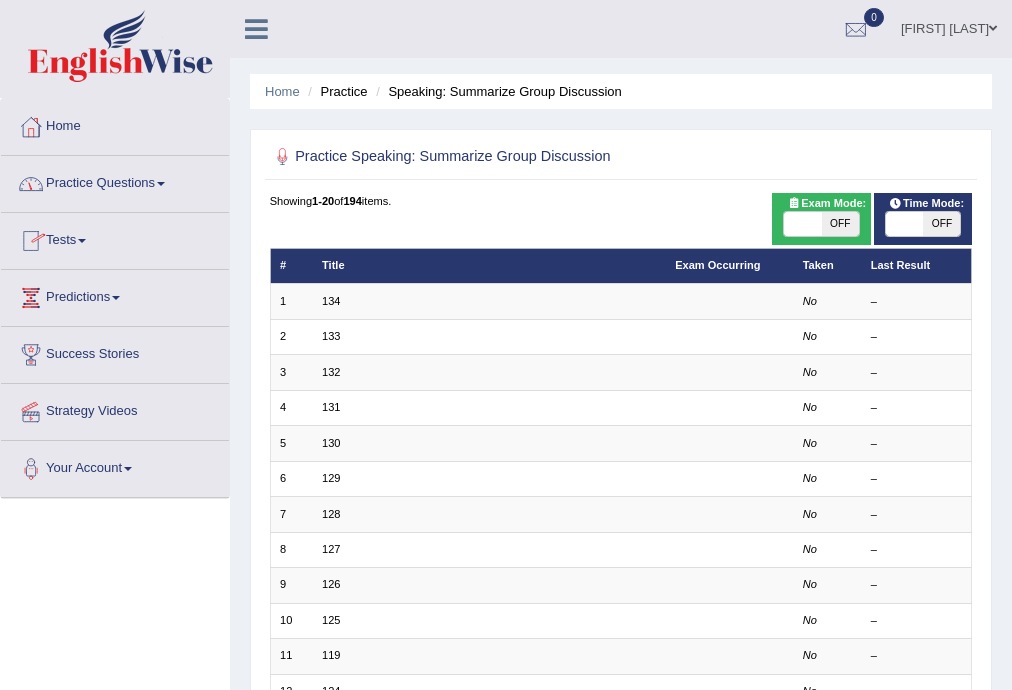 click on "Practice Questions" at bounding box center [115, 181] 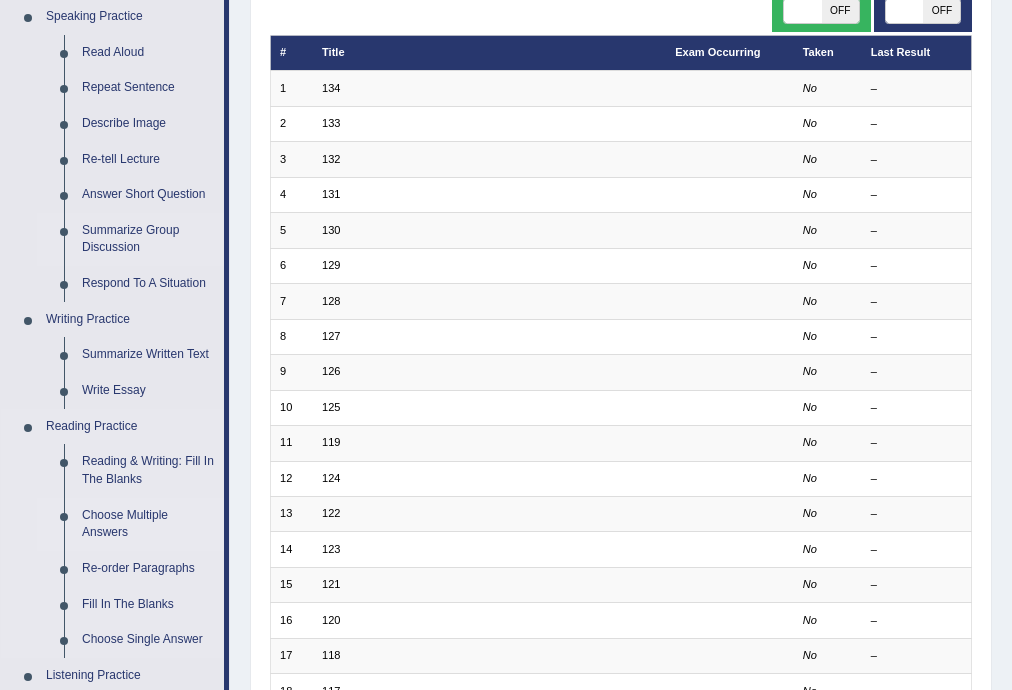 scroll, scrollTop: 320, scrollLeft: 0, axis: vertical 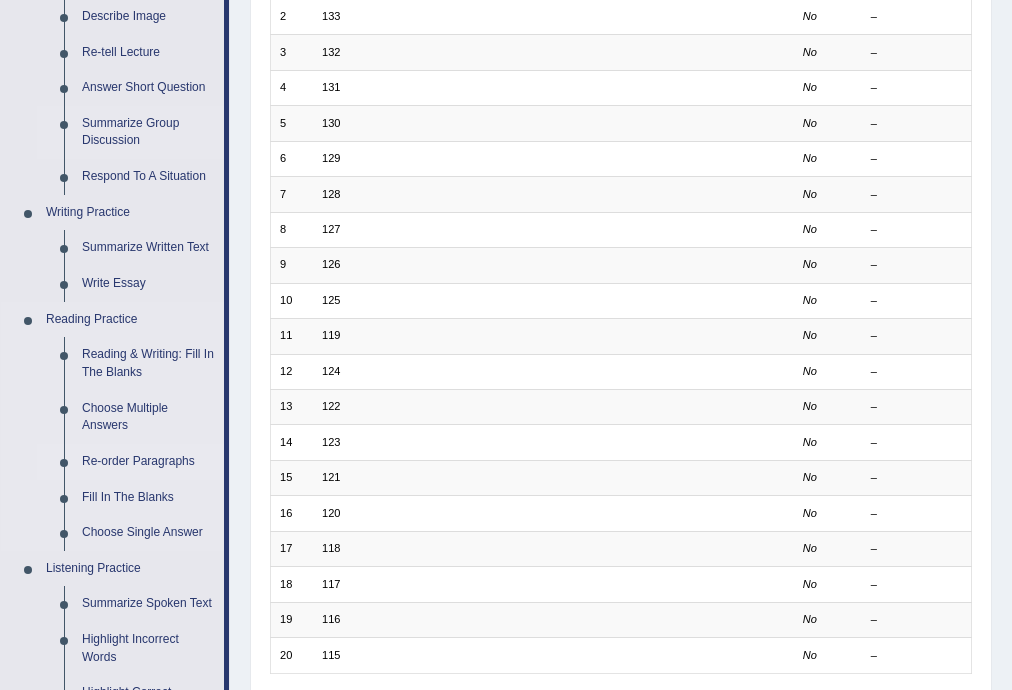 click on "Re-order Paragraphs" at bounding box center [148, 462] 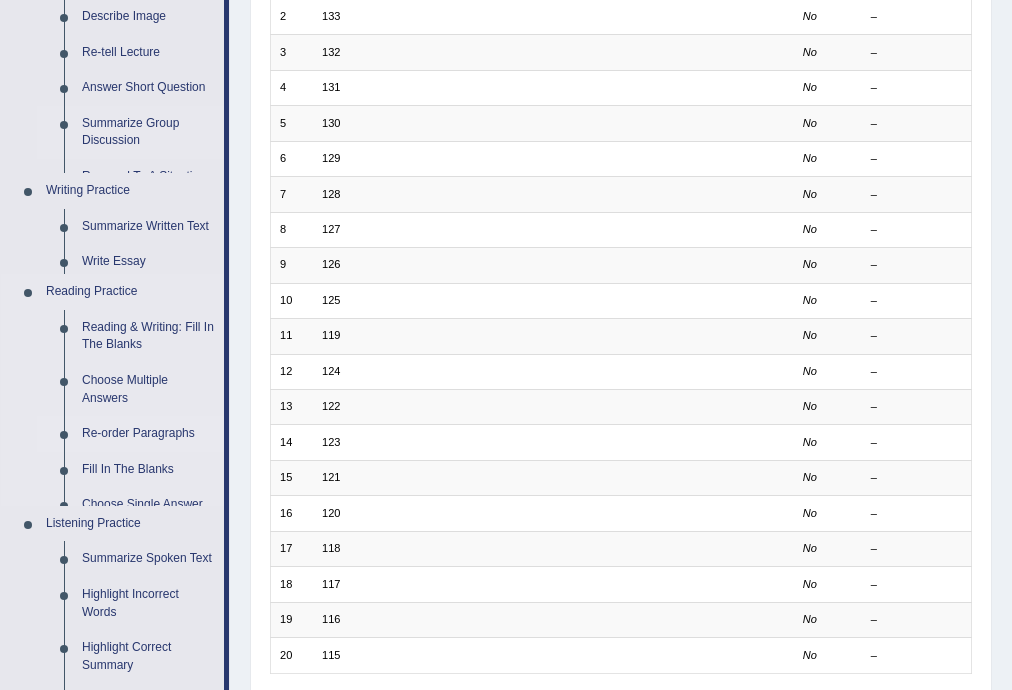 click on "Speaking Practice Read Aloud
Repeat Sentence
Describe Image
Re-tell Lecture
Answer Short Question
Summarize Group Discussion
Respond To A Situation
Writing Practice  Summarize Written Text
Write Essay
Reading Practice  Reading & Writing: Fill In The Blanks
Choose Multiple Answers
Re-order Paragraphs
Fill In The Blanks
Choose Single Answer
Listening Practice  Summarize Spoken Text
Highlight Incorrect Words
Highlight Correct Summary
Select Missing Word
Choose Single Answer
Choose Multiple Answers
Fill In The Blanks
Write From Dictation
Pronunciation" at bounding box center [112, 381] 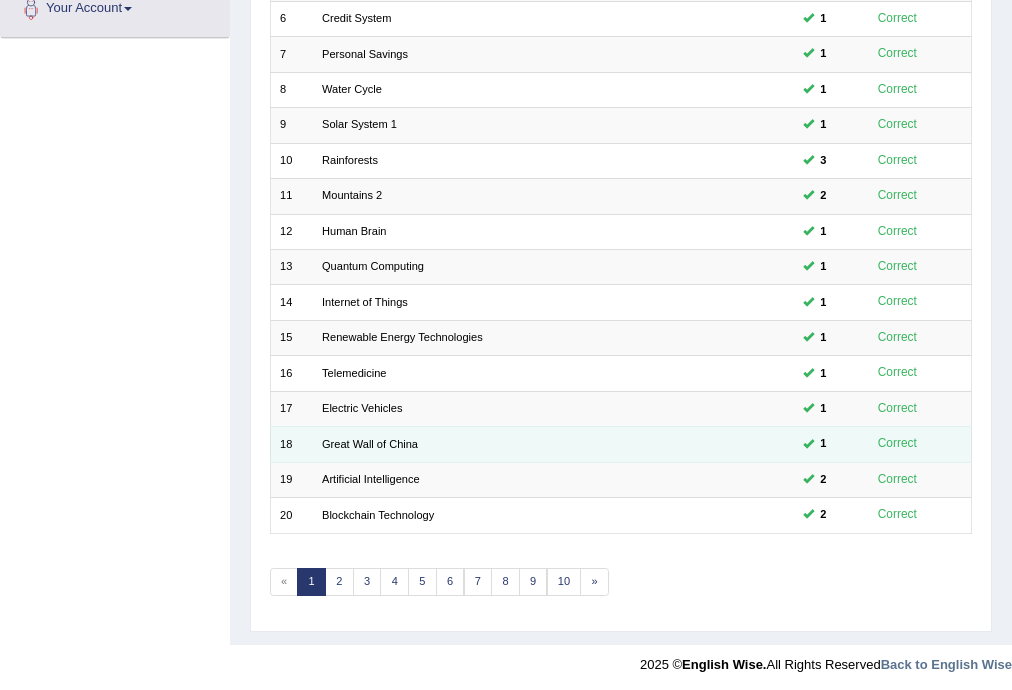 scroll, scrollTop: 460, scrollLeft: 0, axis: vertical 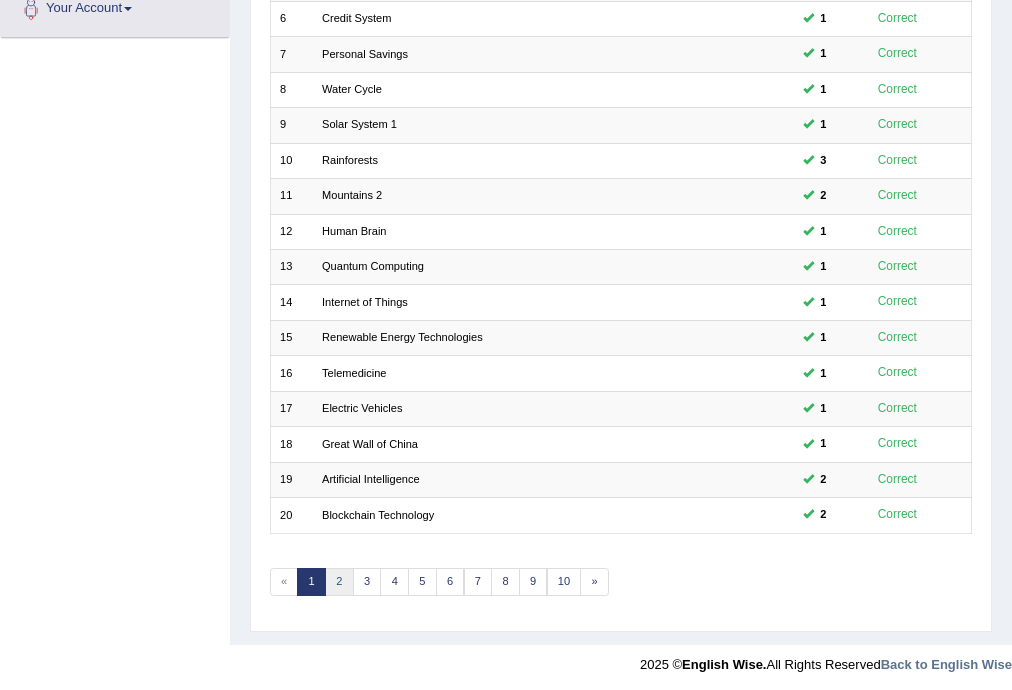 click on "2" at bounding box center (339, 582) 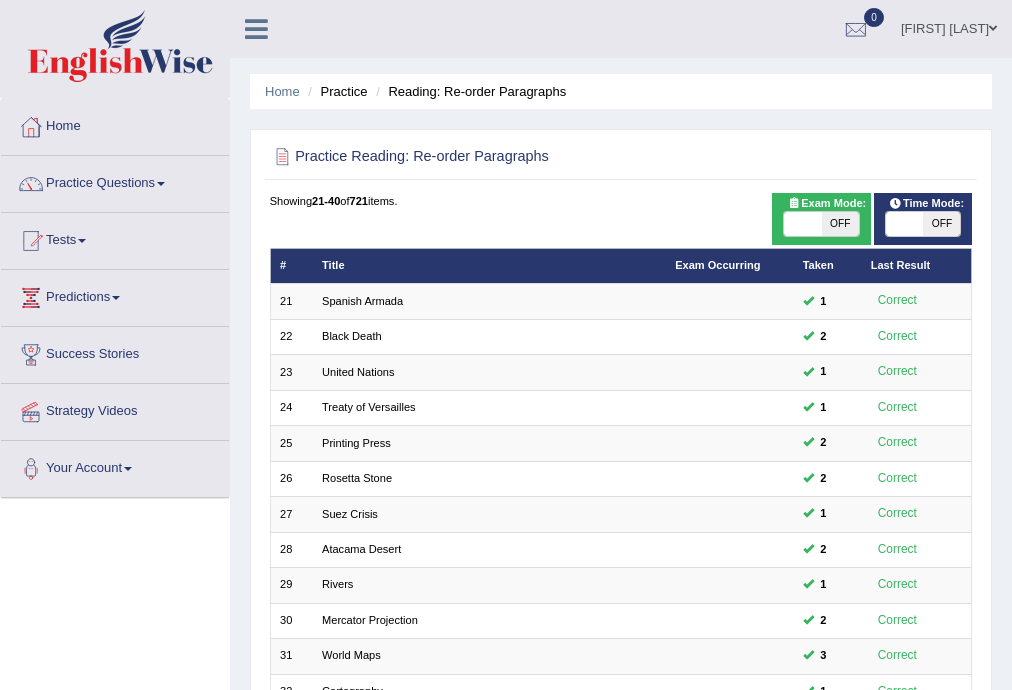 scroll, scrollTop: 0, scrollLeft: 0, axis: both 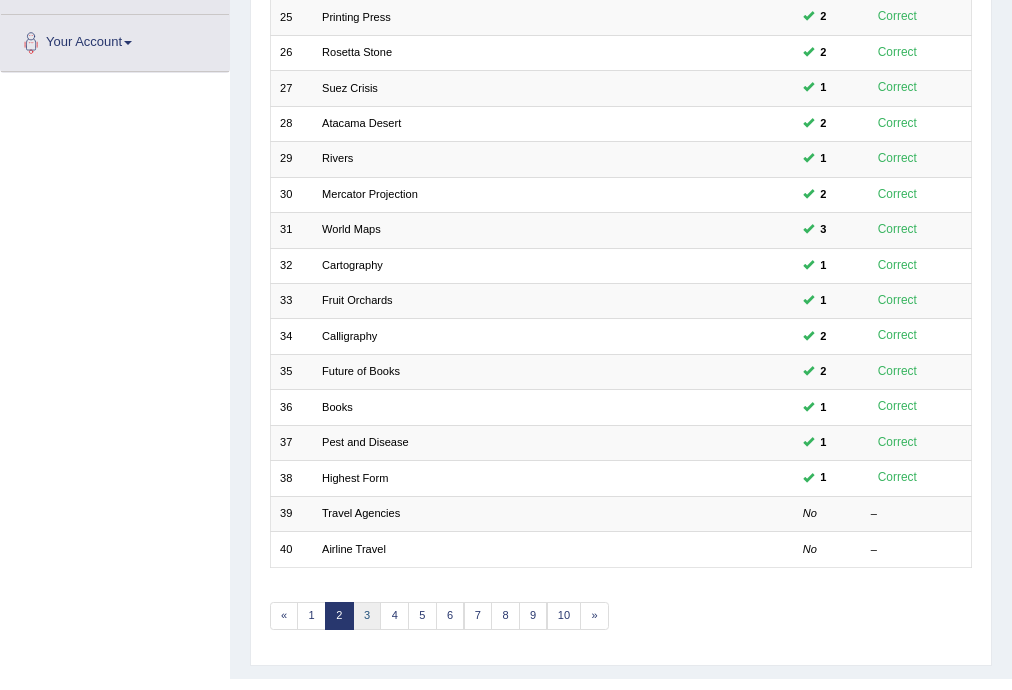 click on "3" at bounding box center [367, 616] 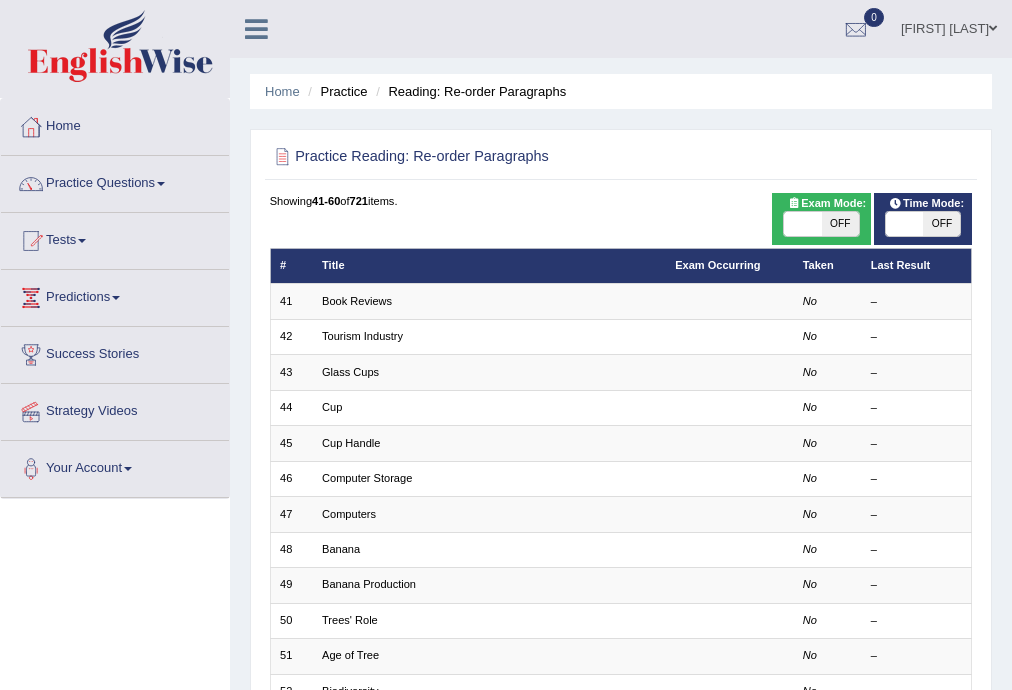 scroll, scrollTop: 0, scrollLeft: 0, axis: both 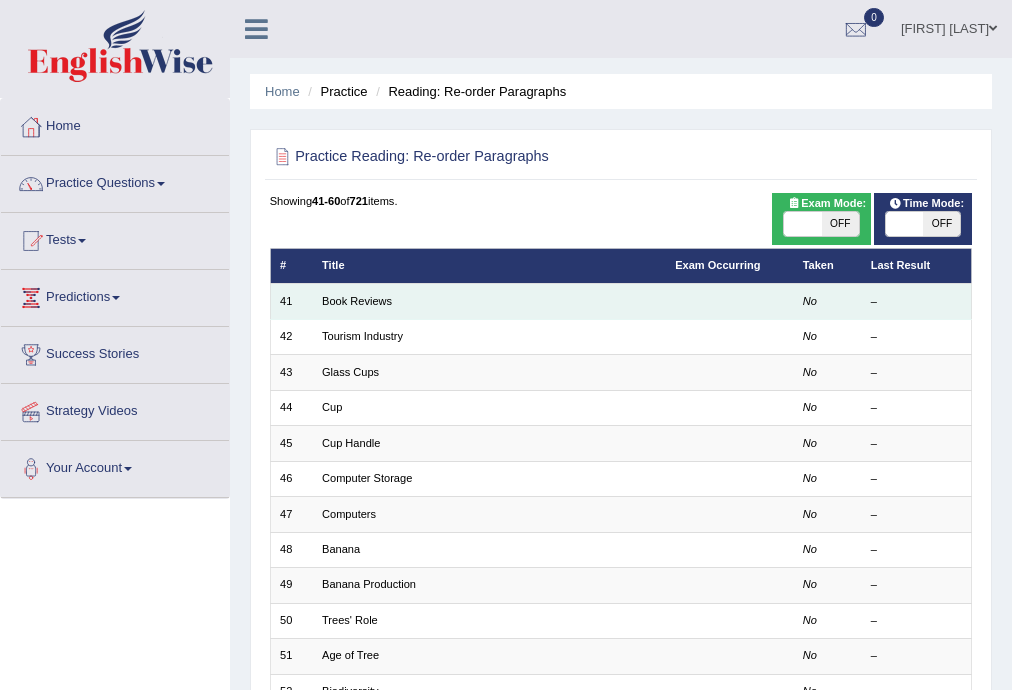 click on "Book Reviews" at bounding box center (489, 301) 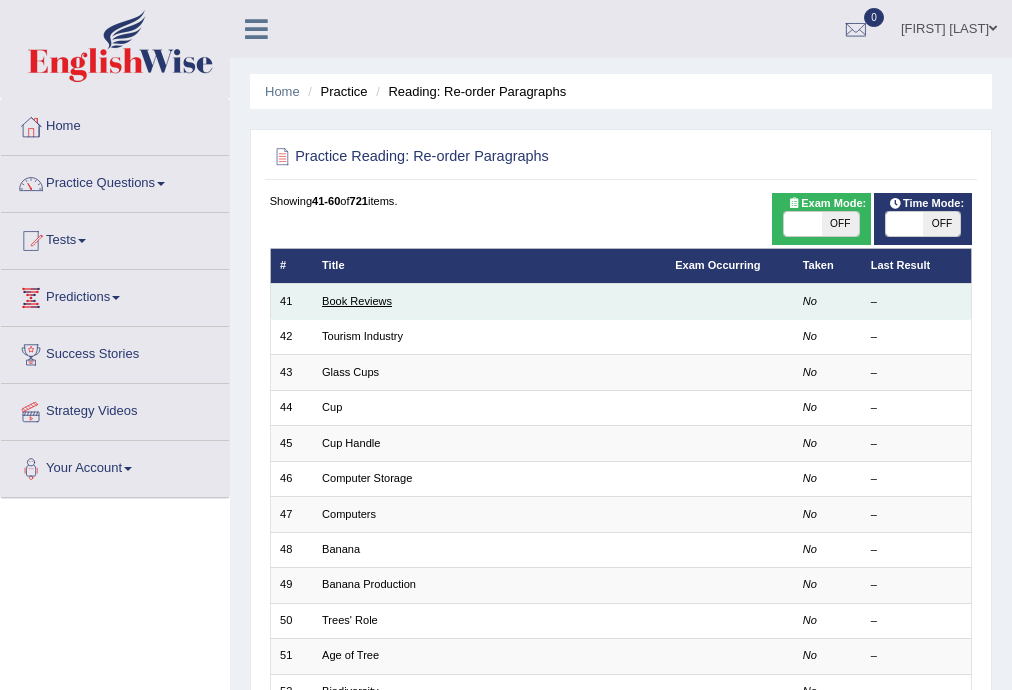 click on "Book Reviews" at bounding box center [357, 301] 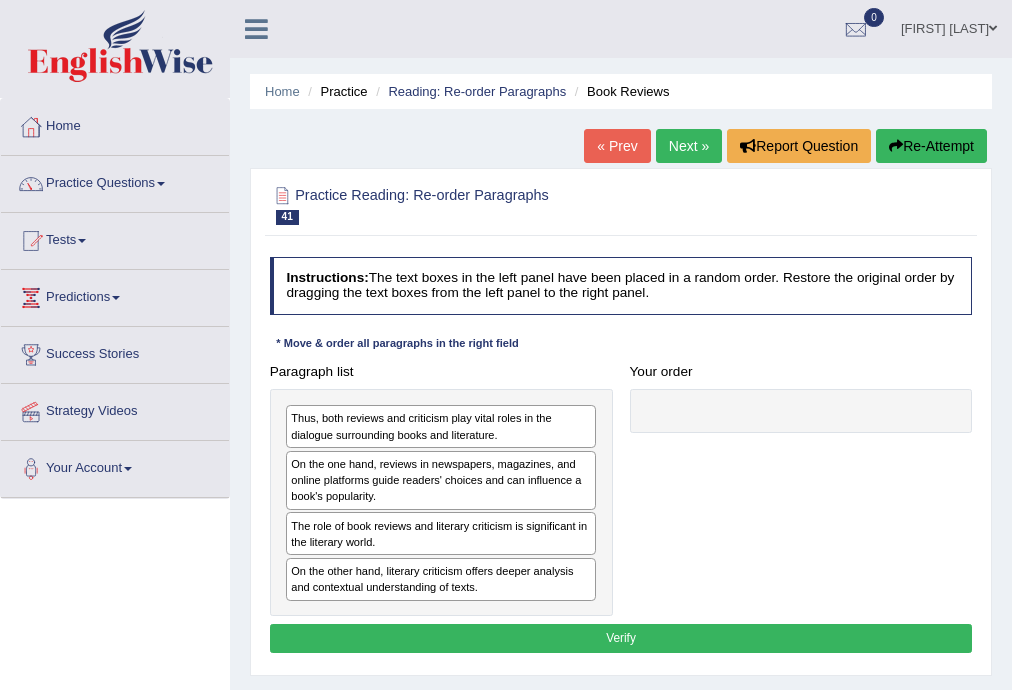 scroll, scrollTop: 0, scrollLeft: 0, axis: both 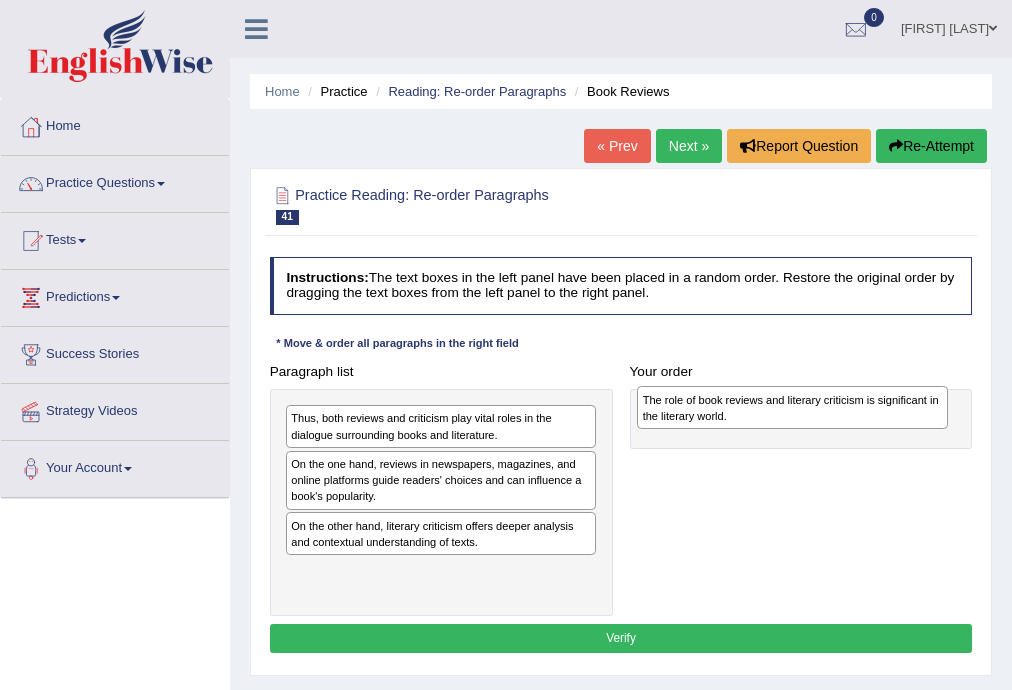 drag, startPoint x: 342, startPoint y: 536, endPoint x: 760, endPoint y: 416, distance: 434.88388 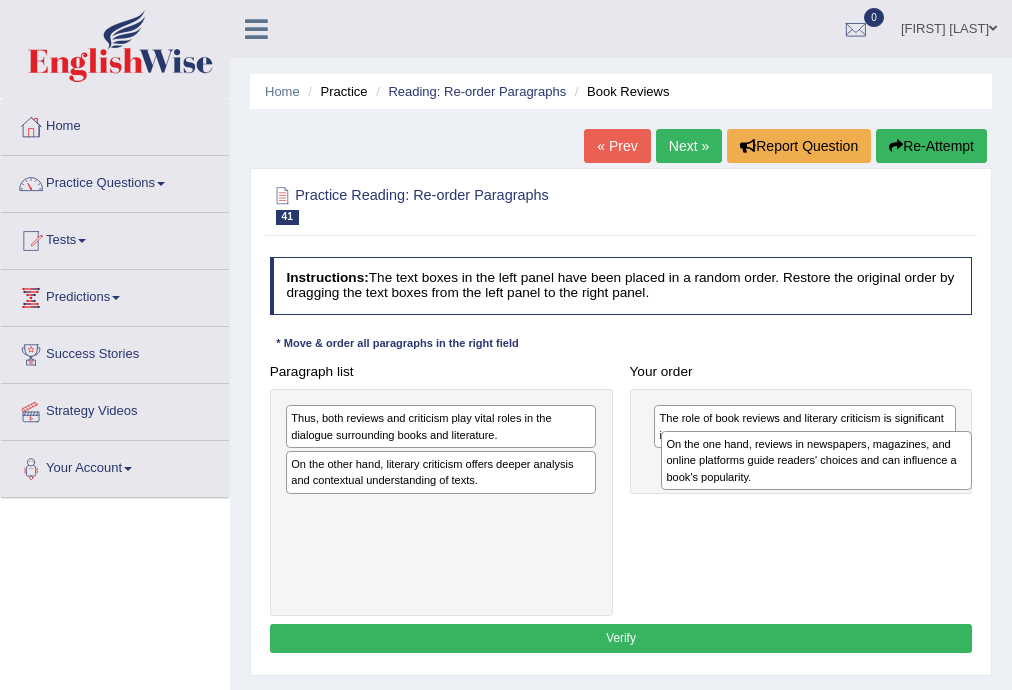 drag, startPoint x: 368, startPoint y: 498, endPoint x: 806, endPoint y: 484, distance: 438.2237 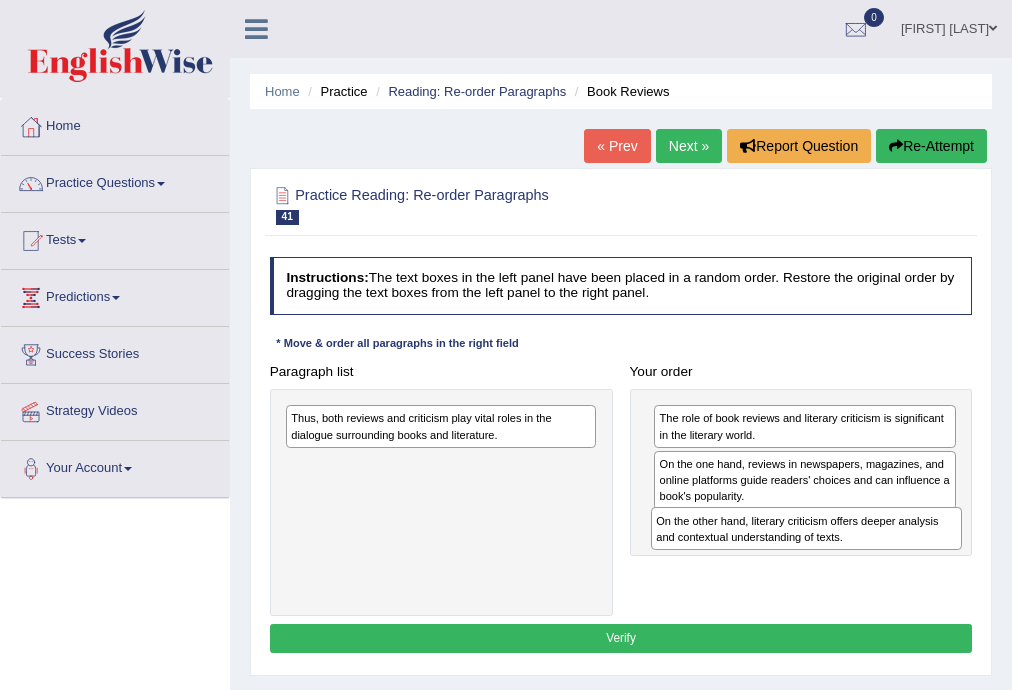 drag, startPoint x: 376, startPoint y: 472, endPoint x: 788, endPoint y: 548, distance: 418.95108 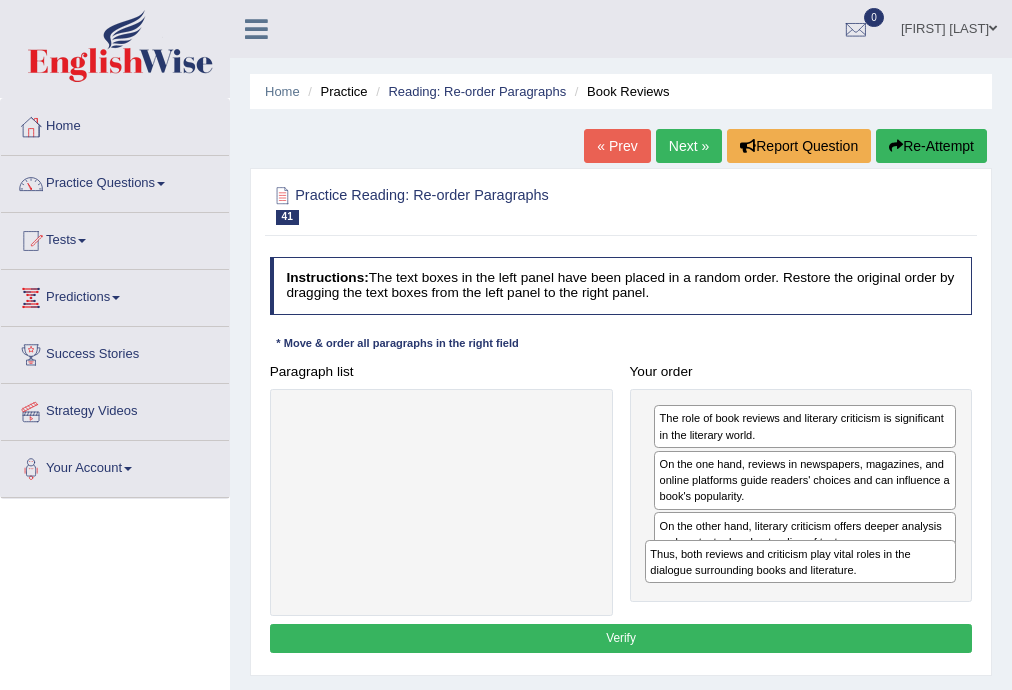 drag, startPoint x: 316, startPoint y: 416, endPoint x: 743, endPoint y: 584, distance: 458.86053 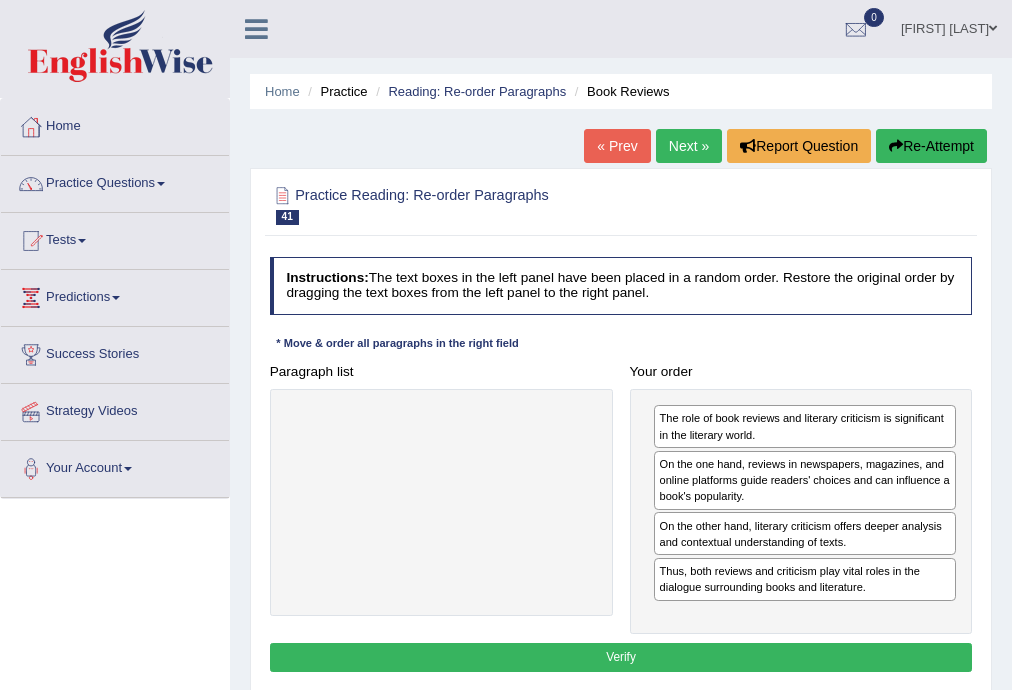 click on "Verify" at bounding box center (621, 657) 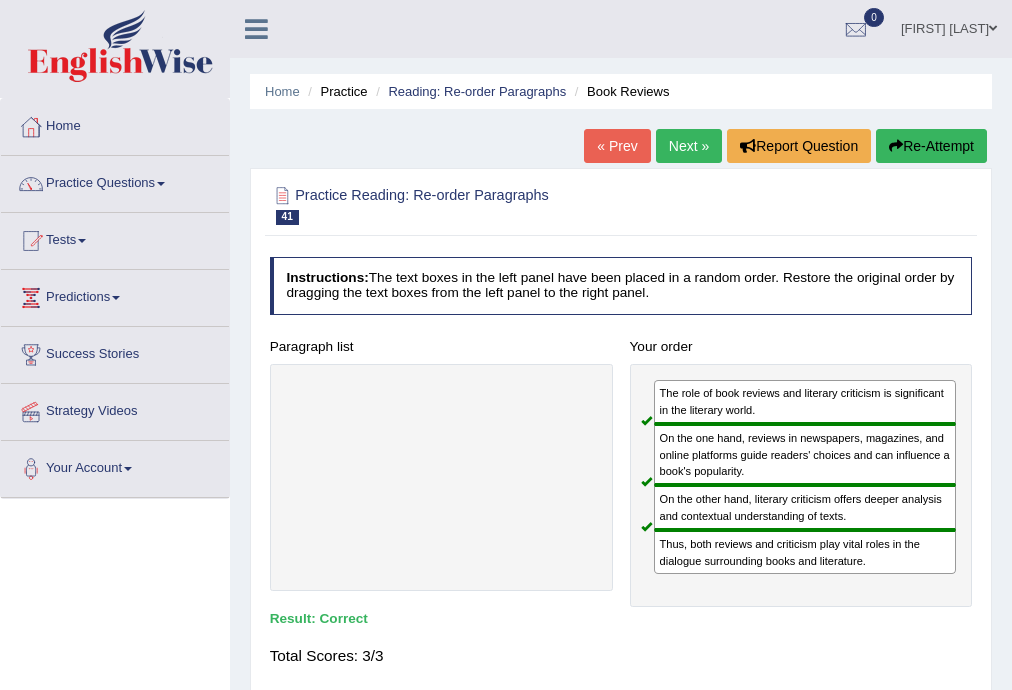 click on "Next »" at bounding box center (689, 146) 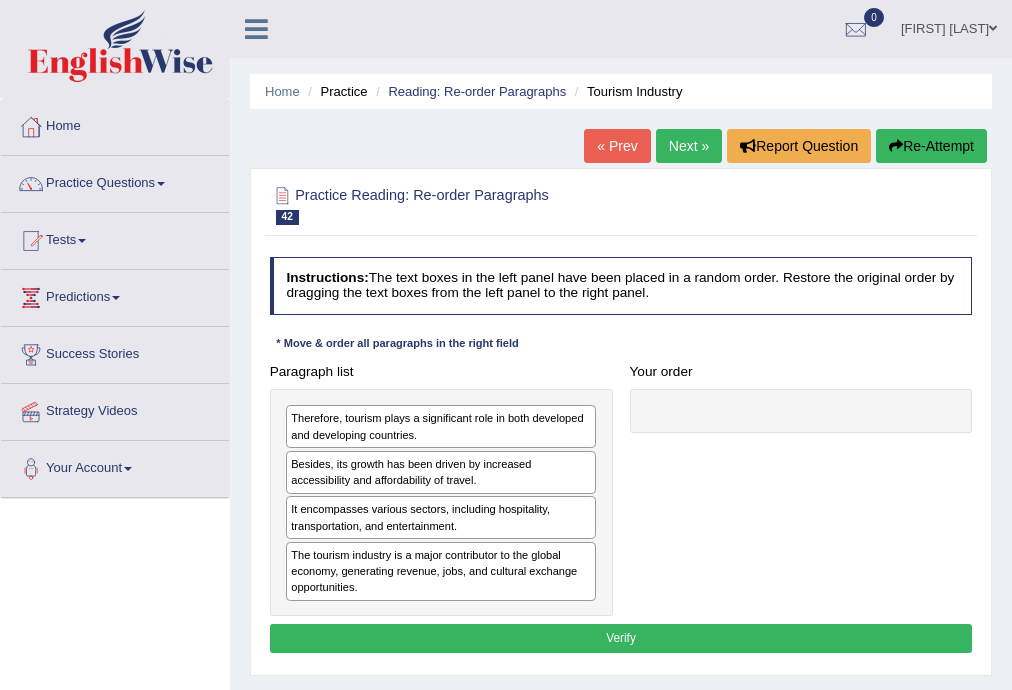 scroll, scrollTop: 0, scrollLeft: 0, axis: both 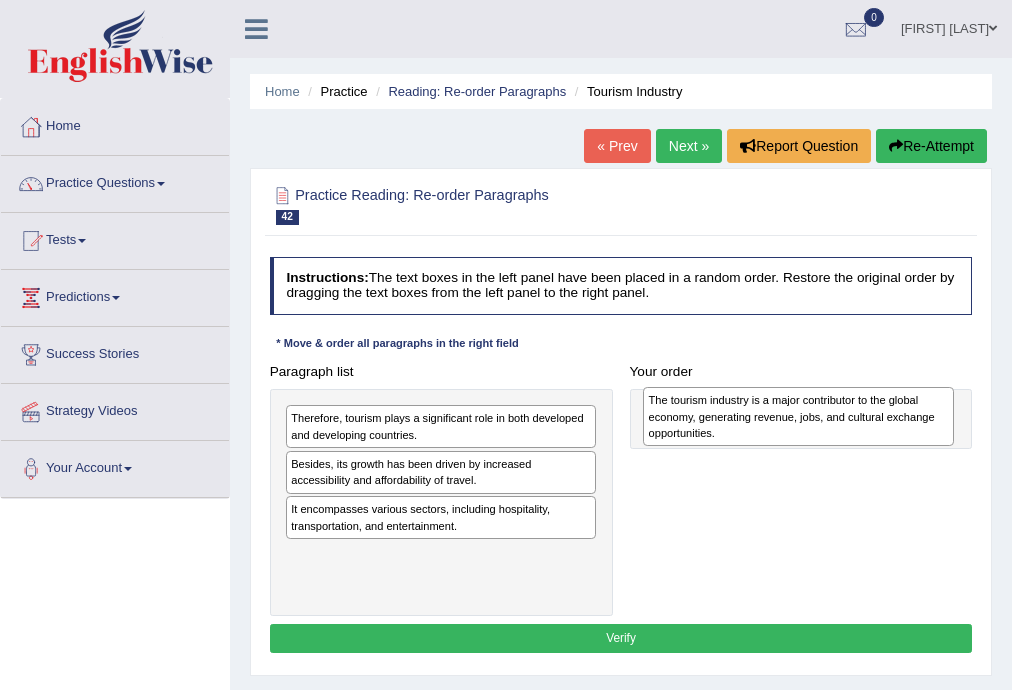 drag, startPoint x: 306, startPoint y: 563, endPoint x: 731, endPoint y: 415, distance: 450.03223 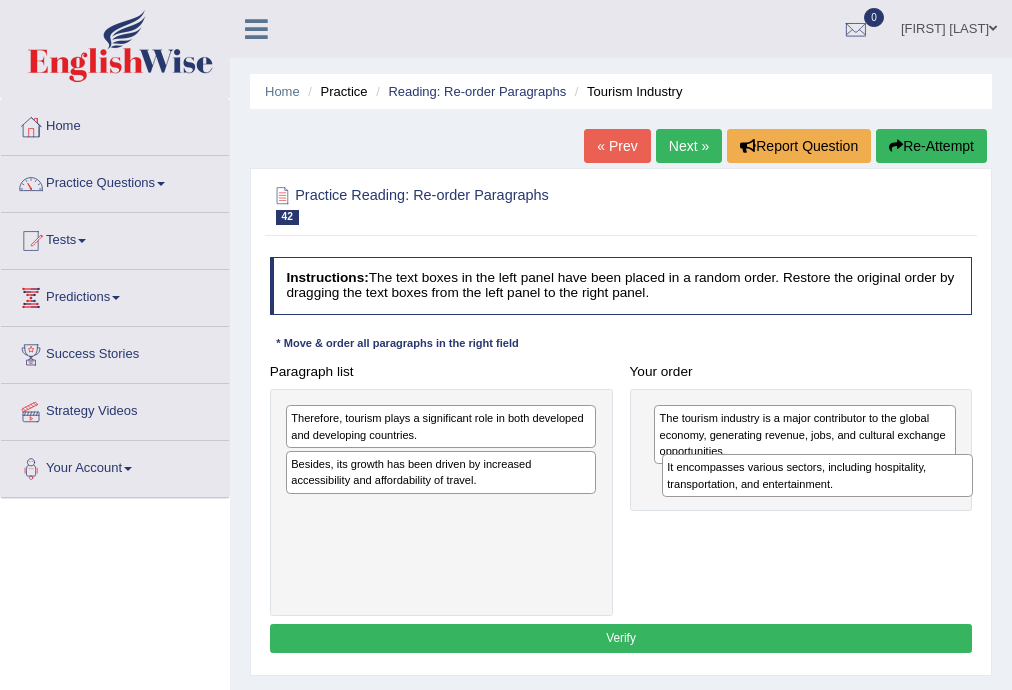 drag, startPoint x: 322, startPoint y: 516, endPoint x: 768, endPoint y: 495, distance: 446.4941 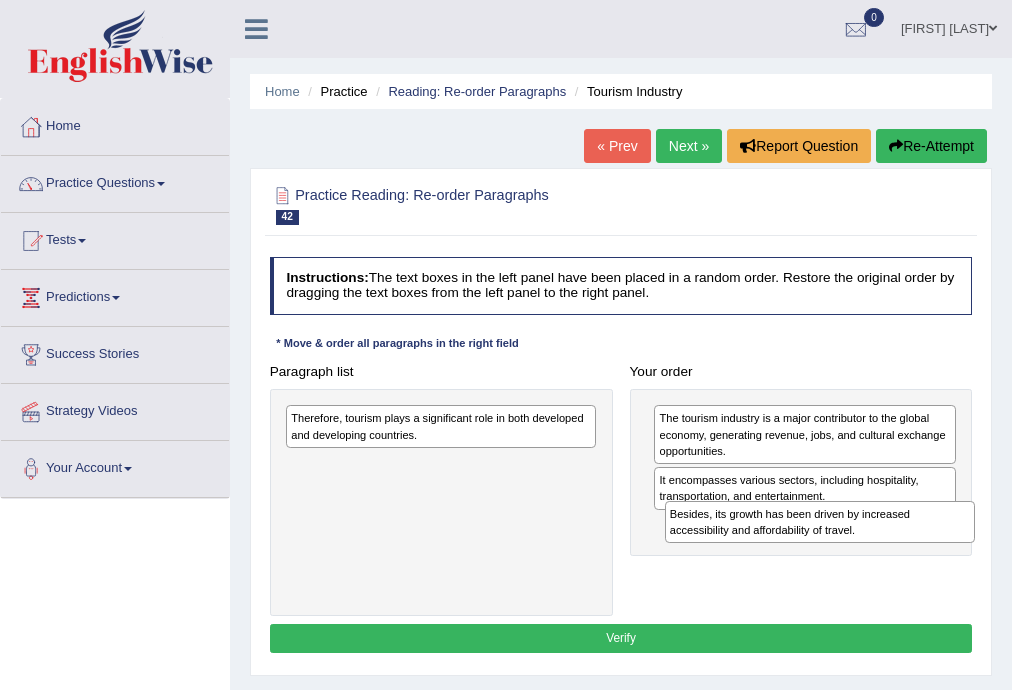 drag, startPoint x: 357, startPoint y: 495, endPoint x: 785, endPoint y: 549, distance: 431.3931 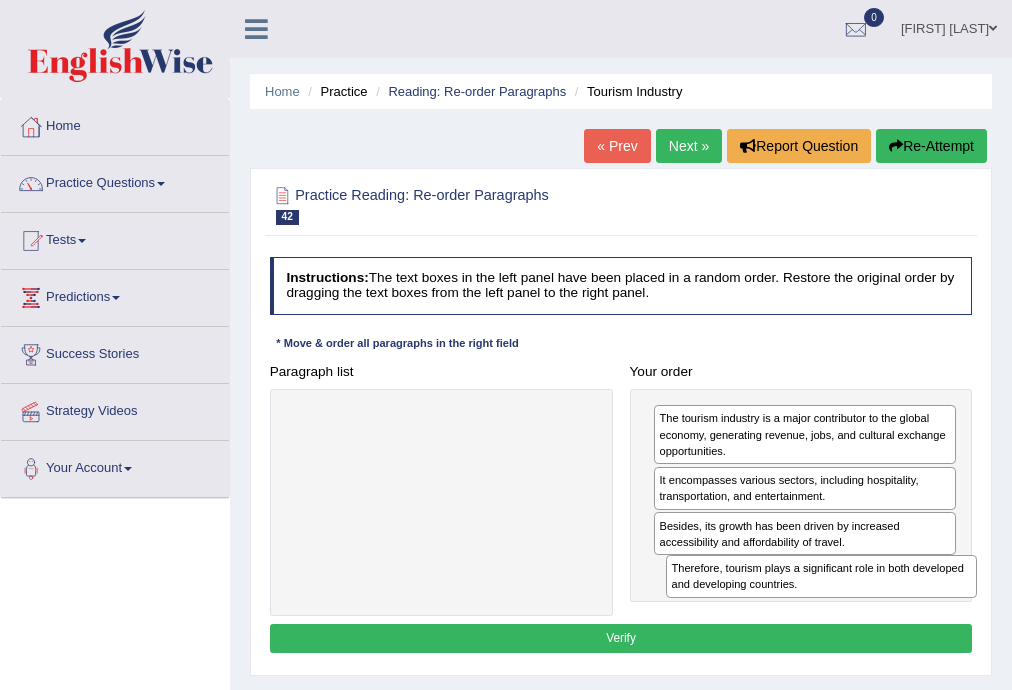 drag, startPoint x: 415, startPoint y: 443, endPoint x: 848, endPoint y: 615, distance: 465.91095 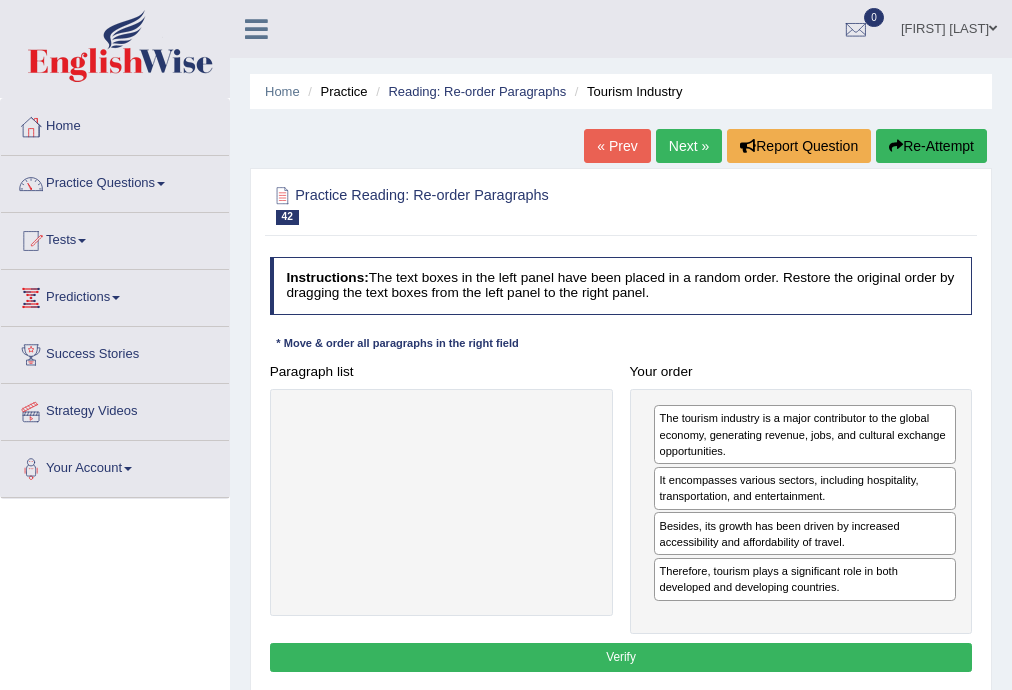 click on "Verify" at bounding box center (621, 657) 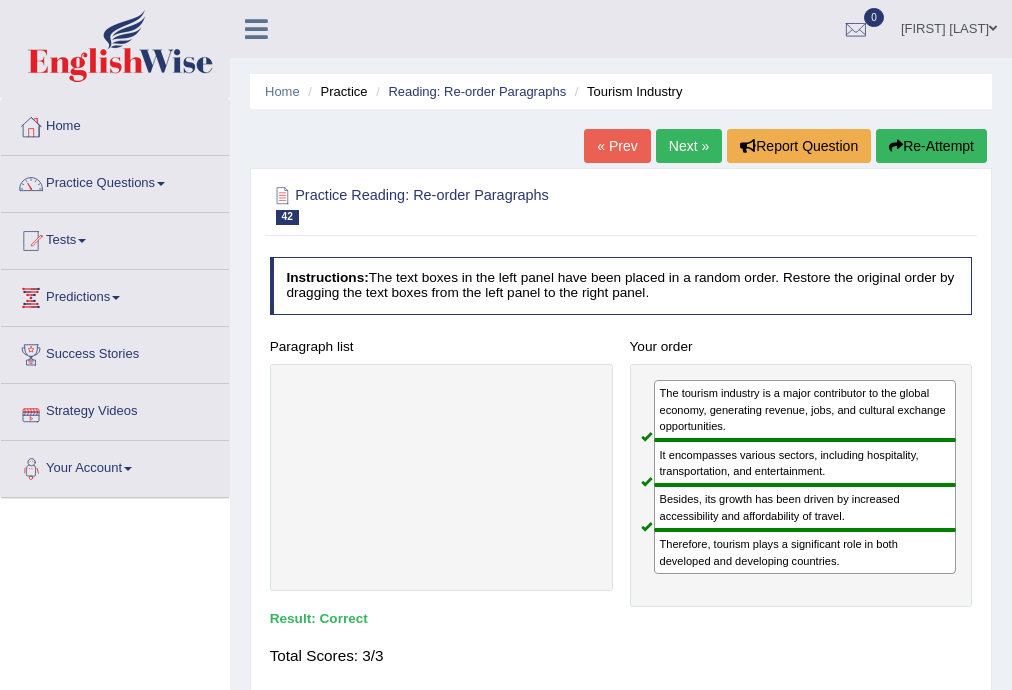 click on "Next »" at bounding box center [689, 146] 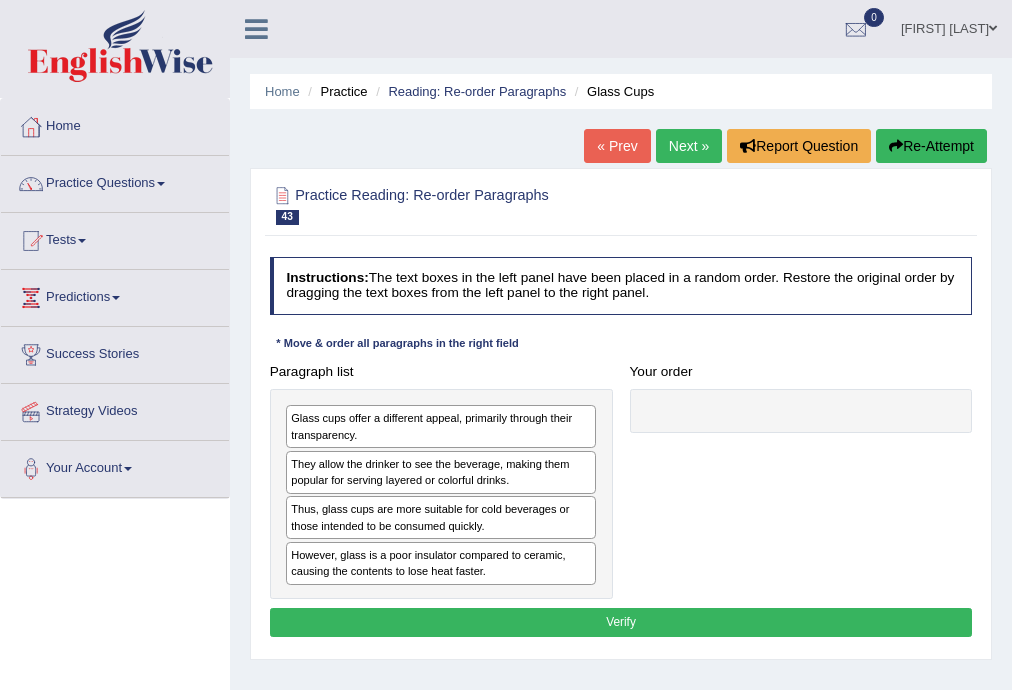 scroll, scrollTop: 0, scrollLeft: 0, axis: both 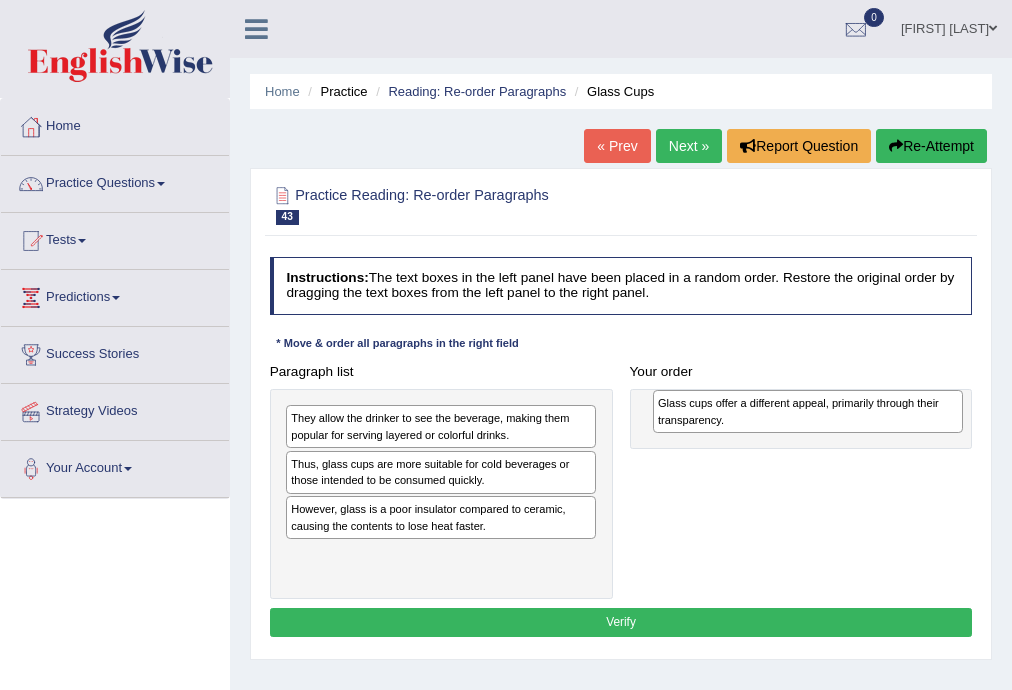 drag, startPoint x: 390, startPoint y: 415, endPoint x: 826, endPoint y: 406, distance: 436.09286 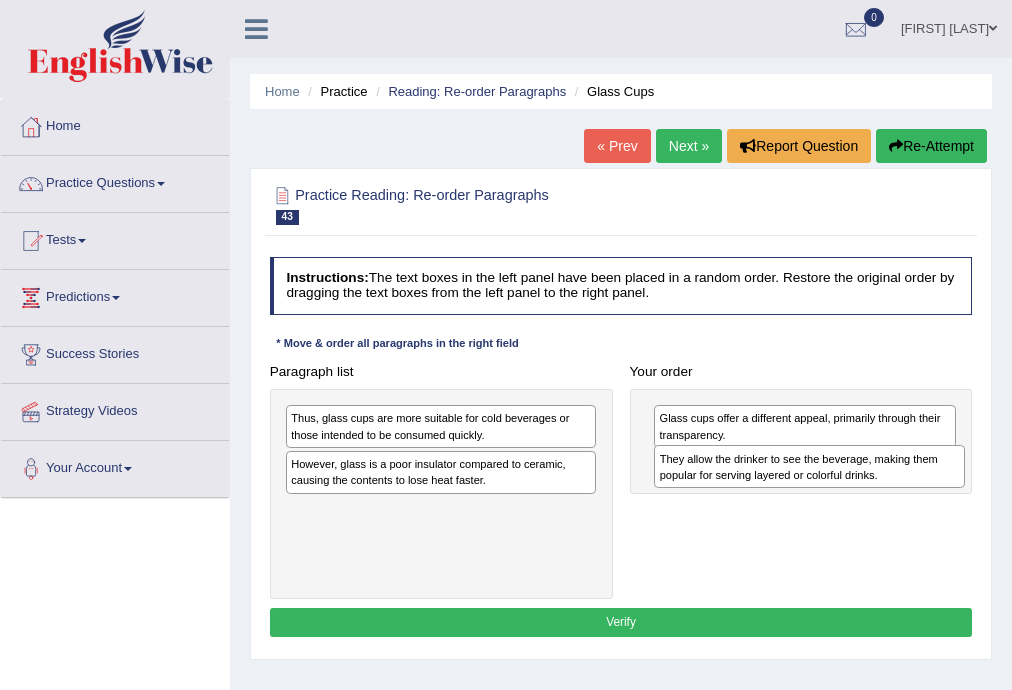 drag, startPoint x: 352, startPoint y: 424, endPoint x: 790, endPoint y: 465, distance: 439.91476 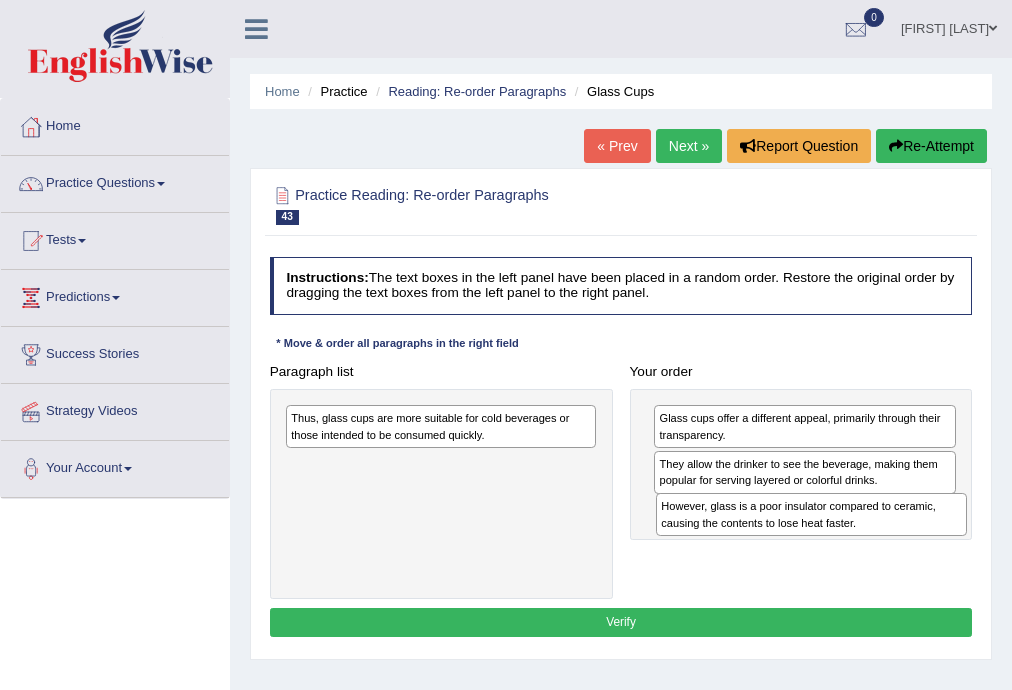 drag, startPoint x: 335, startPoint y: 479, endPoint x: 769, endPoint y: 543, distance: 438.6935 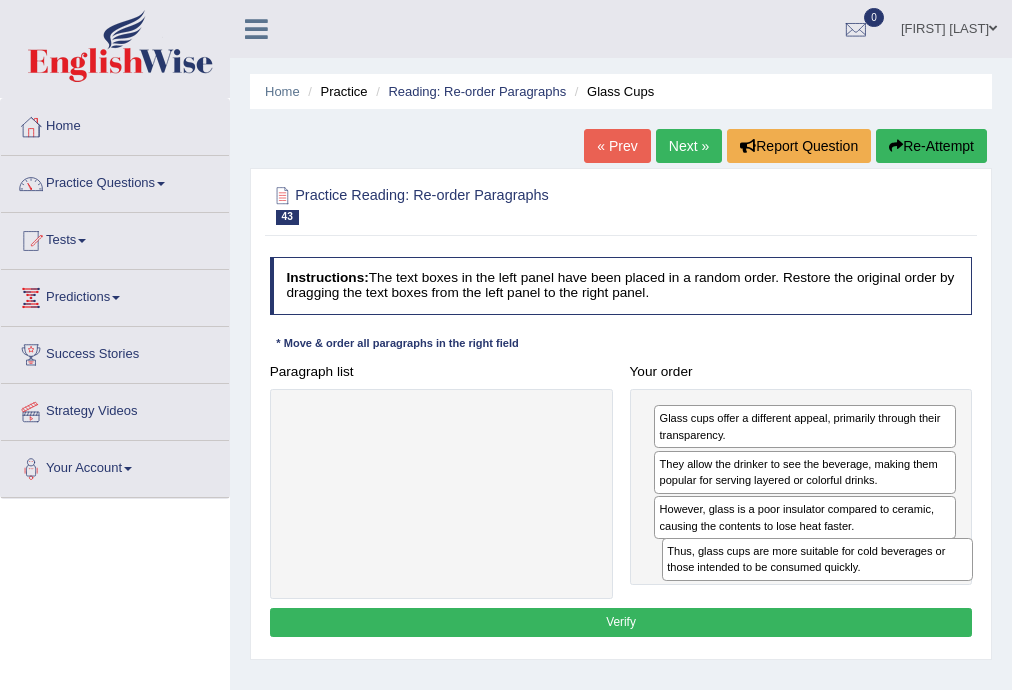 drag, startPoint x: 366, startPoint y: 434, endPoint x: 812, endPoint y: 600, distance: 475.89075 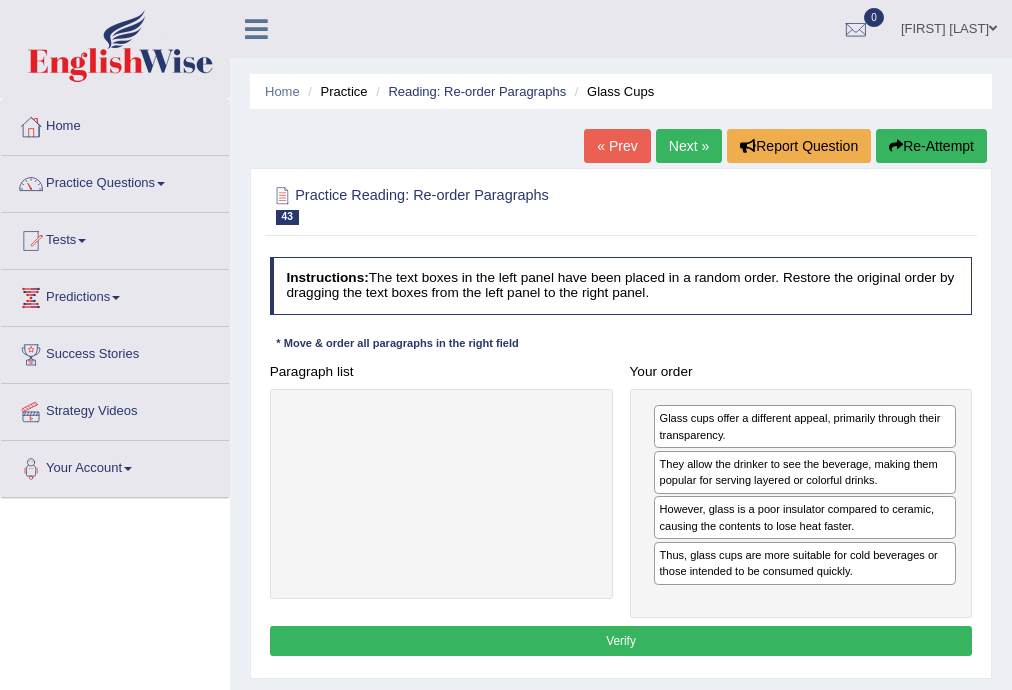 click on "Verify" at bounding box center [621, 640] 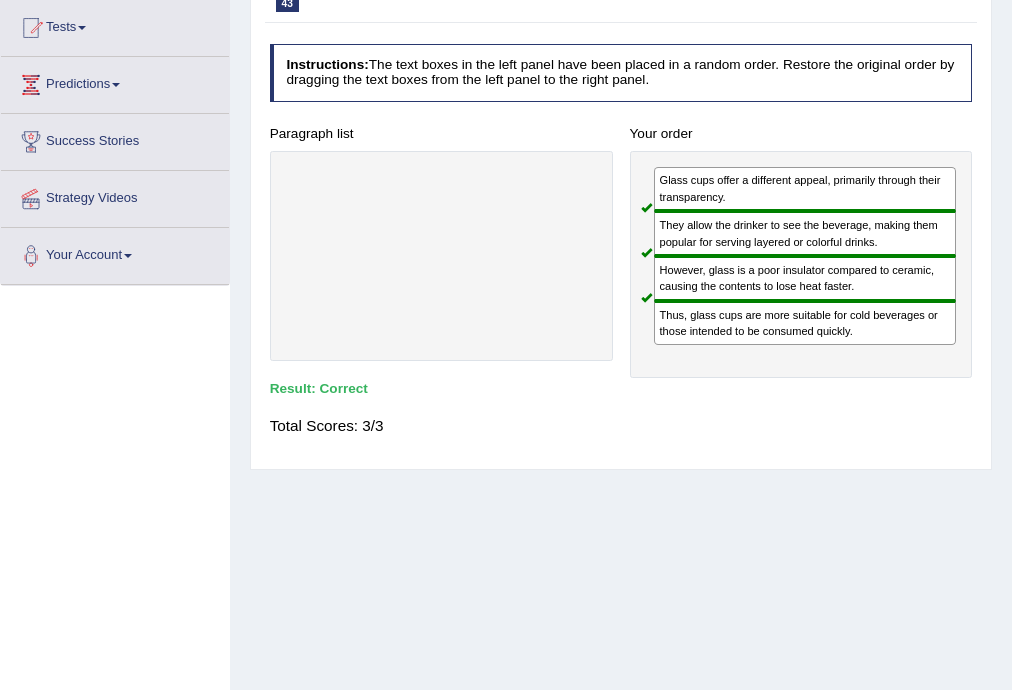 scroll, scrollTop: 0, scrollLeft: 0, axis: both 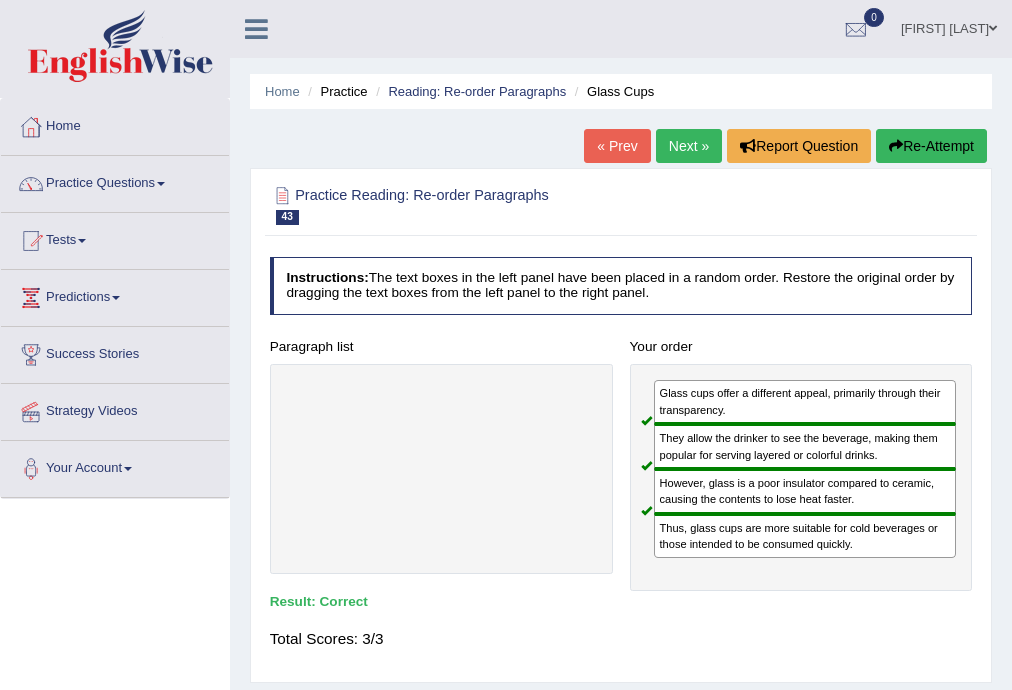 click on "Next »" at bounding box center [689, 146] 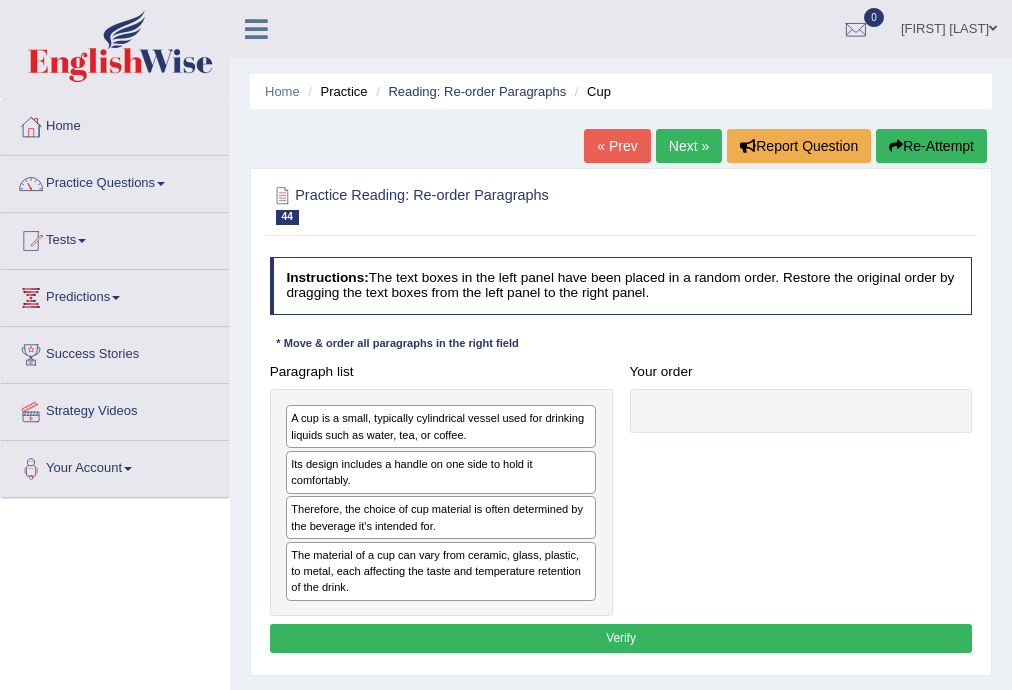 scroll, scrollTop: 0, scrollLeft: 0, axis: both 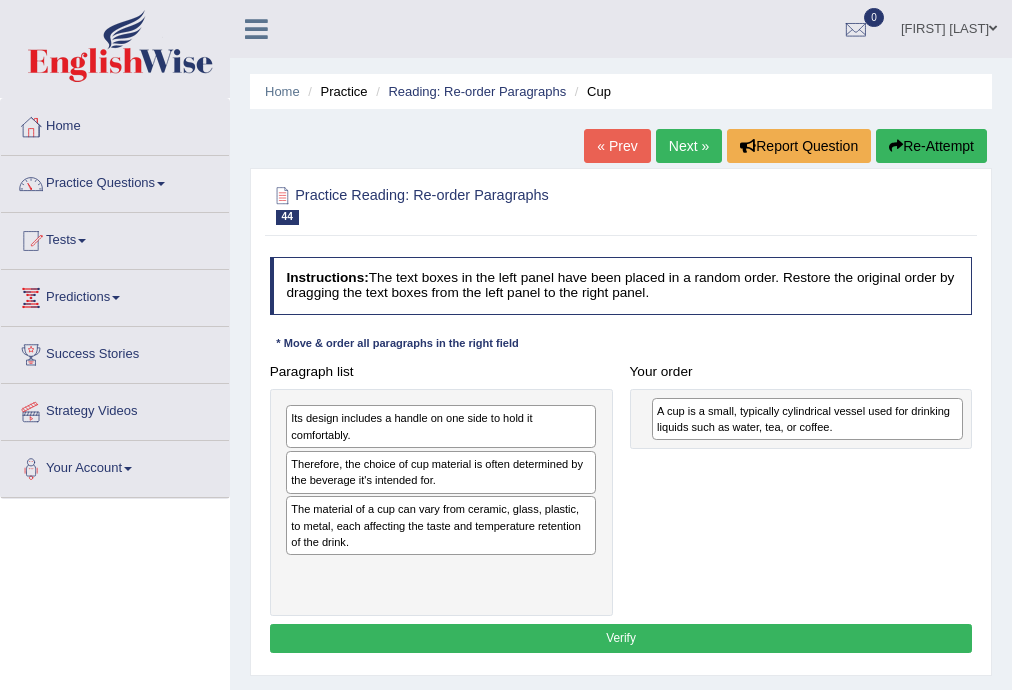 drag, startPoint x: 318, startPoint y: 432, endPoint x: 748, endPoint y: 426, distance: 430.04187 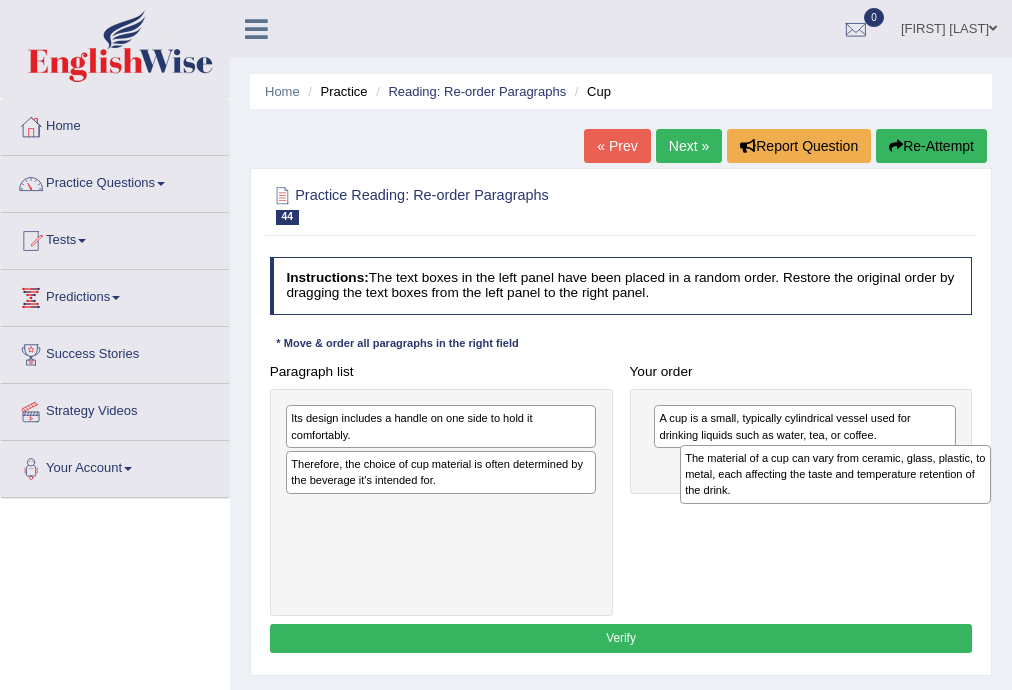 drag, startPoint x: 372, startPoint y: 542, endPoint x: 840, endPoint y: 507, distance: 469.30695 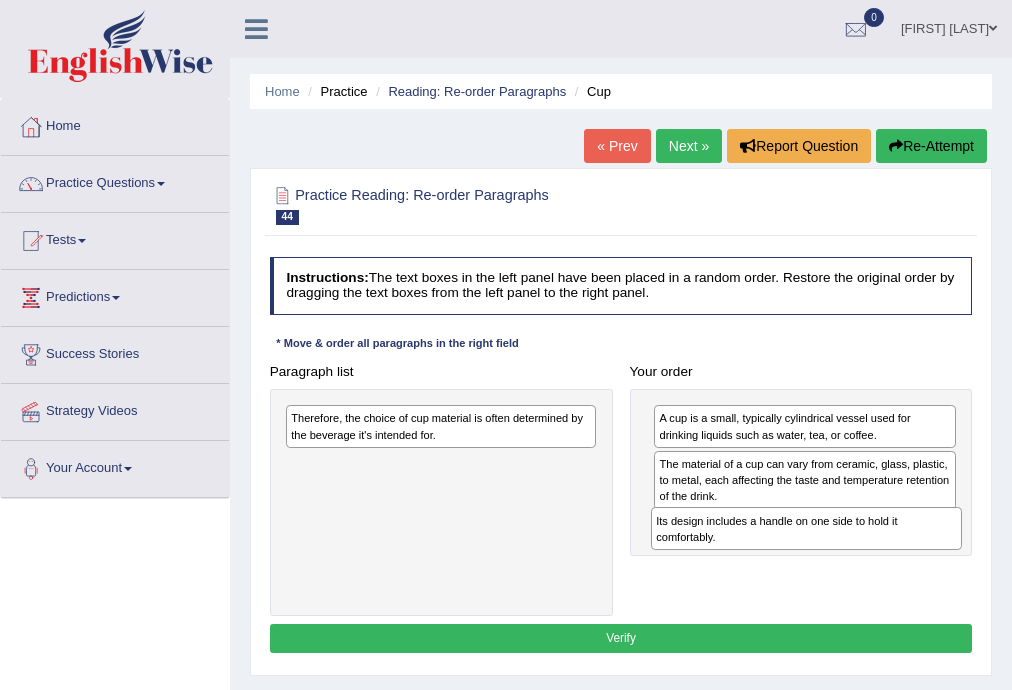 drag, startPoint x: 352, startPoint y: 421, endPoint x: 786, endPoint y: 550, distance: 452.76593 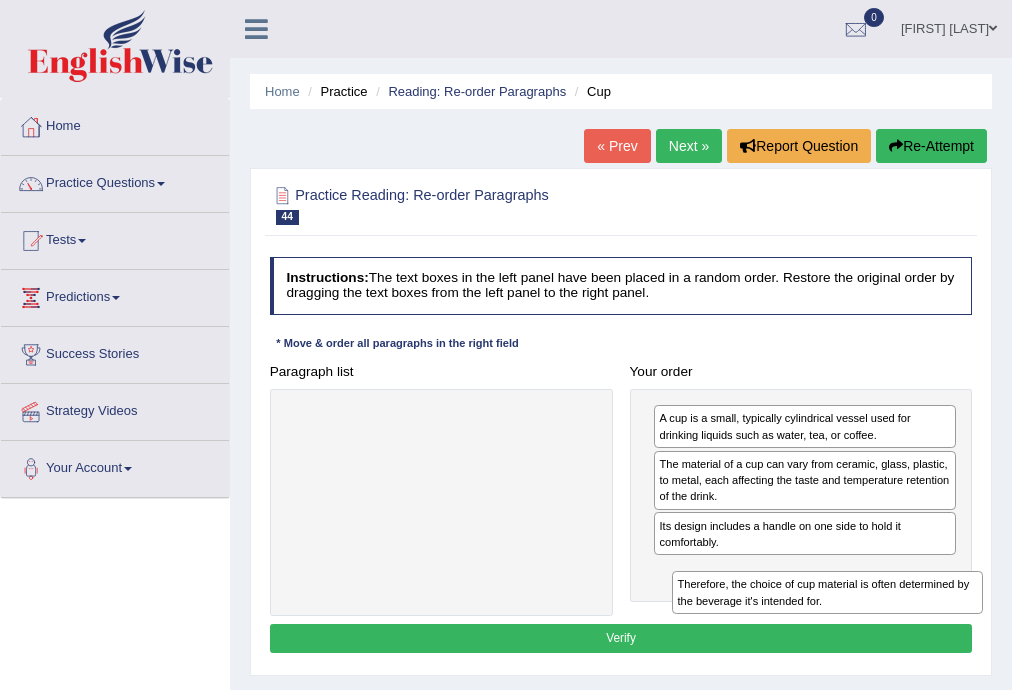 drag, startPoint x: 336, startPoint y: 423, endPoint x: 777, endPoint y: 628, distance: 486.31882 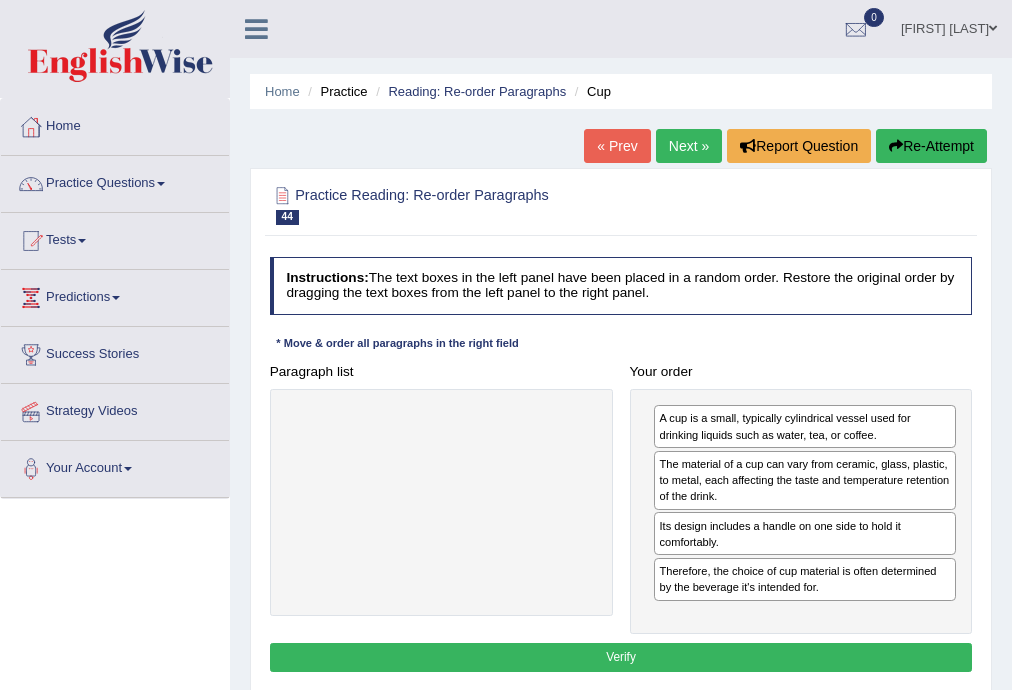 click on "Verify" at bounding box center (621, 657) 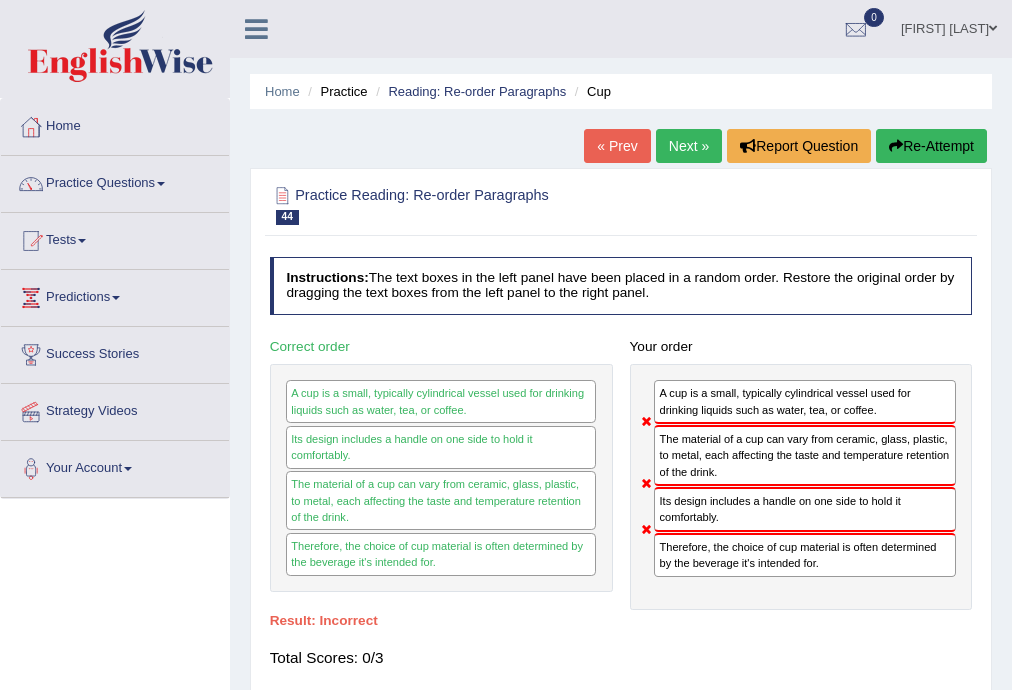 click on "Re-Attempt" at bounding box center (931, 146) 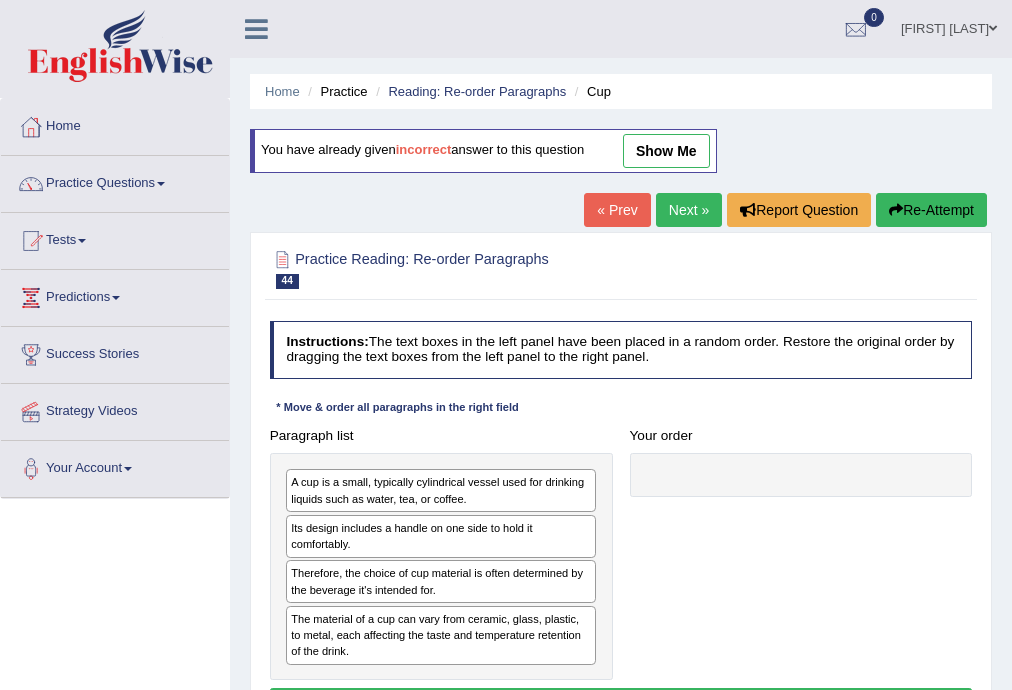 scroll, scrollTop: 0, scrollLeft: 0, axis: both 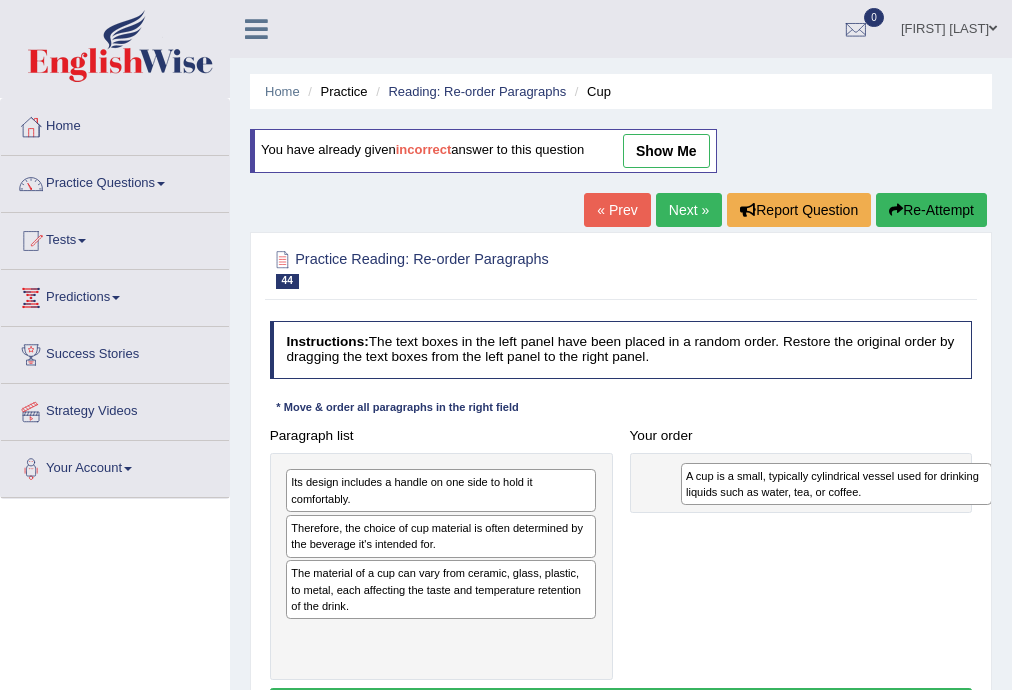 drag, startPoint x: 367, startPoint y: 493, endPoint x: 836, endPoint y: 494, distance: 469.00107 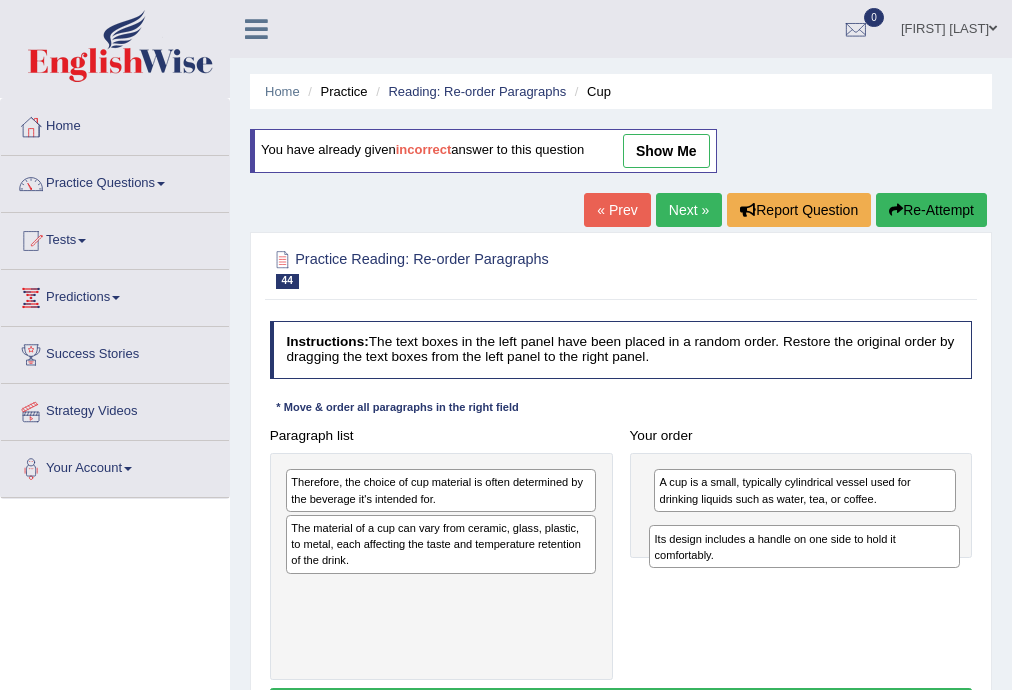 drag, startPoint x: 308, startPoint y: 480, endPoint x: 748, endPoint y: 530, distance: 442.8318 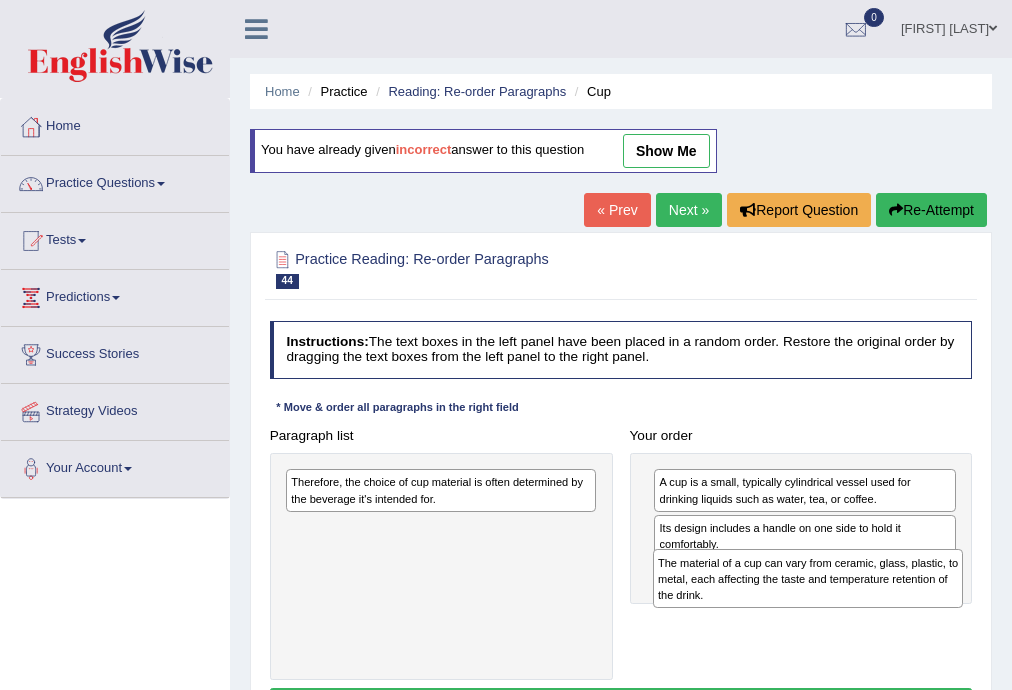 drag, startPoint x: 369, startPoint y: 539, endPoint x: 804, endPoint y: 597, distance: 438.84964 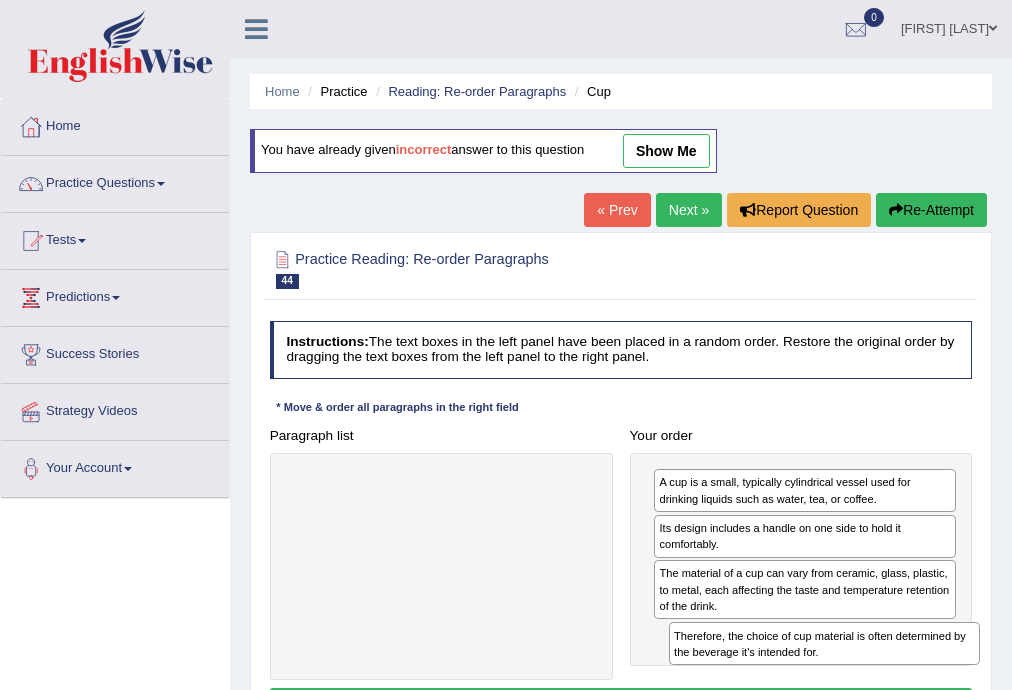 drag, startPoint x: 316, startPoint y: 479, endPoint x: 771, endPoint y: 668, distance: 492.6926 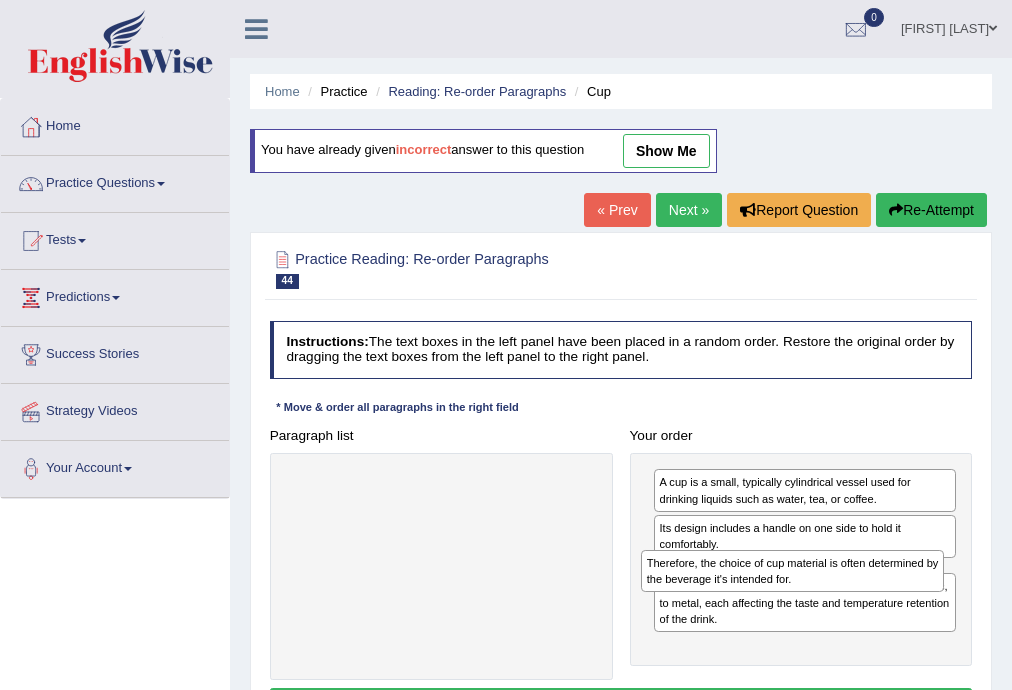 drag, startPoint x: 764, startPoint y: 636, endPoint x: 752, endPoint y: 588, distance: 49.47727 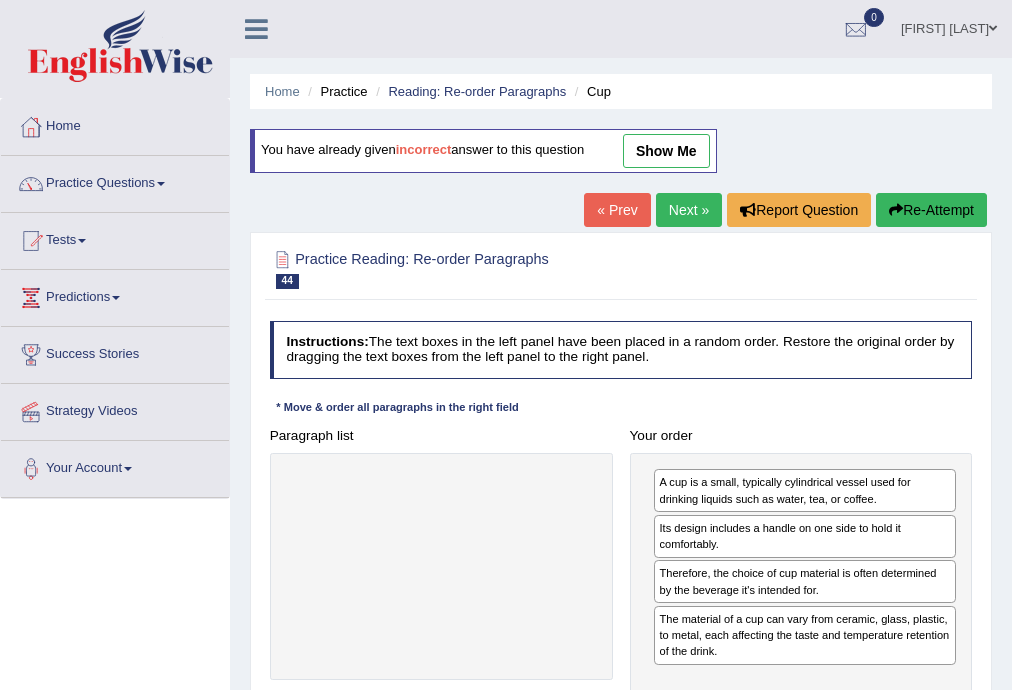 scroll, scrollTop: 213, scrollLeft: 0, axis: vertical 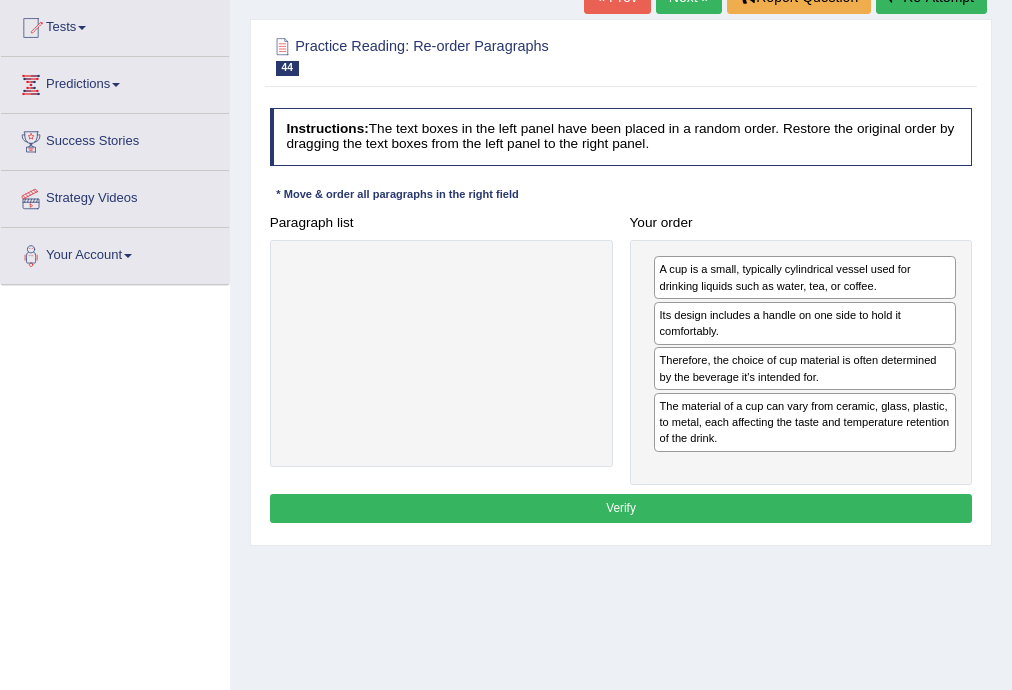click on "Verify" at bounding box center [621, 508] 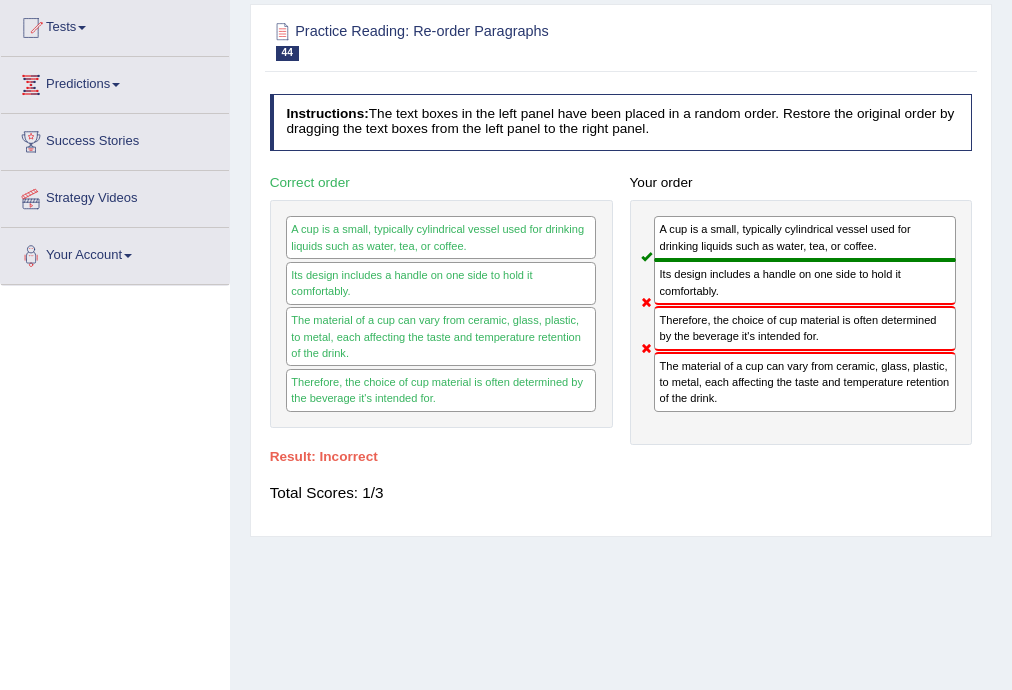 scroll, scrollTop: 0, scrollLeft: 0, axis: both 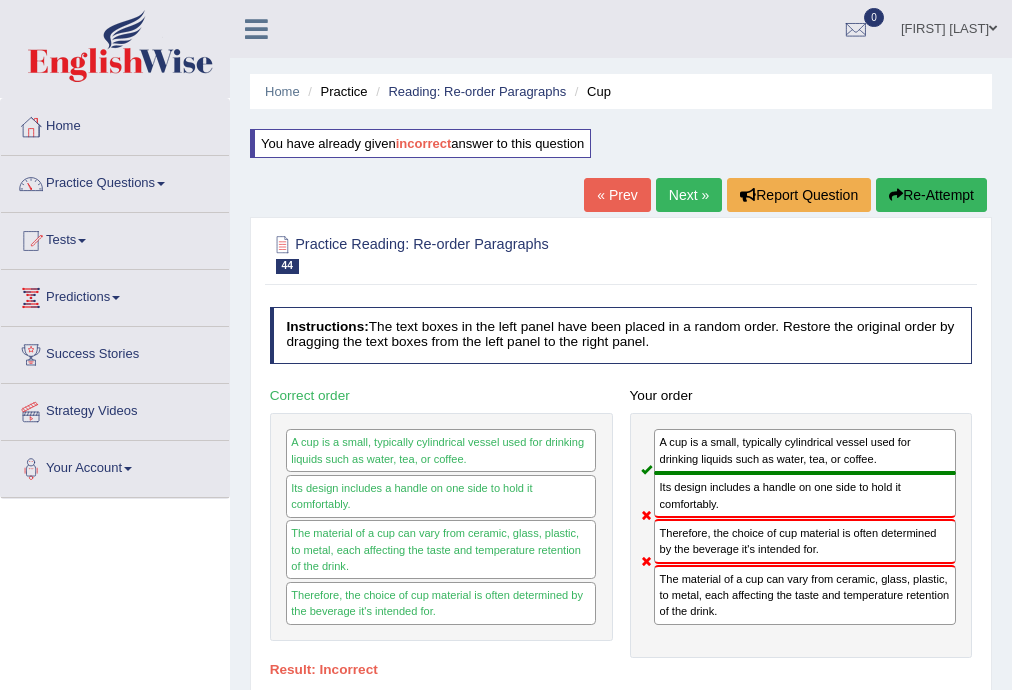 click on "Re-Attempt" at bounding box center (931, 195) 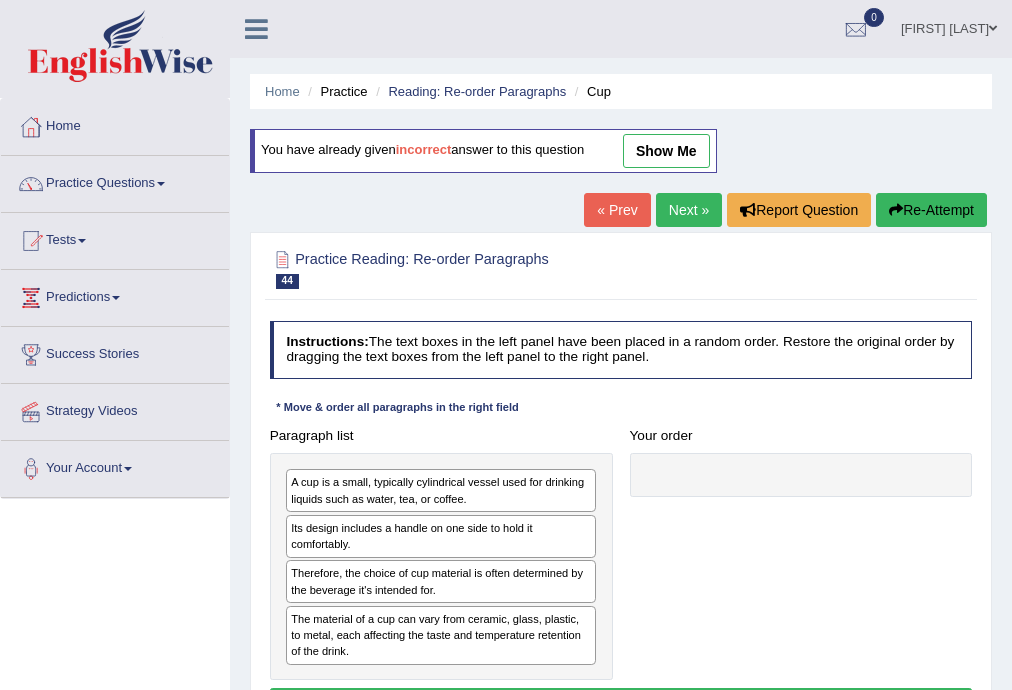 scroll, scrollTop: 0, scrollLeft: 0, axis: both 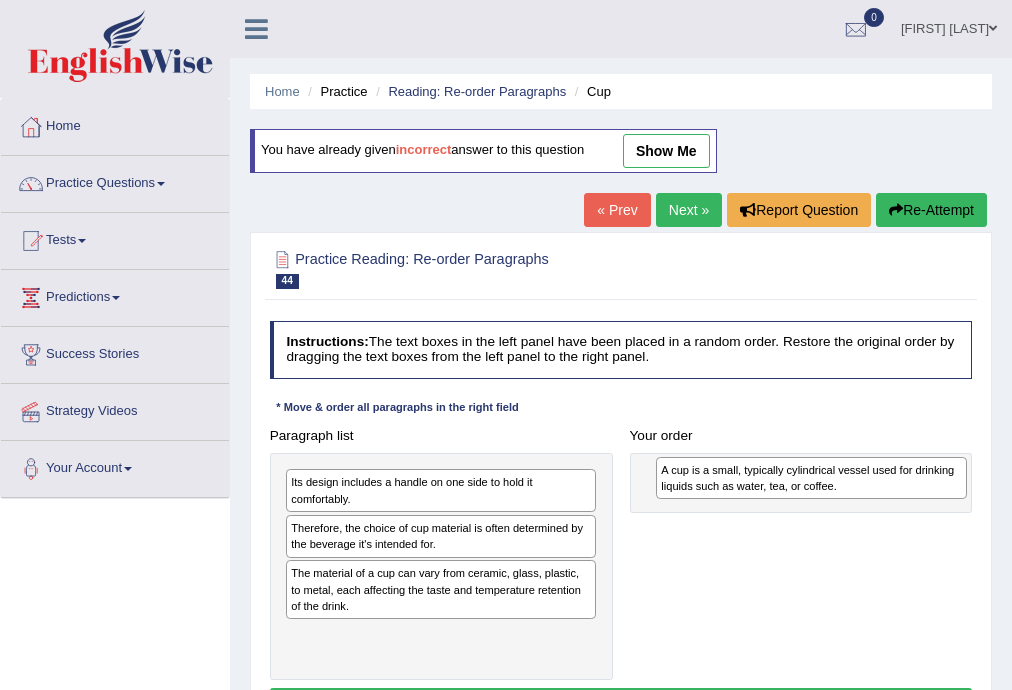 drag, startPoint x: 335, startPoint y: 492, endPoint x: 775, endPoint y: 486, distance: 440.0409 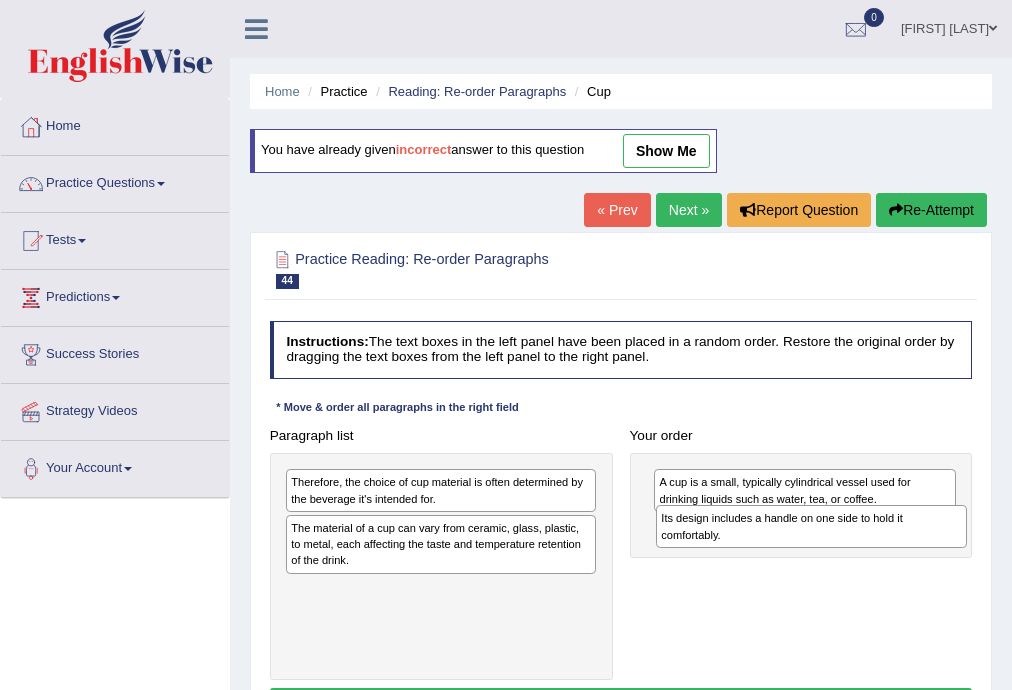 drag, startPoint x: 328, startPoint y: 476, endPoint x: 761, endPoint y: 527, distance: 435.99313 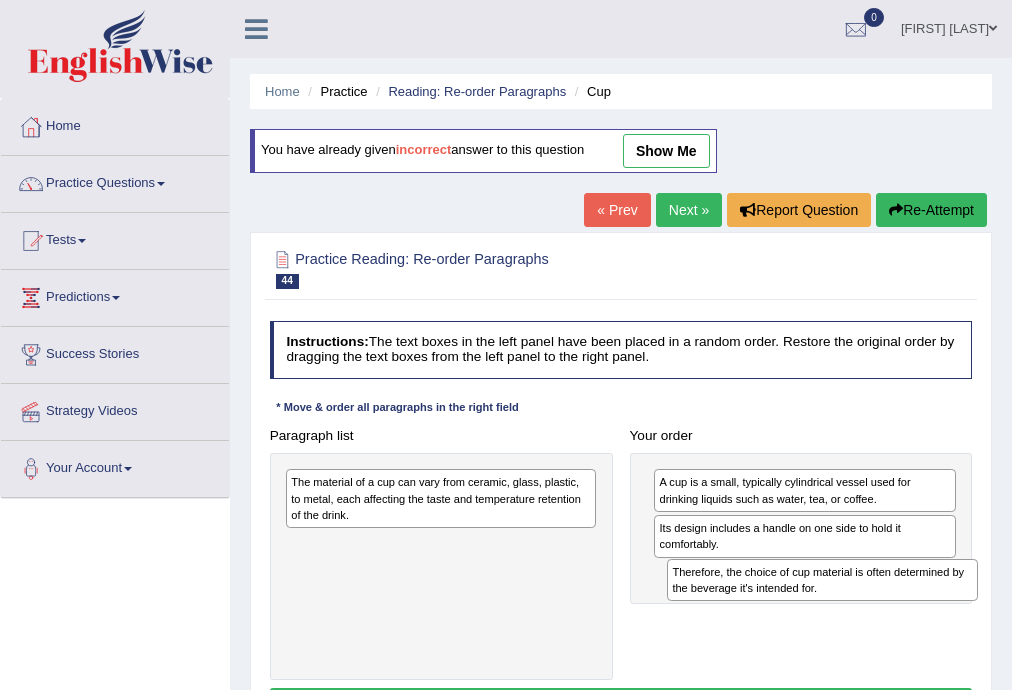 drag, startPoint x: 311, startPoint y: 492, endPoint x: 763, endPoint y: 606, distance: 466.15448 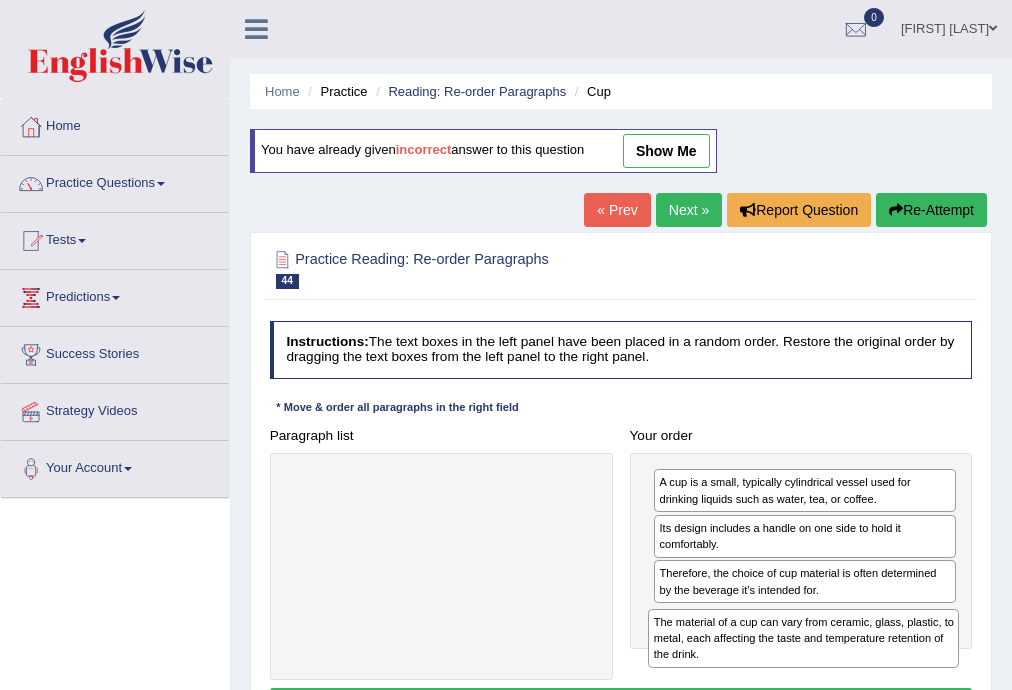 drag, startPoint x: 393, startPoint y: 502, endPoint x: 833, endPoint y: 668, distance: 470.27225 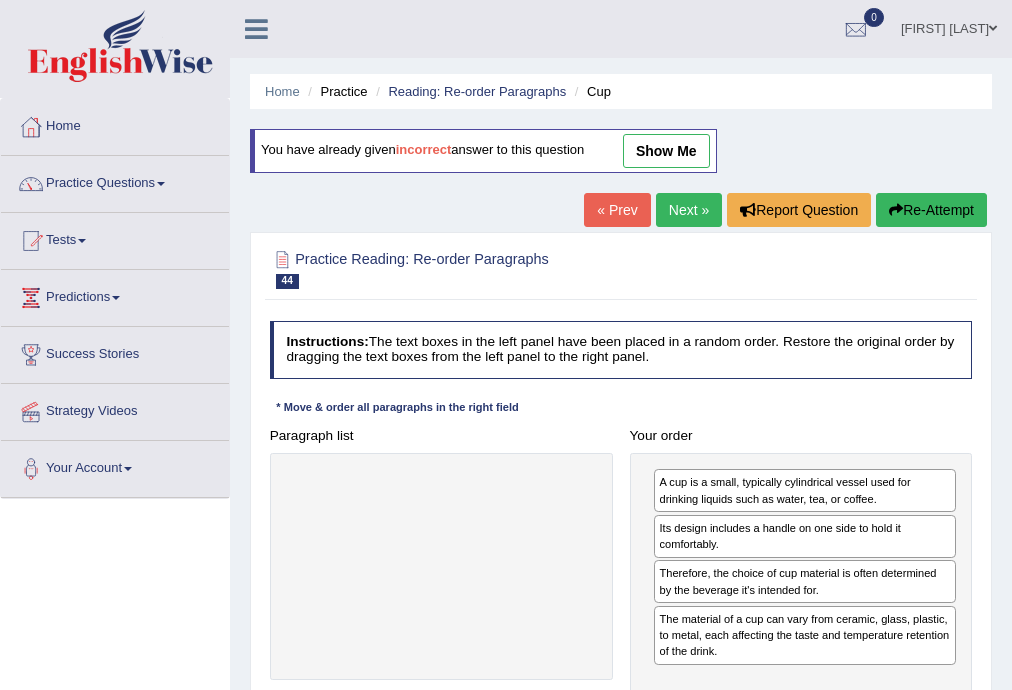 scroll, scrollTop: 106, scrollLeft: 0, axis: vertical 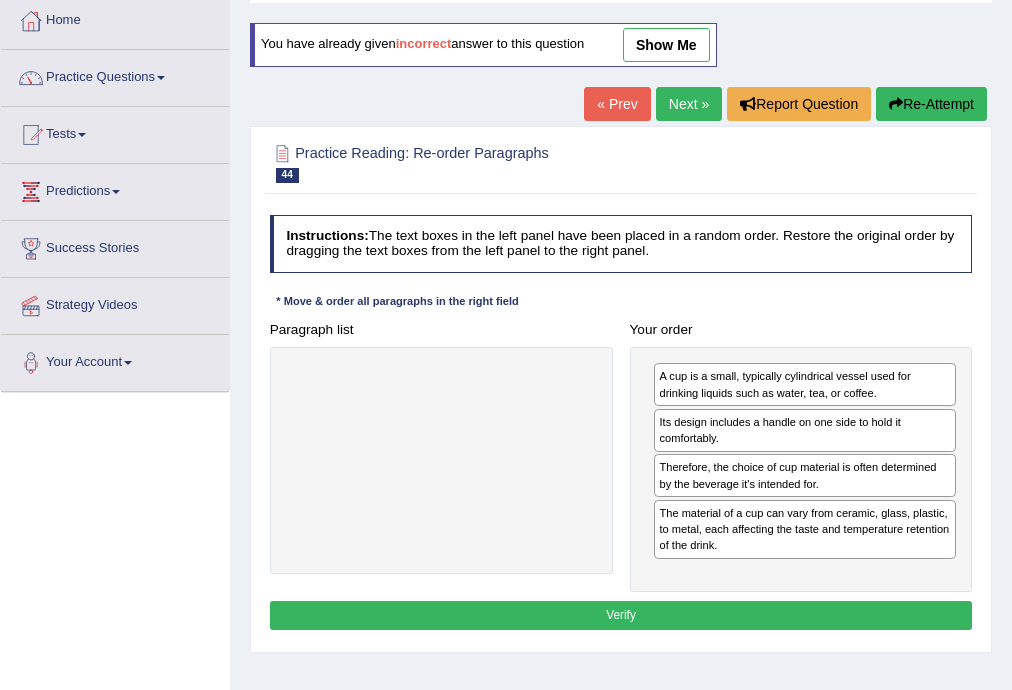 click on "Verify" at bounding box center [621, 615] 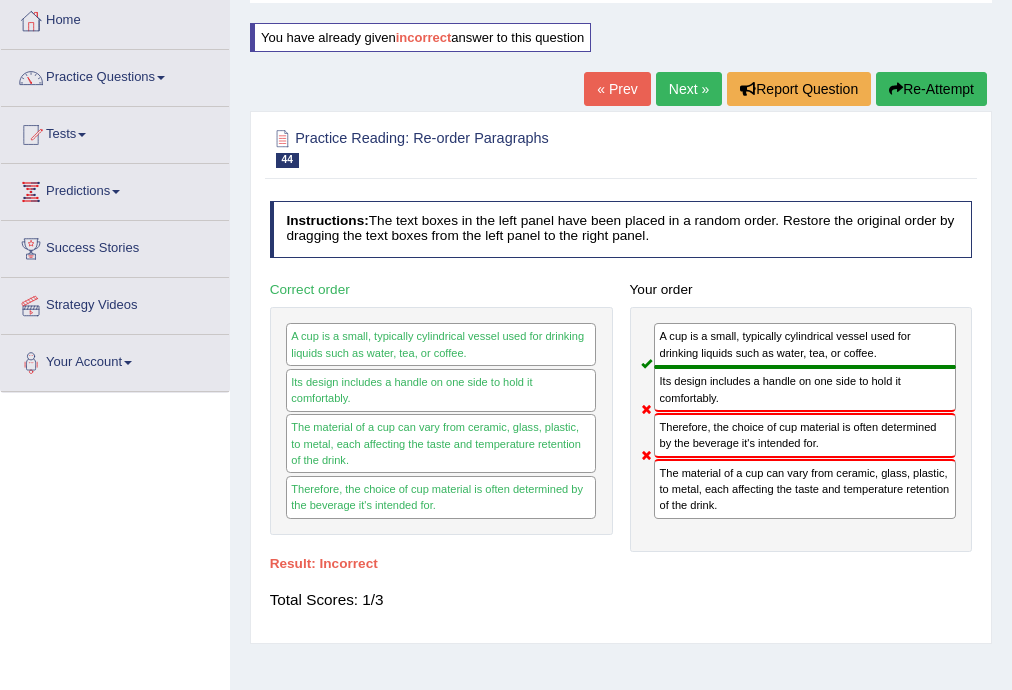 click on "Re-Attempt" at bounding box center [931, 89] 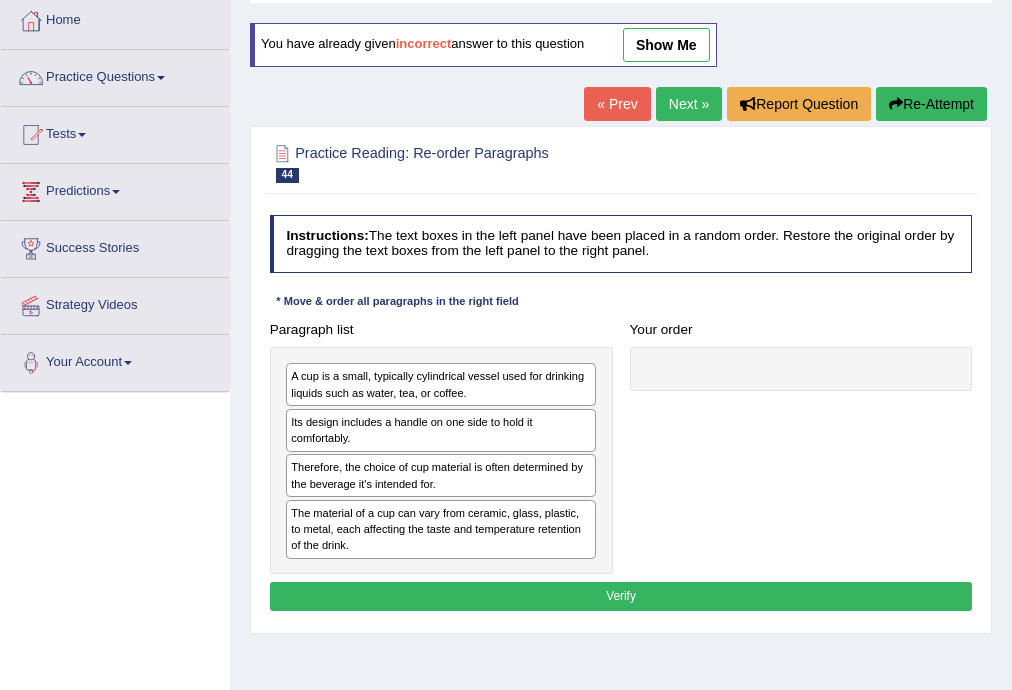 scroll, scrollTop: 106, scrollLeft: 0, axis: vertical 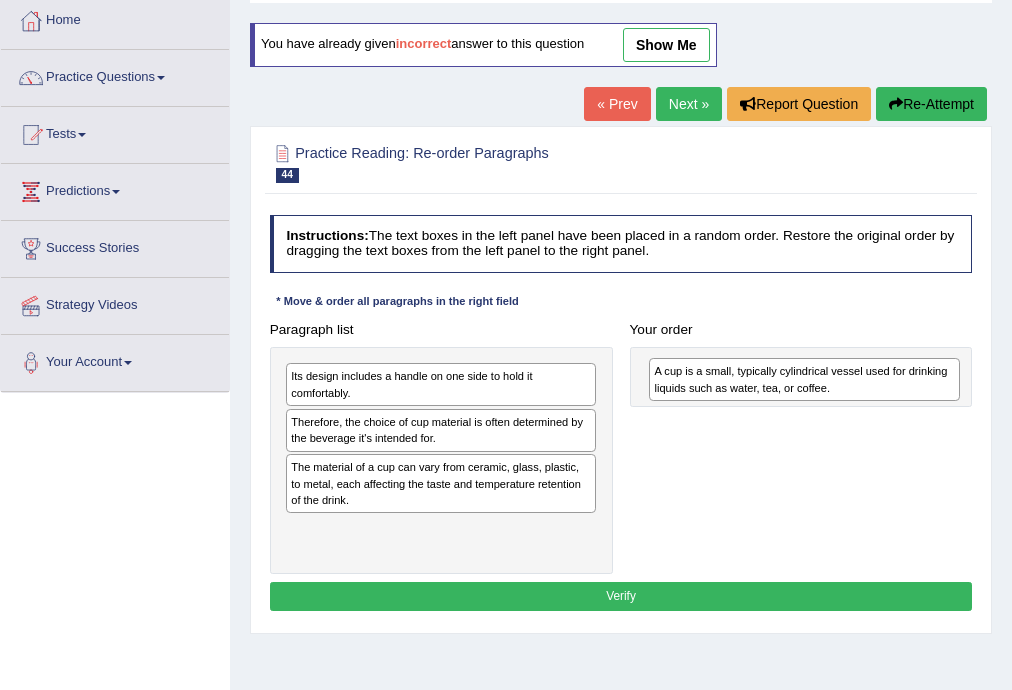drag, startPoint x: 384, startPoint y: 395, endPoint x: 816, endPoint y: 397, distance: 432.00464 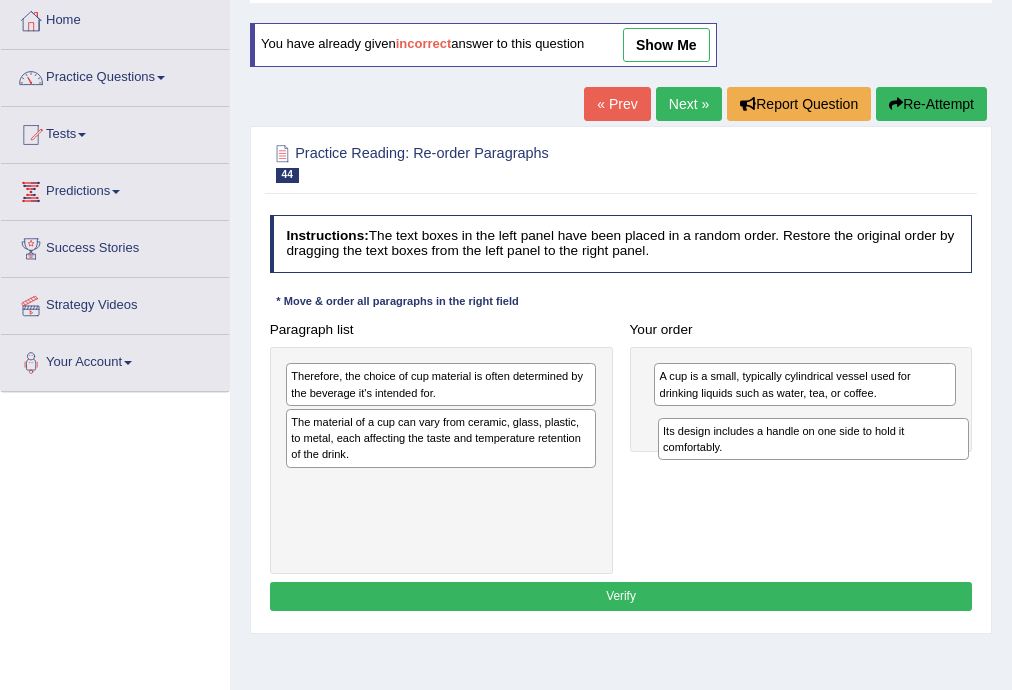 drag, startPoint x: 320, startPoint y: 391, endPoint x: 764, endPoint y: 480, distance: 452.83218 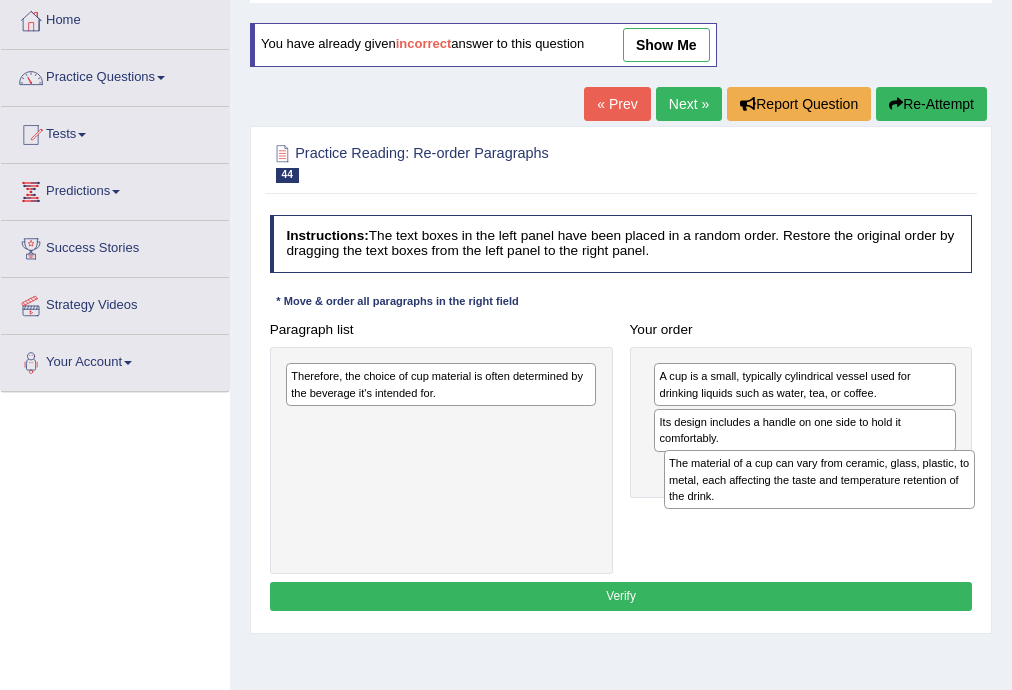 drag, startPoint x: 347, startPoint y: 429, endPoint x: 800, endPoint y: 496, distance: 457.92795 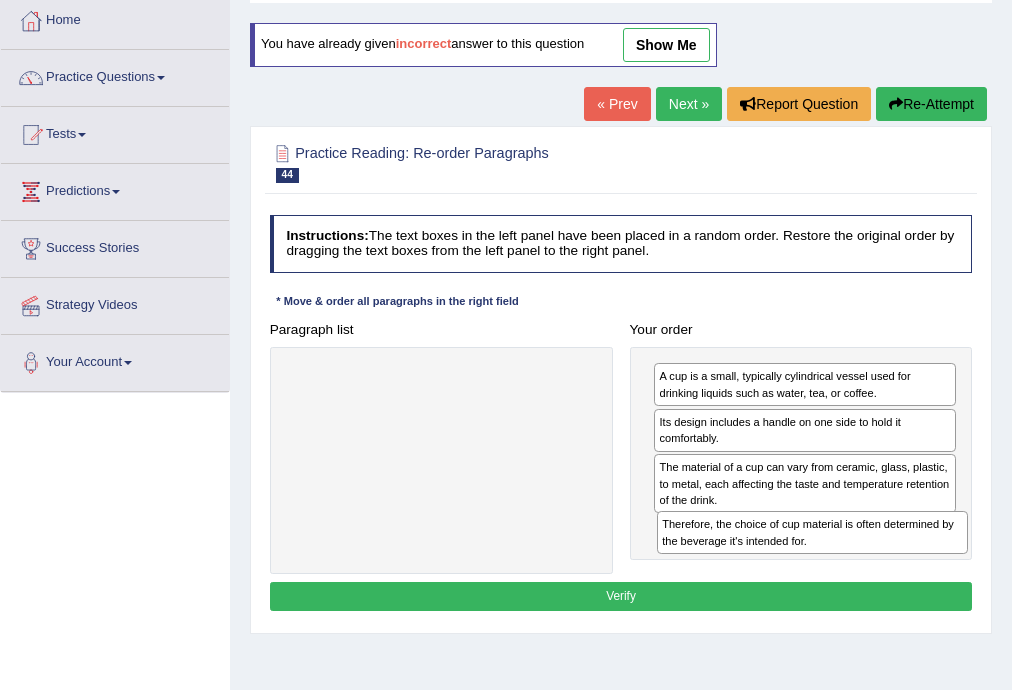 drag, startPoint x: 329, startPoint y: 384, endPoint x: 770, endPoint y: 567, distance: 477.46204 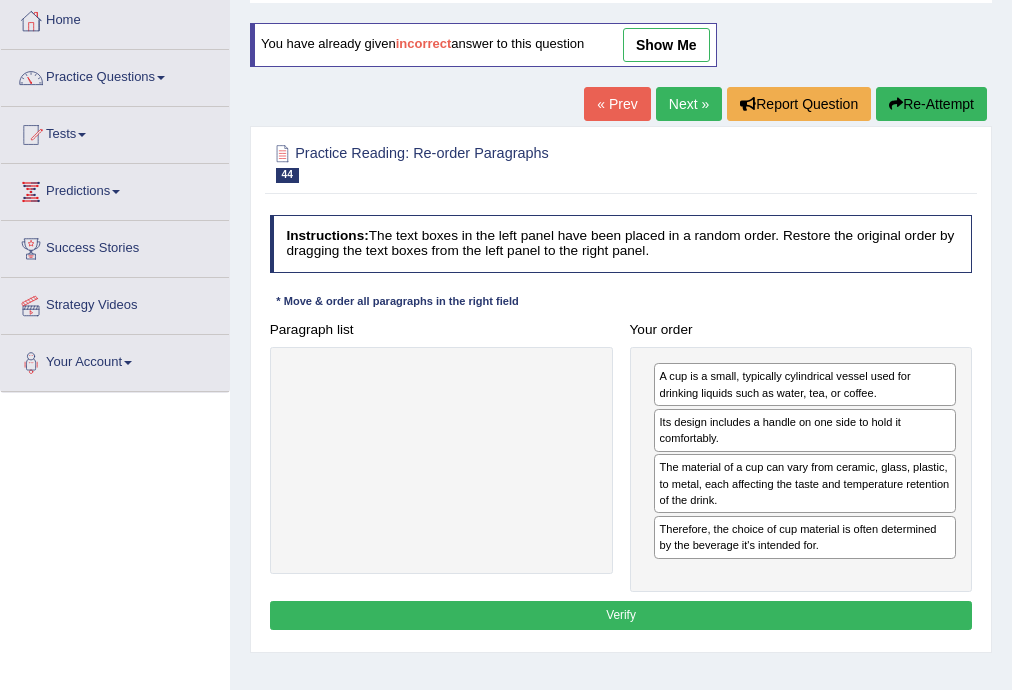 click on "Verify" at bounding box center (621, 615) 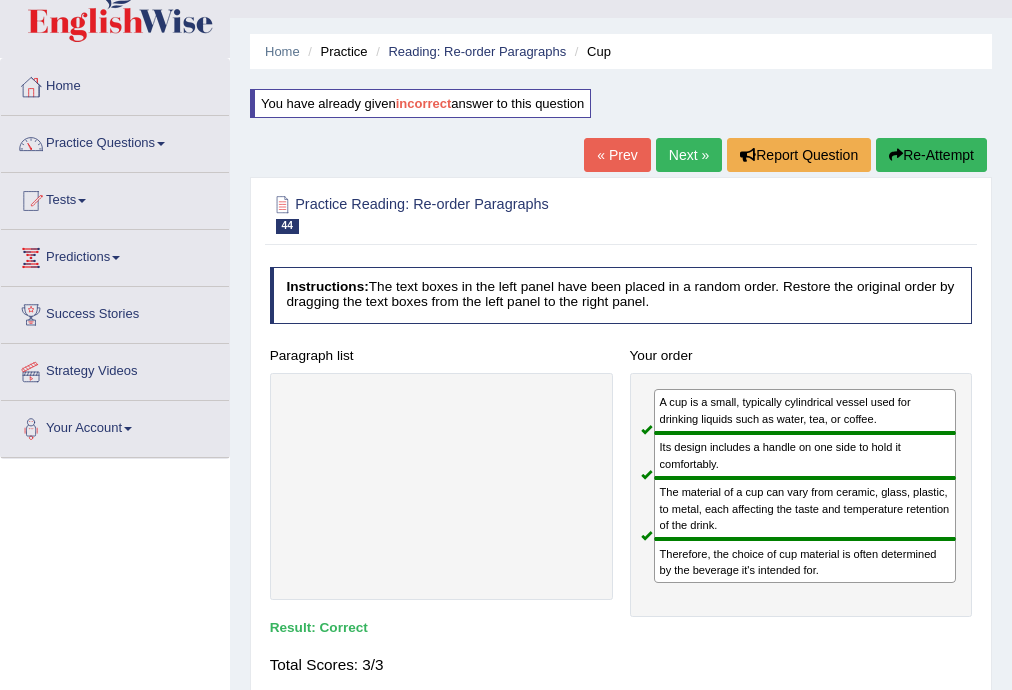 scroll, scrollTop: 0, scrollLeft: 0, axis: both 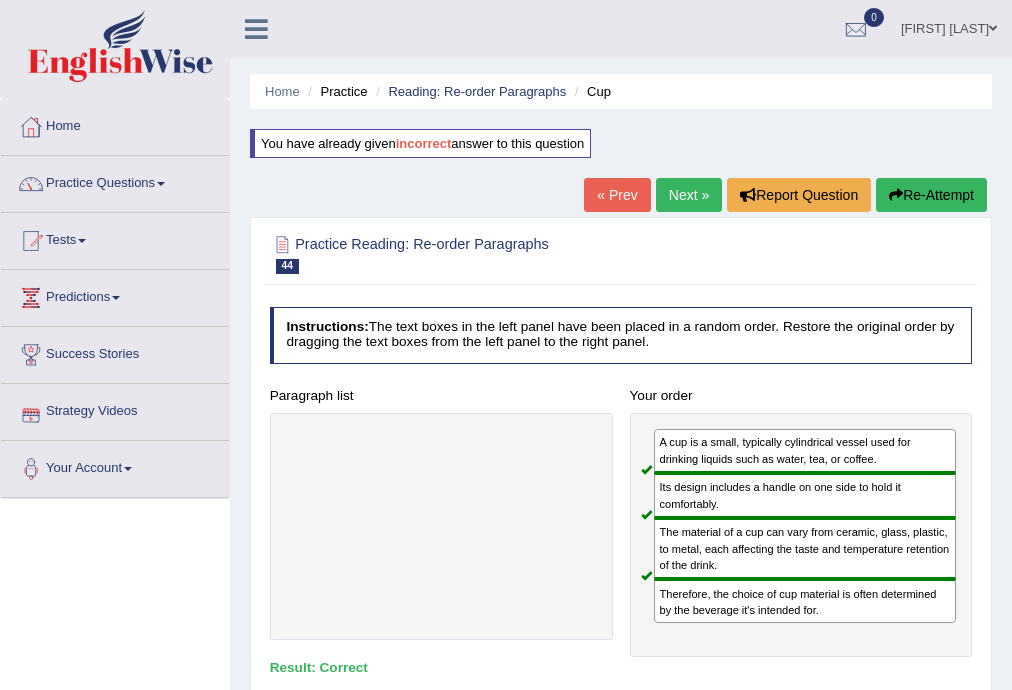 click on "Next »" at bounding box center (689, 195) 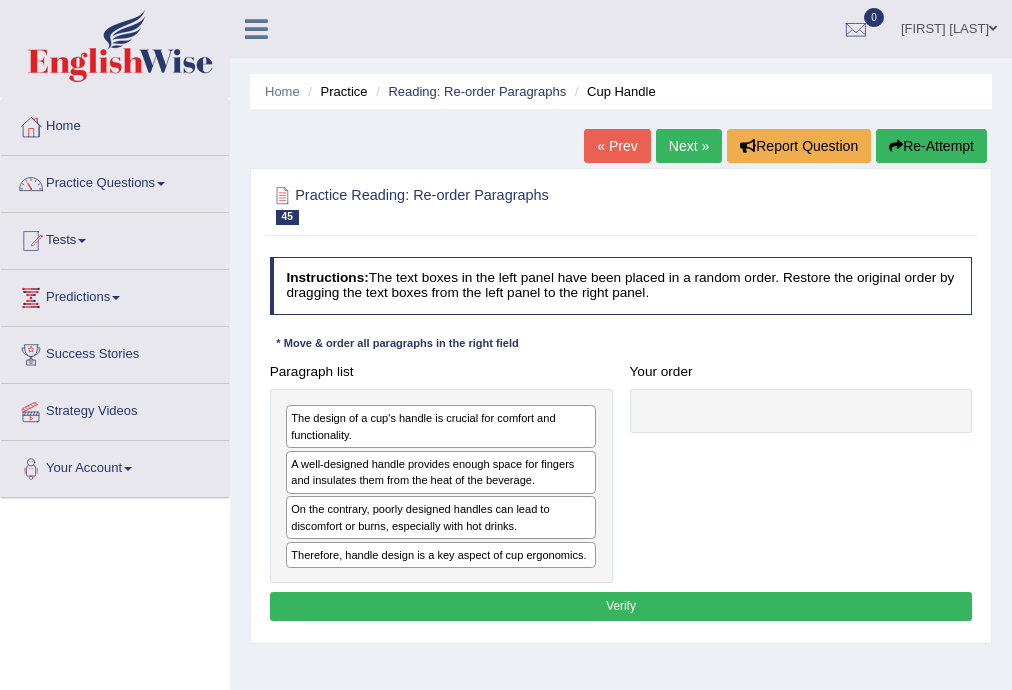 scroll, scrollTop: 0, scrollLeft: 0, axis: both 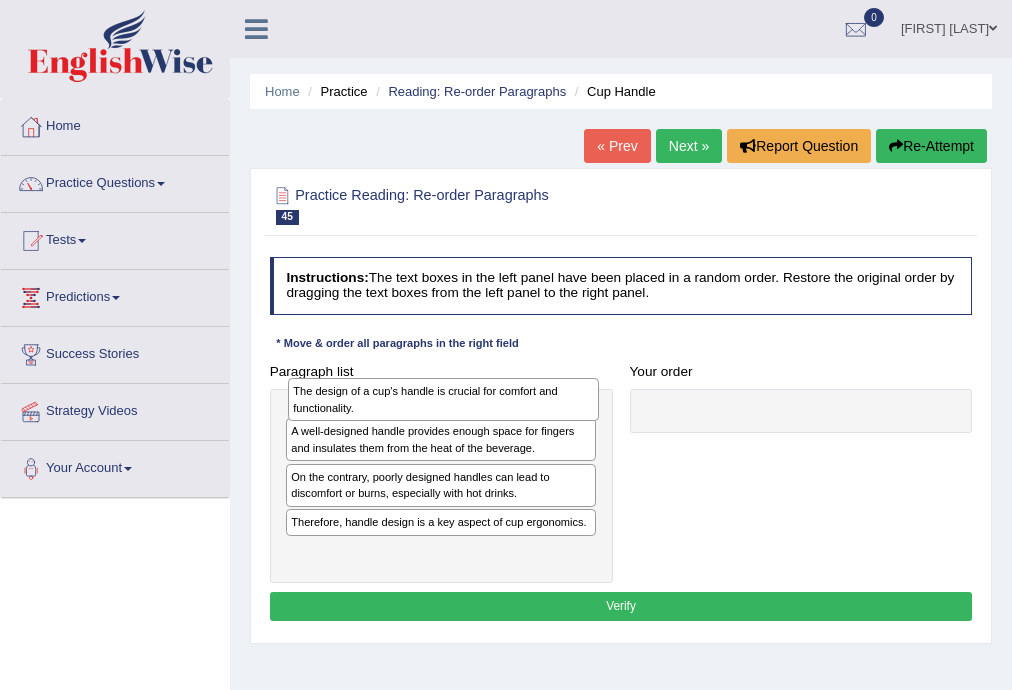 drag, startPoint x: 447, startPoint y: 427, endPoint x: 410, endPoint y: 408, distance: 41.59327 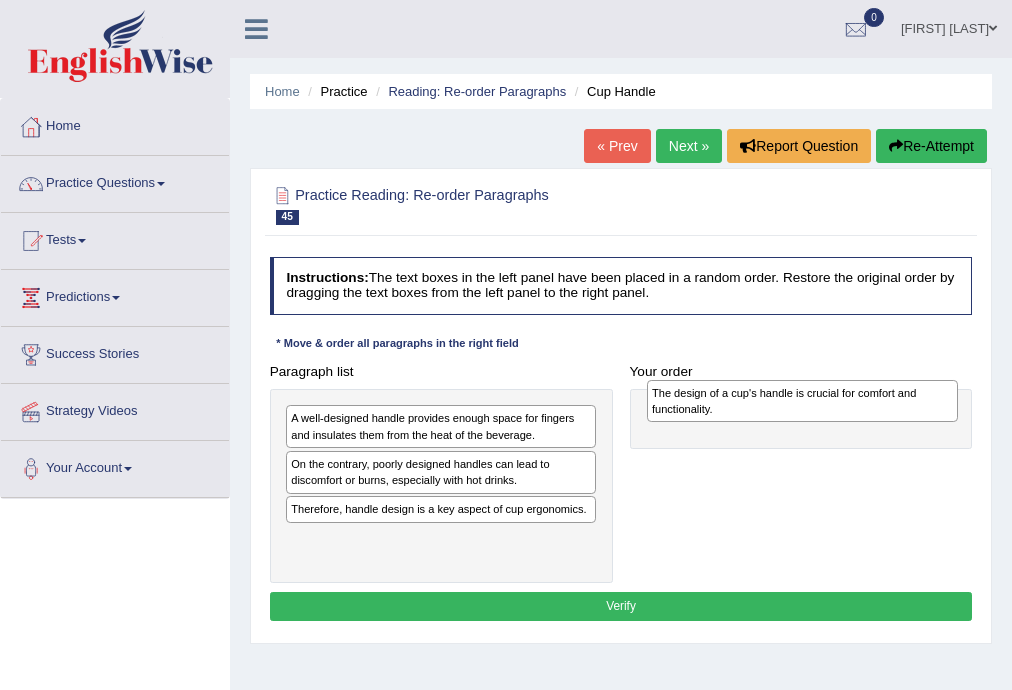 drag, startPoint x: 333, startPoint y: 416, endPoint x: 748, endPoint y: 399, distance: 415.34805 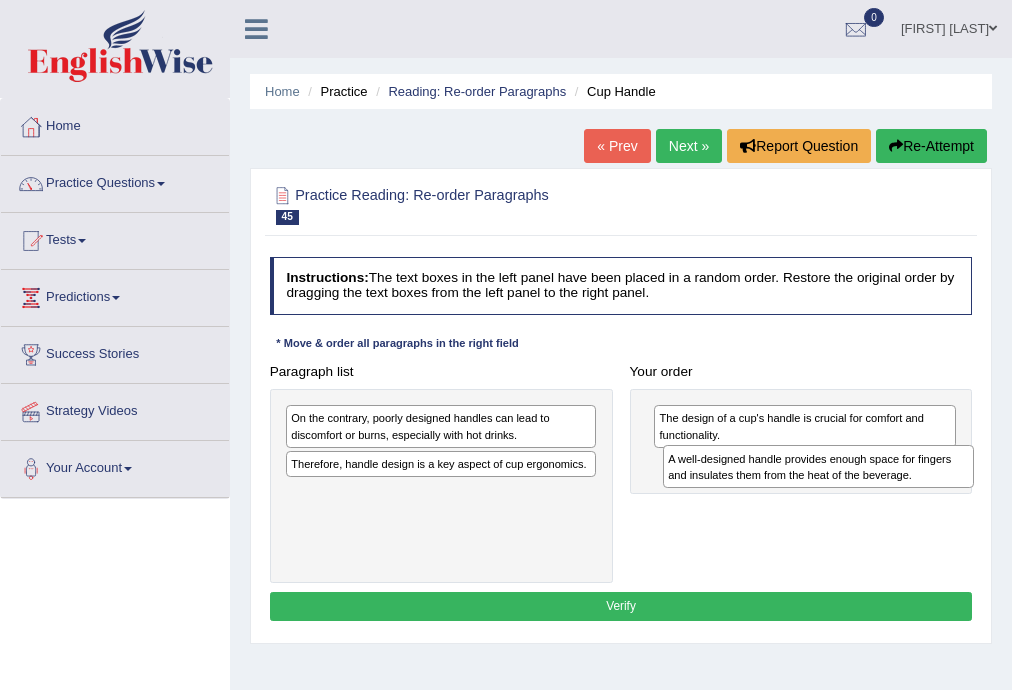 drag, startPoint x: 316, startPoint y: 432, endPoint x: 764, endPoint y: 488, distance: 451.48642 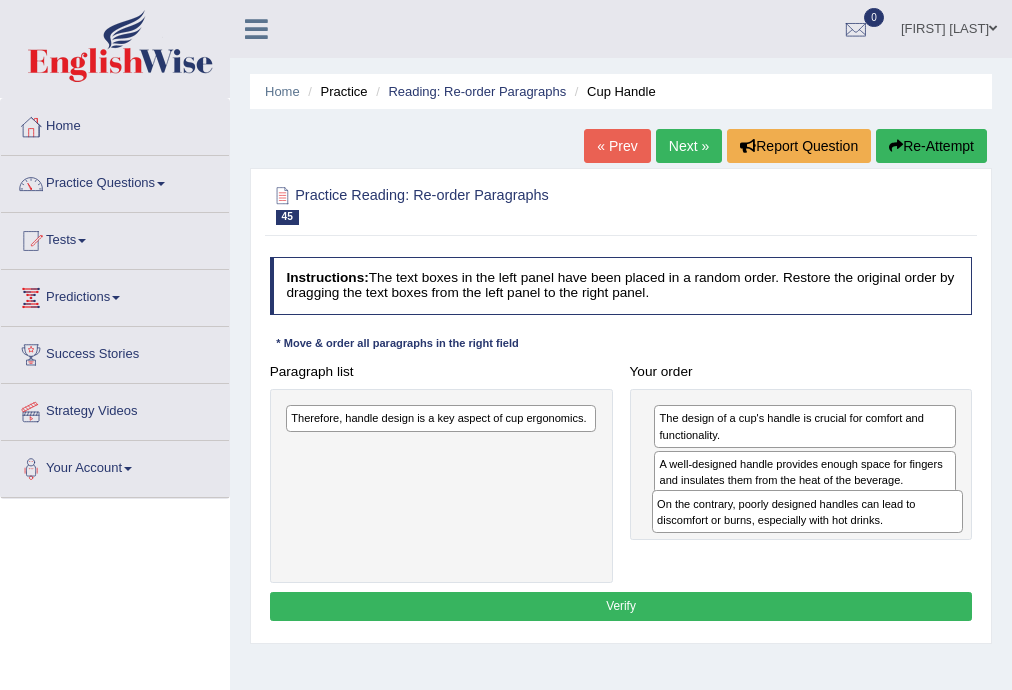 drag, startPoint x: 325, startPoint y: 423, endPoint x: 760, endPoint y: 532, distance: 448.44843 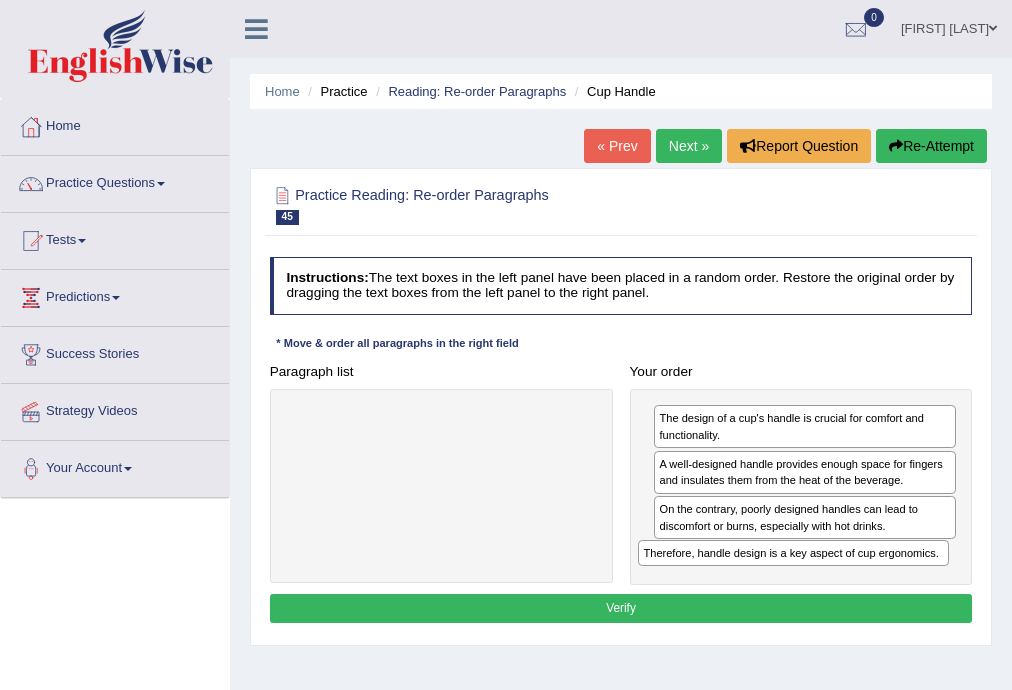 drag, startPoint x: 358, startPoint y: 432, endPoint x: 737, endPoint y: 585, distance: 408.7175 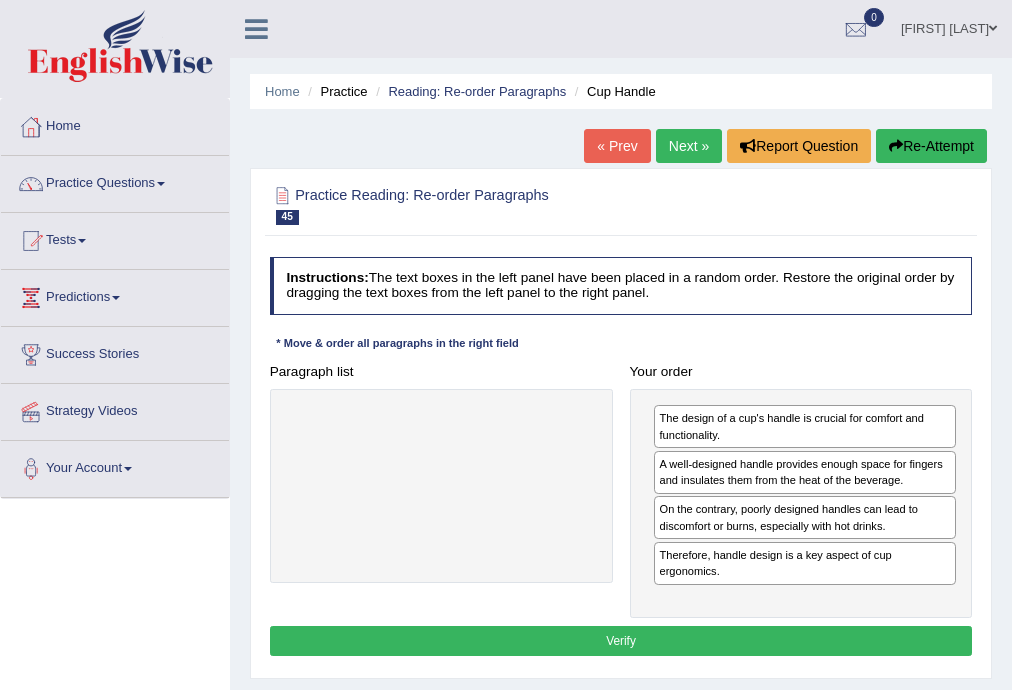 click on "Verify" at bounding box center (621, 640) 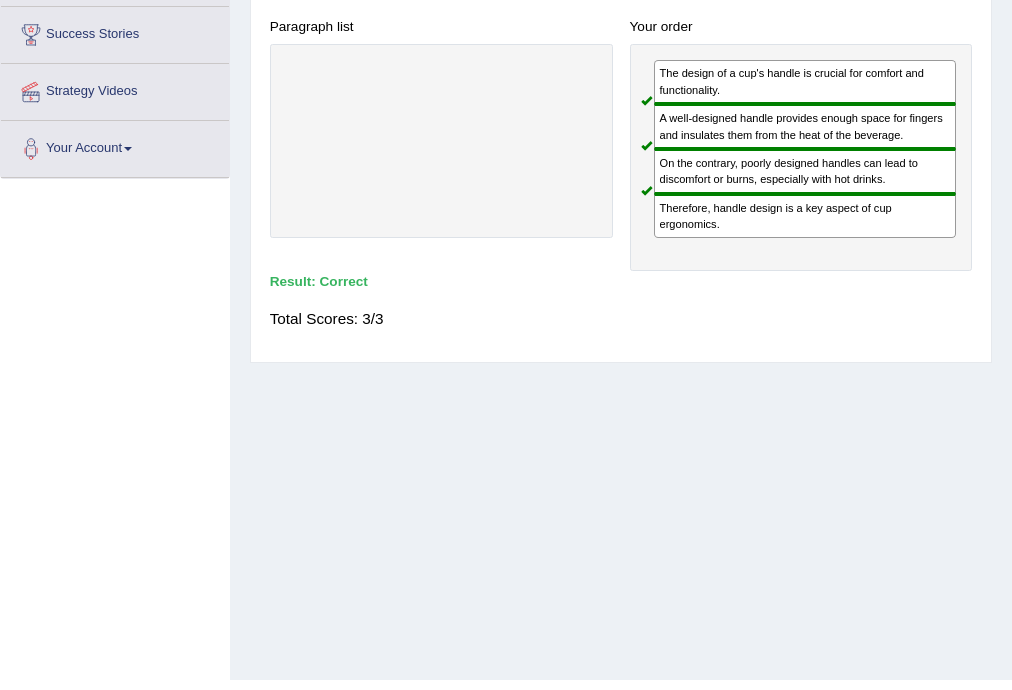 scroll, scrollTop: 0, scrollLeft: 0, axis: both 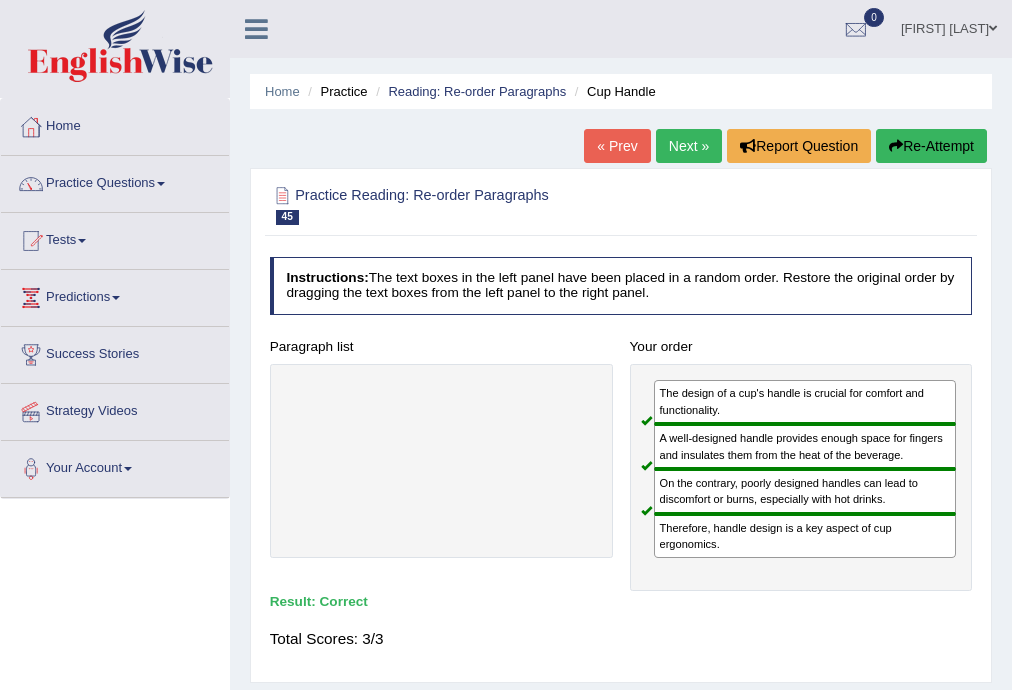 click on "Next »" at bounding box center [689, 146] 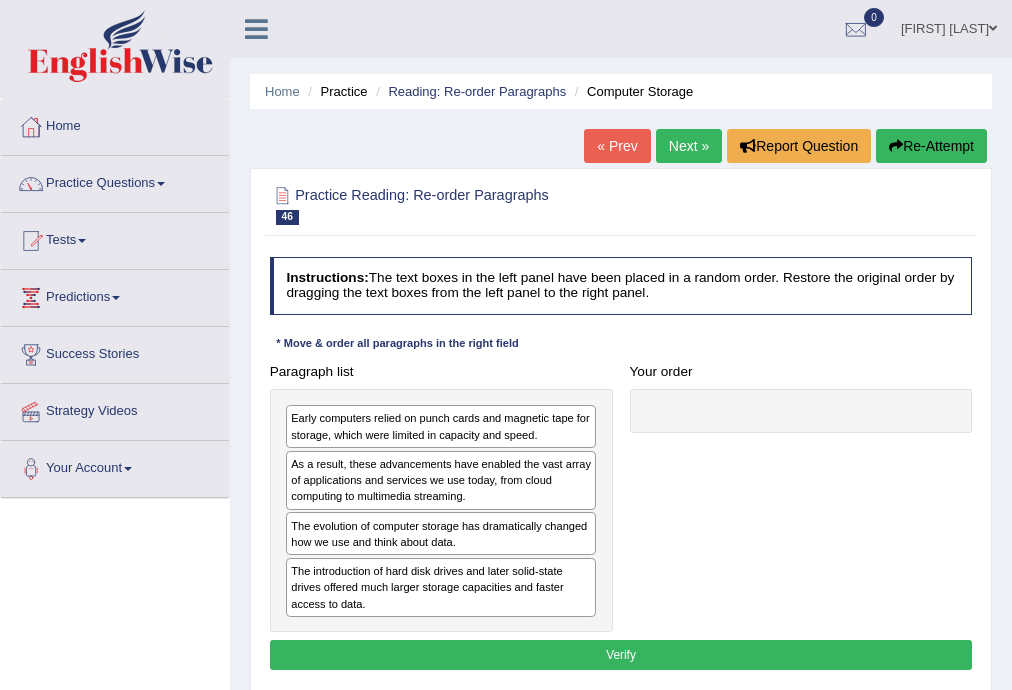 scroll, scrollTop: 0, scrollLeft: 0, axis: both 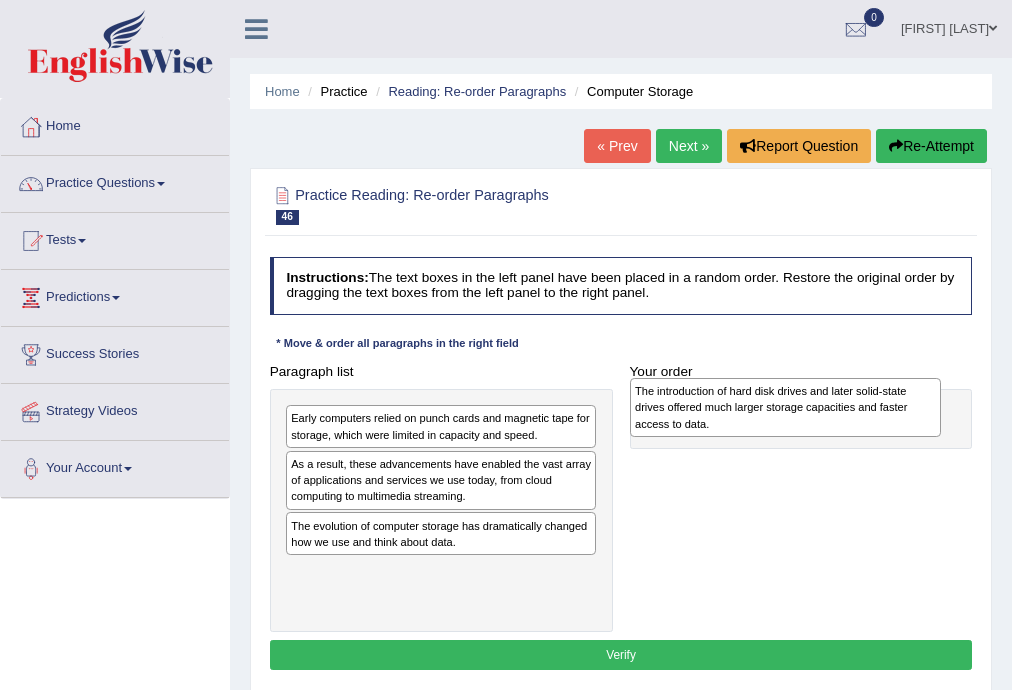 drag, startPoint x: 314, startPoint y: 586, endPoint x: 723, endPoint y: 411, distance: 444.86627 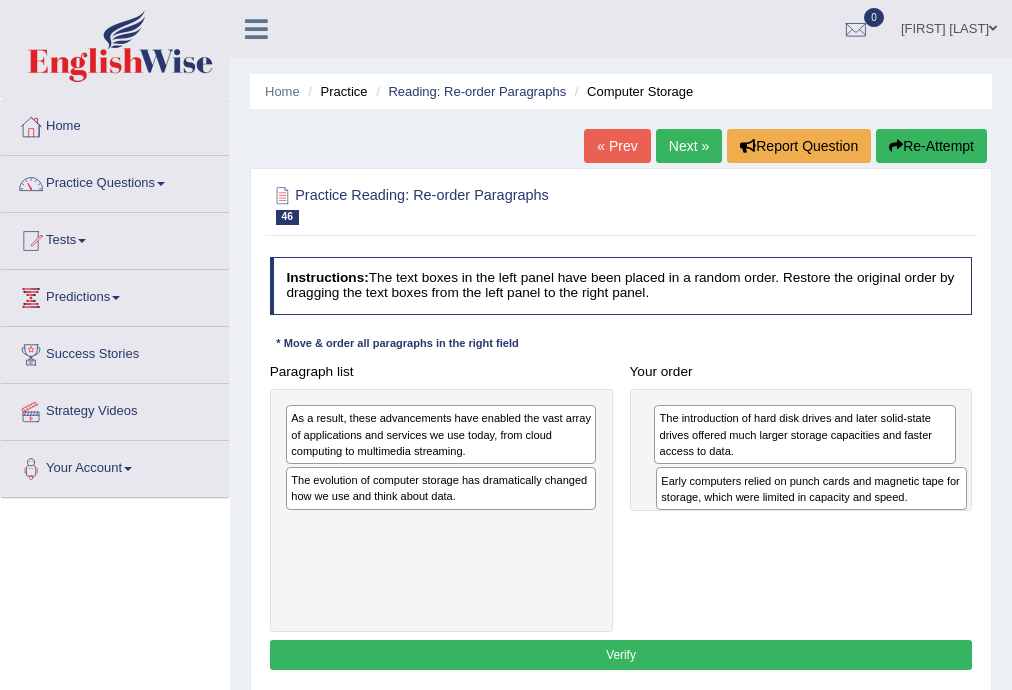 drag, startPoint x: 320, startPoint y: 423, endPoint x: 760, endPoint y: 505, distance: 447.57568 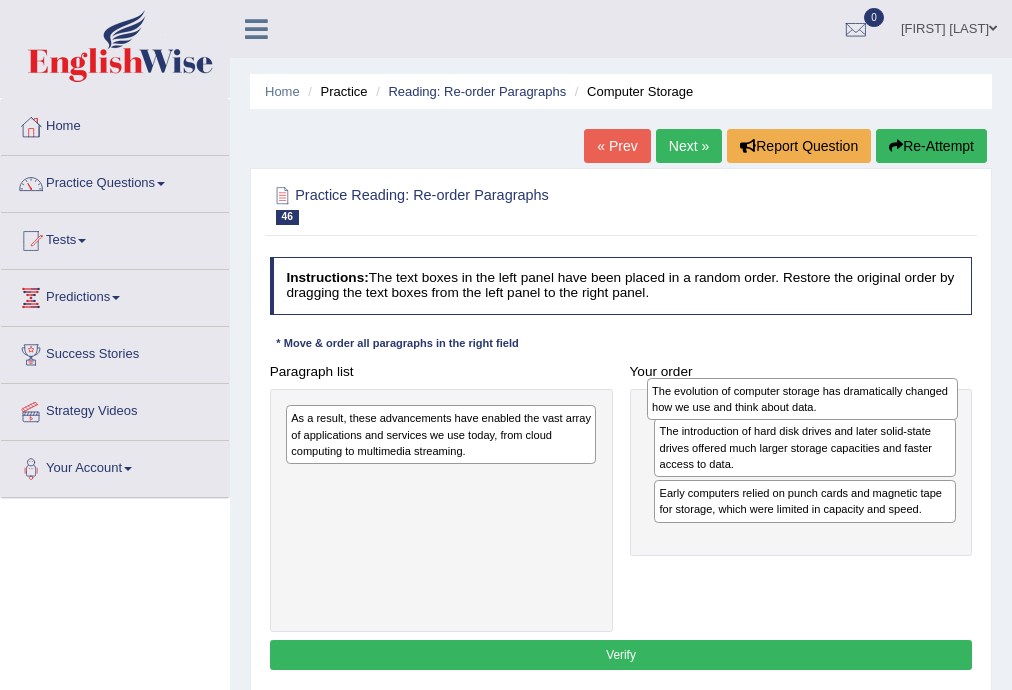 drag, startPoint x: 327, startPoint y: 490, endPoint x: 756, endPoint y: 405, distance: 437.3397 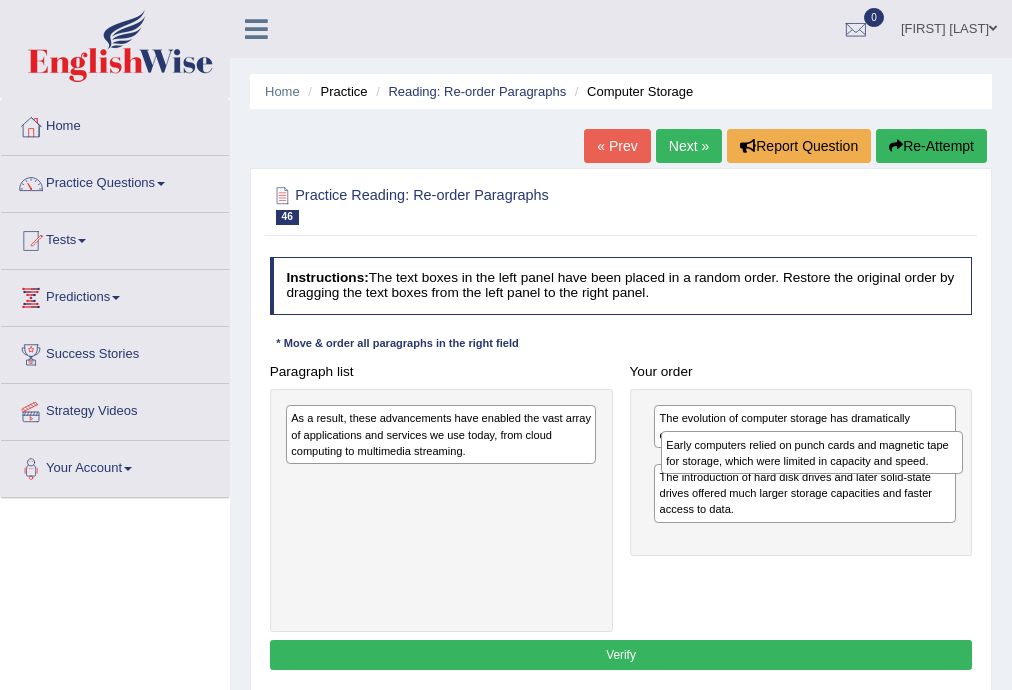 drag, startPoint x: 714, startPoint y: 545, endPoint x: 728, endPoint y: 478, distance: 68.44706 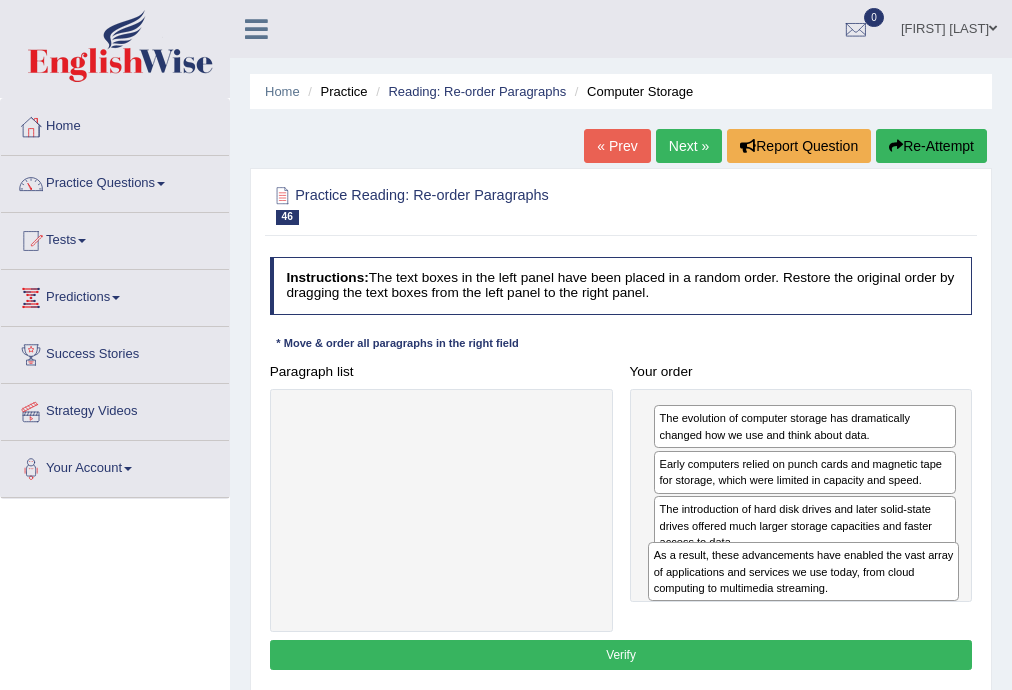 drag, startPoint x: 452, startPoint y: 436, endPoint x: 883, endPoint y: 606, distance: 463.31522 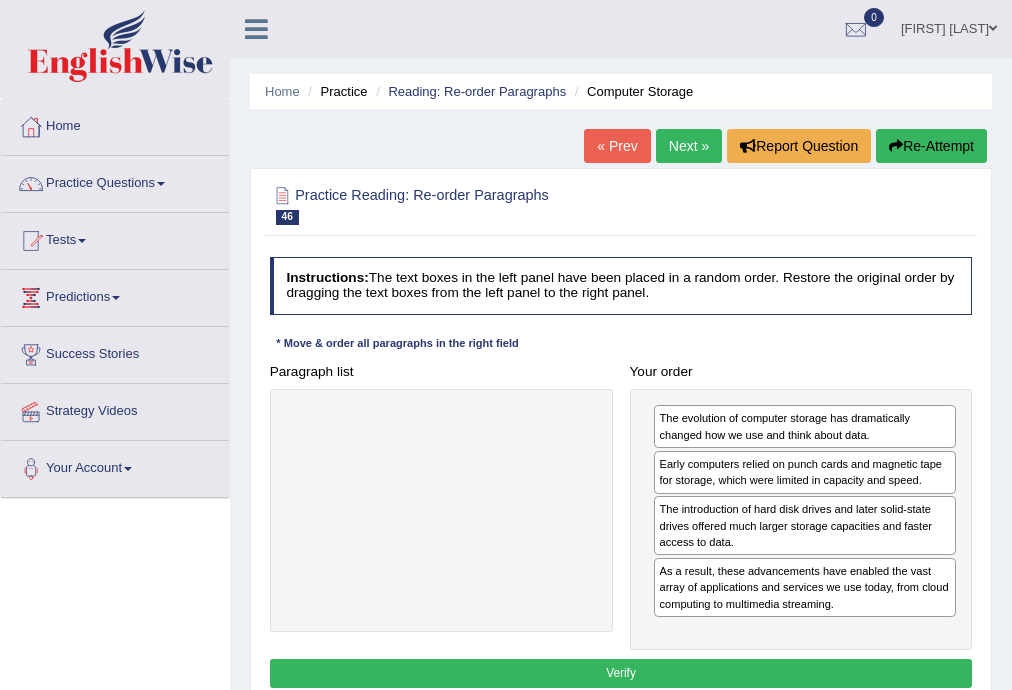 click on "Verify" at bounding box center (621, 673) 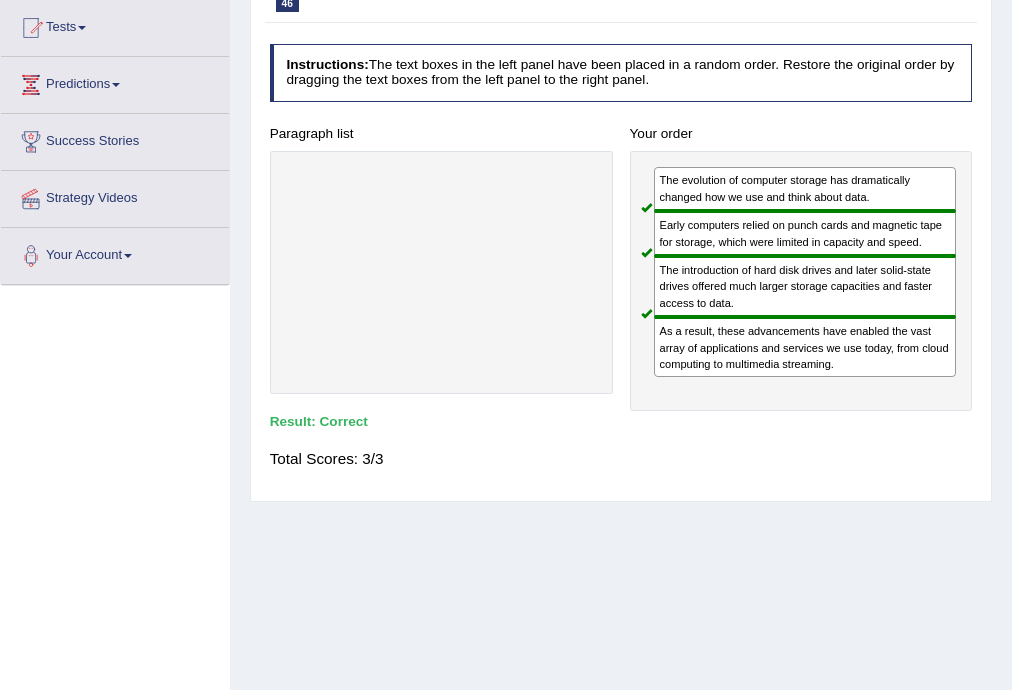 scroll, scrollTop: 0, scrollLeft: 0, axis: both 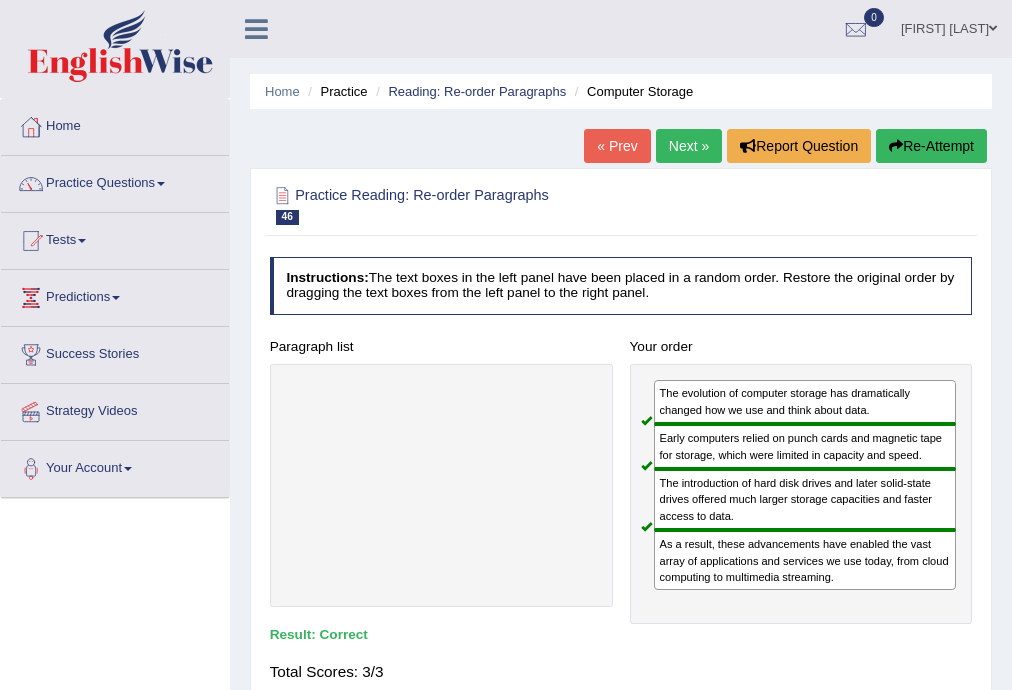 click on "Next »" at bounding box center [689, 146] 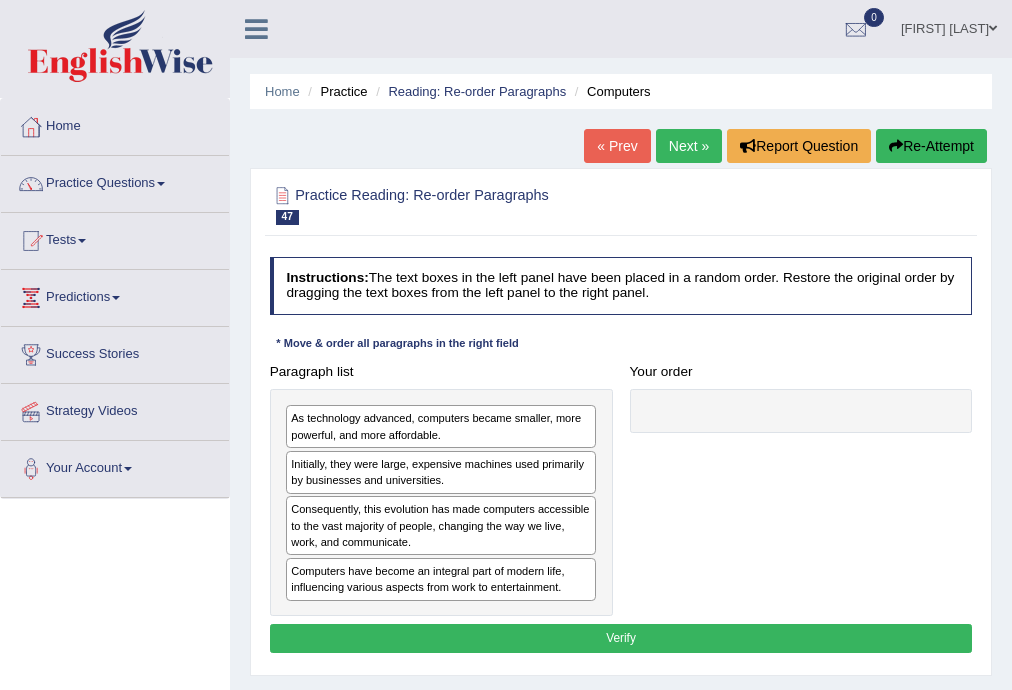 scroll, scrollTop: 0, scrollLeft: 0, axis: both 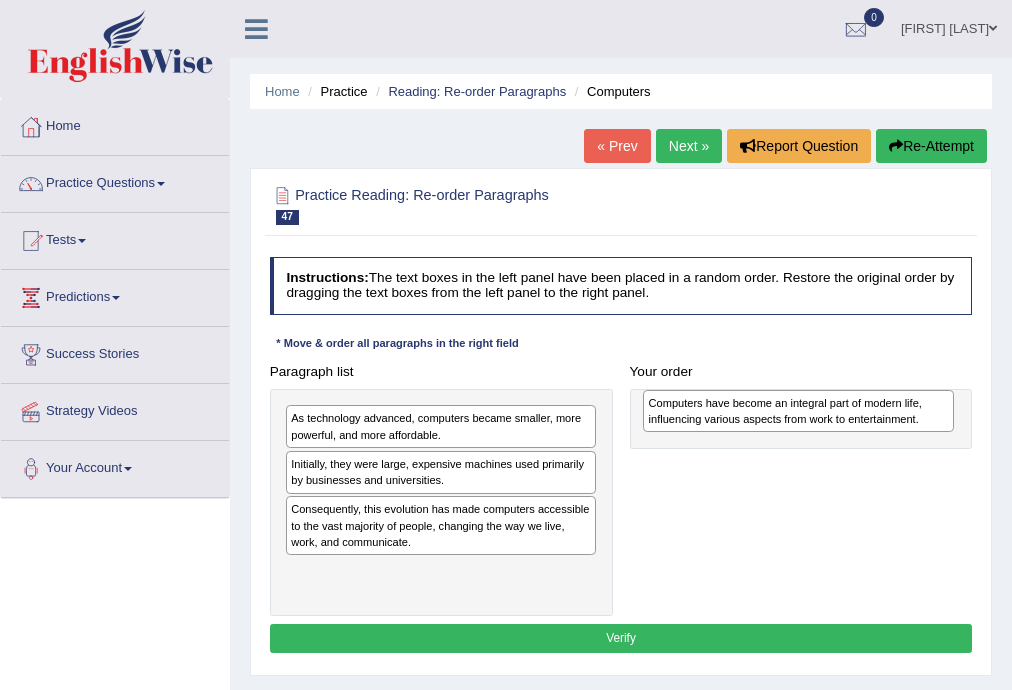 drag, startPoint x: 304, startPoint y: 587, endPoint x: 729, endPoint y: 426, distance: 454.47333 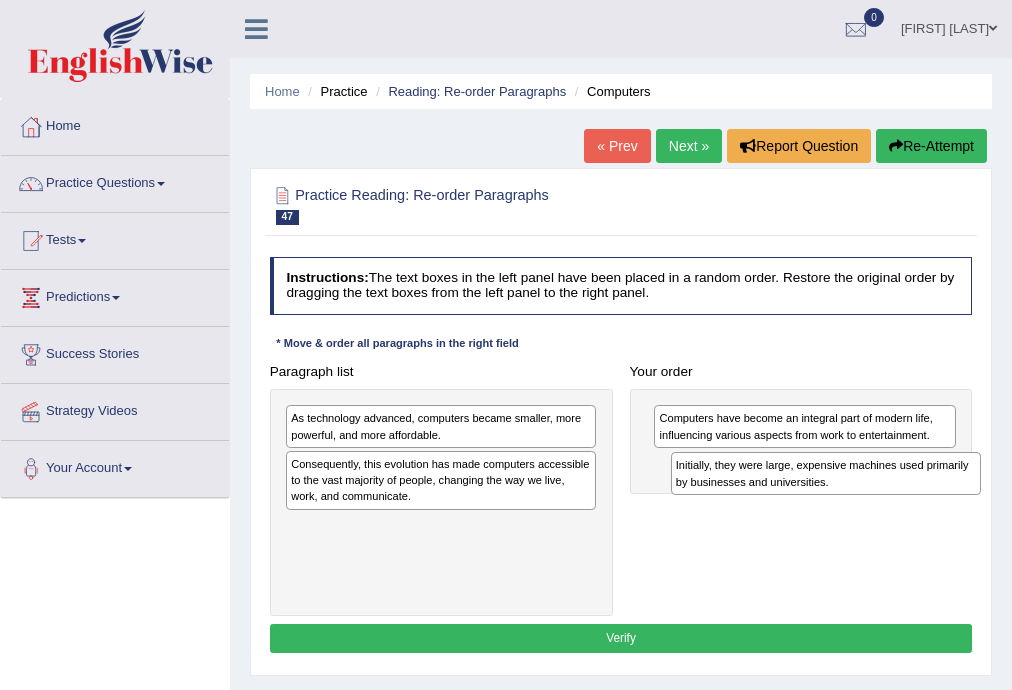 drag, startPoint x: 326, startPoint y: 476, endPoint x: 783, endPoint y: 495, distance: 457.3948 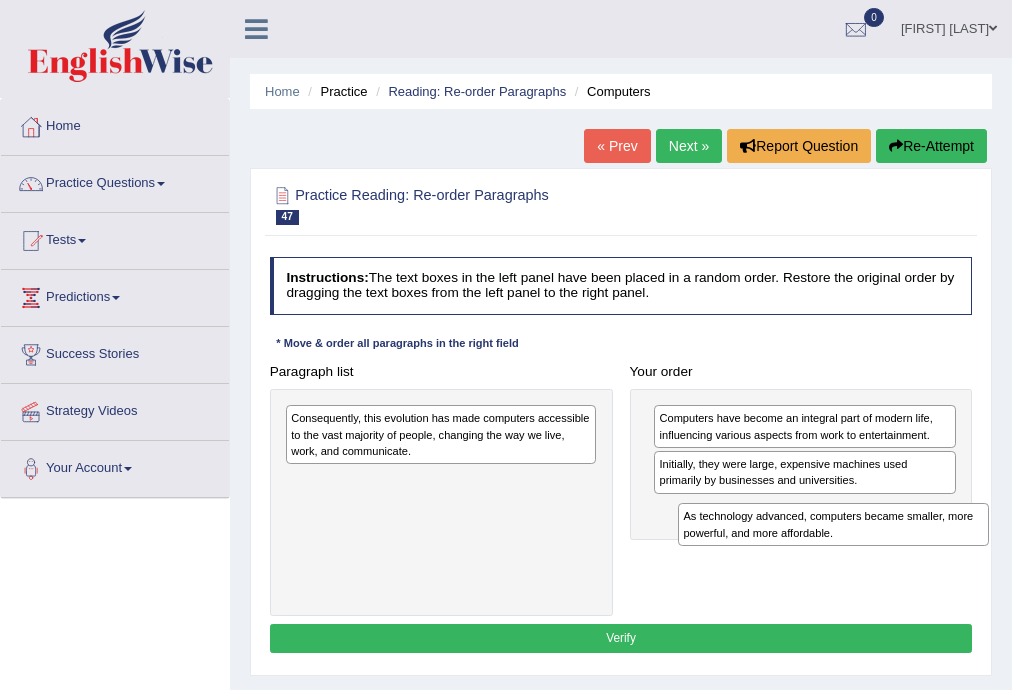 drag, startPoint x: 348, startPoint y: 414, endPoint x: 802, endPoint y: 538, distance: 470.62936 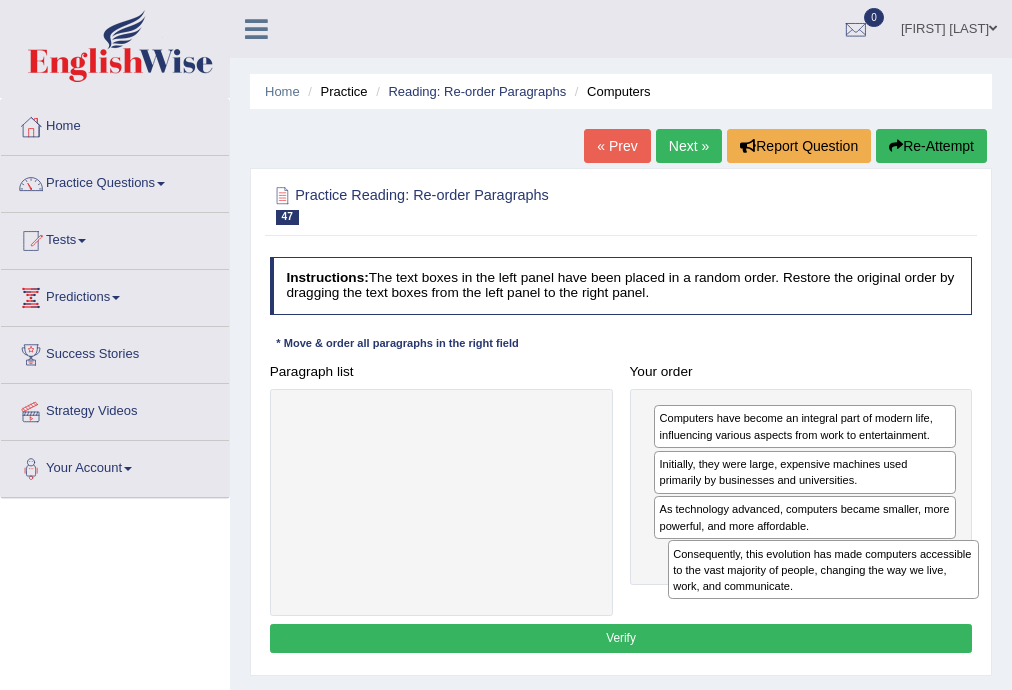 drag, startPoint x: 444, startPoint y: 492, endPoint x: 778, endPoint y: 617, distance: 356.62445 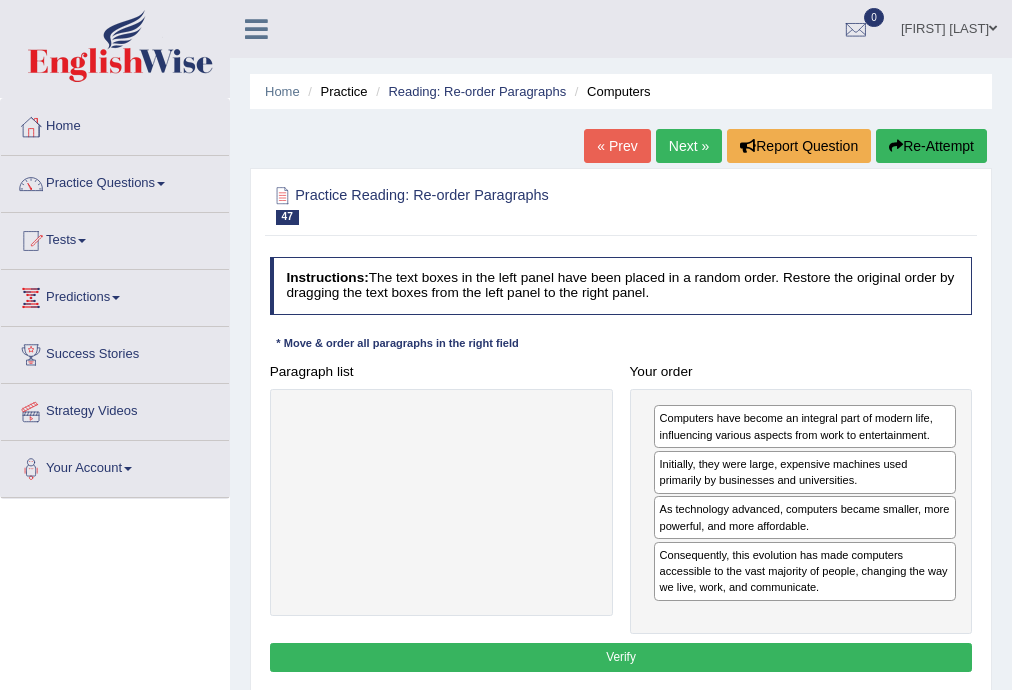 click on "Verify" at bounding box center [621, 657] 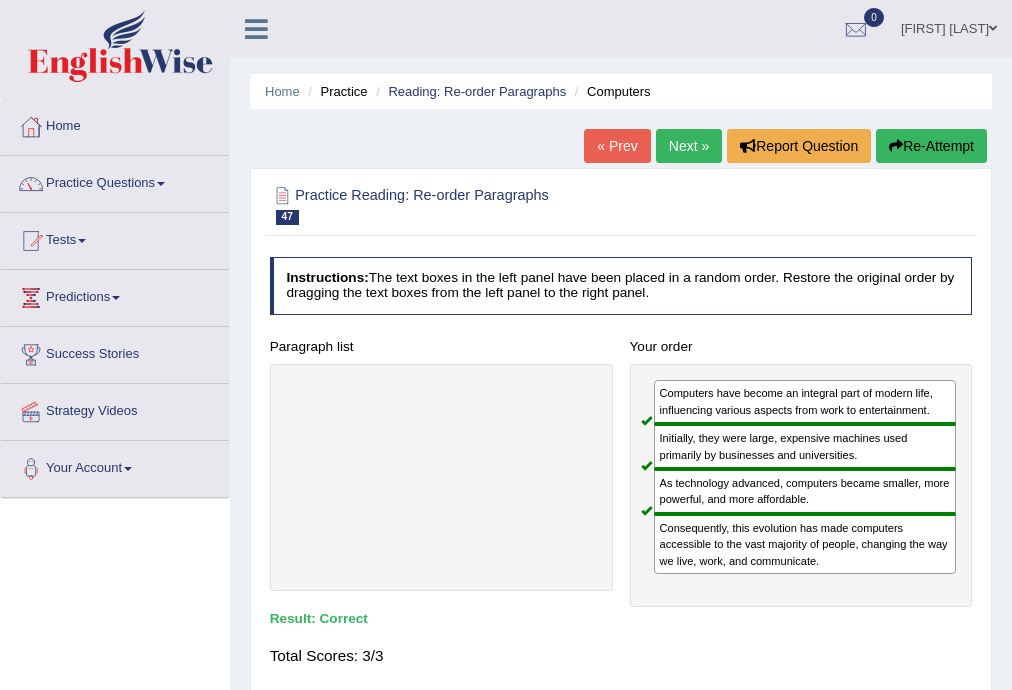 drag, startPoint x: 679, startPoint y: 144, endPoint x: 660, endPoint y: 184, distance: 44.28318 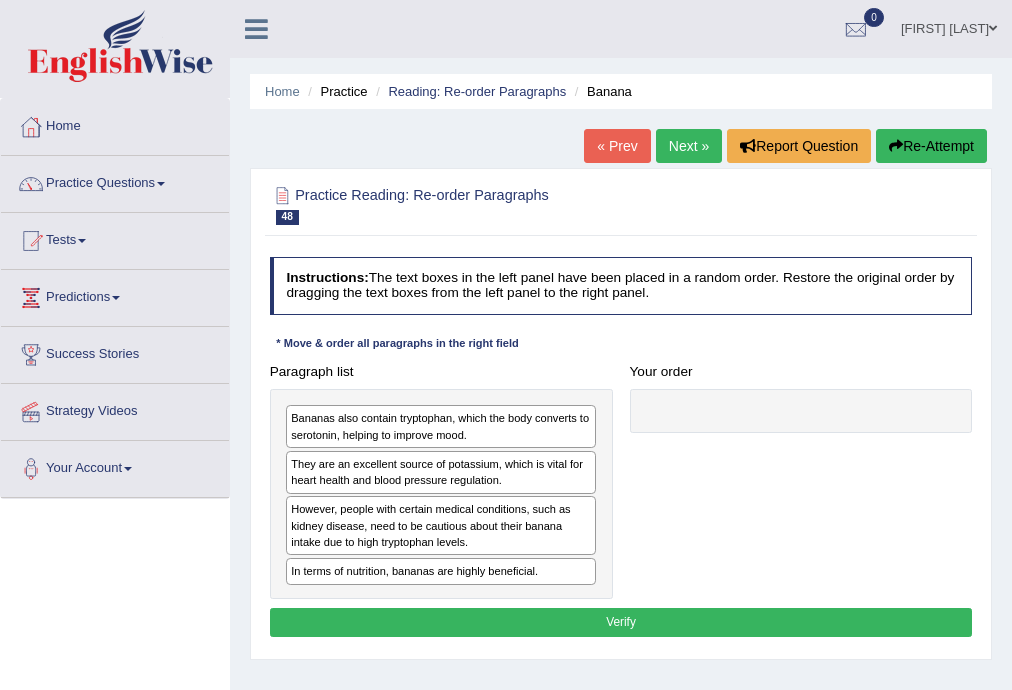 scroll, scrollTop: 0, scrollLeft: 0, axis: both 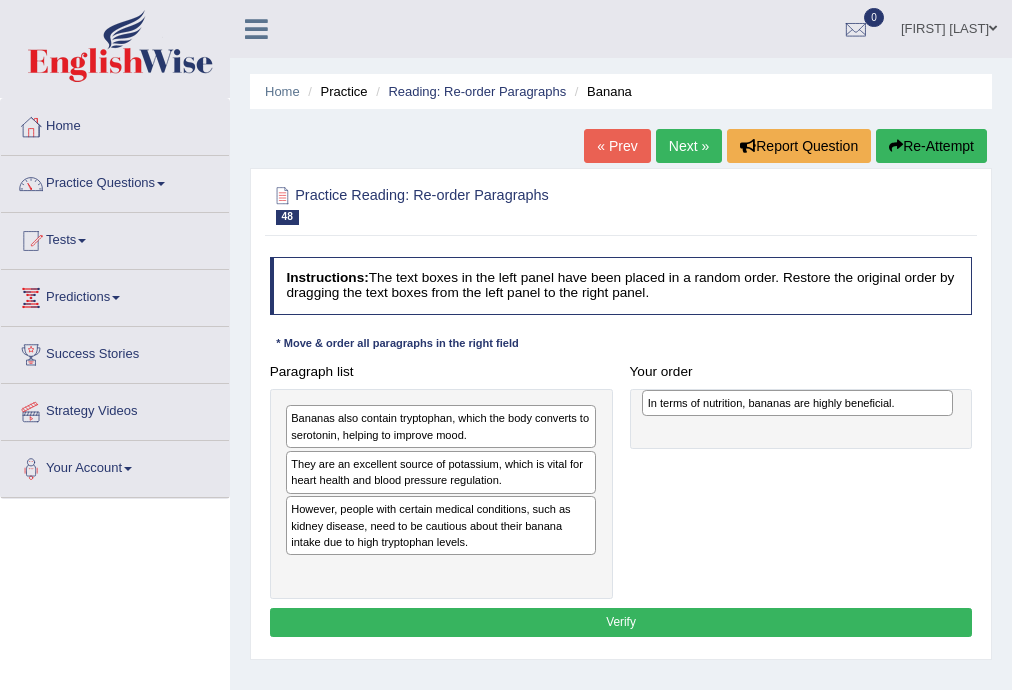 drag, startPoint x: 355, startPoint y: 570, endPoint x: 779, endPoint y: 409, distance: 453.5383 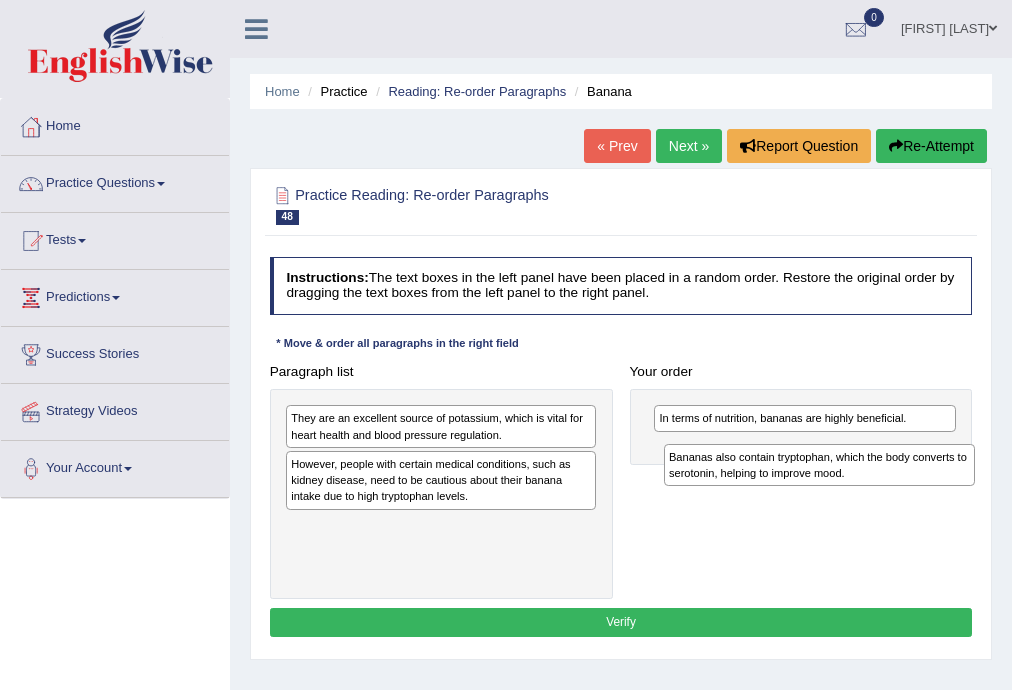drag, startPoint x: 363, startPoint y: 424, endPoint x: 810, endPoint y: 471, distance: 449.4641 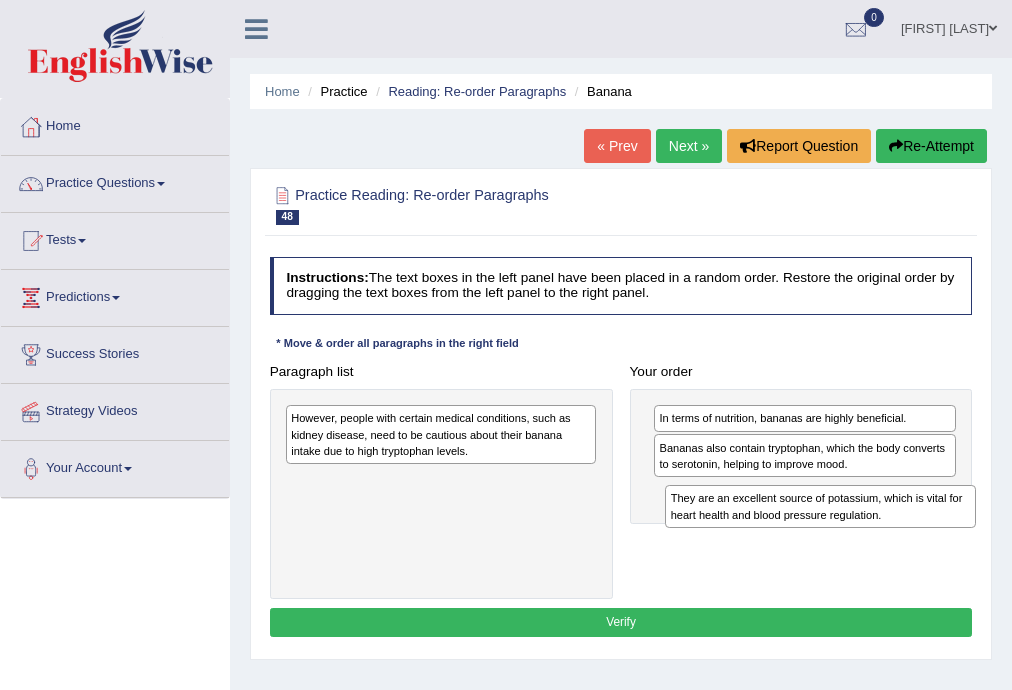 drag, startPoint x: 348, startPoint y: 428, endPoint x: 799, endPoint y: 531, distance: 462.61215 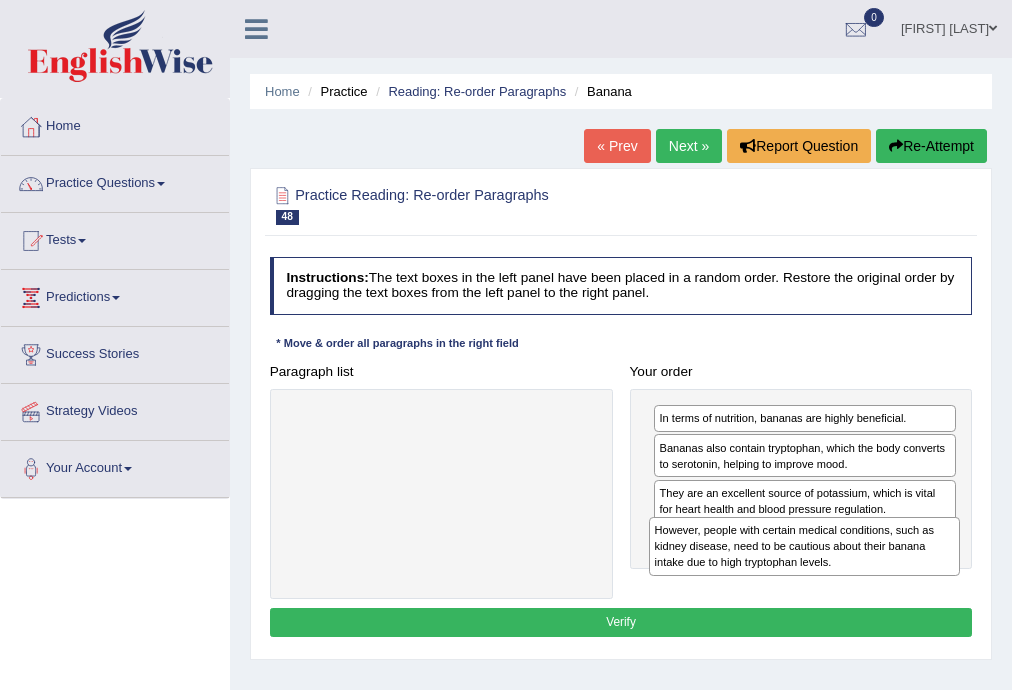 drag, startPoint x: 342, startPoint y: 439, endPoint x: 772, endPoint y: 579, distance: 452.21677 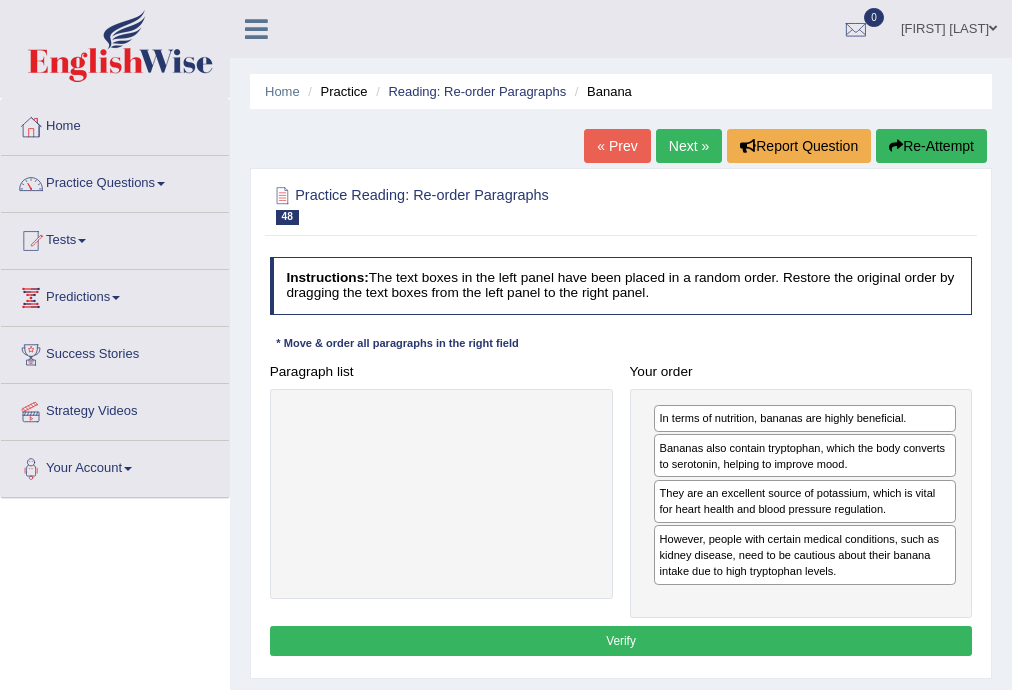 click on "Verify" at bounding box center (621, 640) 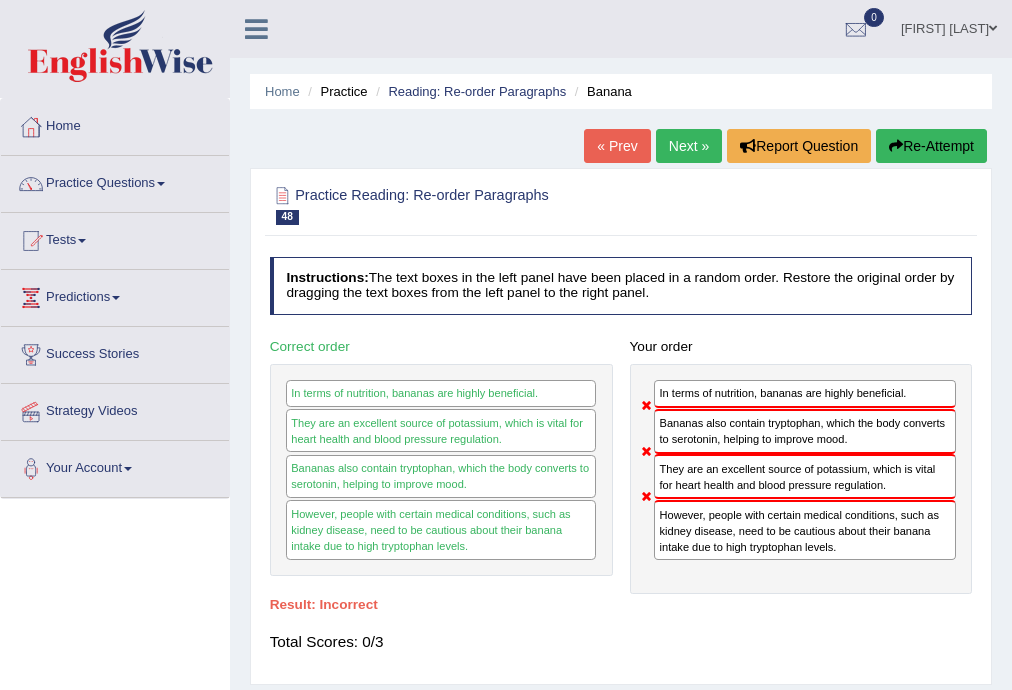 click on "Re-Attempt" at bounding box center [931, 146] 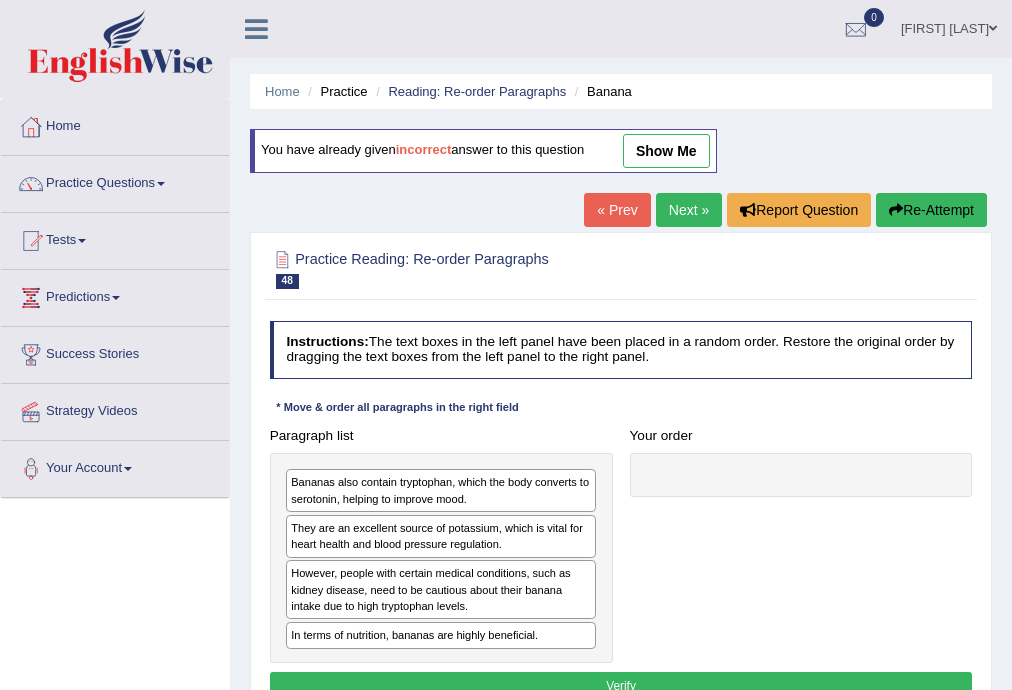 scroll, scrollTop: 0, scrollLeft: 0, axis: both 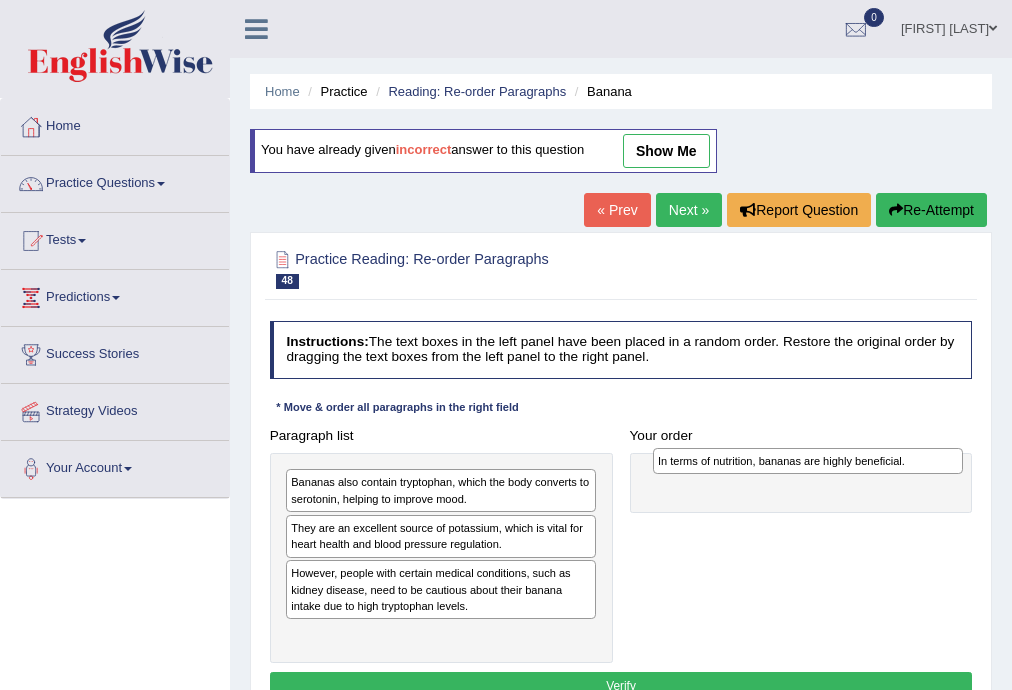 drag, startPoint x: 349, startPoint y: 636, endPoint x: 785, endPoint y: 468, distance: 467.24725 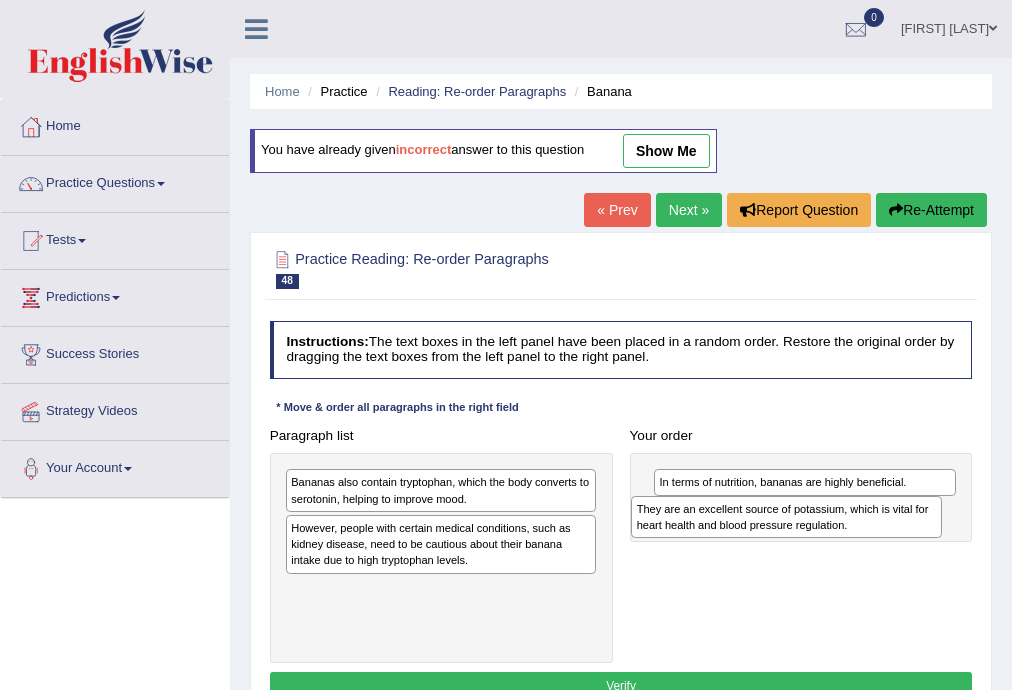 drag, startPoint x: 308, startPoint y: 529, endPoint x: 731, endPoint y: 520, distance: 423.09573 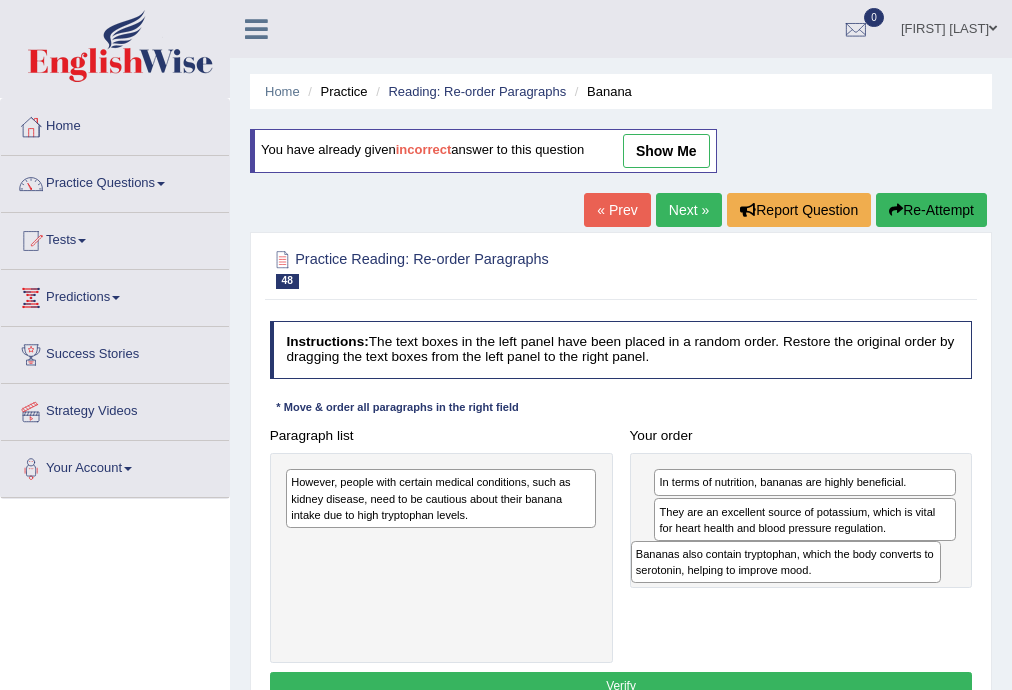 drag, startPoint x: 323, startPoint y: 479, endPoint x: 736, endPoint y: 568, distance: 422.48077 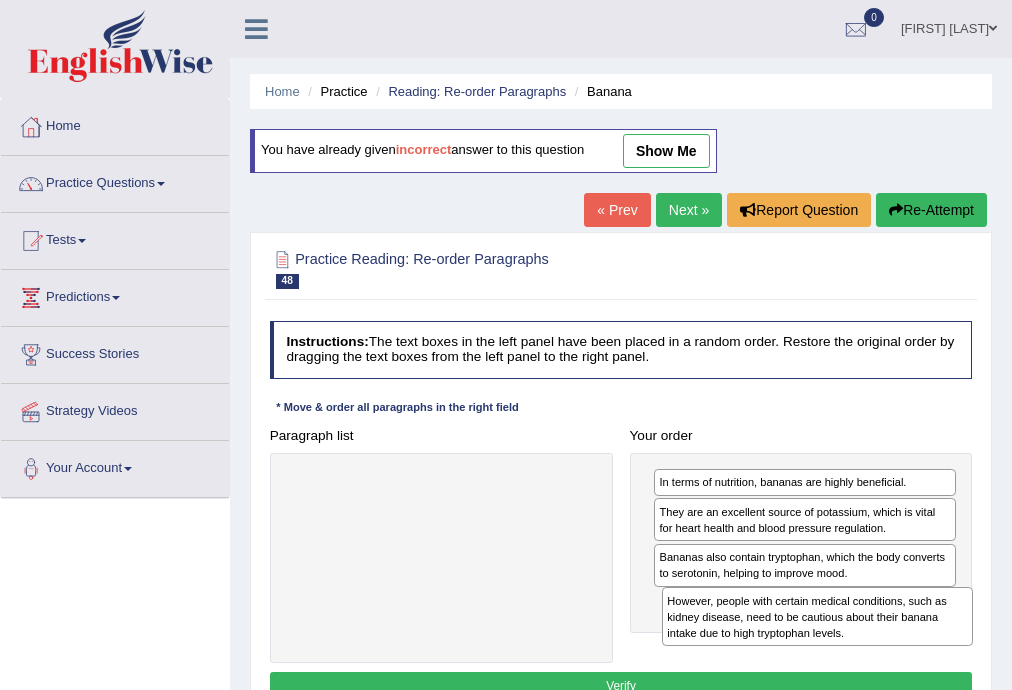 drag, startPoint x: 322, startPoint y: 506, endPoint x: 763, endPoint y: 652, distance: 464.53955 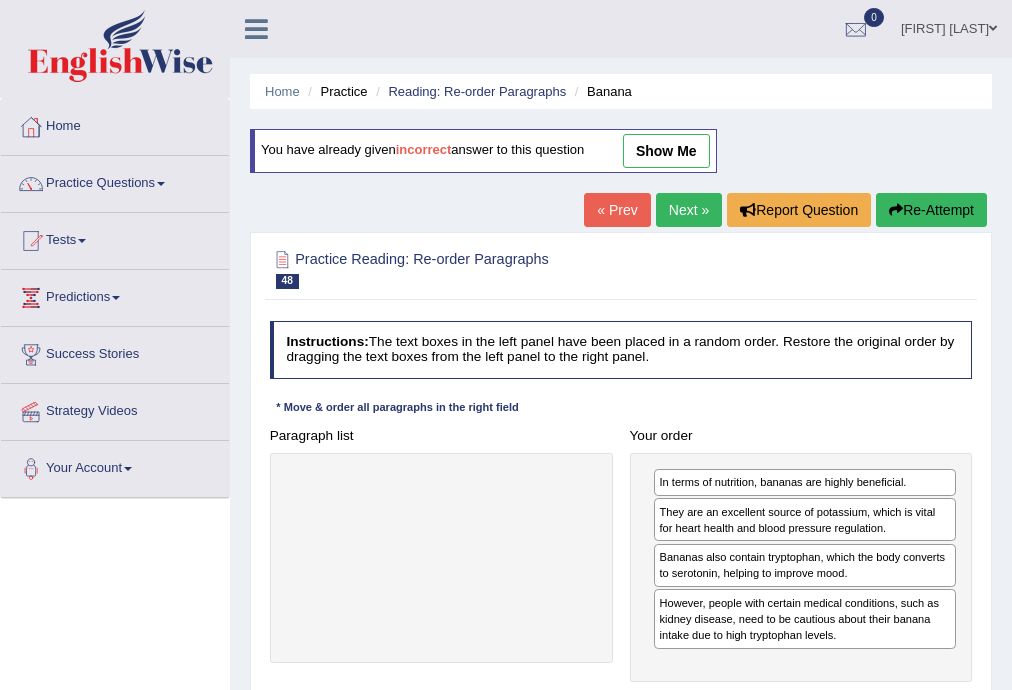 scroll, scrollTop: 106, scrollLeft: 0, axis: vertical 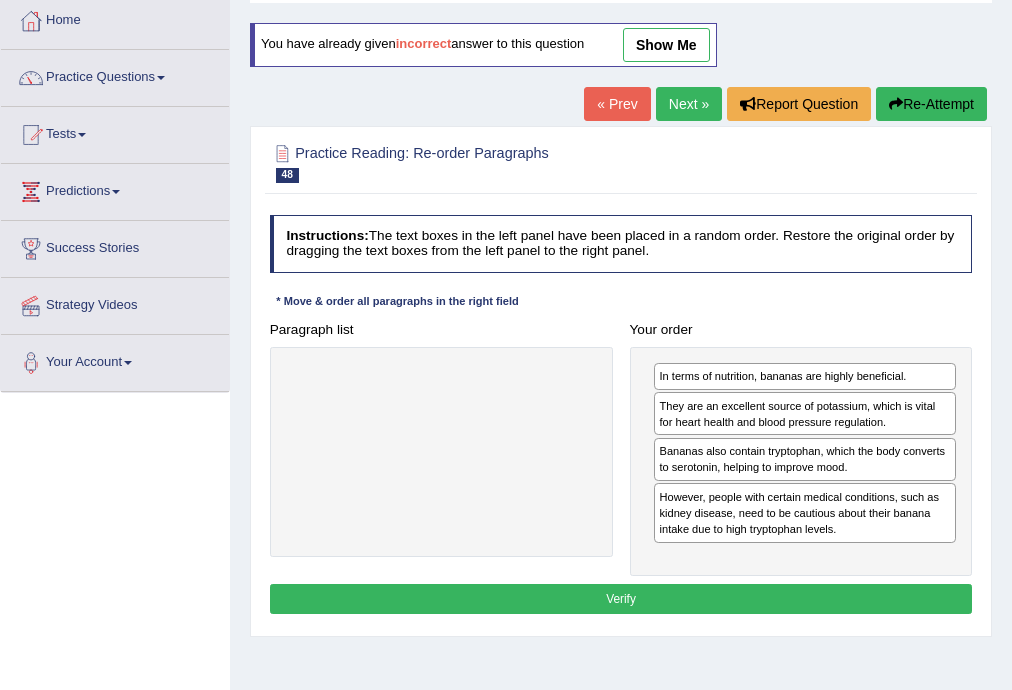 click on "Verify" at bounding box center [621, 598] 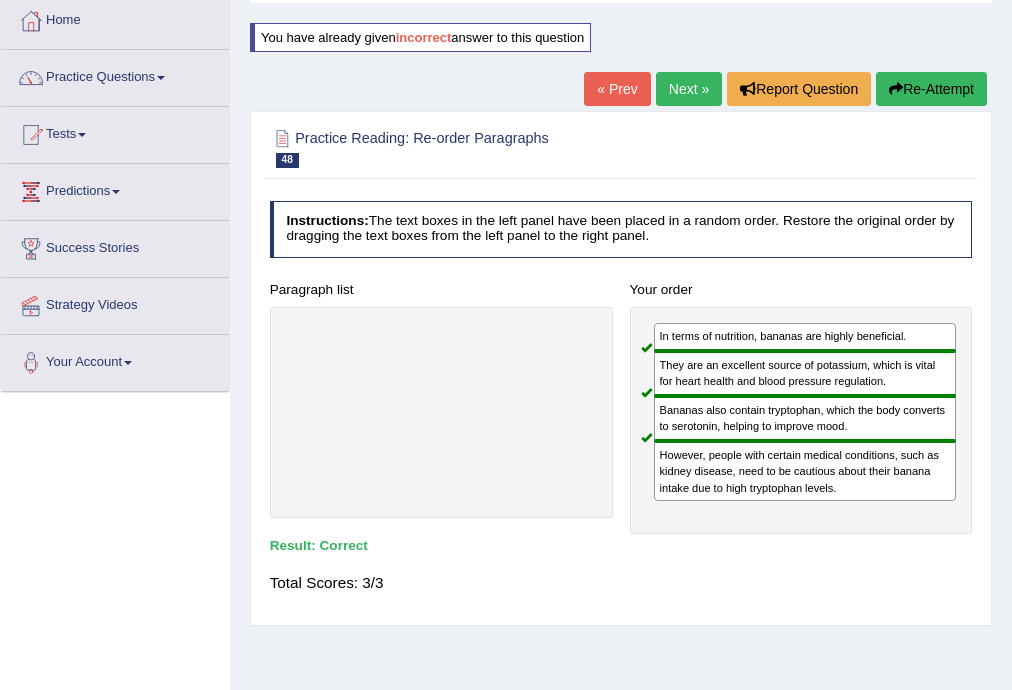 scroll, scrollTop: 0, scrollLeft: 0, axis: both 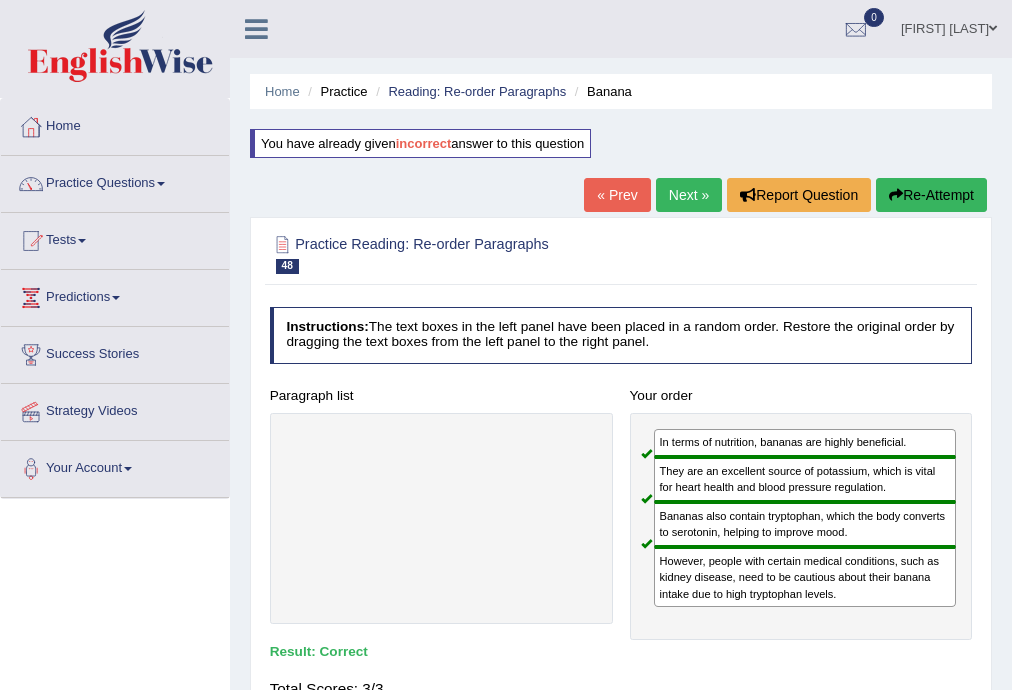 click on "Next »" at bounding box center [689, 195] 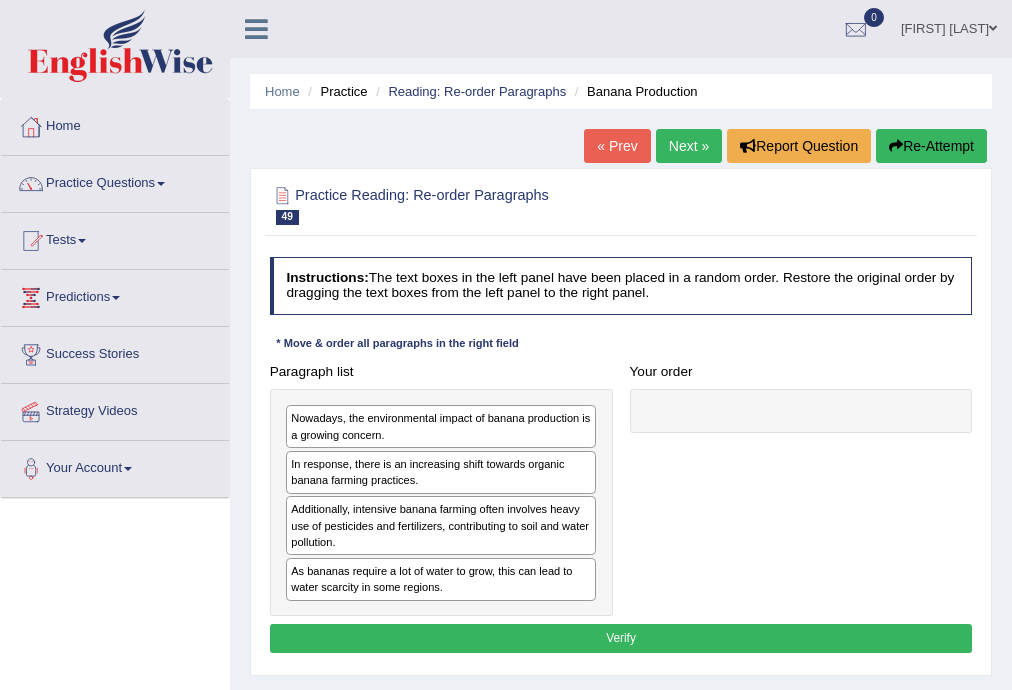 scroll, scrollTop: 0, scrollLeft: 0, axis: both 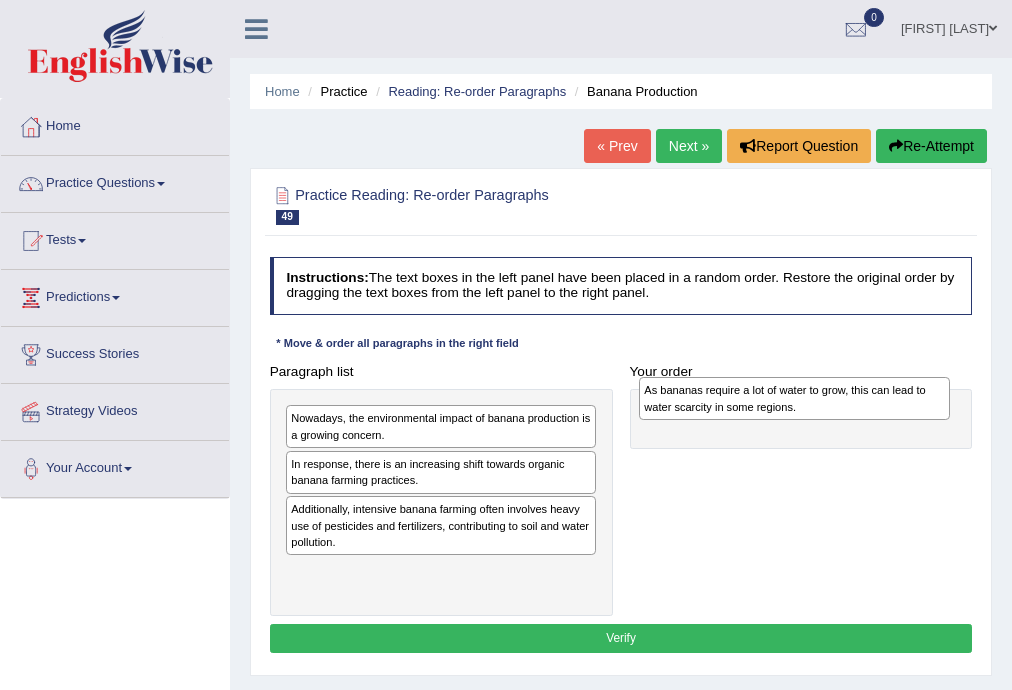 drag, startPoint x: 368, startPoint y: 589, endPoint x: 767, endPoint y: 407, distance: 438.54874 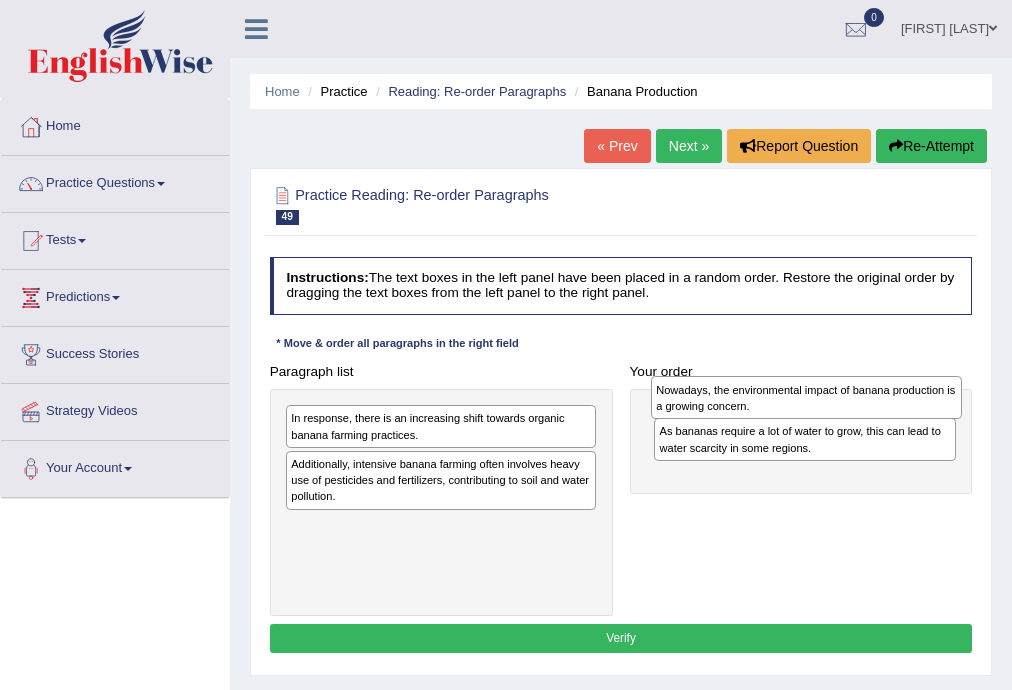 drag, startPoint x: 307, startPoint y: 425, endPoint x: 733, endPoint y: 400, distance: 426.73294 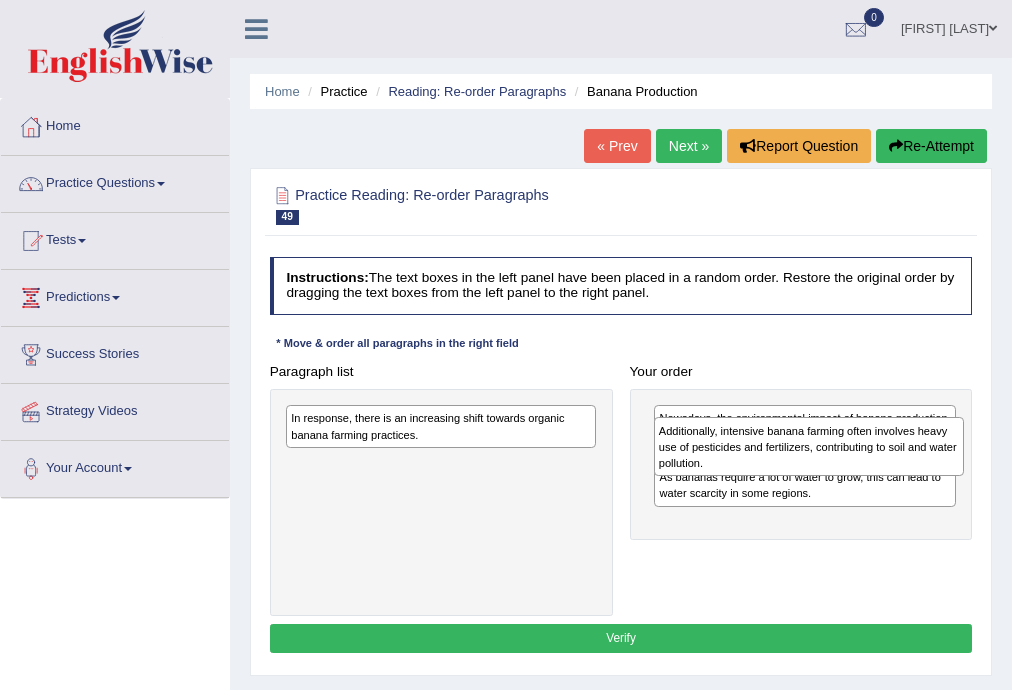 drag, startPoint x: 311, startPoint y: 492, endPoint x: 740, endPoint y: 466, distance: 429.78717 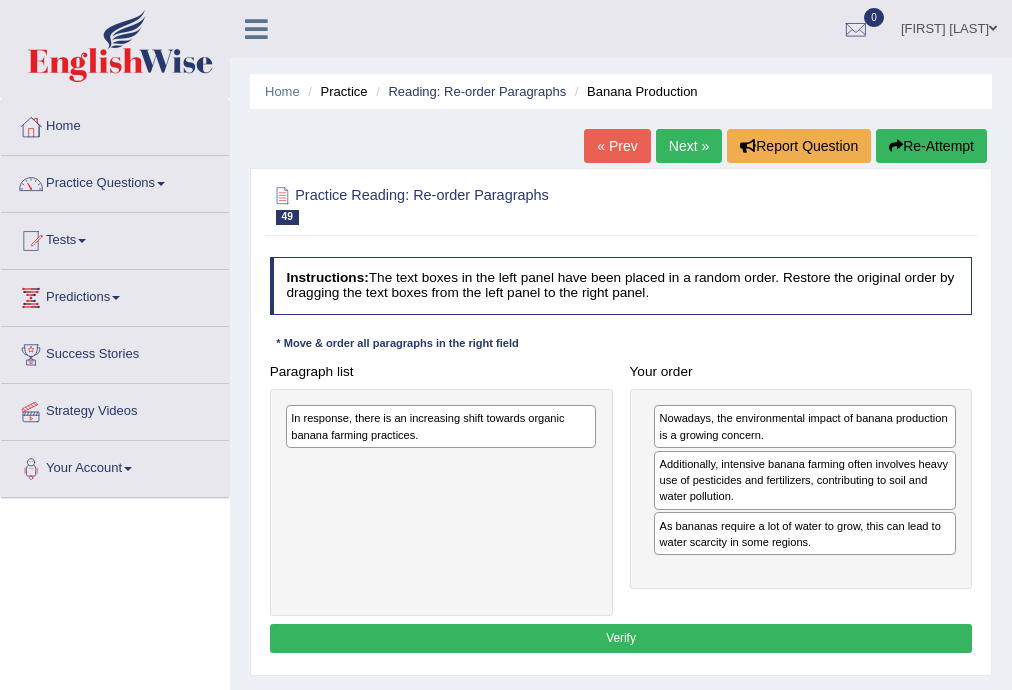 click on "In response, there is an increasing shift towards organic banana farming practices." at bounding box center [441, 426] 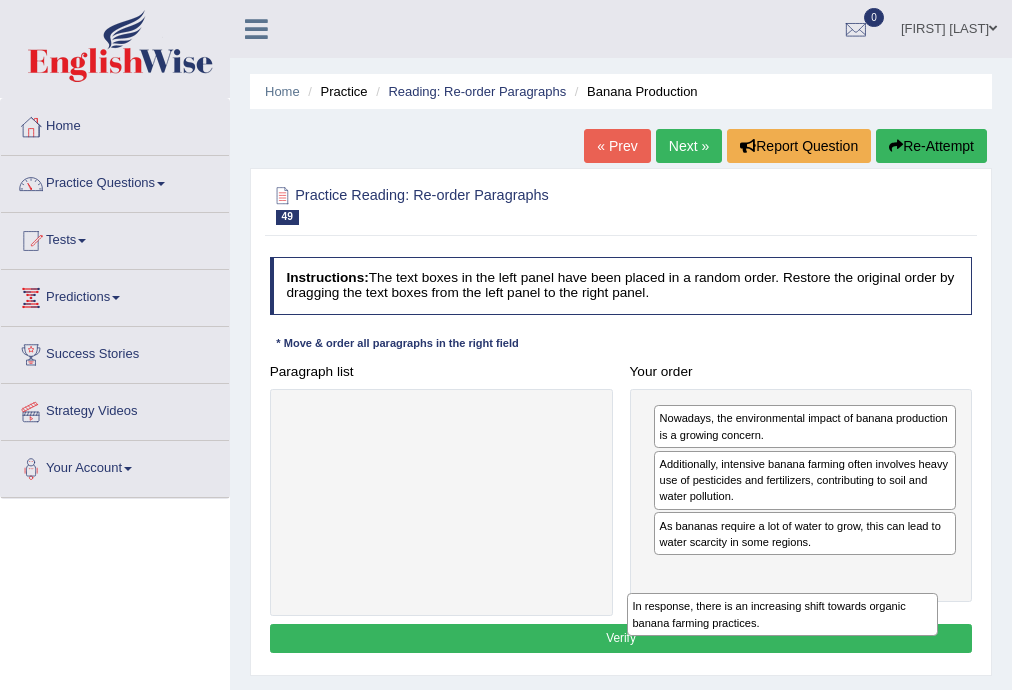 drag, startPoint x: 531, startPoint y: 586, endPoint x: 777, endPoint y: 653, distance: 254.96078 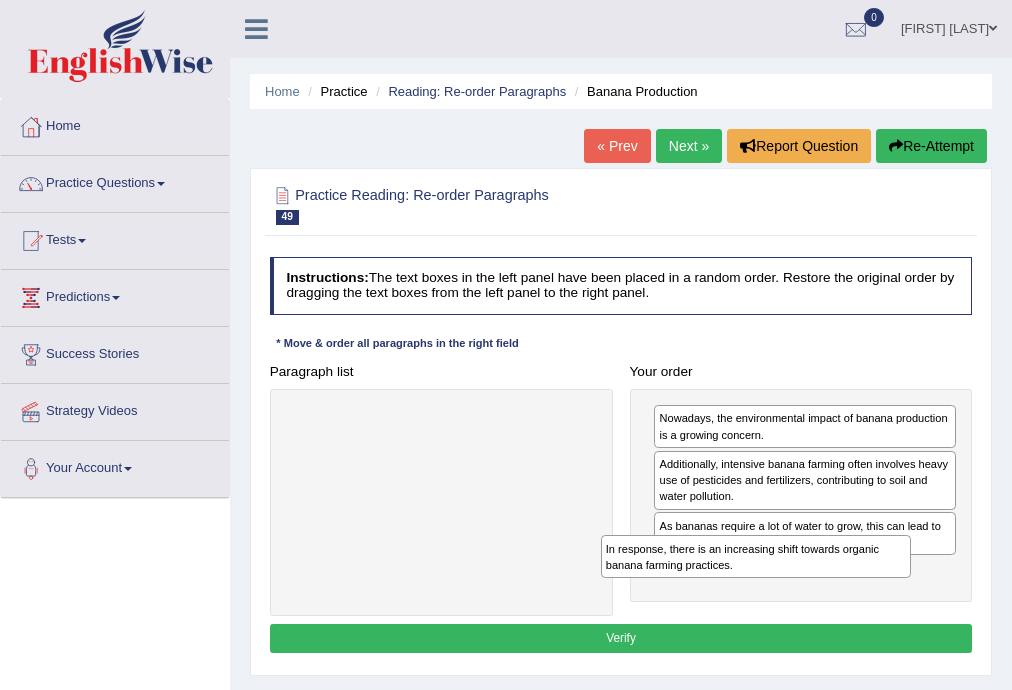 drag, startPoint x: 776, startPoint y: 623, endPoint x: 780, endPoint y: 612, distance: 11.7046995 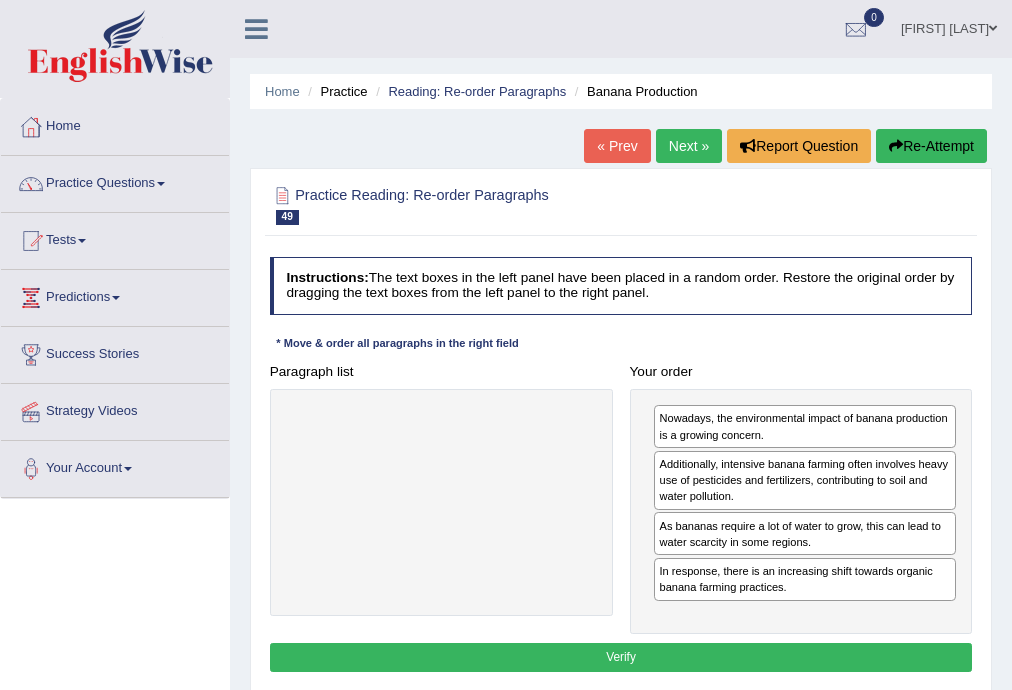 drag, startPoint x: 805, startPoint y: 623, endPoint x: 824, endPoint y: 636, distance: 23.021729 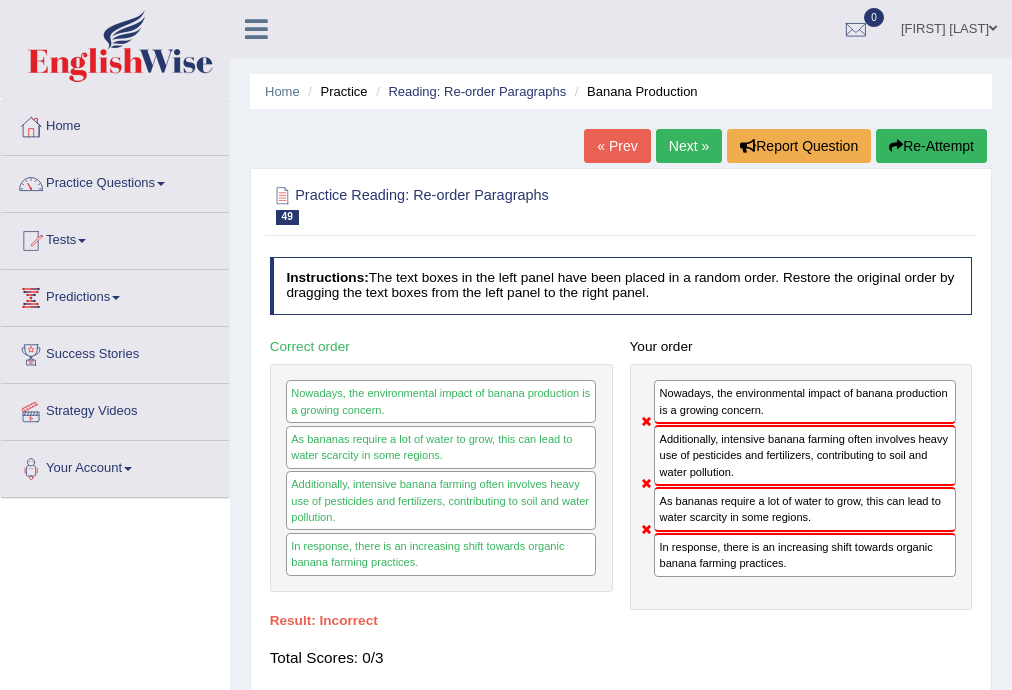 click on "Re-Attempt" at bounding box center (931, 146) 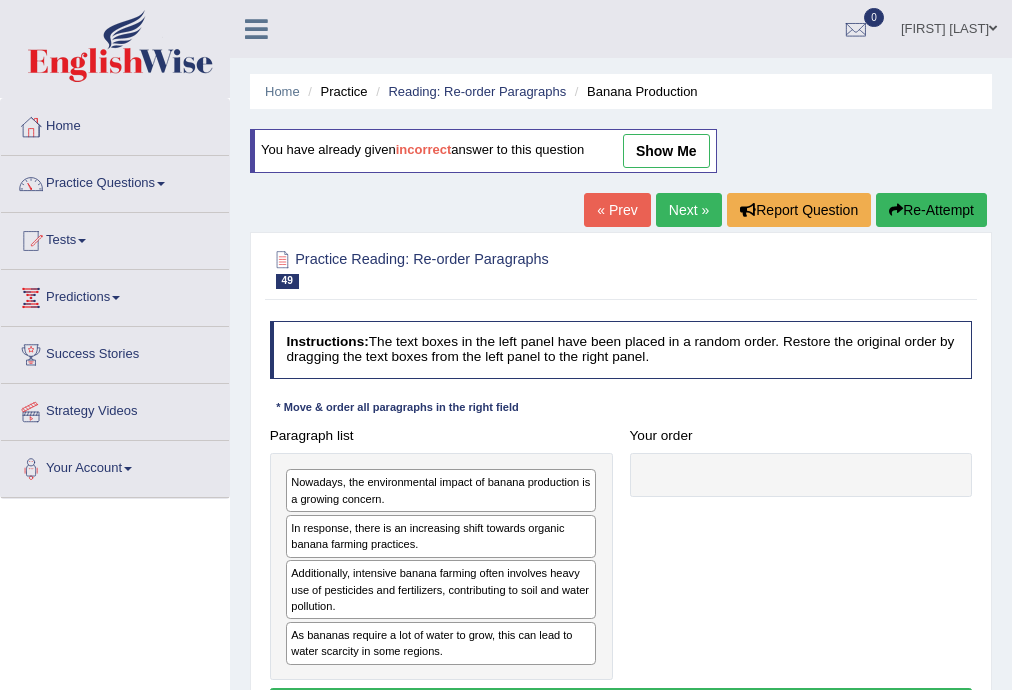 scroll, scrollTop: 0, scrollLeft: 0, axis: both 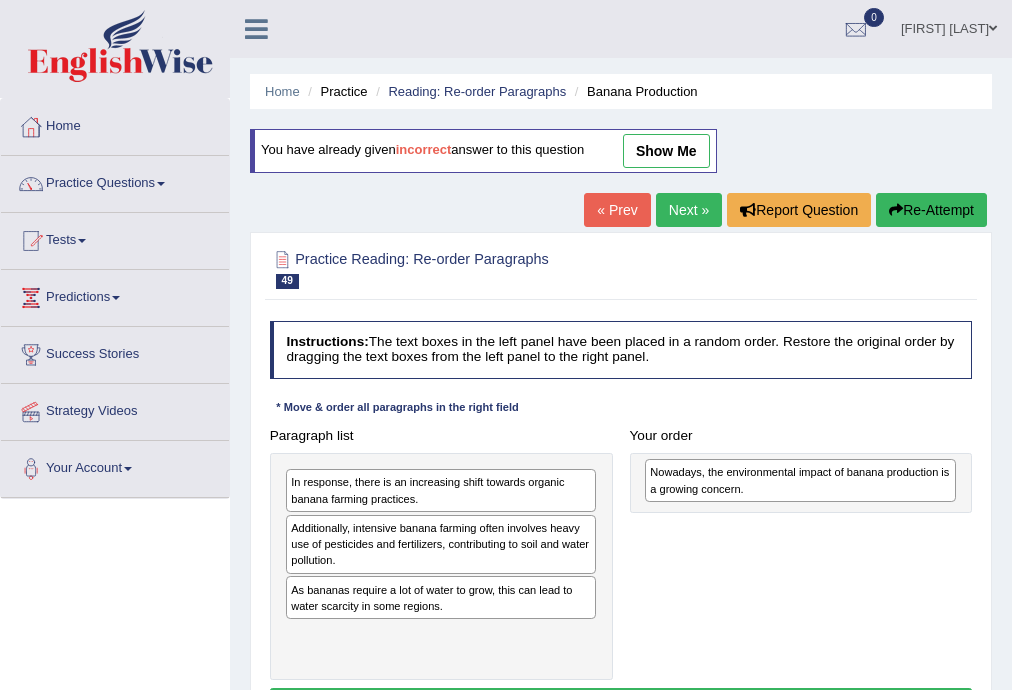 drag, startPoint x: 337, startPoint y: 493, endPoint x: 764, endPoint y: 490, distance: 427.01053 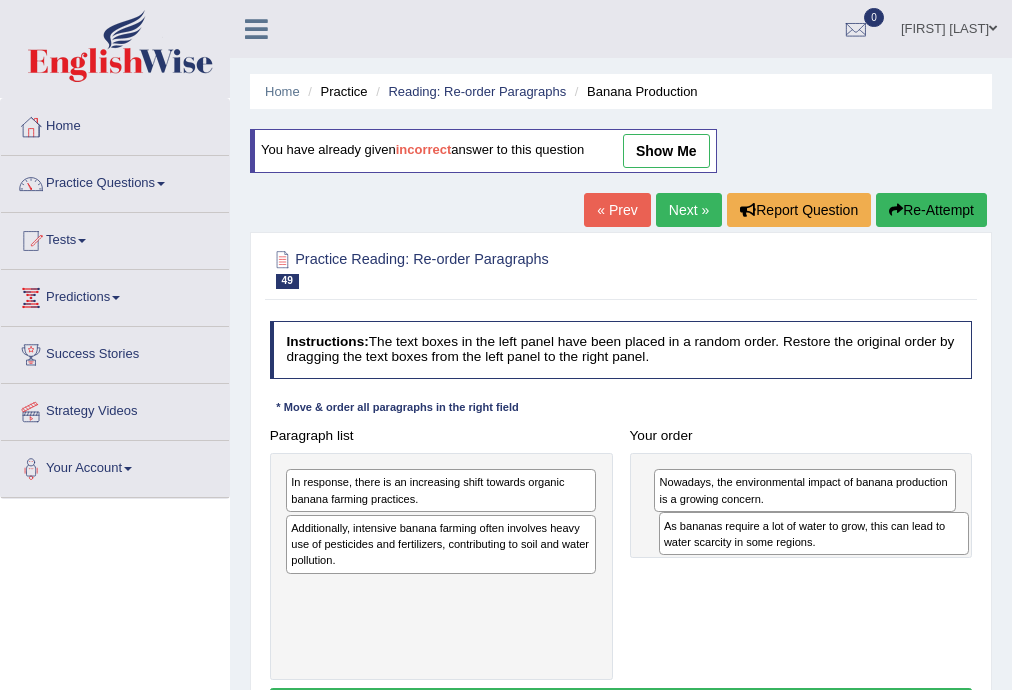drag, startPoint x: 316, startPoint y: 603, endPoint x: 758, endPoint y: 556, distance: 444.49185 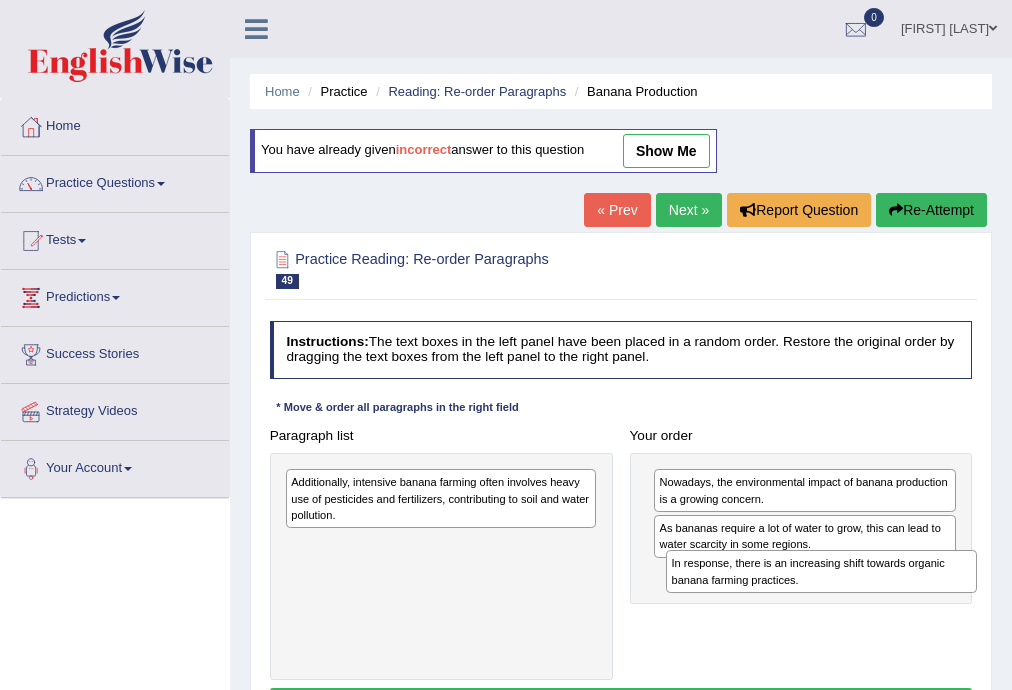 drag, startPoint x: 355, startPoint y: 485, endPoint x: 804, endPoint y: 588, distance: 460.66257 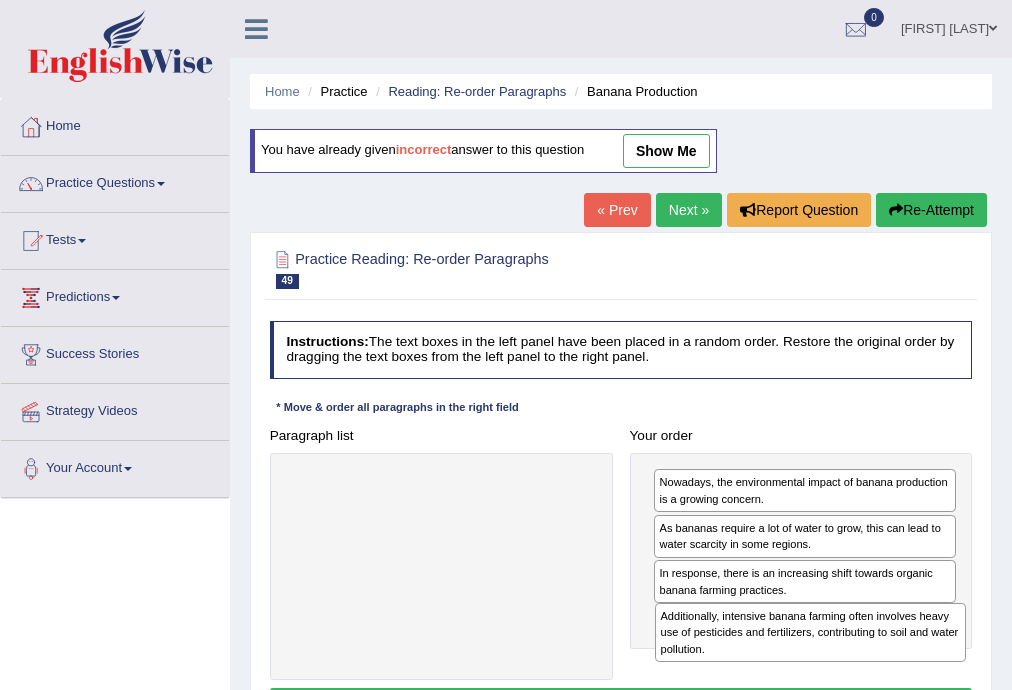 drag, startPoint x: 360, startPoint y: 505, endPoint x: 795, endPoint y: 668, distance: 464.53632 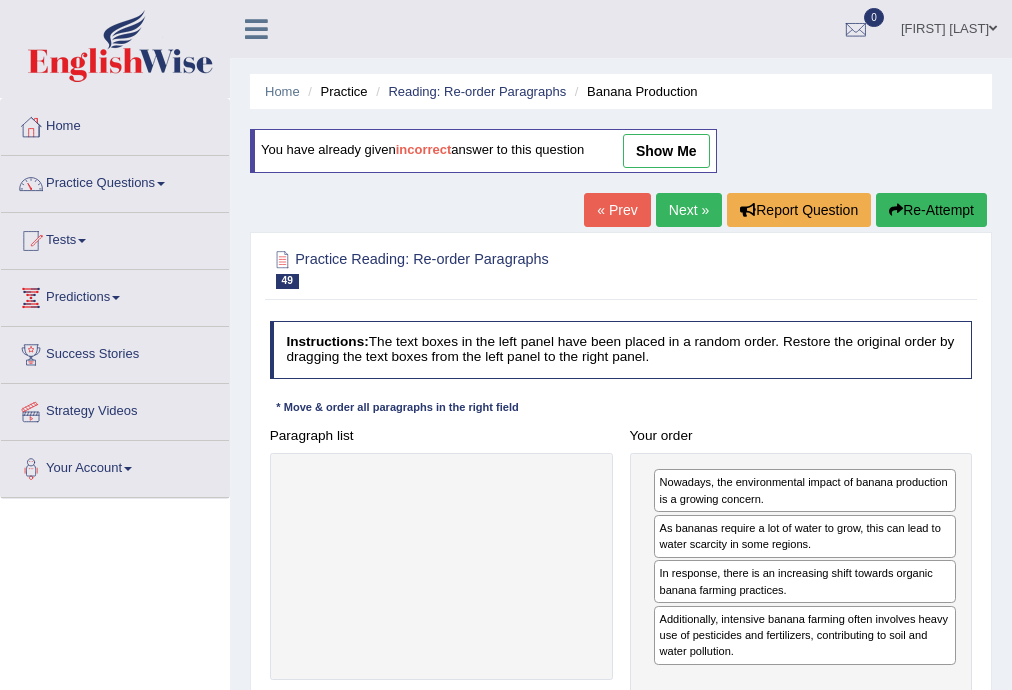 scroll, scrollTop: 106, scrollLeft: 0, axis: vertical 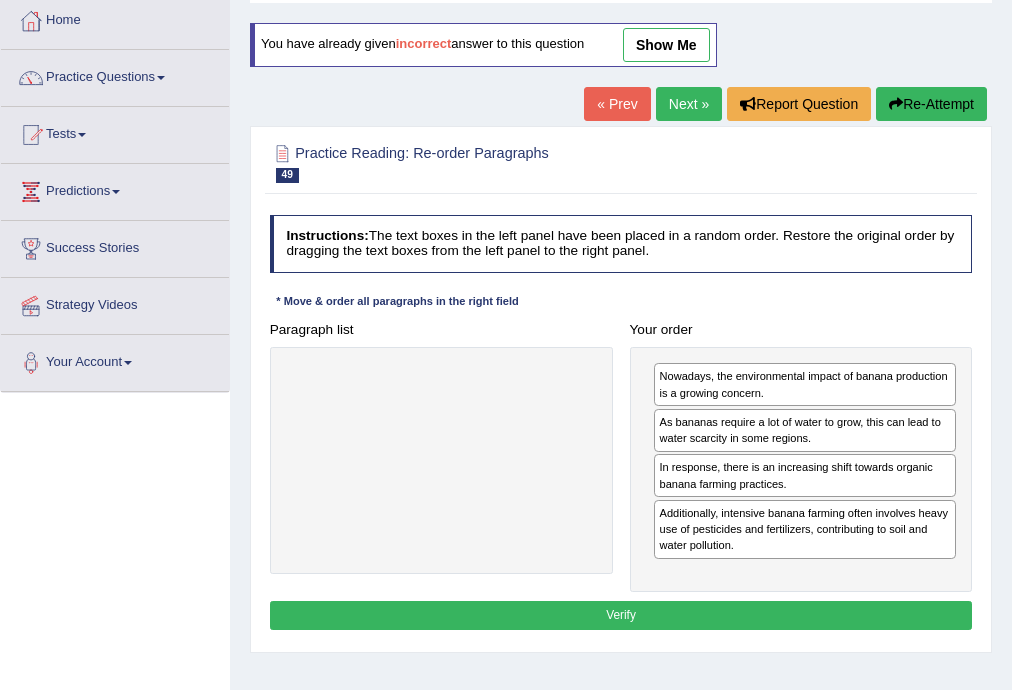 click on "Verify" at bounding box center [621, 615] 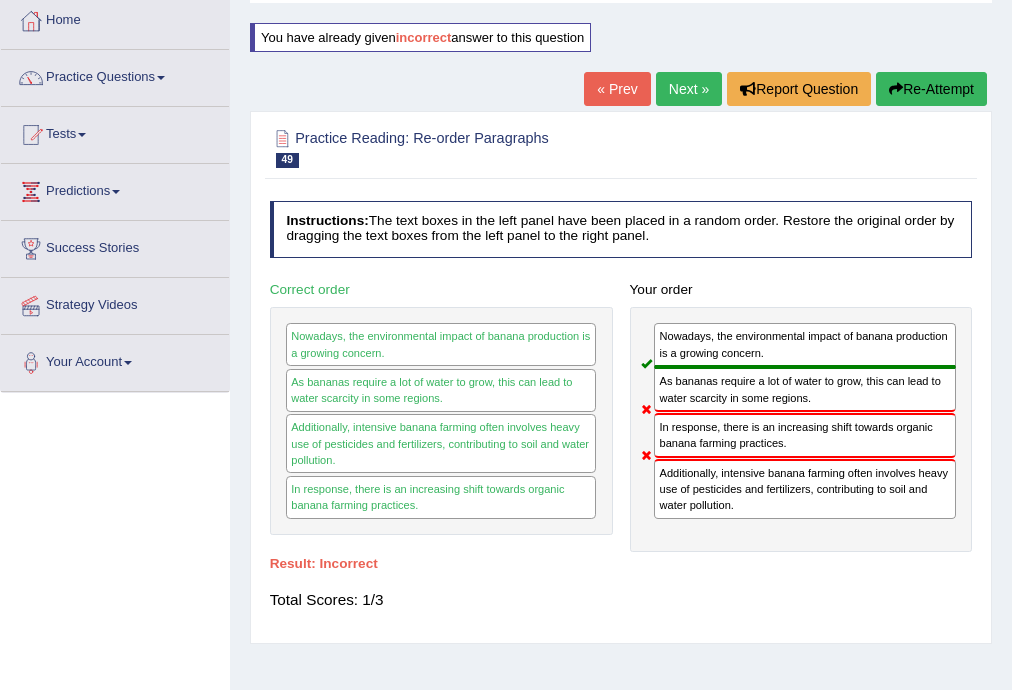 click on "Re-Attempt" at bounding box center (931, 89) 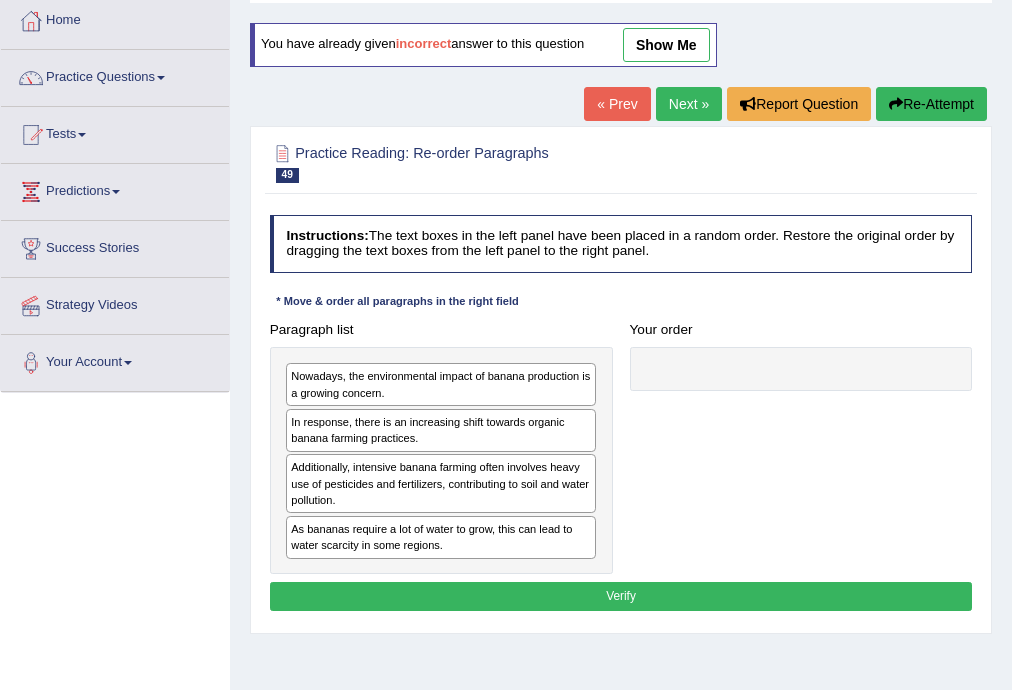 scroll, scrollTop: 0, scrollLeft: 0, axis: both 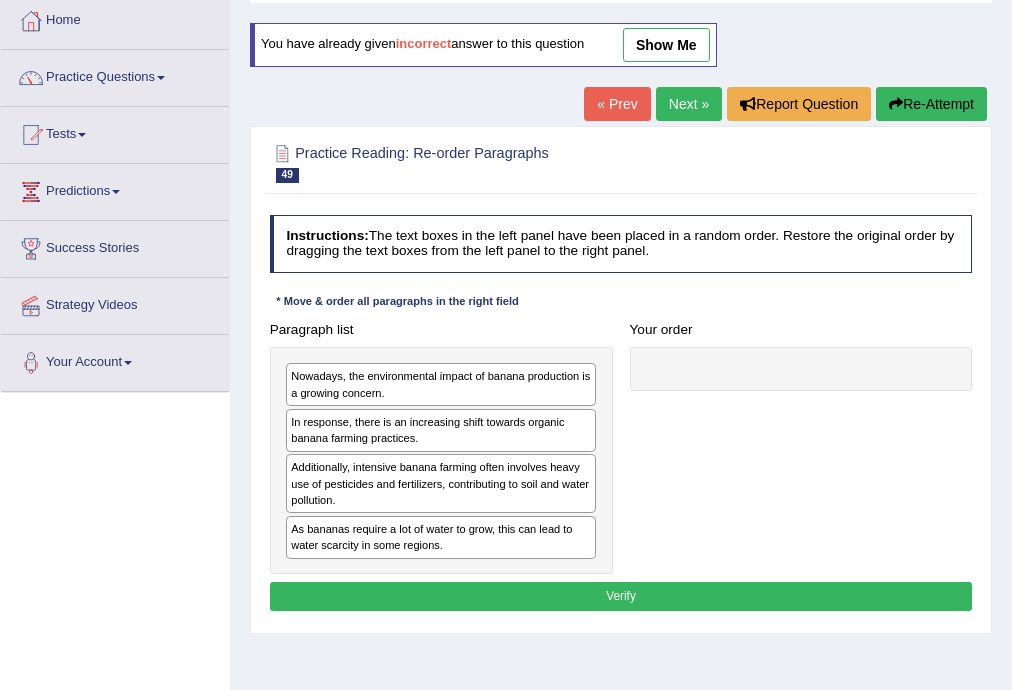 click on "Nowadays, the environmental impact of banana production is a growing concern." at bounding box center (441, 384) 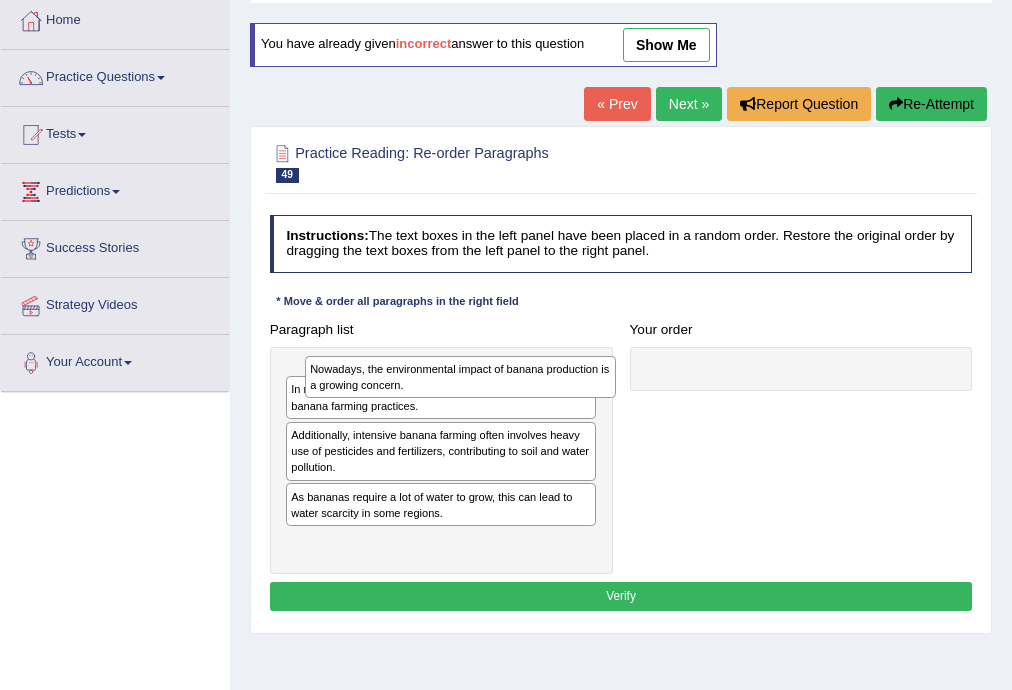 click on "Nowadays, the environmental impact of banana production is a growing concern." at bounding box center [460, 377] 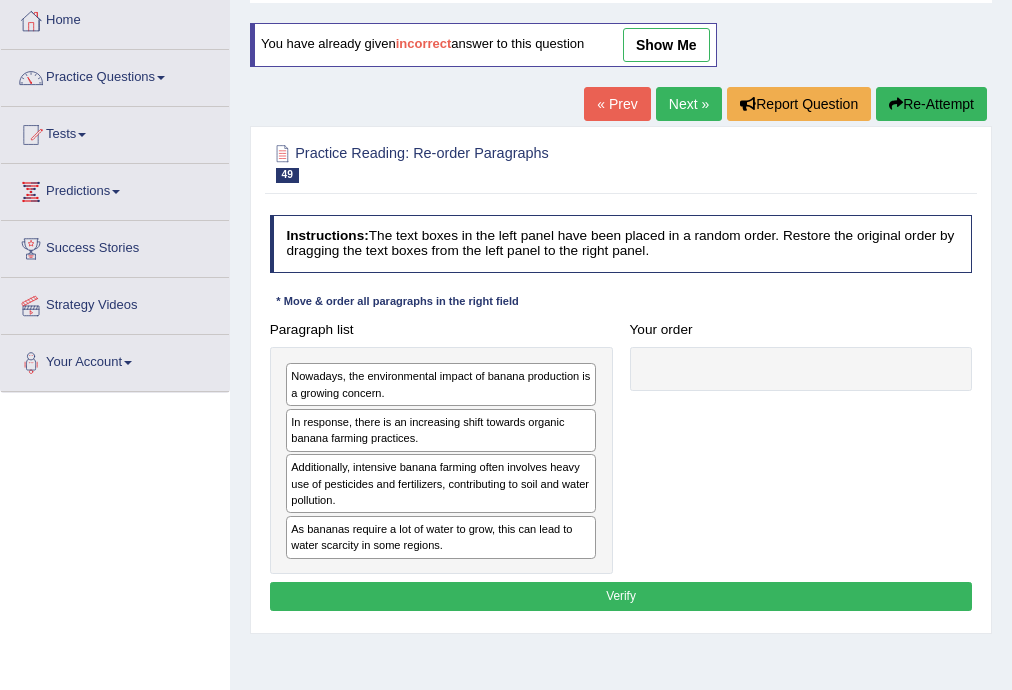 drag, startPoint x: 640, startPoint y: 374, endPoint x: 832, endPoint y: 364, distance: 192.26024 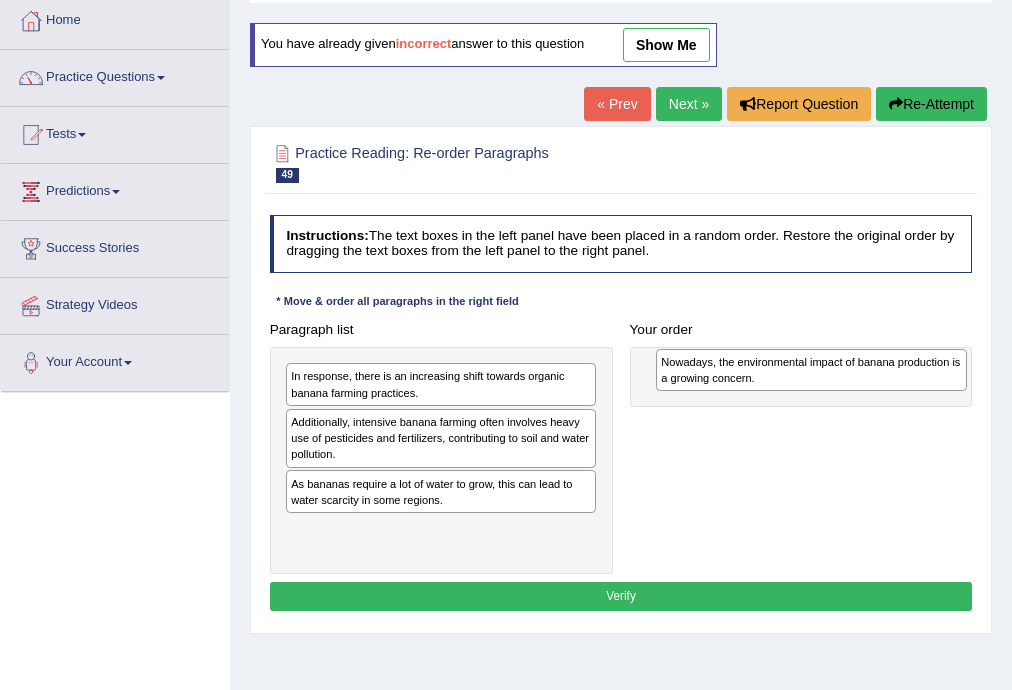 drag, startPoint x: 353, startPoint y: 389, endPoint x: 793, endPoint y: 382, distance: 440.05566 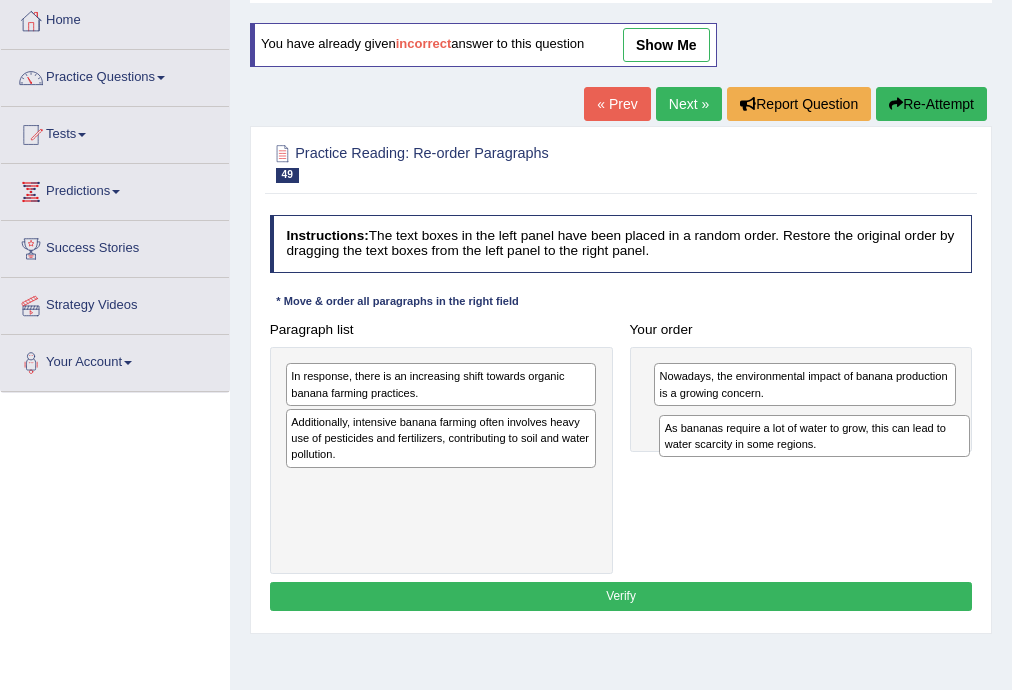 drag, startPoint x: 360, startPoint y: 492, endPoint x: 804, endPoint y: 455, distance: 445.539 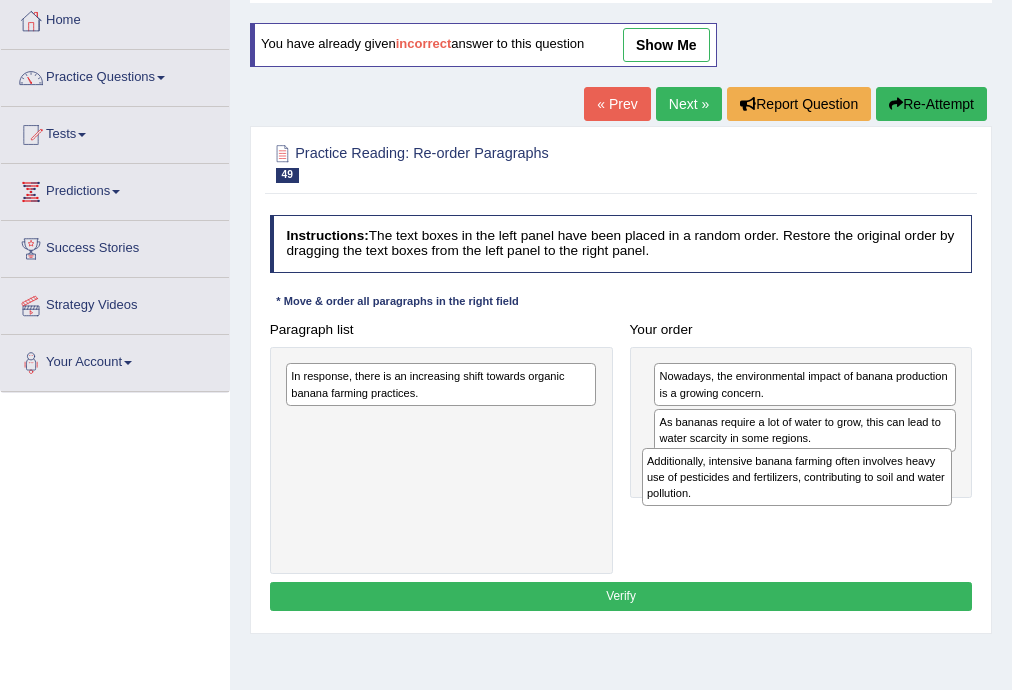 drag, startPoint x: 368, startPoint y: 440, endPoint x: 768, endPoint y: 494, distance: 403.62854 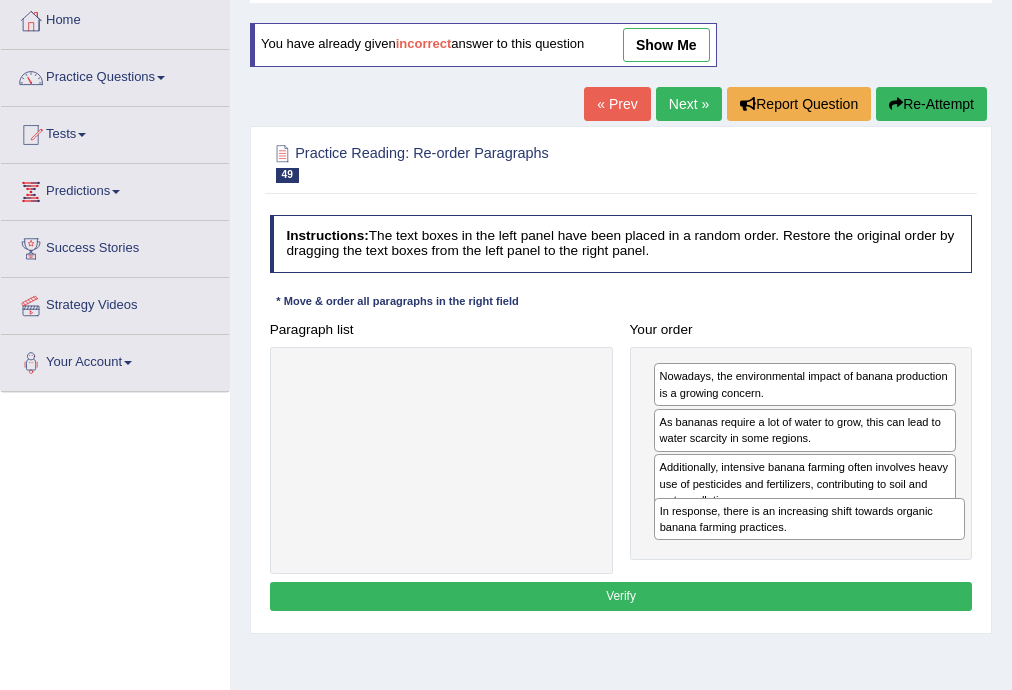 drag, startPoint x: 332, startPoint y: 380, endPoint x: 770, endPoint y: 548, distance: 469.11404 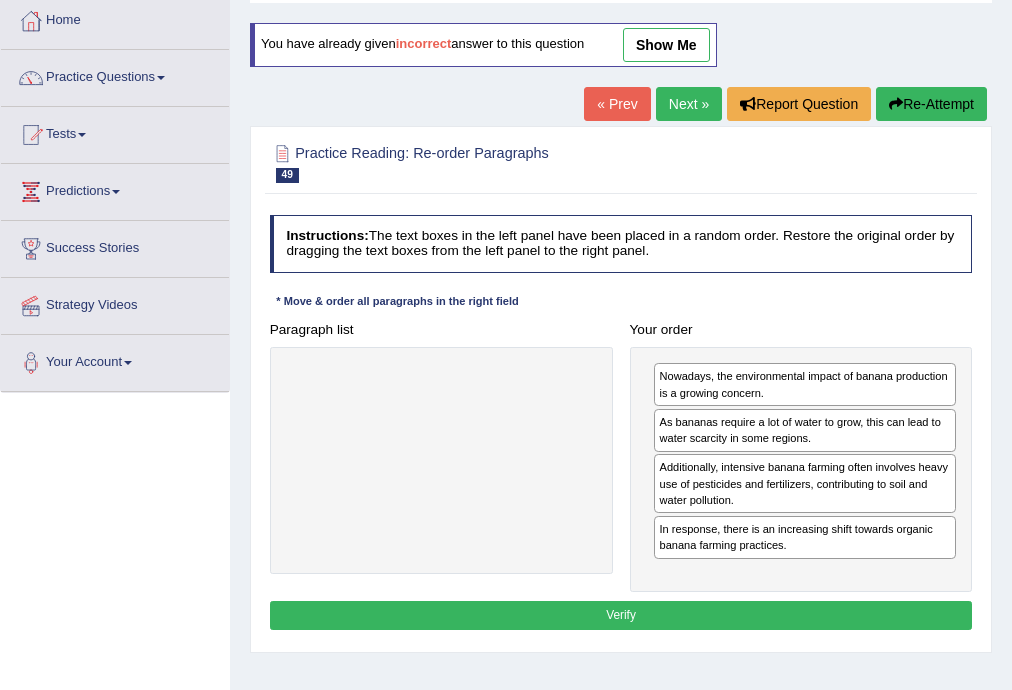 click on "Verify" at bounding box center (621, 615) 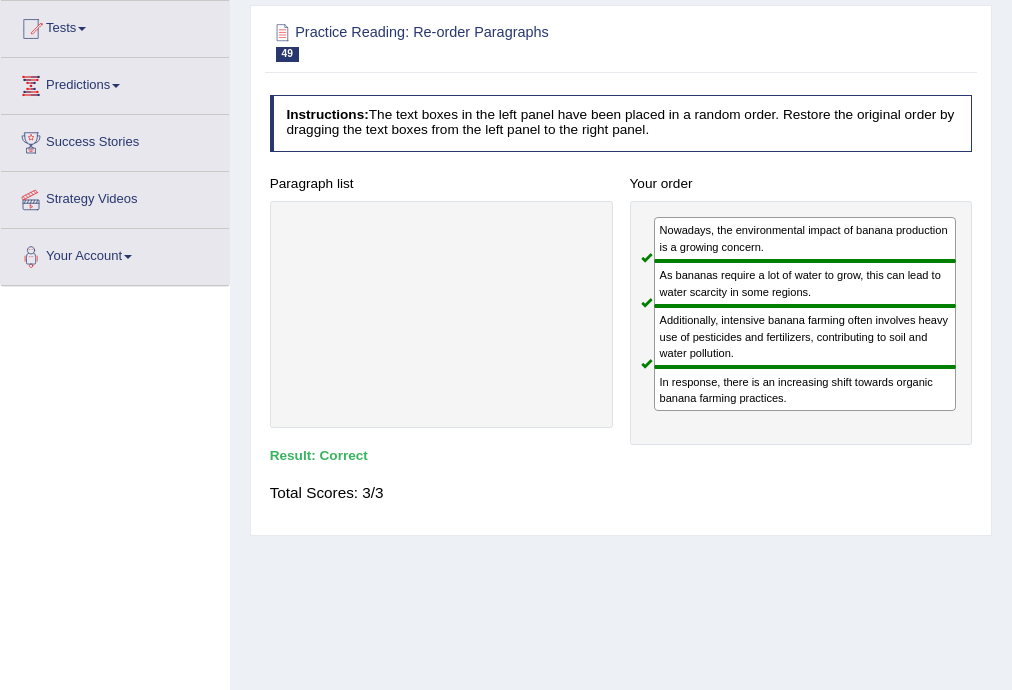 scroll, scrollTop: 0, scrollLeft: 0, axis: both 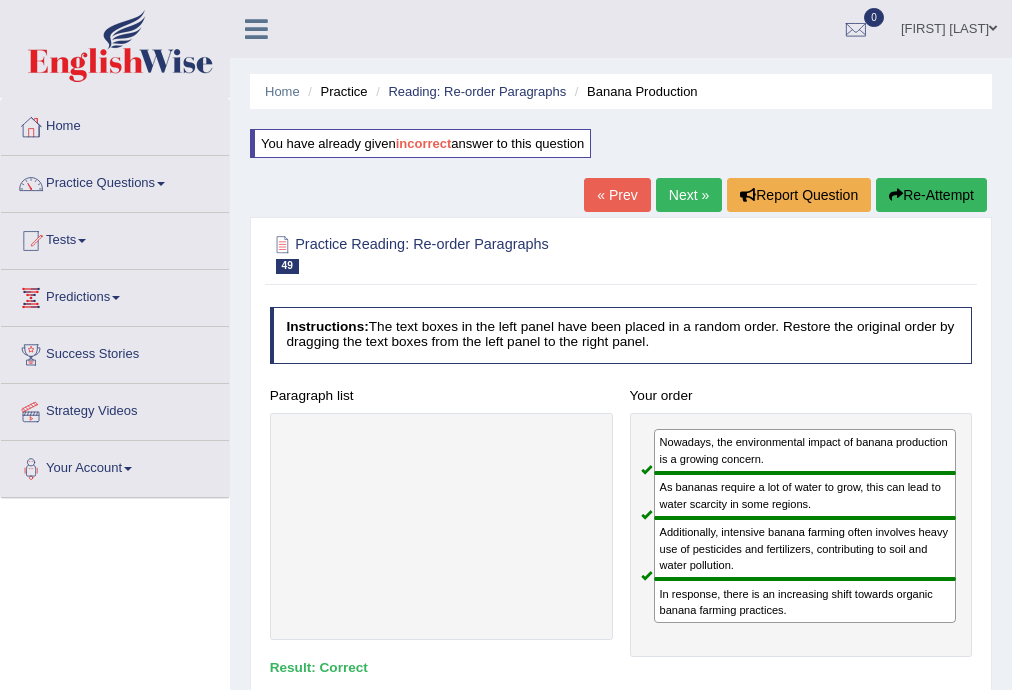 click on "Next »" at bounding box center (689, 195) 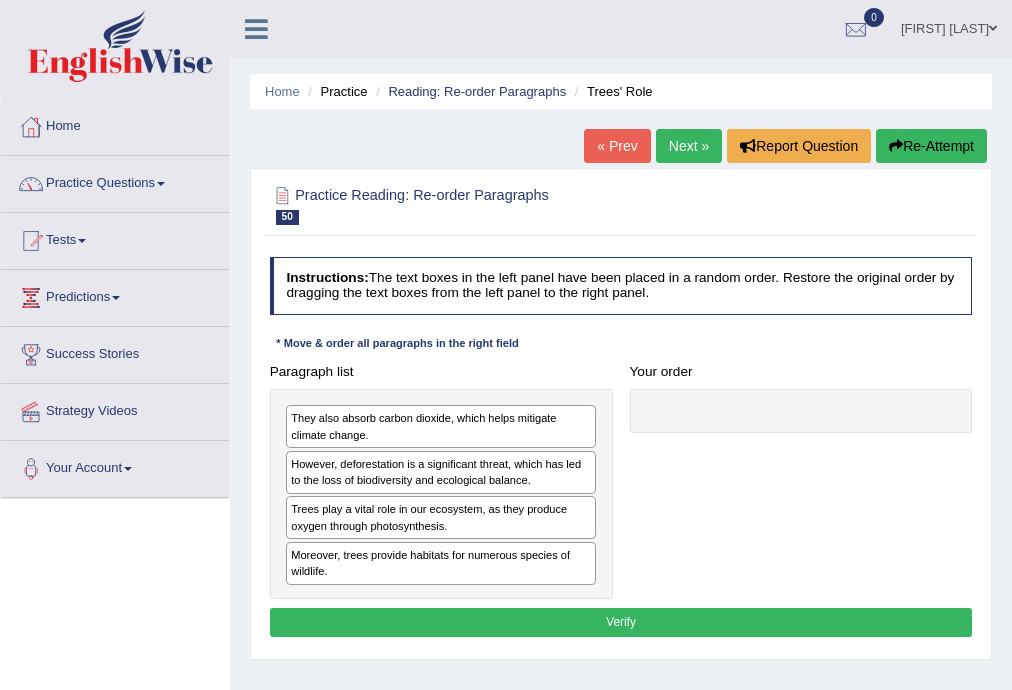 scroll, scrollTop: 0, scrollLeft: 0, axis: both 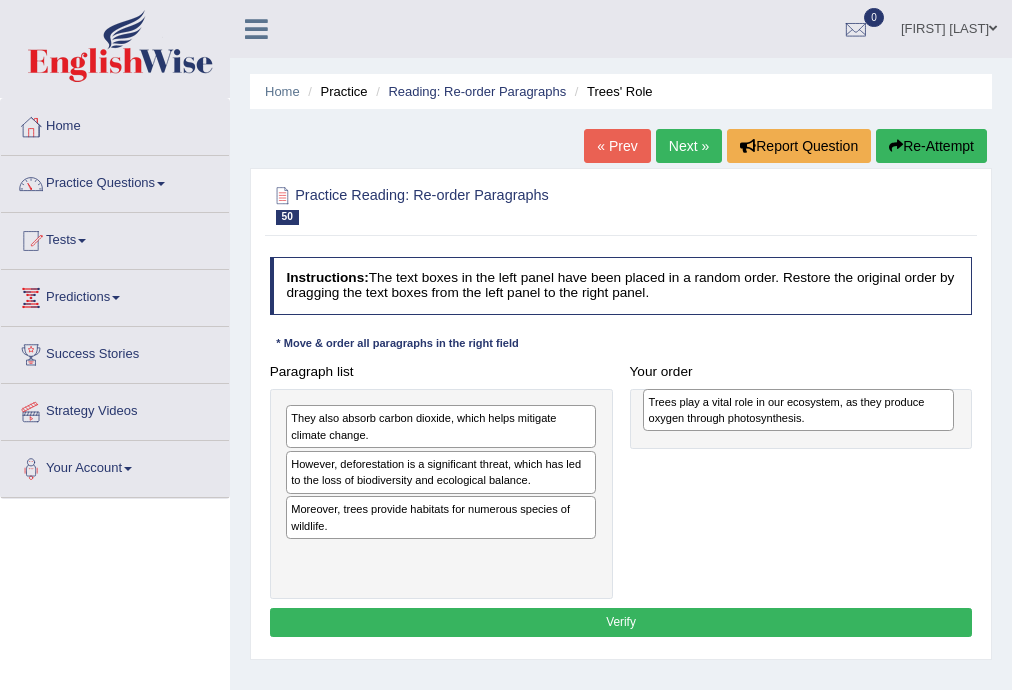 drag, startPoint x: 315, startPoint y: 523, endPoint x: 740, endPoint y: 422, distance: 436.83636 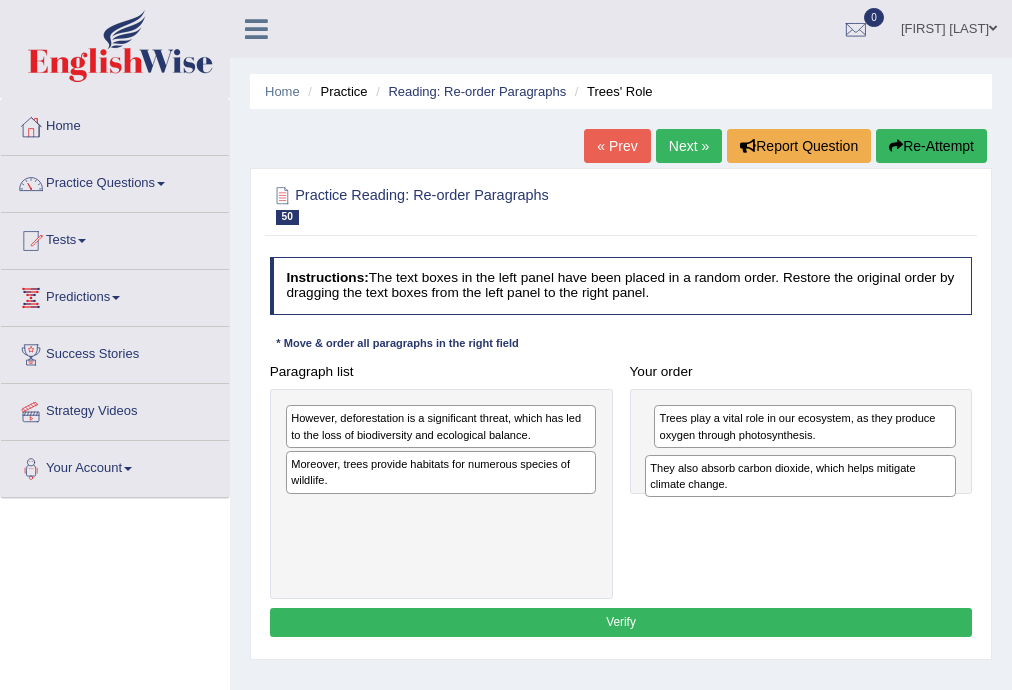 drag, startPoint x: 310, startPoint y: 425, endPoint x: 747, endPoint y: 496, distance: 442.73016 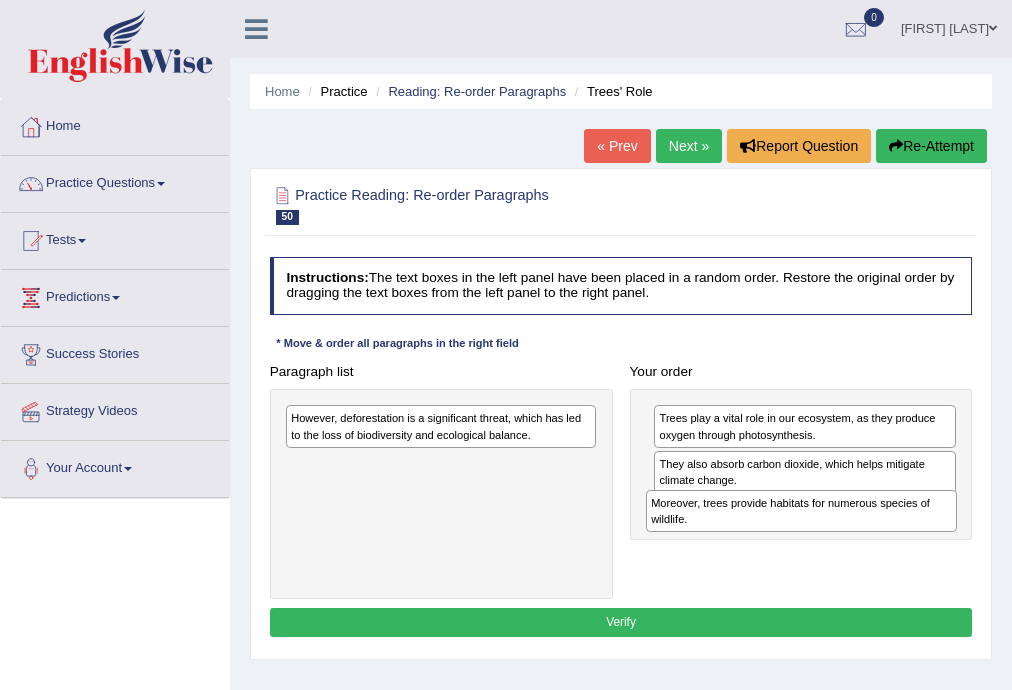 drag, startPoint x: 311, startPoint y: 481, endPoint x: 737, endPoint y: 544, distance: 430.63324 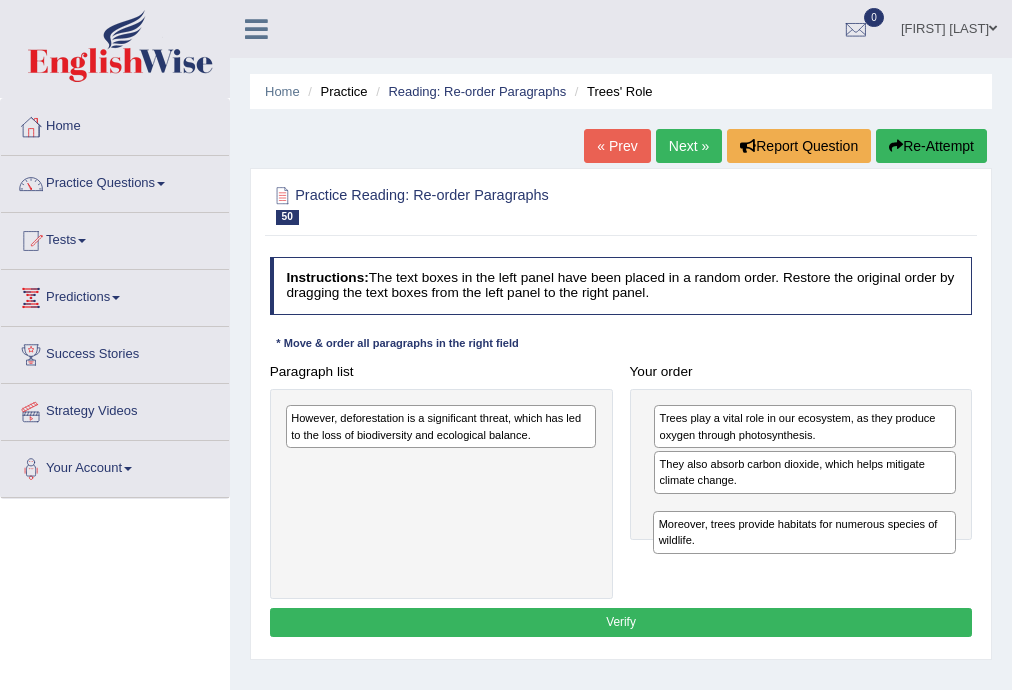 drag, startPoint x: 773, startPoint y: 521, endPoint x: 778, endPoint y: 564, distance: 43.289722 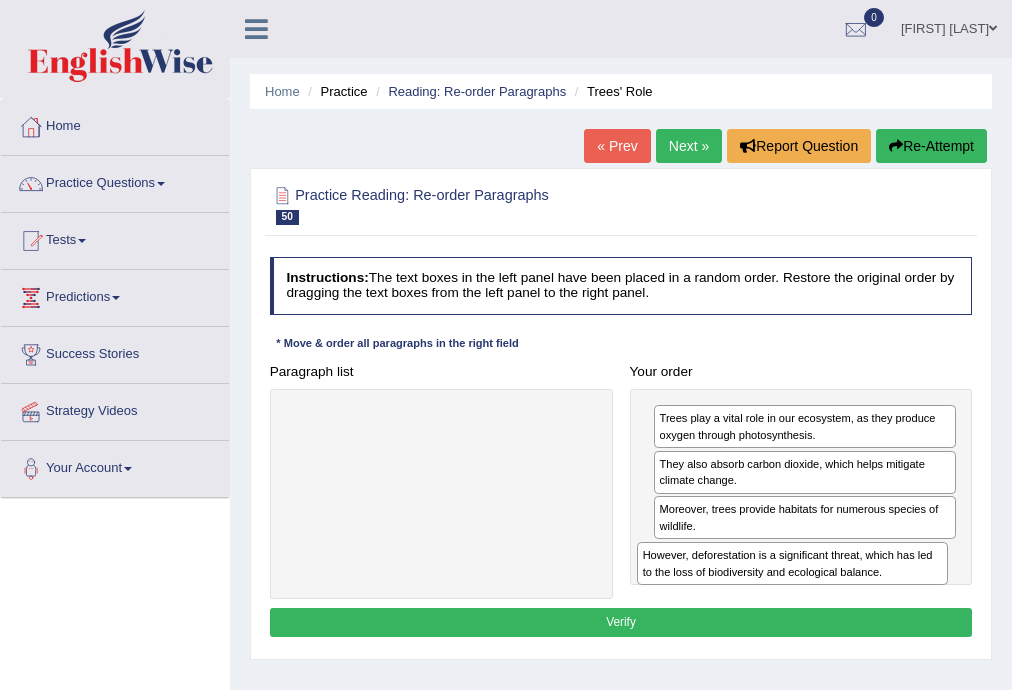 drag, startPoint x: 448, startPoint y: 426, endPoint x: 877, endPoint y: 593, distance: 460.35855 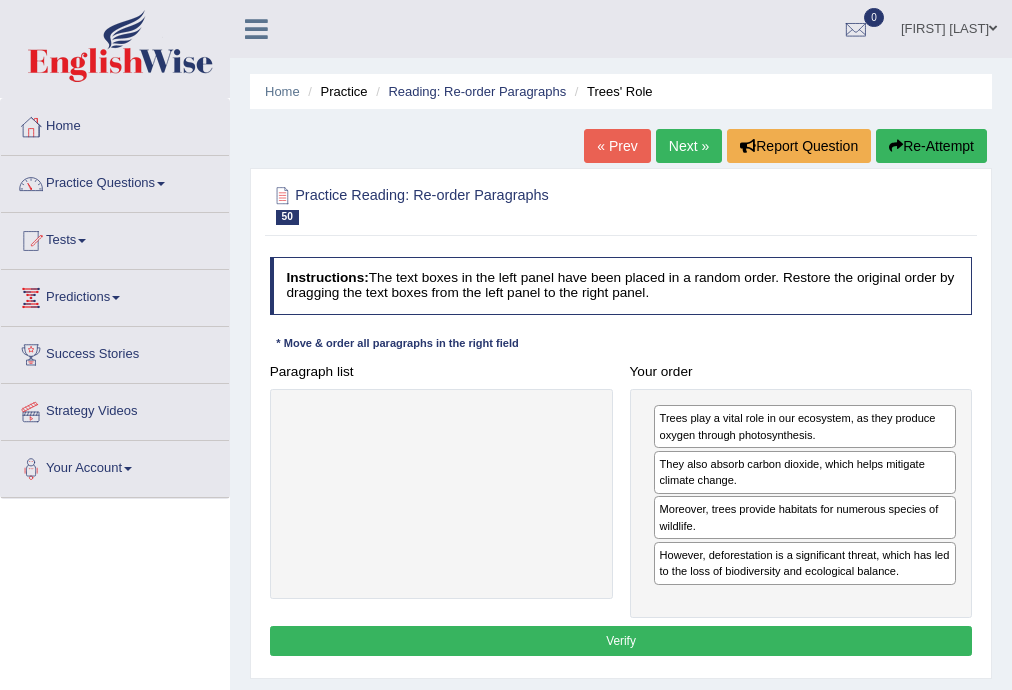 click on "Verify" at bounding box center [621, 640] 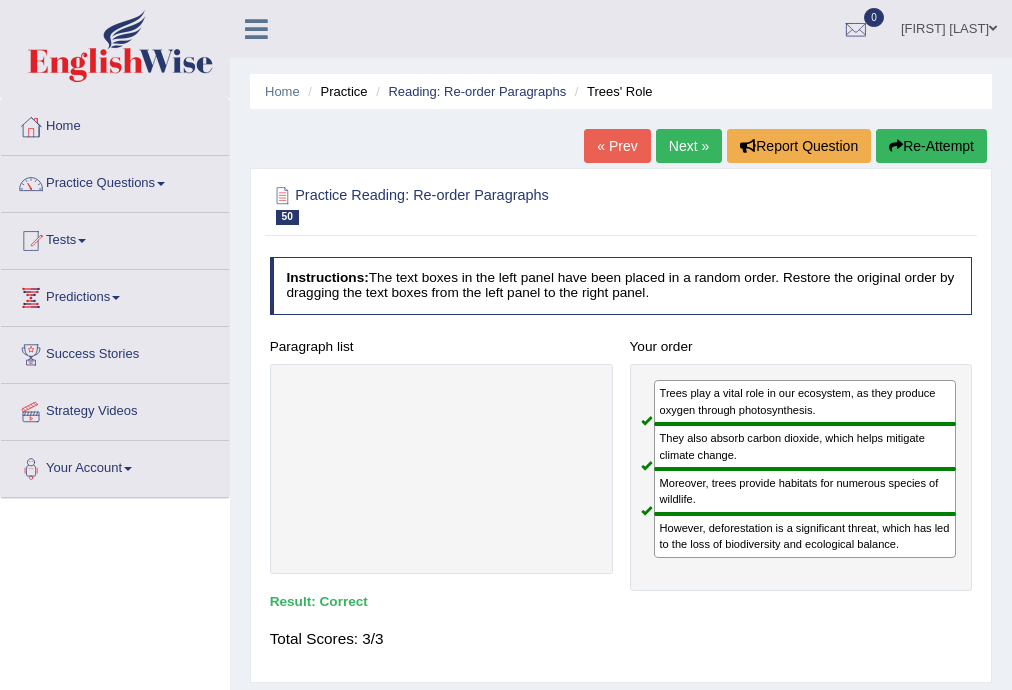click on "Next »" at bounding box center (689, 146) 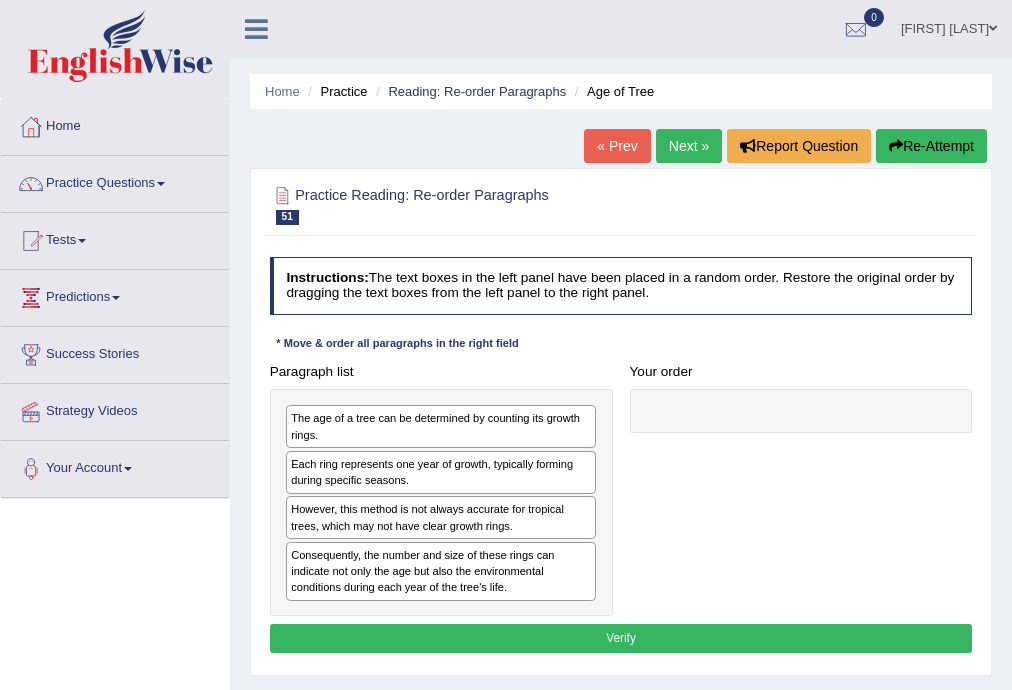 scroll, scrollTop: 0, scrollLeft: 0, axis: both 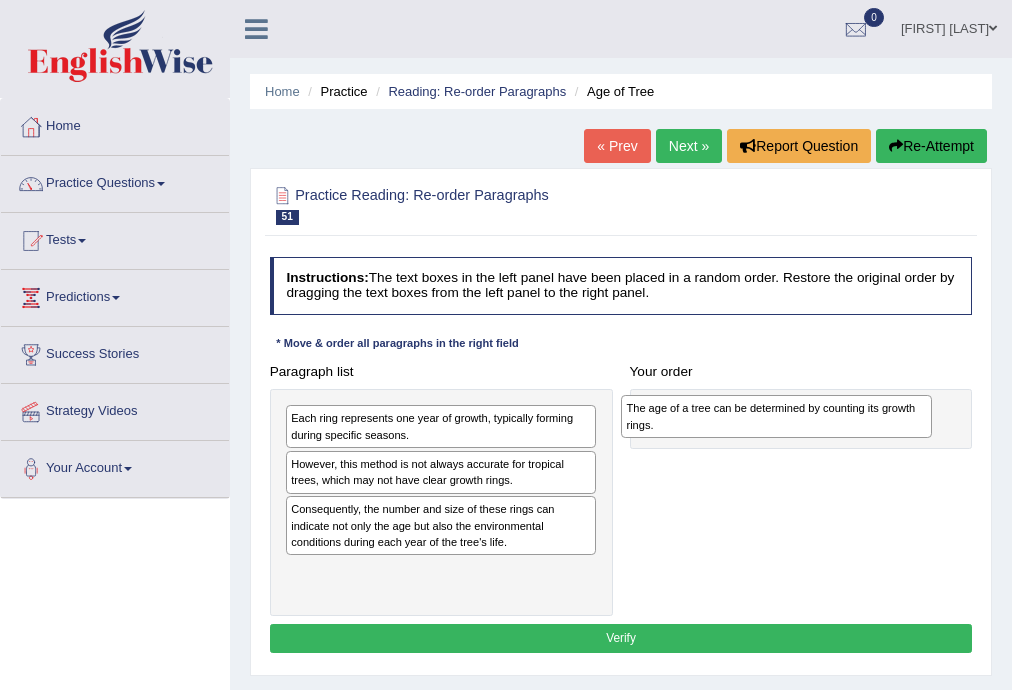 drag, startPoint x: 324, startPoint y: 426, endPoint x: 723, endPoint y: 423, distance: 399.0113 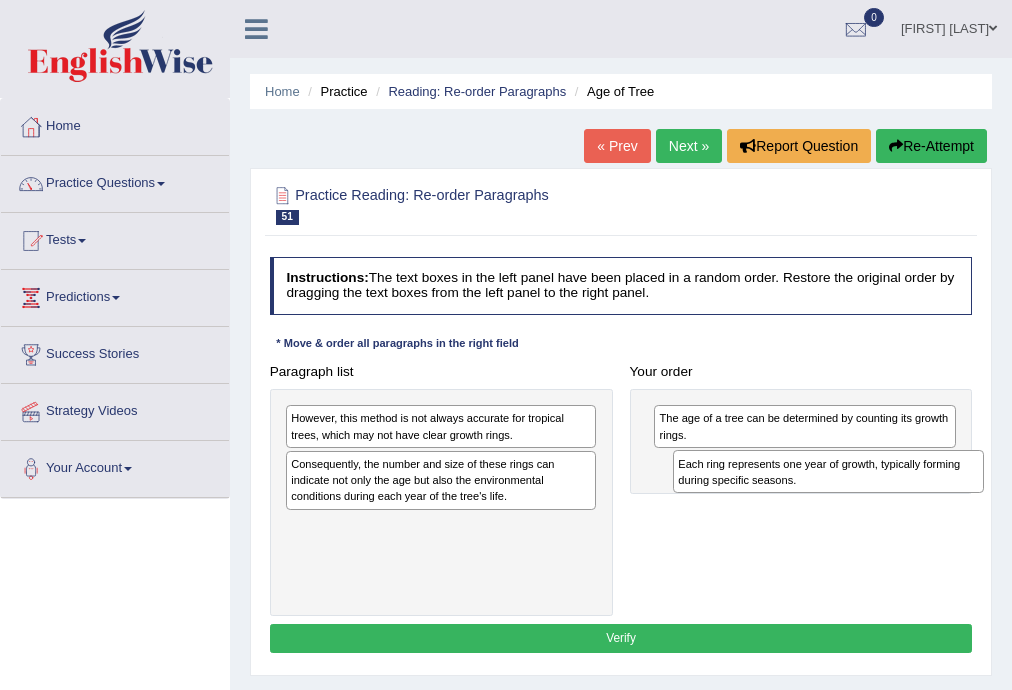 drag, startPoint x: 323, startPoint y: 425, endPoint x: 783, endPoint y: 487, distance: 464.15945 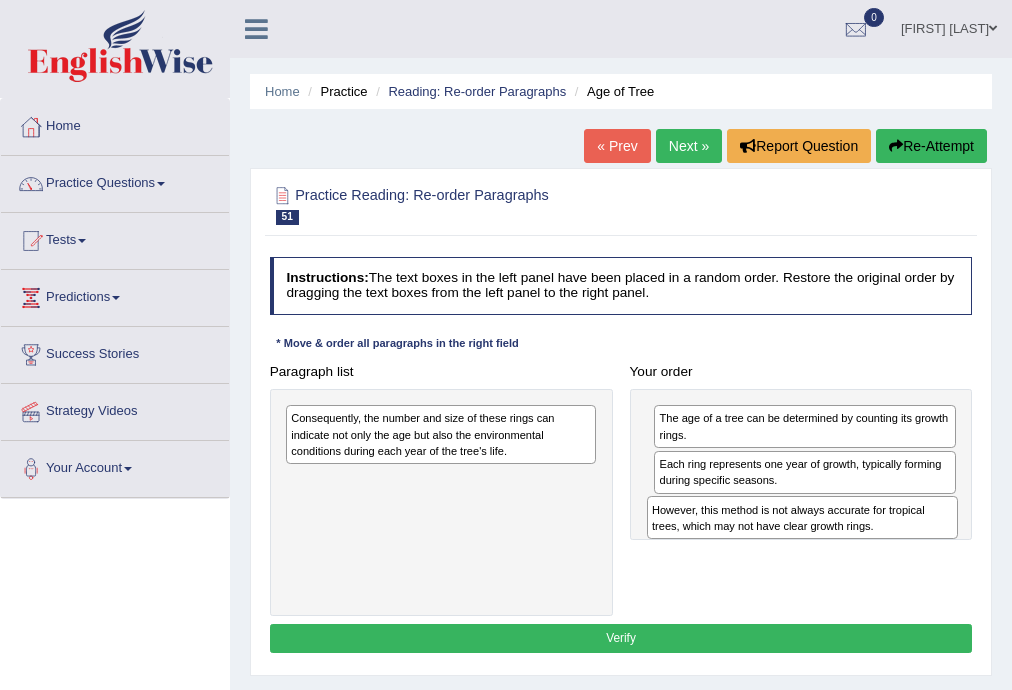 drag, startPoint x: 370, startPoint y: 433, endPoint x: 799, endPoint y: 549, distance: 444.40634 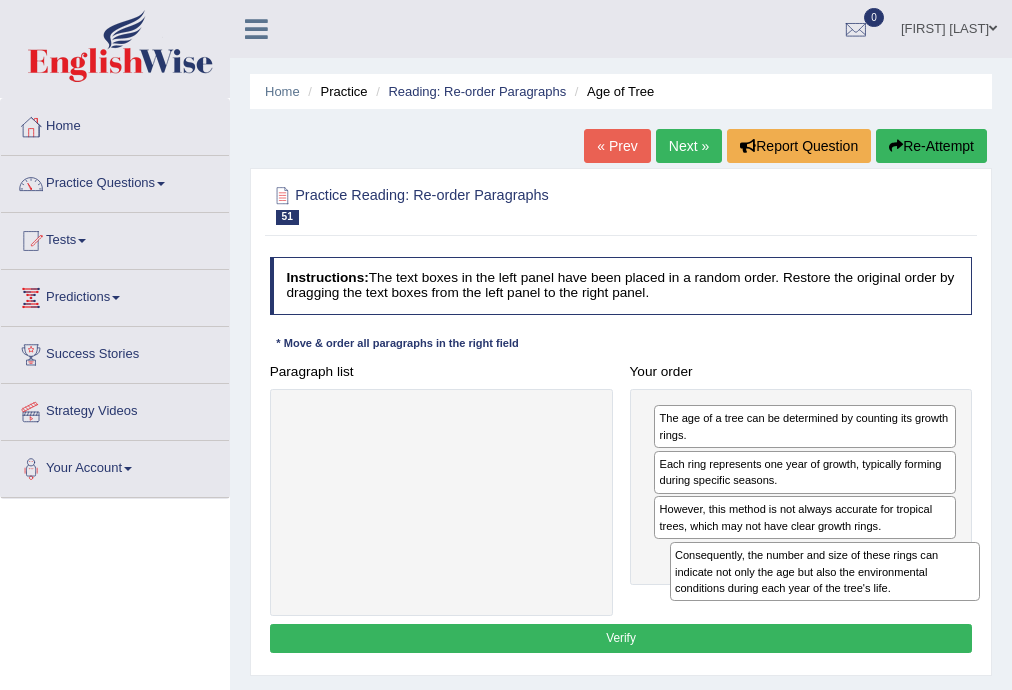 drag, startPoint x: 350, startPoint y: 422, endPoint x: 782, endPoint y: 583, distance: 461.02603 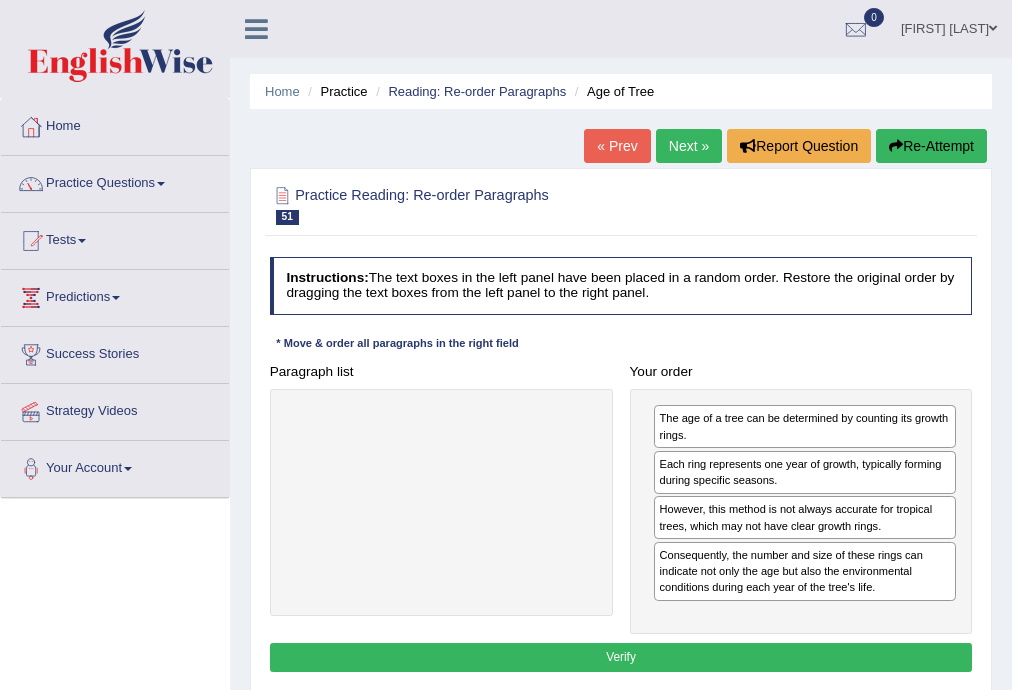 click on "Verify" at bounding box center (621, 657) 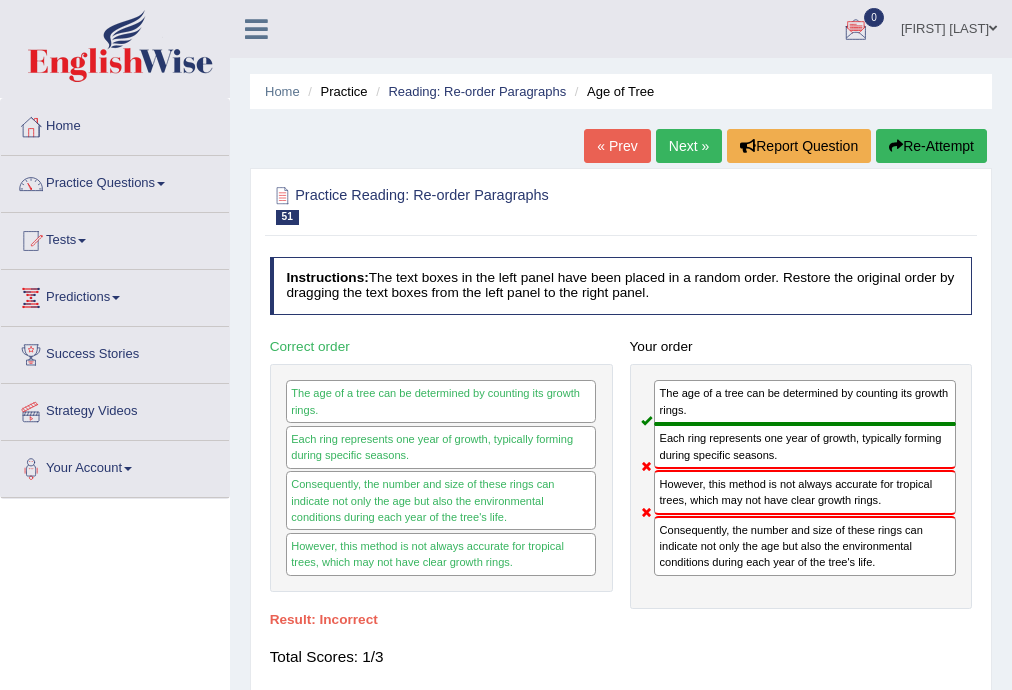 click on "Re-Attempt" at bounding box center [931, 146] 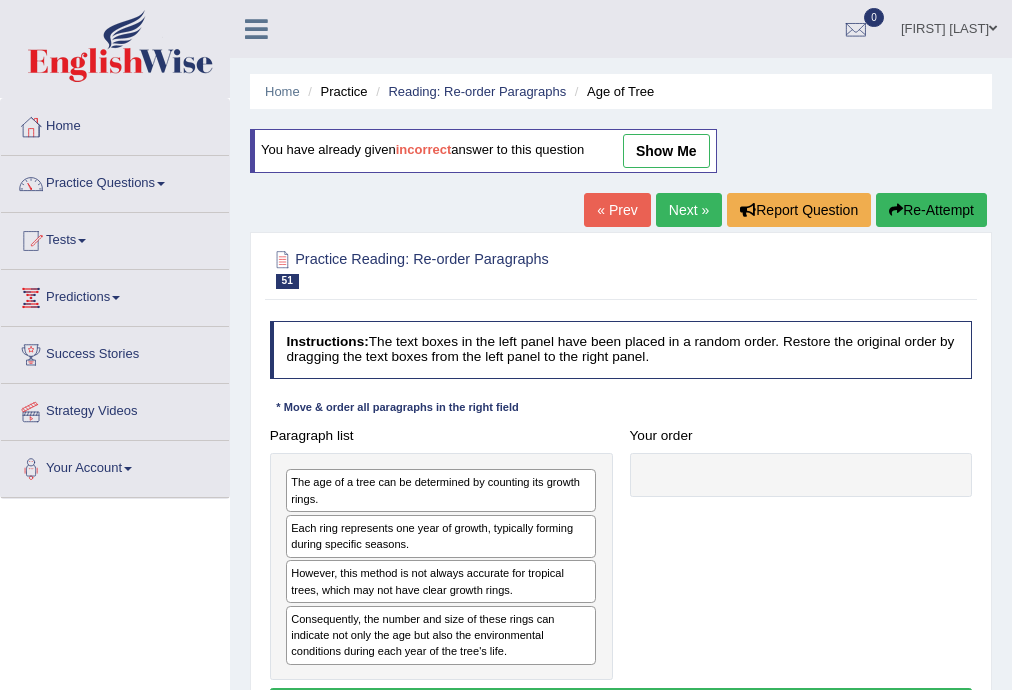 scroll, scrollTop: 0, scrollLeft: 0, axis: both 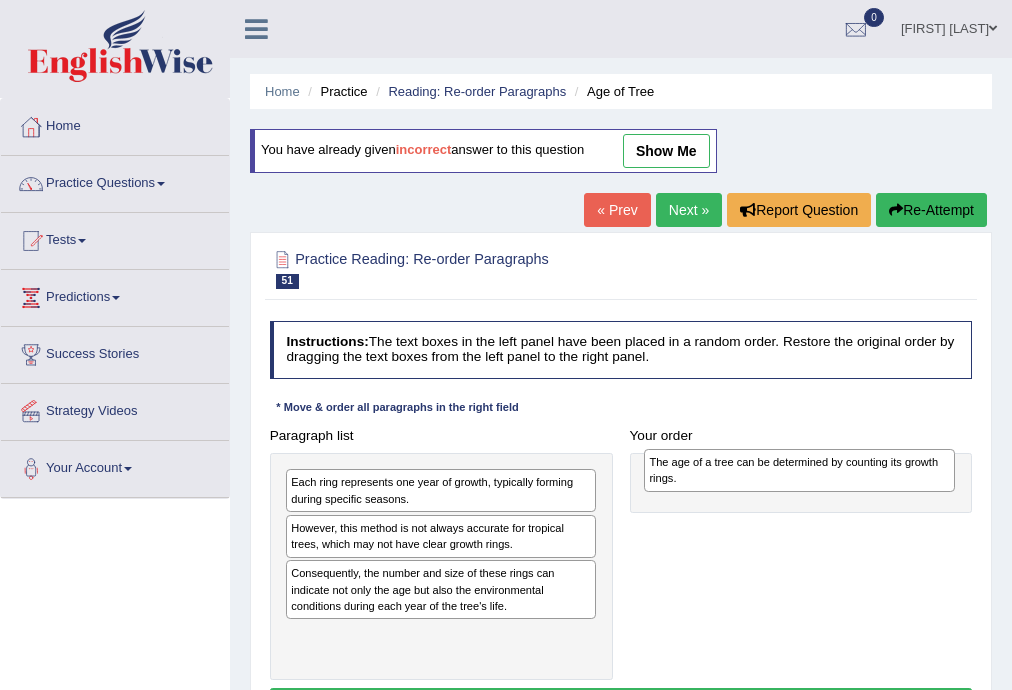 drag, startPoint x: 370, startPoint y: 492, endPoint x: 790, endPoint y: 477, distance: 420.26776 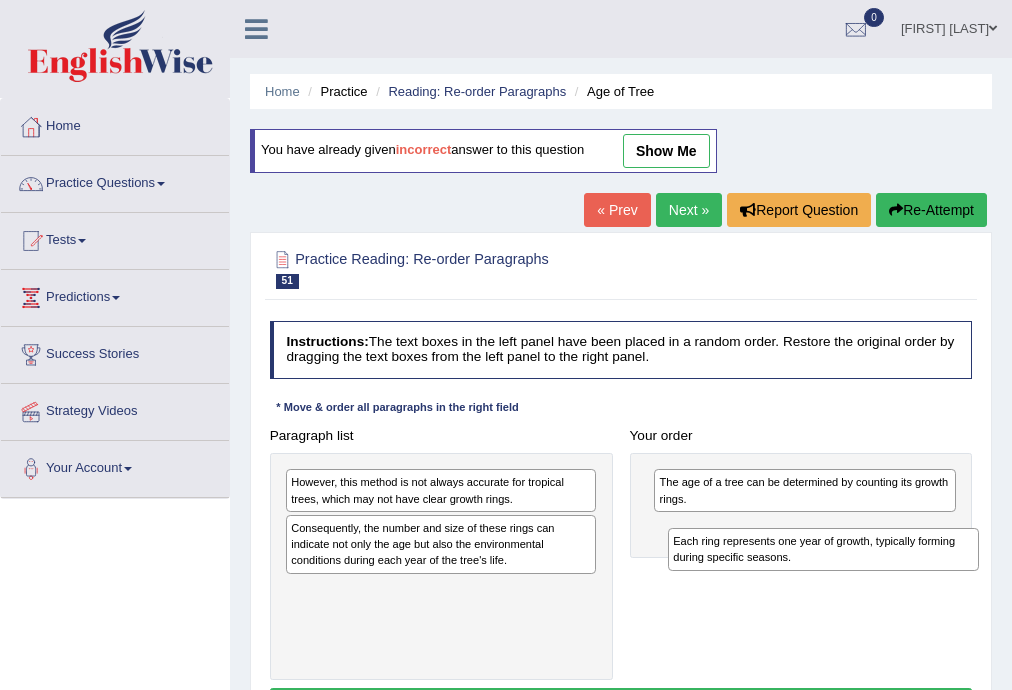 drag, startPoint x: 371, startPoint y: 503, endPoint x: 796, endPoint y: 568, distance: 429.94186 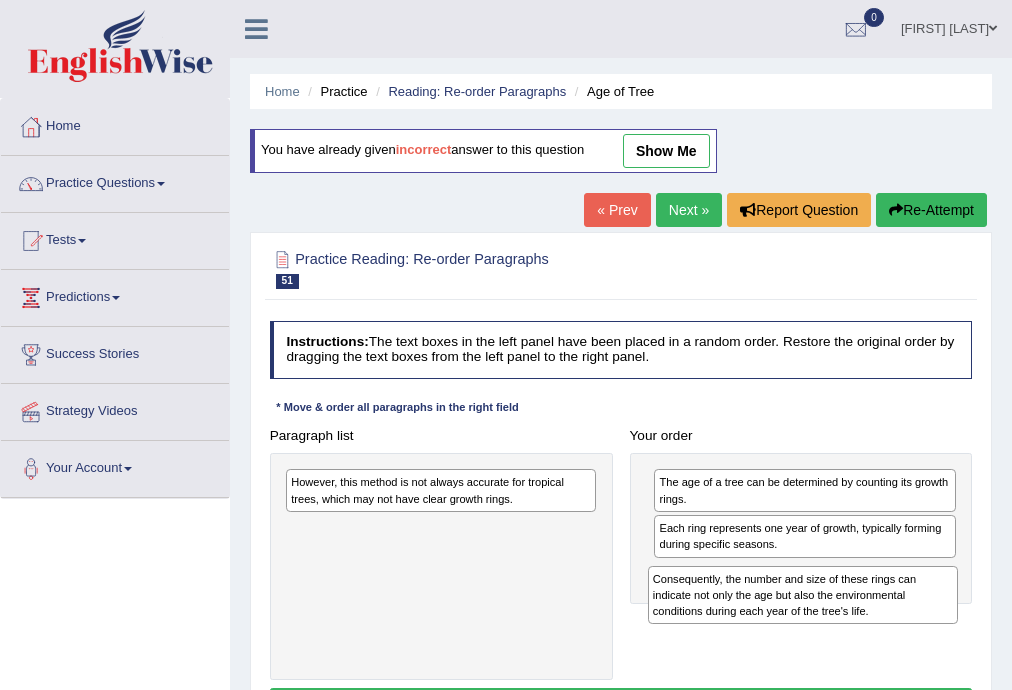 drag, startPoint x: 301, startPoint y: 539, endPoint x: 737, endPoint y: 600, distance: 440.24652 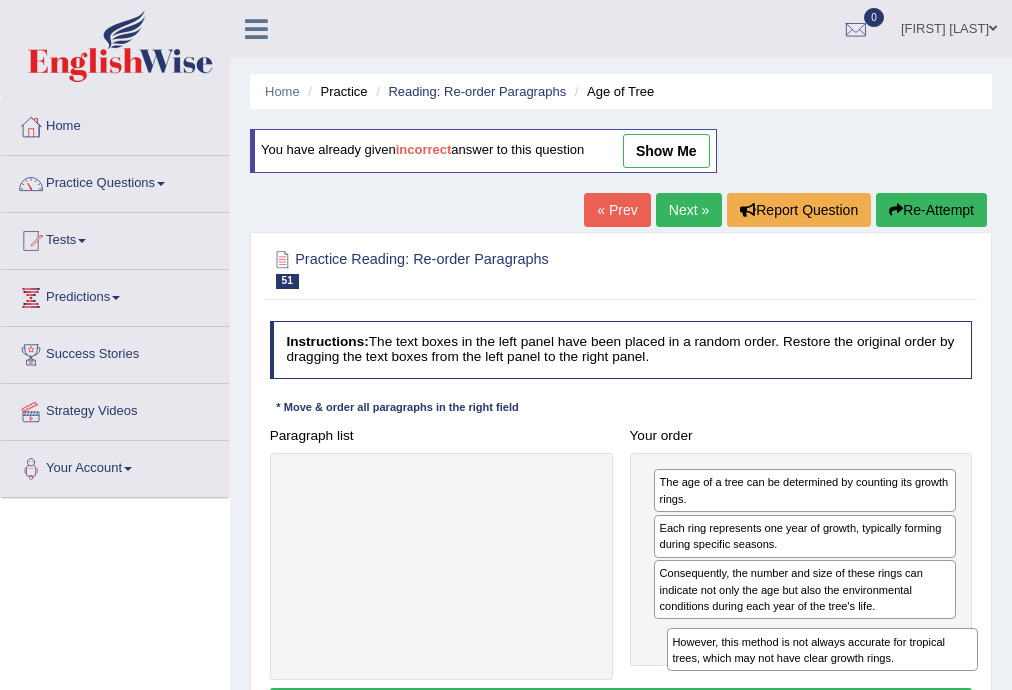 drag, startPoint x: 323, startPoint y: 496, endPoint x: 775, endPoint y: 692, distance: 492.66623 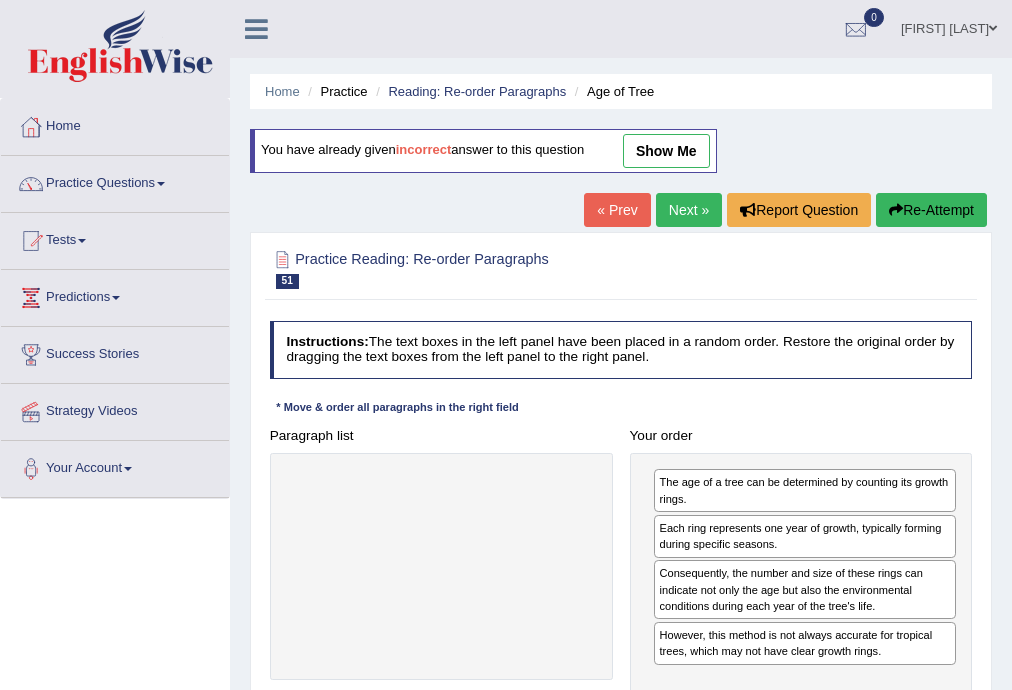scroll, scrollTop: 106, scrollLeft: 0, axis: vertical 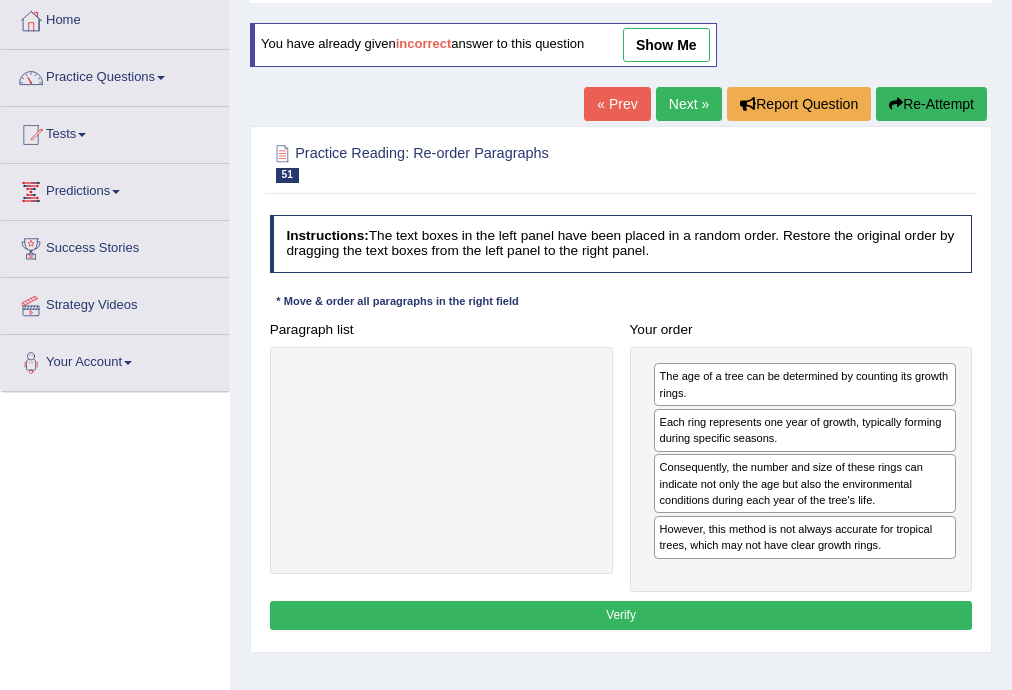 click on "Verify" at bounding box center [621, 615] 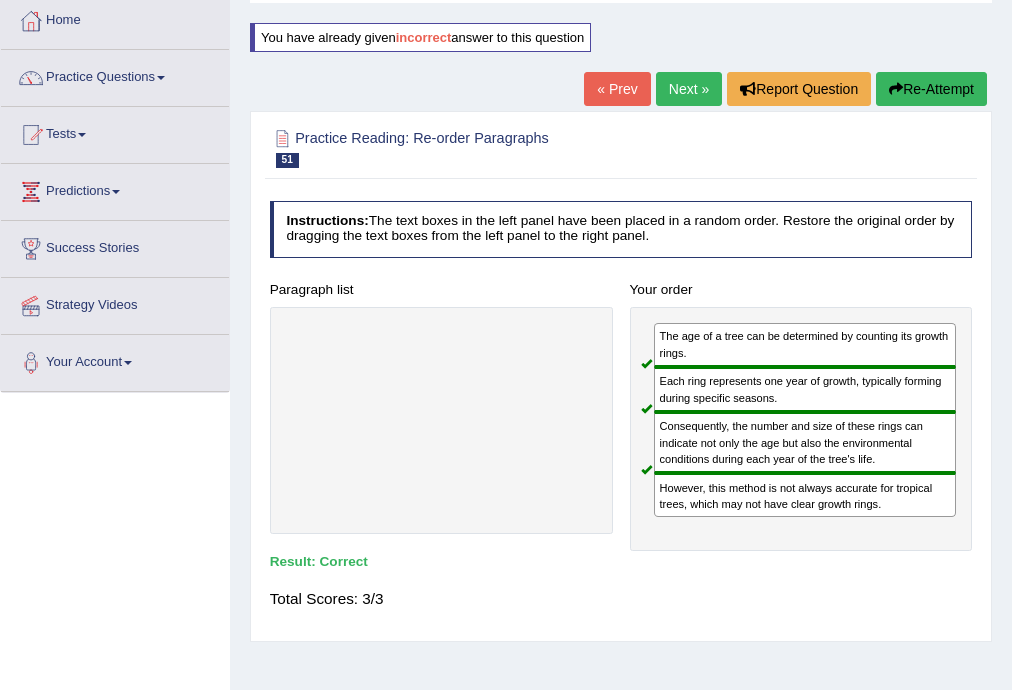scroll, scrollTop: 0, scrollLeft: 0, axis: both 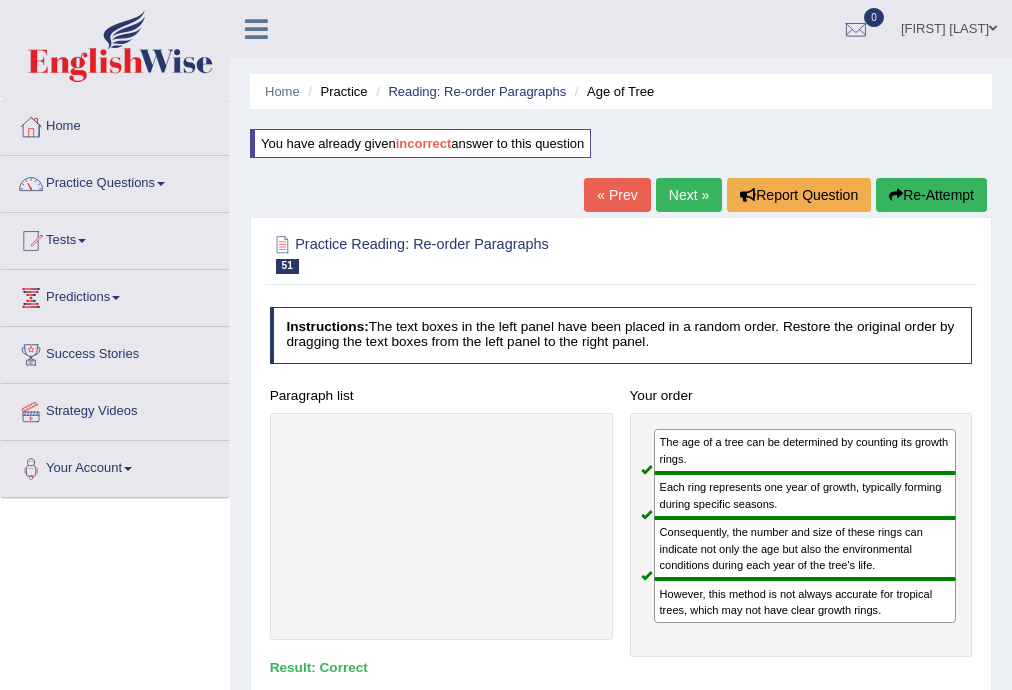click on "Next »" at bounding box center [689, 195] 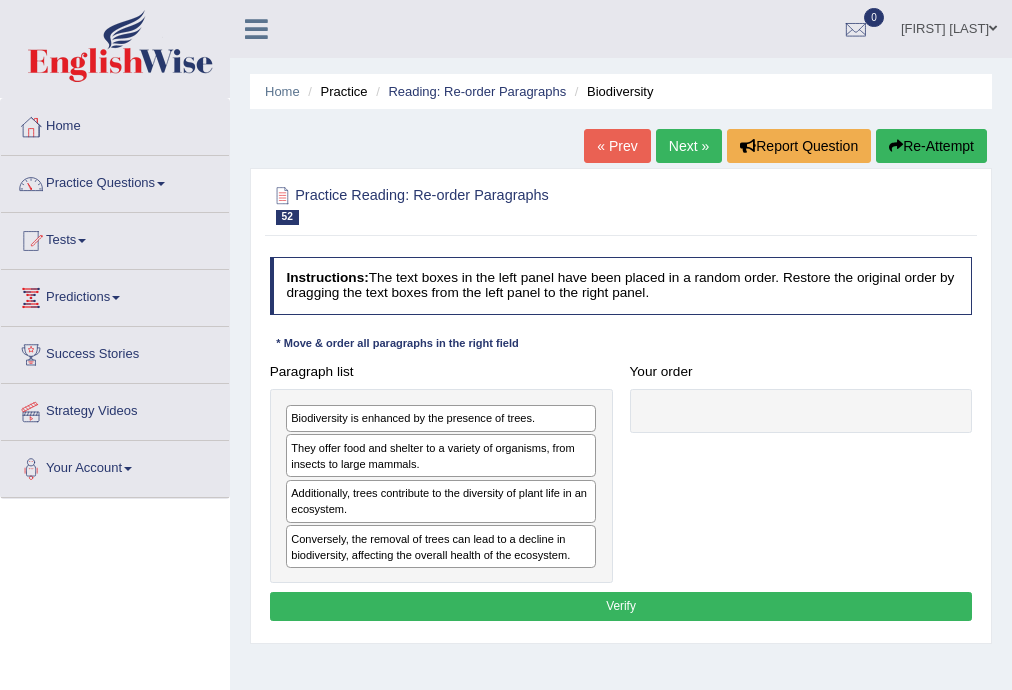 scroll, scrollTop: 0, scrollLeft: 0, axis: both 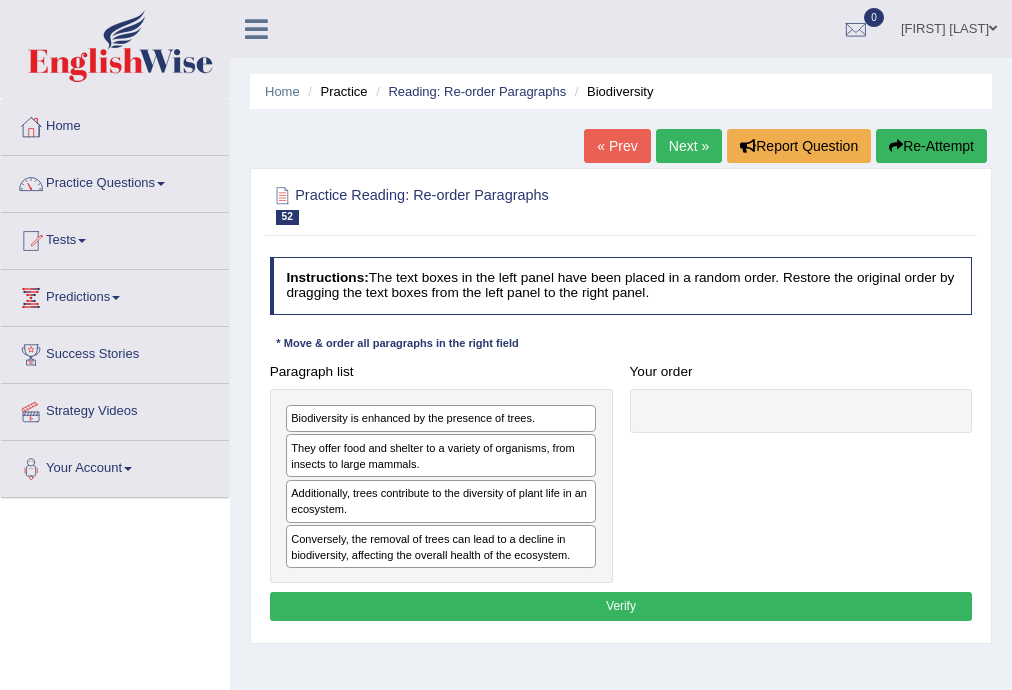 drag, startPoint x: 340, startPoint y: 432, endPoint x: 355, endPoint y: 419, distance: 19.849434 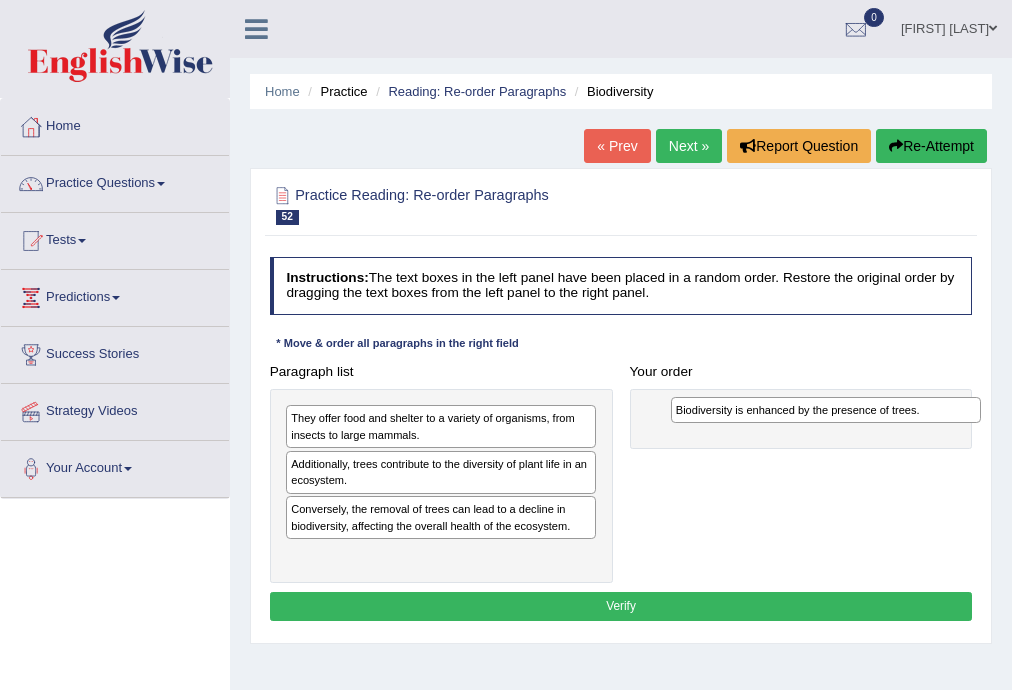 drag, startPoint x: 366, startPoint y: 420, endPoint x: 821, endPoint y: 419, distance: 455.0011 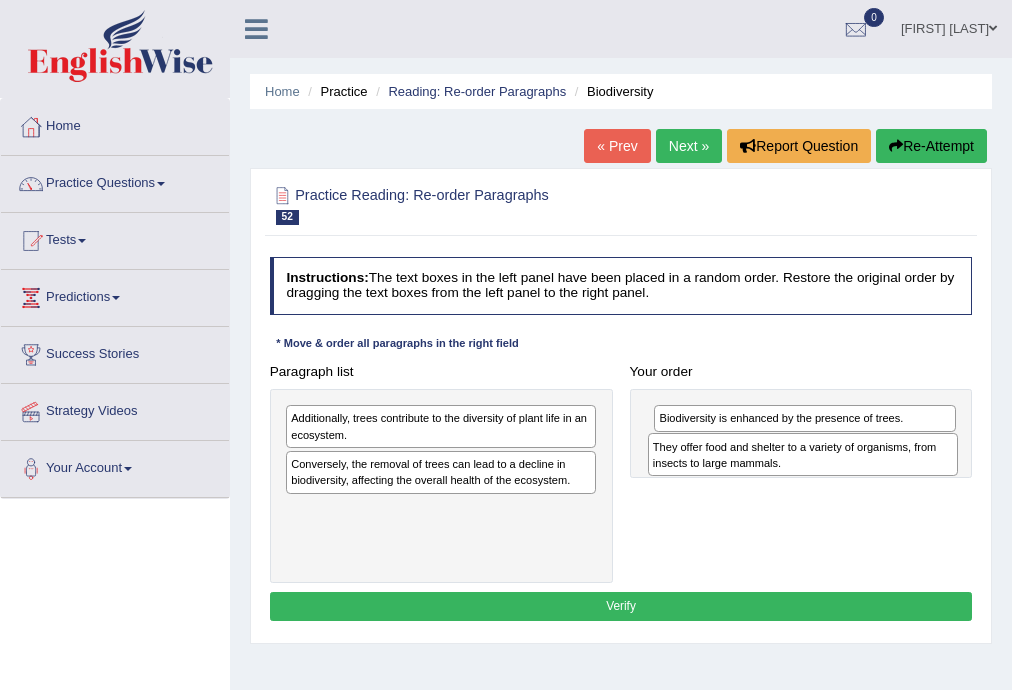 drag, startPoint x: 342, startPoint y: 424, endPoint x: 786, endPoint y: 460, distance: 445.45706 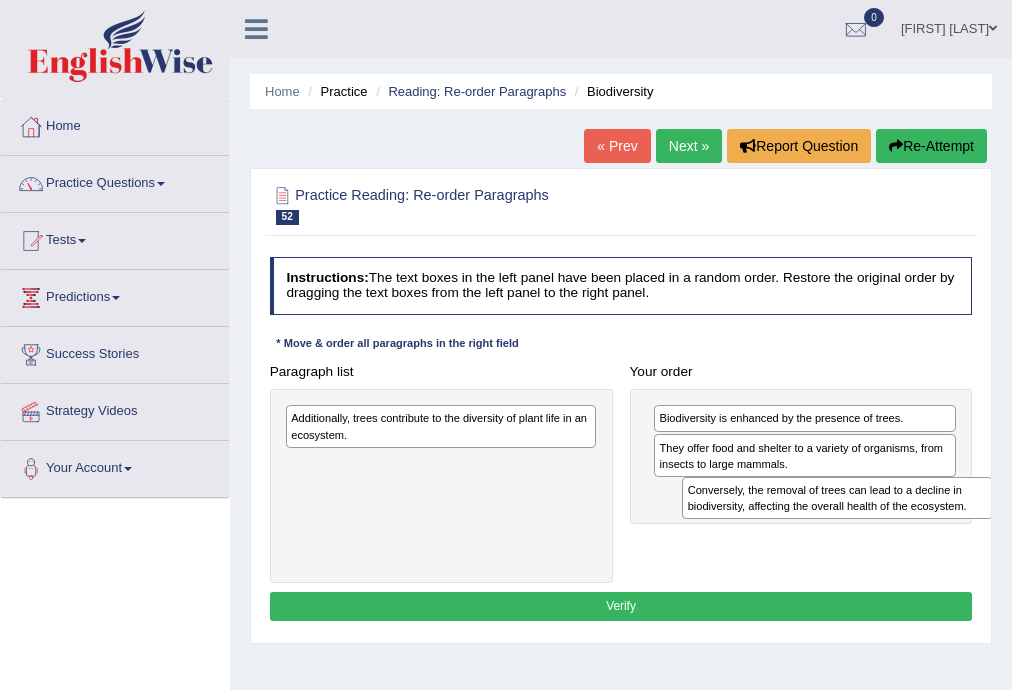 drag, startPoint x: 406, startPoint y: 480, endPoint x: 877, endPoint y: 528, distance: 473.43954 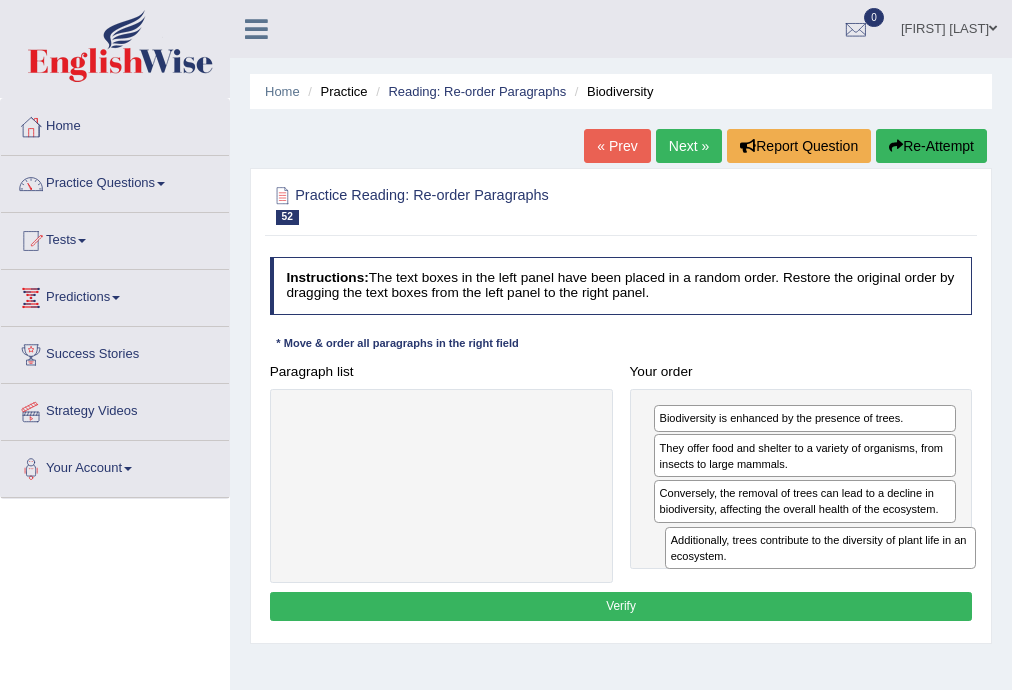 drag, startPoint x: 373, startPoint y: 427, endPoint x: 825, endPoint y: 577, distance: 476.23944 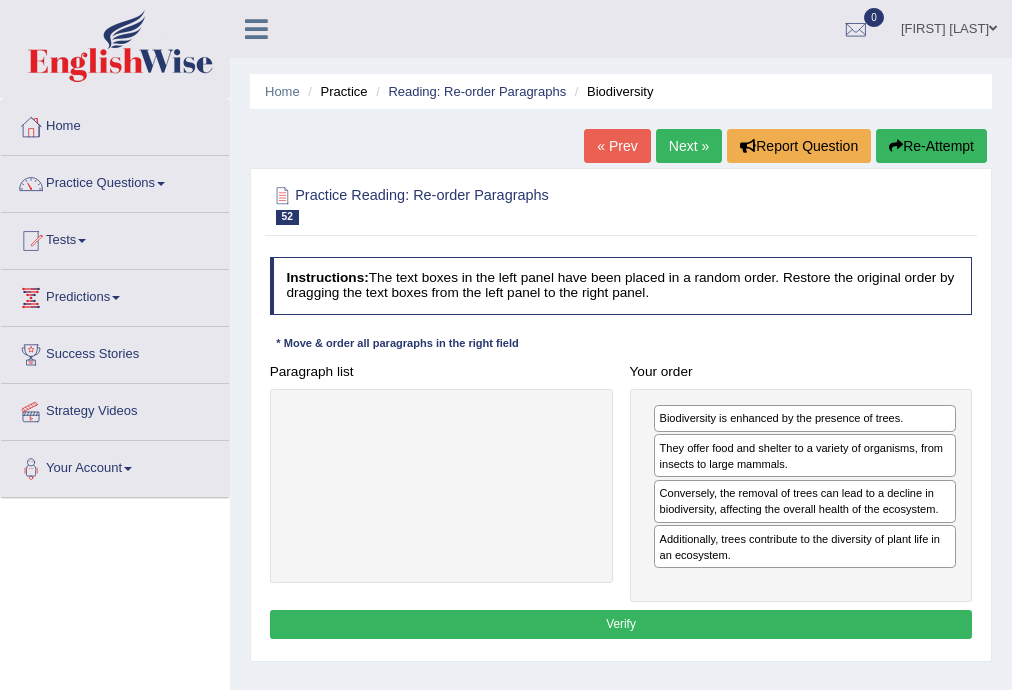 click on "Verify" at bounding box center (621, 624) 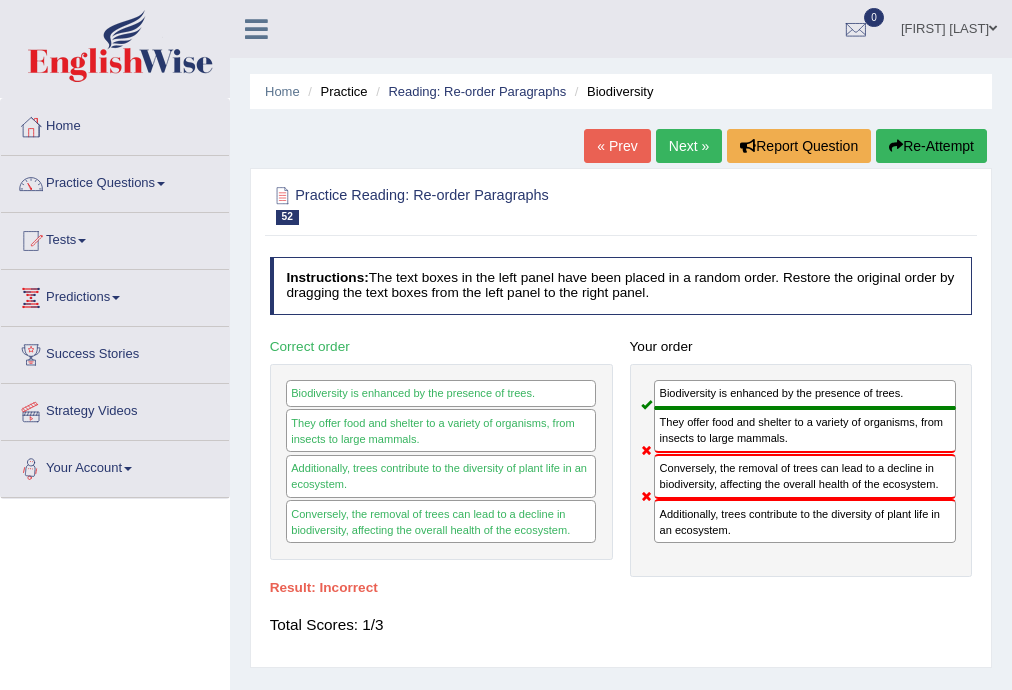 click on "Re-Attempt" at bounding box center [931, 146] 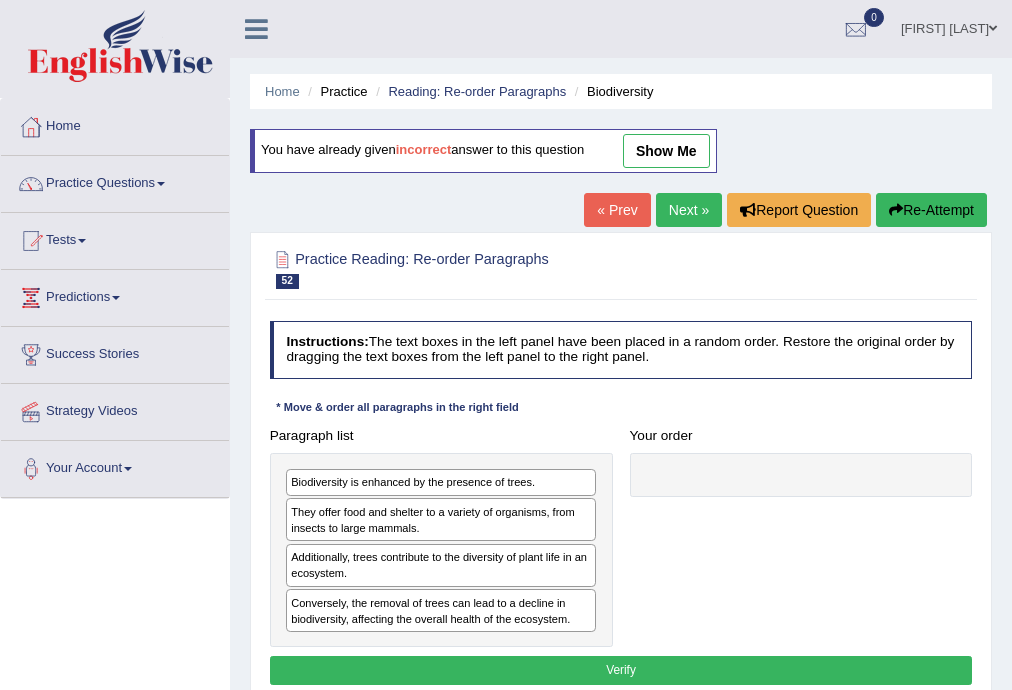 scroll, scrollTop: 0, scrollLeft: 0, axis: both 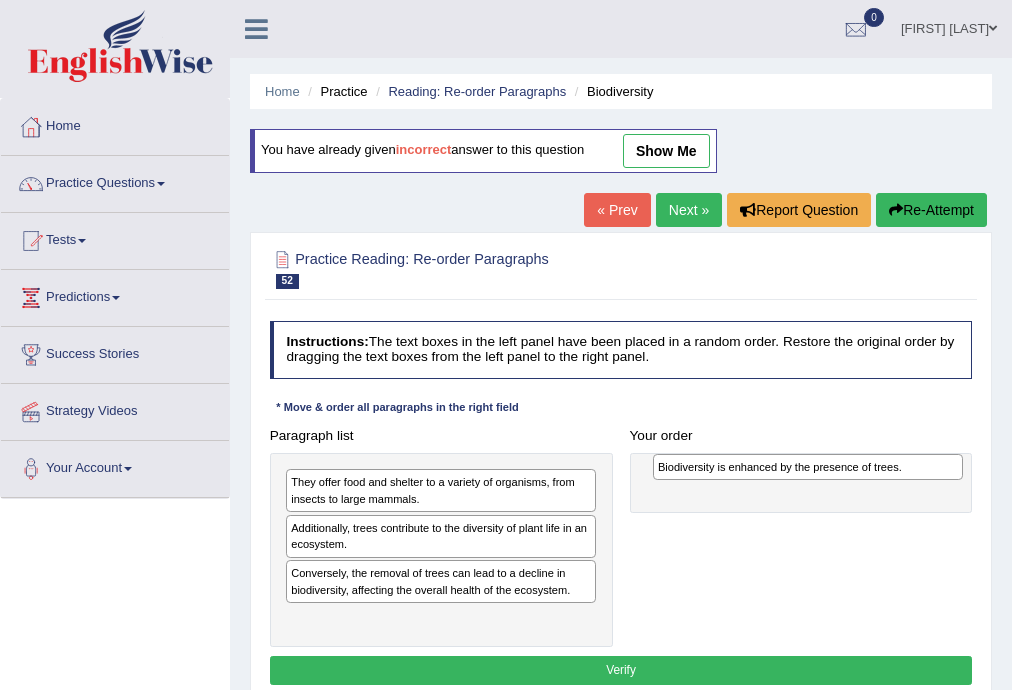drag, startPoint x: 404, startPoint y: 485, endPoint x: 840, endPoint y: 476, distance: 436.09286 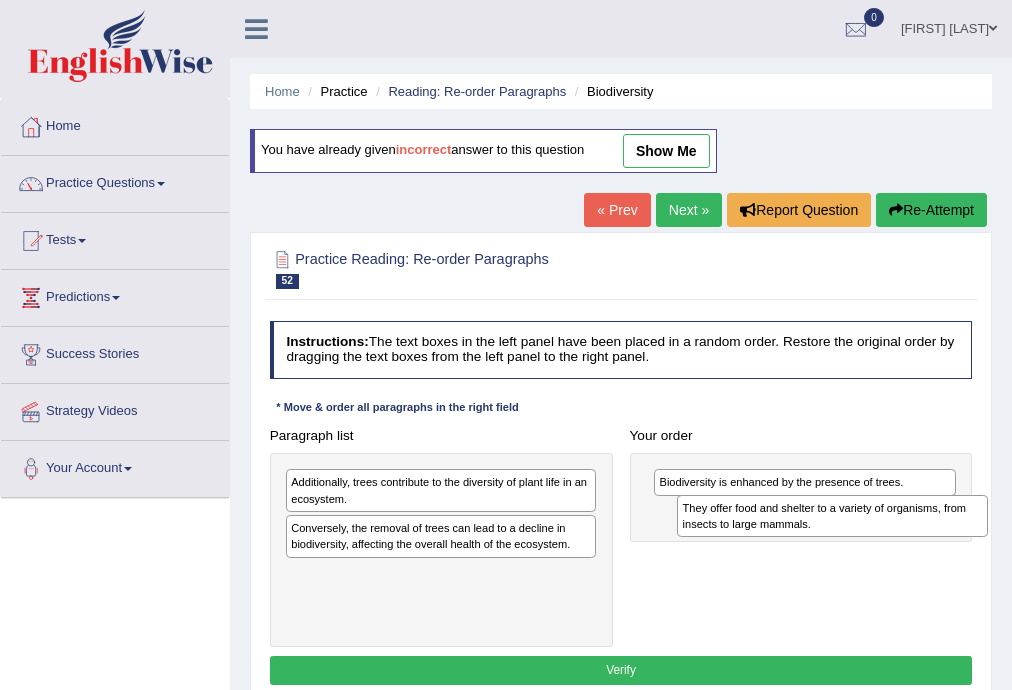 drag, startPoint x: 392, startPoint y: 489, endPoint x: 856, endPoint y: 530, distance: 465.8079 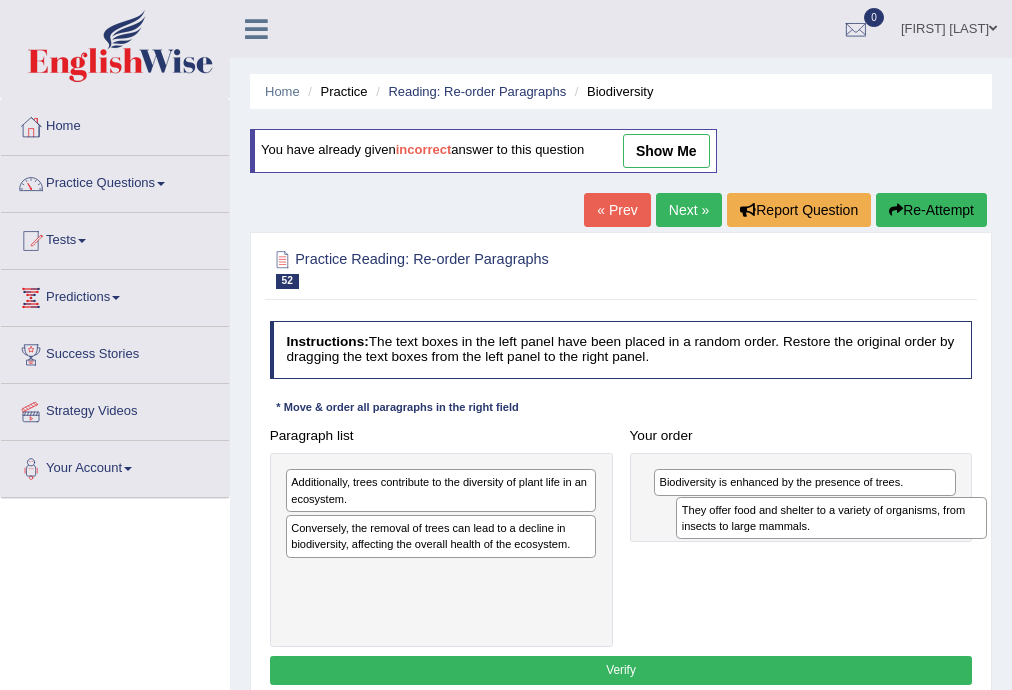 click on "They offer food and shelter to a variety of organisms, from insects to large mammals." at bounding box center (831, 518) 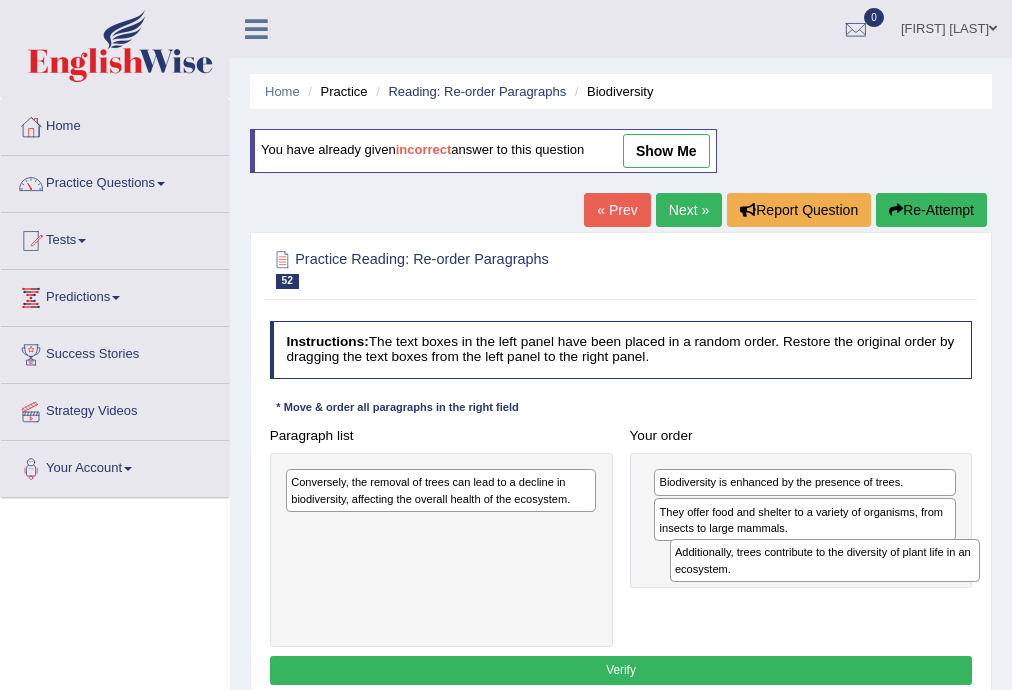 drag, startPoint x: 431, startPoint y: 505, endPoint x: 776, endPoint y: 582, distance: 353.48834 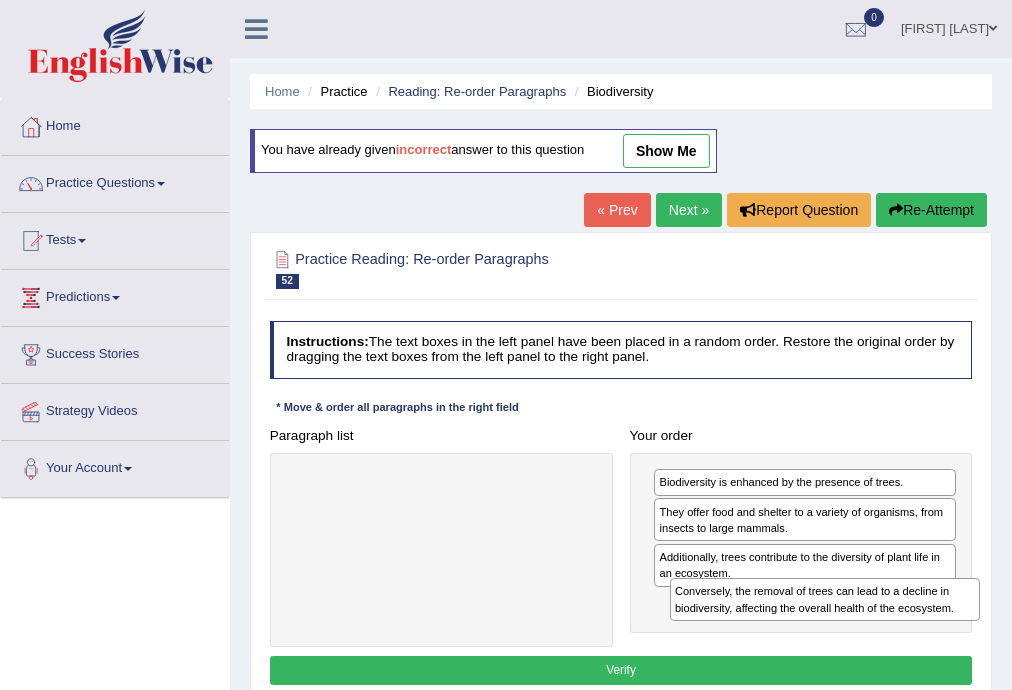 drag, startPoint x: 361, startPoint y: 501, endPoint x: 816, endPoint y: 637, distance: 474.8905 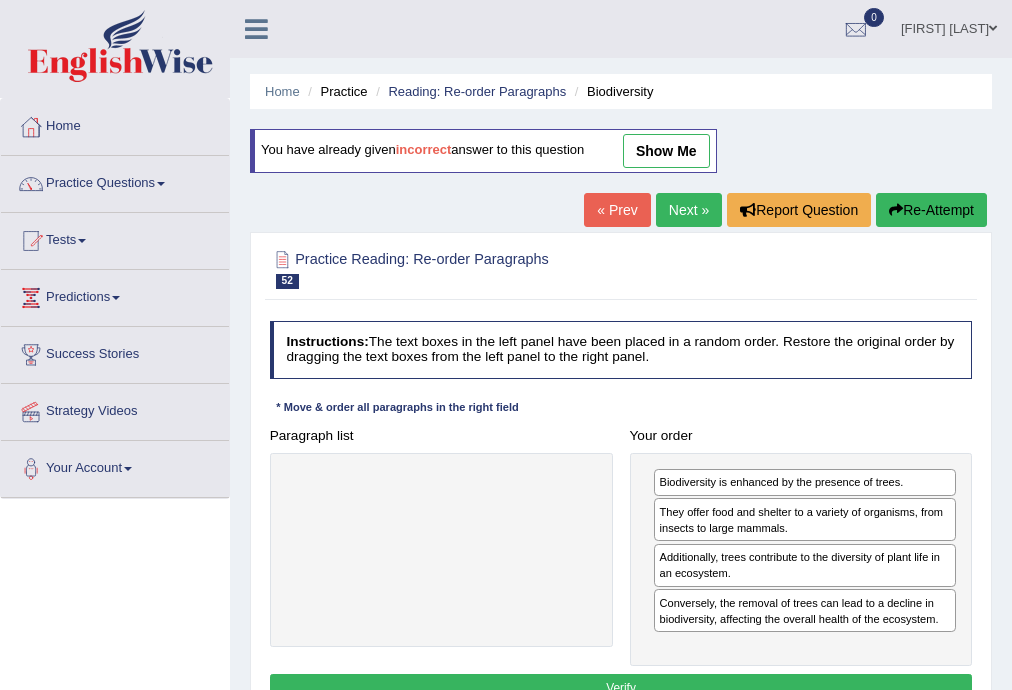 click on "Verify" at bounding box center [621, 688] 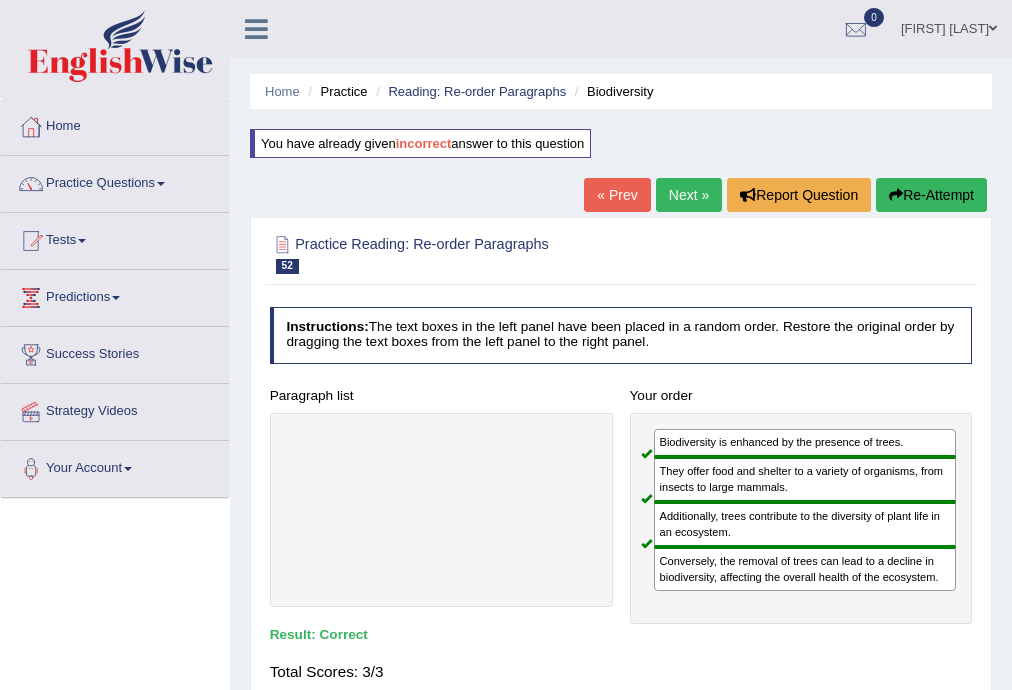 click on "Next »" at bounding box center [689, 195] 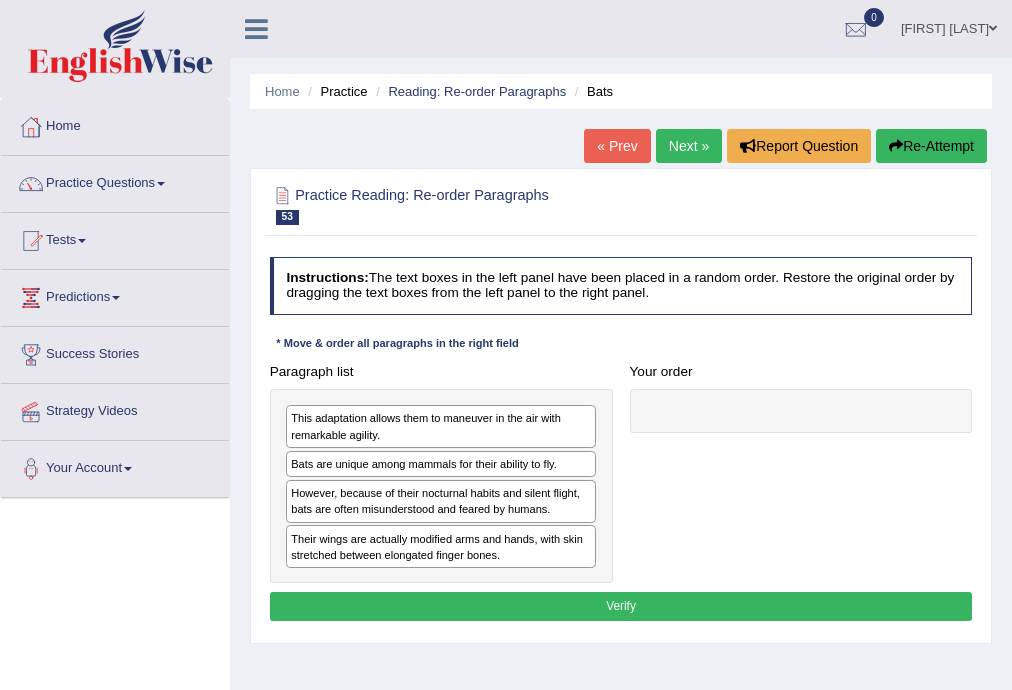 scroll, scrollTop: 0, scrollLeft: 0, axis: both 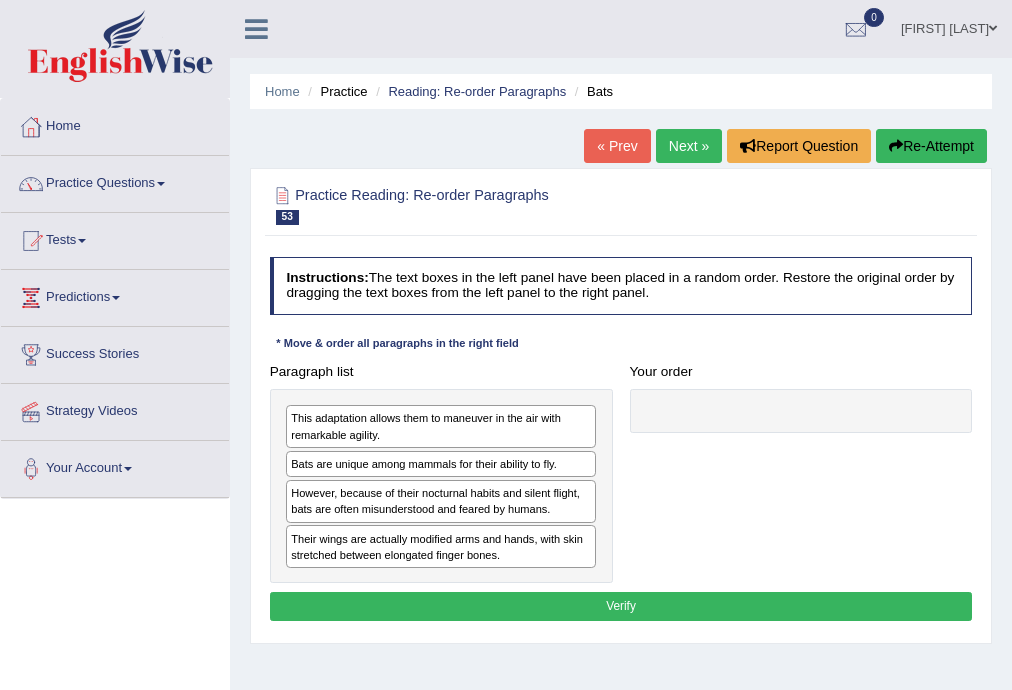 click on "Bats are unique among mammals for their ability to fly." at bounding box center (441, 464) 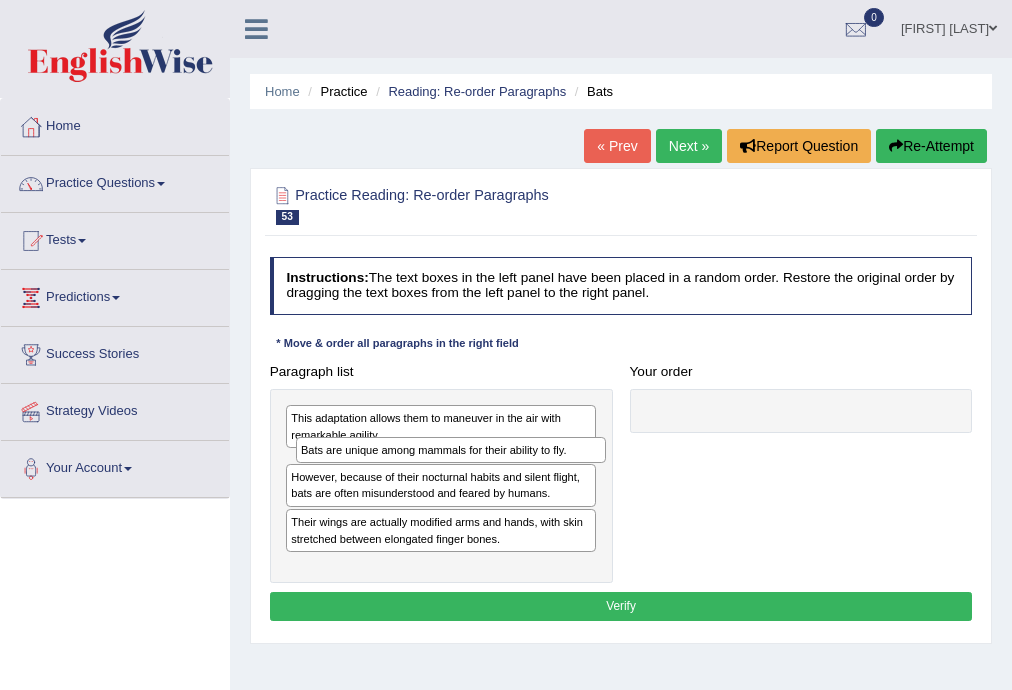 drag, startPoint x: 306, startPoint y: 467, endPoint x: 385, endPoint y: 469, distance: 79.025314 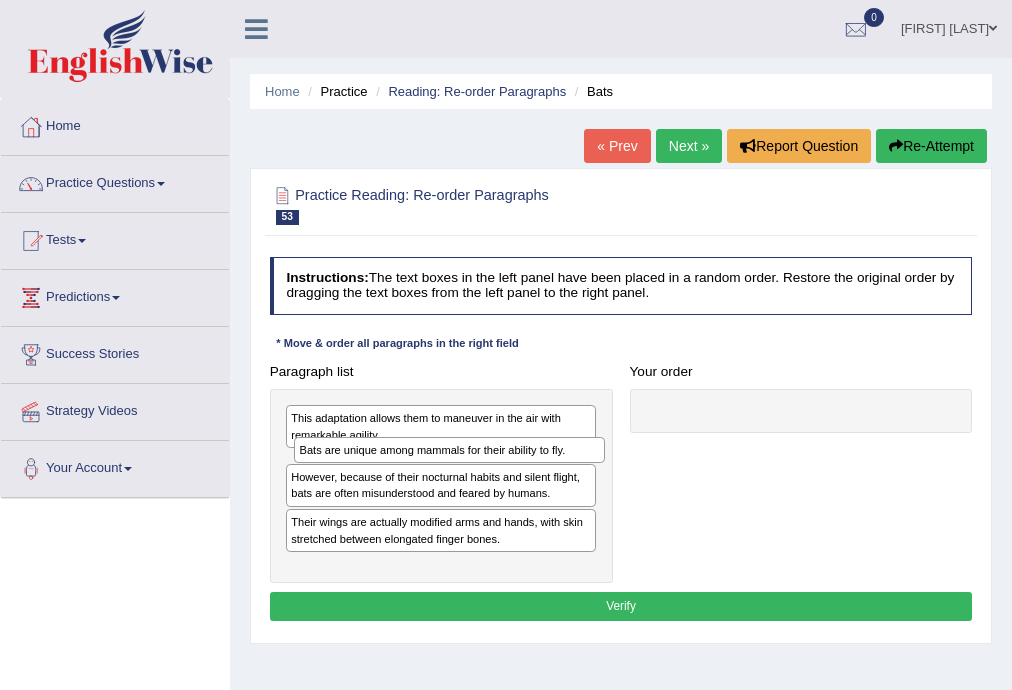 click on "Bats are unique among mammals for their ability to fly." at bounding box center [449, 450] 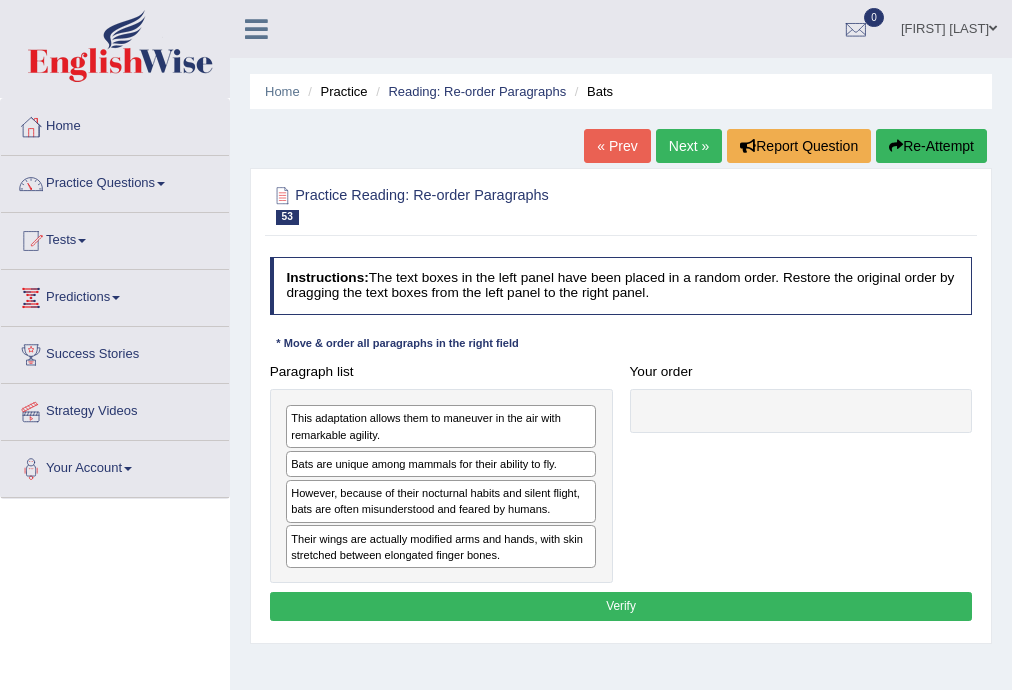 click on "Paragraph list
This adaptation allows them to maneuver in the air with remarkable agility. Bats are unique among mammals for their ability to fly. However, because of their nocturnal habits and silent flight, bats are often misunderstood and feared by humans. Their wings are actually modified arms and hands, with skin stretched between elongated finger bones.
Correct order
Bats are unique among mammals for their ability to fly. Their wings are actually modified arms and hands, with skin stretched between elongated finger bones. This adaptation allows them to maneuver in the air with remarkable agility. However, because of their nocturnal habits and silent flight, bats are often misunderstood and feared by humans.
Your order" at bounding box center (621, 470) 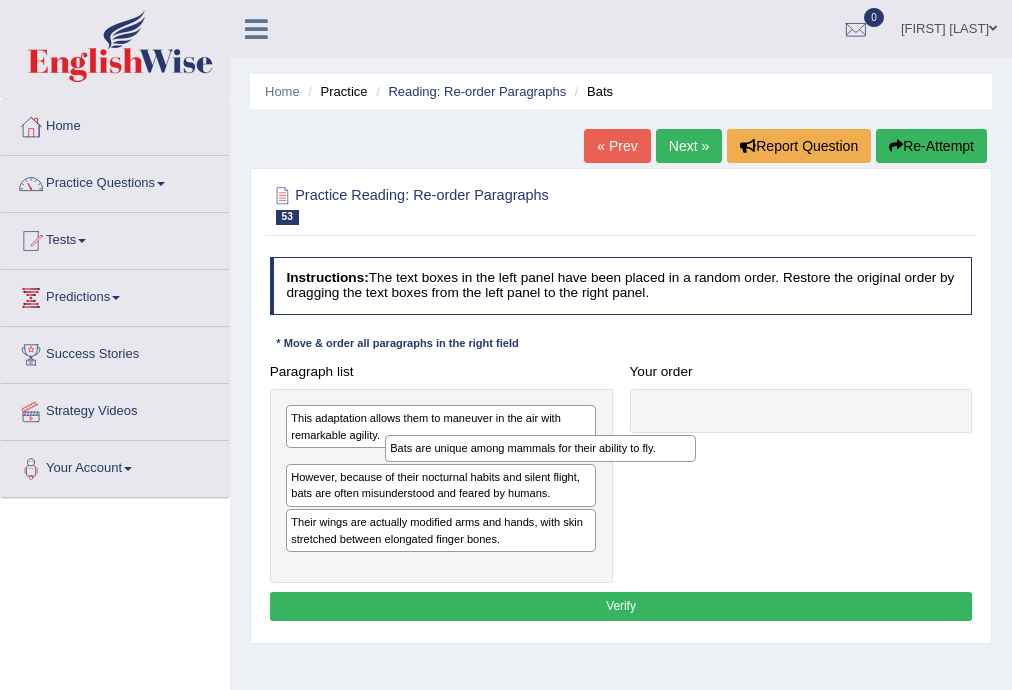 drag, startPoint x: 331, startPoint y: 460, endPoint x: 584, endPoint y: 446, distance: 253.38705 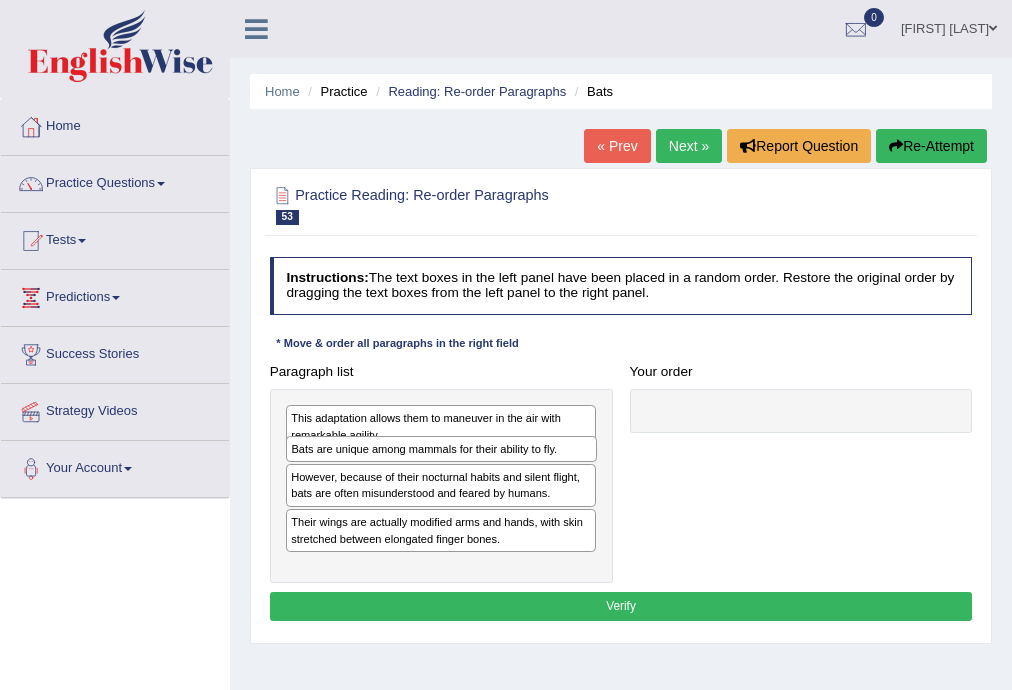 drag, startPoint x: 584, startPoint y: 446, endPoint x: 650, endPoint y: 408, distance: 76.15773 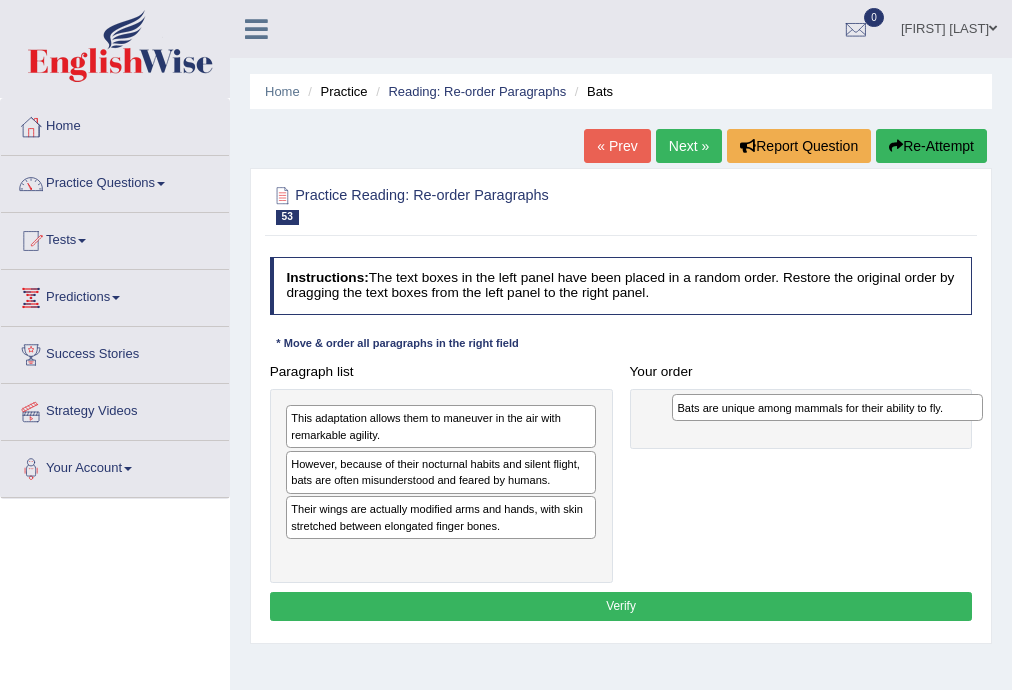 drag, startPoint x: 467, startPoint y: 464, endPoint x: 927, endPoint y: 405, distance: 463.76825 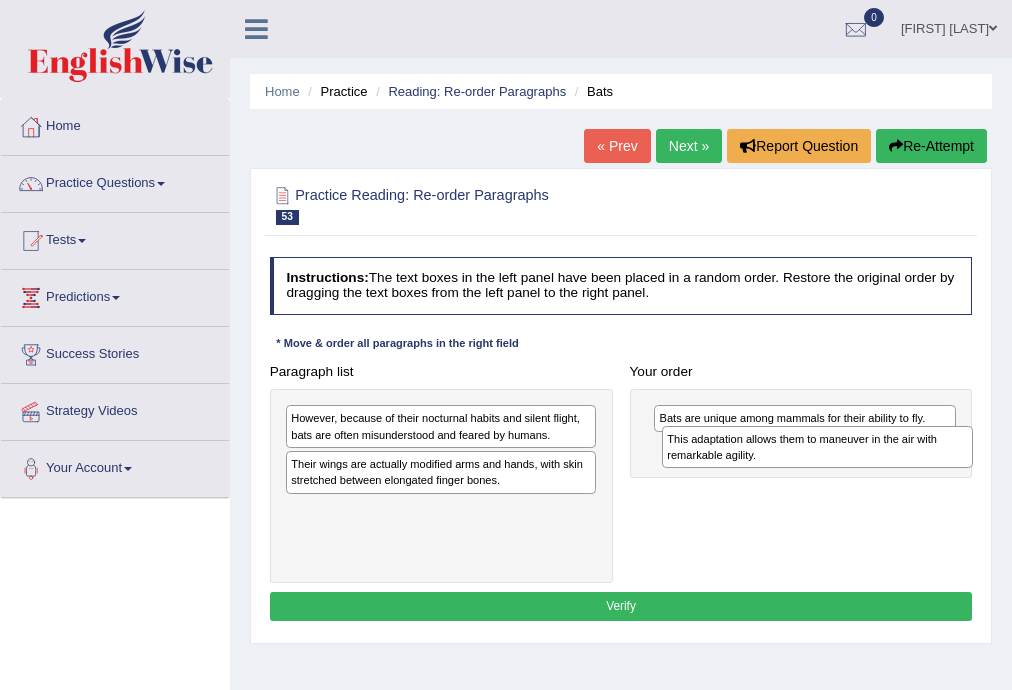 drag, startPoint x: 346, startPoint y: 424, endPoint x: 792, endPoint y: 457, distance: 447.21918 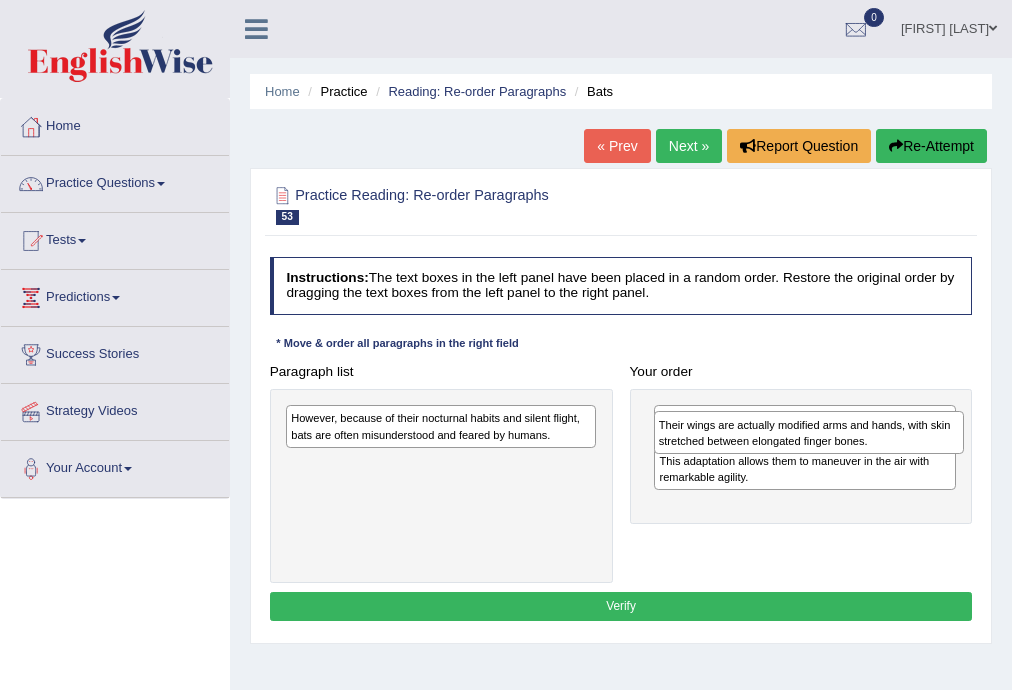 drag, startPoint x: 389, startPoint y: 470, endPoint x: 826, endPoint y: 441, distance: 437.96118 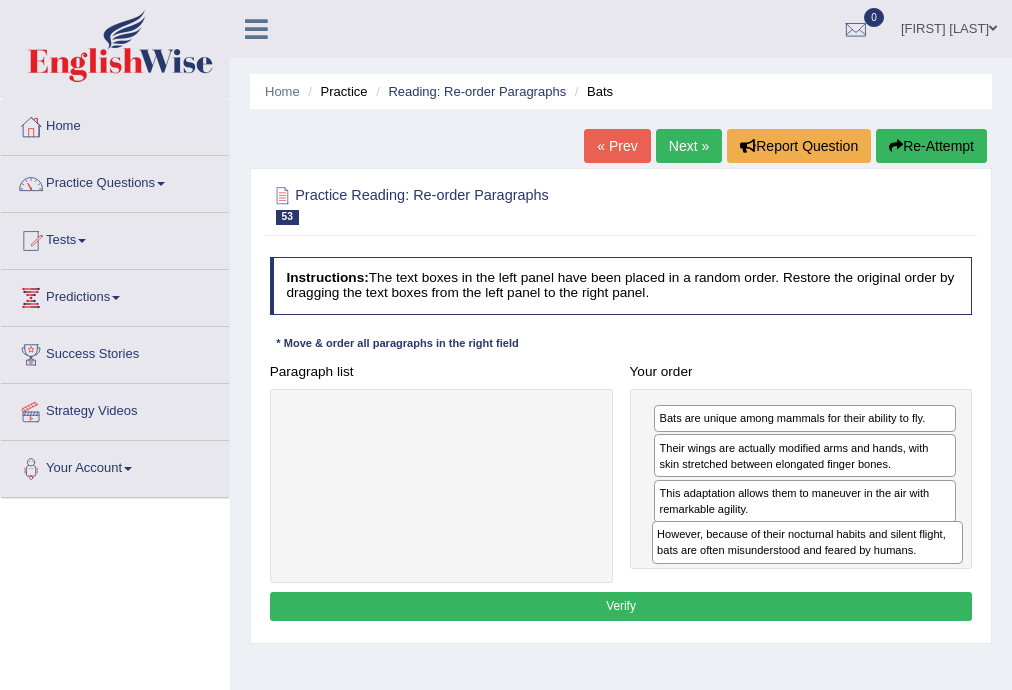 drag, startPoint x: 389, startPoint y: 426, endPoint x: 824, endPoint y: 571, distance: 458.53027 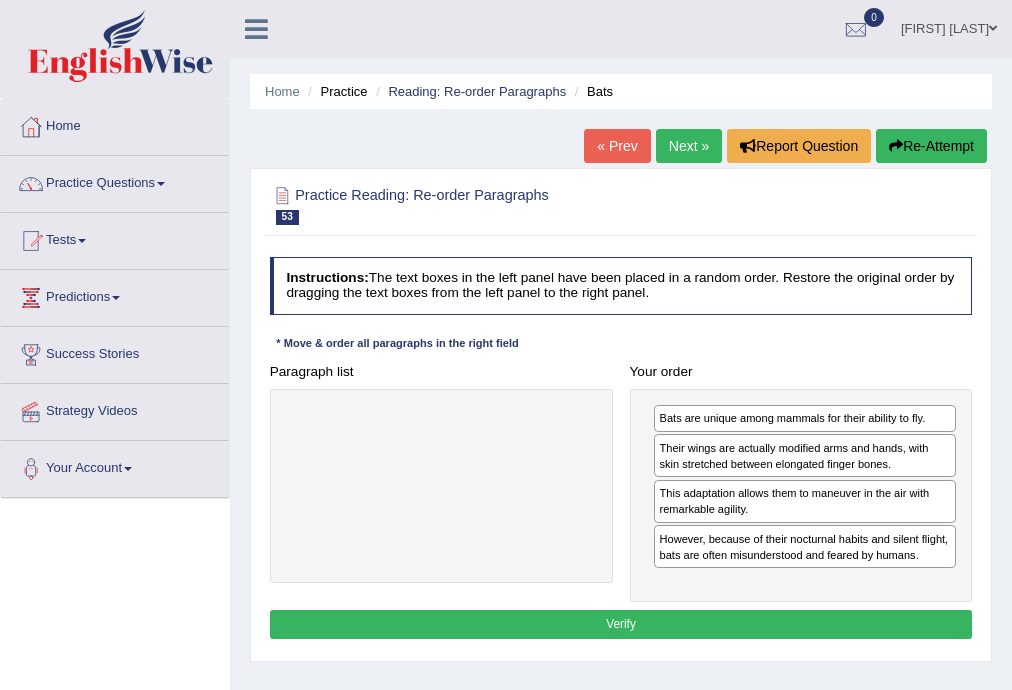 click on "Verify" at bounding box center (621, 624) 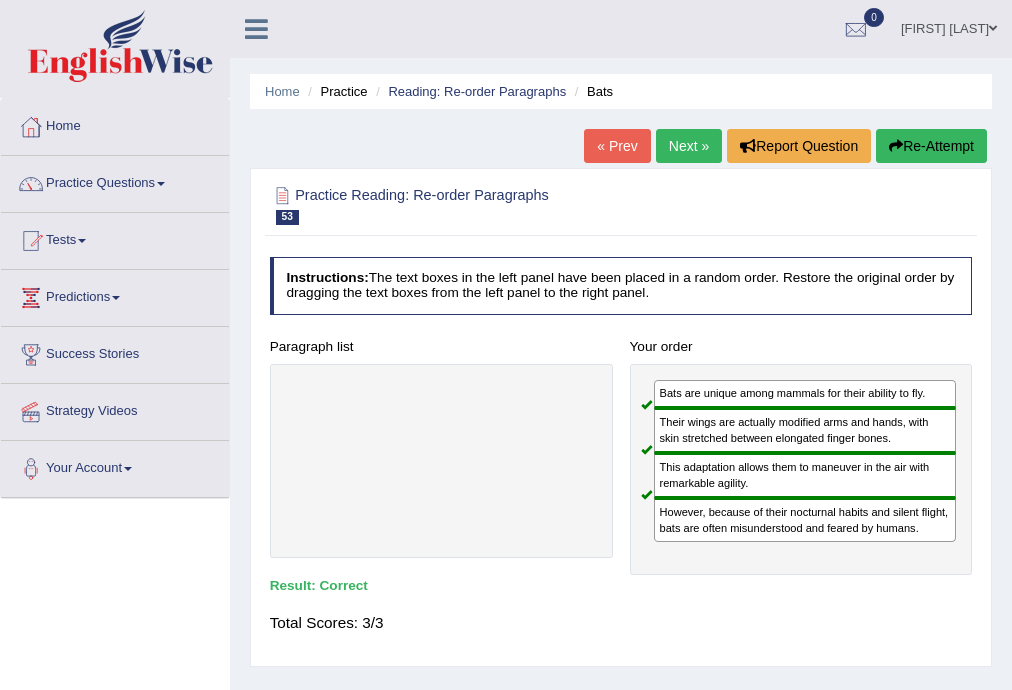 click on "Next »" at bounding box center [689, 146] 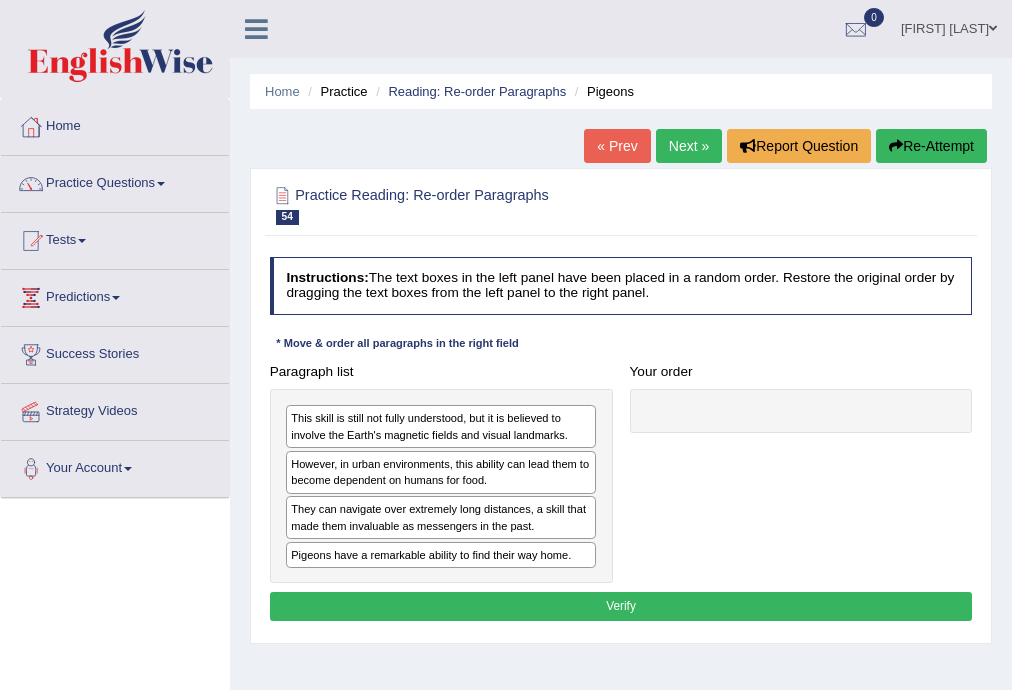 scroll, scrollTop: 0, scrollLeft: 0, axis: both 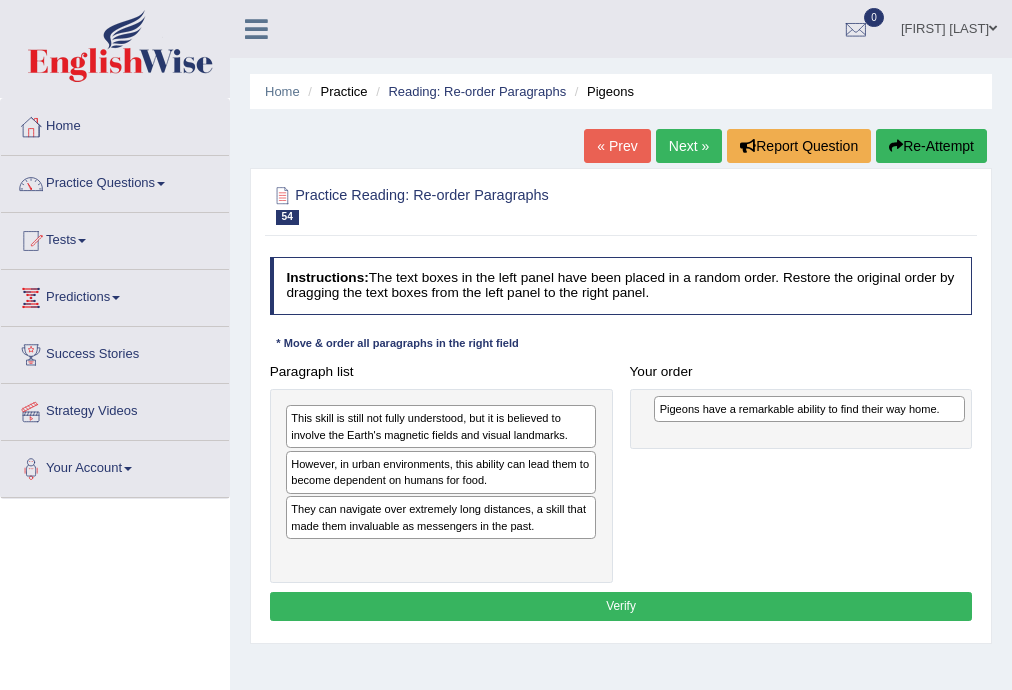drag, startPoint x: 333, startPoint y: 560, endPoint x: 765, endPoint y: 425, distance: 452.60248 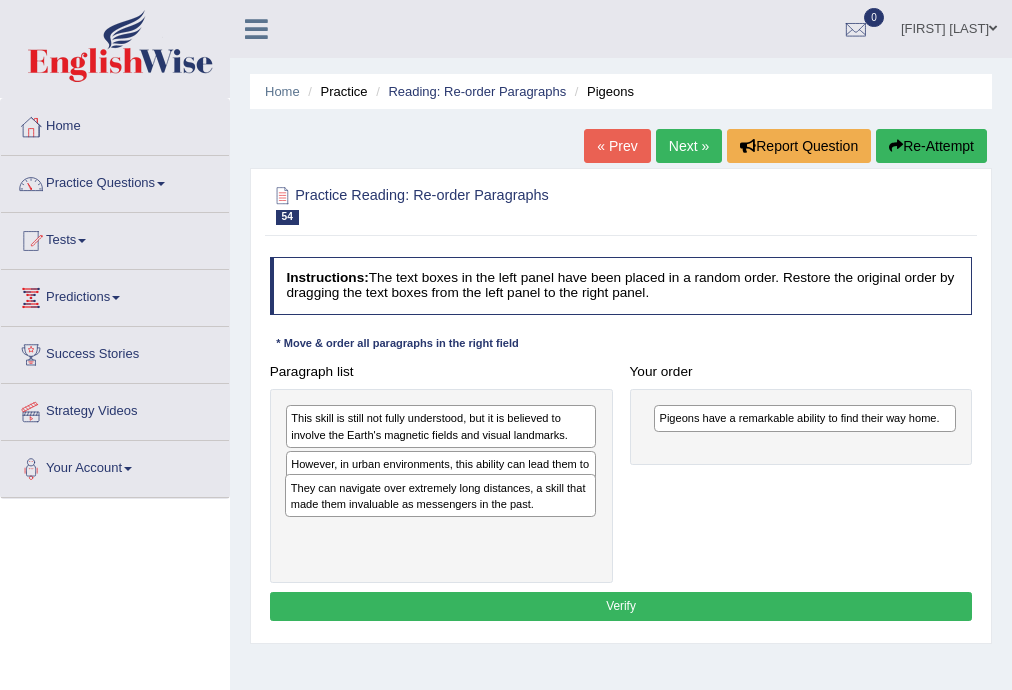 drag, startPoint x: 332, startPoint y: 517, endPoint x: 468, endPoint y: 520, distance: 136.03308 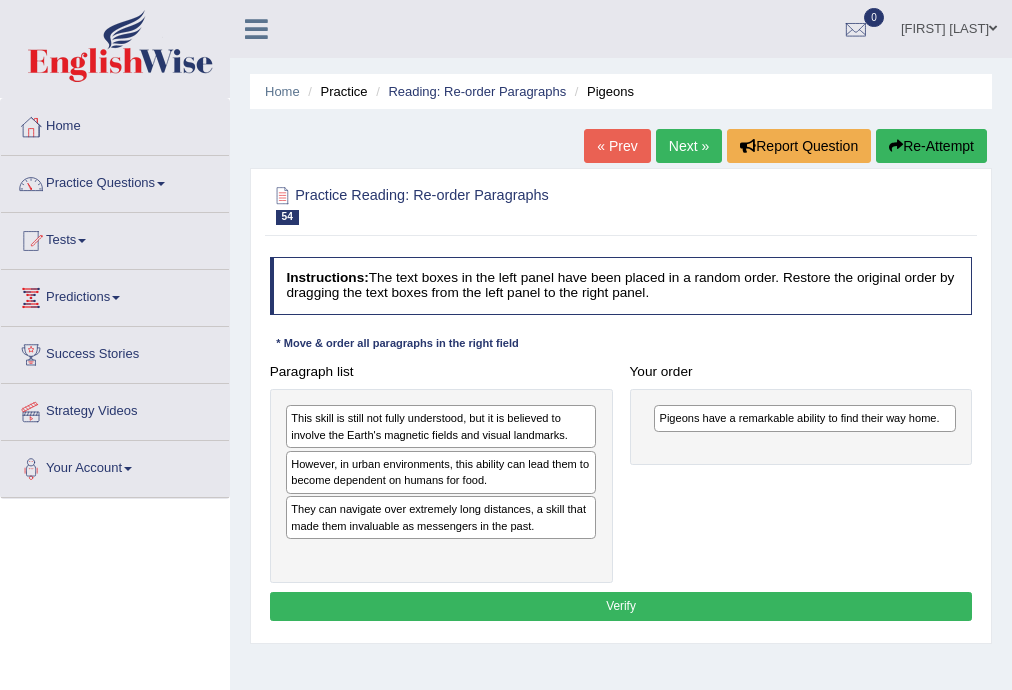 drag, startPoint x: 468, startPoint y: 520, endPoint x: 224, endPoint y: 578, distance: 250.79872 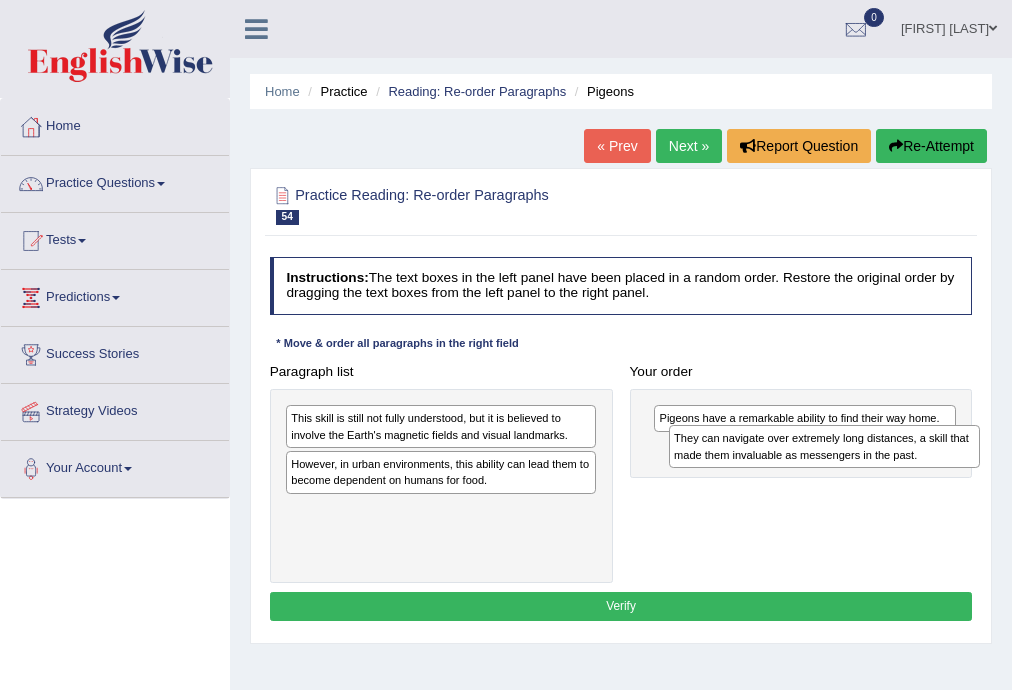 drag, startPoint x: 317, startPoint y: 519, endPoint x: 772, endPoint y: 461, distance: 458.6818 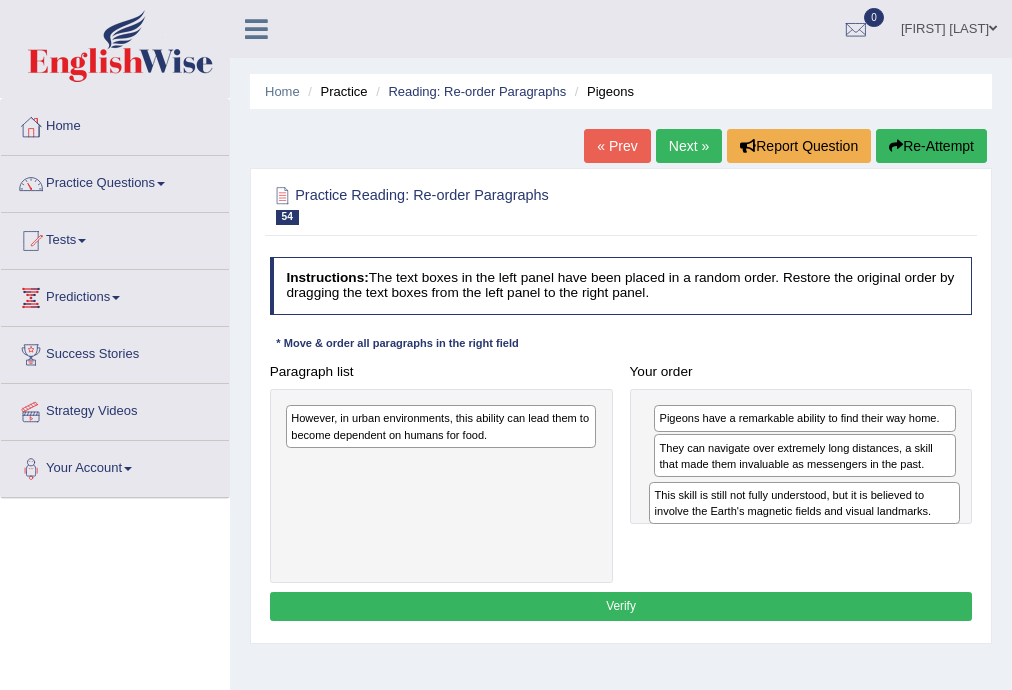 drag, startPoint x: 375, startPoint y: 412, endPoint x: 802, endPoint y: 509, distance: 437.87897 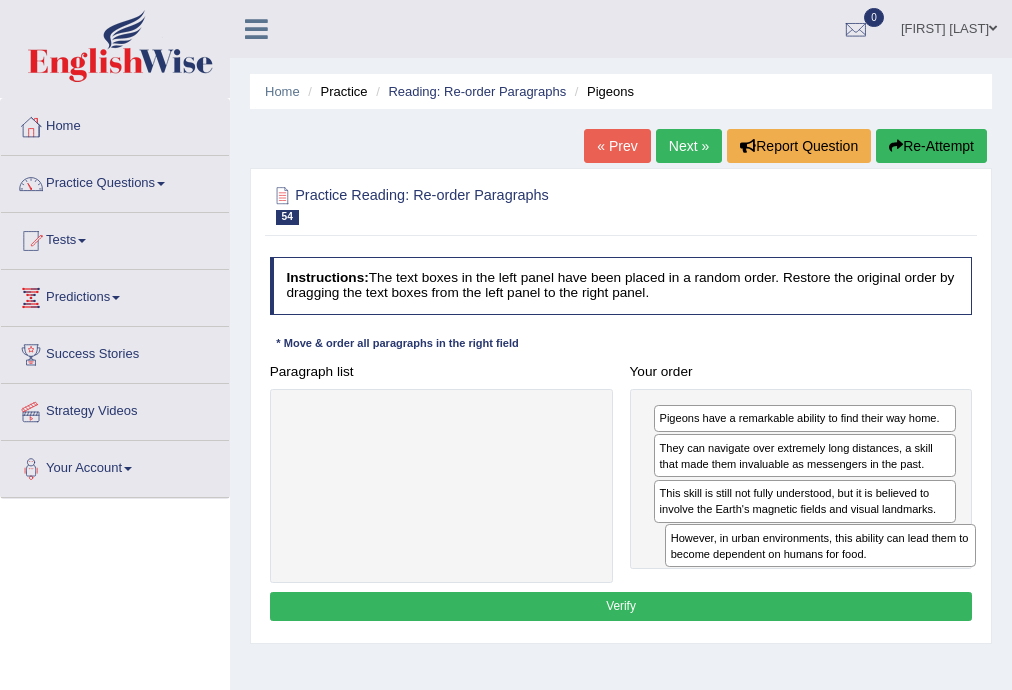 drag, startPoint x: 426, startPoint y: 432, endPoint x: 877, endPoint y: 581, distance: 474.9758 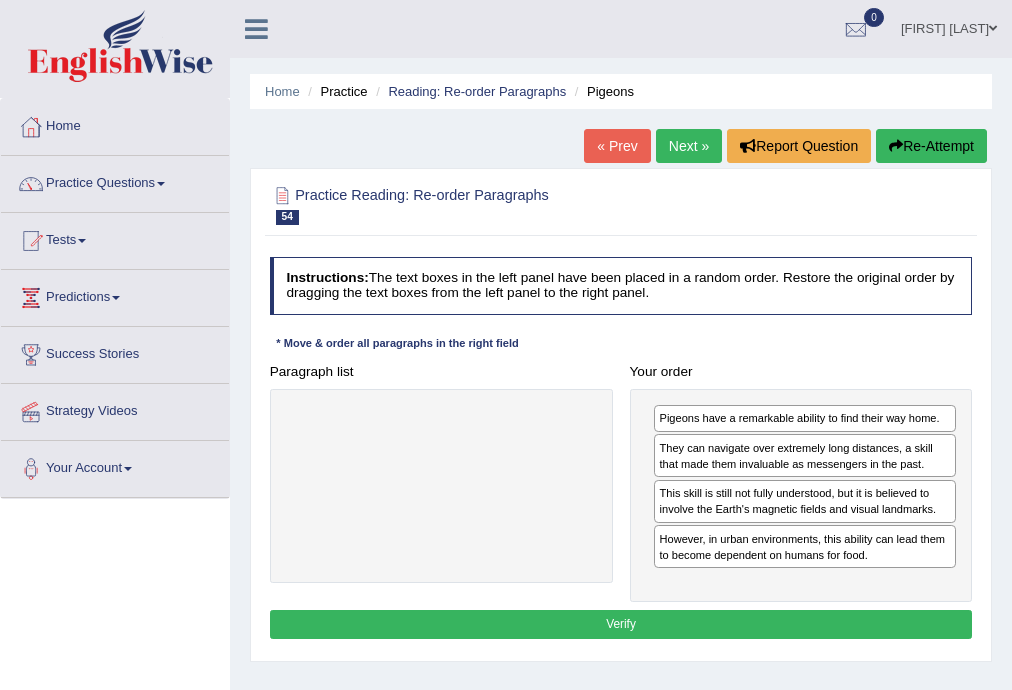 click on "Verify" at bounding box center (621, 624) 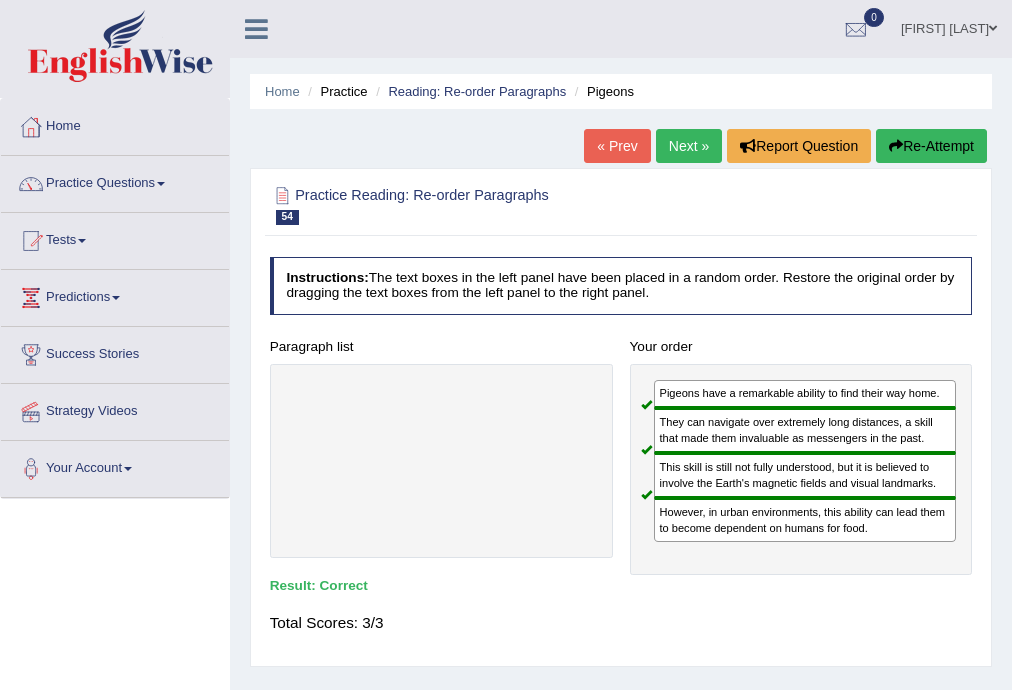 click on "Next »" at bounding box center (689, 146) 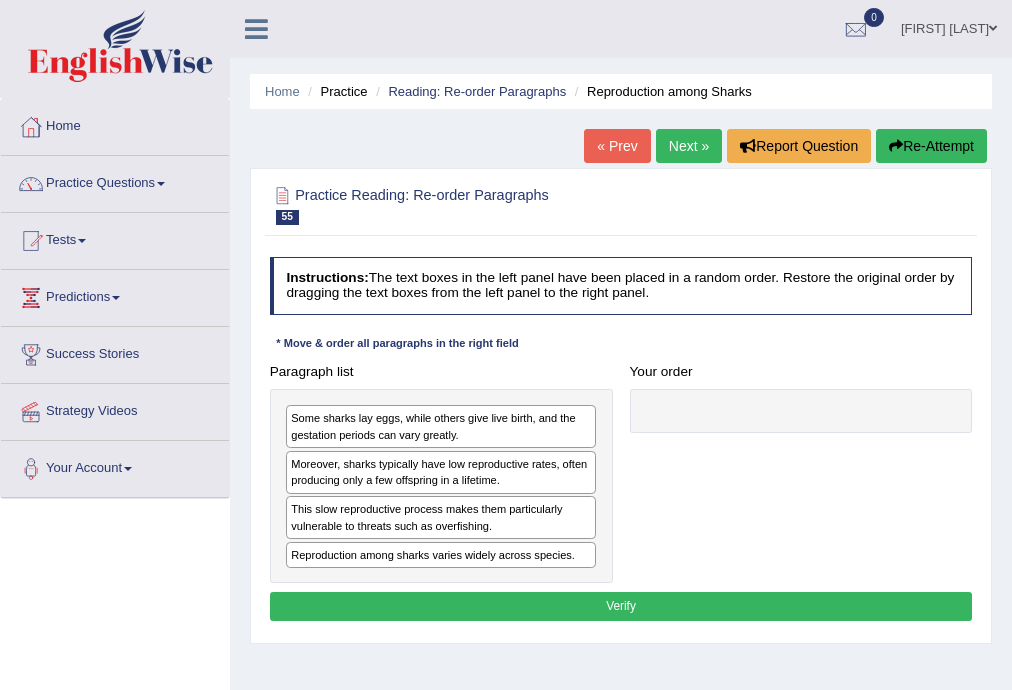 scroll, scrollTop: 0, scrollLeft: 0, axis: both 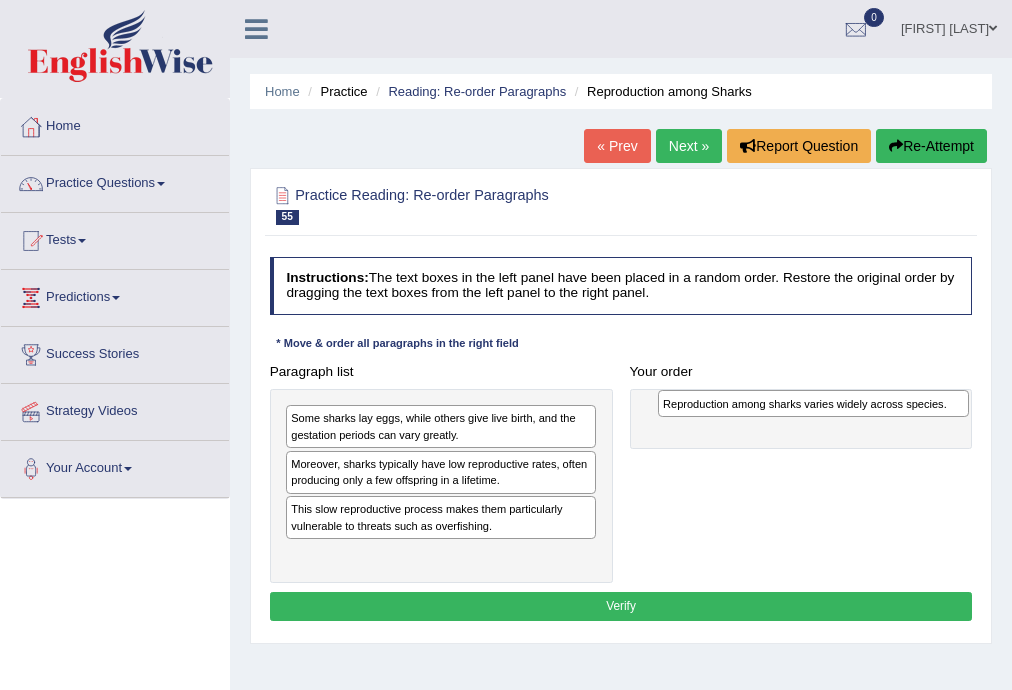 drag, startPoint x: 354, startPoint y: 556, endPoint x: 796, endPoint y: 412, distance: 464.86557 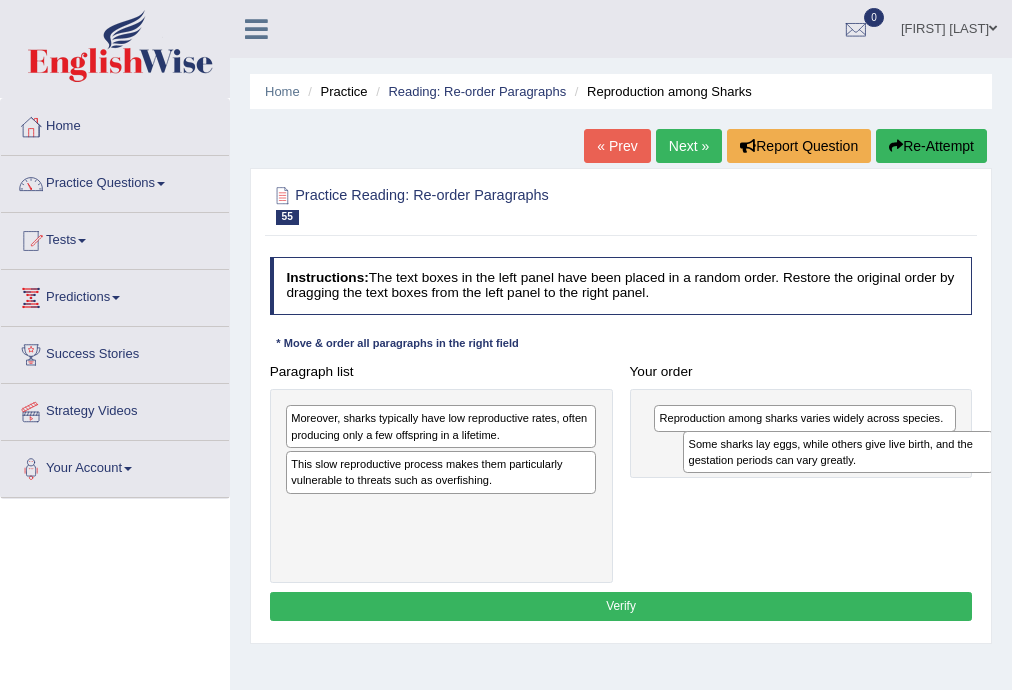 drag, startPoint x: 350, startPoint y: 428, endPoint x: 813, endPoint y: 468, distance: 464.72464 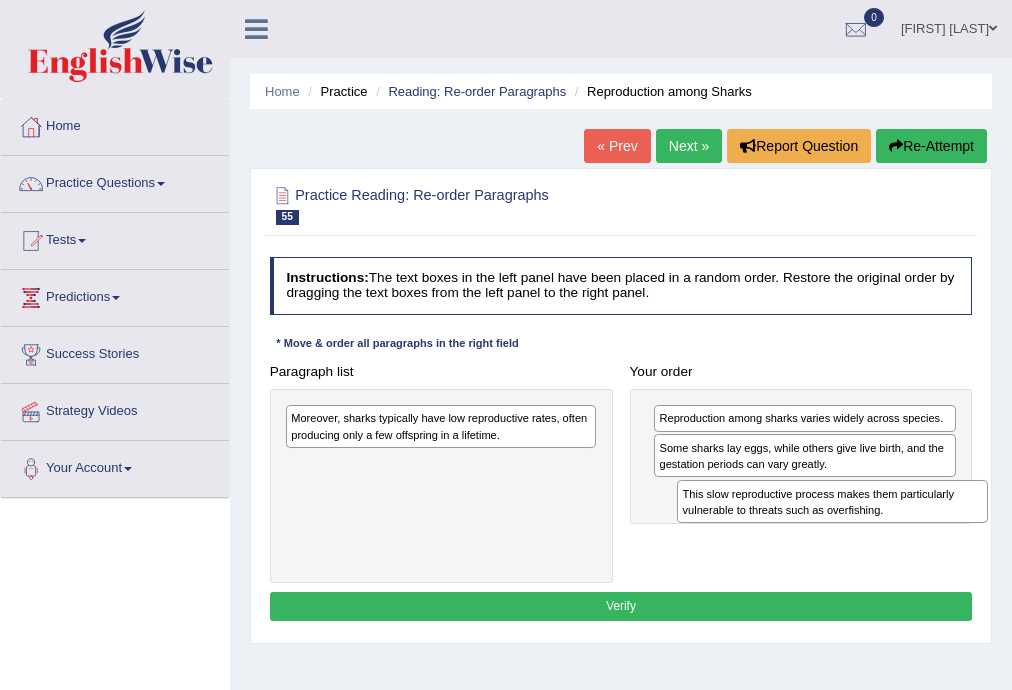 drag, startPoint x: 418, startPoint y: 471, endPoint x: 856, endPoint y: 520, distance: 440.73233 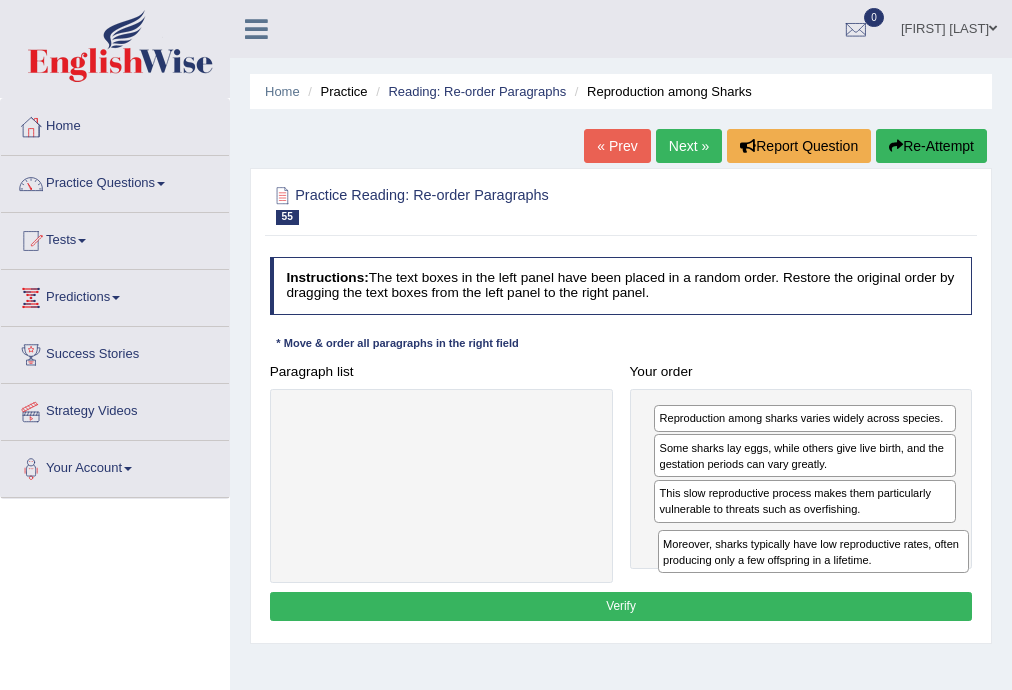 drag, startPoint x: 483, startPoint y: 428, endPoint x: 904, endPoint y: 583, distance: 448.6268 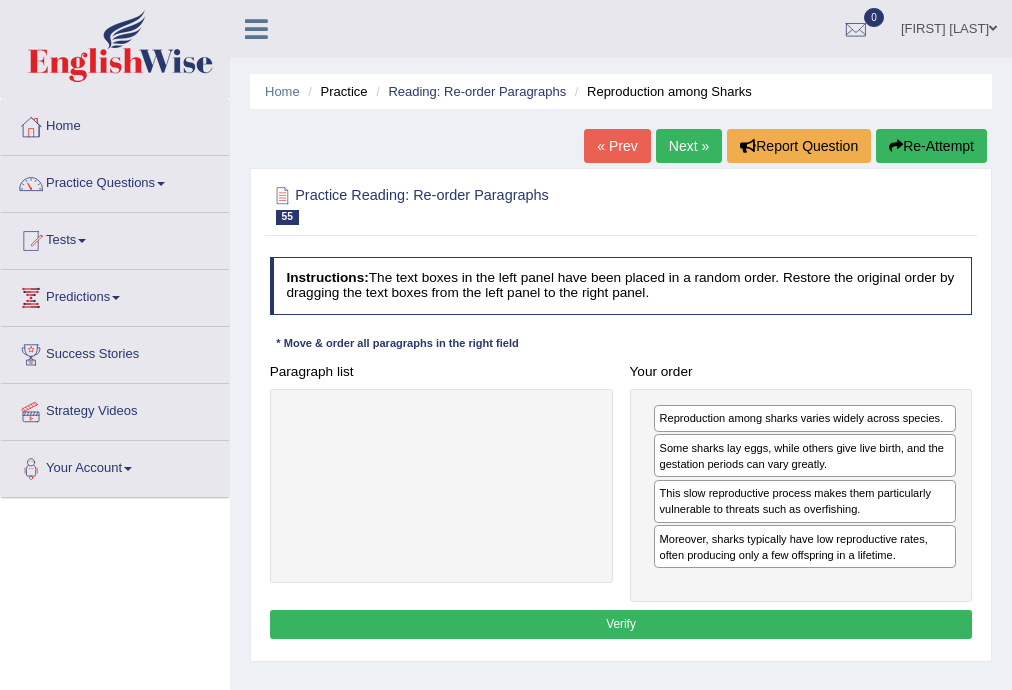 click on "Verify" at bounding box center (621, 624) 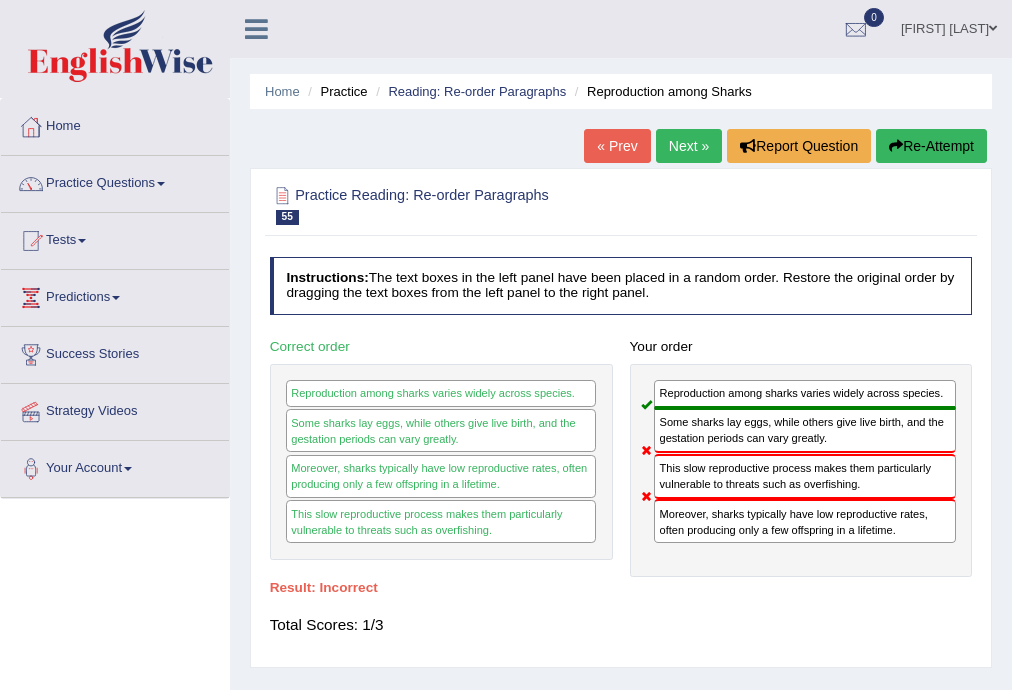 click on "Re-Attempt" at bounding box center (931, 146) 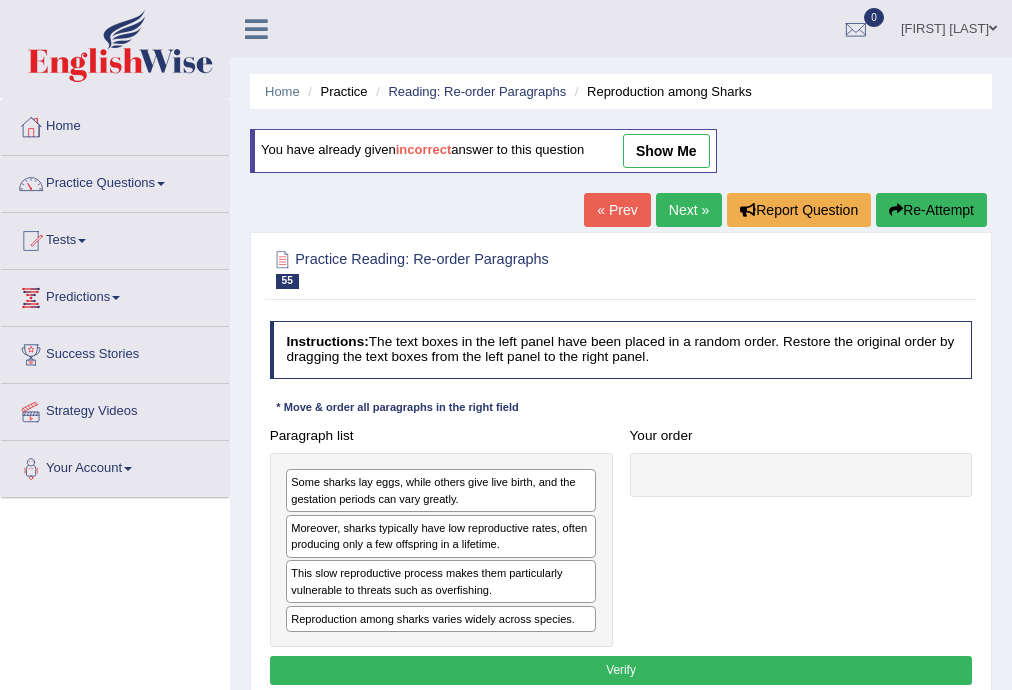 scroll, scrollTop: 0, scrollLeft: 0, axis: both 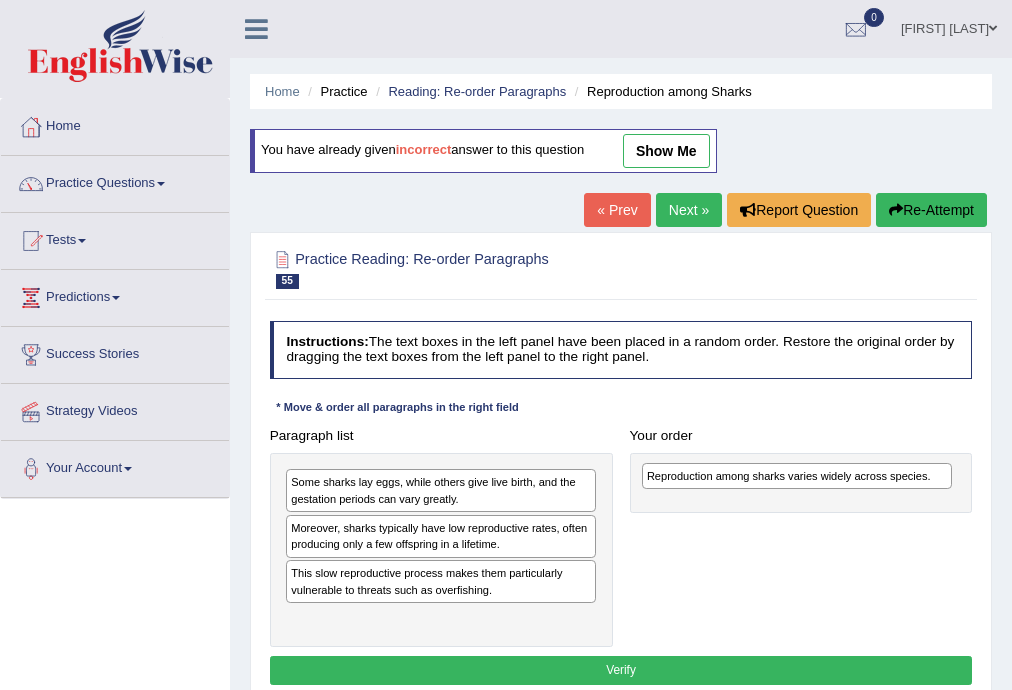 drag, startPoint x: 328, startPoint y: 618, endPoint x: 750, endPoint y: 484, distance: 442.76404 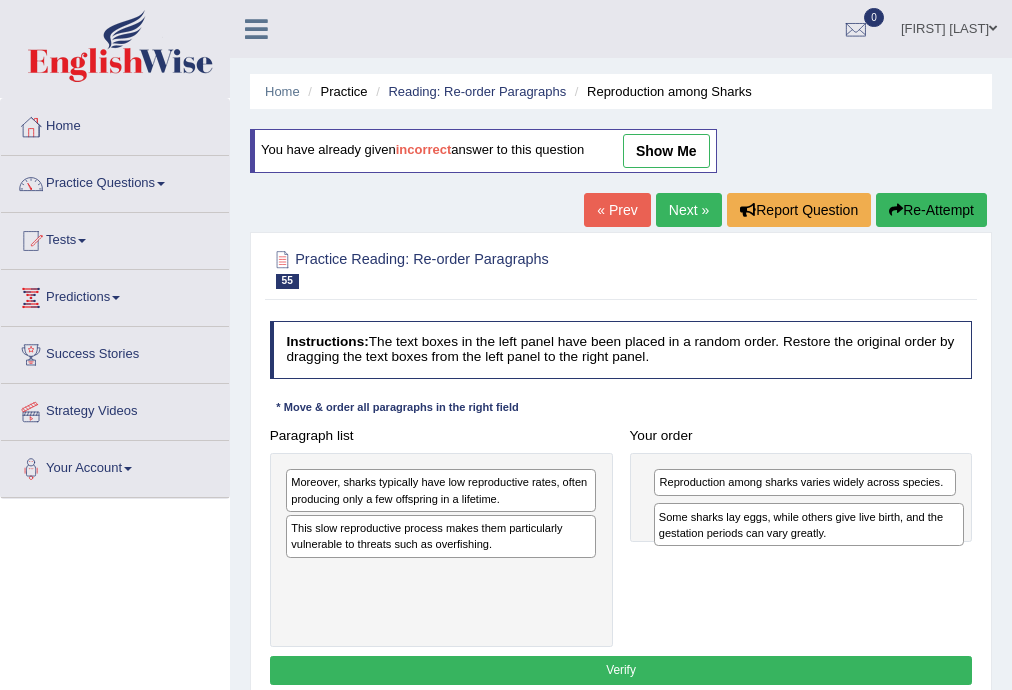 drag, startPoint x: 412, startPoint y: 491, endPoint x: 849, endPoint y: 541, distance: 439.8511 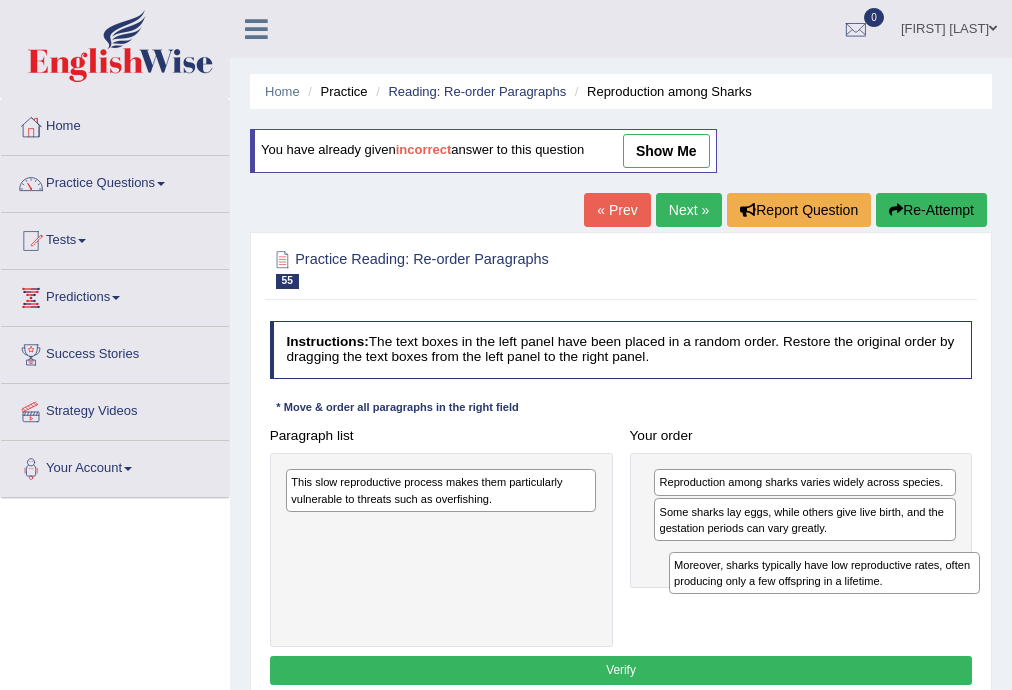 drag, startPoint x: 467, startPoint y: 507, endPoint x: 877, endPoint y: 612, distance: 423.23163 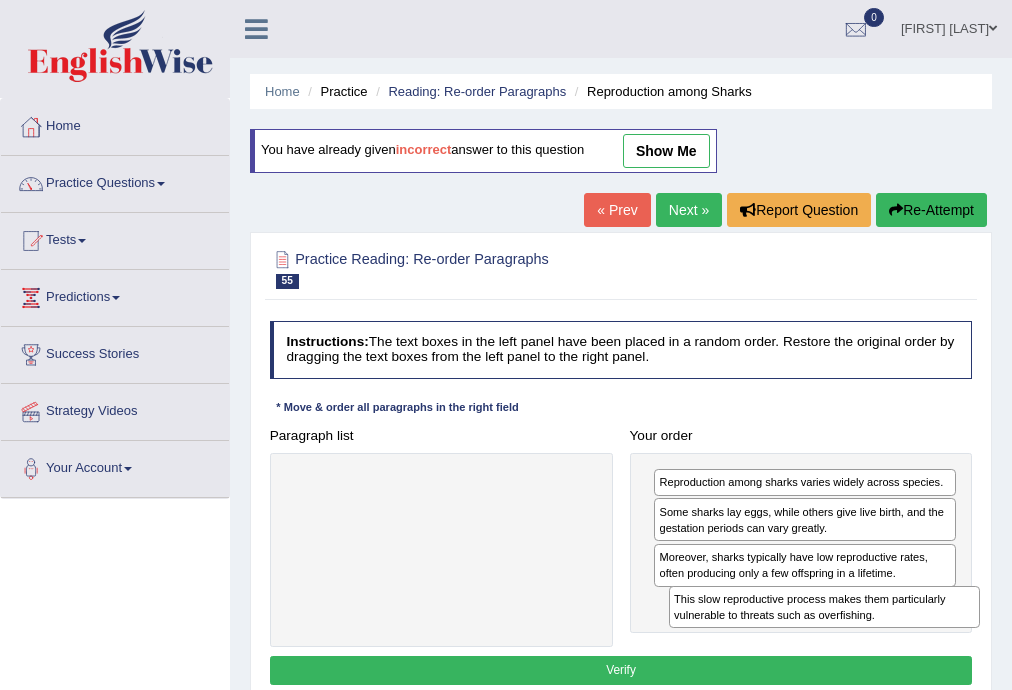 drag, startPoint x: 473, startPoint y: 500, endPoint x: 928, endPoint y: 646, distance: 477.8504 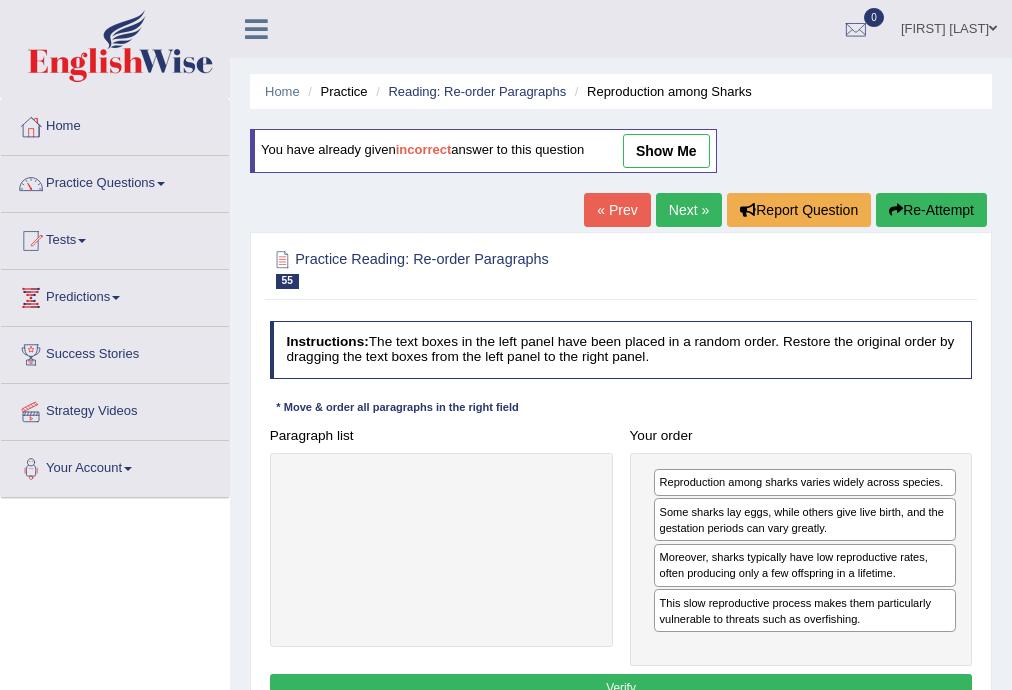 click on "Verify" at bounding box center (621, 688) 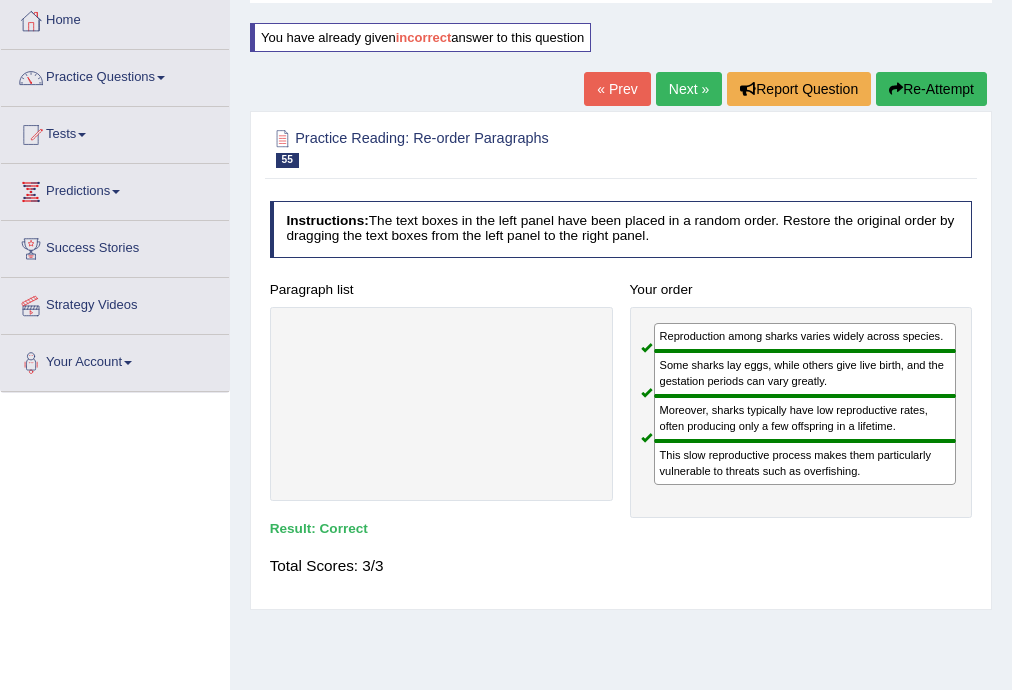 scroll, scrollTop: 0, scrollLeft: 0, axis: both 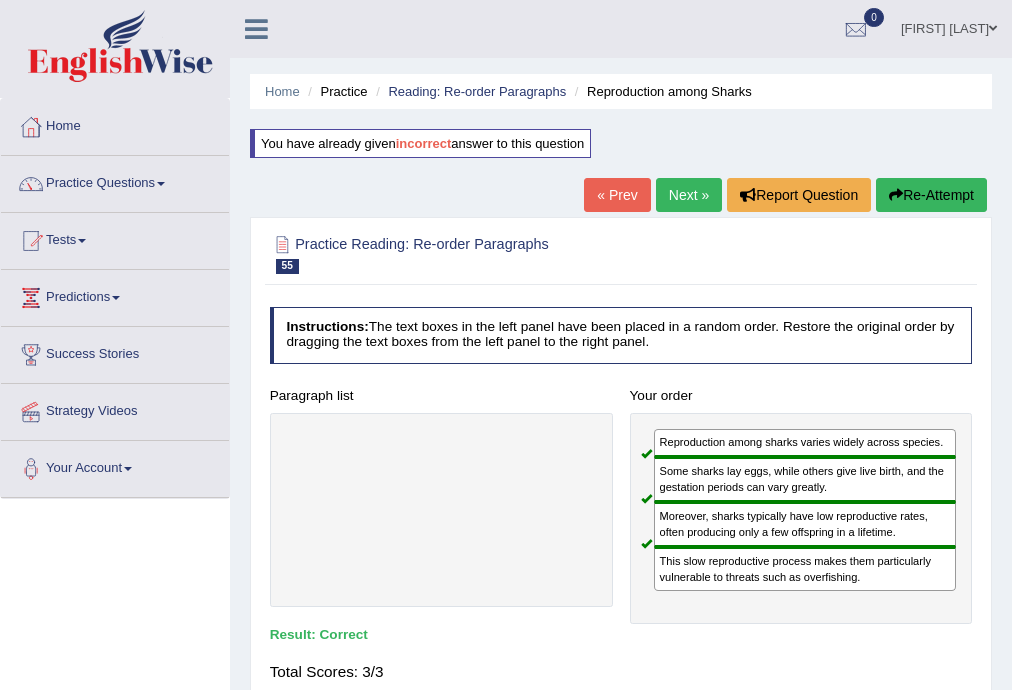 click on "Next »" at bounding box center (689, 195) 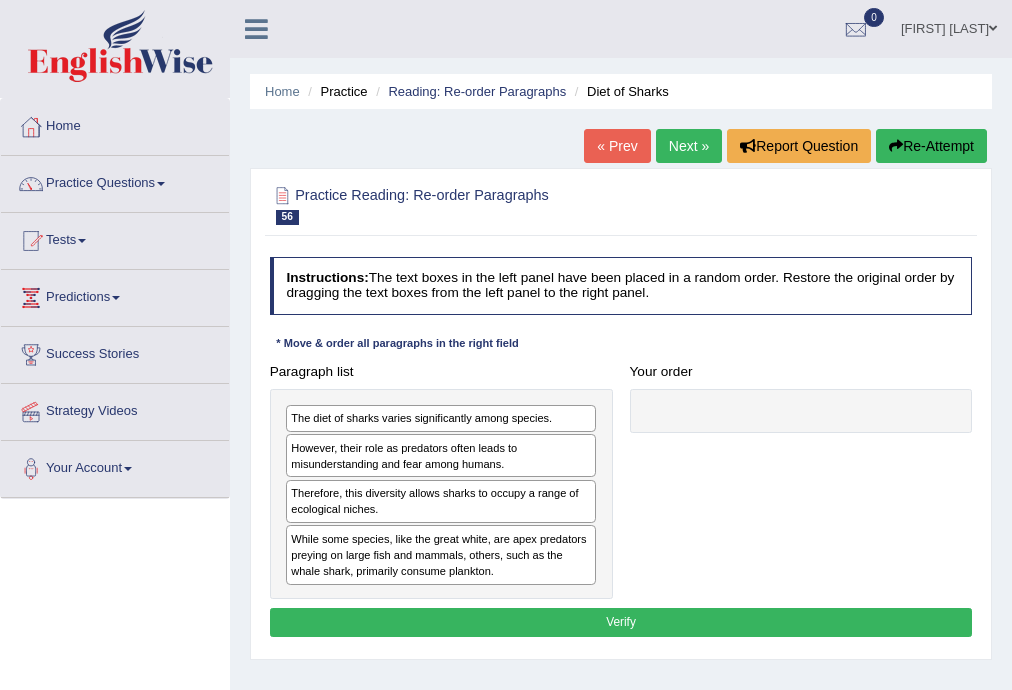 scroll, scrollTop: 0, scrollLeft: 0, axis: both 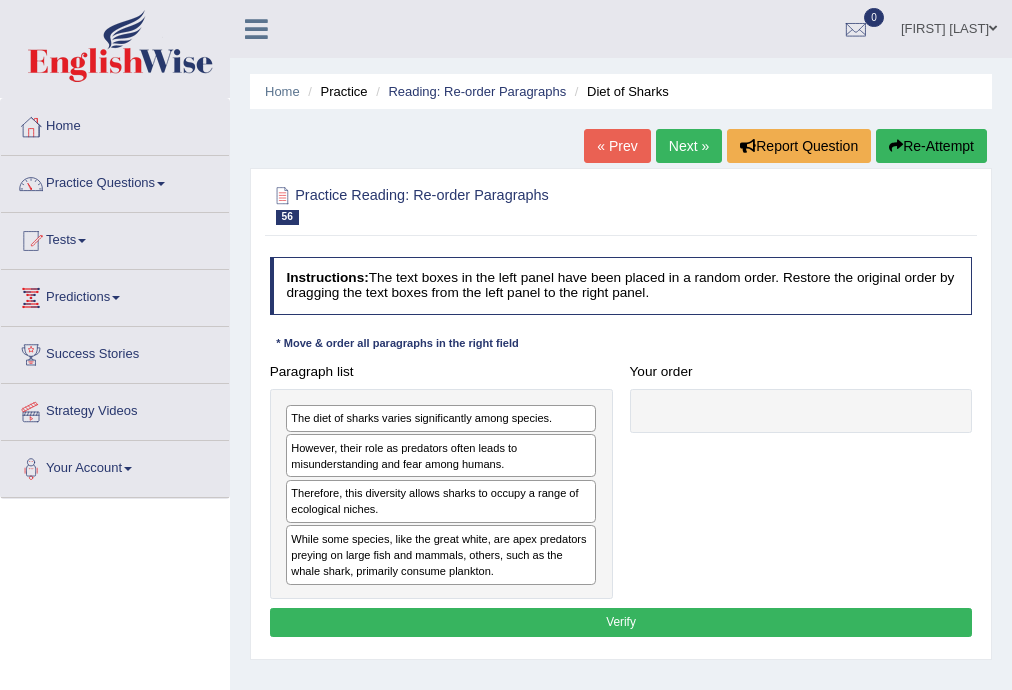drag, startPoint x: 324, startPoint y: 423, endPoint x: 468, endPoint y: 421, distance: 144.01389 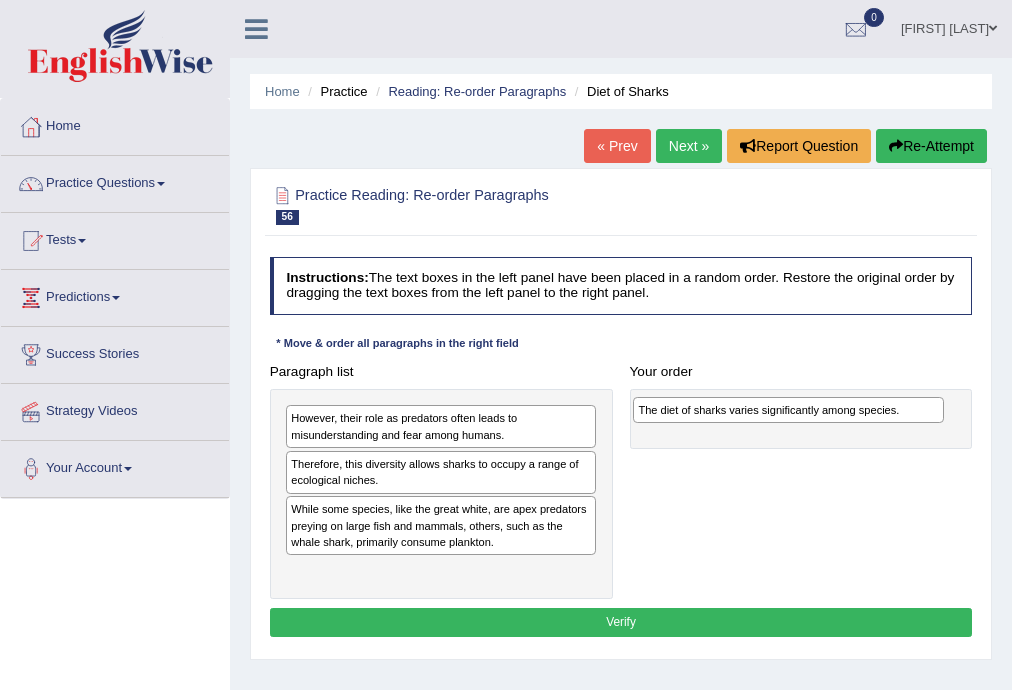 drag, startPoint x: 408, startPoint y: 418, endPoint x: 817, endPoint y: 418, distance: 409 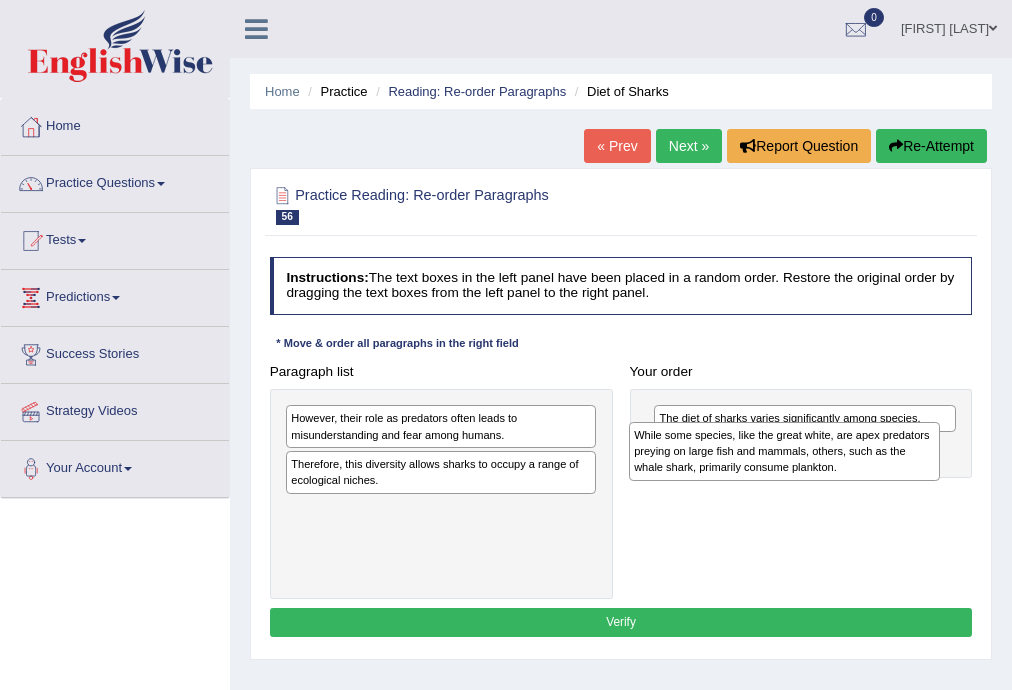 drag, startPoint x: 331, startPoint y: 527, endPoint x: 739, endPoint y: 465, distance: 412.6839 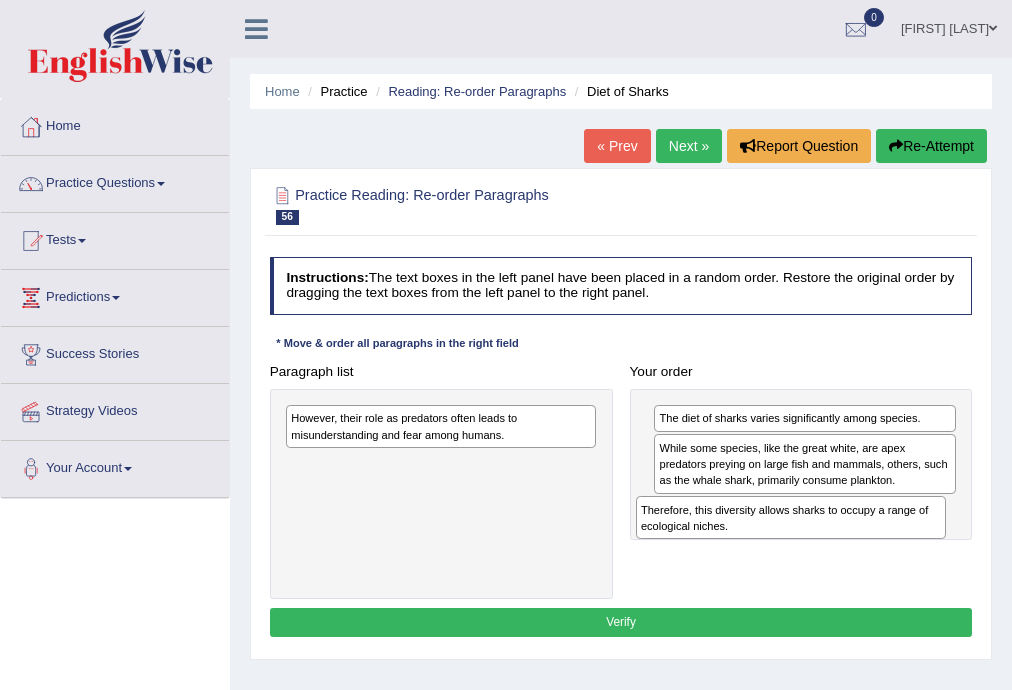 drag, startPoint x: 308, startPoint y: 480, endPoint x: 723, endPoint y: 536, distance: 418.76126 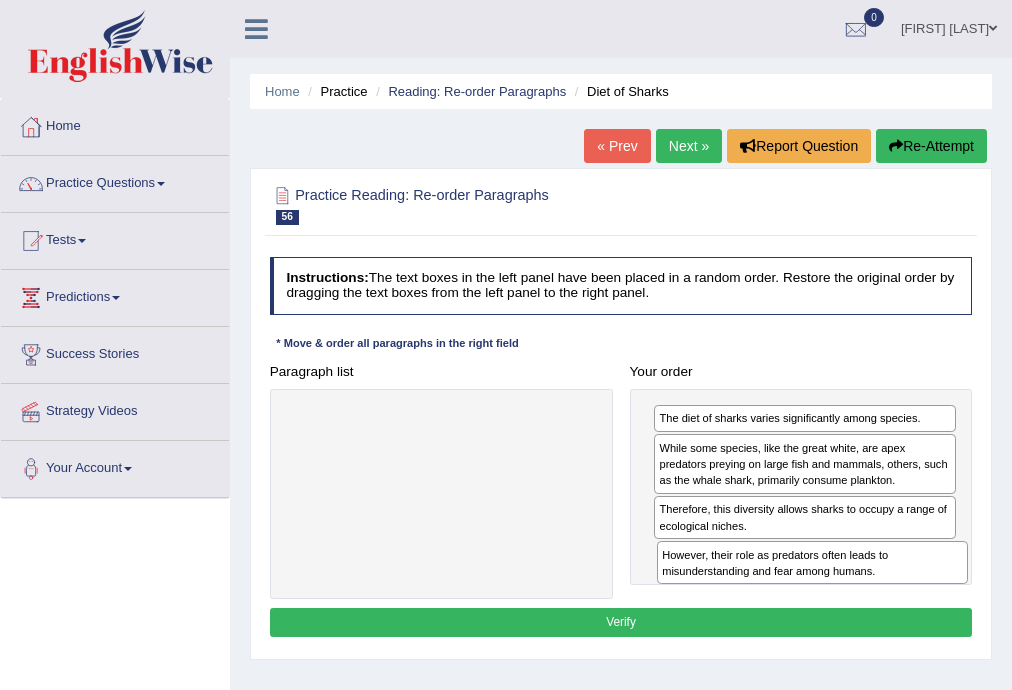 drag, startPoint x: 354, startPoint y: 421, endPoint x: 790, endPoint y: 584, distance: 465.47287 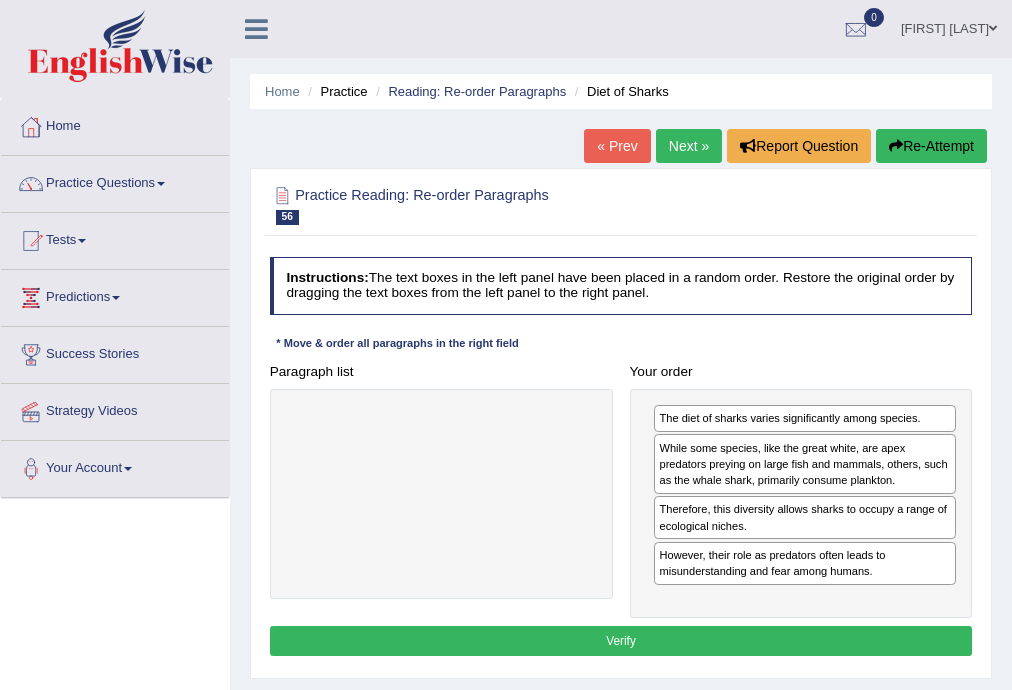 click on "Verify" at bounding box center [621, 640] 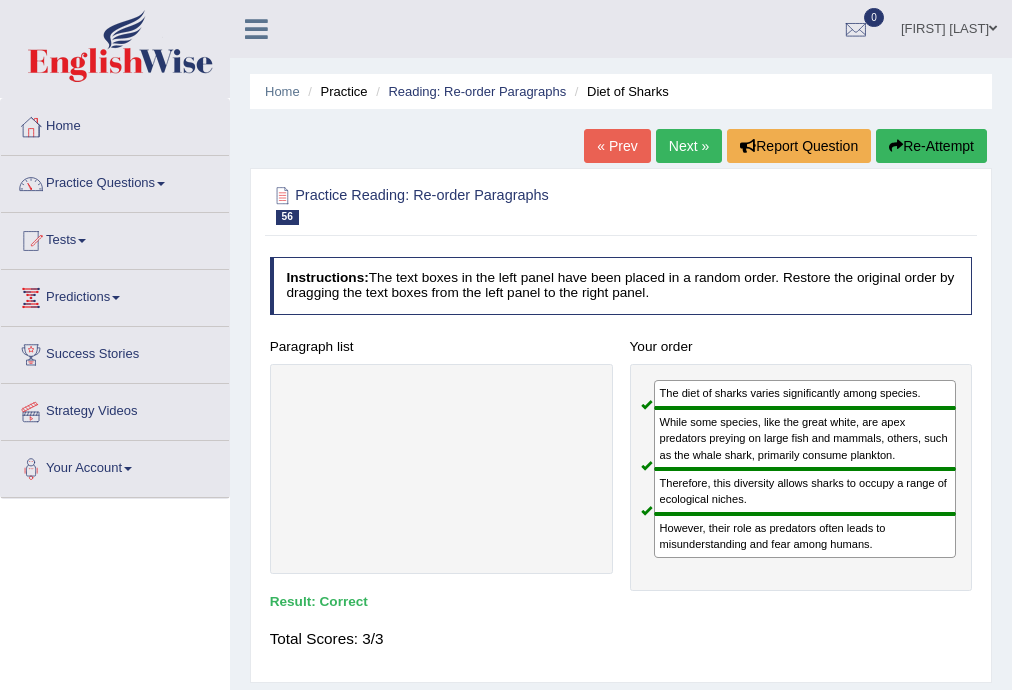 click on "Next »" at bounding box center (689, 146) 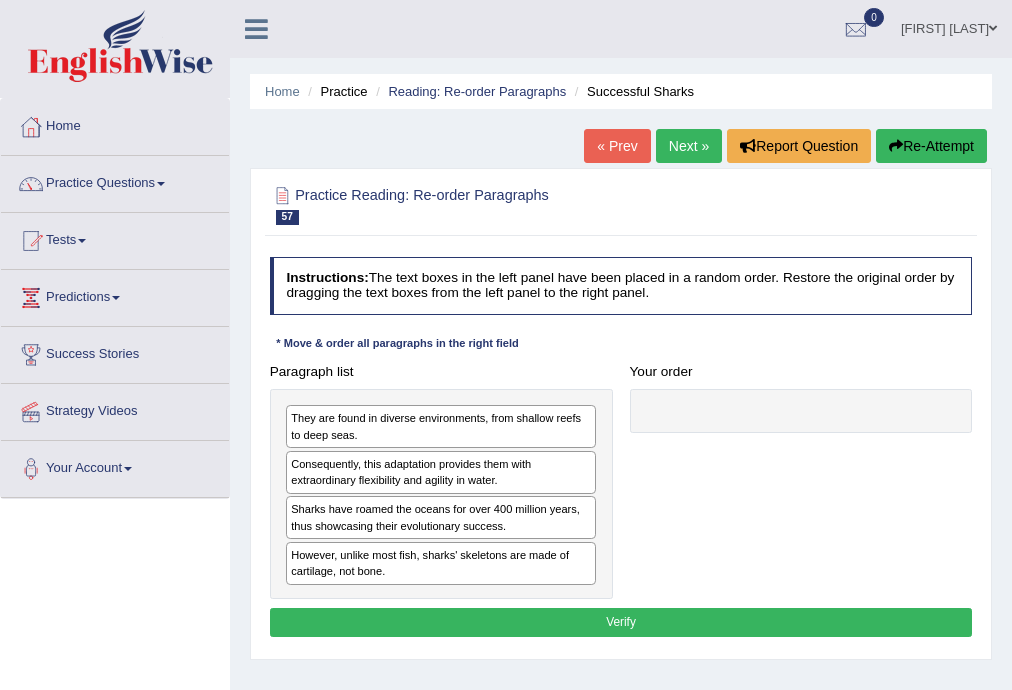scroll, scrollTop: 0, scrollLeft: 0, axis: both 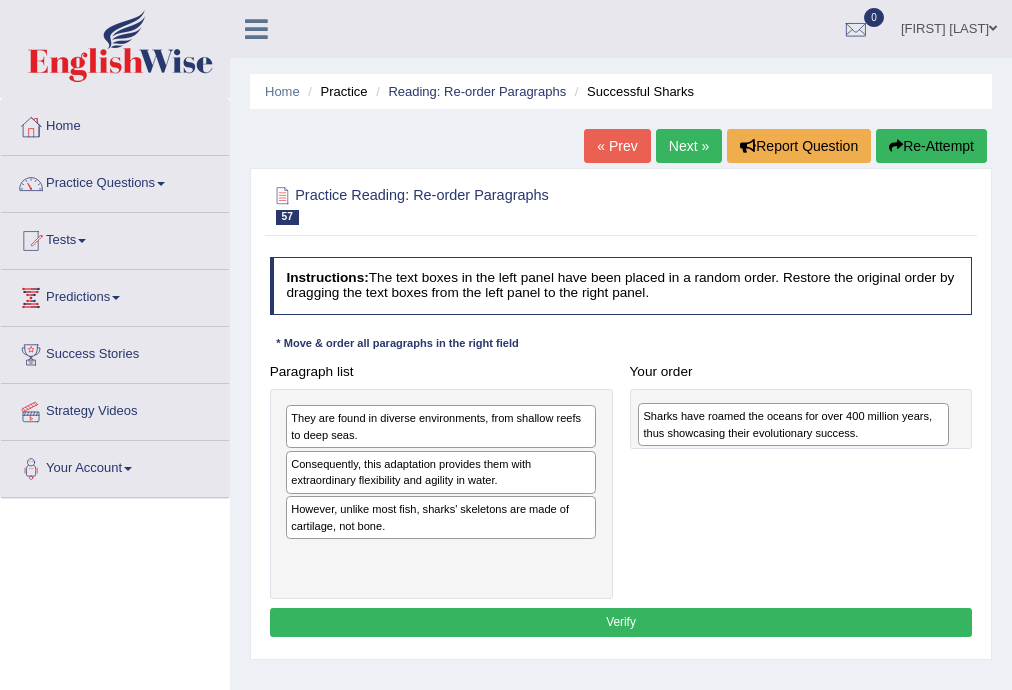 drag, startPoint x: 306, startPoint y: 525, endPoint x: 725, endPoint y: 441, distance: 427.3371 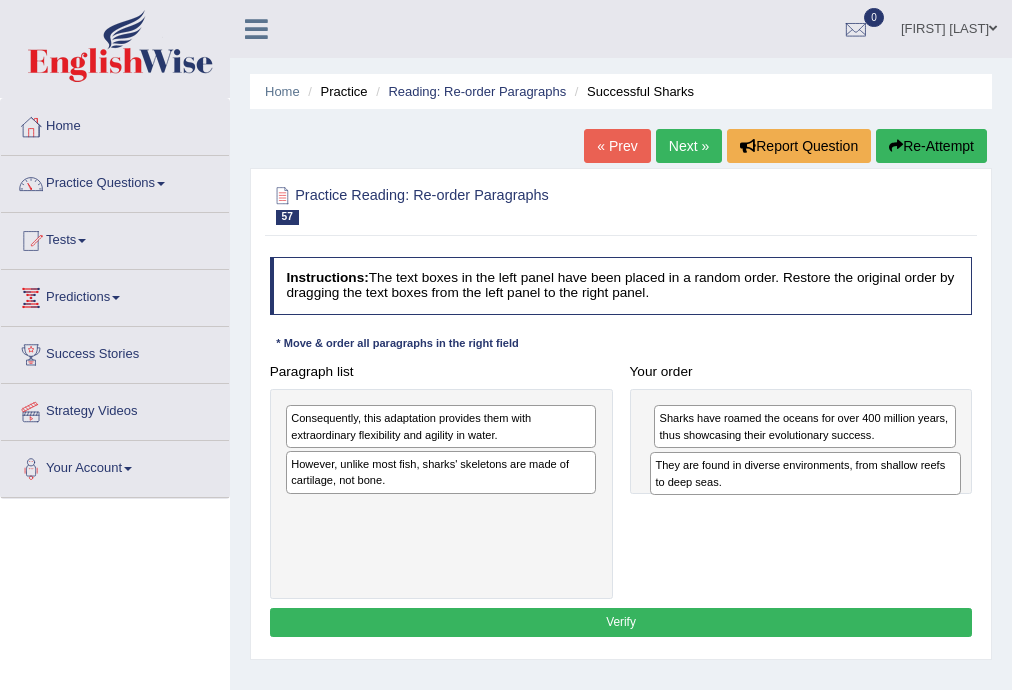 drag, startPoint x: 363, startPoint y: 424, endPoint x: 796, endPoint y: 488, distance: 437.70422 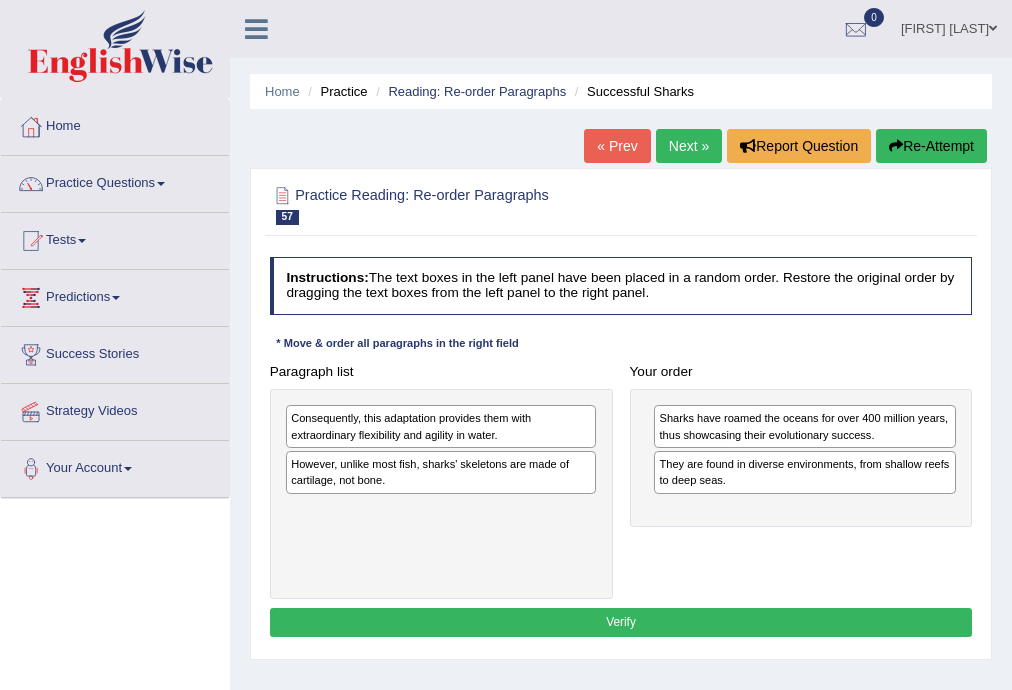 click on "Consequently, this adaptation provides them with extraordinary flexibility and agility in water." at bounding box center (441, 426) 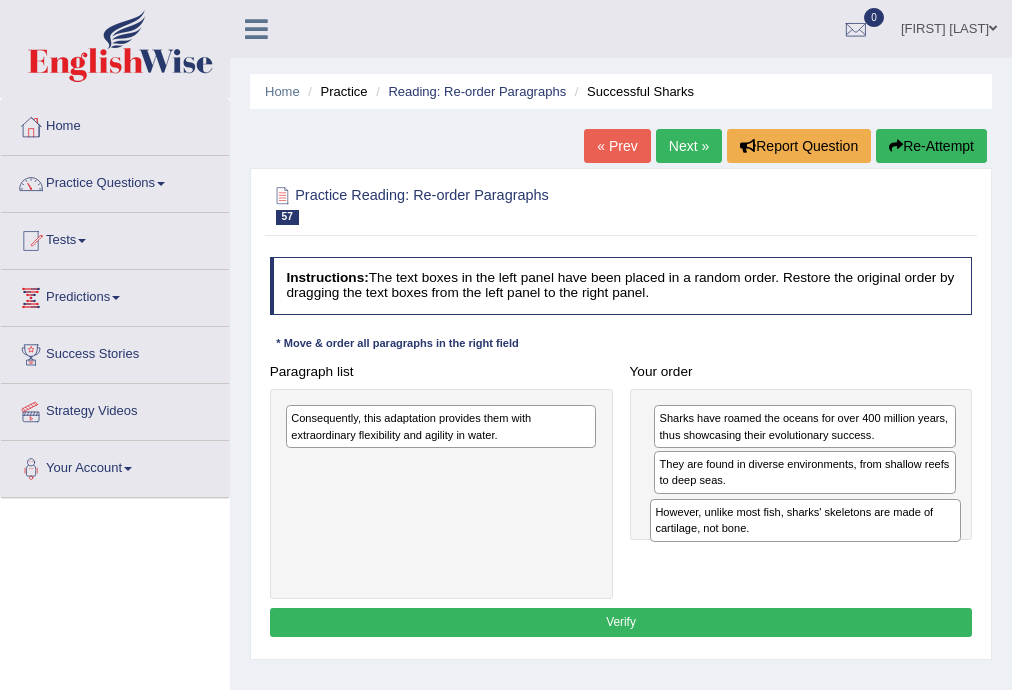 drag, startPoint x: 360, startPoint y: 467, endPoint x: 777, endPoint y: 534, distance: 422.3482 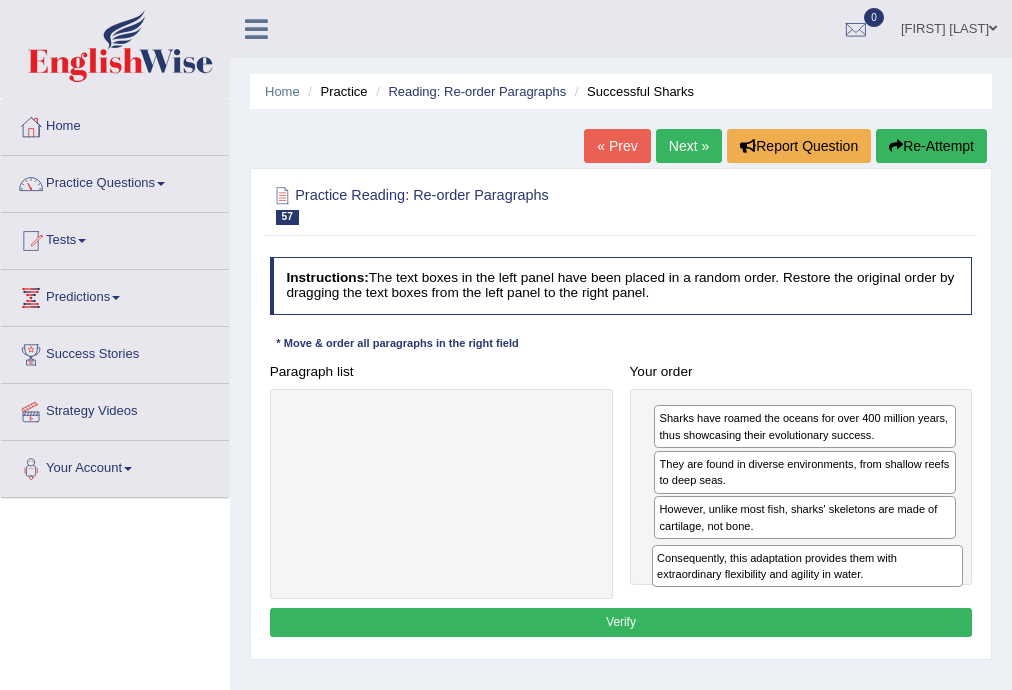 drag, startPoint x: 361, startPoint y: 422, endPoint x: 791, endPoint y: 593, distance: 462.75372 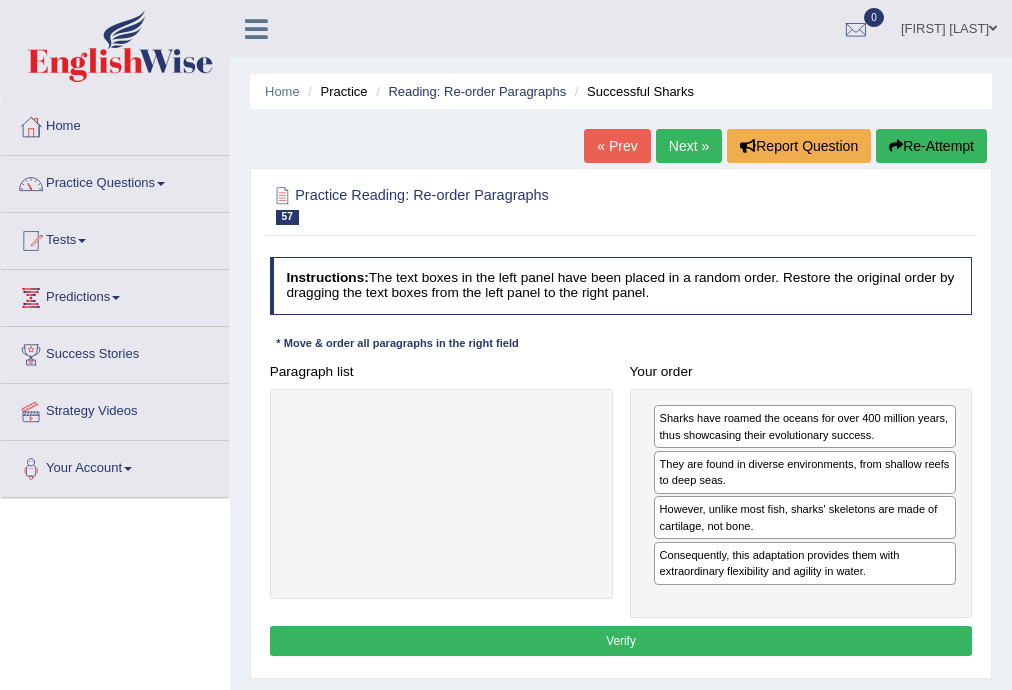 click on "Verify" at bounding box center [621, 640] 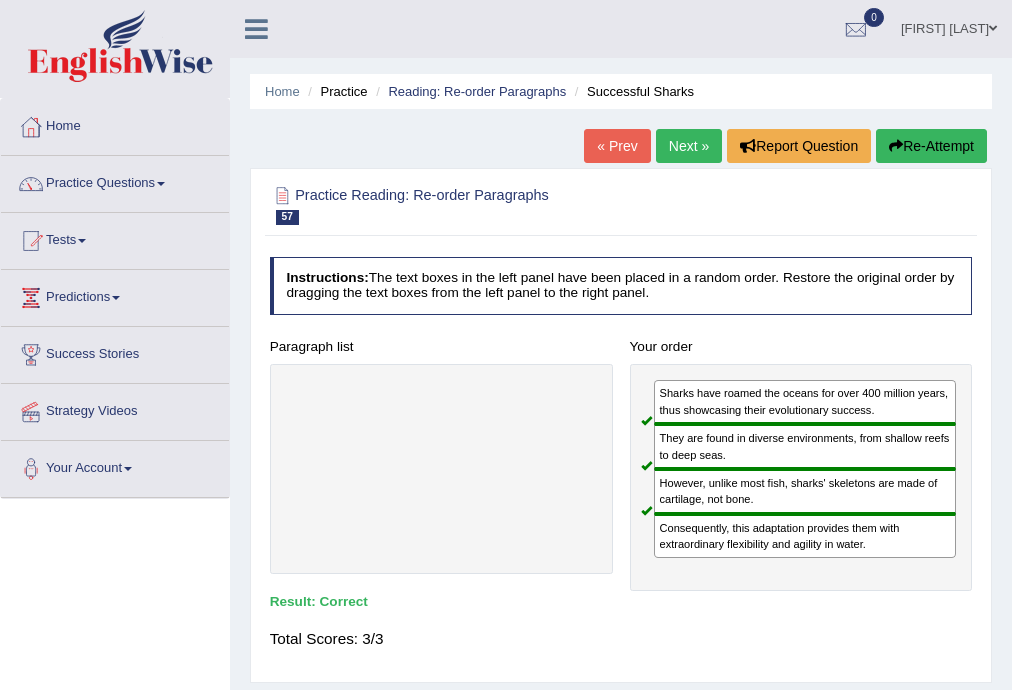 click on "Next »" at bounding box center [689, 146] 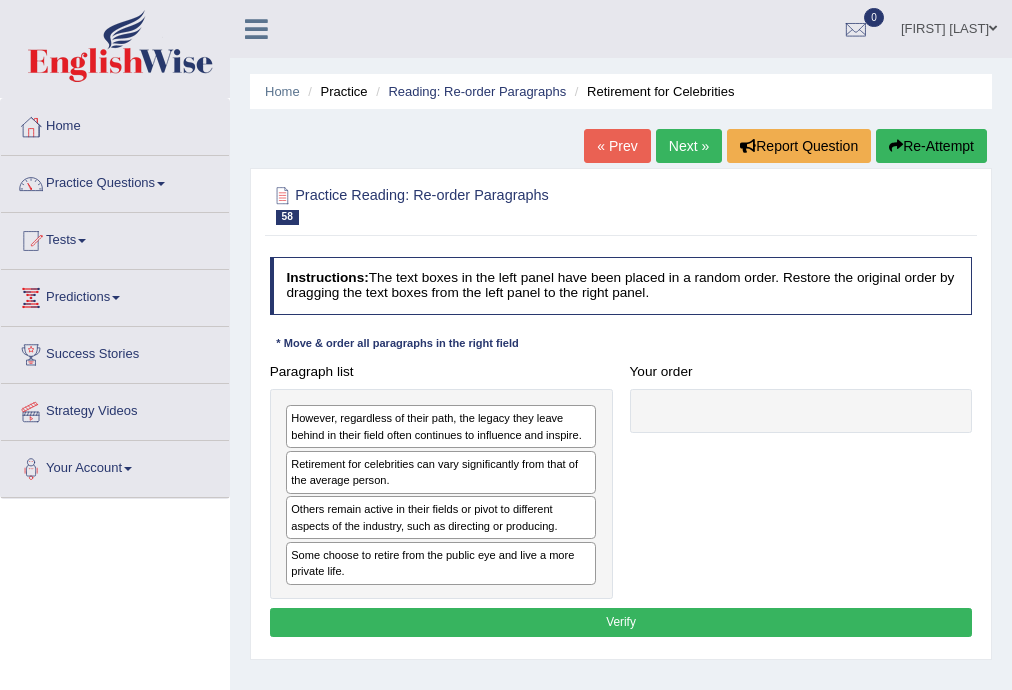 scroll, scrollTop: 0, scrollLeft: 0, axis: both 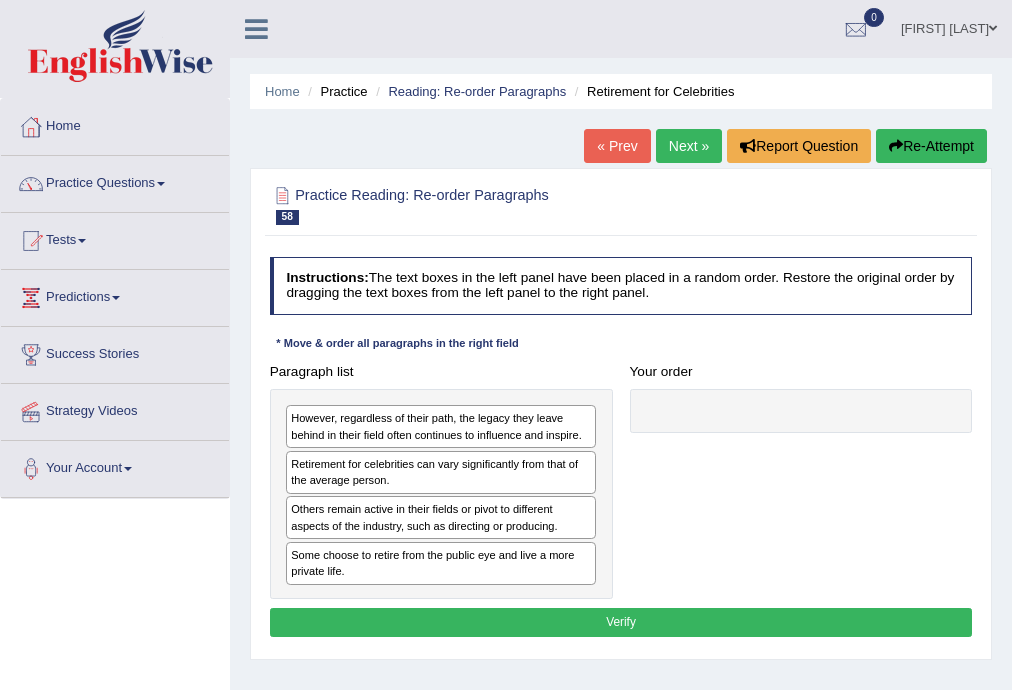 click on "Retirement for celebrities can vary significantly from that of the average person." at bounding box center [441, 472] 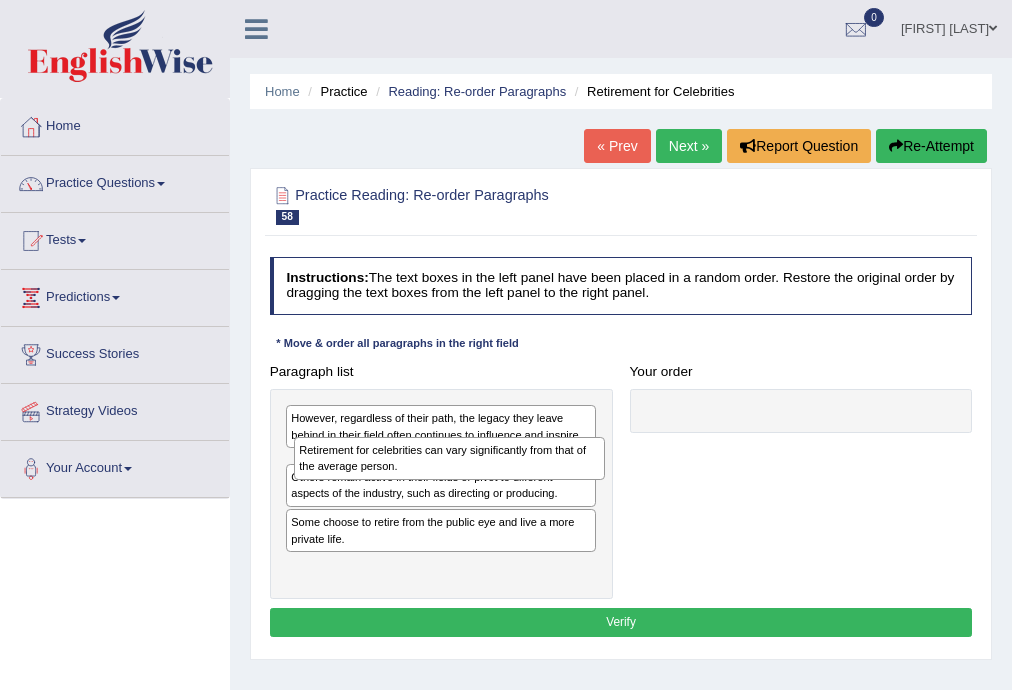 drag, startPoint x: 347, startPoint y: 457, endPoint x: 370, endPoint y: 461, distance: 23.345236 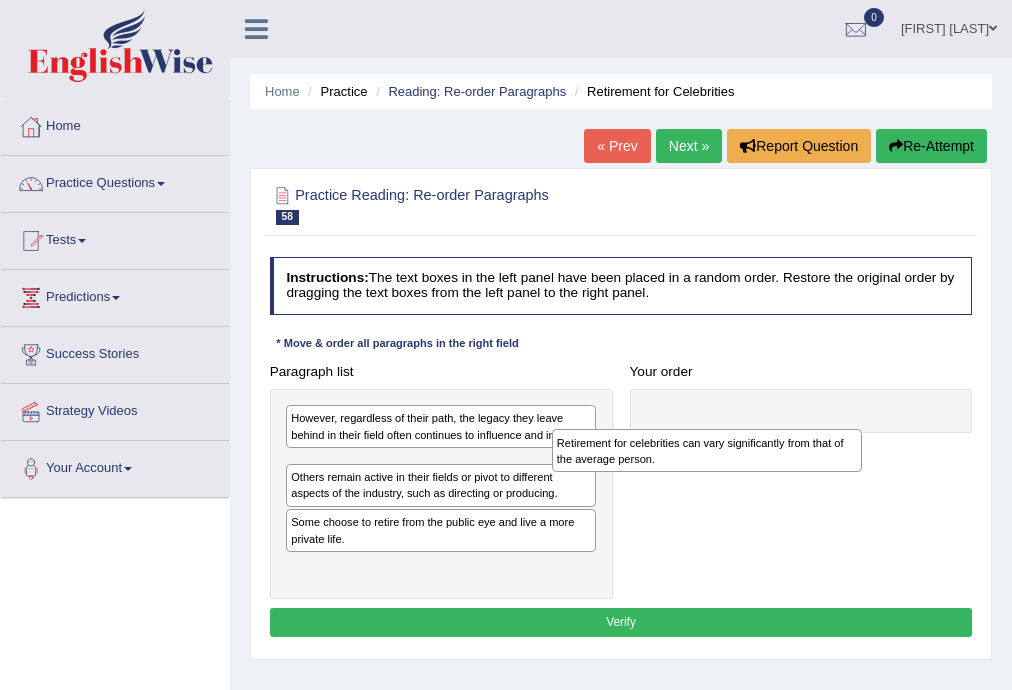 drag, startPoint x: 325, startPoint y: 480, endPoint x: 667, endPoint y: 464, distance: 342.37405 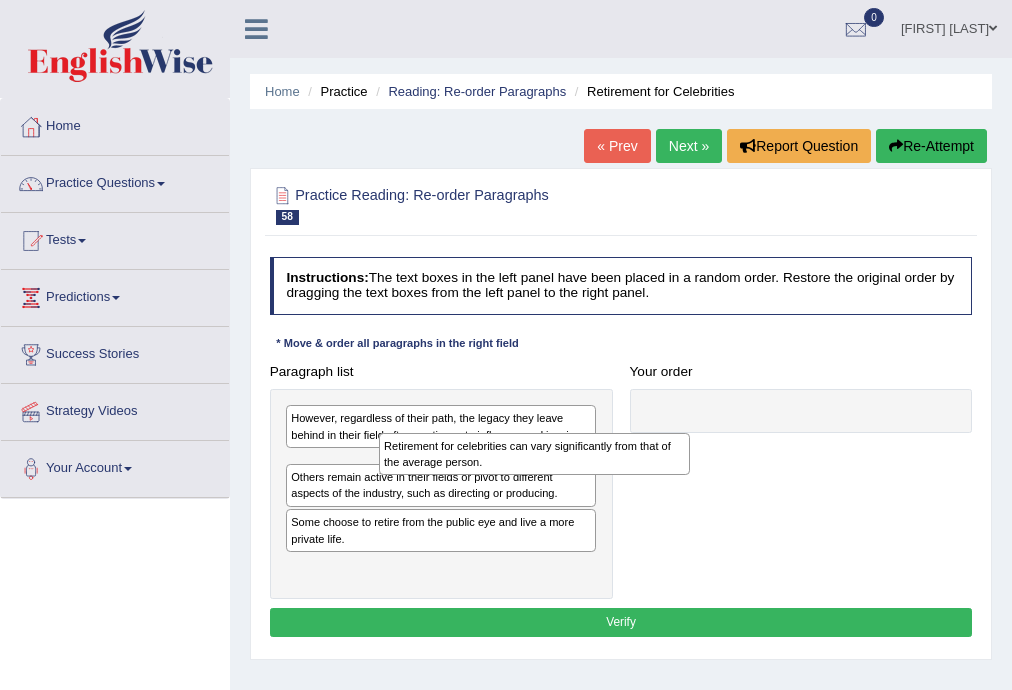 drag, startPoint x: 667, startPoint y: 464, endPoint x: 709, endPoint y: 443, distance: 46.957428 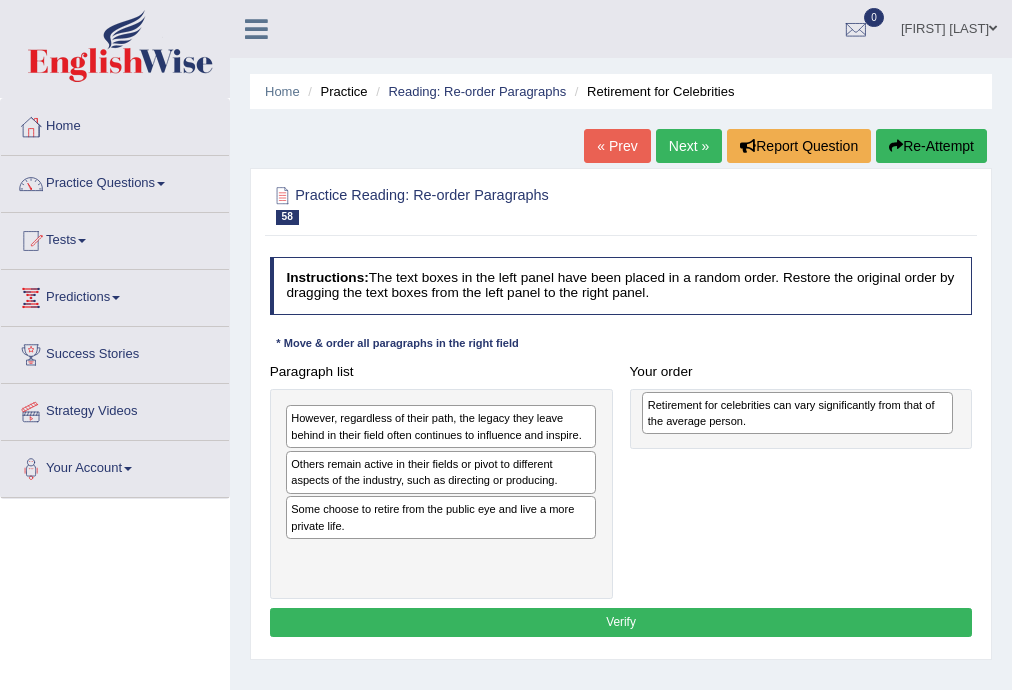 drag, startPoint x: 319, startPoint y: 478, endPoint x: 736, endPoint y: 428, distance: 419.9869 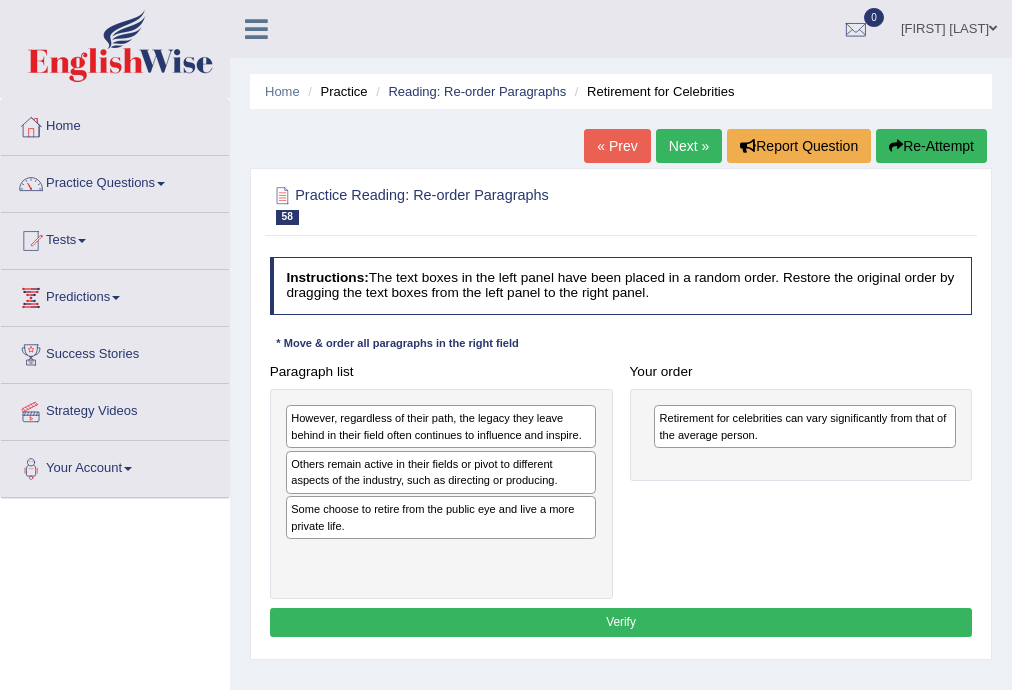 click on "Some choose to retire from the public eye and live a more private life." at bounding box center (441, 517) 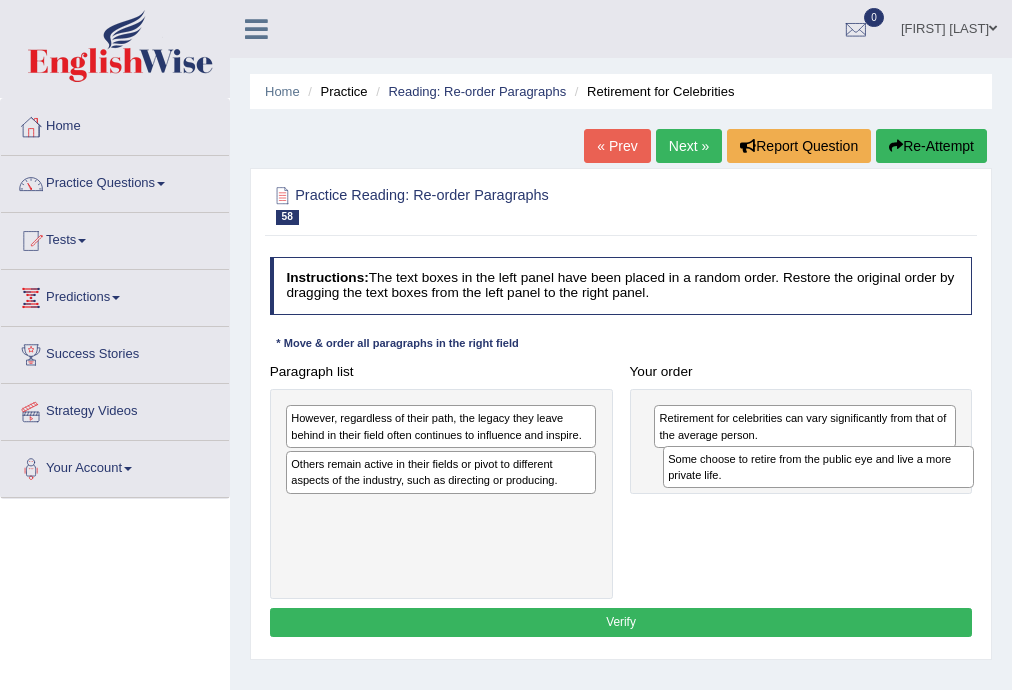 drag, startPoint x: 328, startPoint y: 521, endPoint x: 776, endPoint y: 487, distance: 449.28833 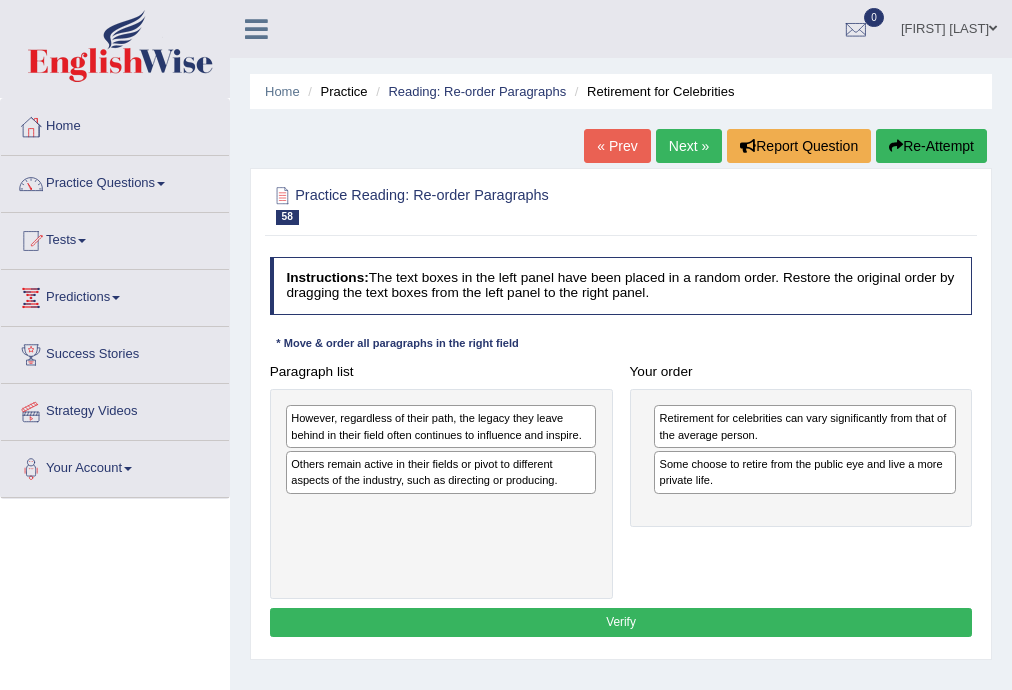 click on "However, regardless of their path, the legacy they leave behind in their field often continues to influence and
inspire. Others remain active in their fields or pivot to different aspects of the industry, such as directing or producing." at bounding box center (441, 494) 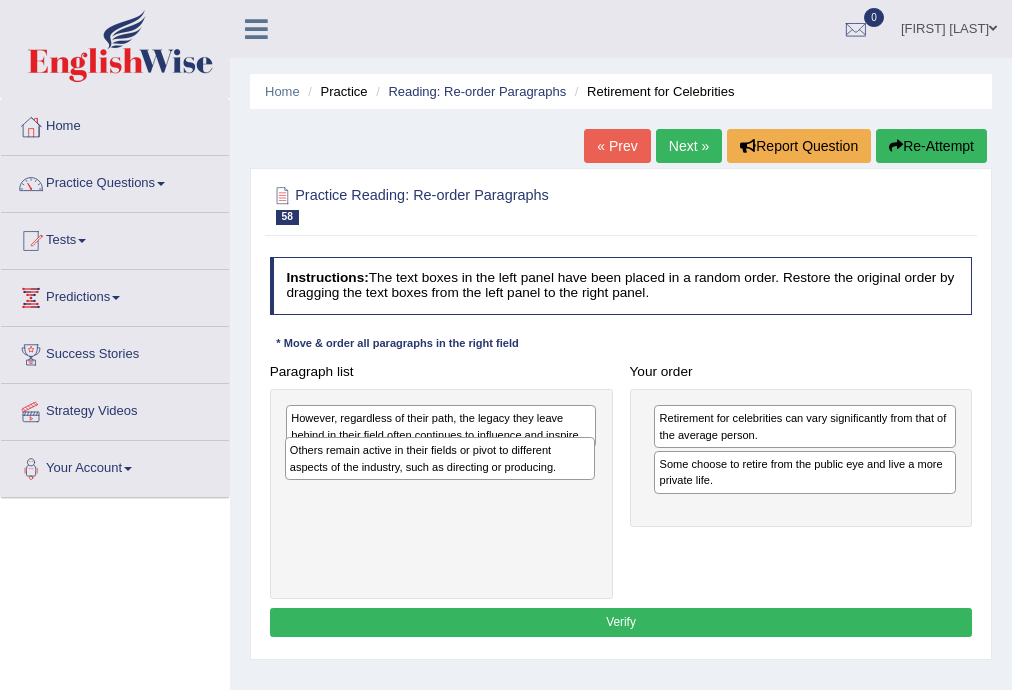 drag, startPoint x: 562, startPoint y: 529, endPoint x: 697, endPoint y: 524, distance: 135.09256 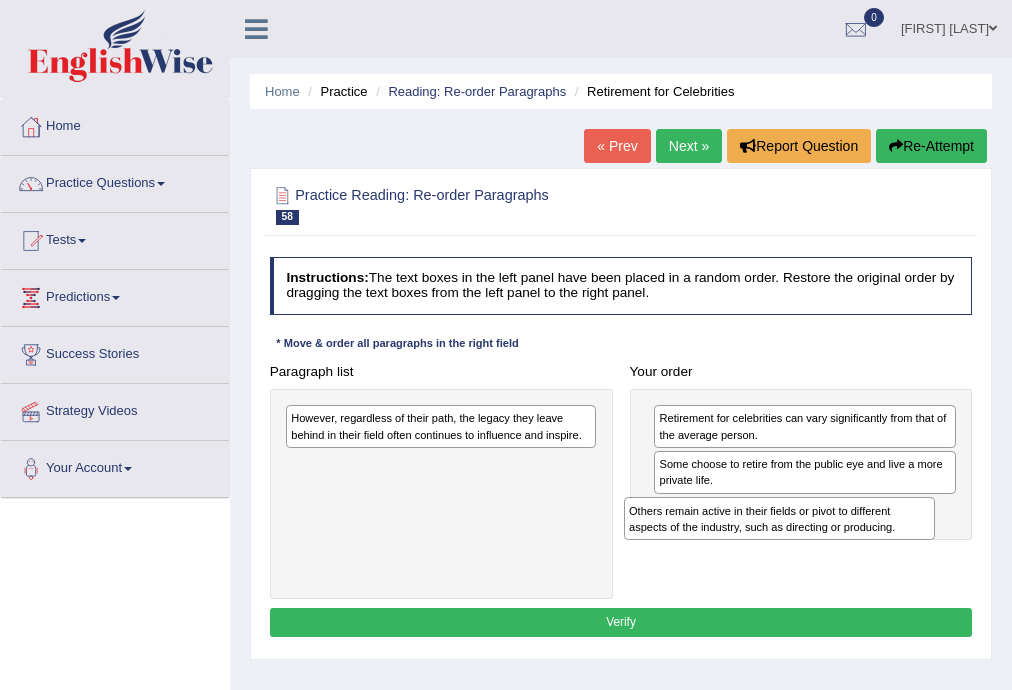 drag, startPoint x: 314, startPoint y: 476, endPoint x: 716, endPoint y: 548, distance: 408.39685 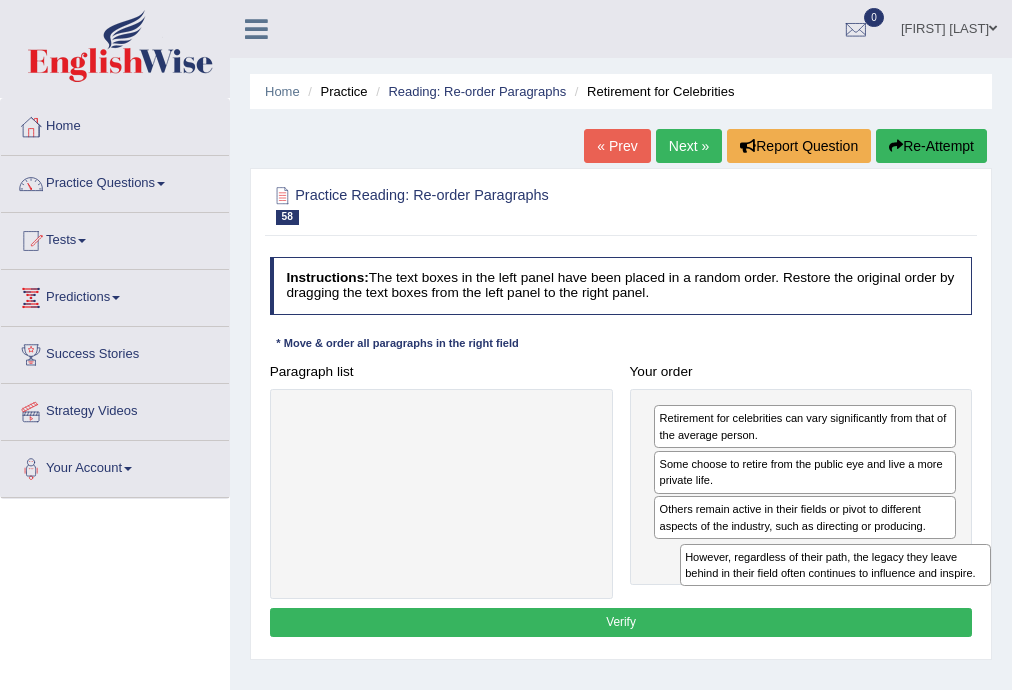 drag, startPoint x: 421, startPoint y: 432, endPoint x: 889, endPoint y: 604, distance: 498.60605 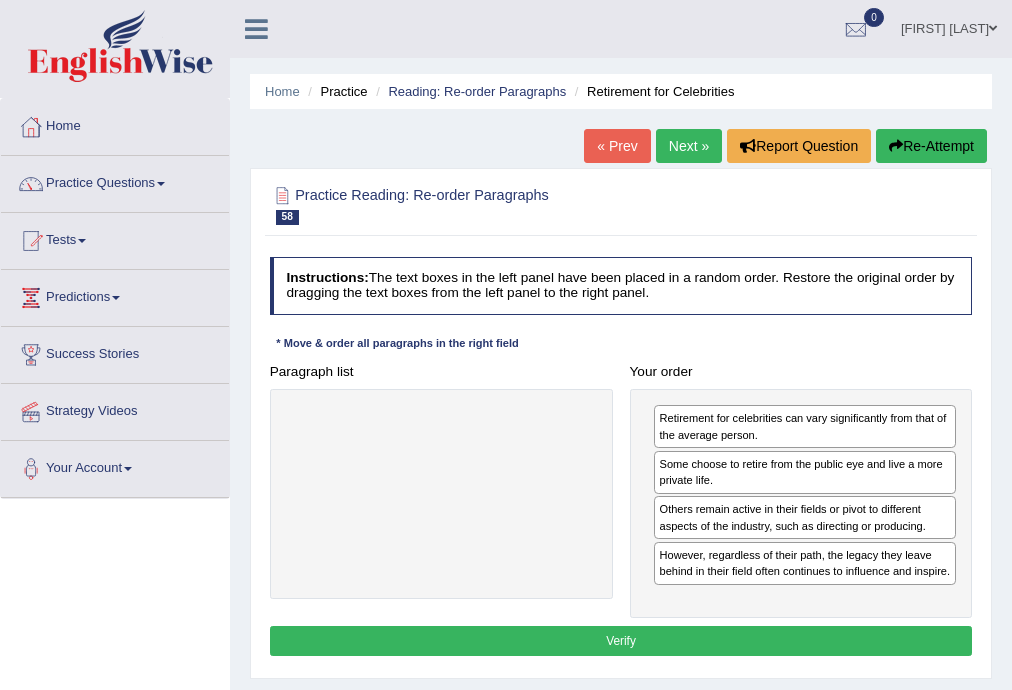 click on "Verify" at bounding box center (621, 640) 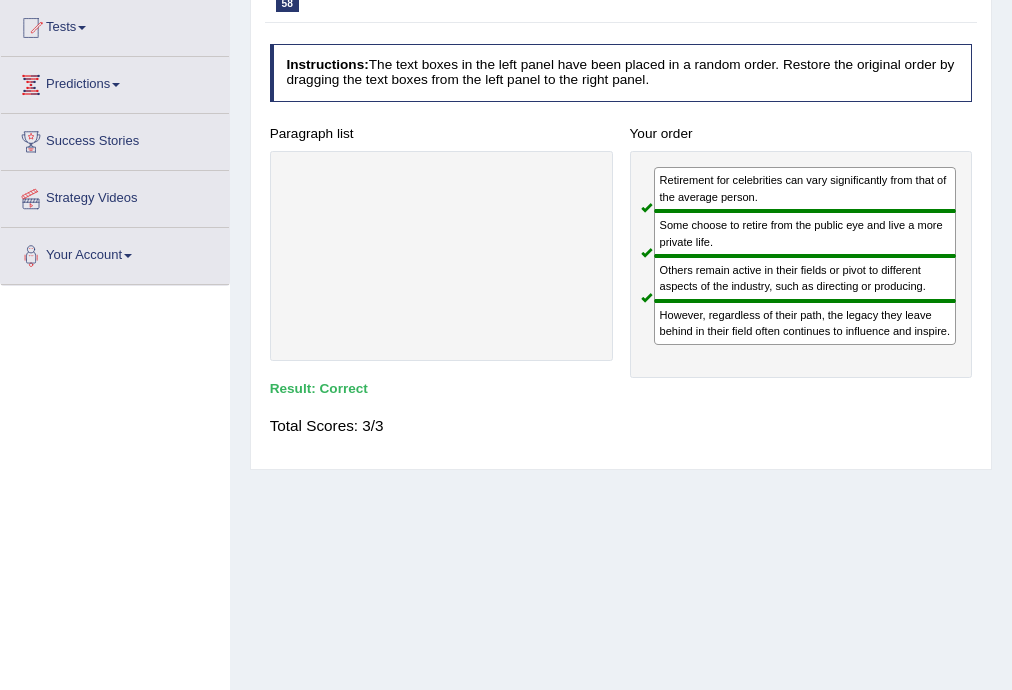 scroll, scrollTop: 0, scrollLeft: 0, axis: both 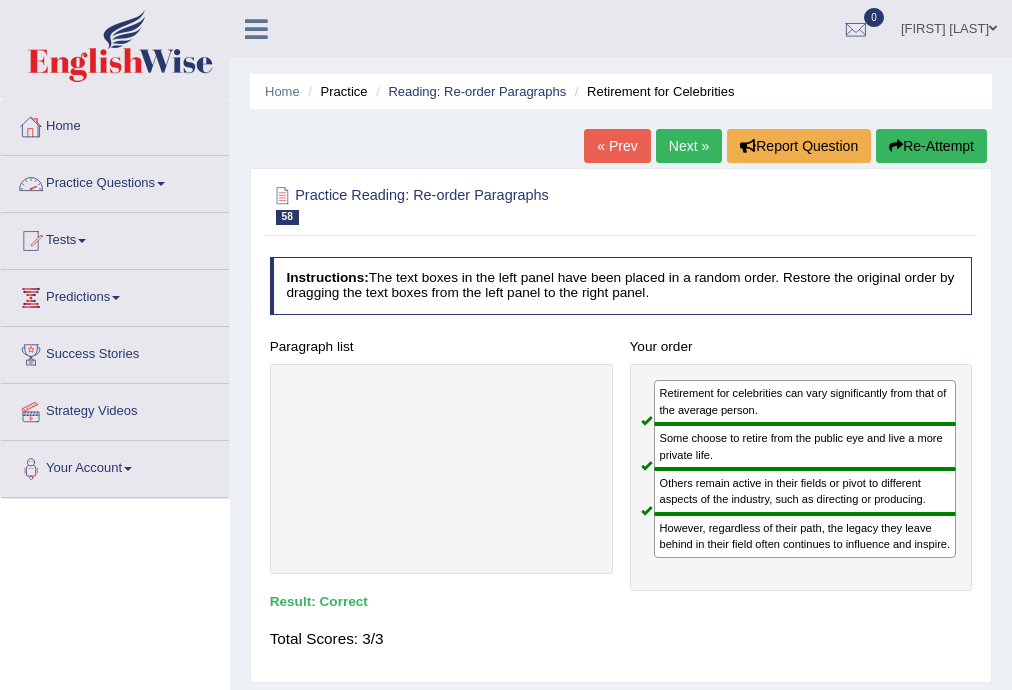 click on "Practice Questions" at bounding box center (115, 181) 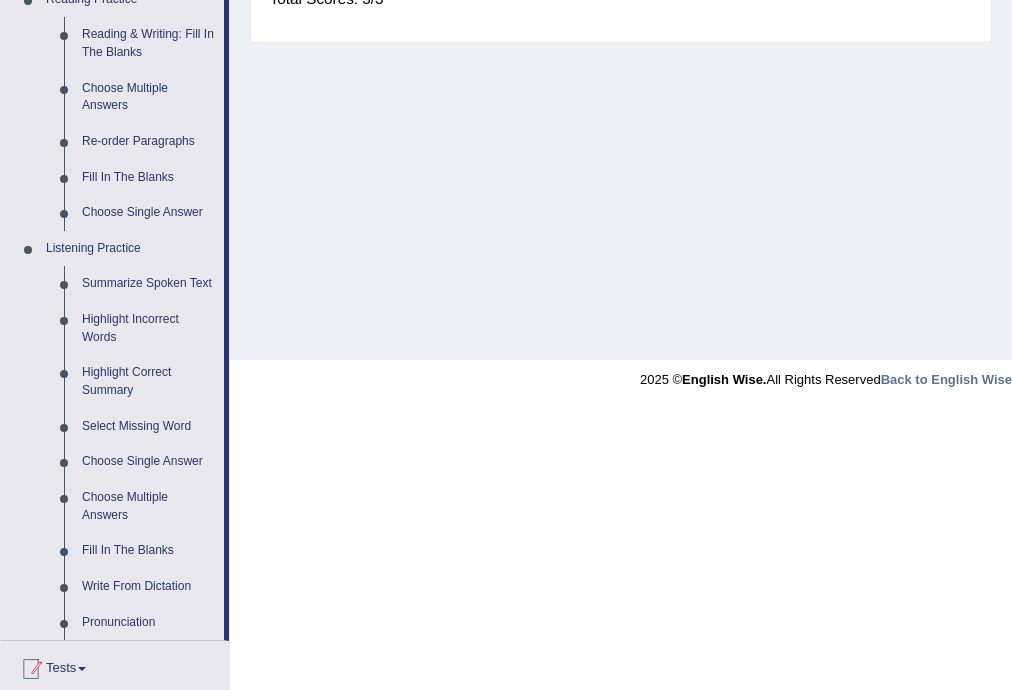 scroll, scrollTop: 853, scrollLeft: 0, axis: vertical 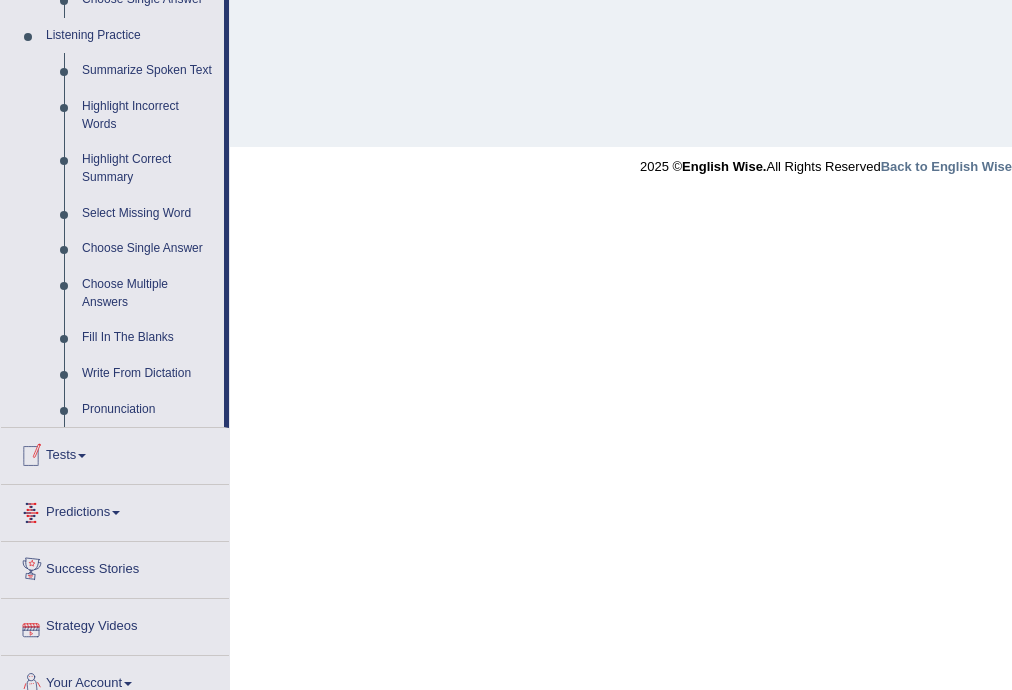 click on "Tests" at bounding box center [115, 453] 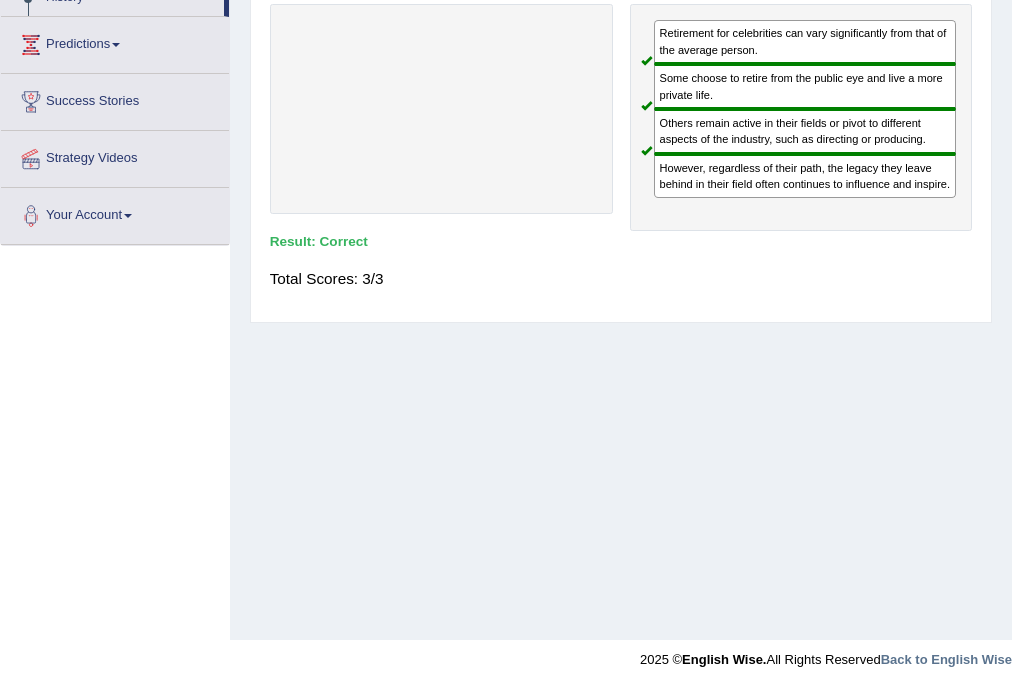 scroll, scrollTop: 146, scrollLeft: 0, axis: vertical 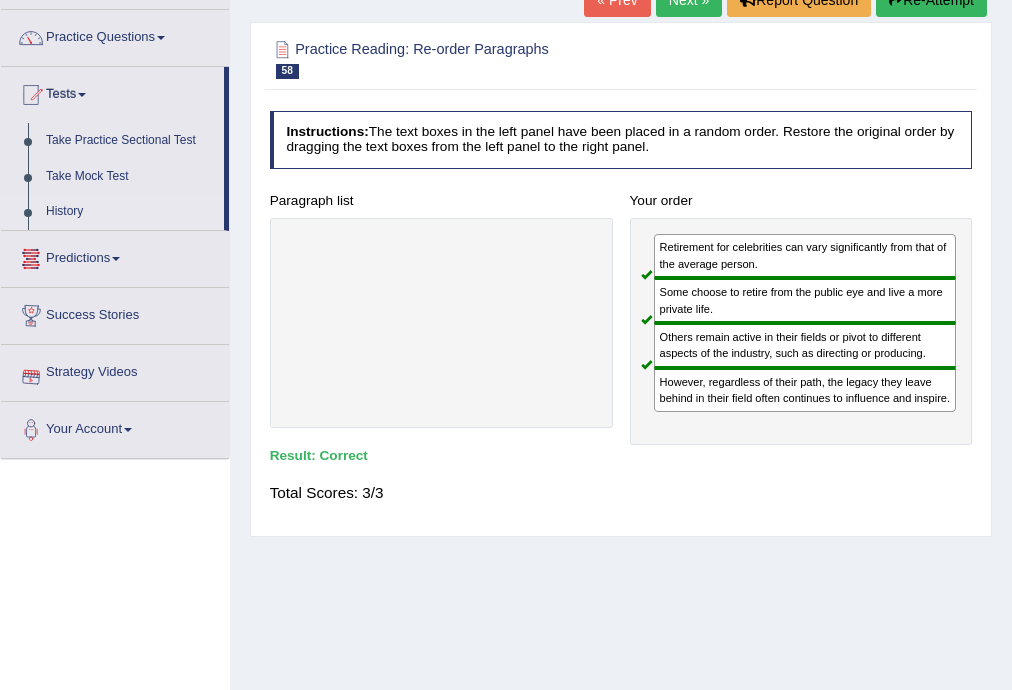 click on "History" at bounding box center (130, 212) 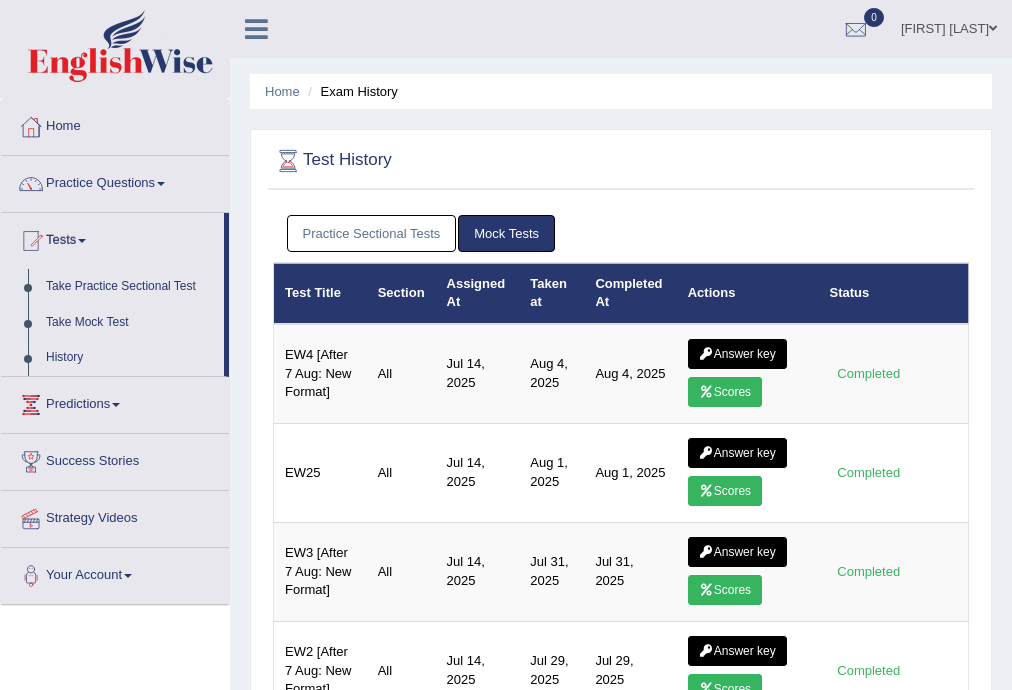 scroll, scrollTop: 0, scrollLeft: 0, axis: both 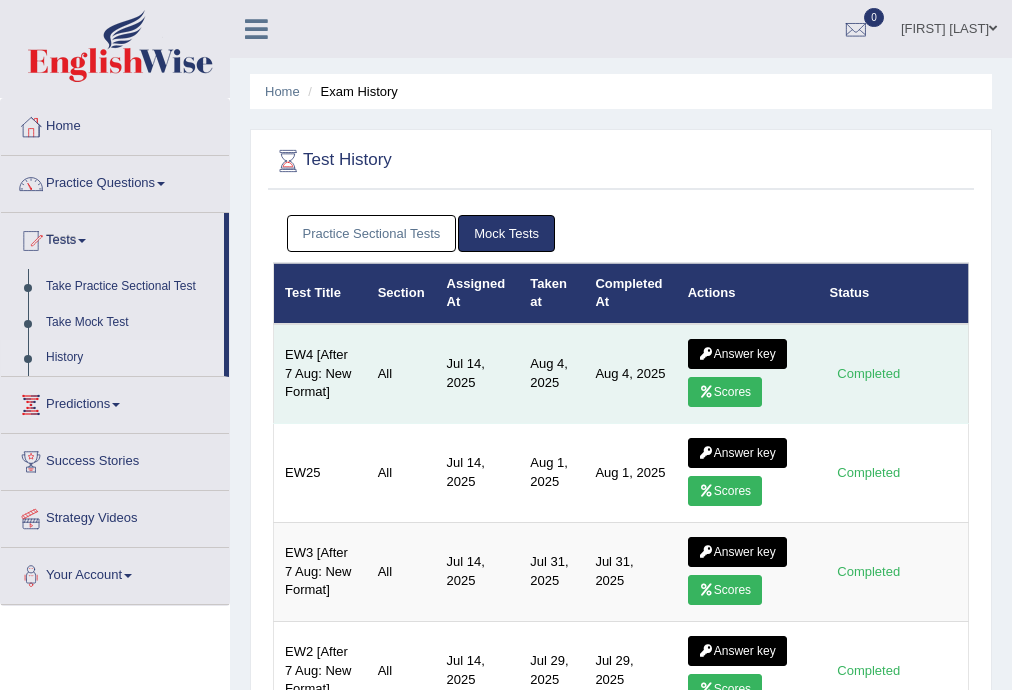click on "Scores" at bounding box center (725, 392) 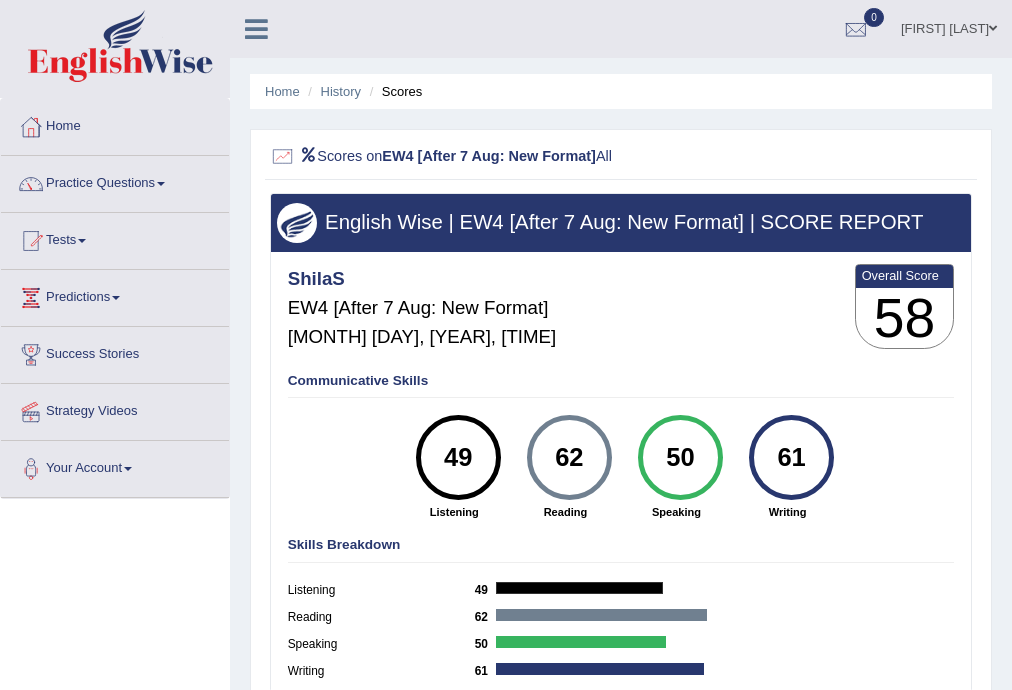 scroll, scrollTop: 0, scrollLeft: 0, axis: both 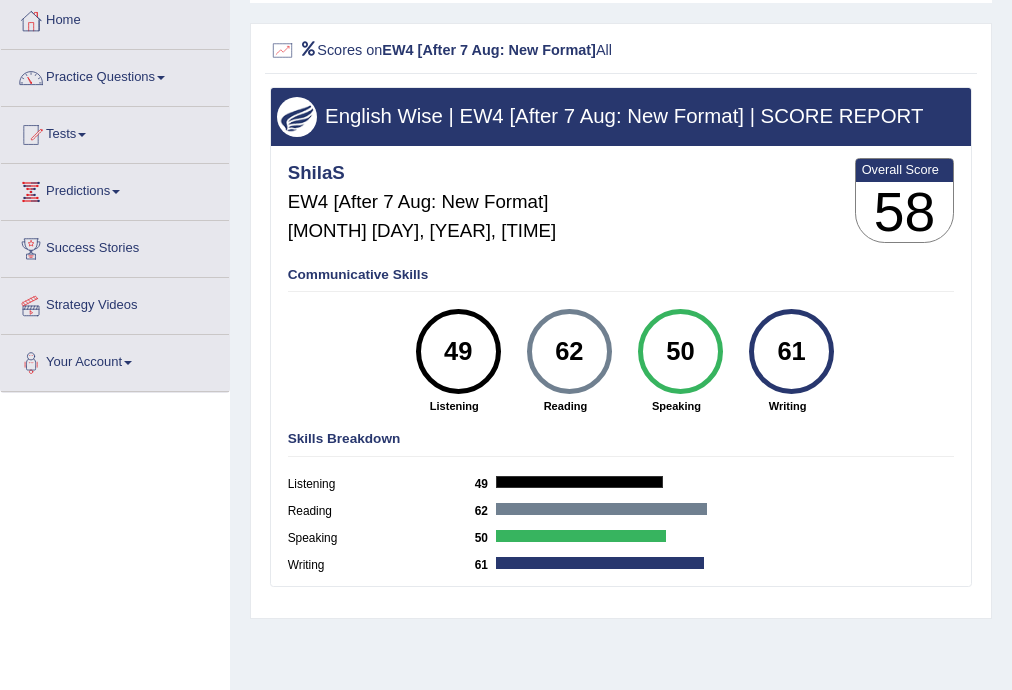 drag, startPoint x: 709, startPoint y: 352, endPoint x: 624, endPoint y: 358, distance: 85.2115 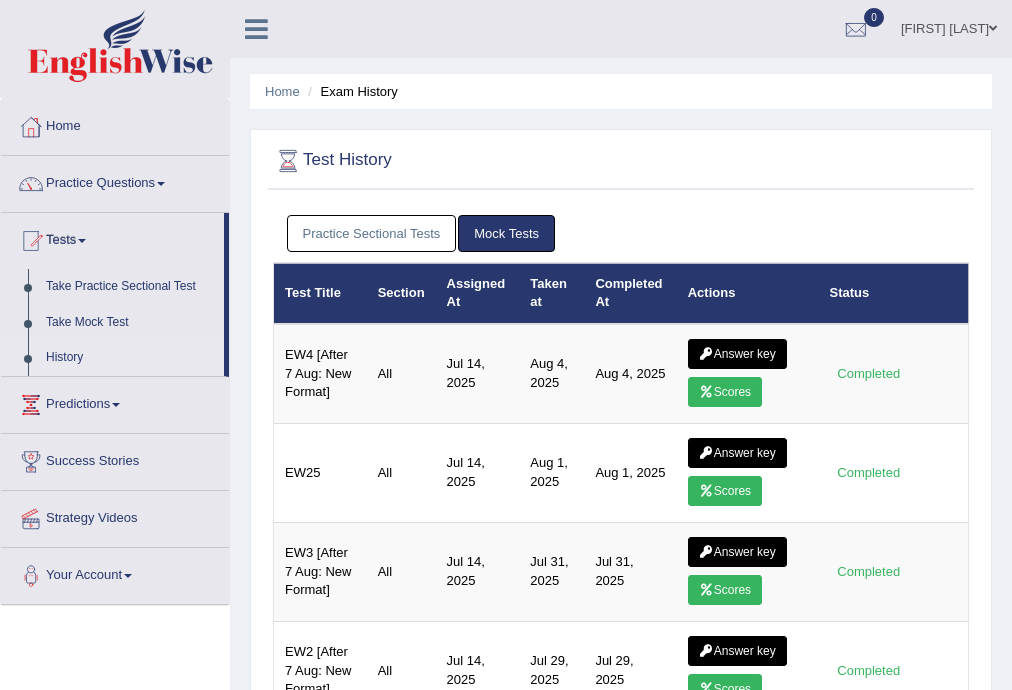 scroll, scrollTop: 0, scrollLeft: 0, axis: both 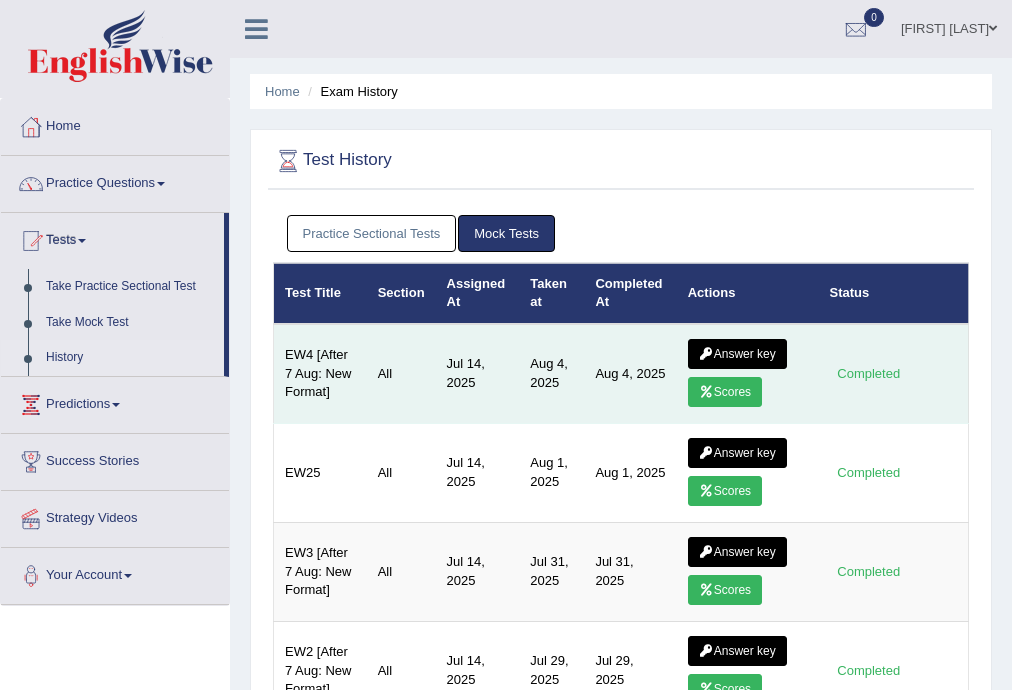 click on "Scores" at bounding box center (725, 392) 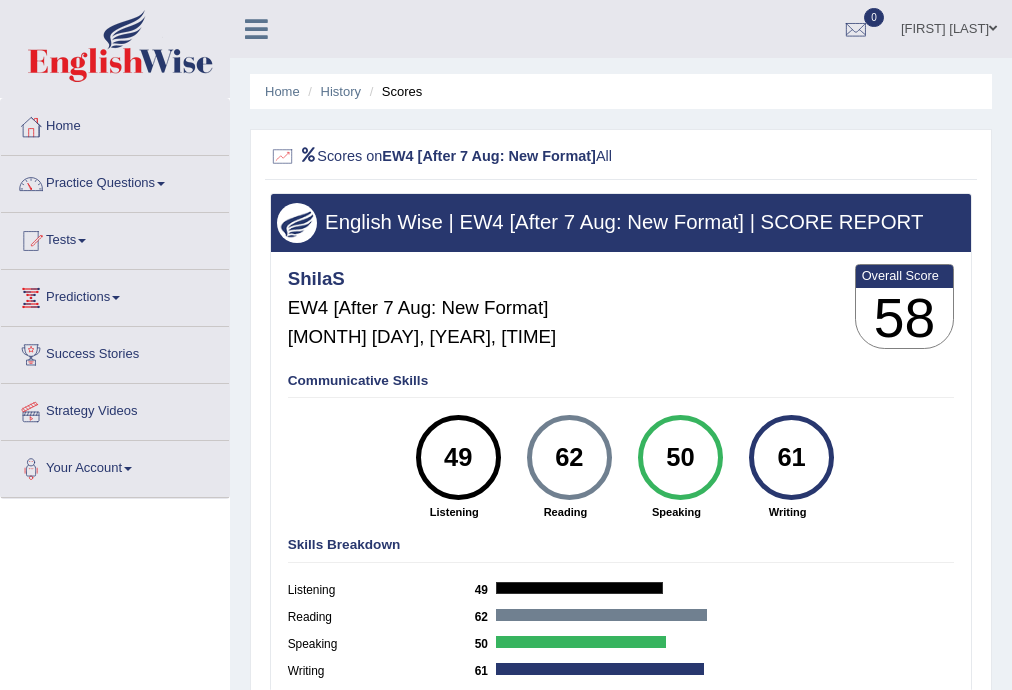 scroll, scrollTop: 0, scrollLeft: 0, axis: both 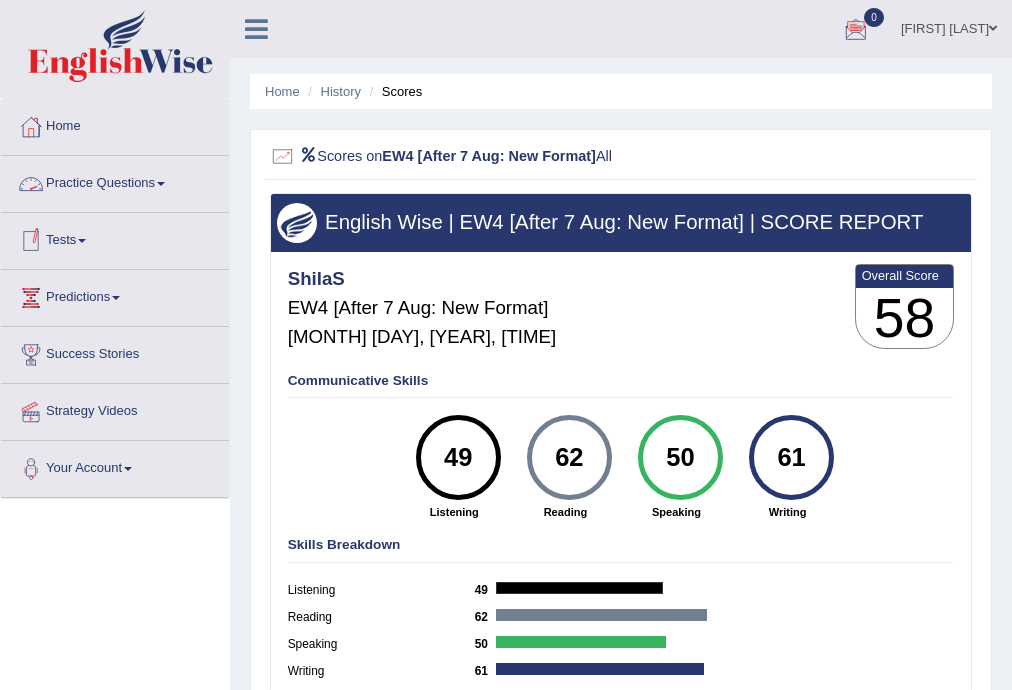 click on "Practice Questions" at bounding box center [115, 181] 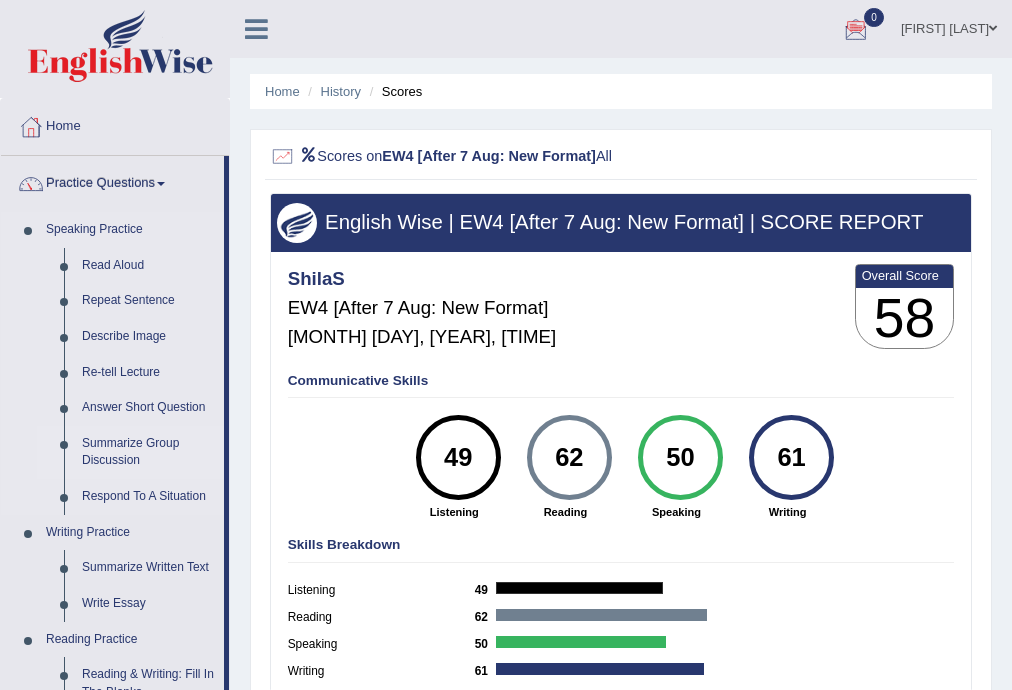 click on "Summarize Group Discussion" at bounding box center [148, 452] 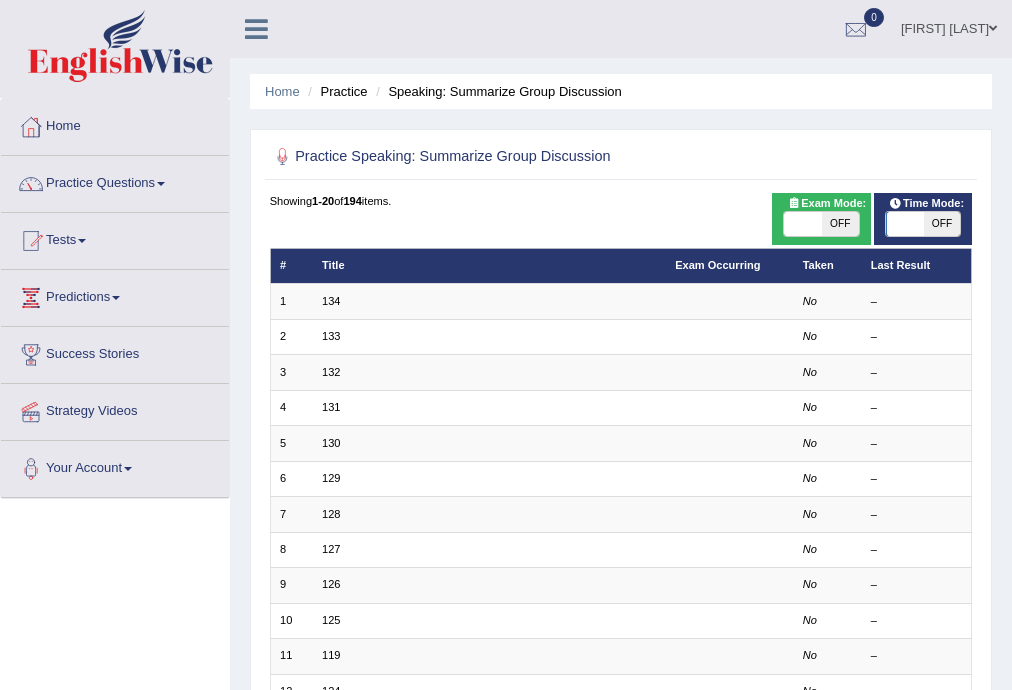 scroll, scrollTop: 0, scrollLeft: 0, axis: both 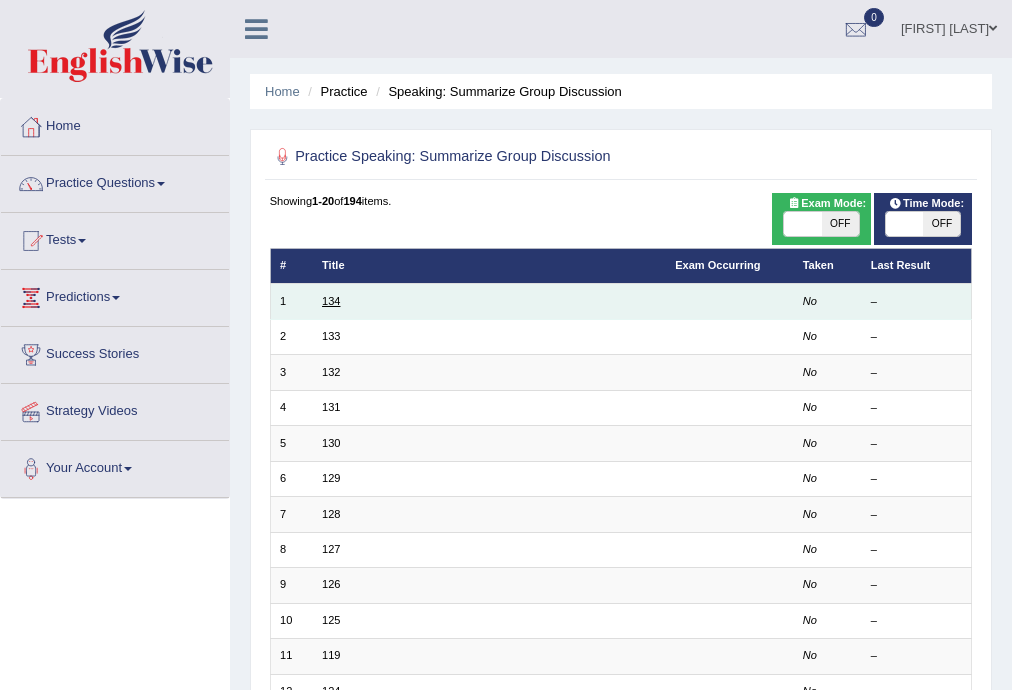 click on "134" at bounding box center (331, 301) 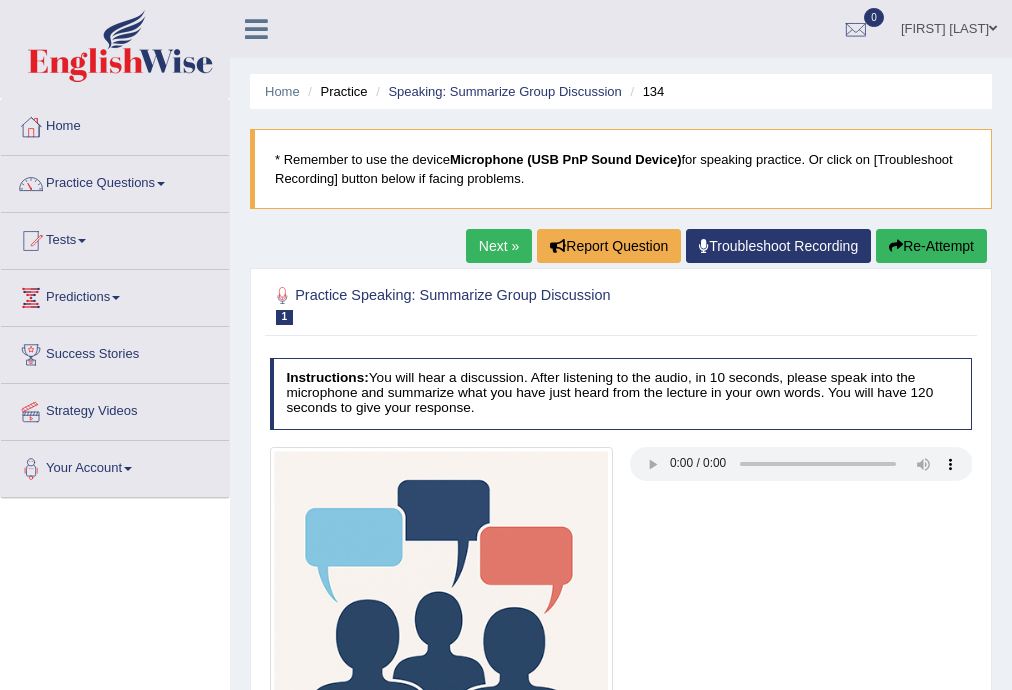 scroll, scrollTop: 0, scrollLeft: 0, axis: both 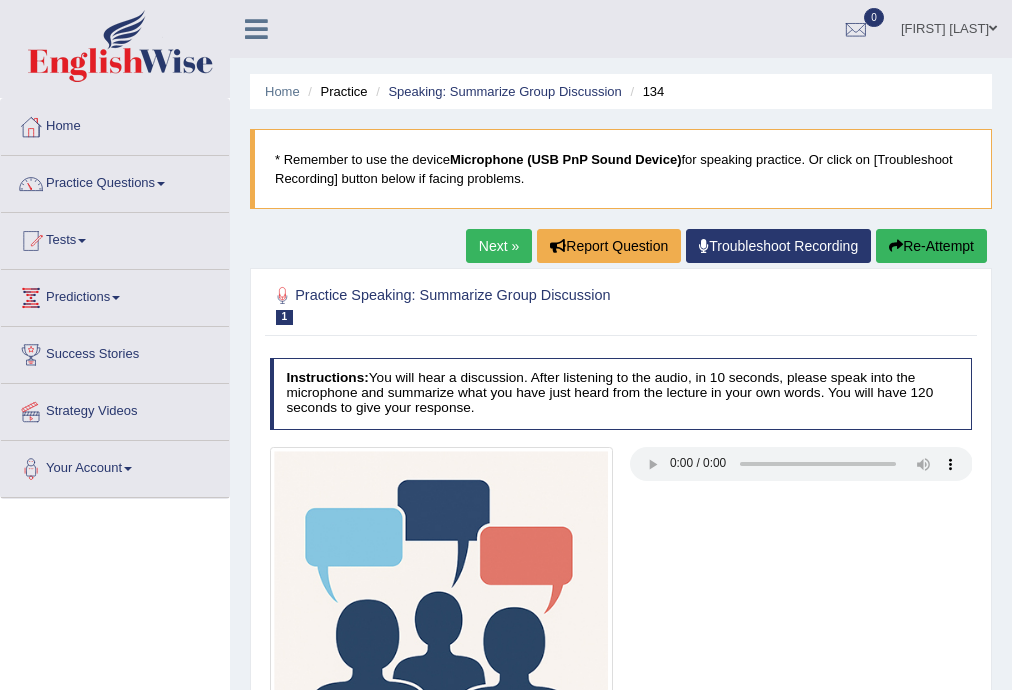 drag, startPoint x: 739, startPoint y: 576, endPoint x: 730, endPoint y: 569, distance: 11.401754 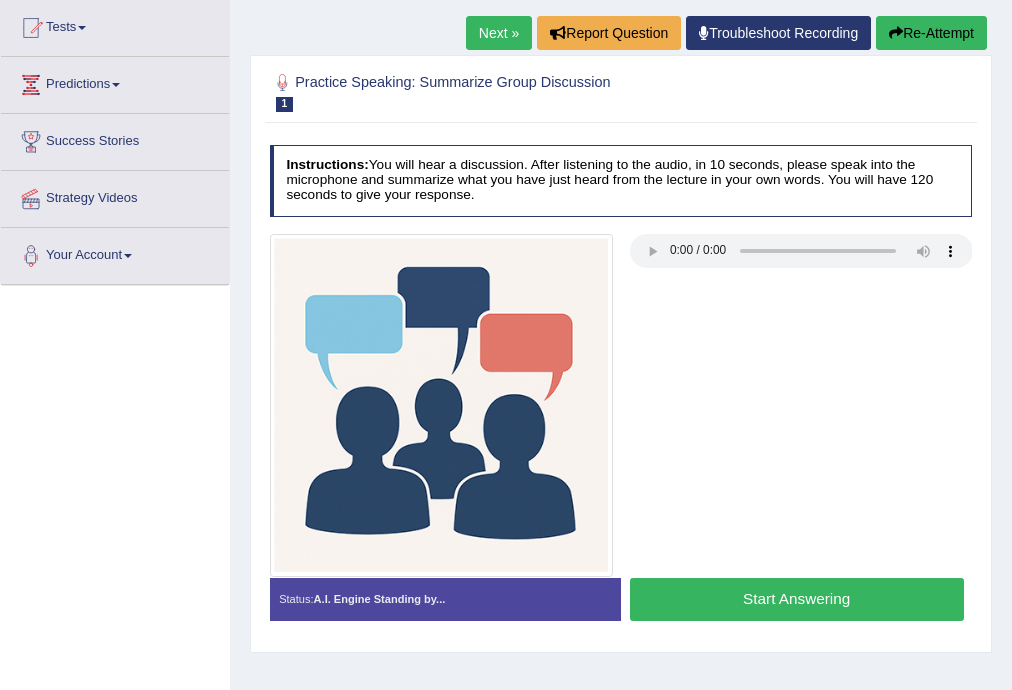 scroll, scrollTop: 320, scrollLeft: 0, axis: vertical 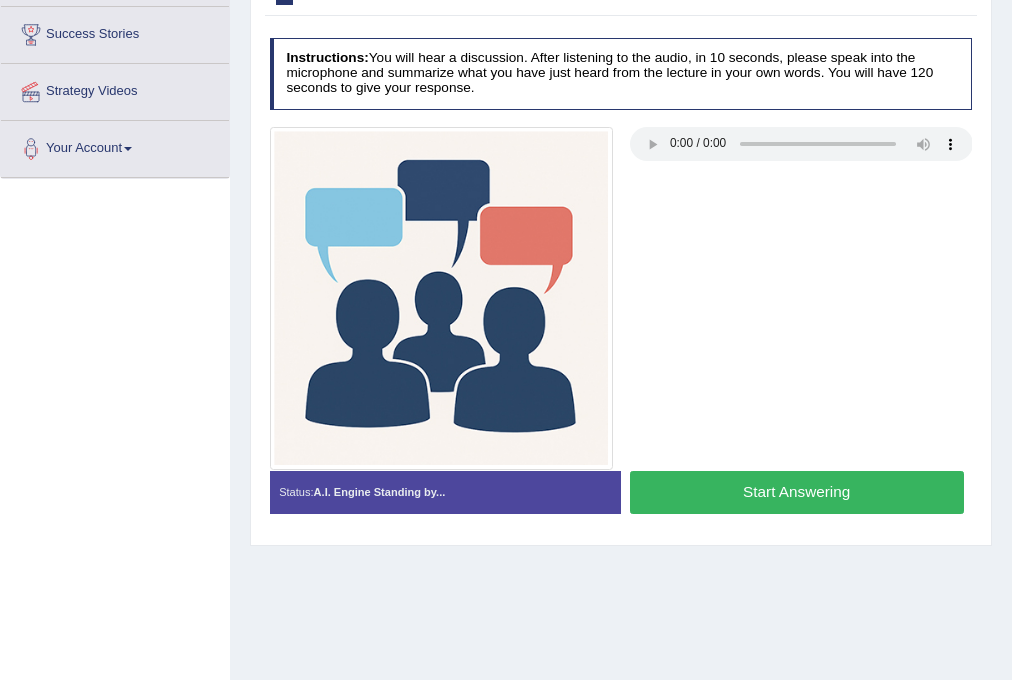click on "Start Answering" at bounding box center [797, 492] 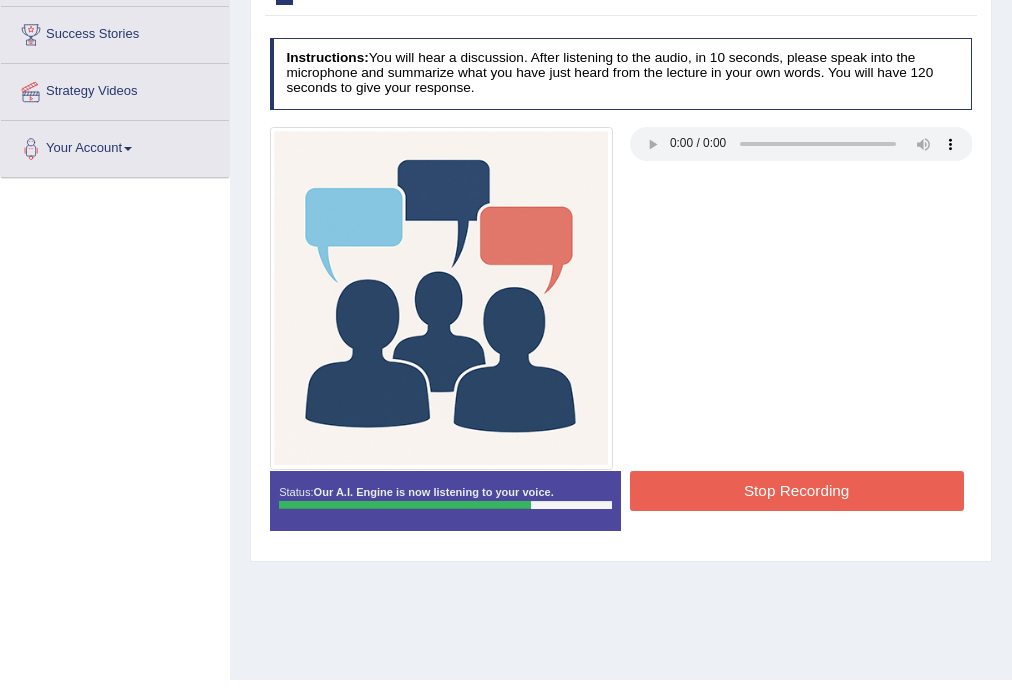 click on "Stop Recording" at bounding box center [797, 490] 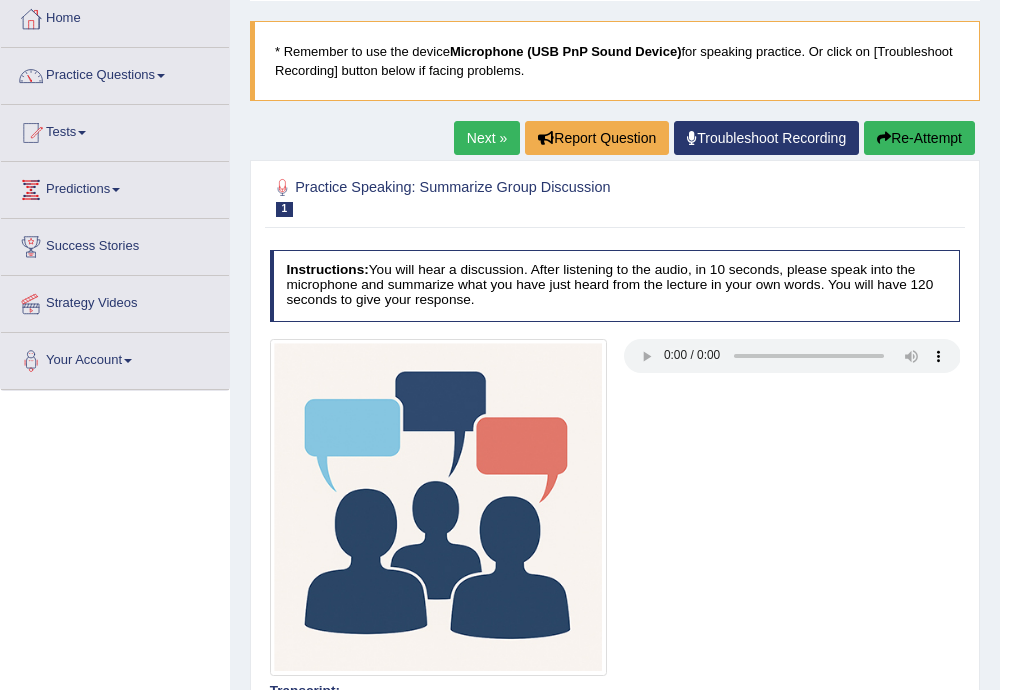 scroll, scrollTop: 0, scrollLeft: 0, axis: both 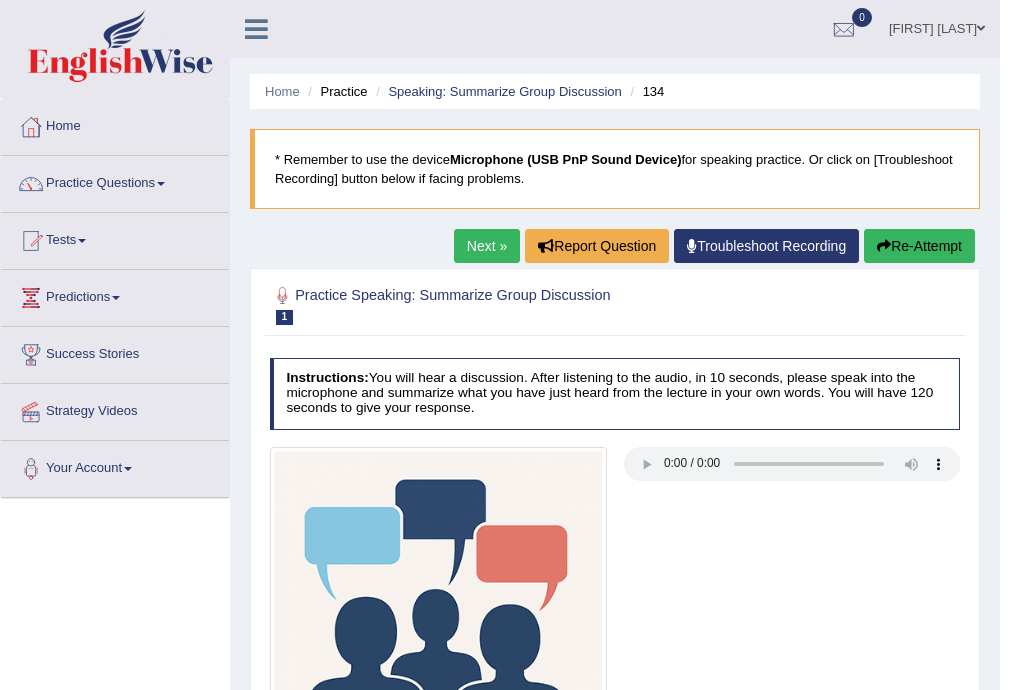 click on "Next »" at bounding box center (487, 246) 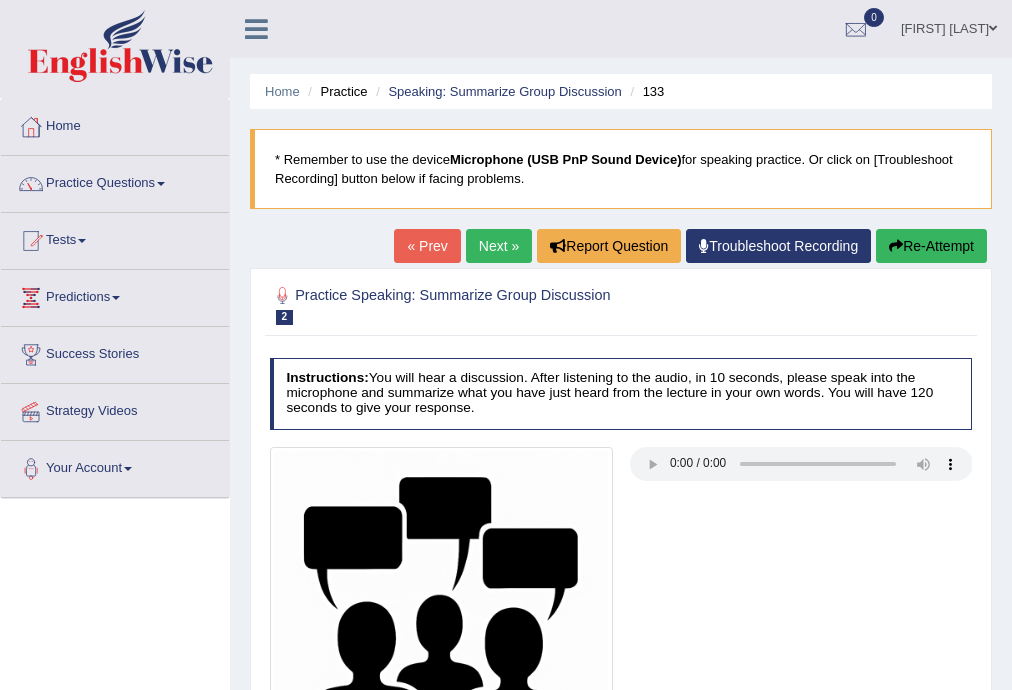 scroll, scrollTop: 0, scrollLeft: 0, axis: both 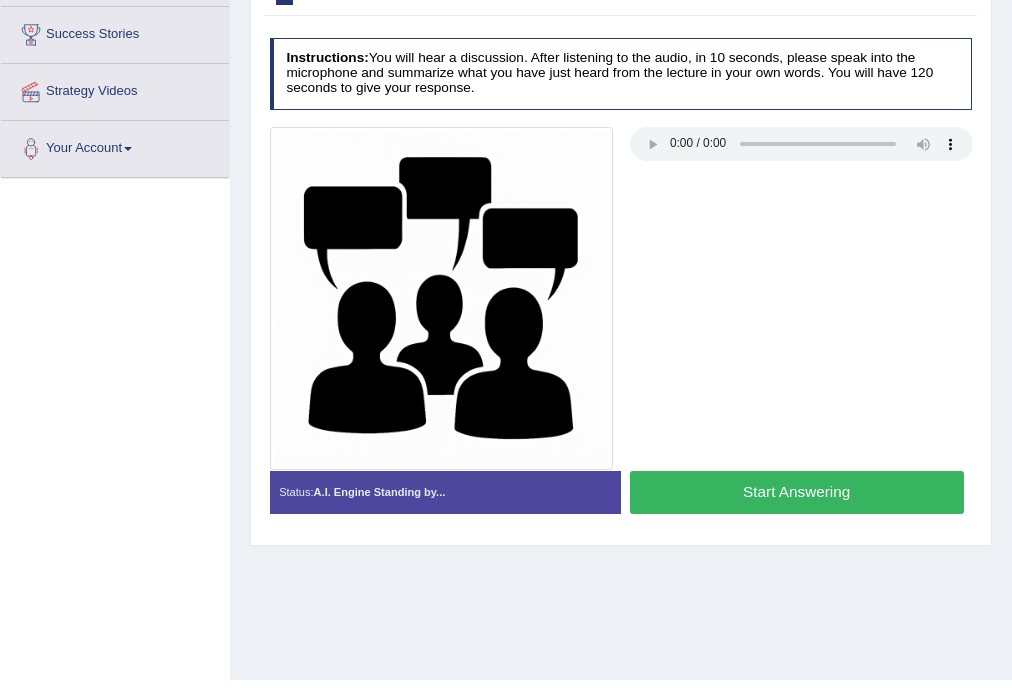 click on "Home
Practice
Speaking: Summarize Group Discussion
133
* Remember to use the device  Microphone (USB PnP Sound Device)  for speaking practice. Or click on [Troubleshoot Recording] button below if facing problems.
« Prev Next »  Report Question  Troubleshoot Recording  Re-Attempt
Practice Speaking: Summarize Group Discussion
2
133
Instructions:  You will hear a discussion. After listening to the audio, in 10 seconds, please speak into the microphone and summarize what you have just heard from the lecture in your own words. You will have 120 seconds to give your response.
Transcript: Recorded Answer: Created with Highcharts 7.1.2 Too low Too high Time Pitch meter: 0 25 50 75 100 Created with Highcharts 7.1.2 Great Too slow Too fast Time Speech pace meter: 0 10 20 30 40 Spoken Keywords: Voice Analysis: . Status:" at bounding box center [621, 180] 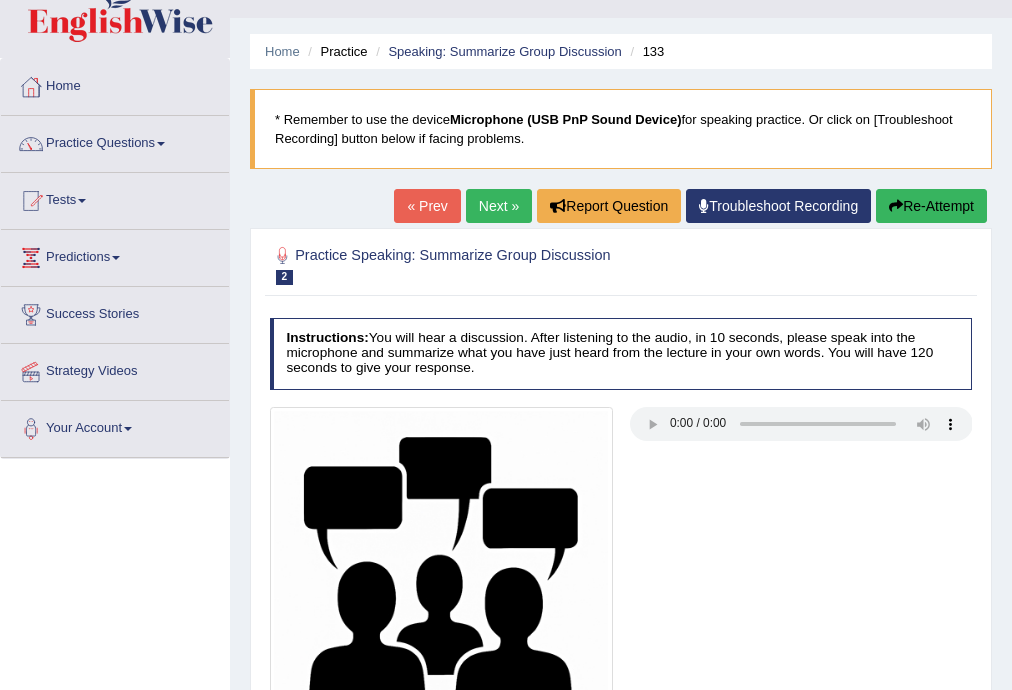 scroll, scrollTop: 253, scrollLeft: 0, axis: vertical 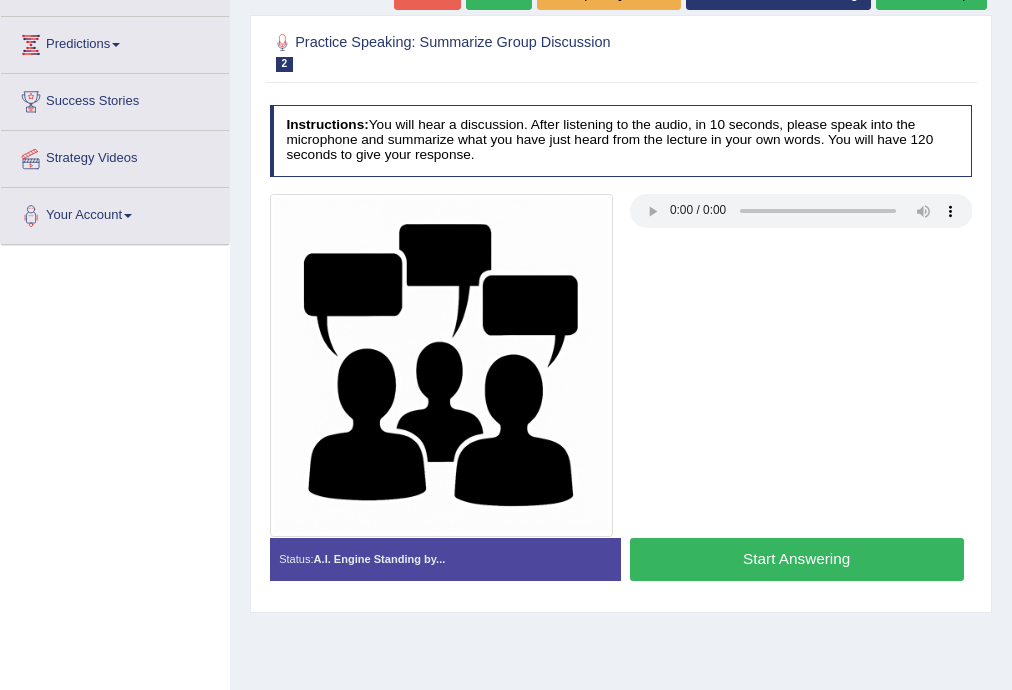 click on "Start Answering" at bounding box center (797, 559) 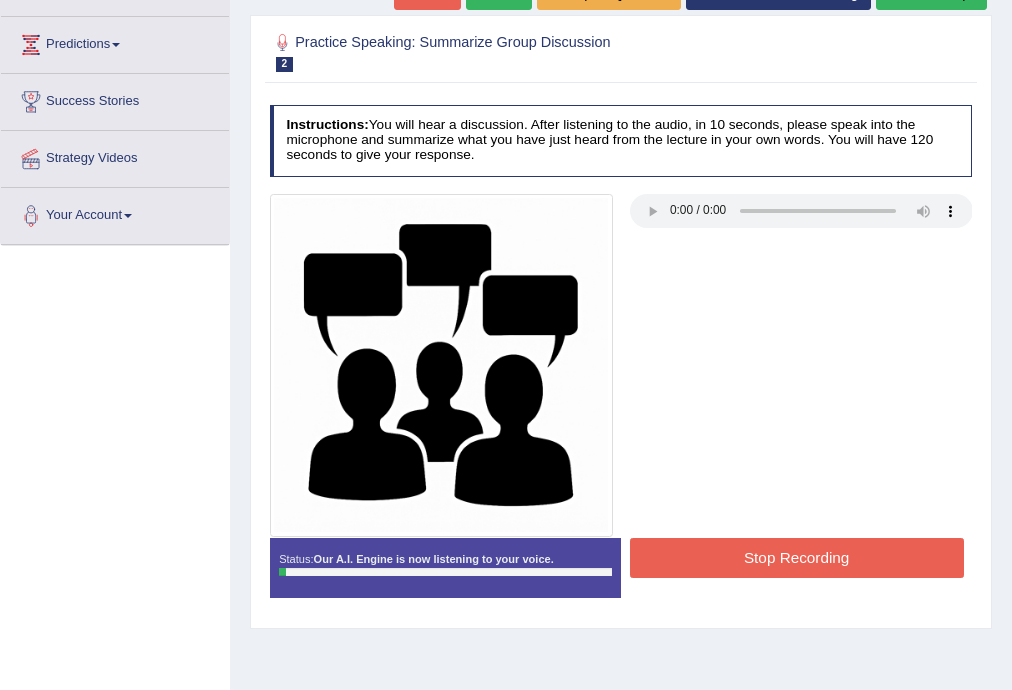 scroll, scrollTop: 146, scrollLeft: 0, axis: vertical 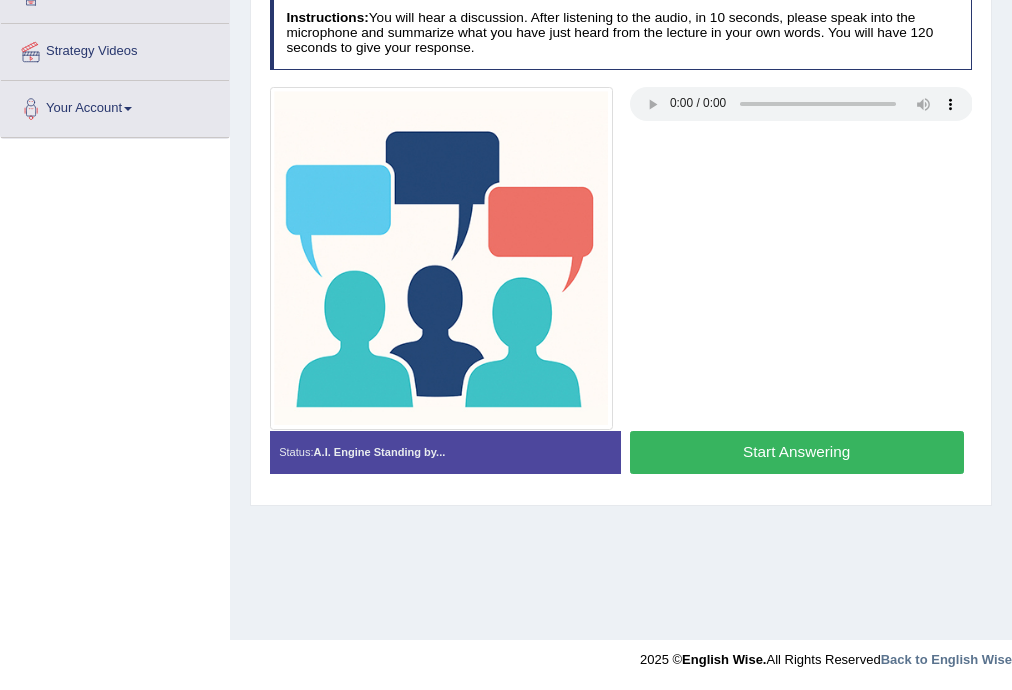 click on "Start Answering" at bounding box center [797, 452] 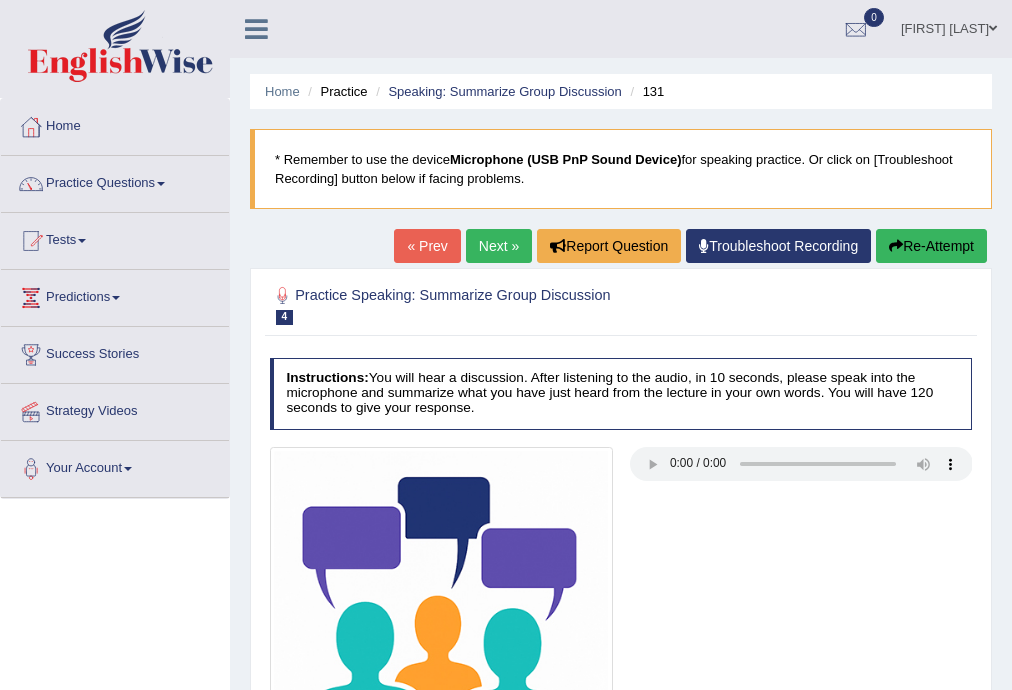 scroll, scrollTop: 360, scrollLeft: 0, axis: vertical 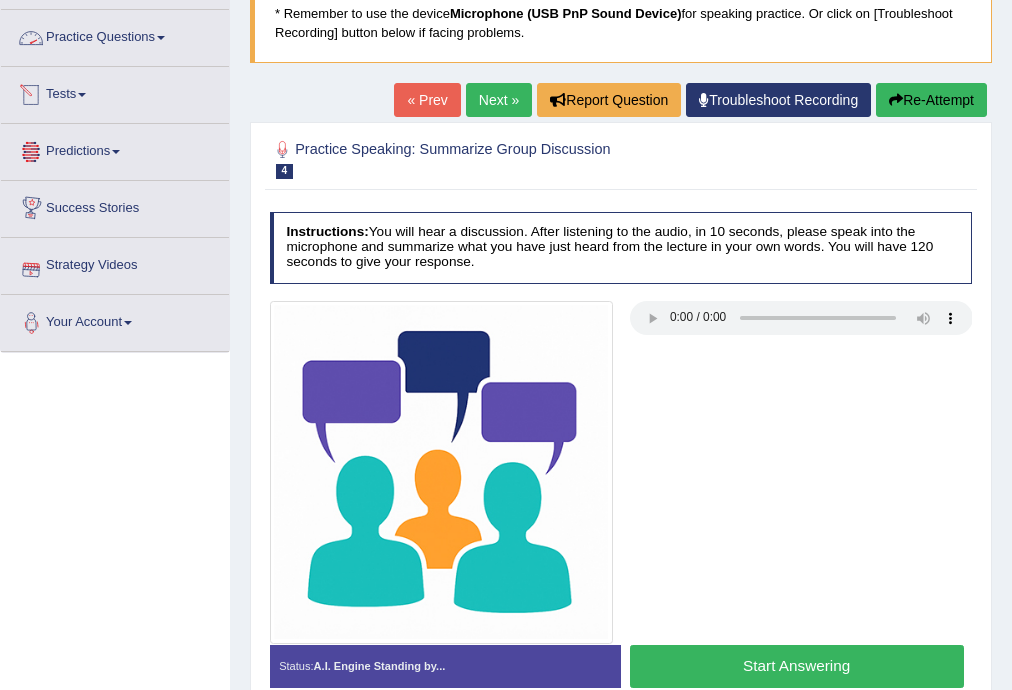 click on "Tests" at bounding box center [115, 92] 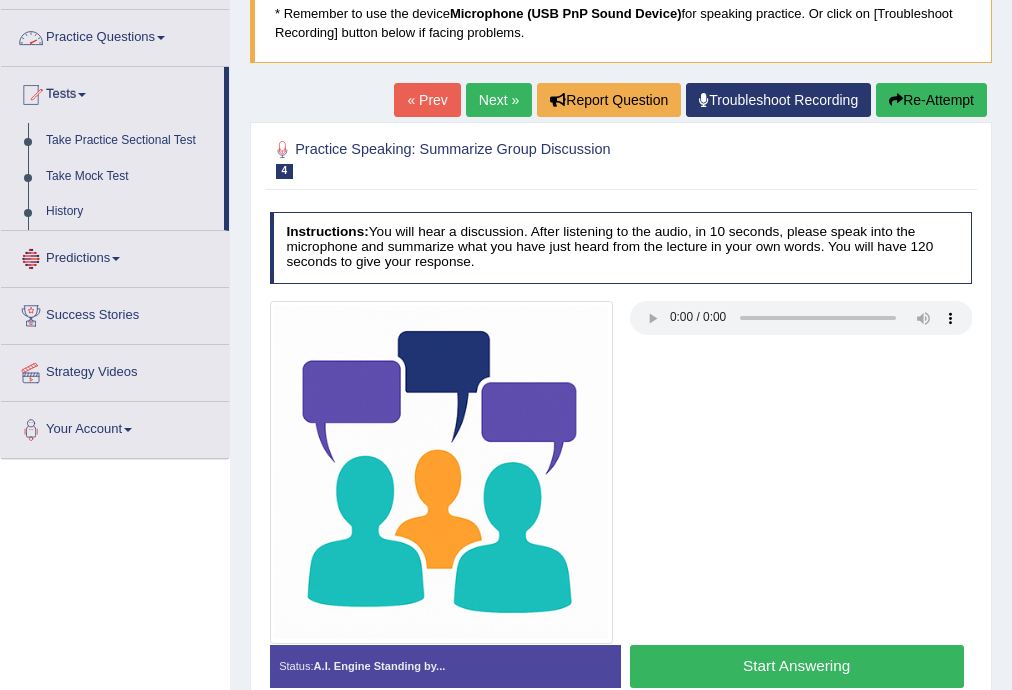click at bounding box center [161, 38] 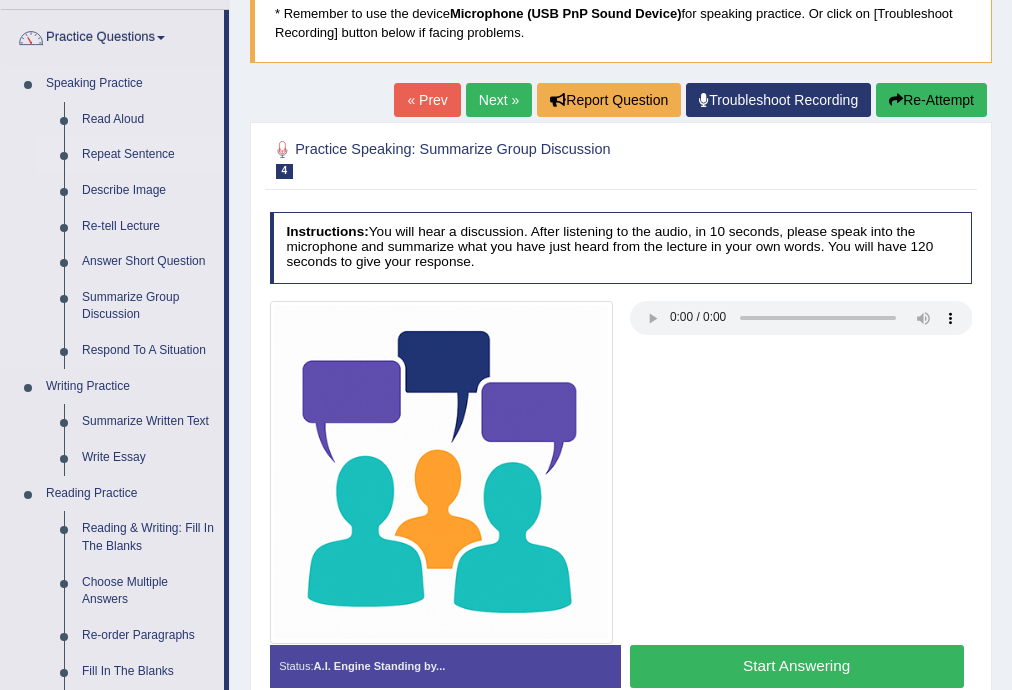 click on "Repeat Sentence" at bounding box center [148, 155] 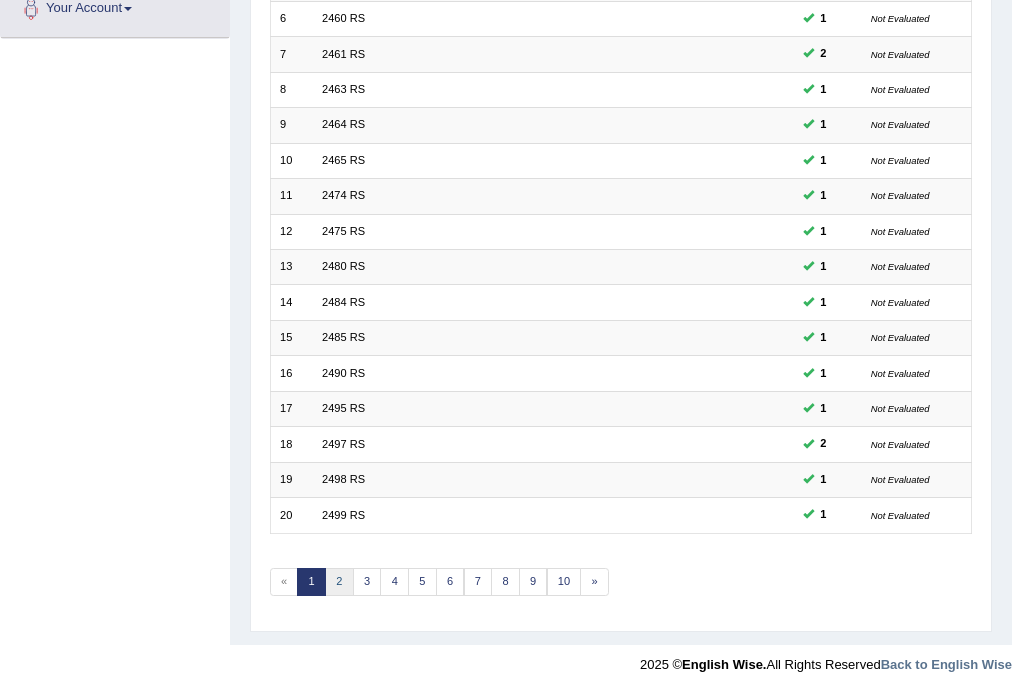scroll, scrollTop: 460, scrollLeft: 0, axis: vertical 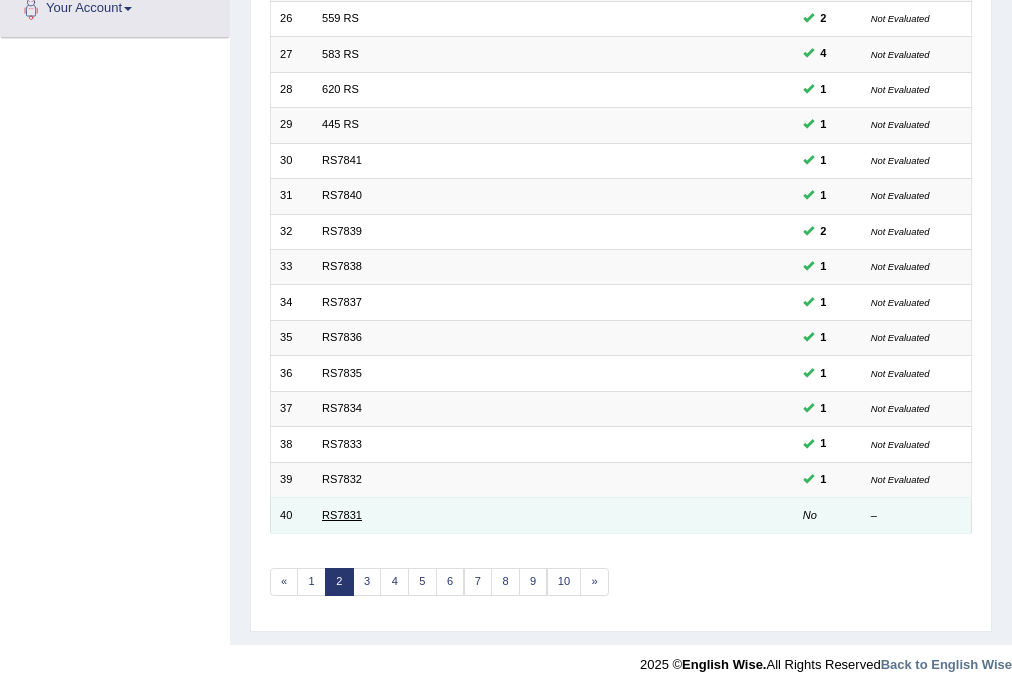 click on "RS7831" at bounding box center (342, 515) 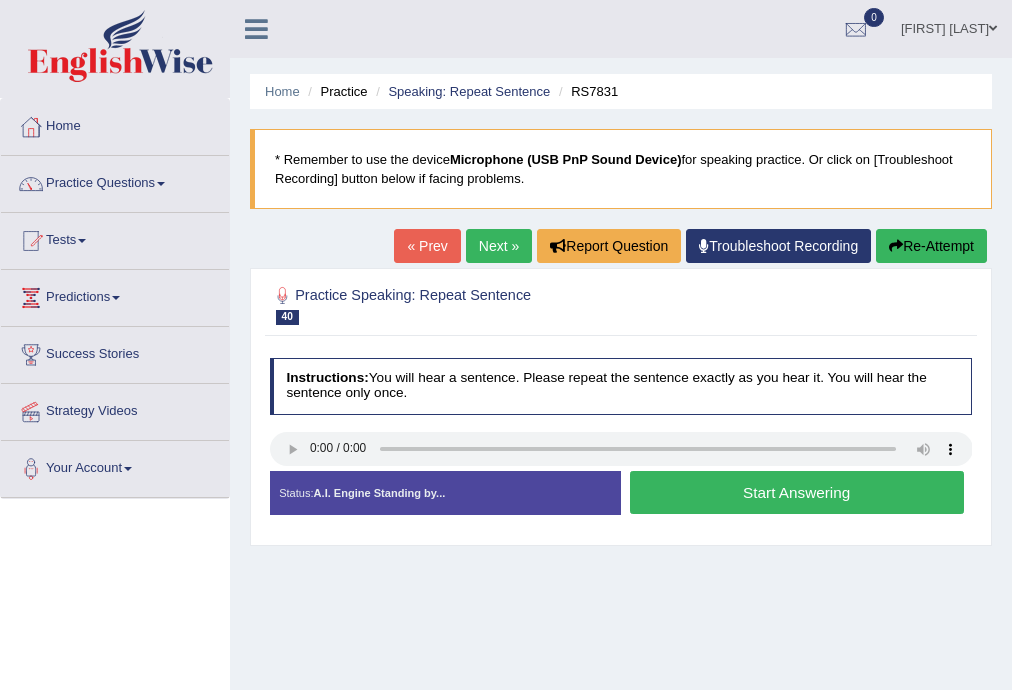 scroll, scrollTop: 0, scrollLeft: 0, axis: both 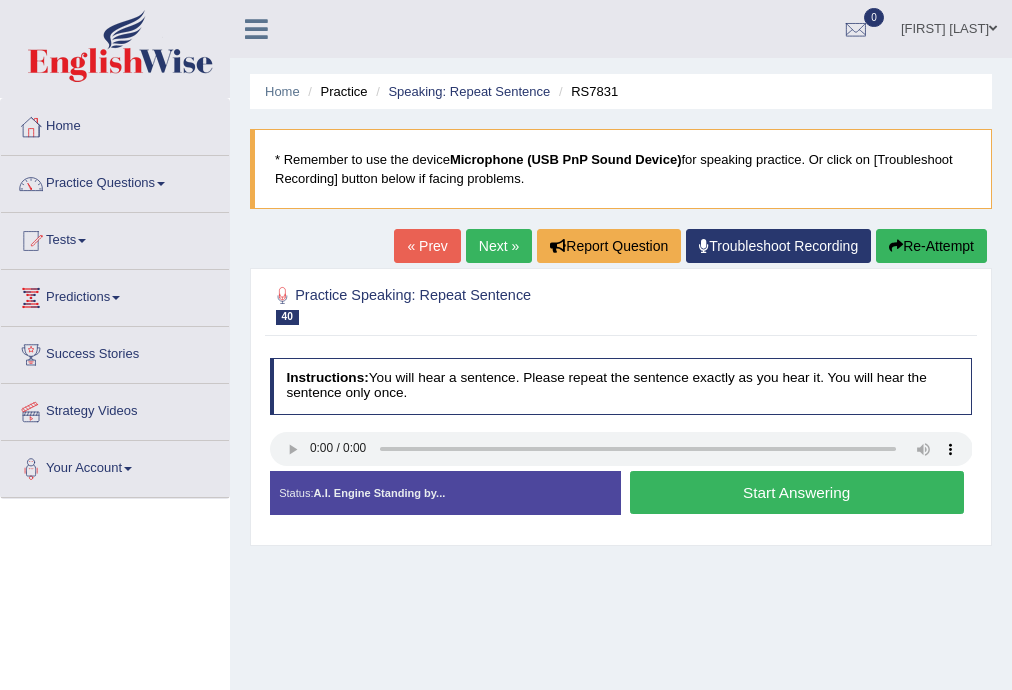 click on "Start Answering" at bounding box center (797, 492) 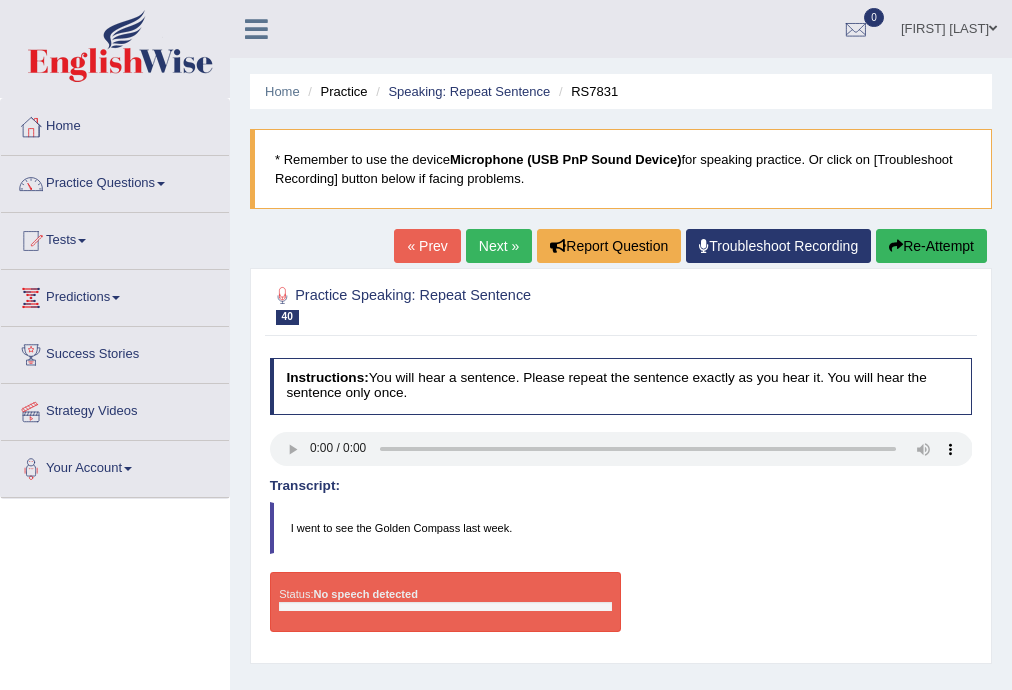 click on "Troubleshoot Recording" at bounding box center [778, 246] 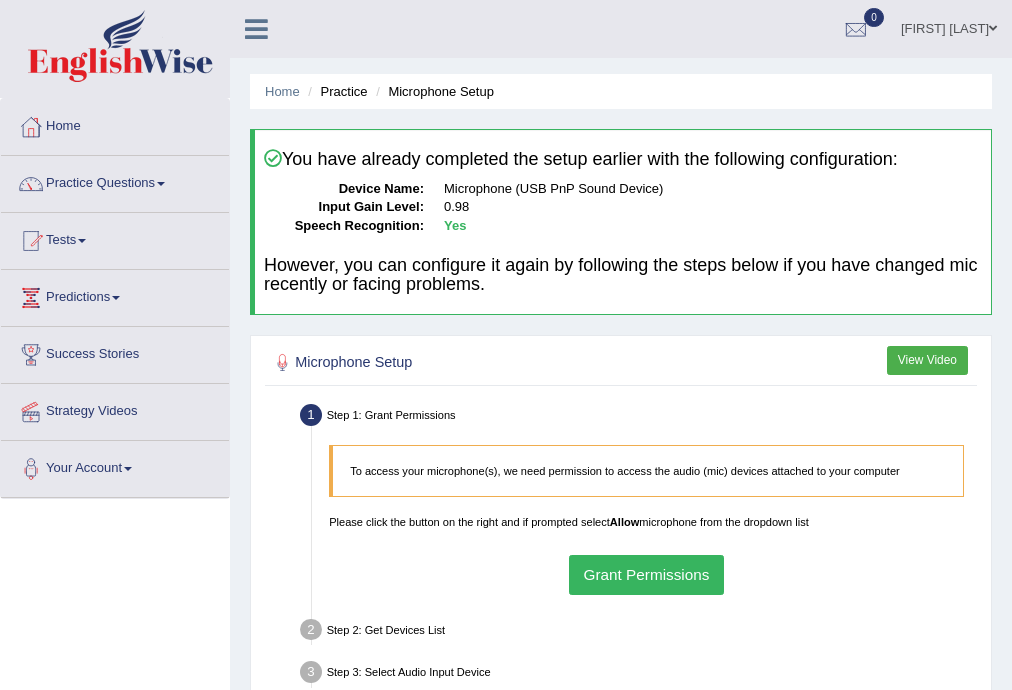 scroll, scrollTop: 0, scrollLeft: 0, axis: both 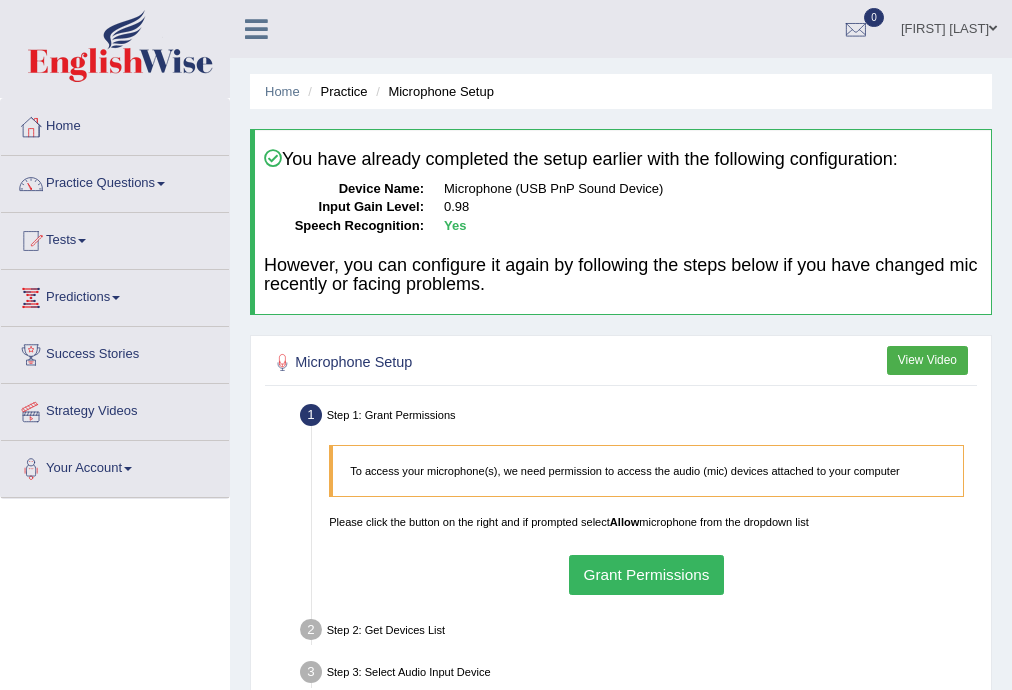 click on "Grant Permissions" at bounding box center (646, 574) 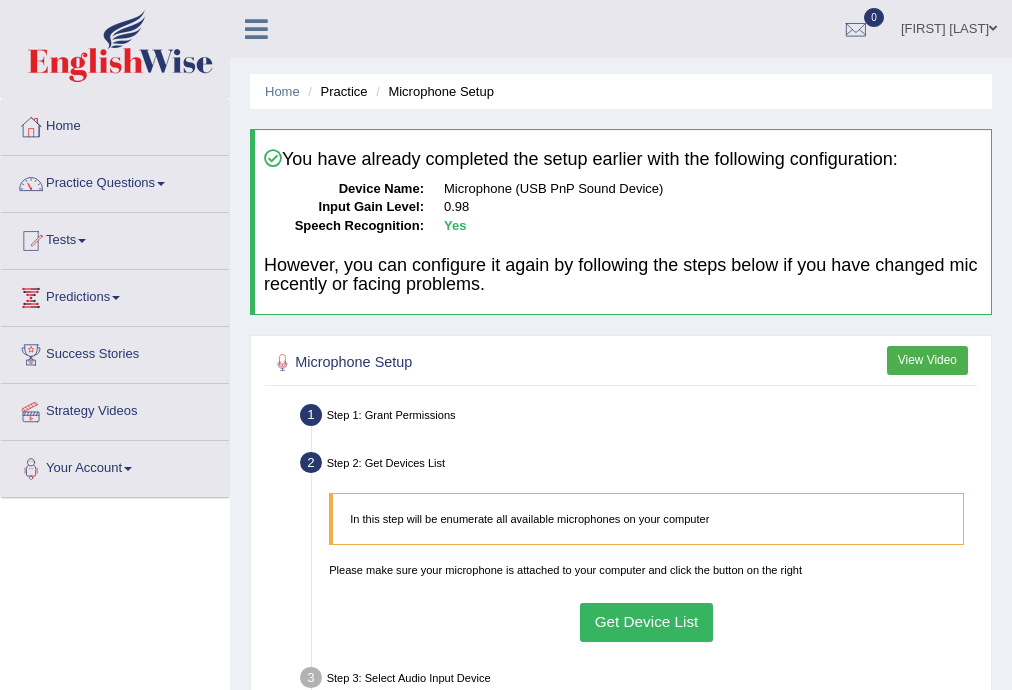 click on "Get Device List" at bounding box center [646, 622] 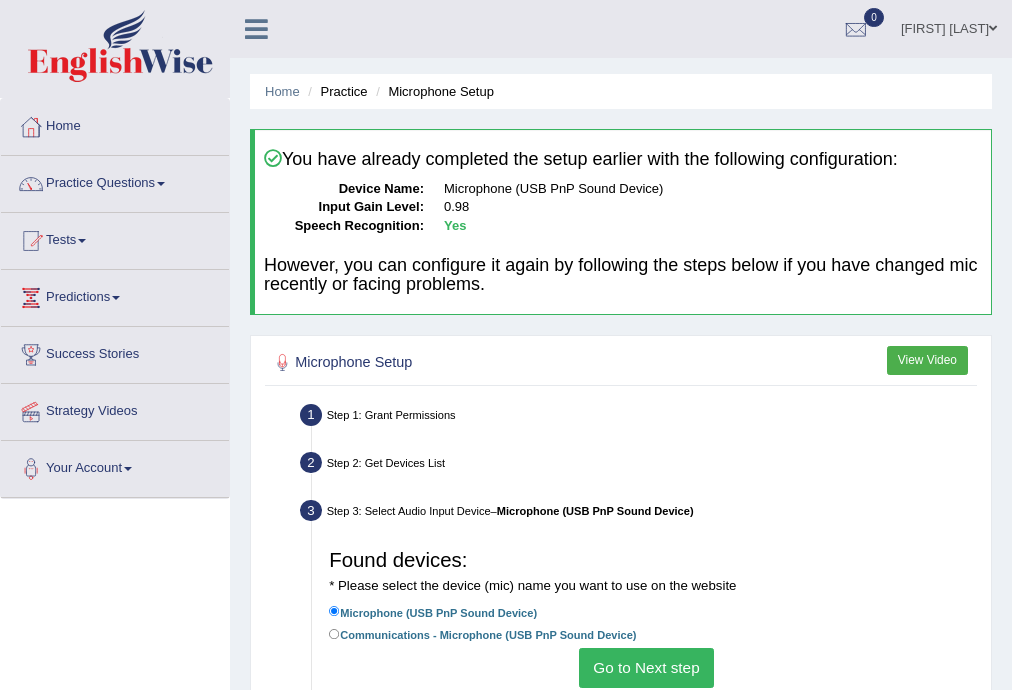 click on "Go to Next step" at bounding box center (646, 667) 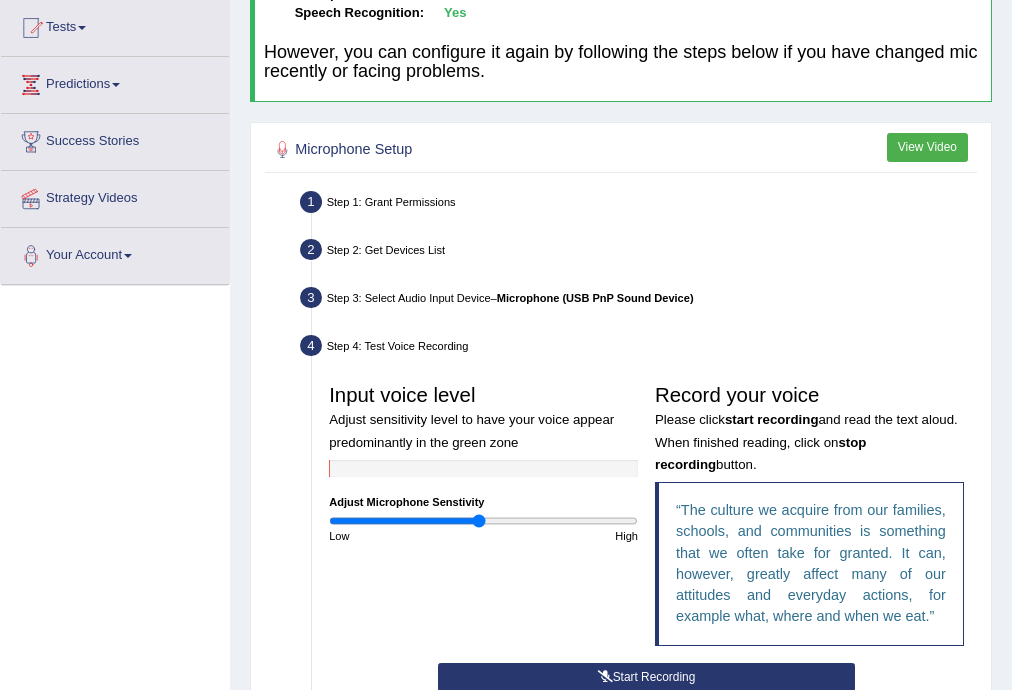 scroll, scrollTop: 320, scrollLeft: 0, axis: vertical 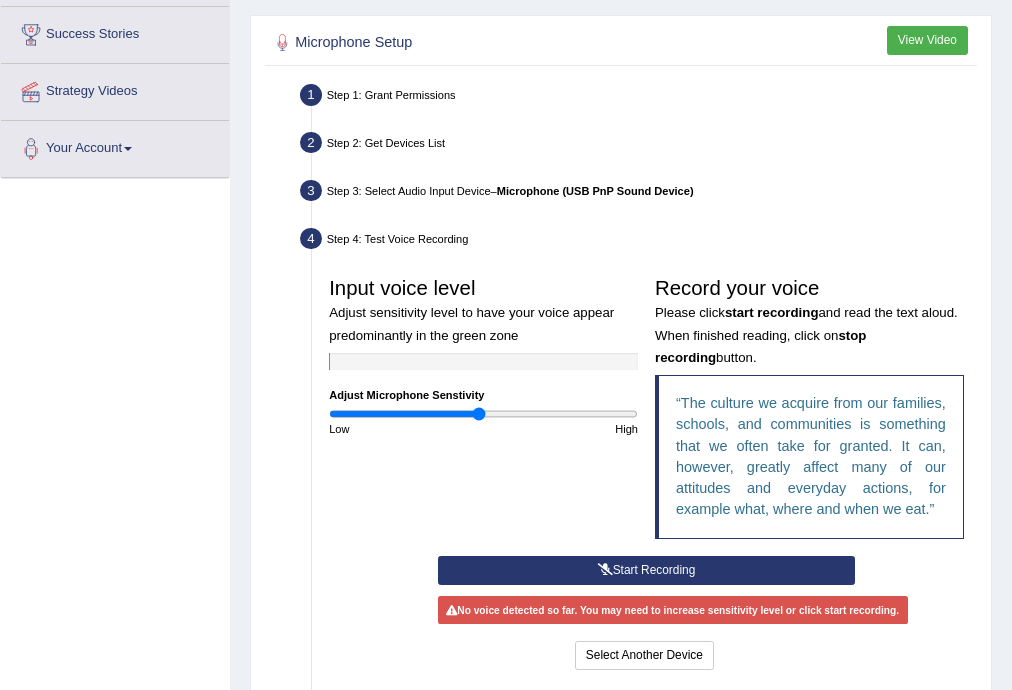 click on "Start Recording" at bounding box center (646, 570) 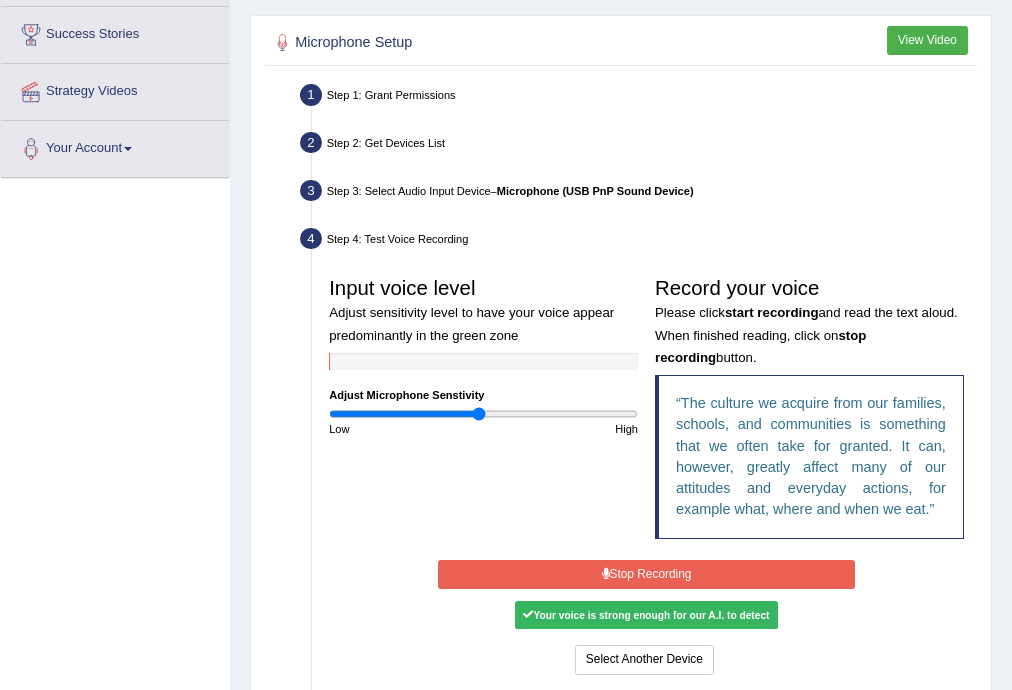 click on "Stop Recording" at bounding box center [646, 574] 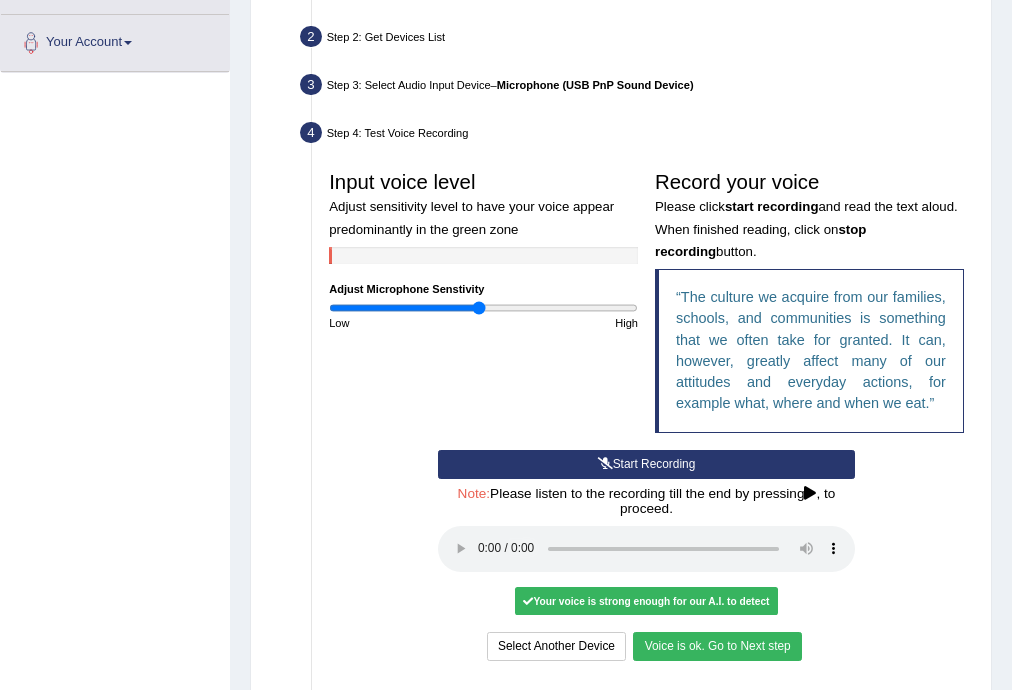 scroll, scrollTop: 533, scrollLeft: 0, axis: vertical 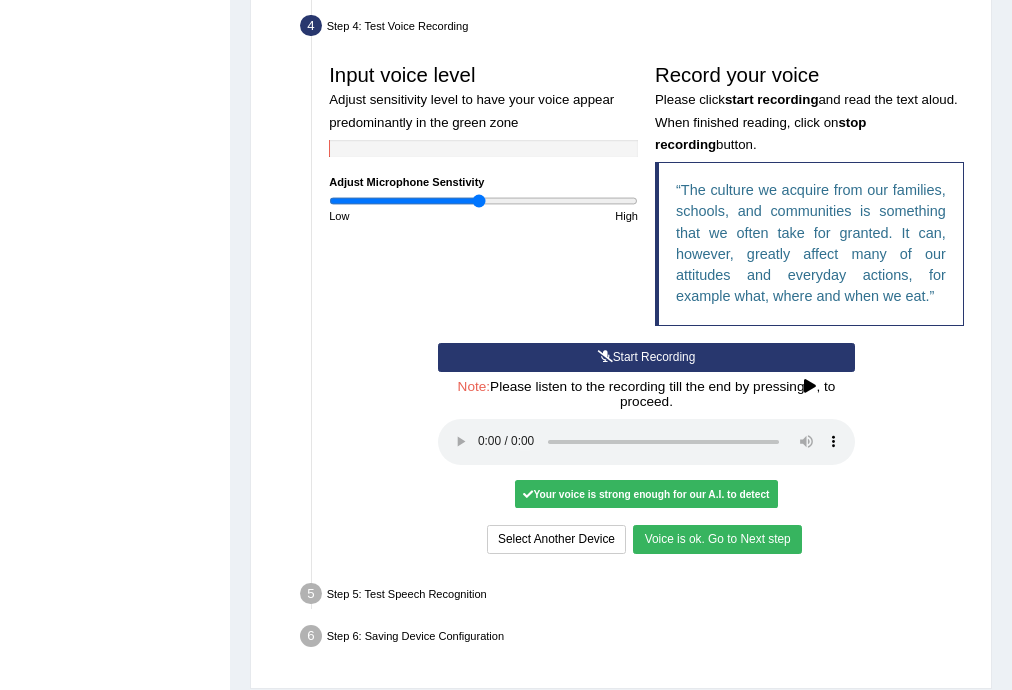 click on "Voice is ok. Go to Next step" at bounding box center [717, 539] 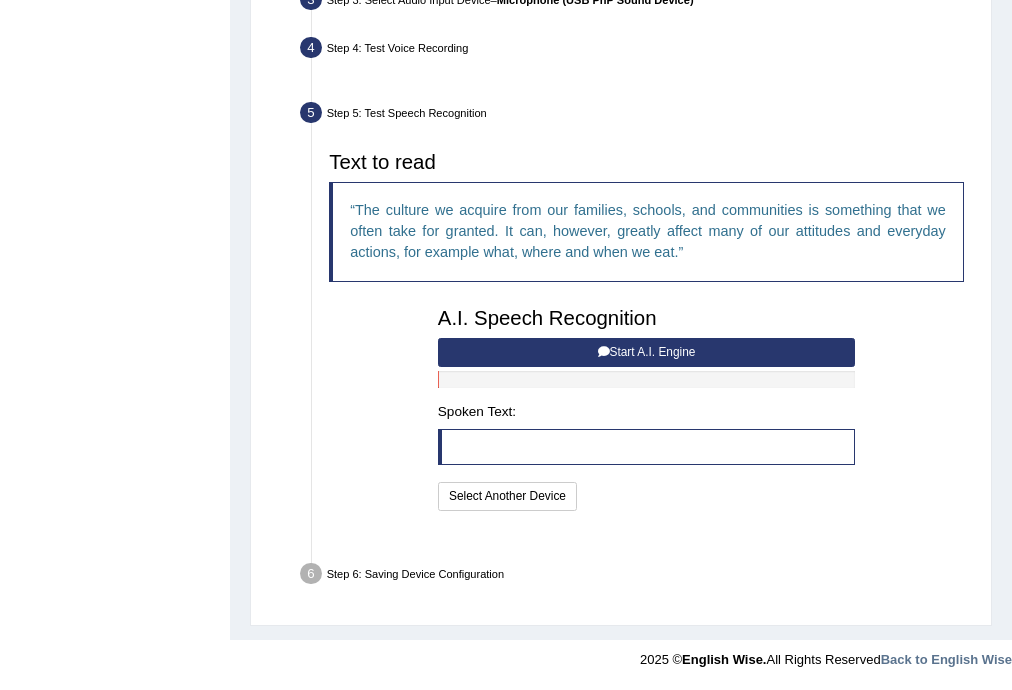 scroll, scrollTop: 468, scrollLeft: 0, axis: vertical 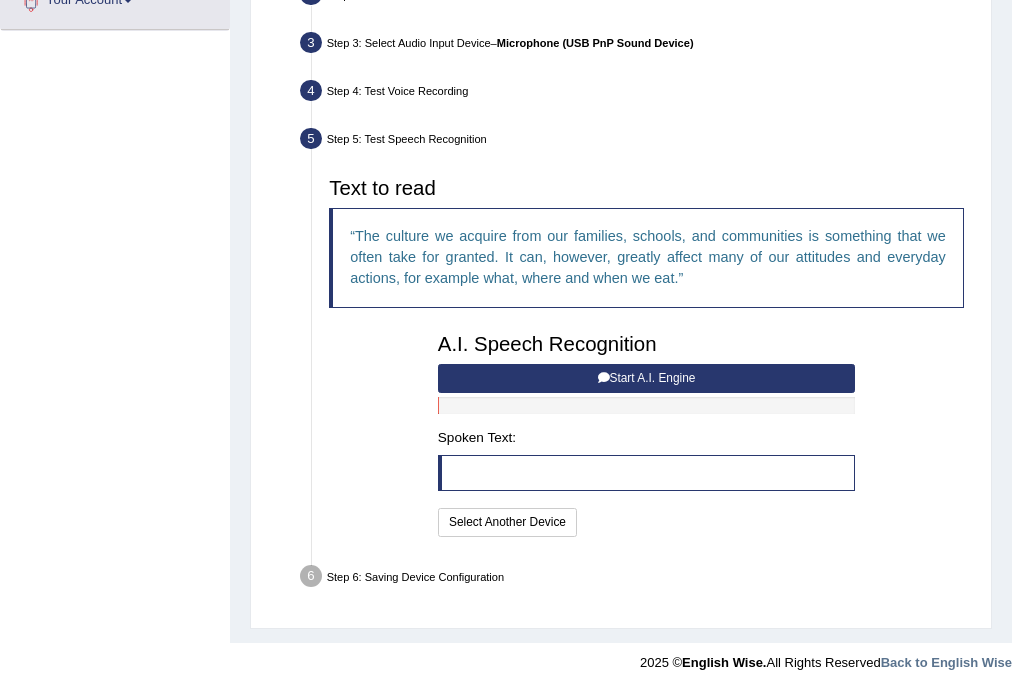 click at bounding box center (604, 378) 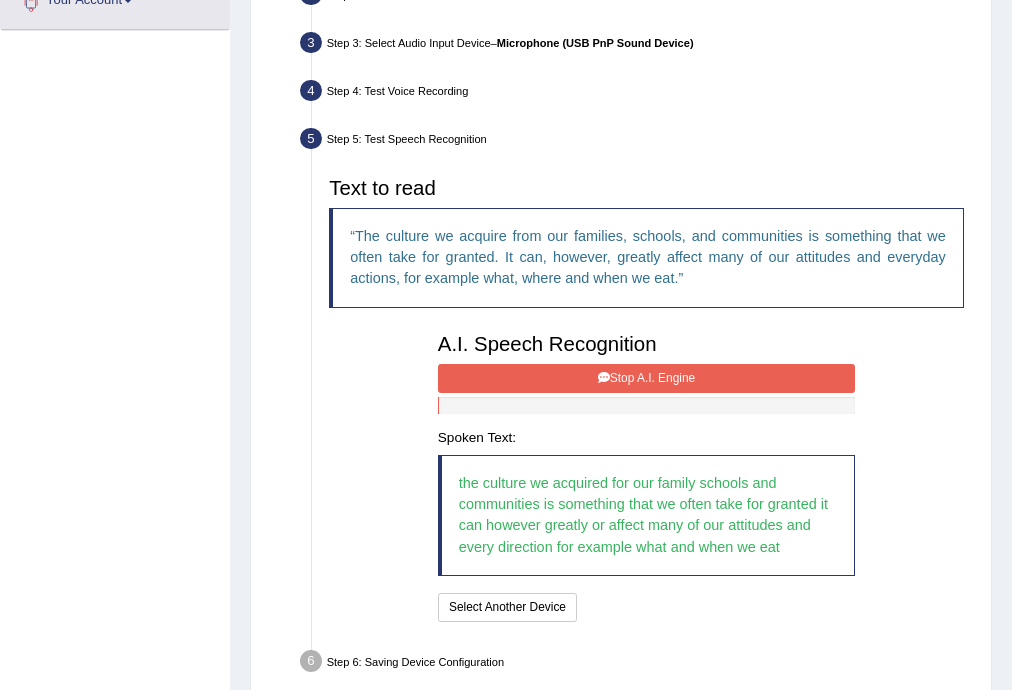 click on "Stop A.I. Engine" at bounding box center (646, 378) 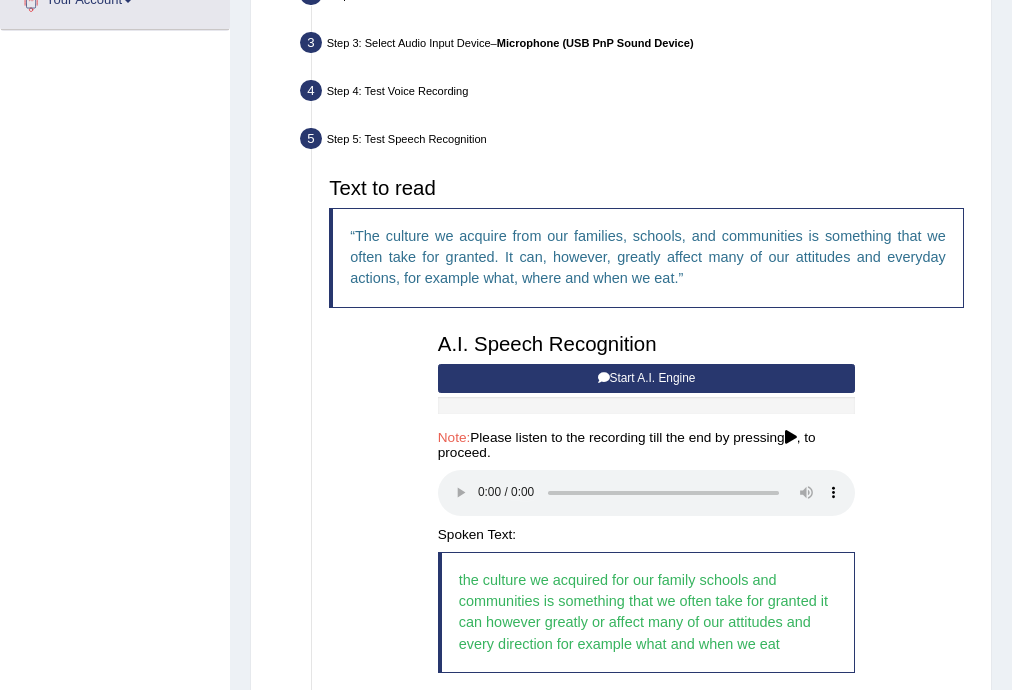 scroll, scrollTop: 651, scrollLeft: 0, axis: vertical 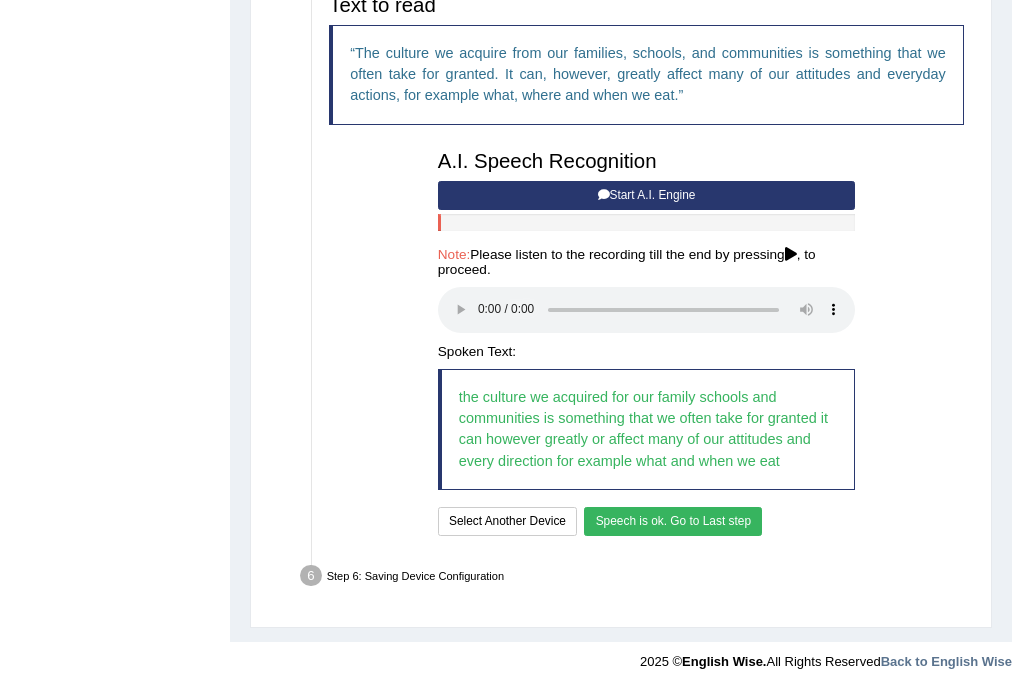 click on "Speech is ok. Go to Last step" at bounding box center [673, 521] 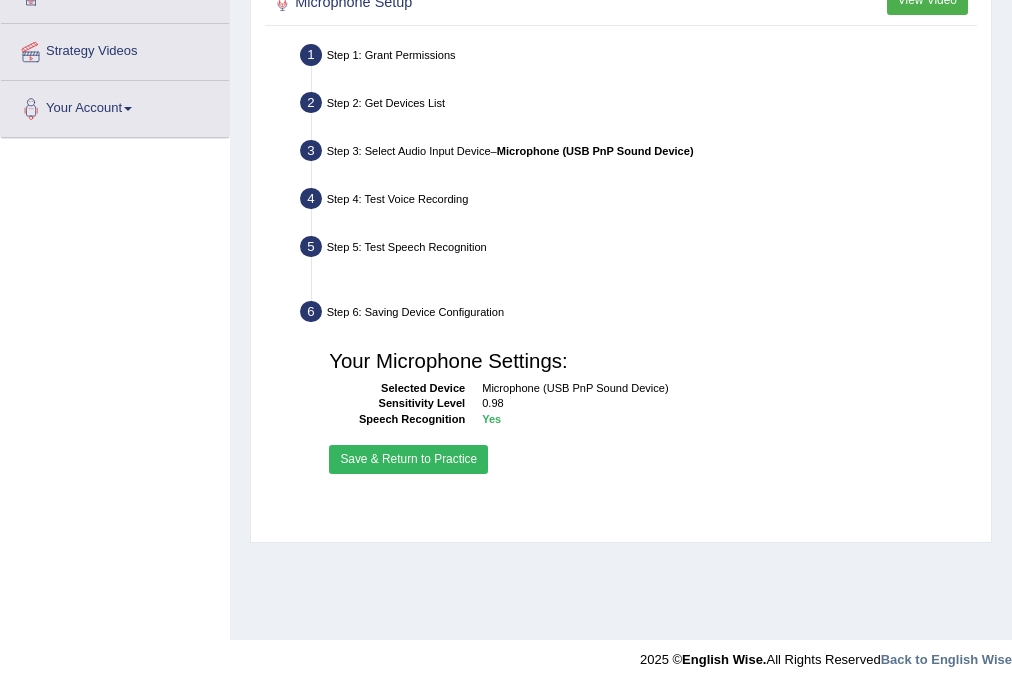 scroll, scrollTop: 360, scrollLeft: 0, axis: vertical 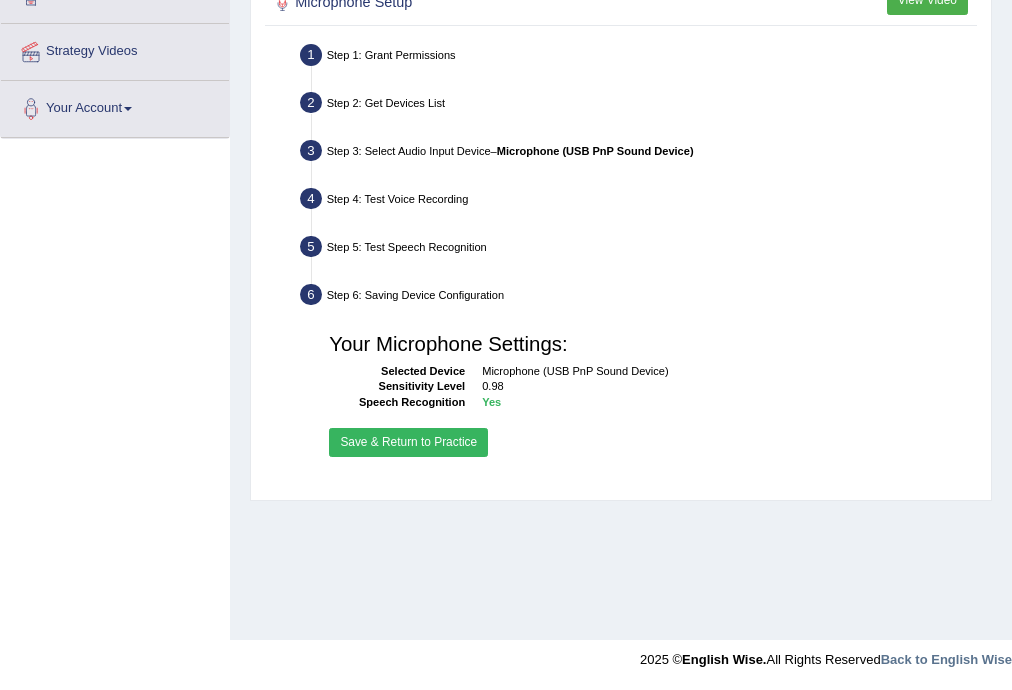 click on "Save & Return to Practice" at bounding box center (408, 442) 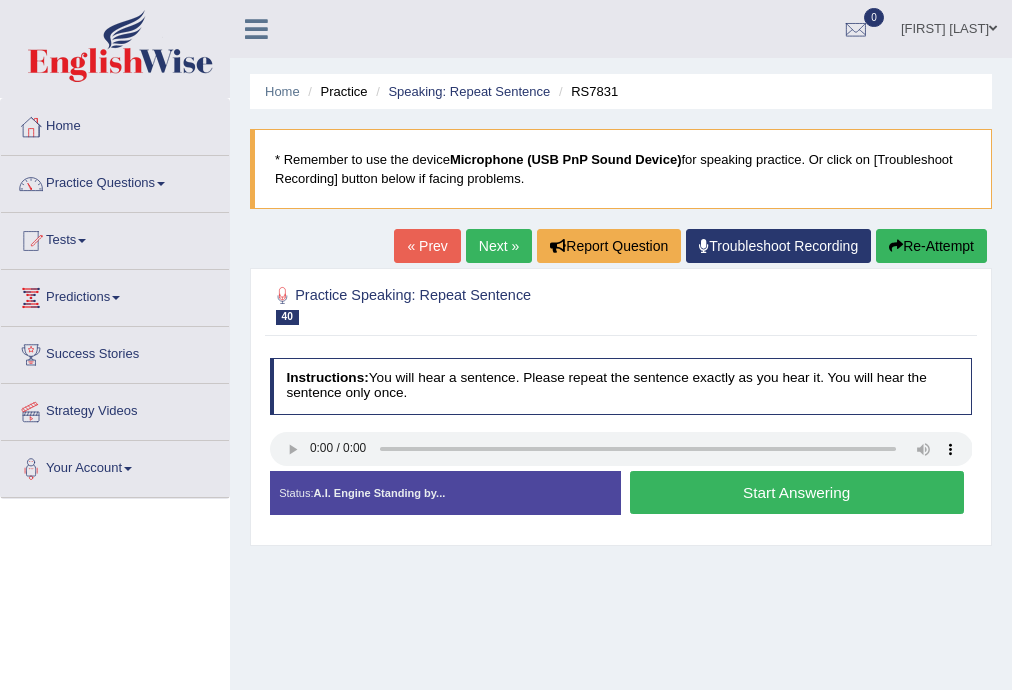 scroll, scrollTop: 0, scrollLeft: 0, axis: both 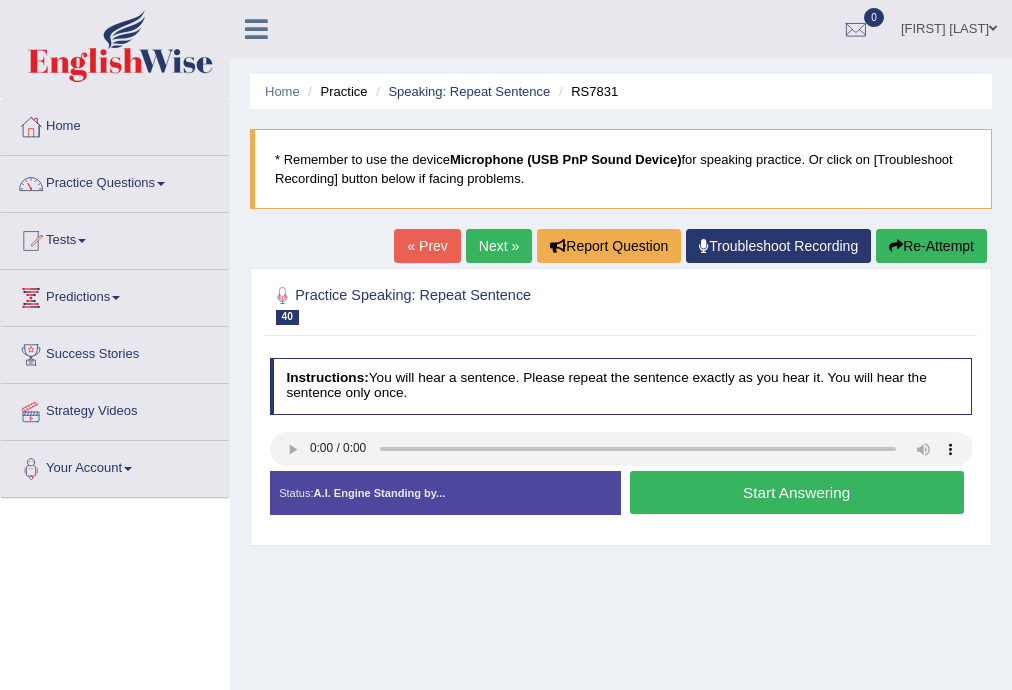 click on "Start Answering" at bounding box center [797, 492] 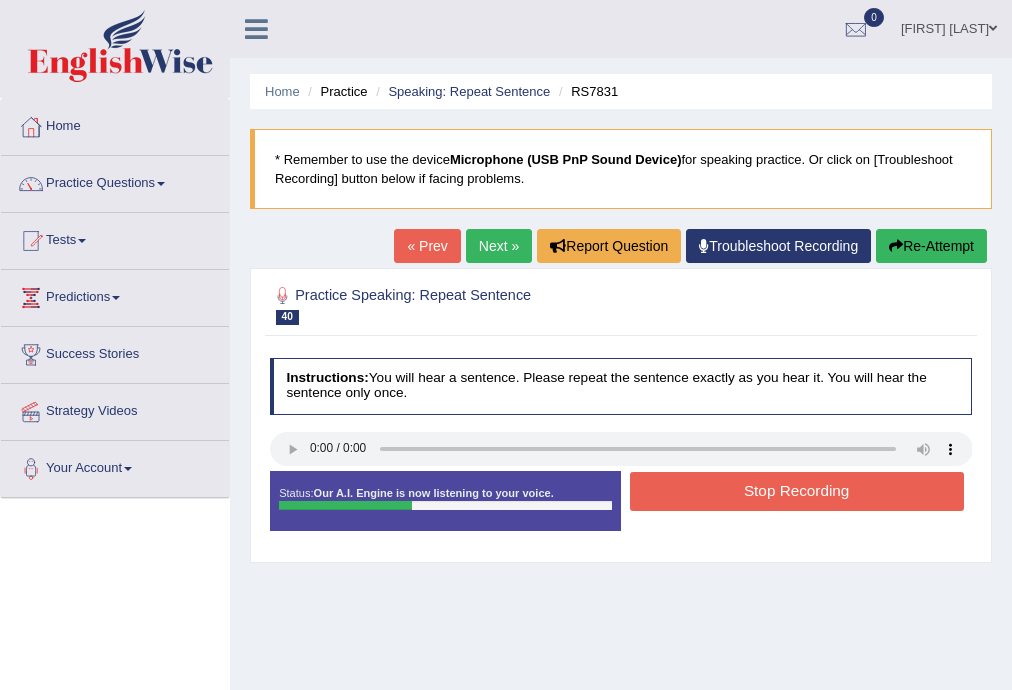 click on "Stop Recording" at bounding box center (797, 491) 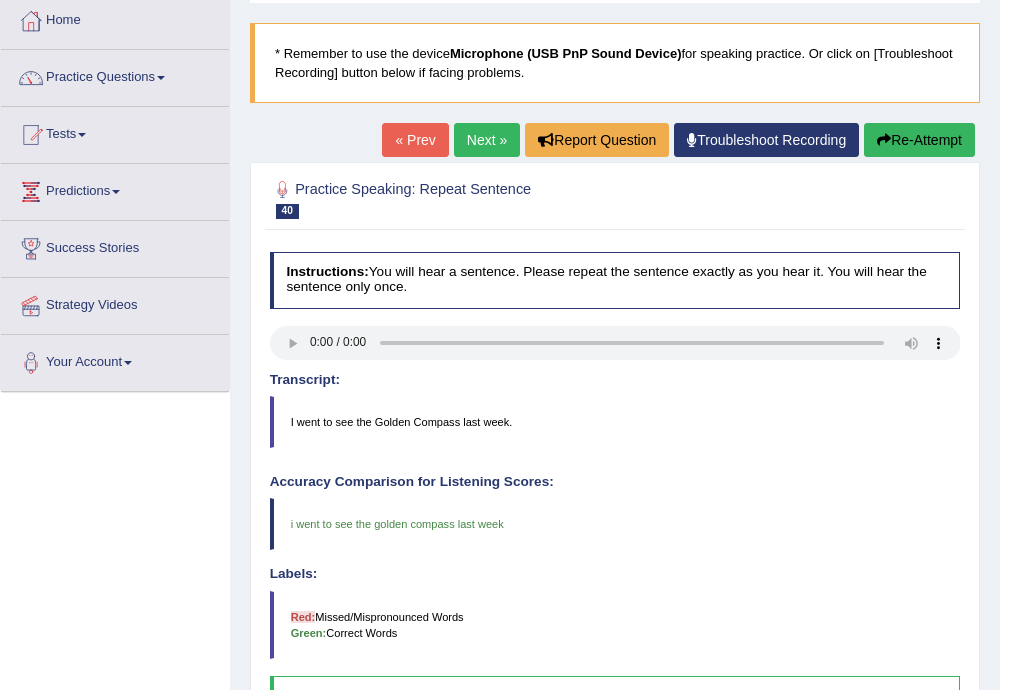 scroll, scrollTop: 0, scrollLeft: 0, axis: both 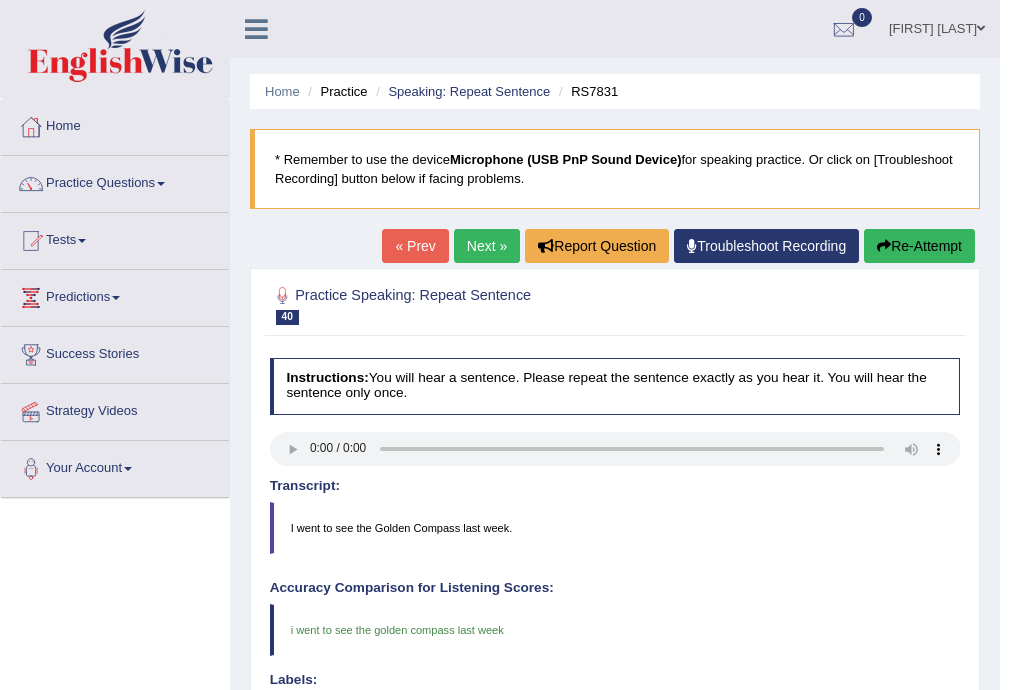 click on "Next »" at bounding box center (487, 246) 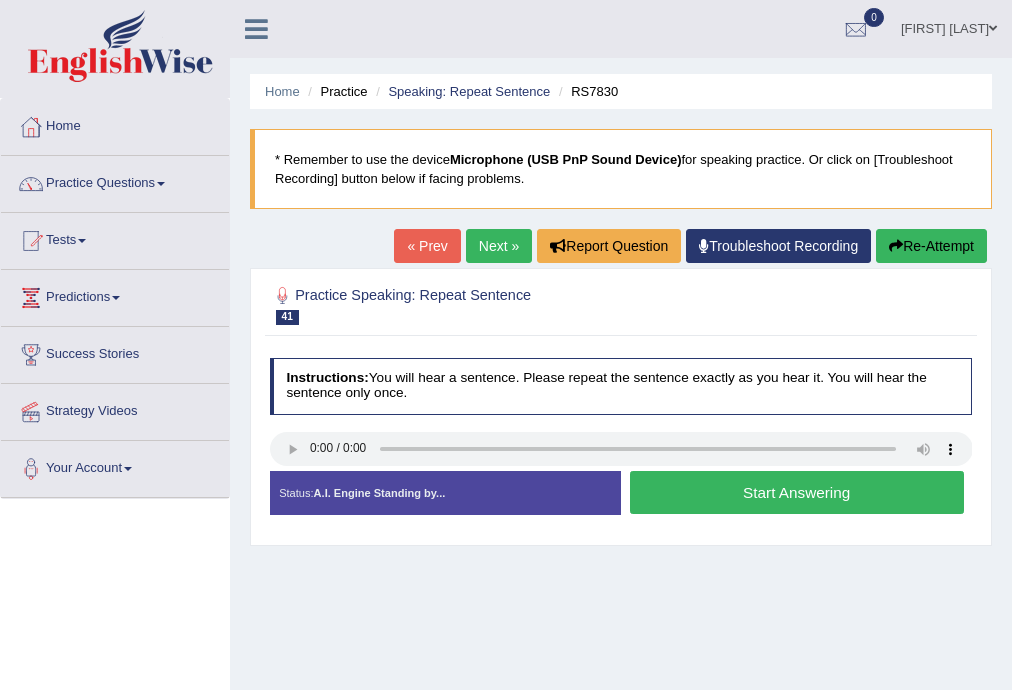 scroll, scrollTop: 0, scrollLeft: 0, axis: both 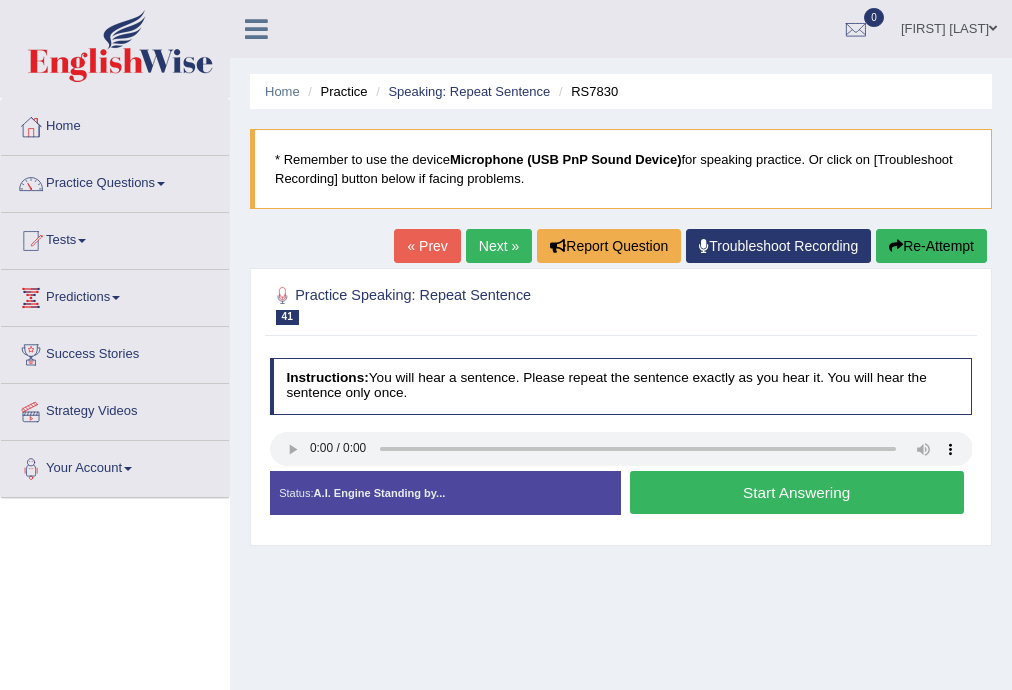 click on "Start Answering" at bounding box center (797, 492) 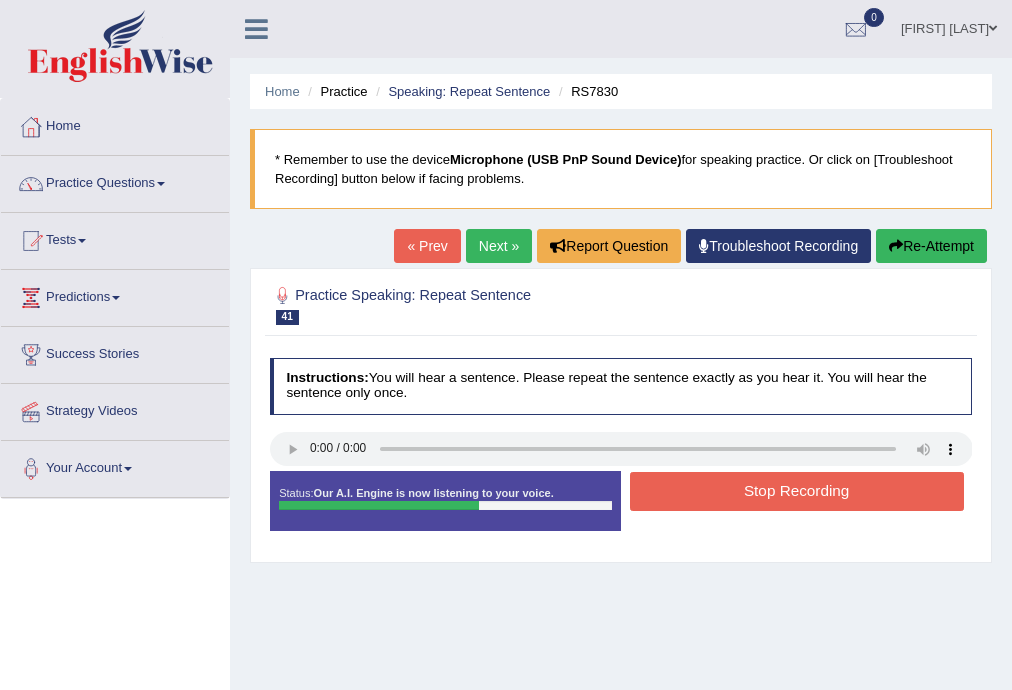 click on "Stop Recording" at bounding box center (797, 491) 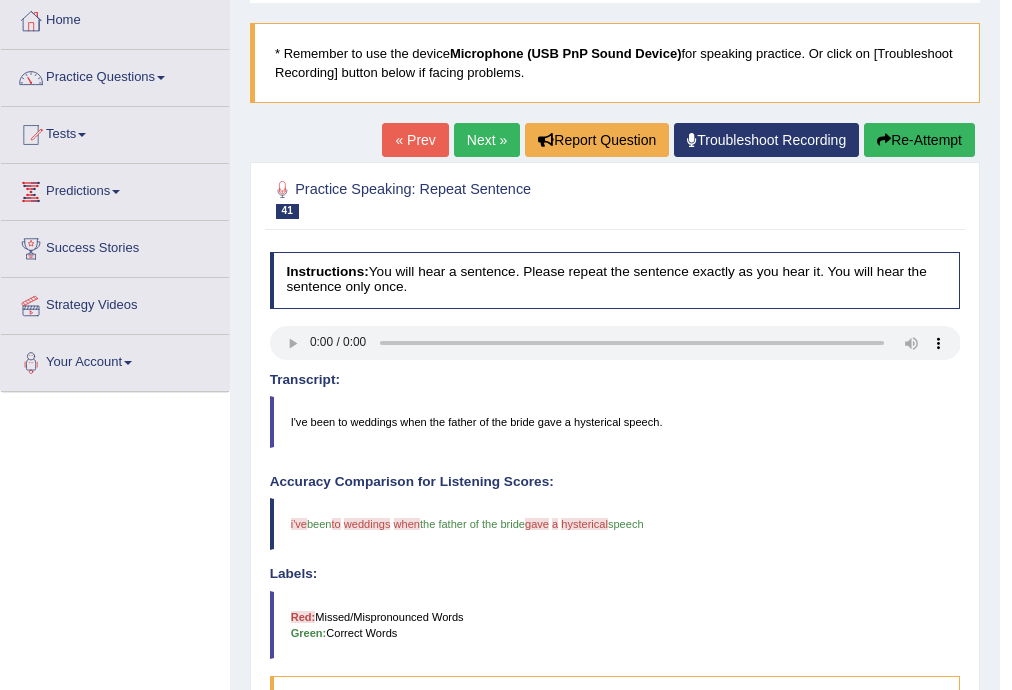 scroll, scrollTop: 0, scrollLeft: 0, axis: both 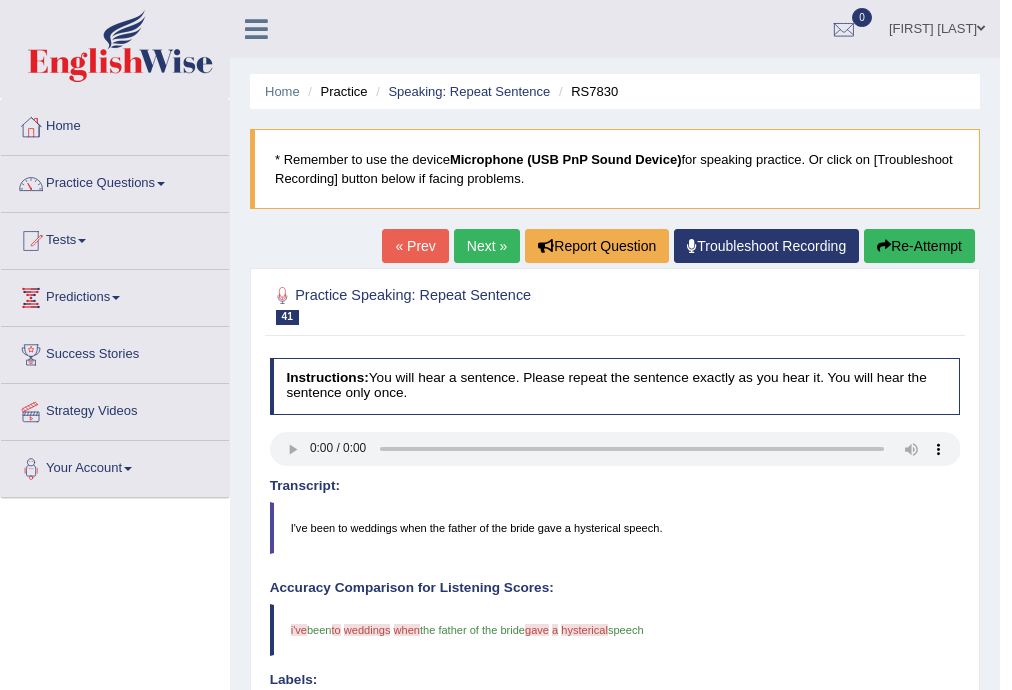 click on "Re-Attempt" at bounding box center [919, 246] 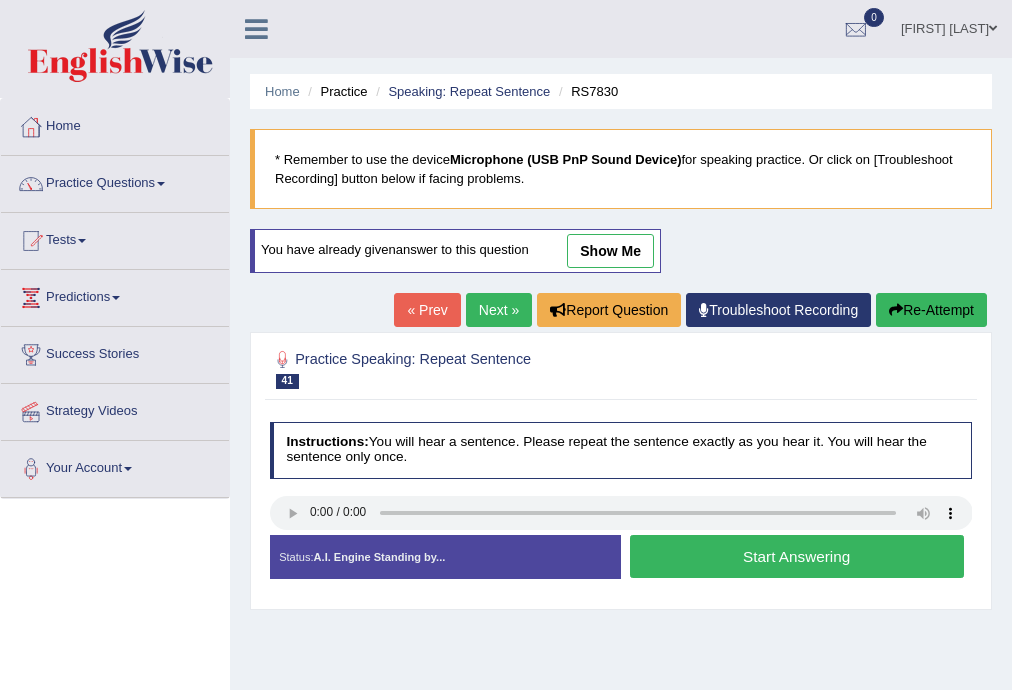 scroll, scrollTop: 0, scrollLeft: 0, axis: both 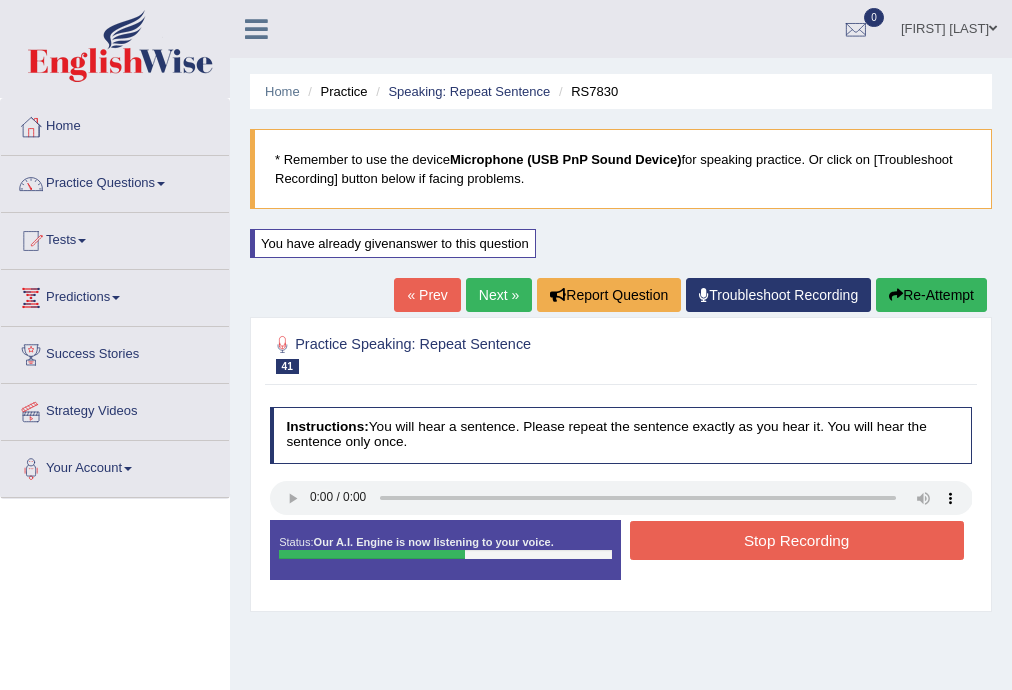 click on "Stop Recording" at bounding box center (797, 540) 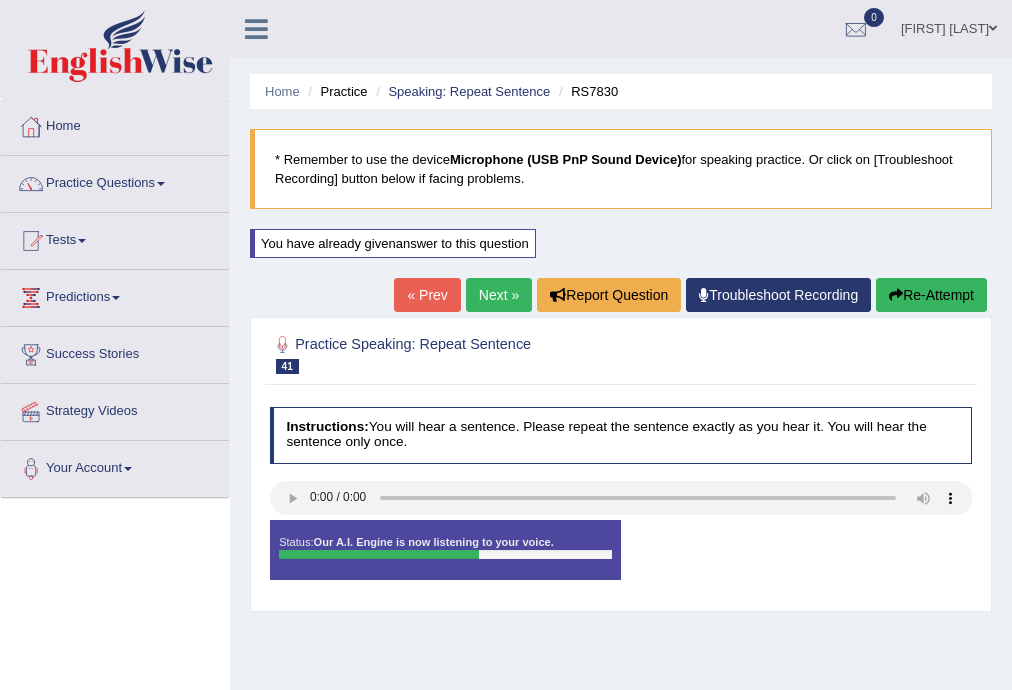 click on "Status:  Our A.I. Engine is now listening to your voice. Start Answering Stop Recording" at bounding box center [621, 558] 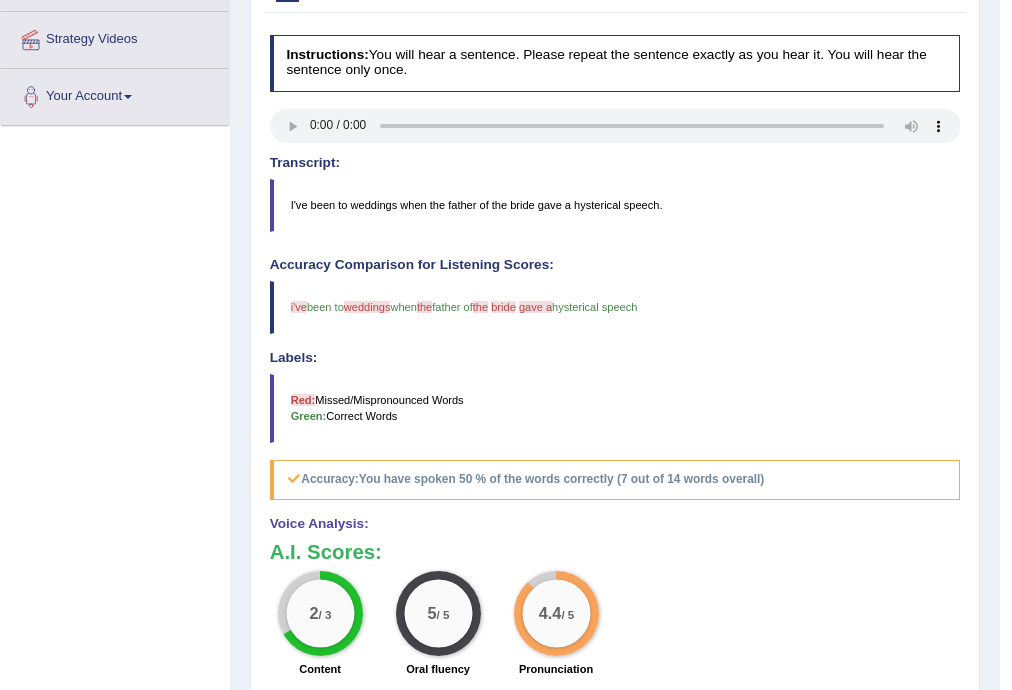 scroll, scrollTop: 0, scrollLeft: 0, axis: both 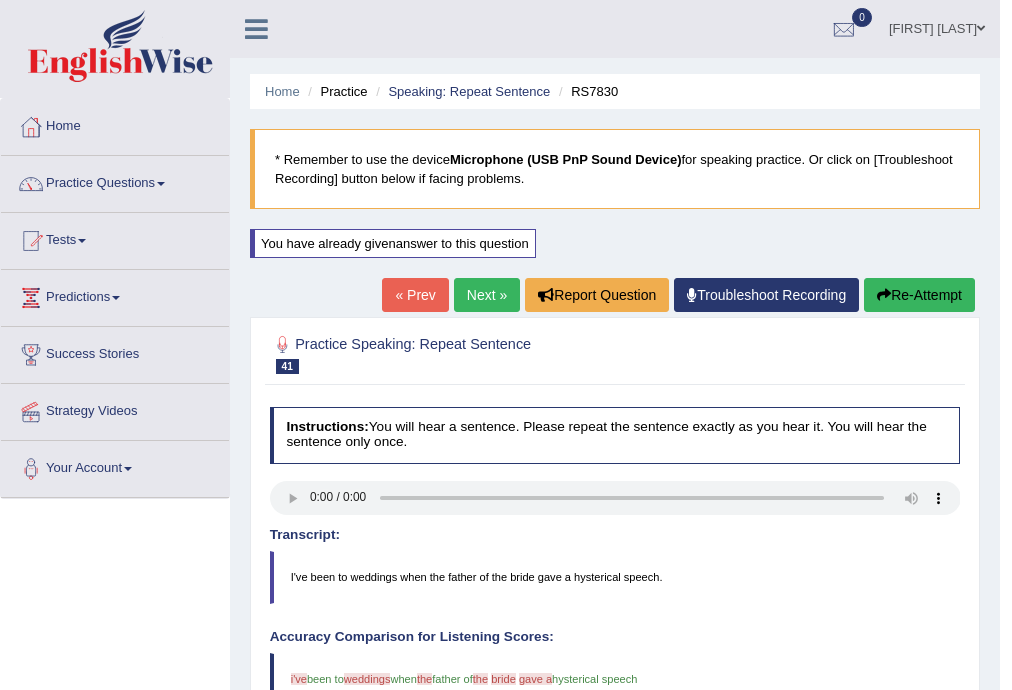 click on "Next »" at bounding box center [487, 295] 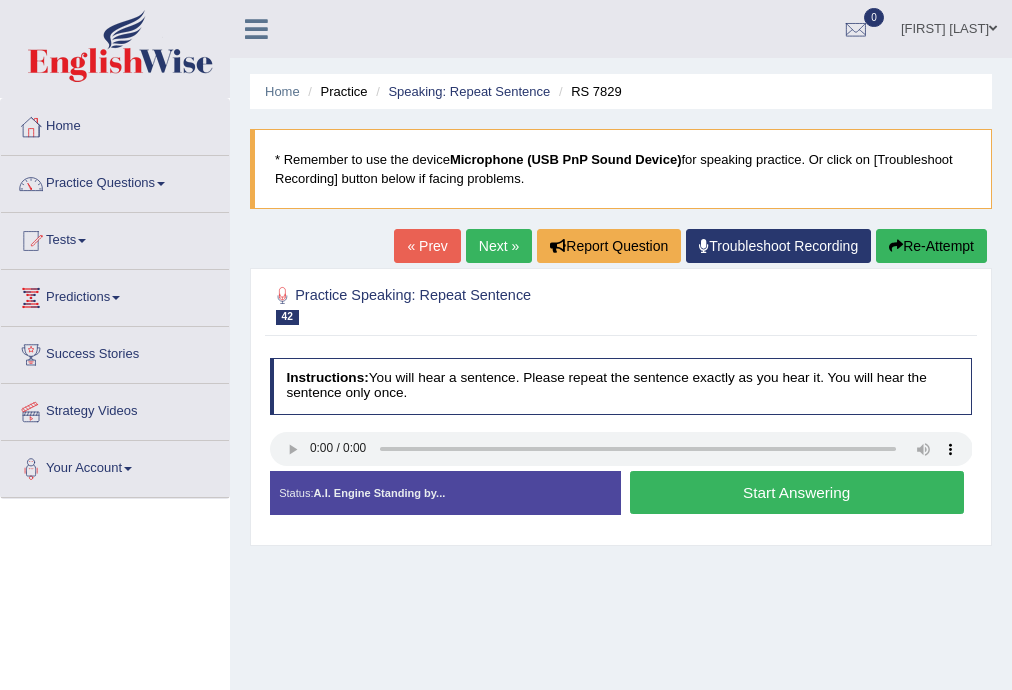 scroll, scrollTop: 0, scrollLeft: 0, axis: both 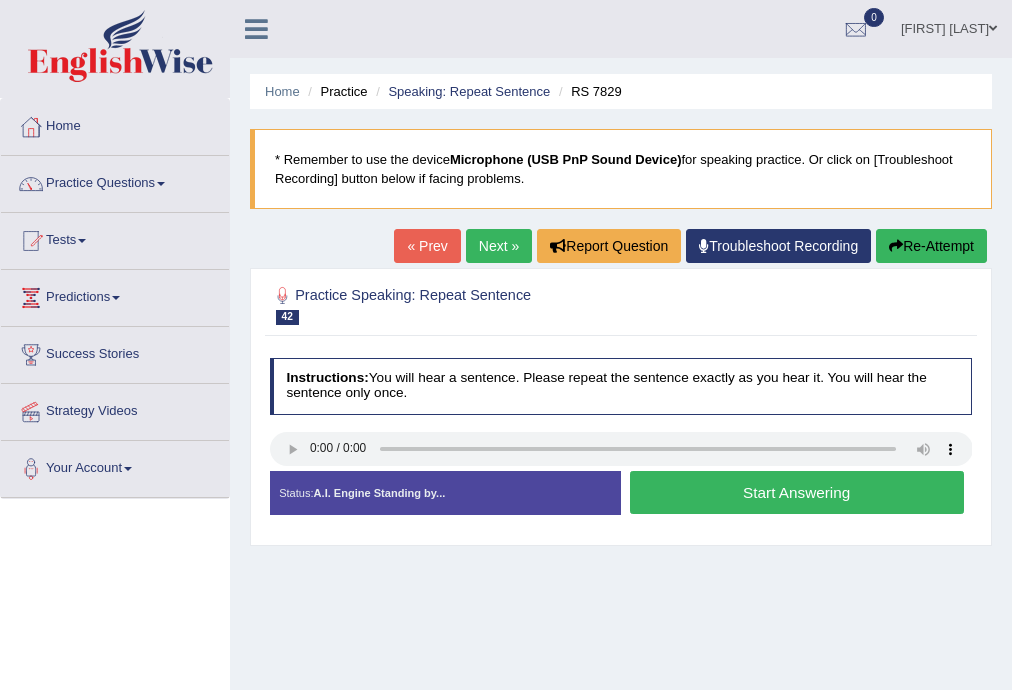 click on "Start Answering" at bounding box center (797, 492) 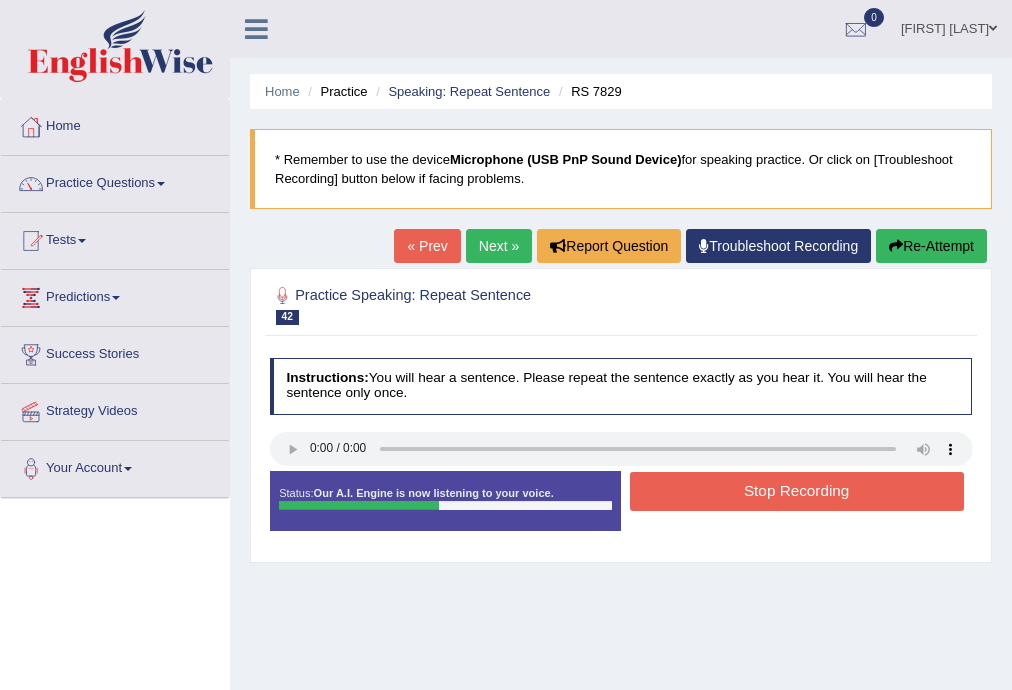 click on "Stop Recording" at bounding box center (797, 491) 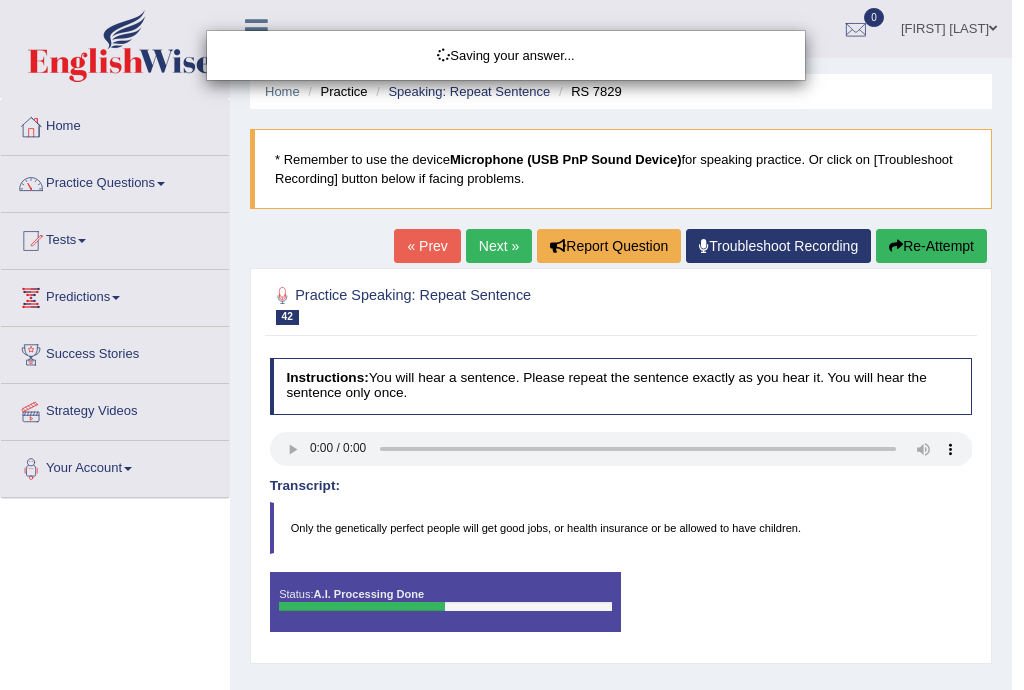 click on "Saving your answer..." at bounding box center (512, 345) 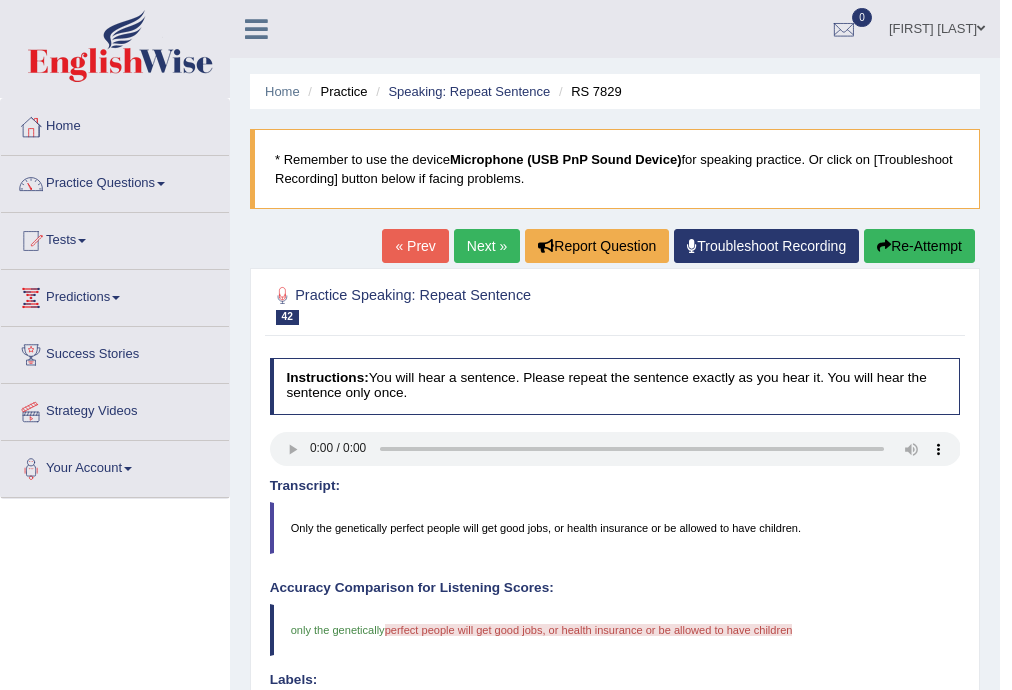 click on "Re-Attempt" at bounding box center [919, 246] 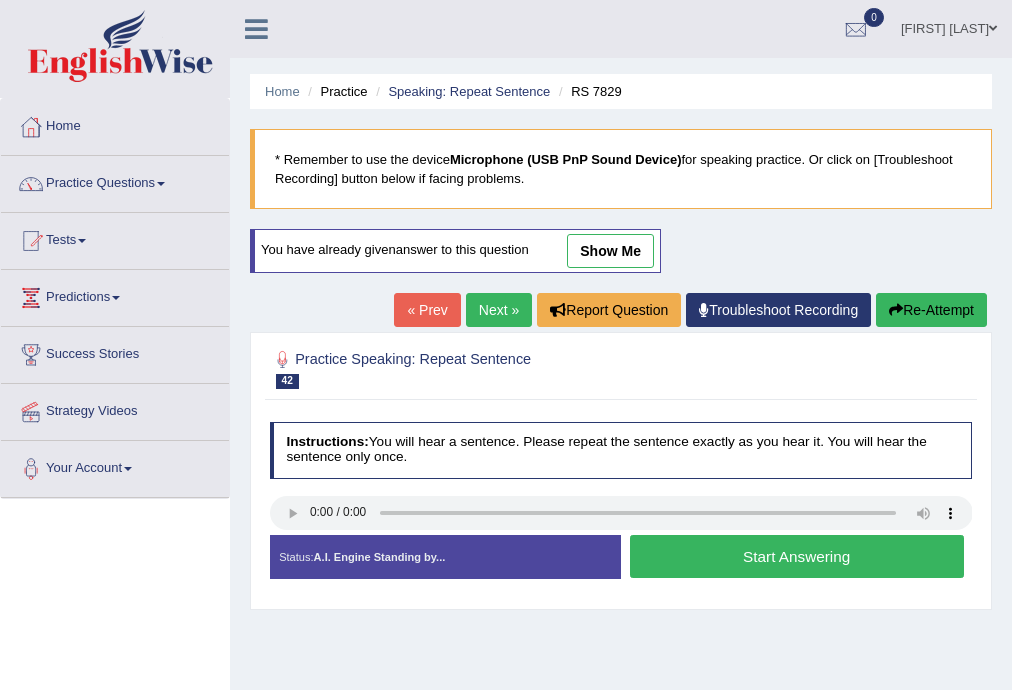 scroll, scrollTop: 0, scrollLeft: 0, axis: both 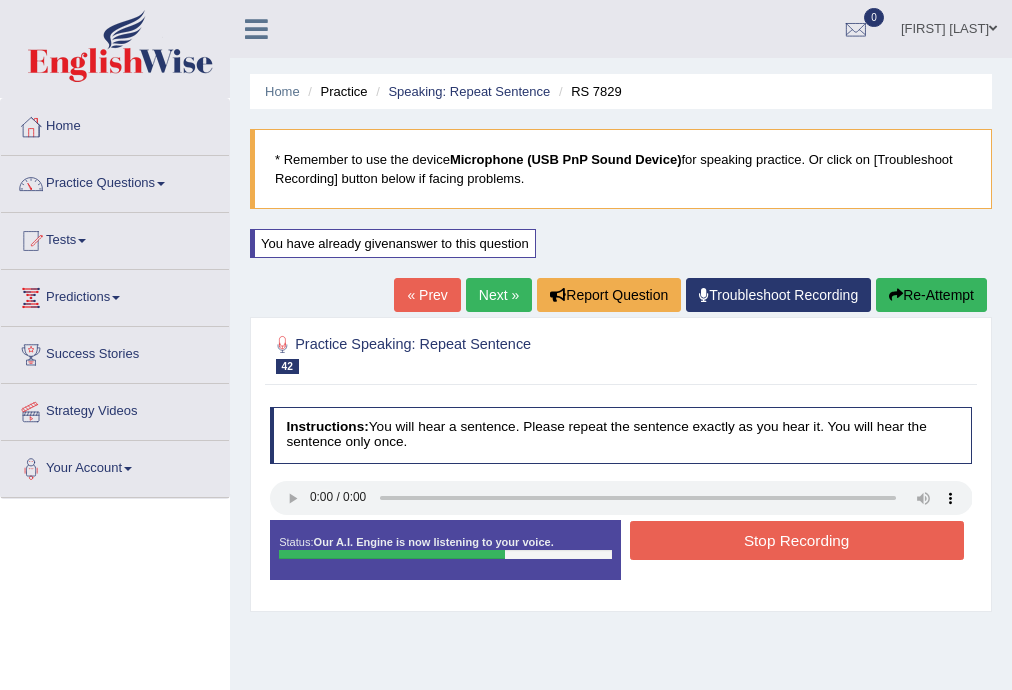 click on "Stop Recording" at bounding box center [797, 540] 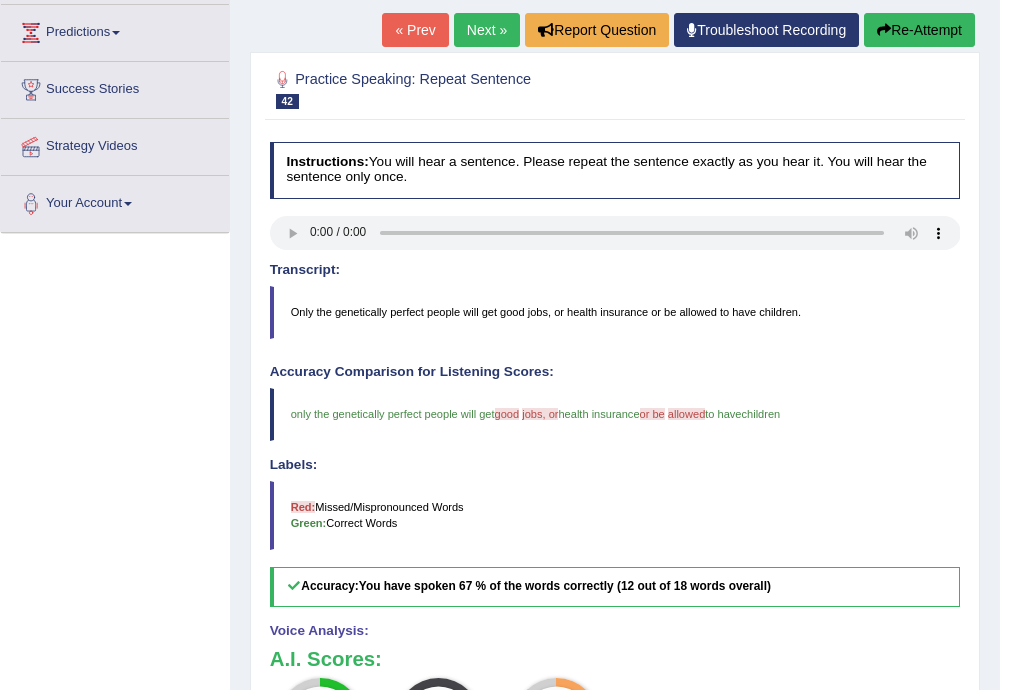 scroll, scrollTop: 0, scrollLeft: 0, axis: both 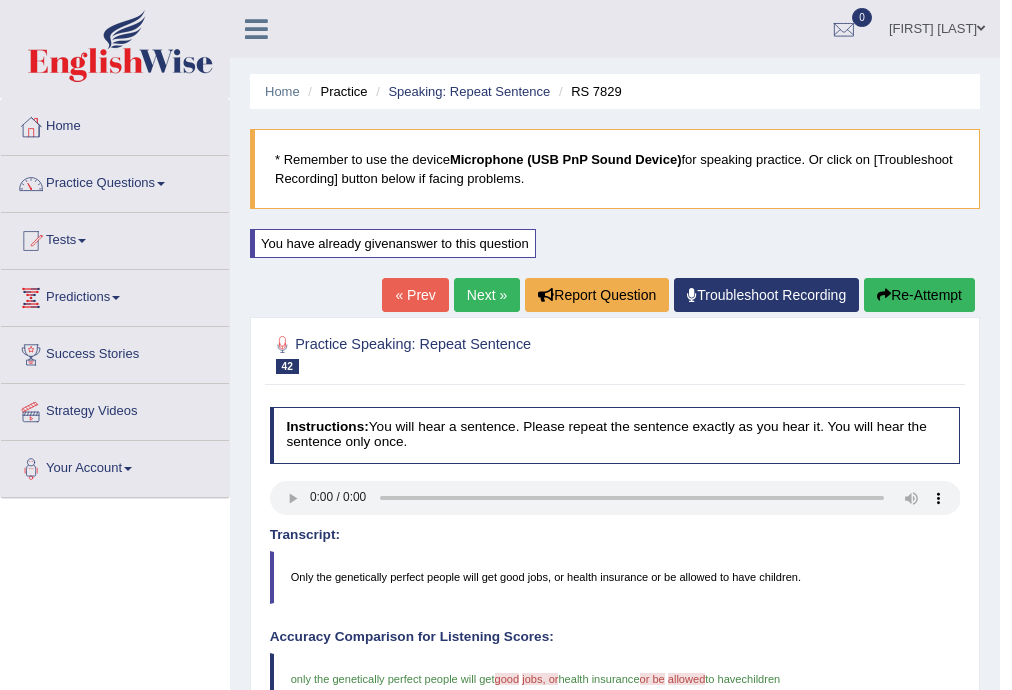 click on "Next »" at bounding box center [487, 295] 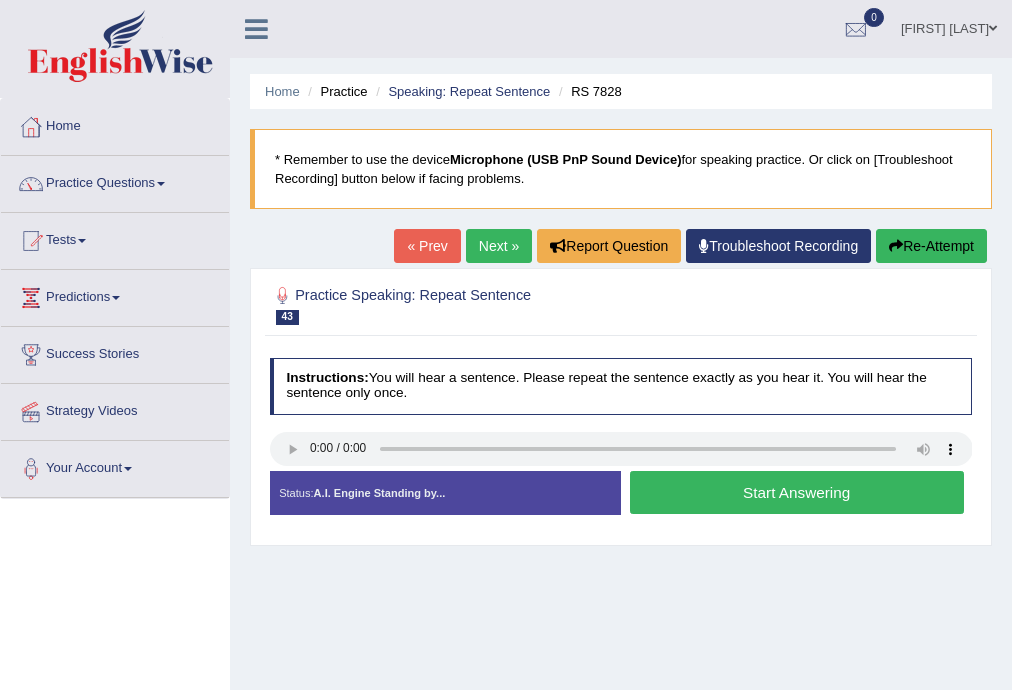 scroll, scrollTop: 0, scrollLeft: 0, axis: both 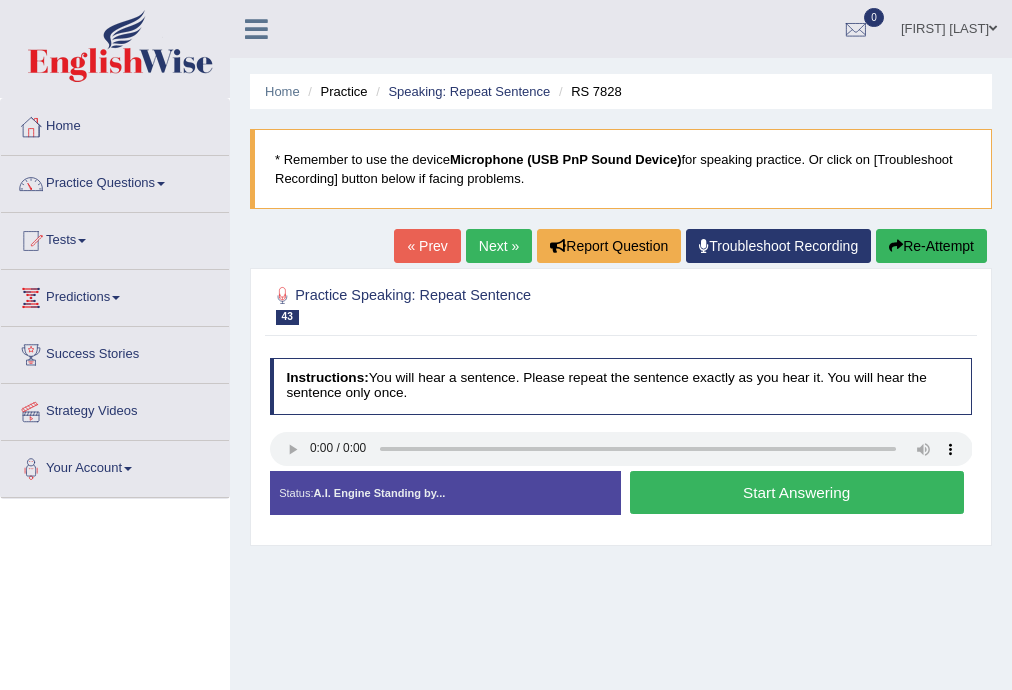 click on "Start Answering" at bounding box center (797, 492) 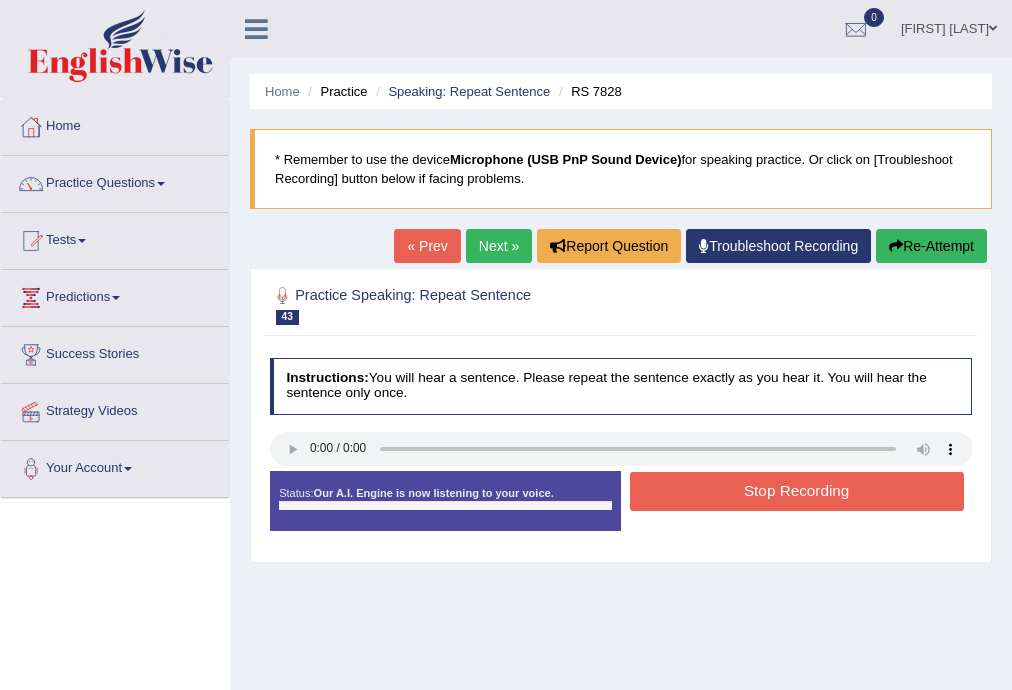 click on "Stop Recording" at bounding box center [797, 491] 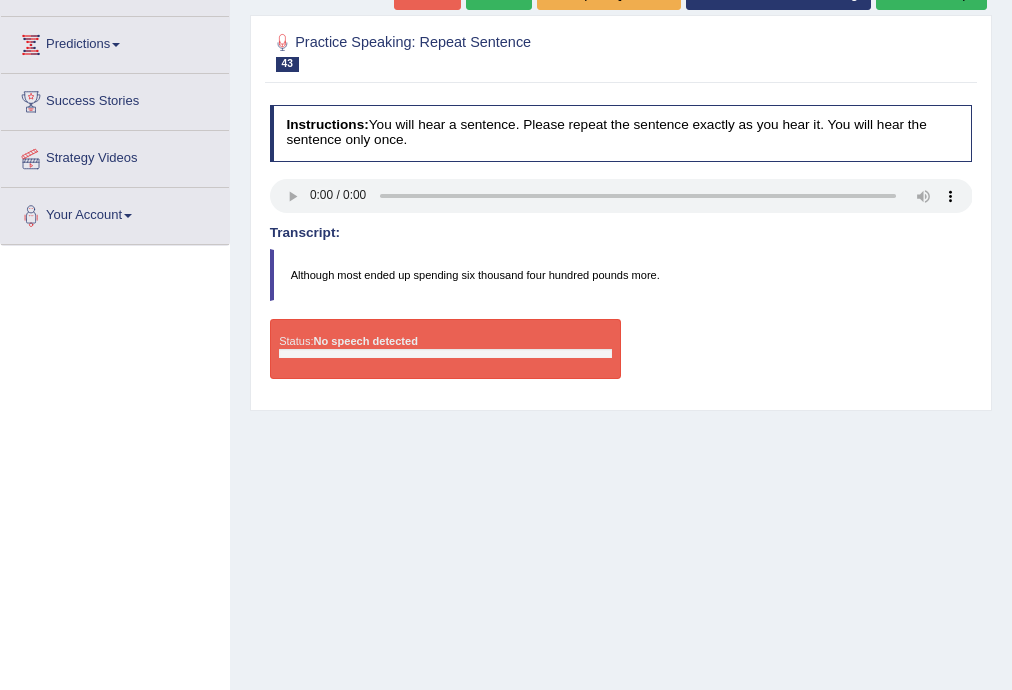 scroll, scrollTop: 146, scrollLeft: 0, axis: vertical 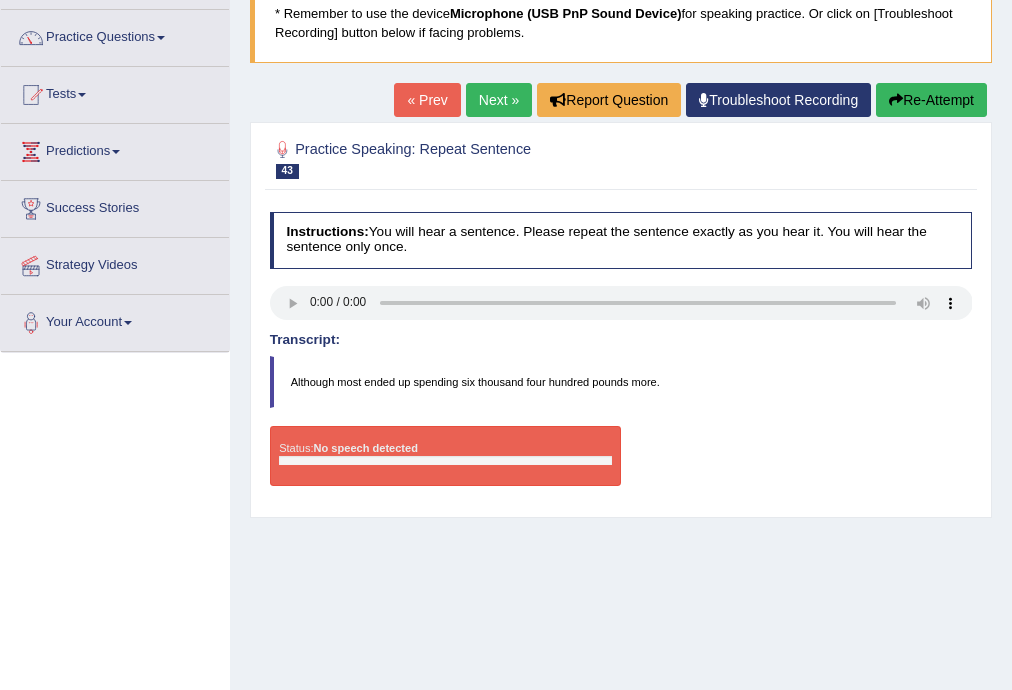 click on "Re-Attempt" at bounding box center (931, 100) 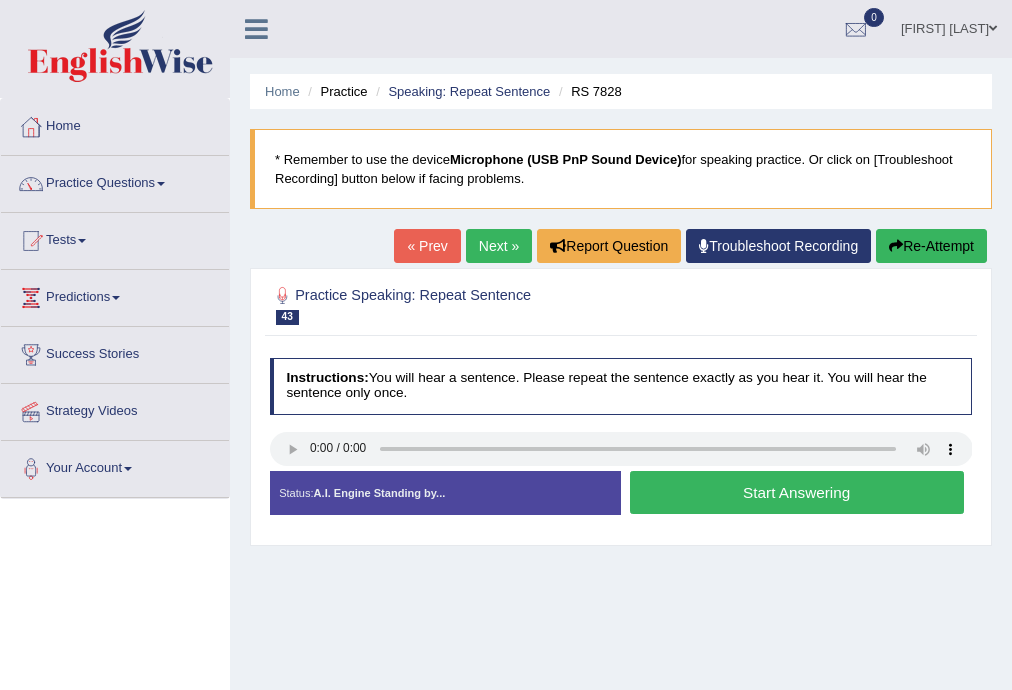 scroll, scrollTop: 162, scrollLeft: 0, axis: vertical 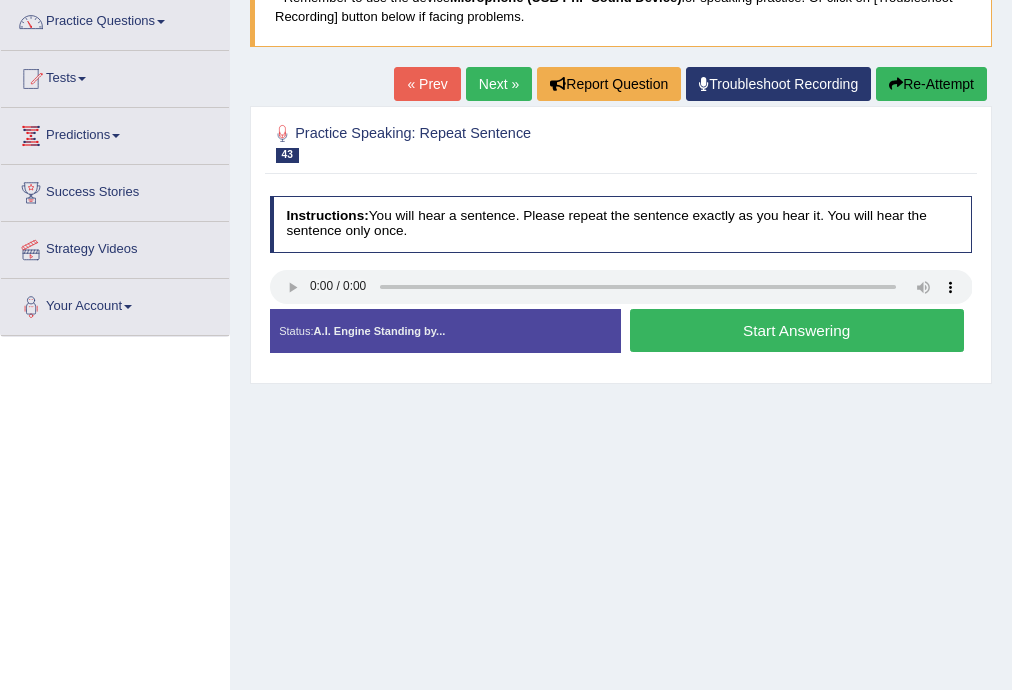 click on "Start Answering" at bounding box center (797, 330) 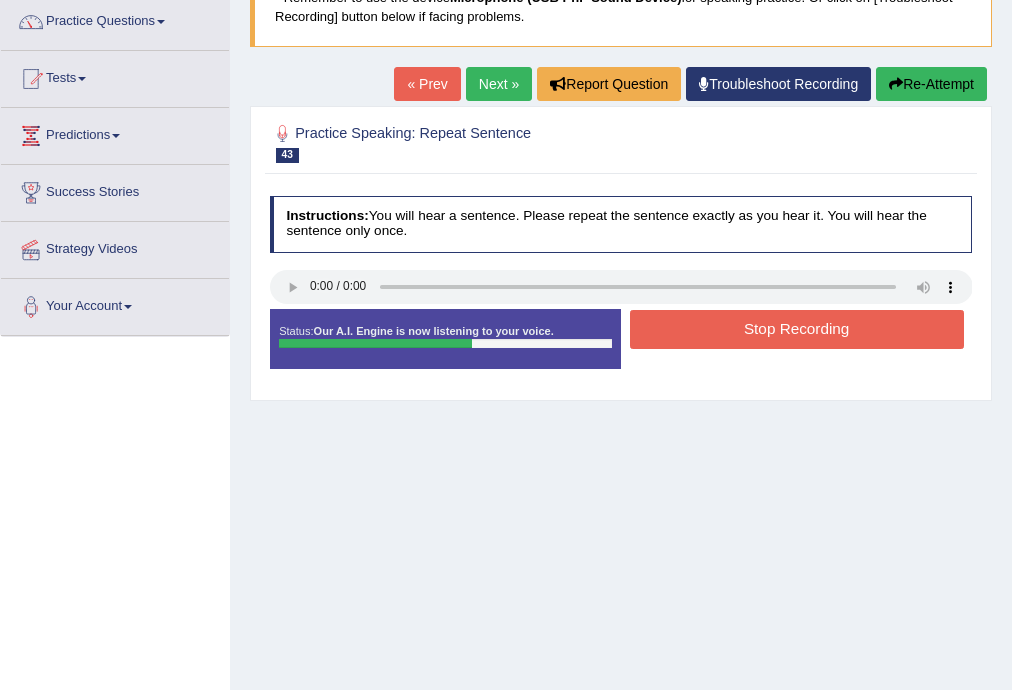 click on "Stop Recording" at bounding box center [797, 329] 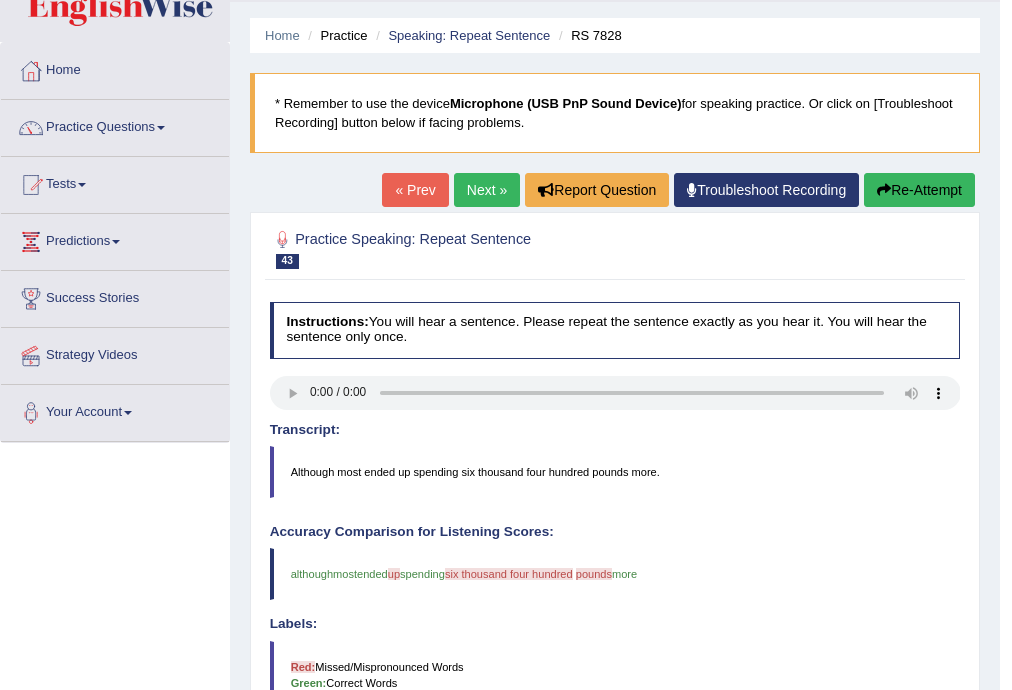 scroll, scrollTop: 0, scrollLeft: 0, axis: both 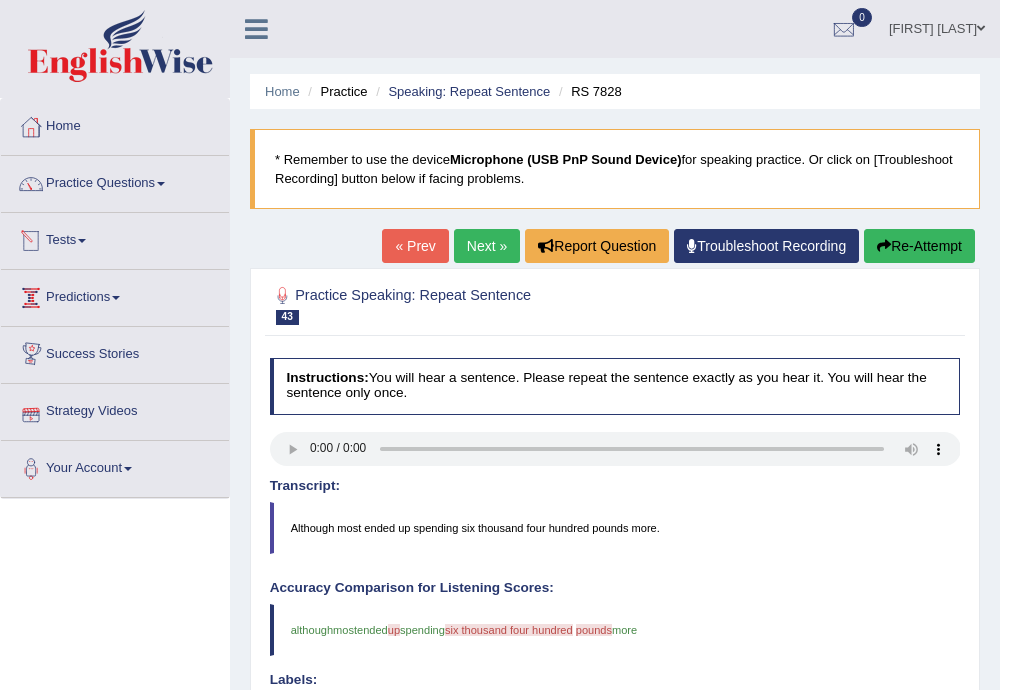click on "Next »" at bounding box center [487, 246] 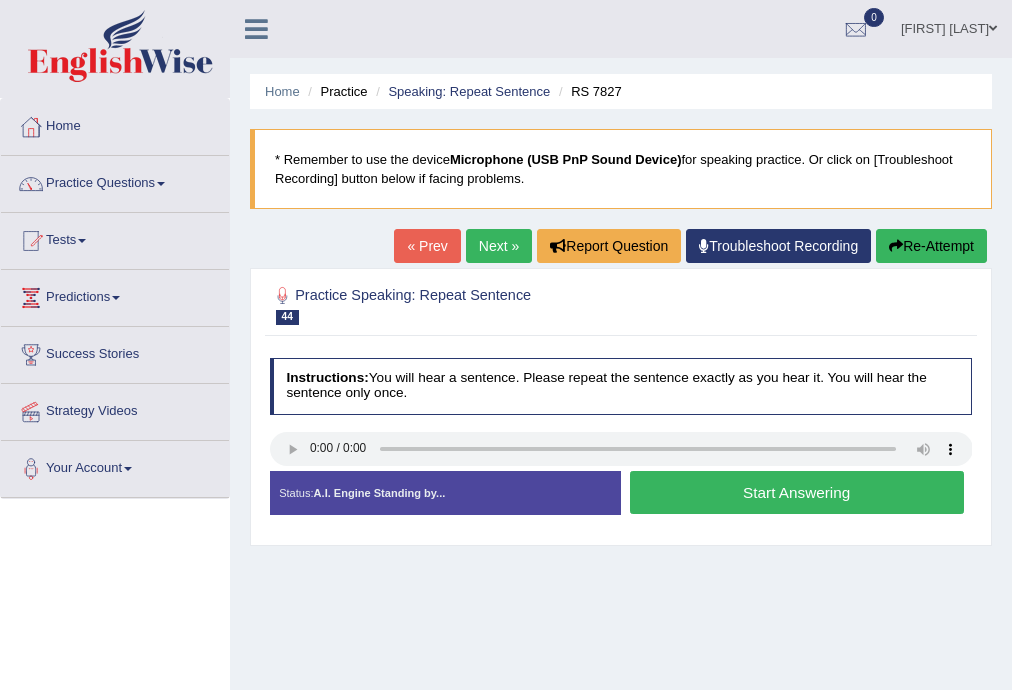 scroll, scrollTop: 0, scrollLeft: 0, axis: both 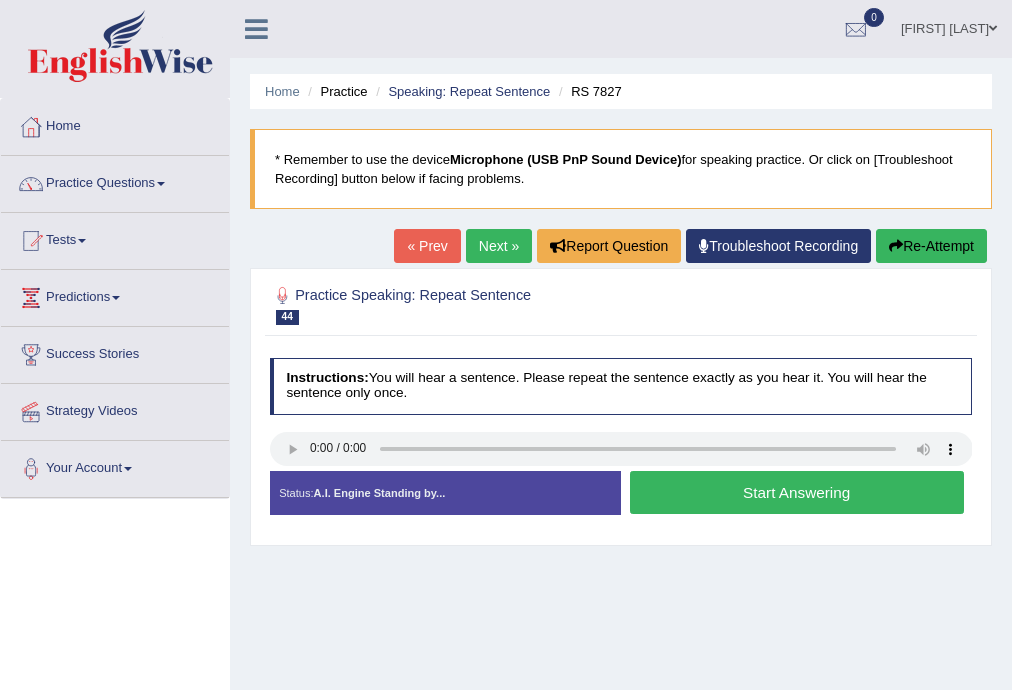 click on "Start Answering" at bounding box center (797, 492) 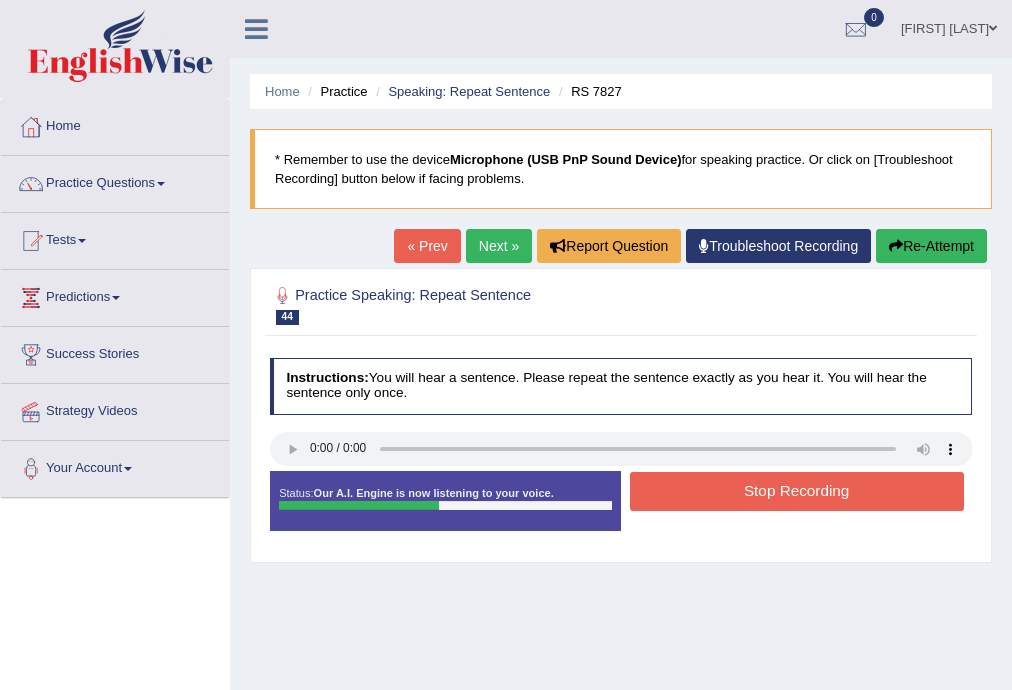 click on "Stop Recording" at bounding box center [797, 491] 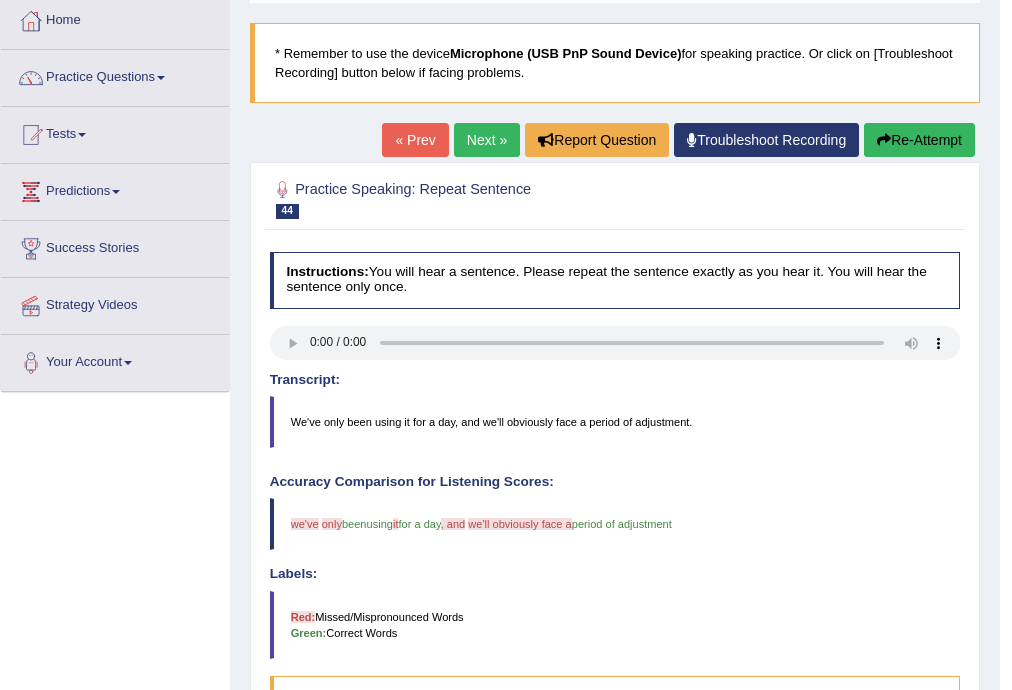 scroll, scrollTop: 0, scrollLeft: 0, axis: both 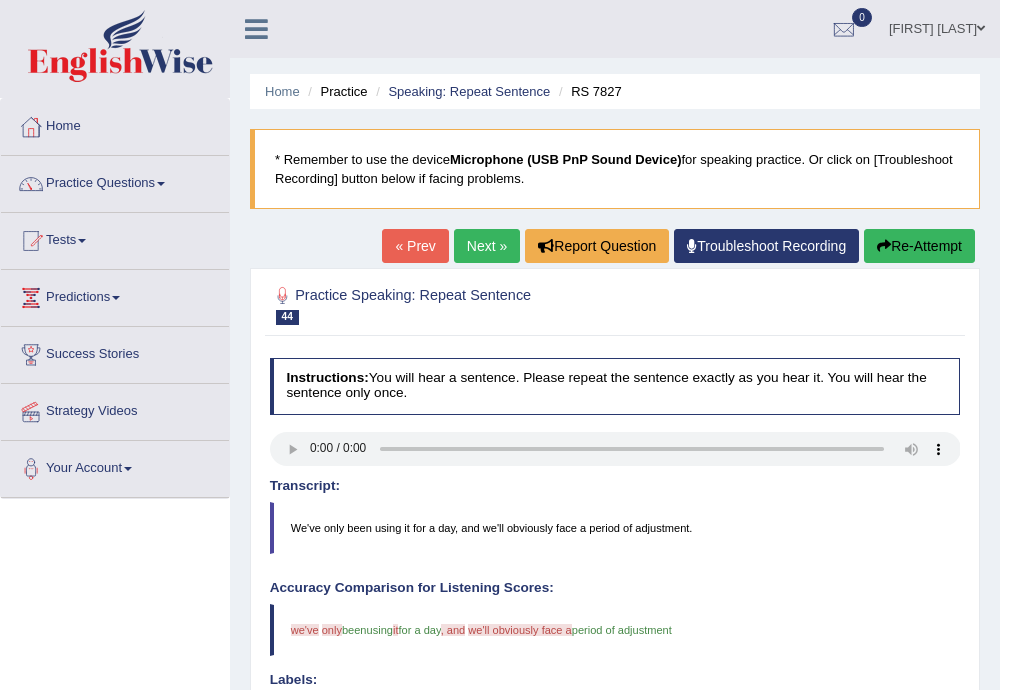 click on "Next »" at bounding box center [487, 246] 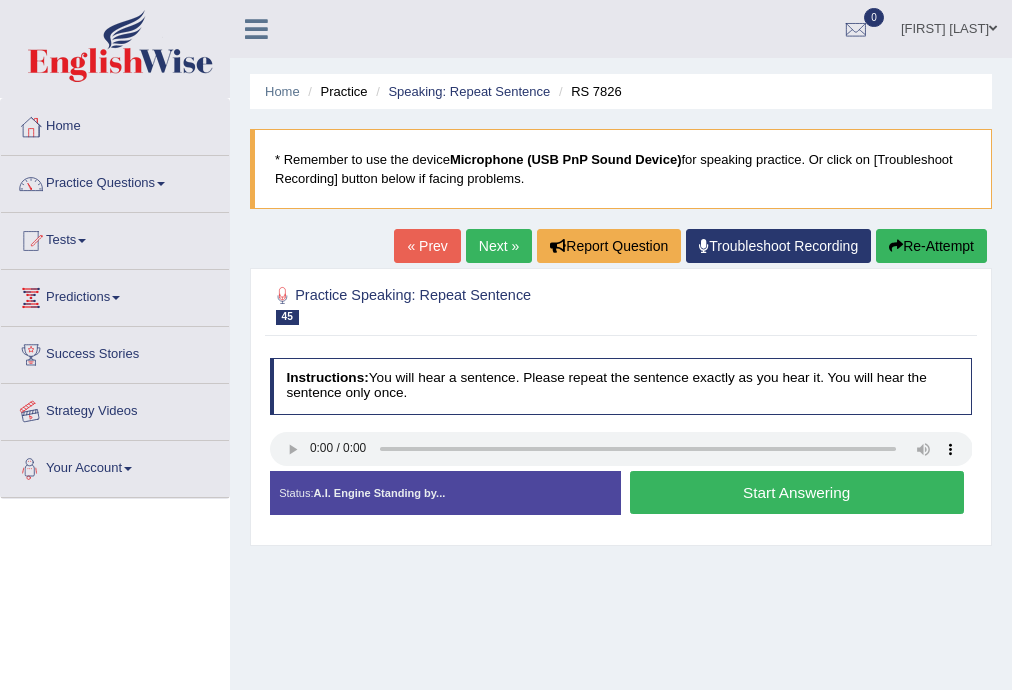 scroll, scrollTop: 0, scrollLeft: 0, axis: both 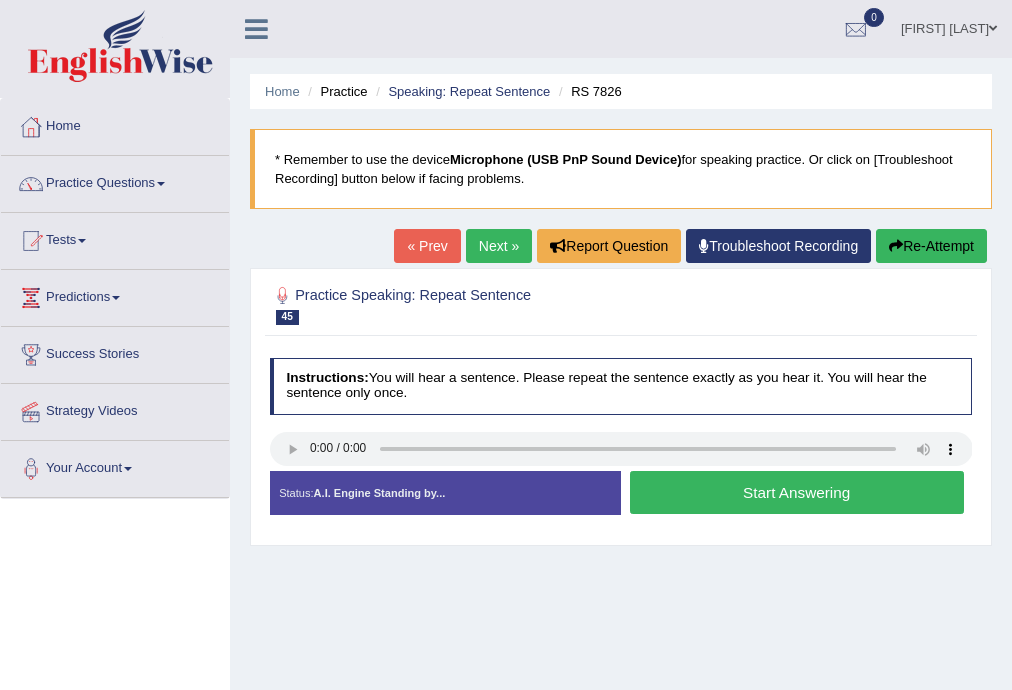 click on "Start Answering" at bounding box center (797, 492) 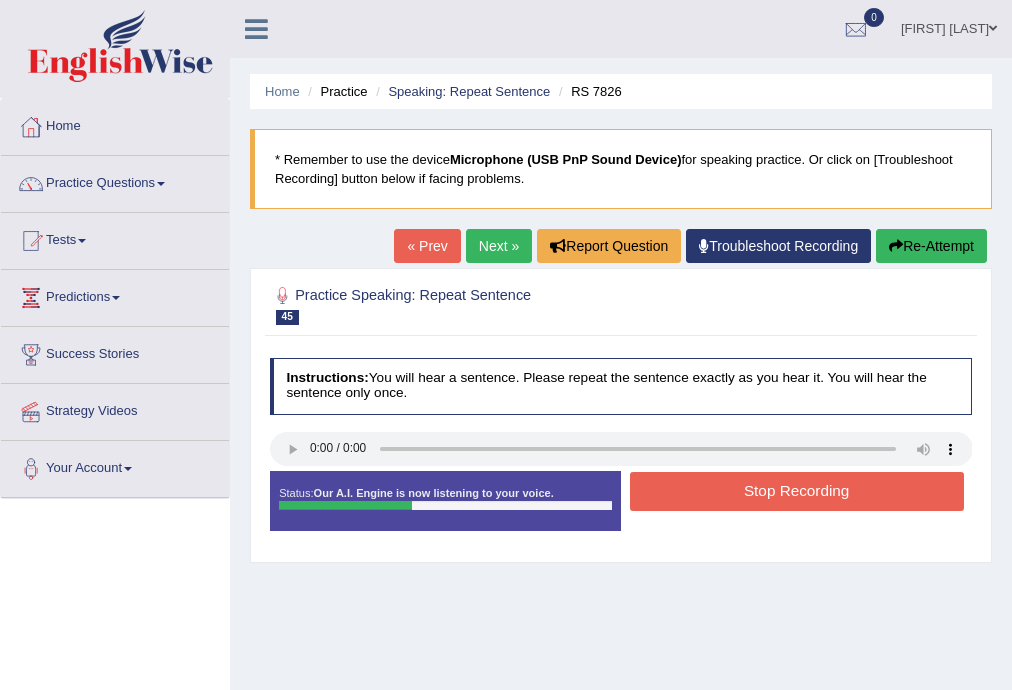 click on "Stop Recording" at bounding box center (797, 491) 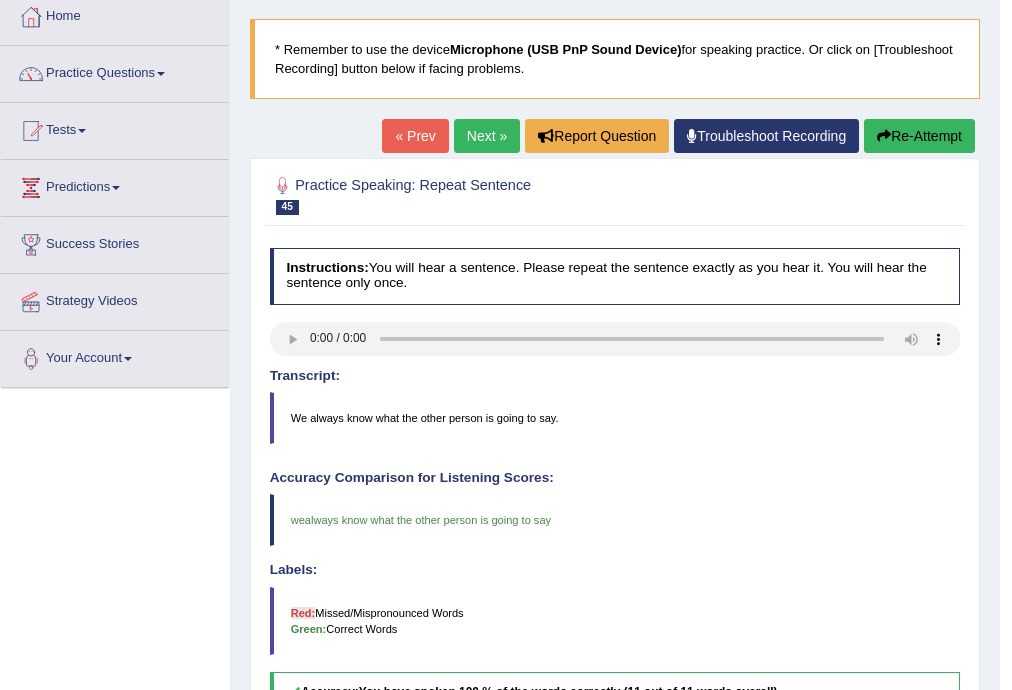 scroll, scrollTop: 0, scrollLeft: 0, axis: both 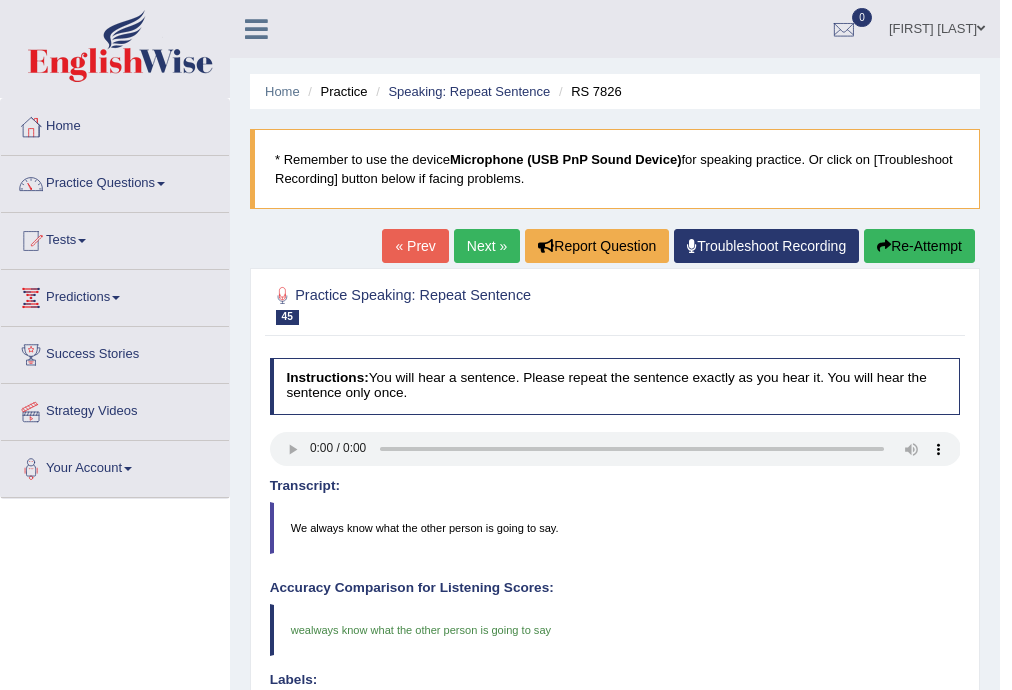 click on "Next »" at bounding box center [487, 246] 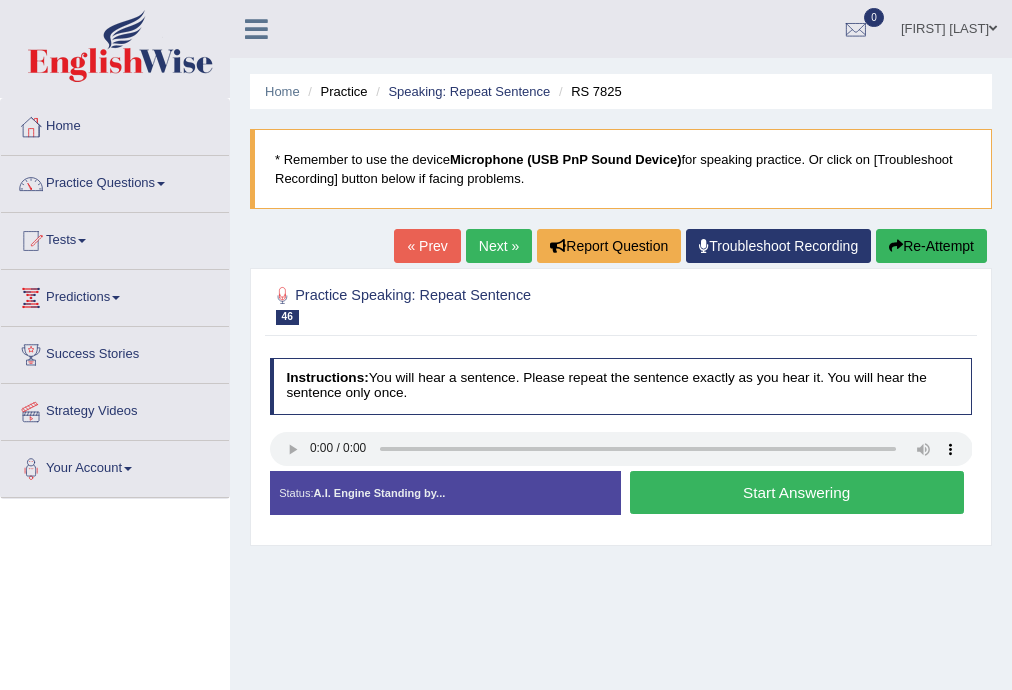 scroll, scrollTop: 0, scrollLeft: 0, axis: both 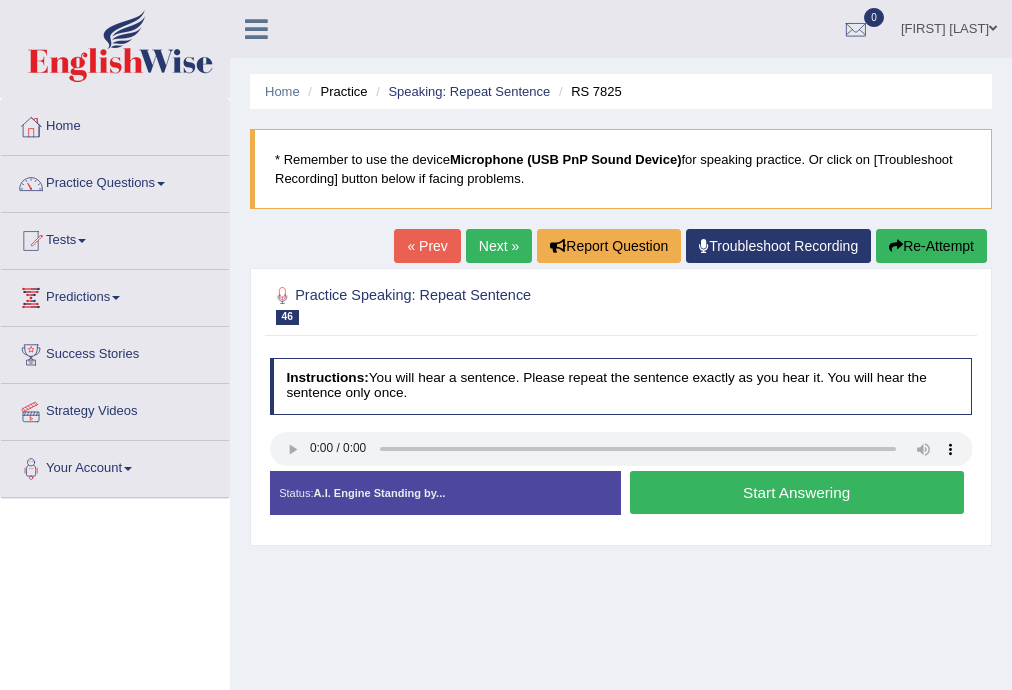 click on "Start Answering" at bounding box center (797, 492) 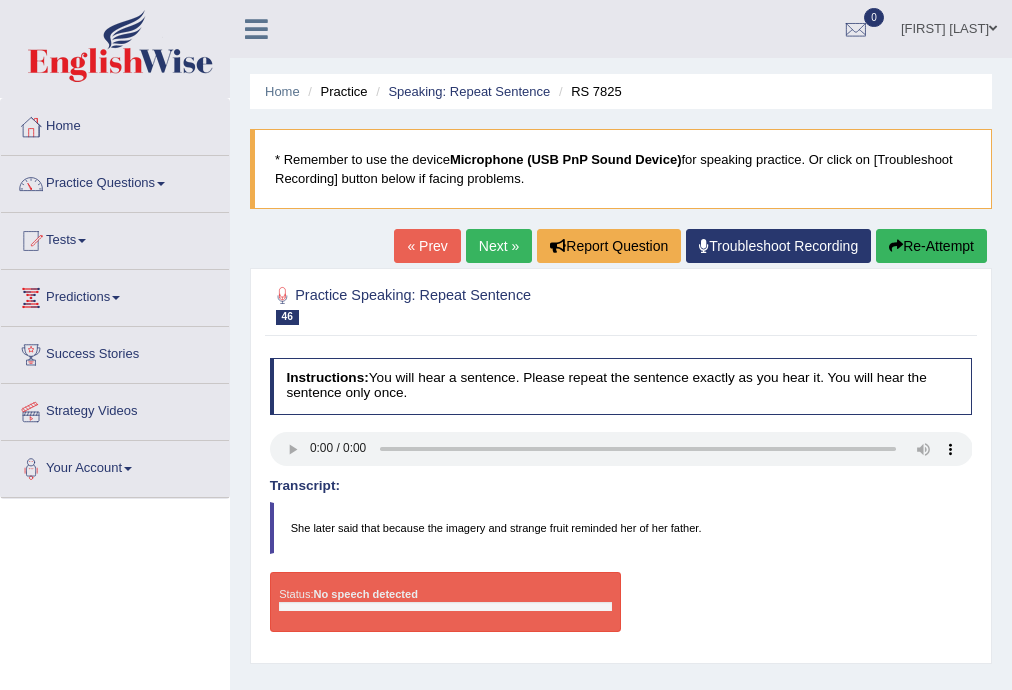 click on "Re-Attempt" at bounding box center (931, 246) 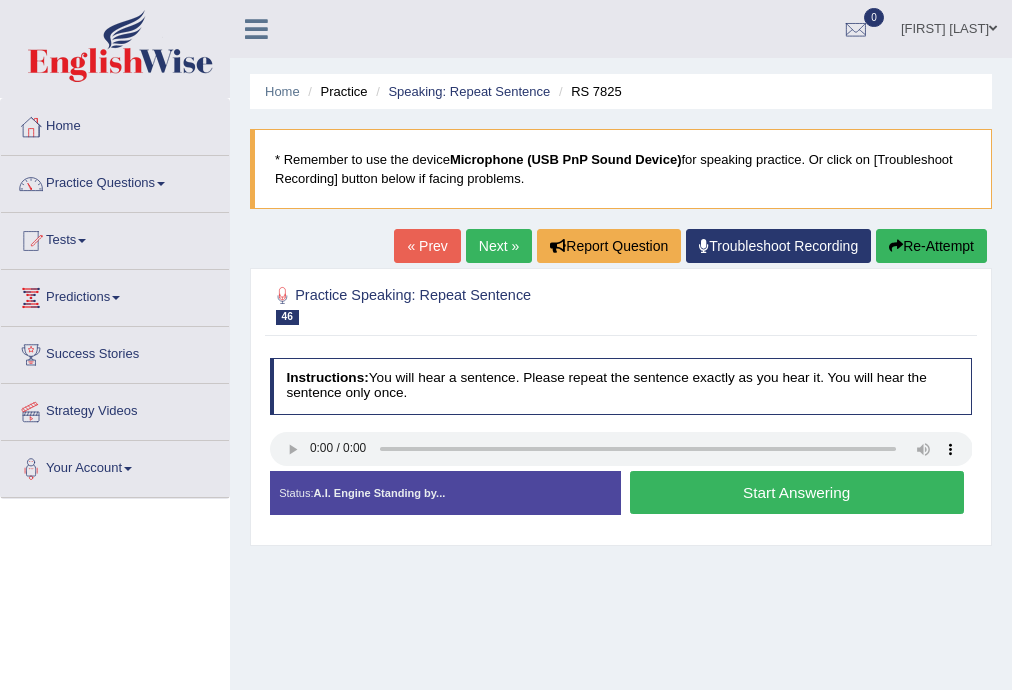 scroll, scrollTop: 0, scrollLeft: 0, axis: both 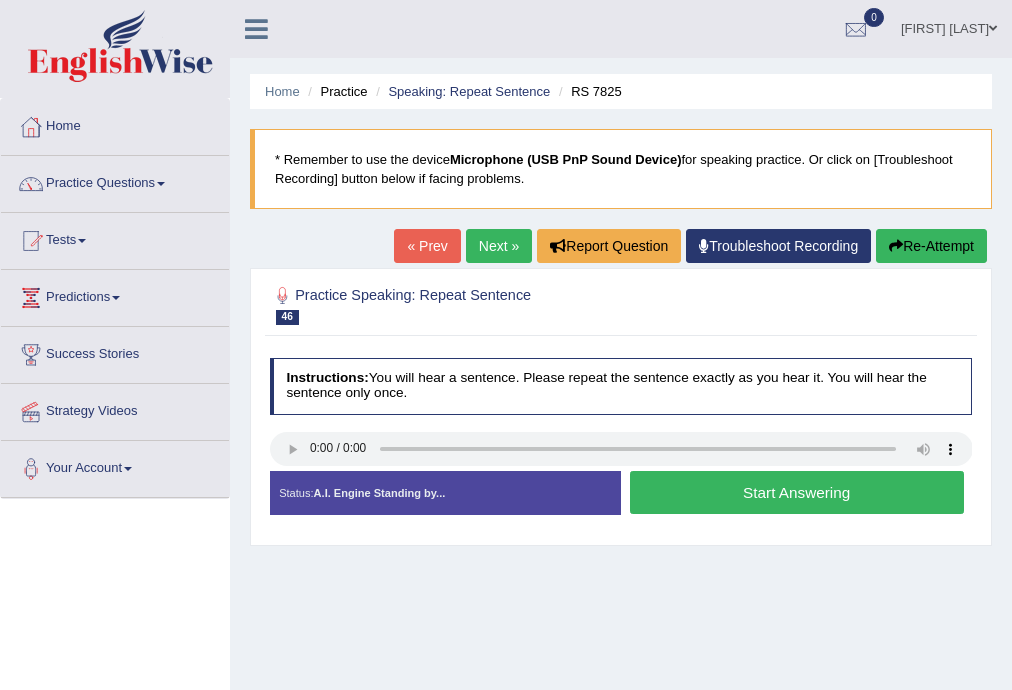 click on "Start Answering" at bounding box center (797, 492) 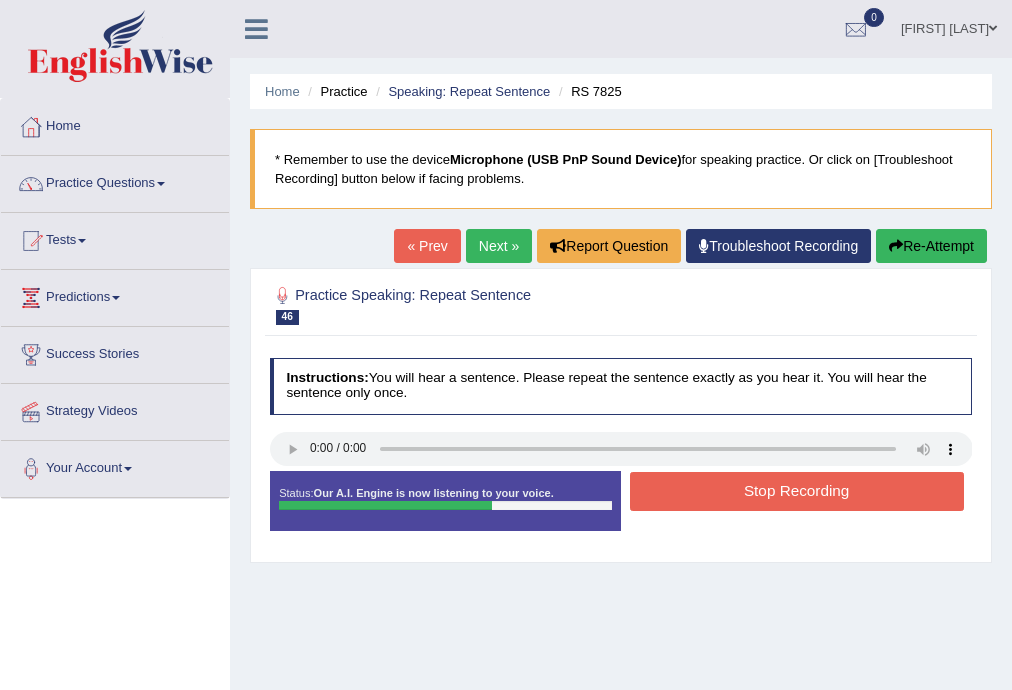 click on "Stop Recording" at bounding box center [797, 491] 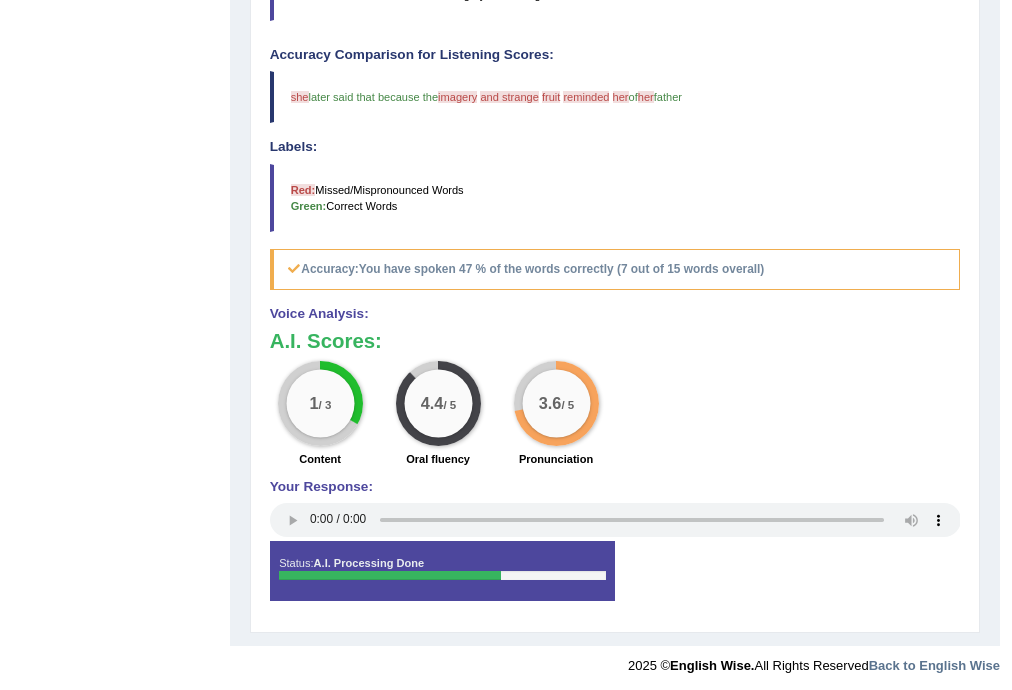 scroll, scrollTop: 0, scrollLeft: 0, axis: both 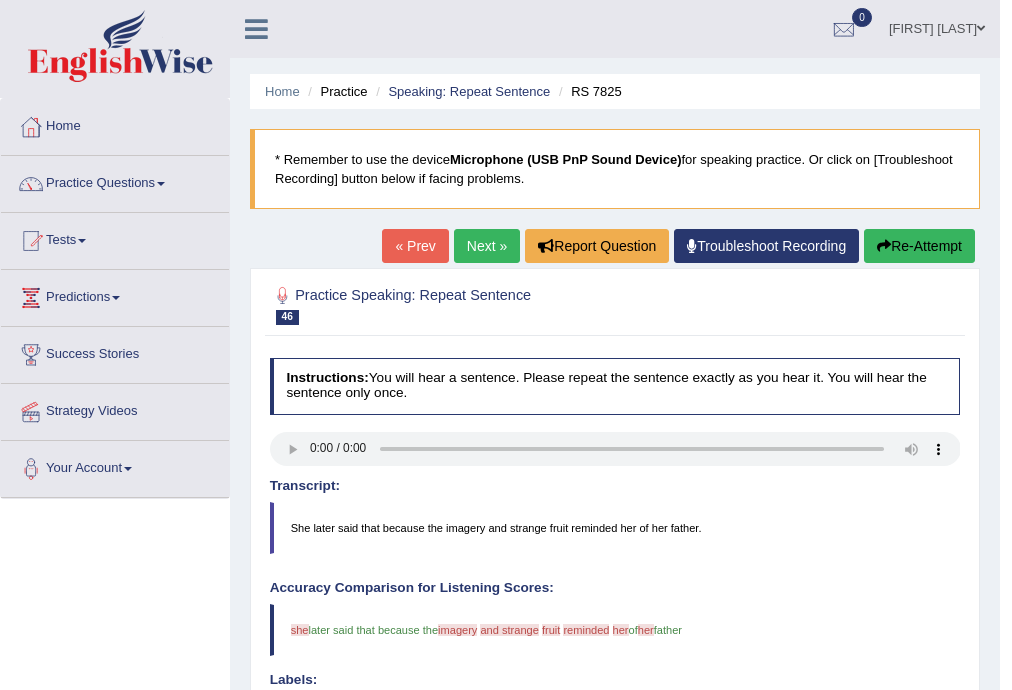 click on "Next »" at bounding box center [487, 246] 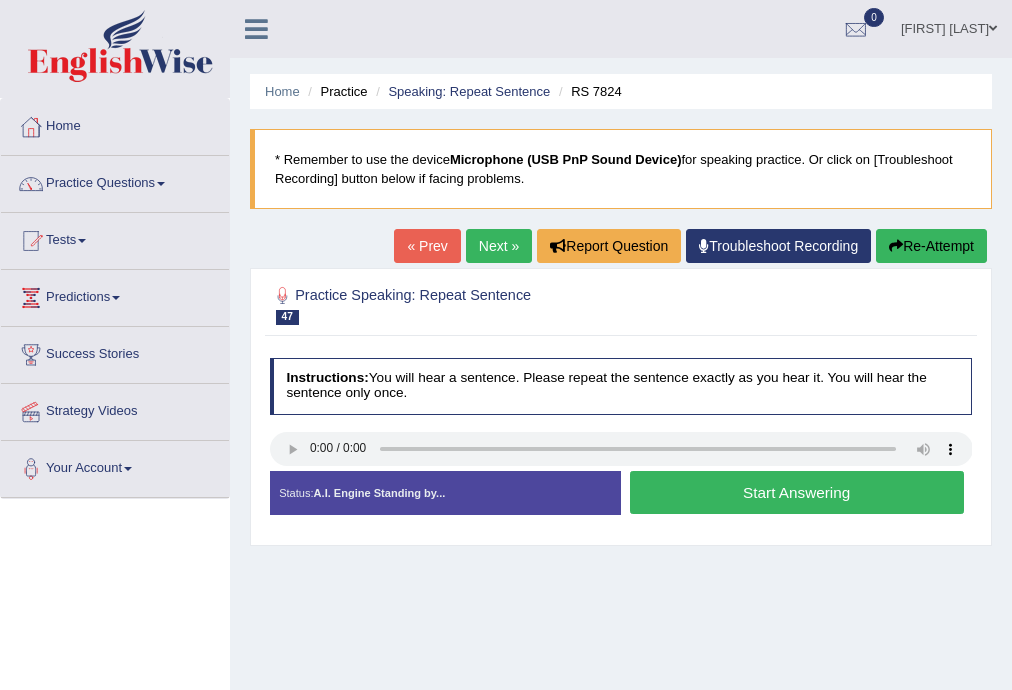 scroll, scrollTop: 0, scrollLeft: 0, axis: both 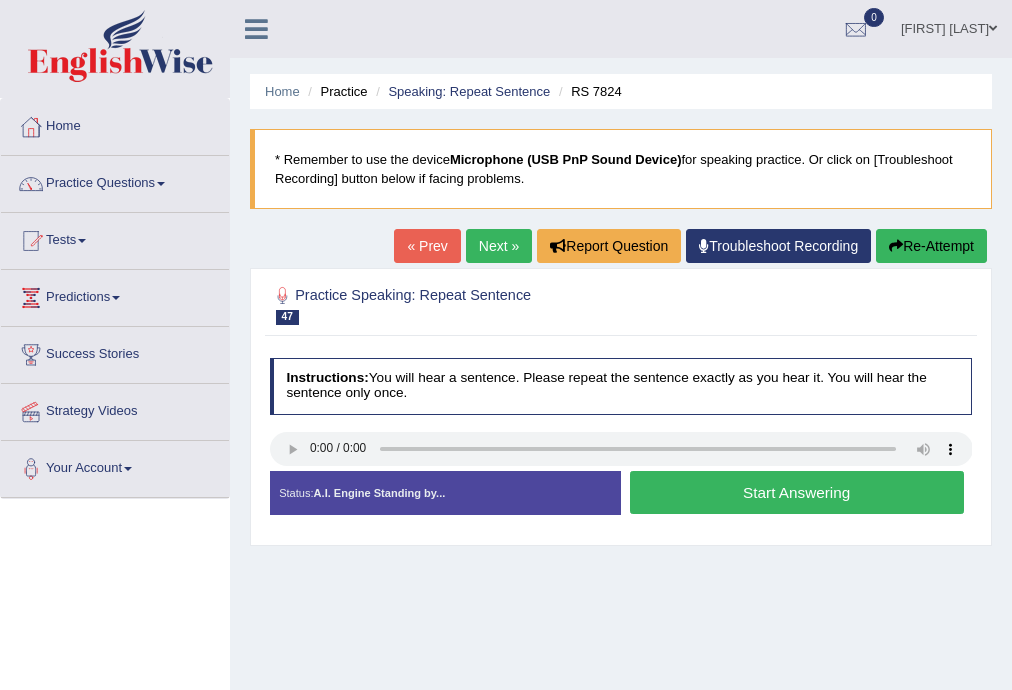 click on "Start Answering" at bounding box center (797, 492) 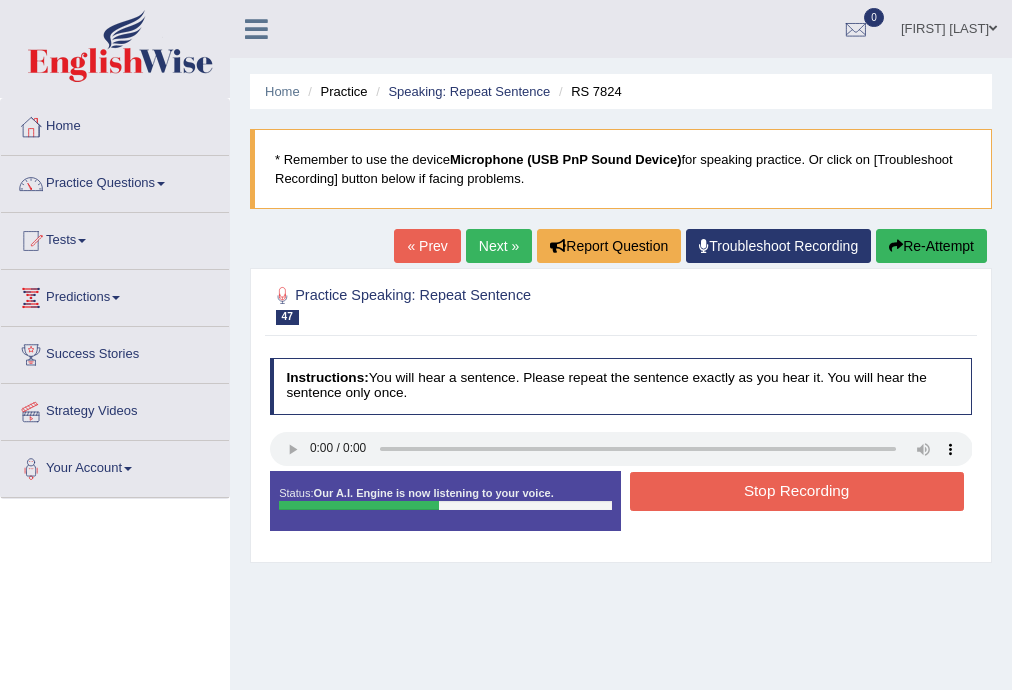 click on "Stop Recording" at bounding box center [797, 491] 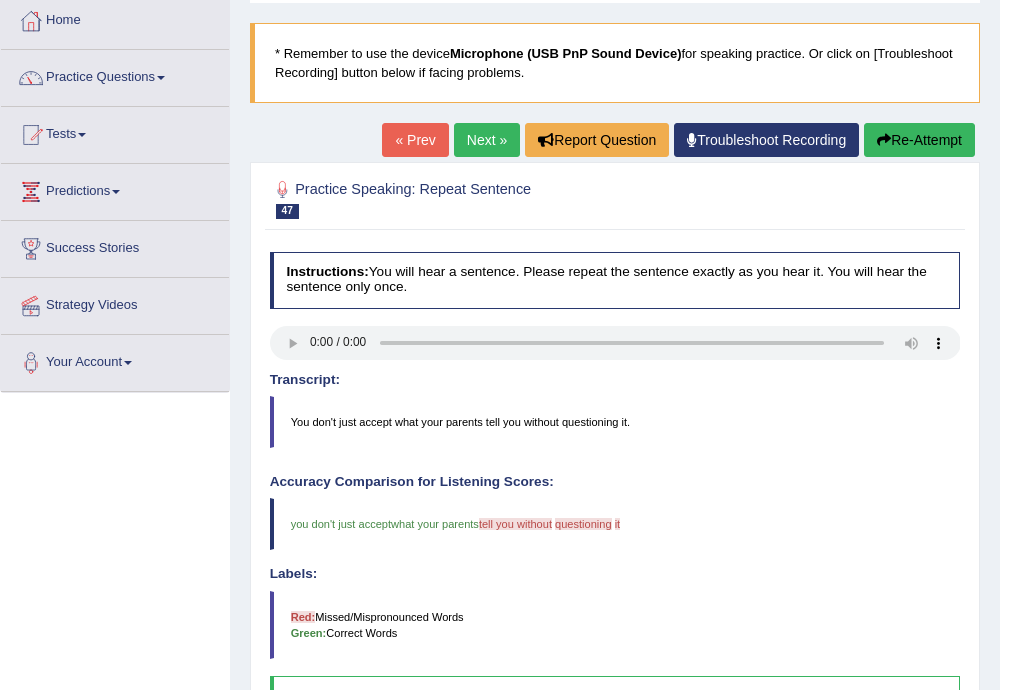 scroll, scrollTop: 0, scrollLeft: 0, axis: both 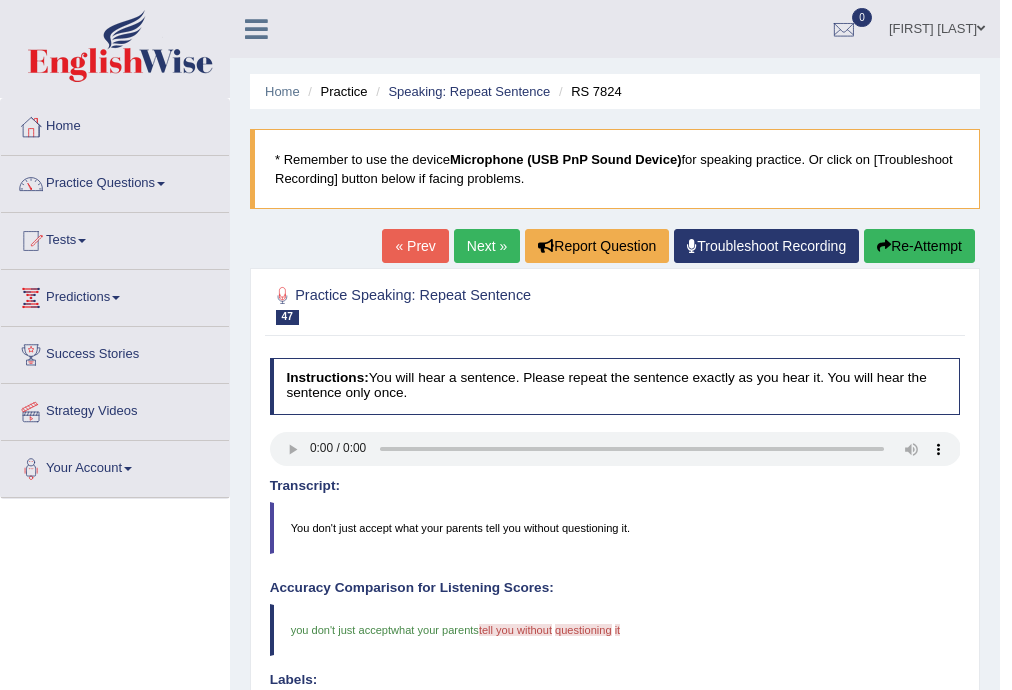 click on "Next »" at bounding box center (487, 246) 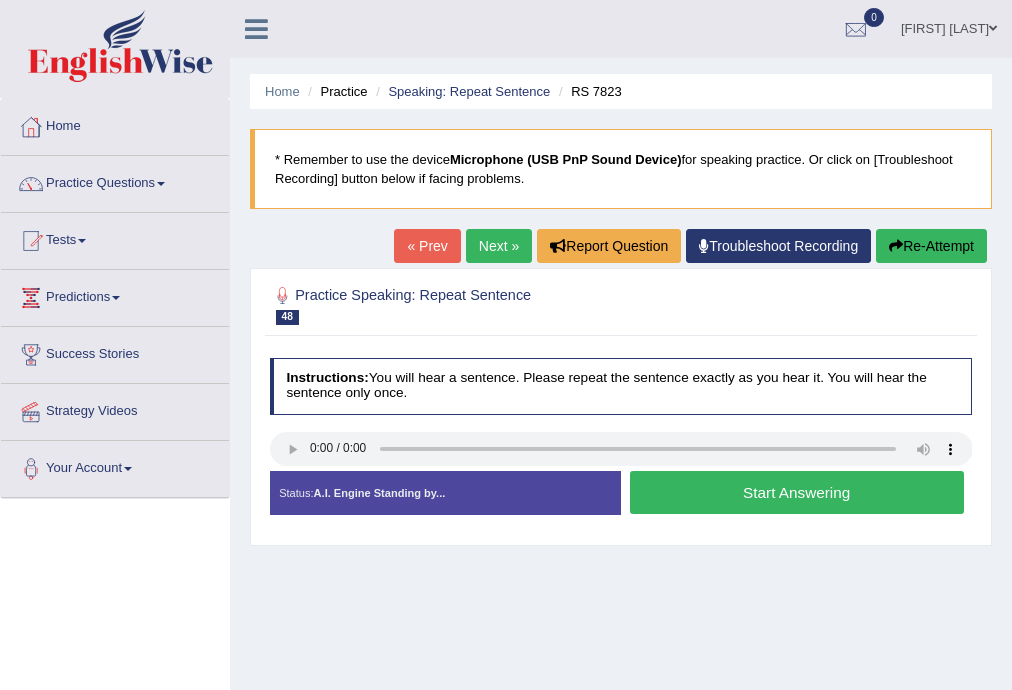 scroll, scrollTop: 0, scrollLeft: 0, axis: both 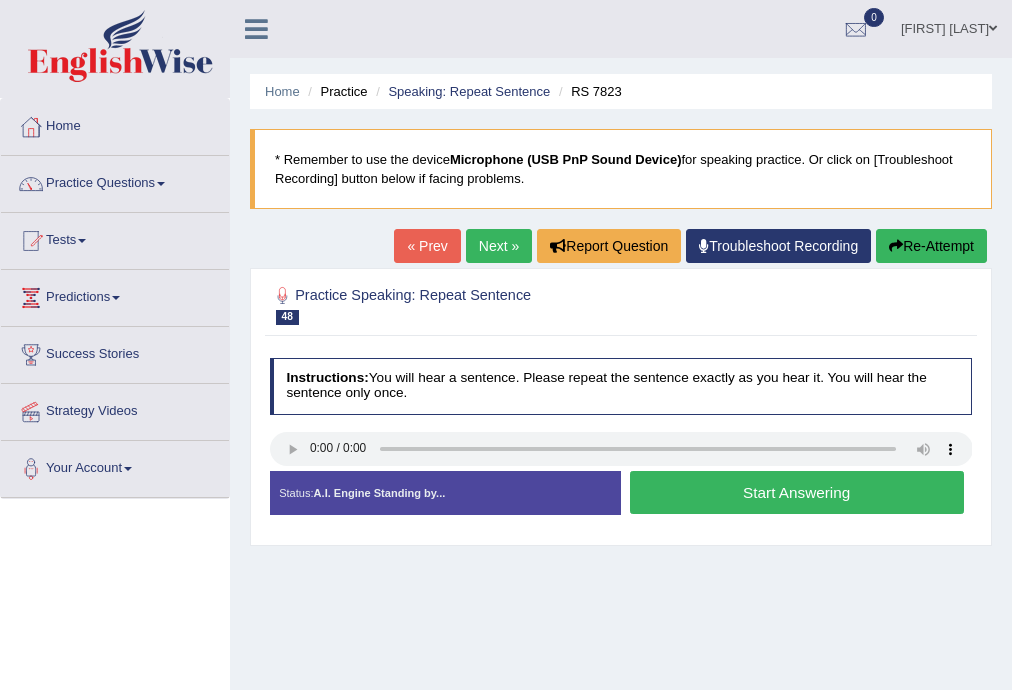 click on "Start Answering" at bounding box center [797, 492] 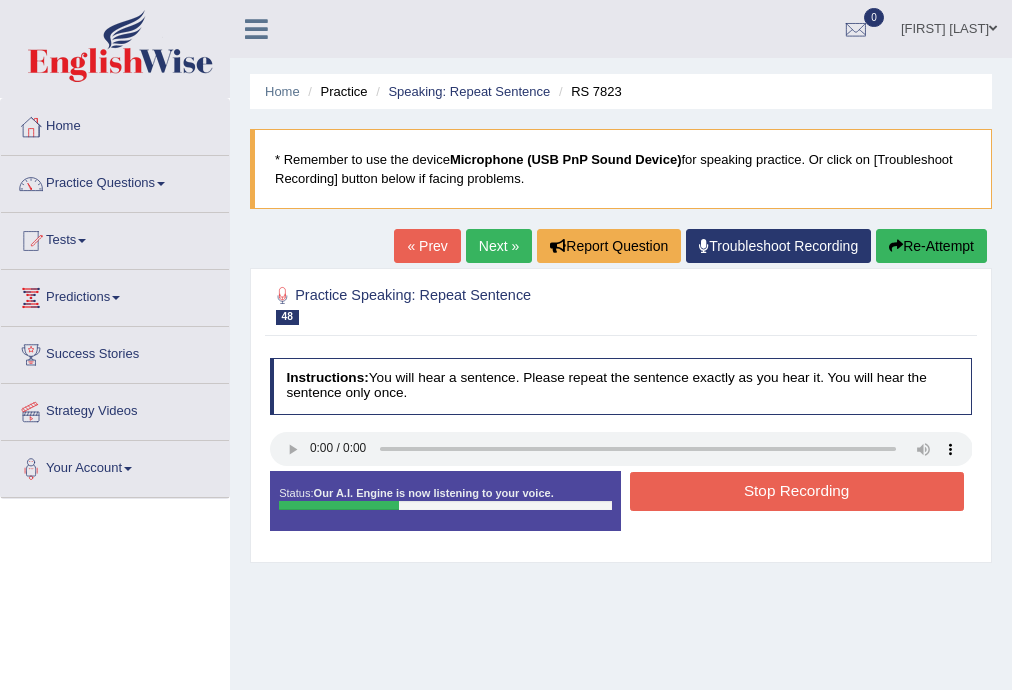 click on "Stop Recording" at bounding box center (797, 491) 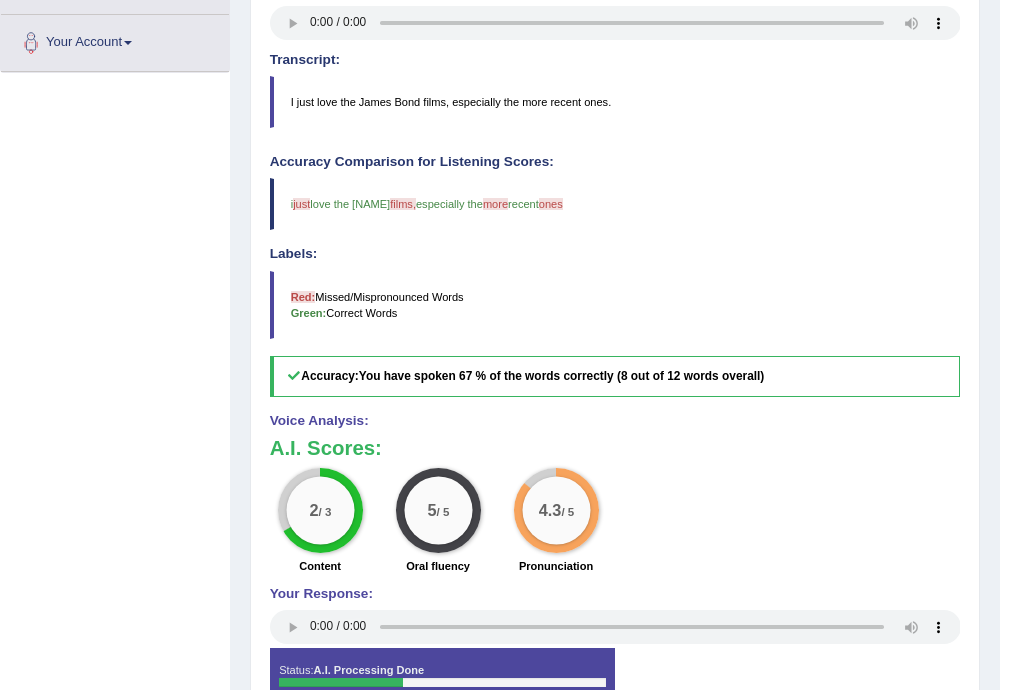 scroll, scrollTop: 0, scrollLeft: 0, axis: both 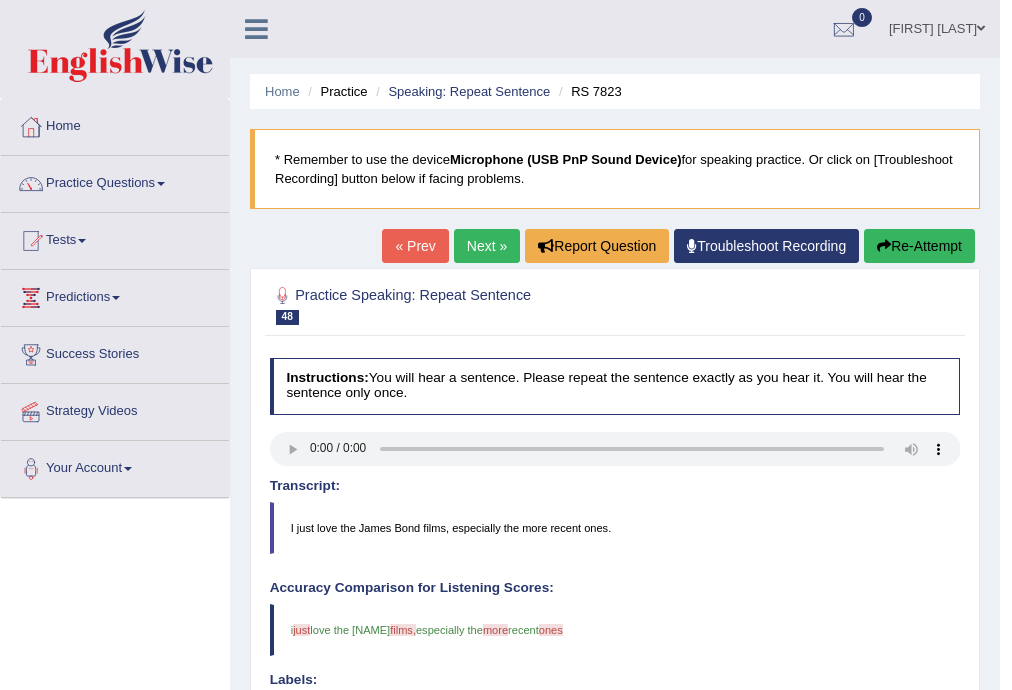 click on "Next »" at bounding box center (487, 246) 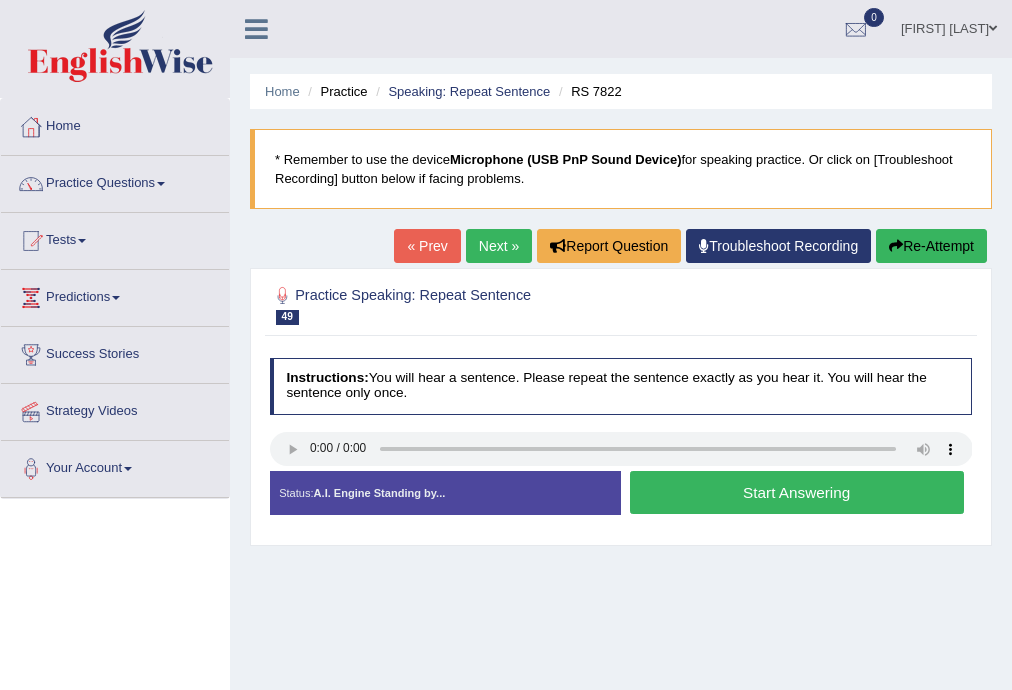 scroll, scrollTop: 0, scrollLeft: 0, axis: both 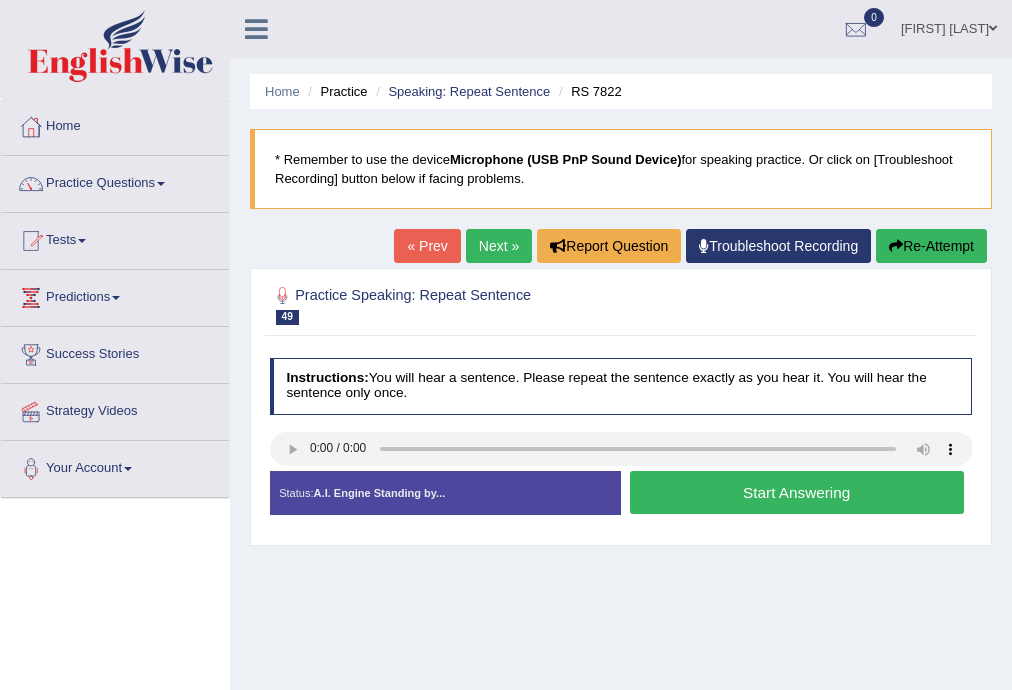 click on "Start Answering" at bounding box center [797, 492] 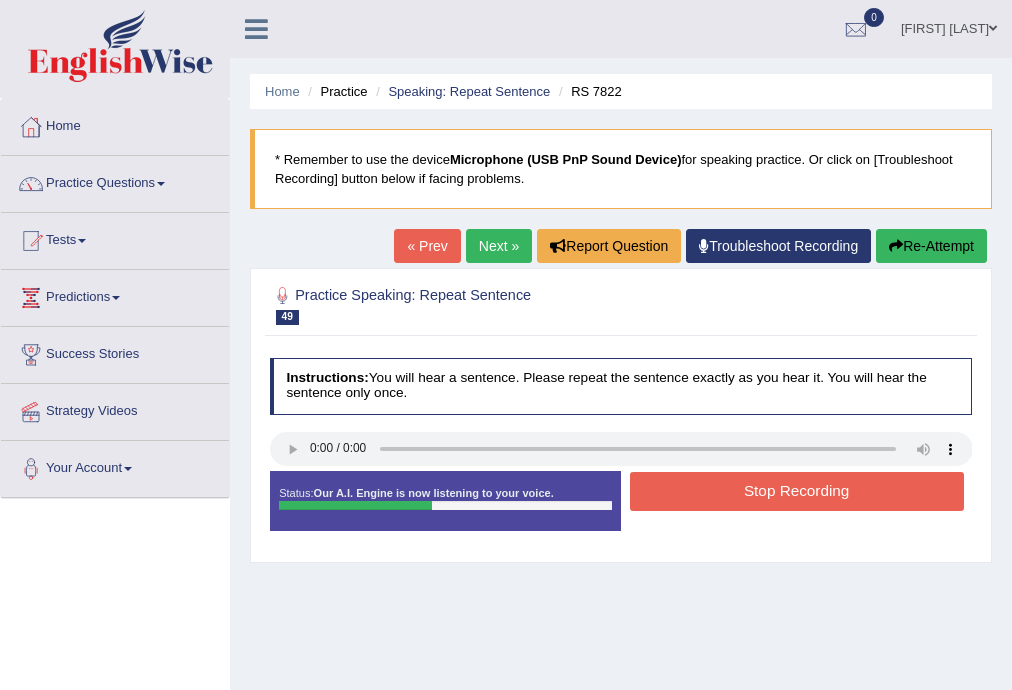 click on "Stop Recording" at bounding box center (797, 491) 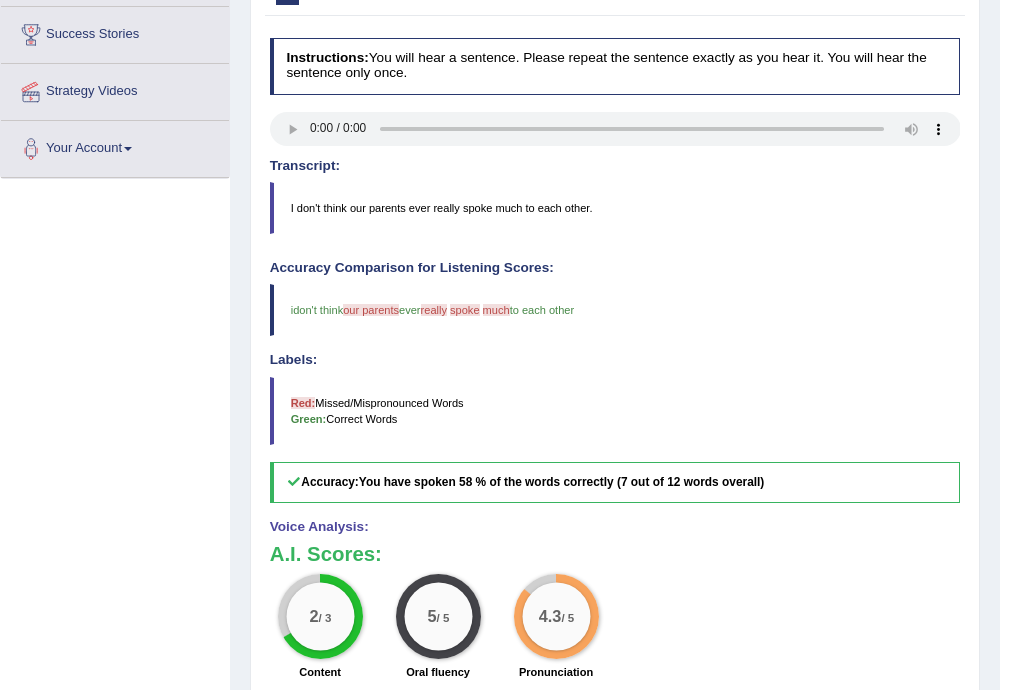 scroll, scrollTop: 0, scrollLeft: 0, axis: both 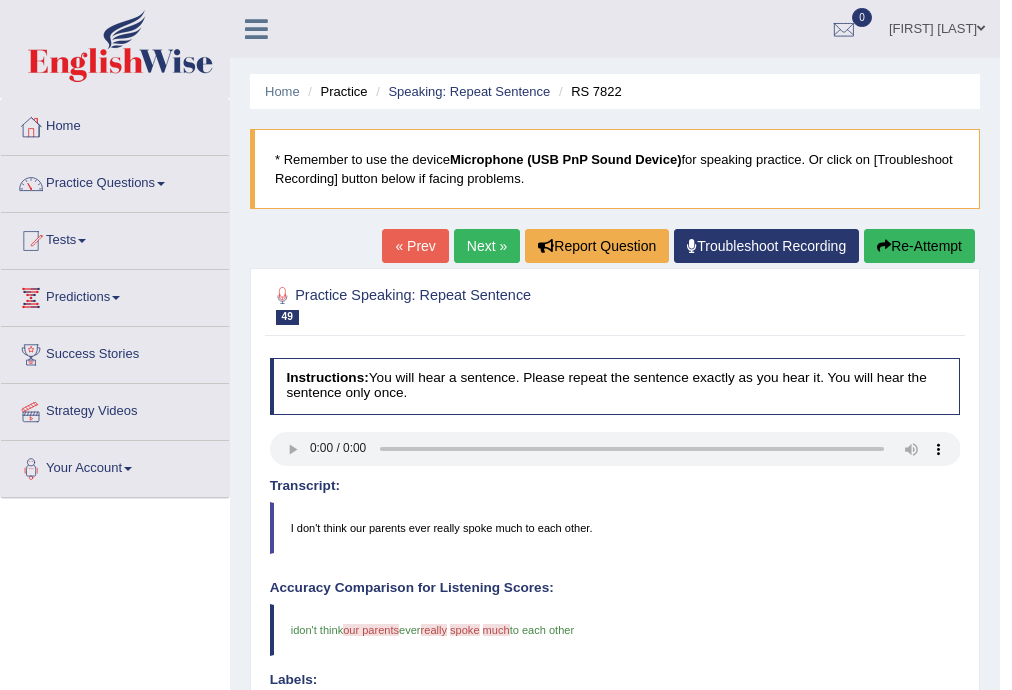 click on "Next »" at bounding box center (487, 246) 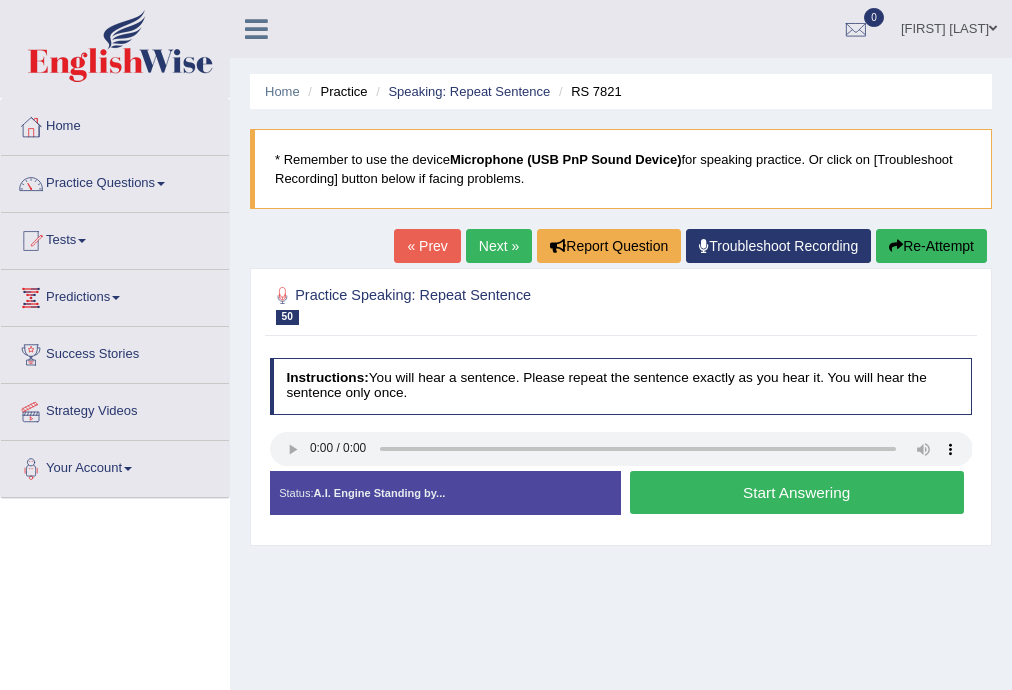 scroll, scrollTop: 0, scrollLeft: 0, axis: both 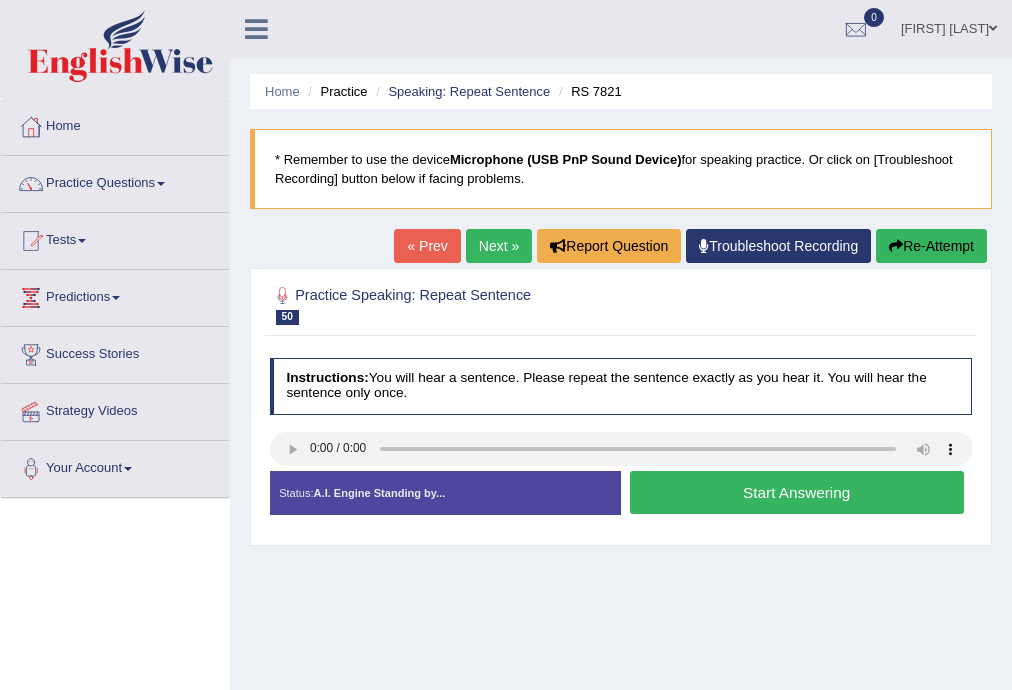click on "Start Answering" at bounding box center (797, 492) 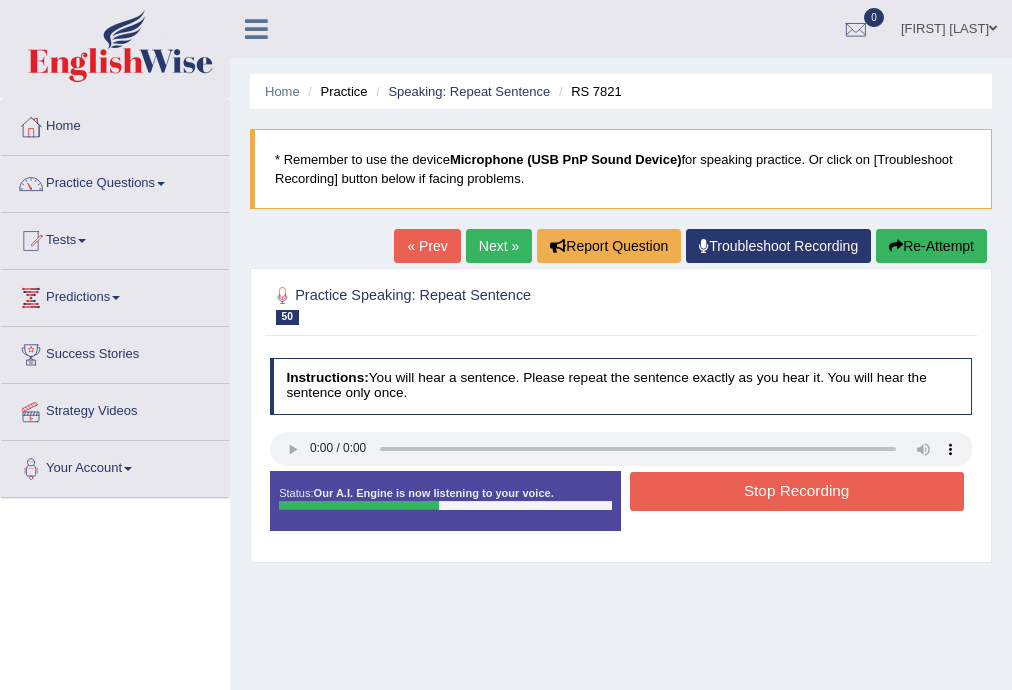 click on "Stop Recording" at bounding box center [797, 491] 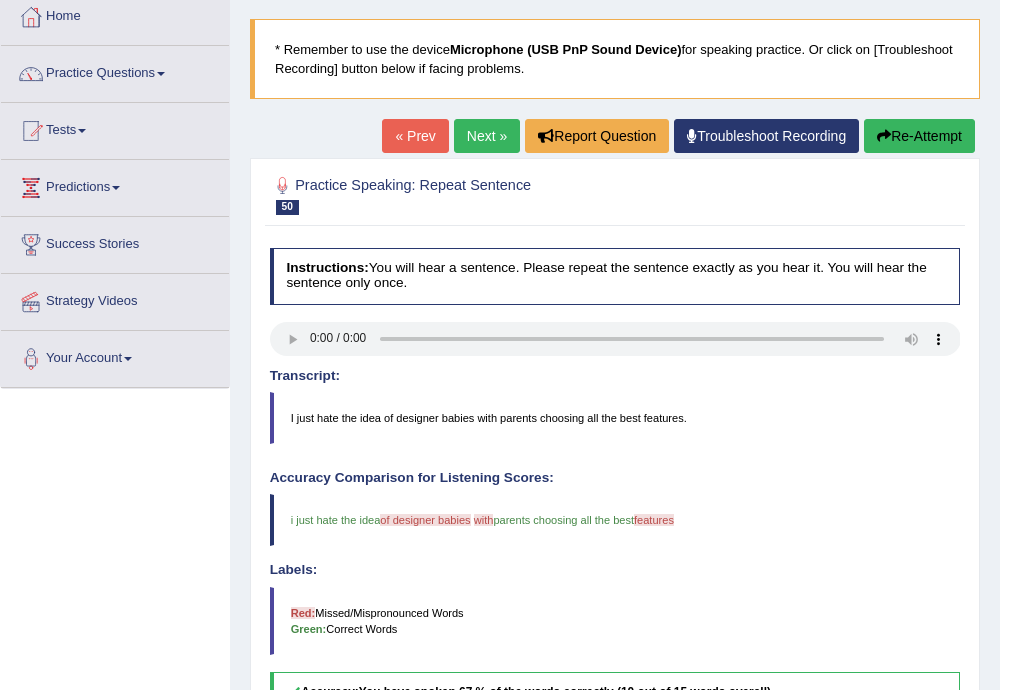 scroll, scrollTop: 0, scrollLeft: 0, axis: both 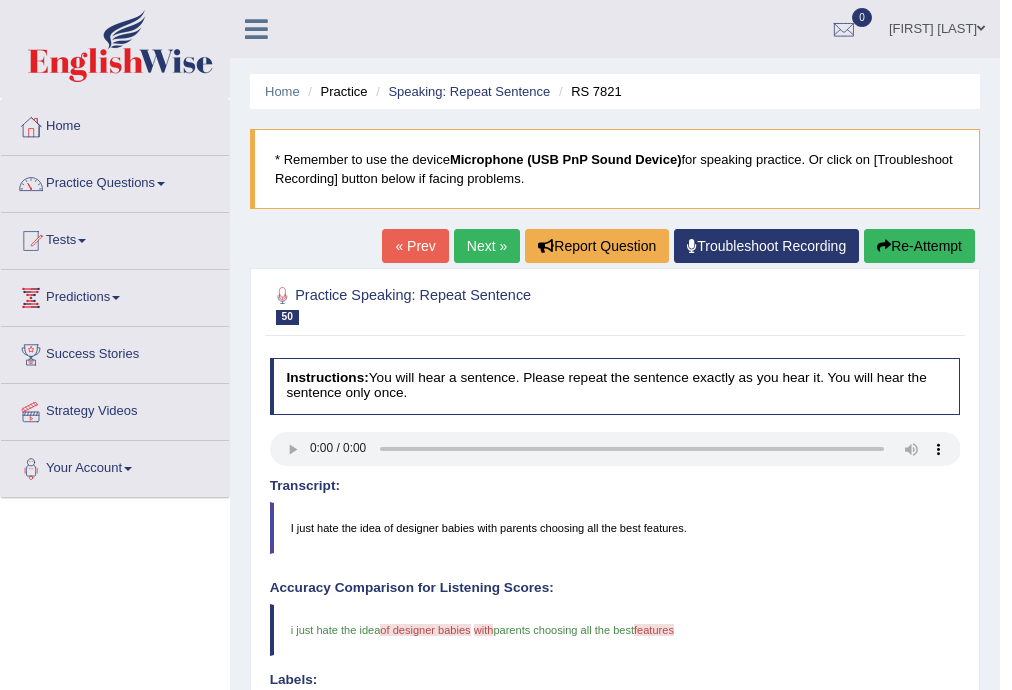 click on "Next »" at bounding box center [487, 246] 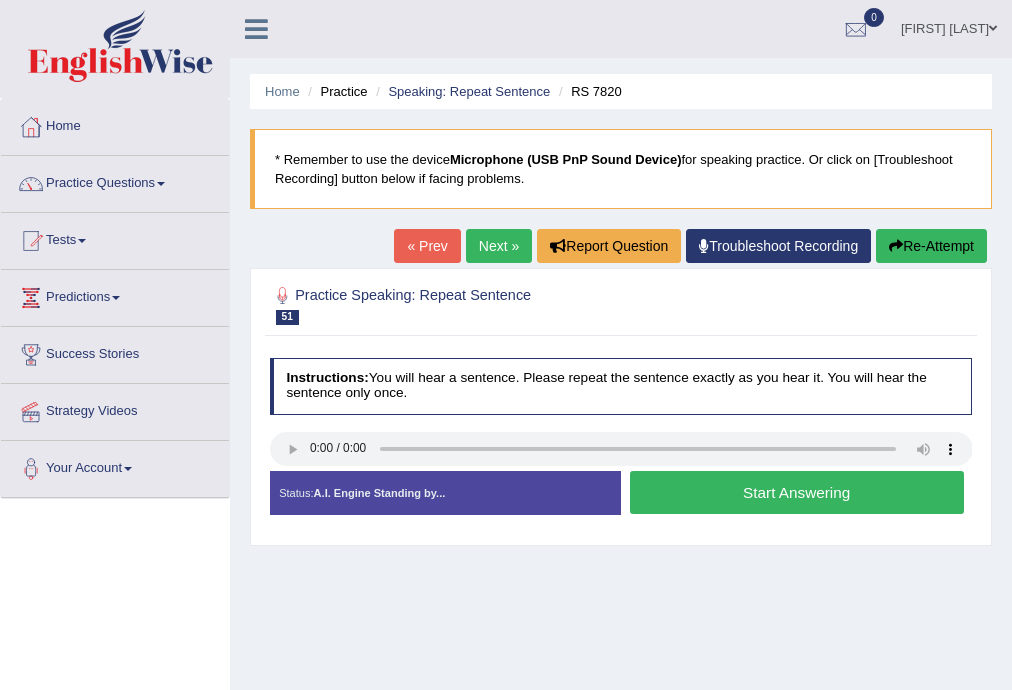 scroll, scrollTop: 0, scrollLeft: 0, axis: both 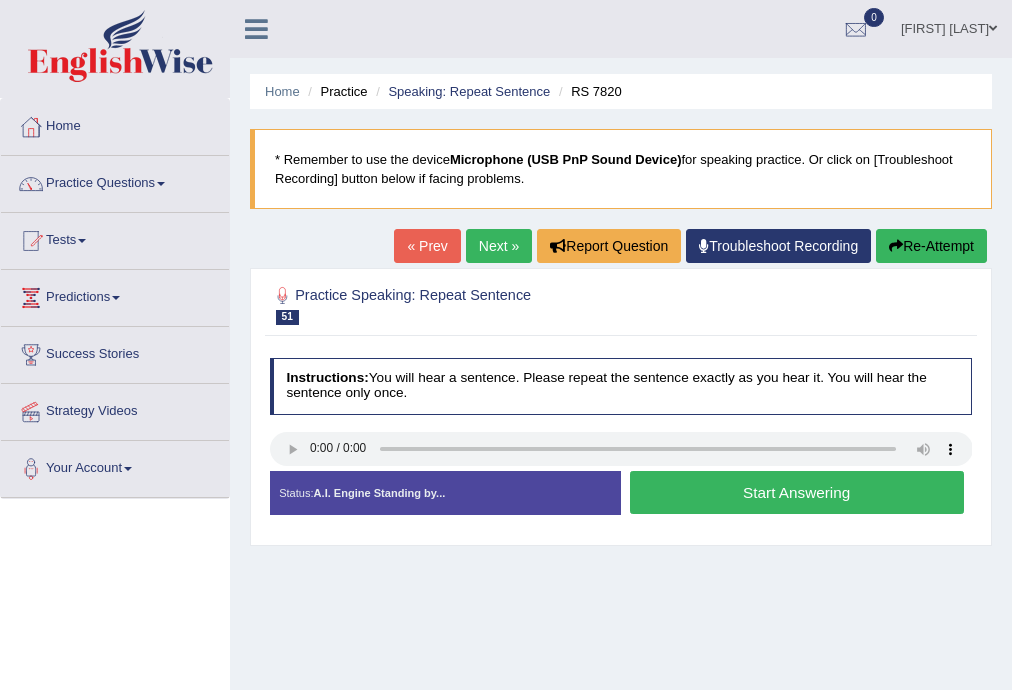 click on "Start Answering" at bounding box center [797, 492] 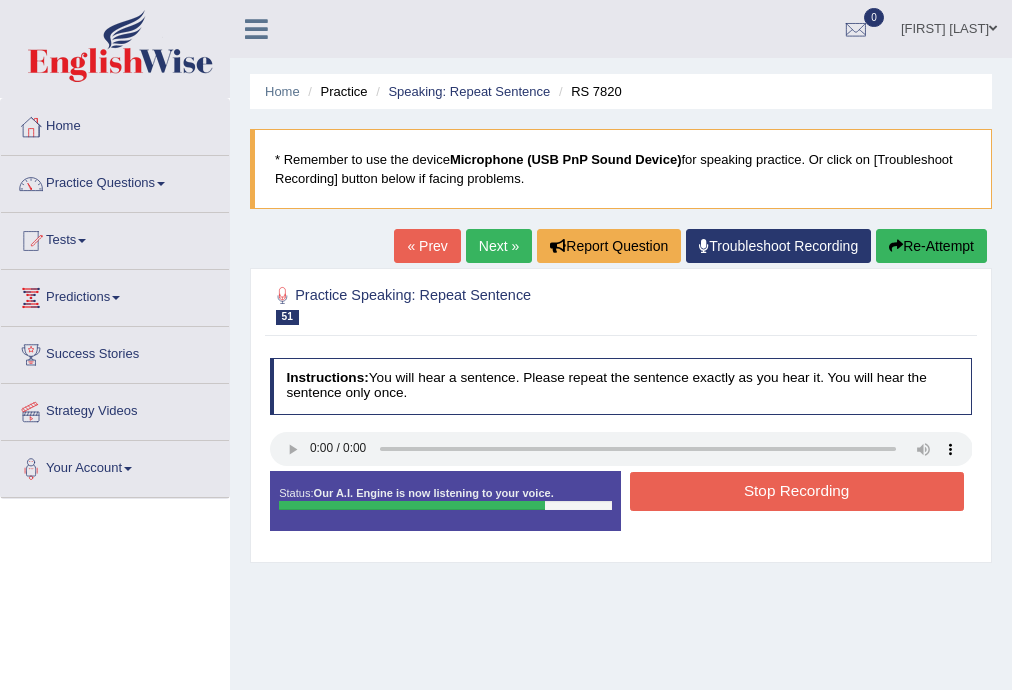 click on "Stop Recording" at bounding box center [797, 491] 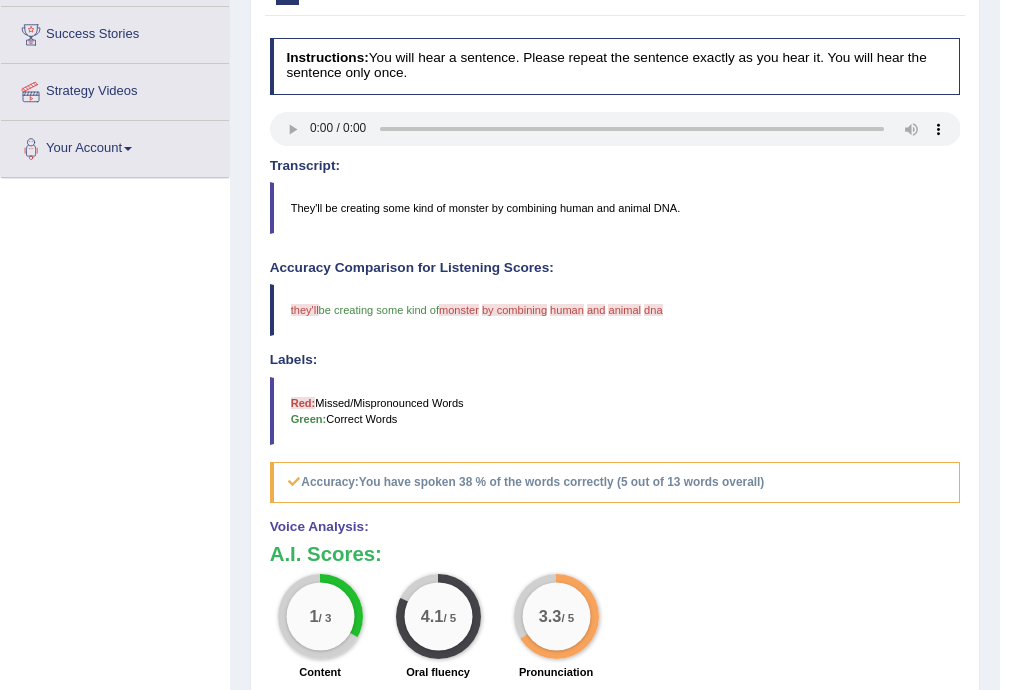 scroll, scrollTop: 106, scrollLeft: 0, axis: vertical 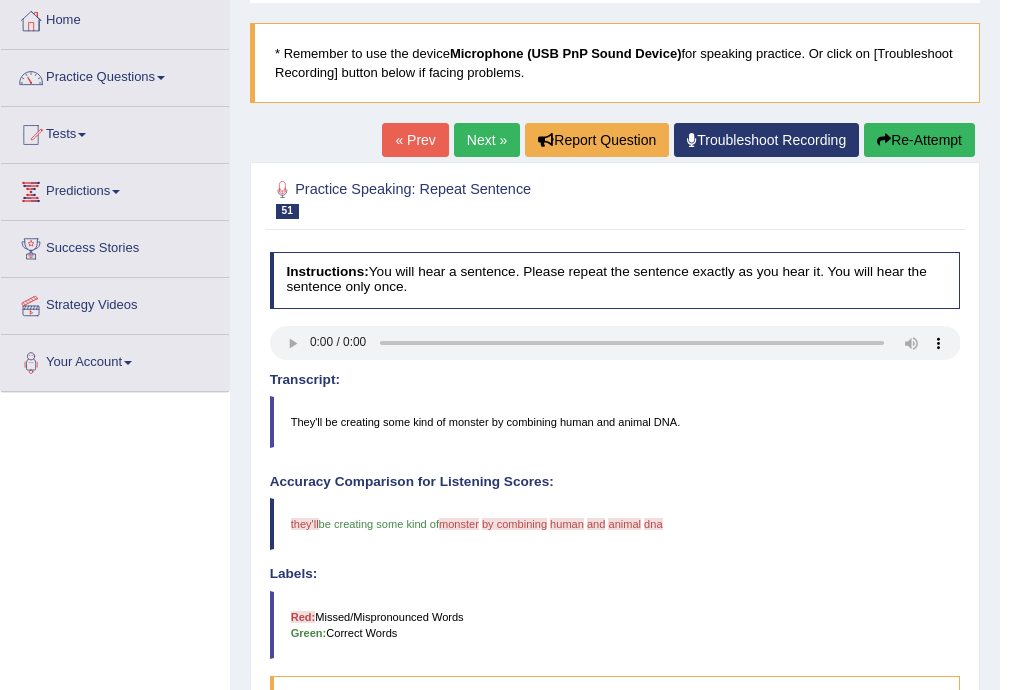 click on "Re-Attempt" at bounding box center [919, 140] 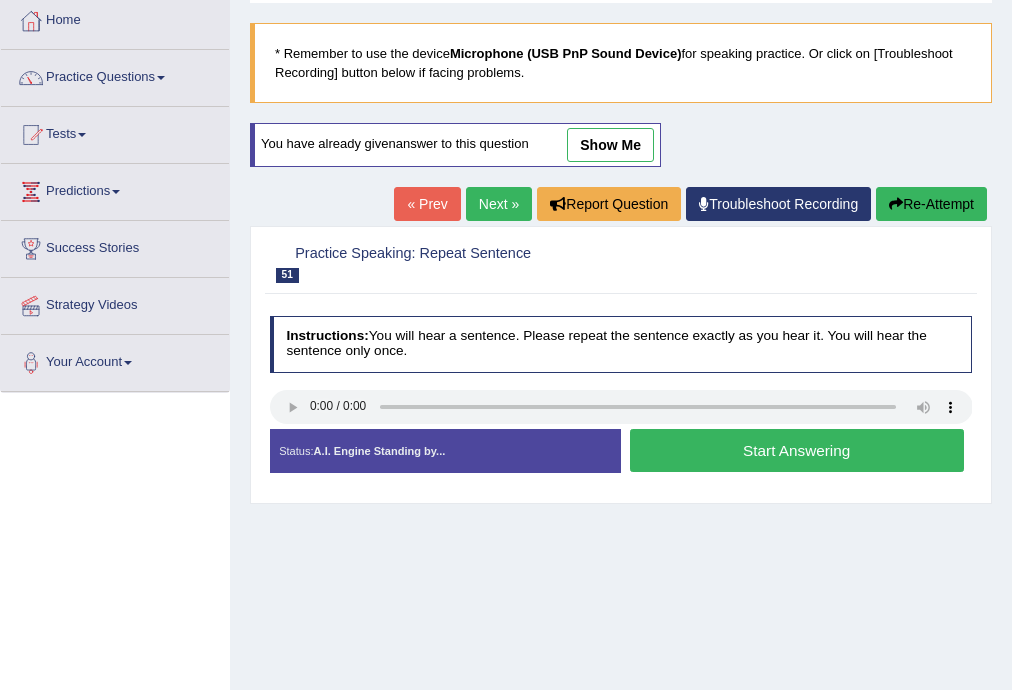 scroll, scrollTop: 106, scrollLeft: 0, axis: vertical 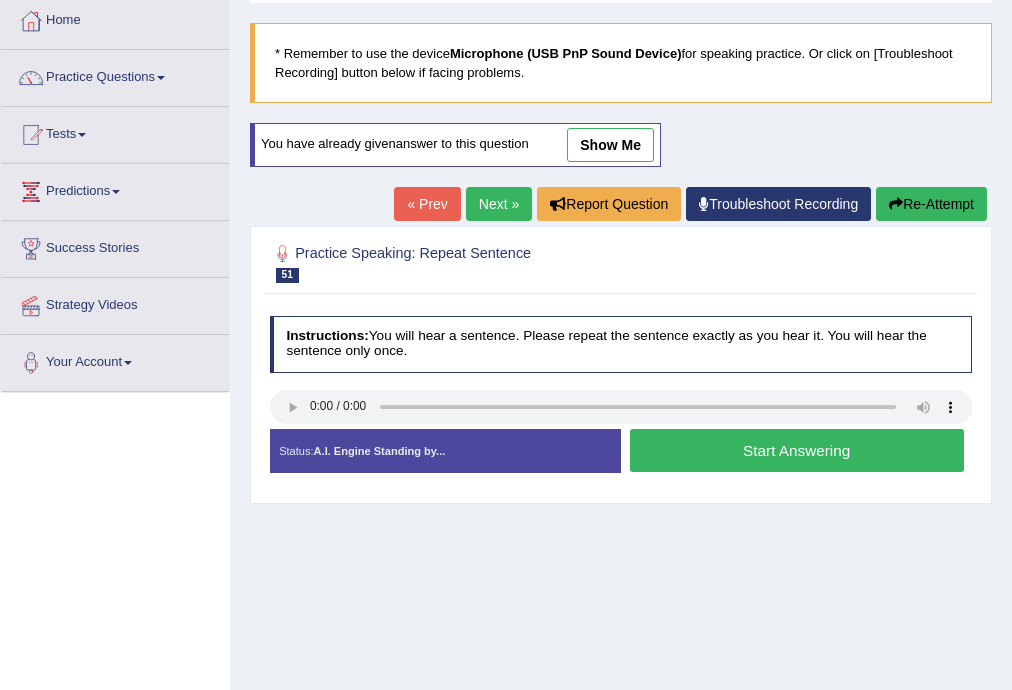 click on "Start Answering" at bounding box center (797, 450) 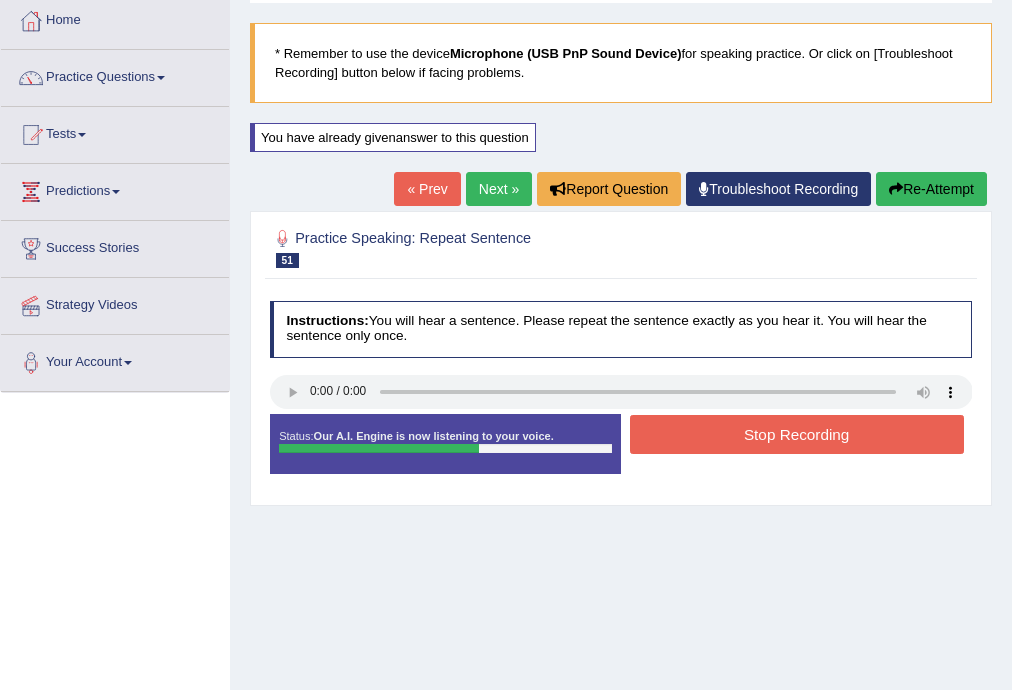 click on "Stop Recording" at bounding box center (797, 434) 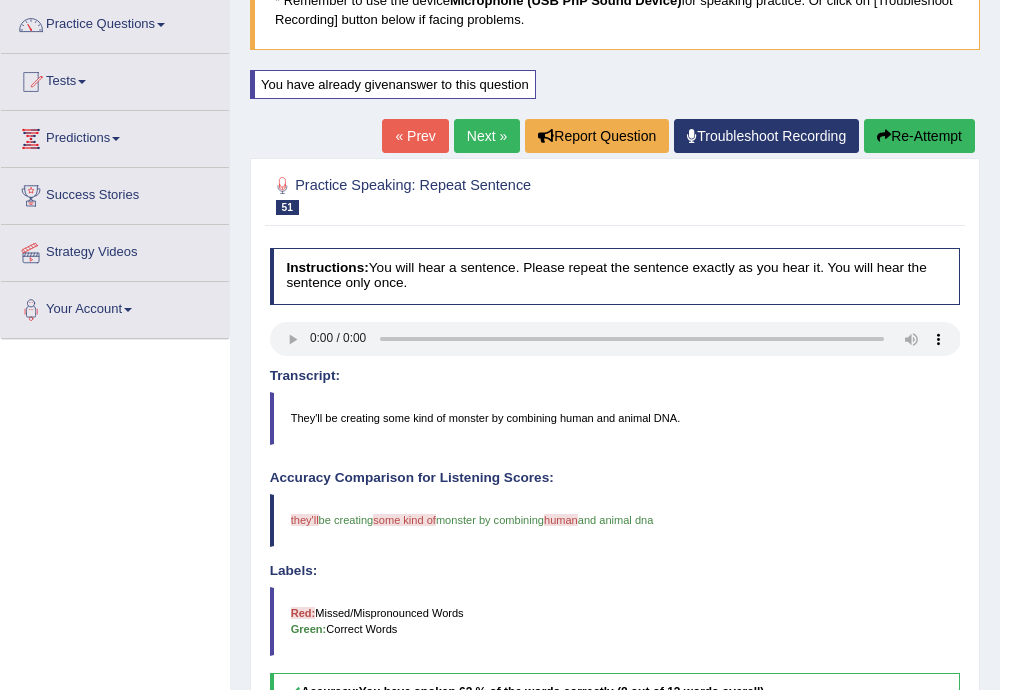 scroll, scrollTop: 0, scrollLeft: 0, axis: both 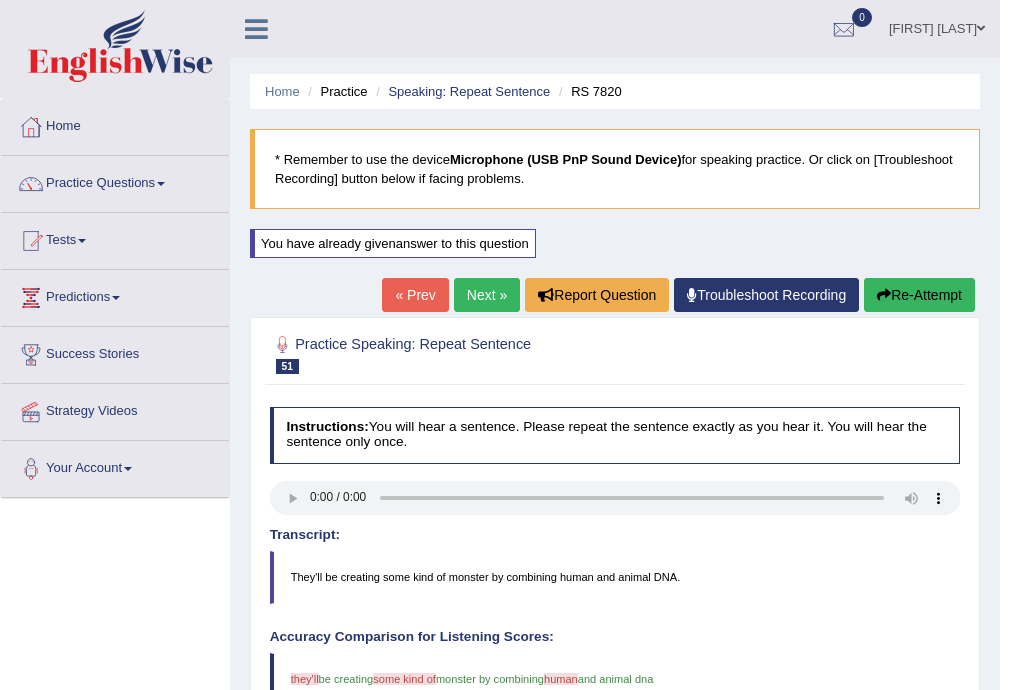 click on "Next »" at bounding box center (487, 295) 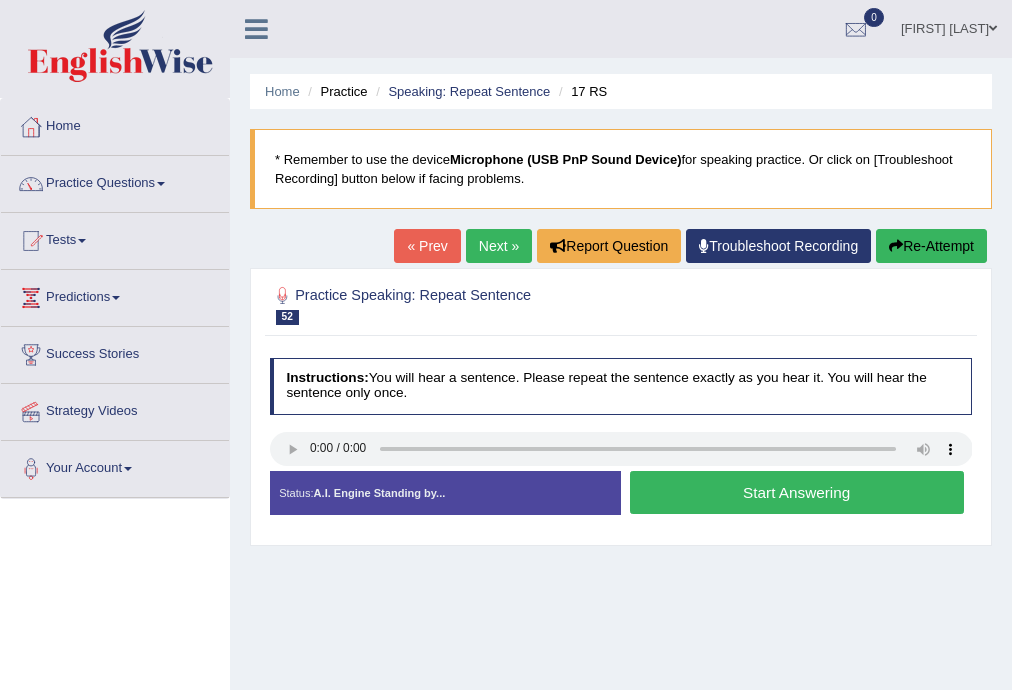 scroll, scrollTop: 0, scrollLeft: 0, axis: both 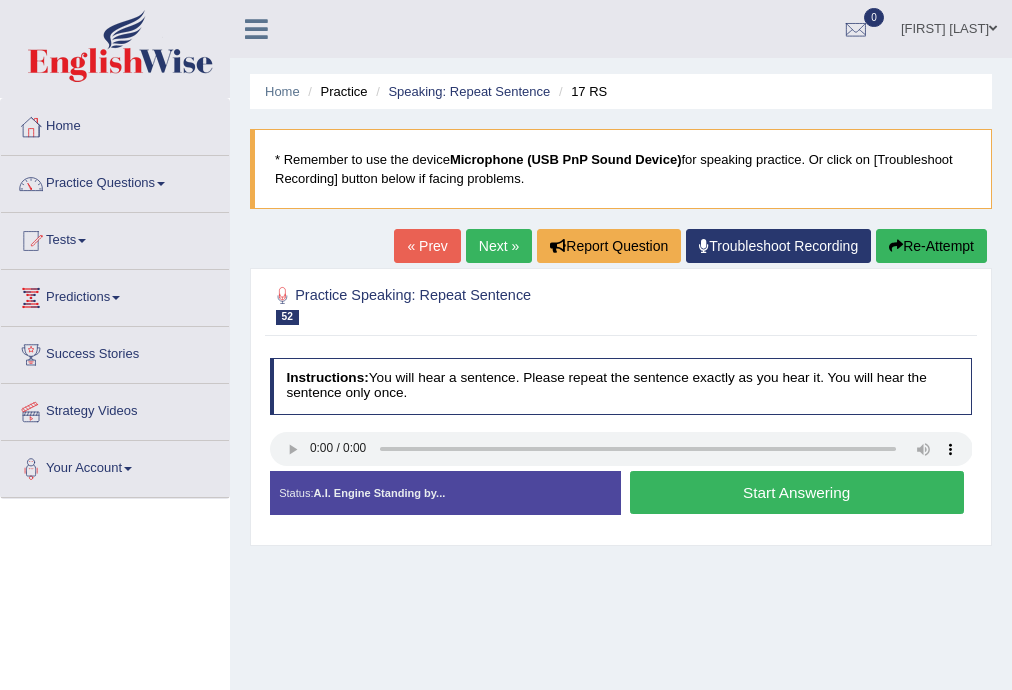 click on "Start Answering" at bounding box center (797, 492) 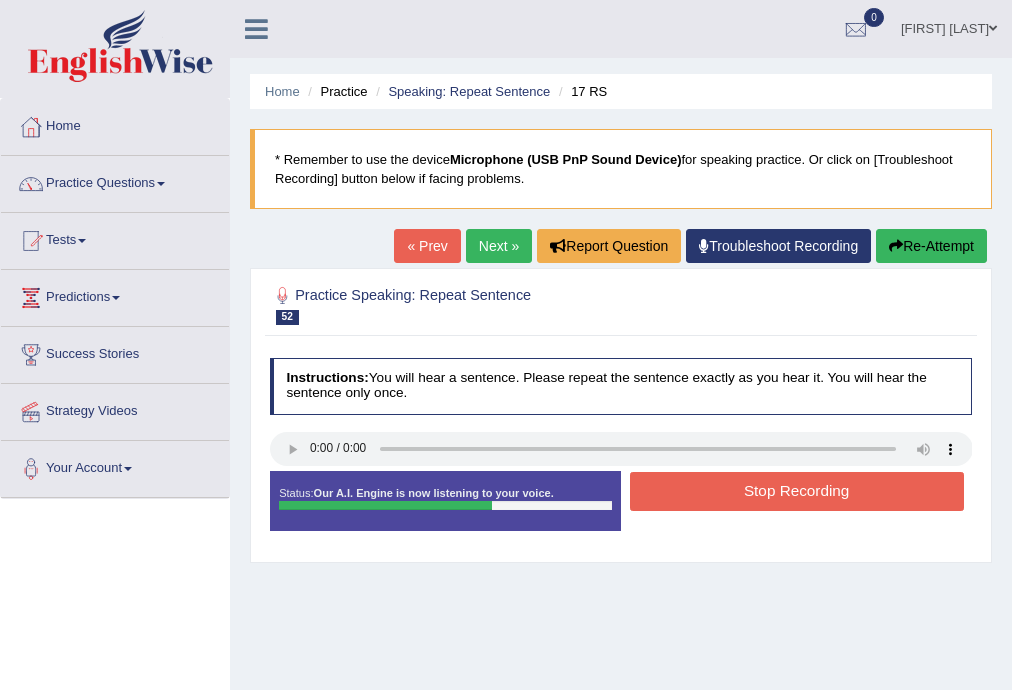 click on "Stop Recording" at bounding box center [797, 491] 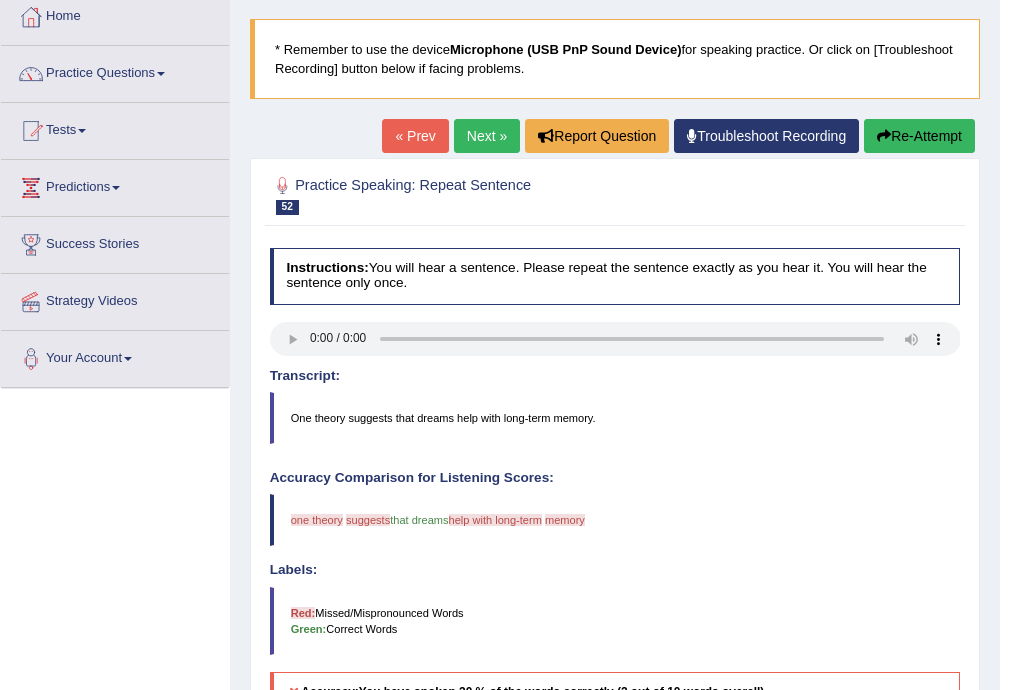 scroll, scrollTop: 0, scrollLeft: 0, axis: both 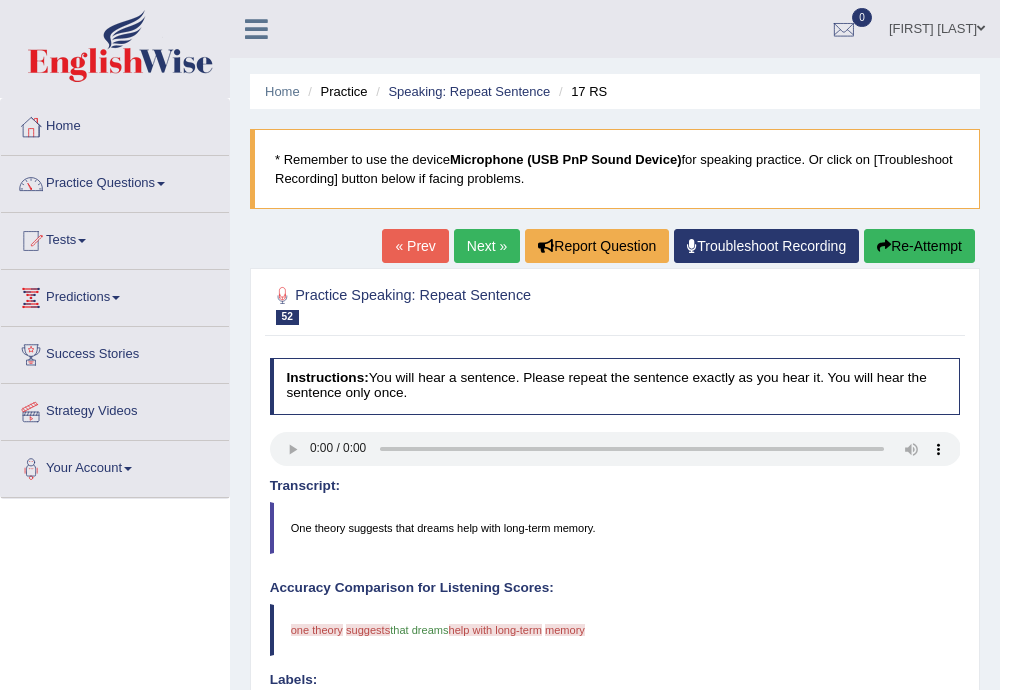 click on "Re-Attempt" at bounding box center [919, 246] 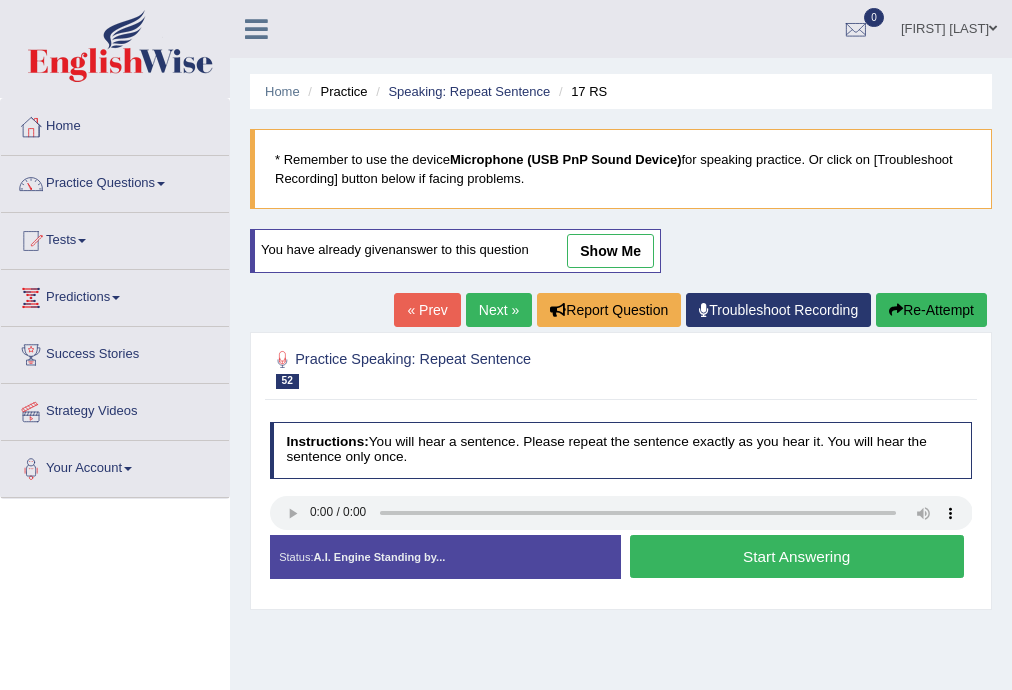 scroll, scrollTop: 0, scrollLeft: 0, axis: both 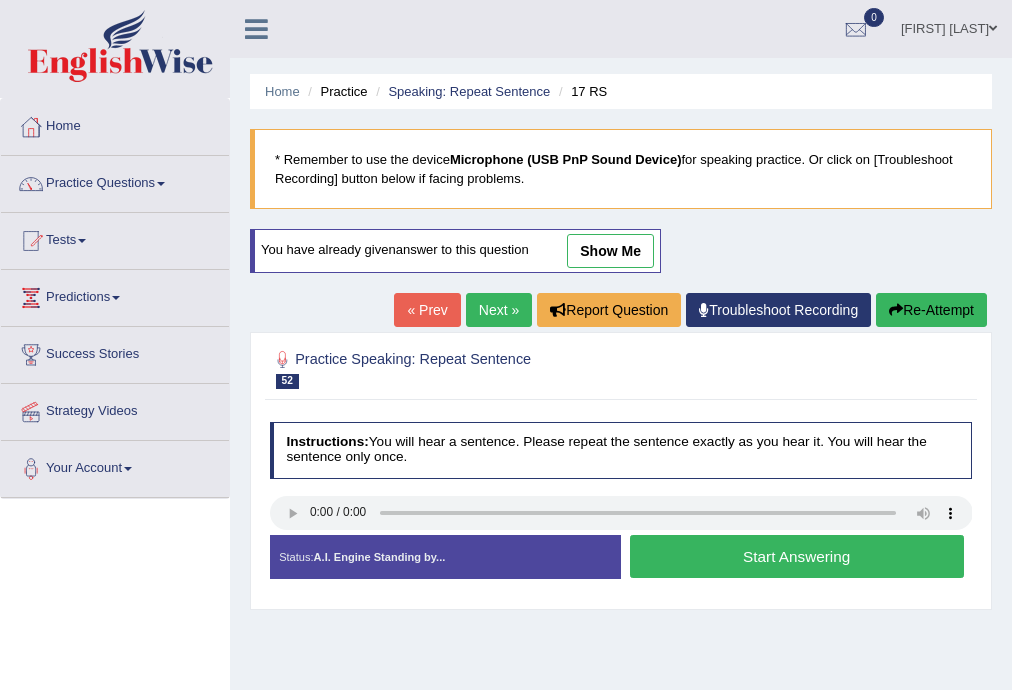 click on "Start Answering" at bounding box center (797, 556) 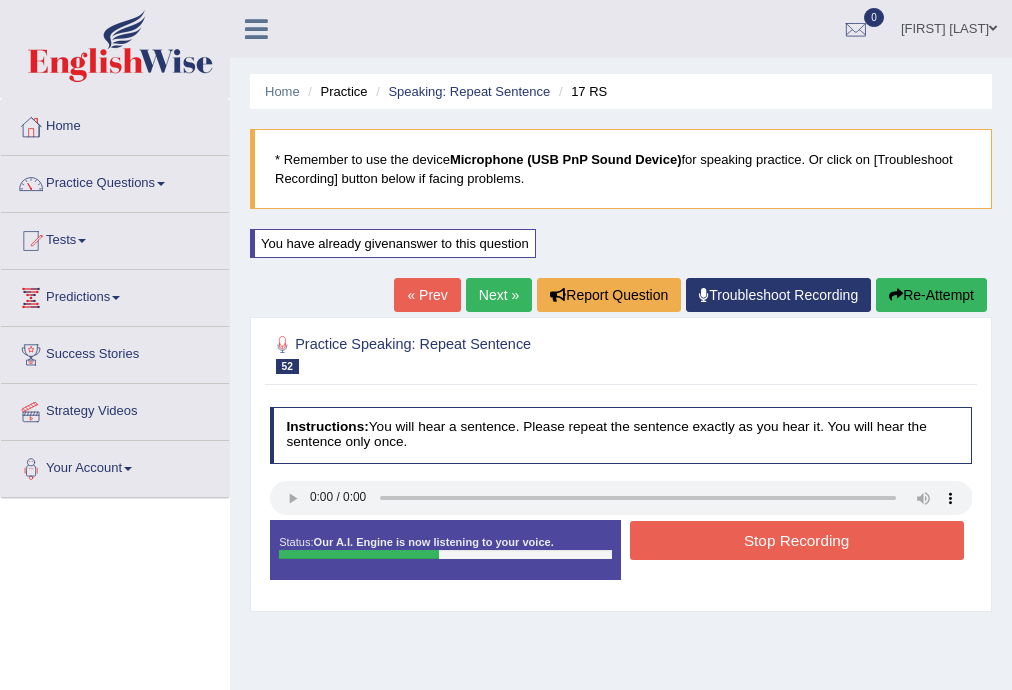 click on "Stop Recording" at bounding box center [797, 540] 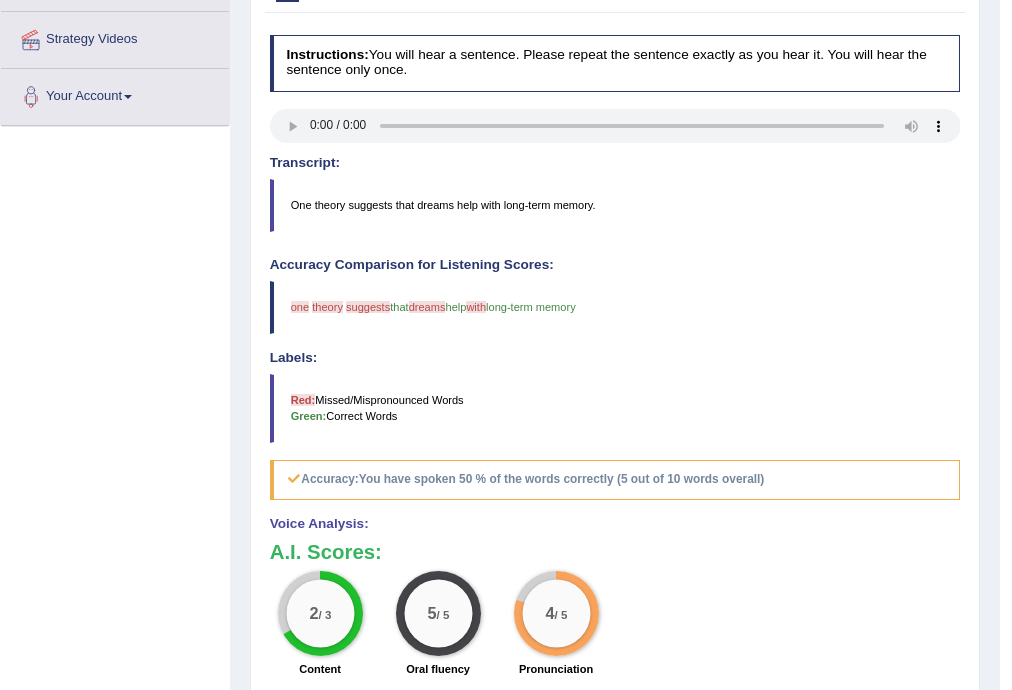 scroll, scrollTop: 0, scrollLeft: 0, axis: both 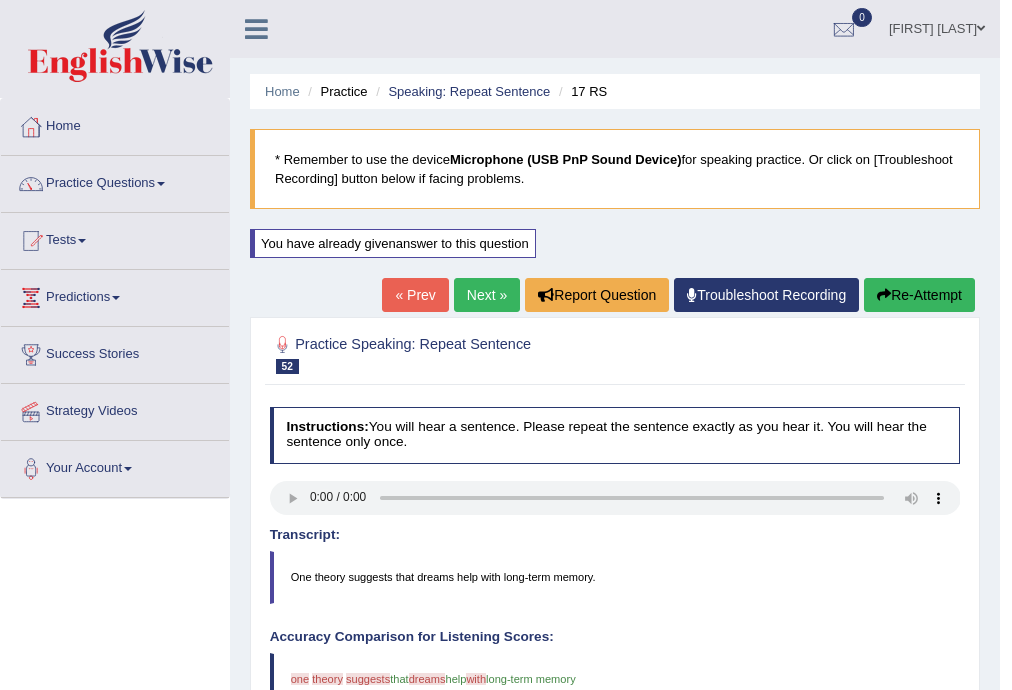 click on "Next »" at bounding box center (487, 295) 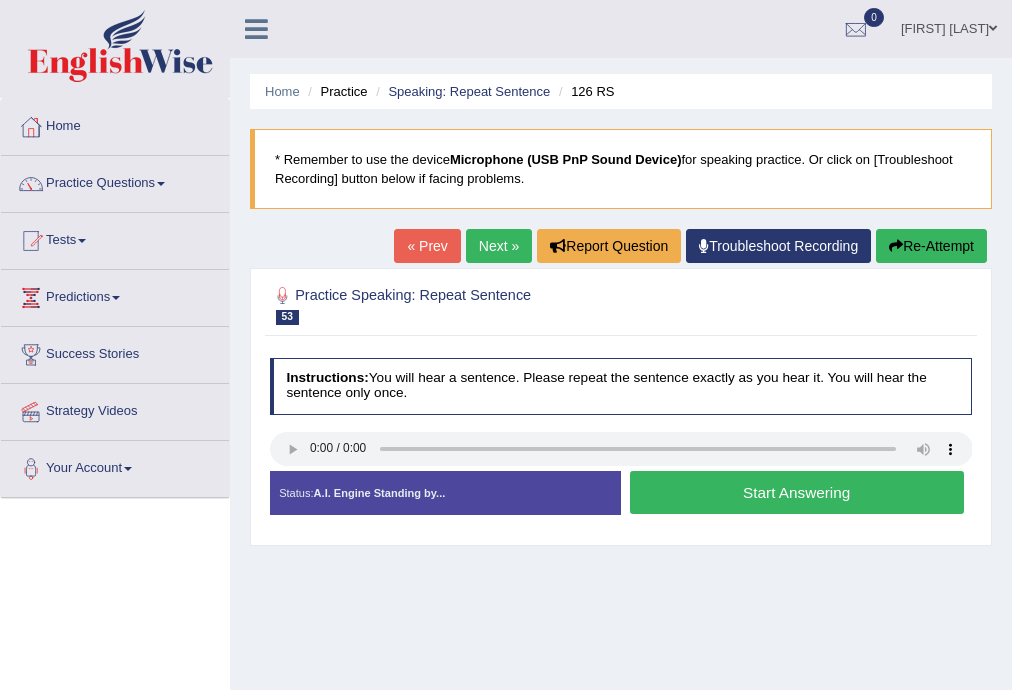 scroll, scrollTop: 0, scrollLeft: 0, axis: both 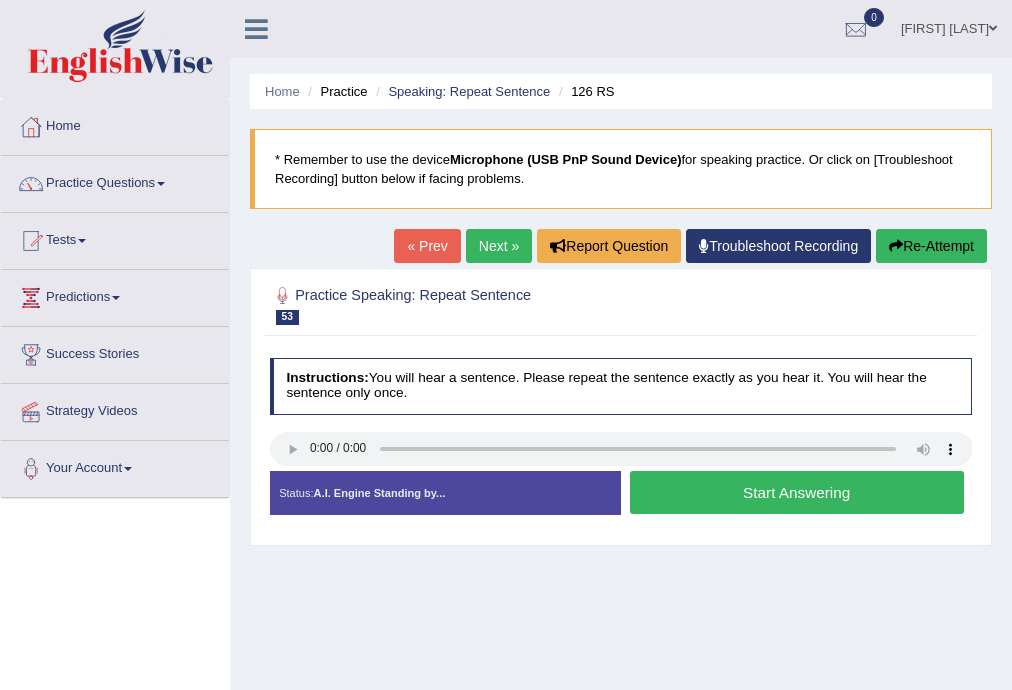 click on "Start Answering" at bounding box center [797, 492] 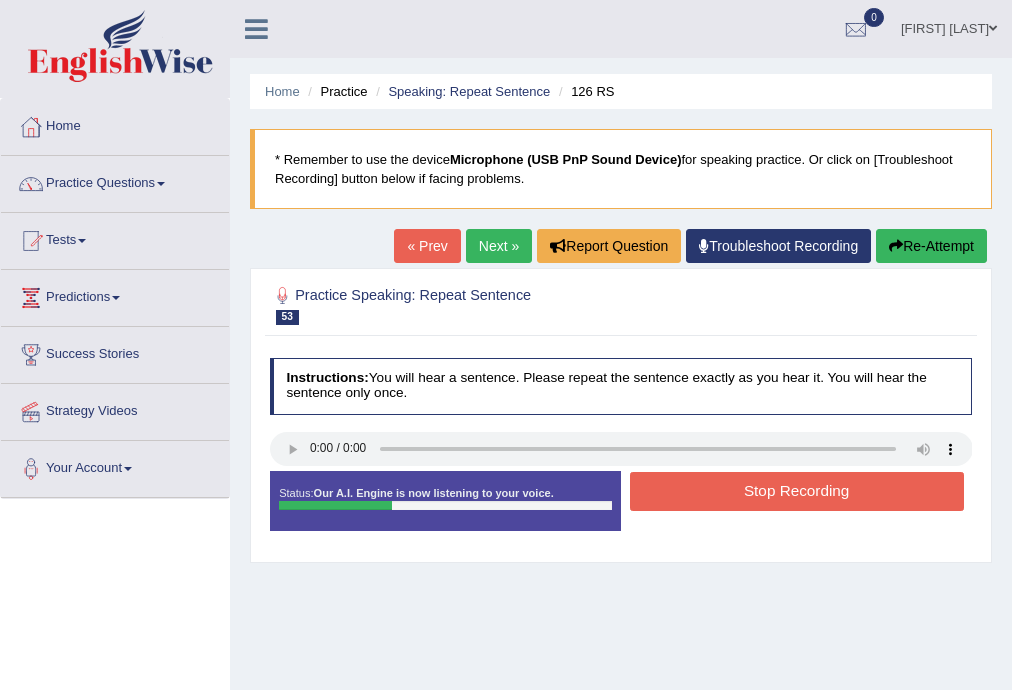 click on "Stop Recording" at bounding box center [797, 491] 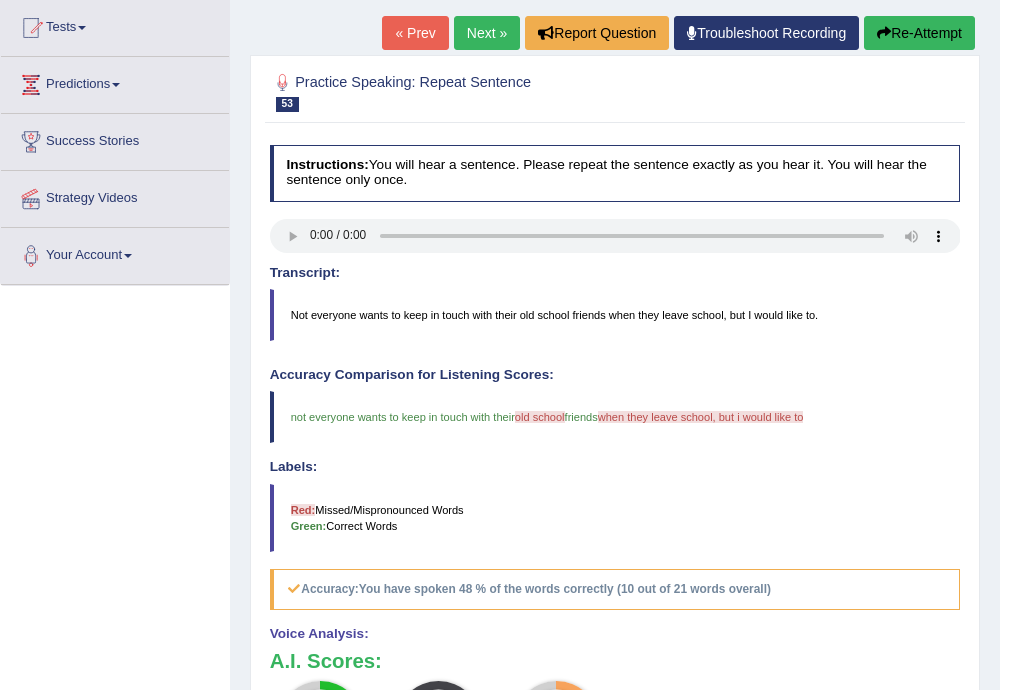 scroll, scrollTop: 0, scrollLeft: 0, axis: both 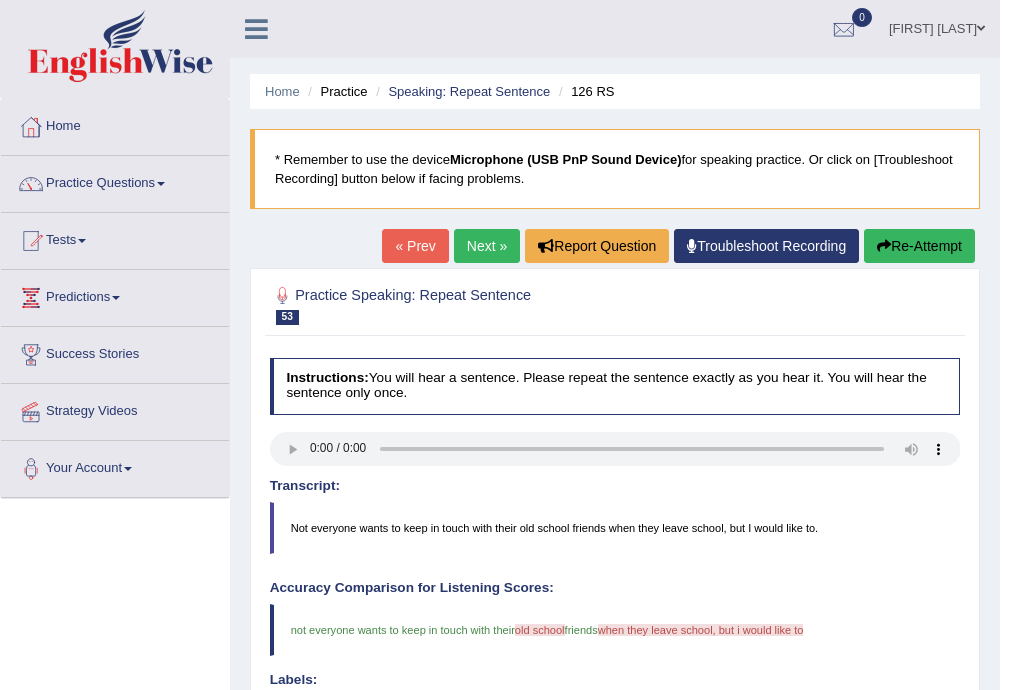 click on "Next »" at bounding box center (487, 246) 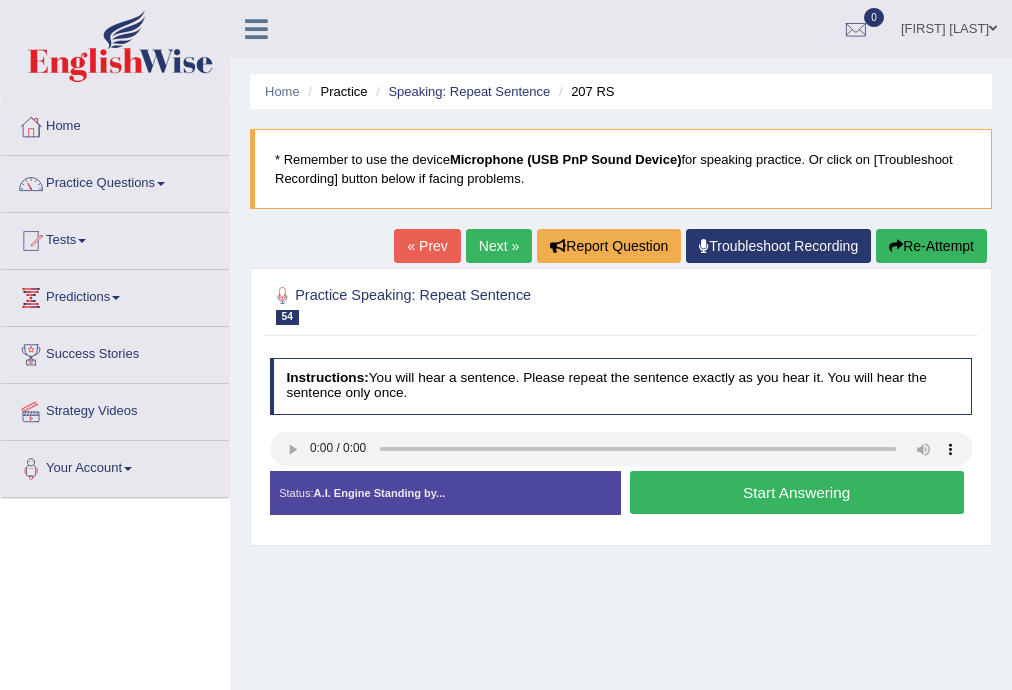 scroll, scrollTop: 0, scrollLeft: 0, axis: both 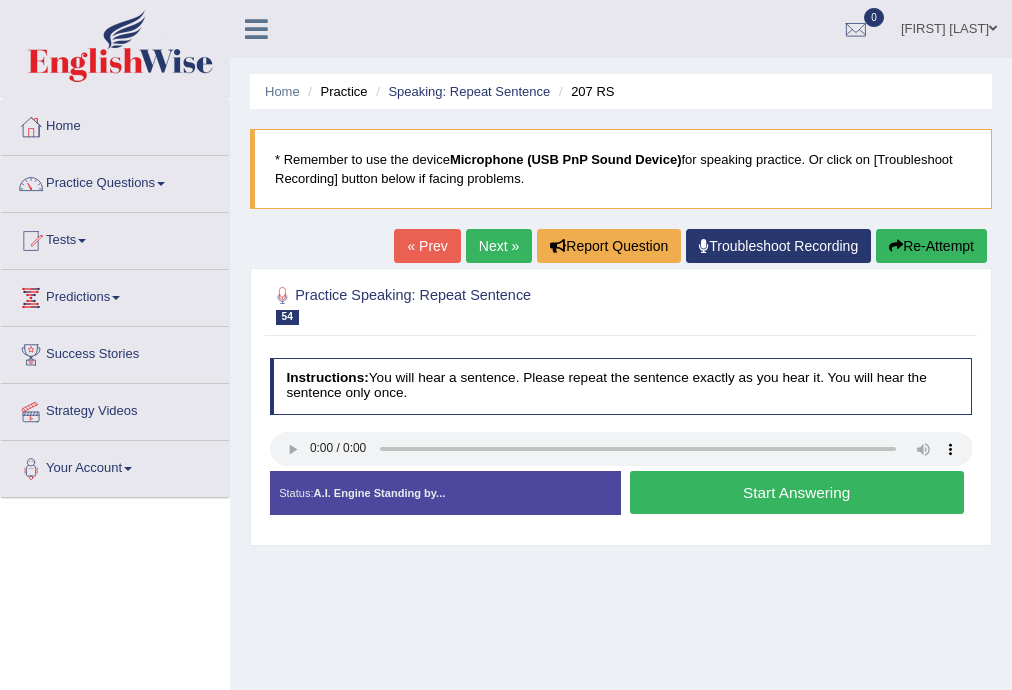 click on "Start Answering" at bounding box center (797, 492) 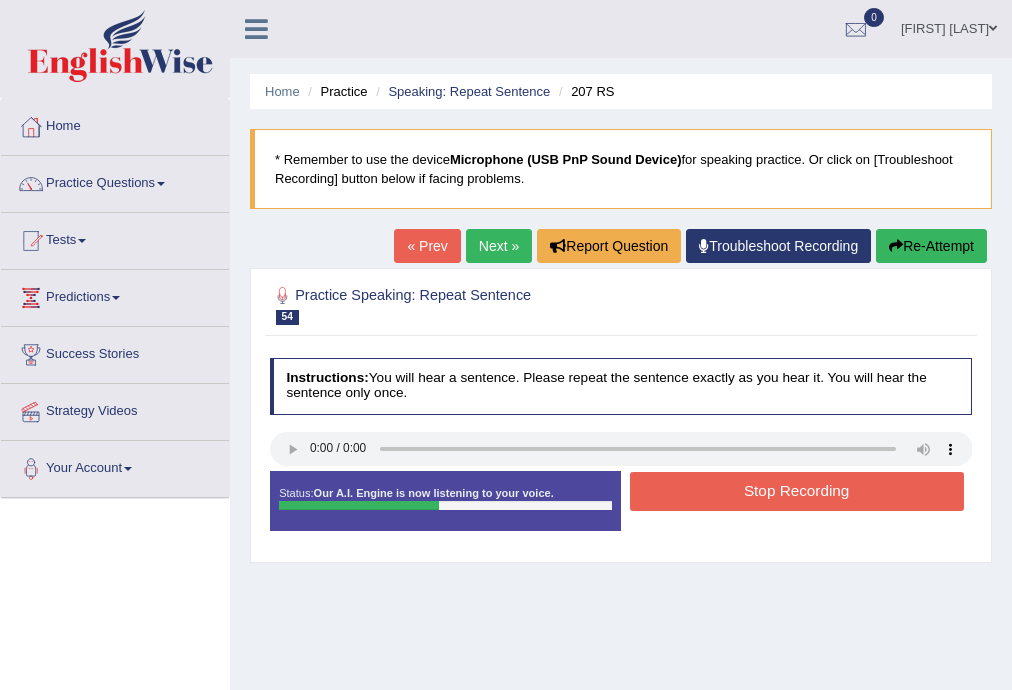 click on "Stop Recording" at bounding box center [797, 491] 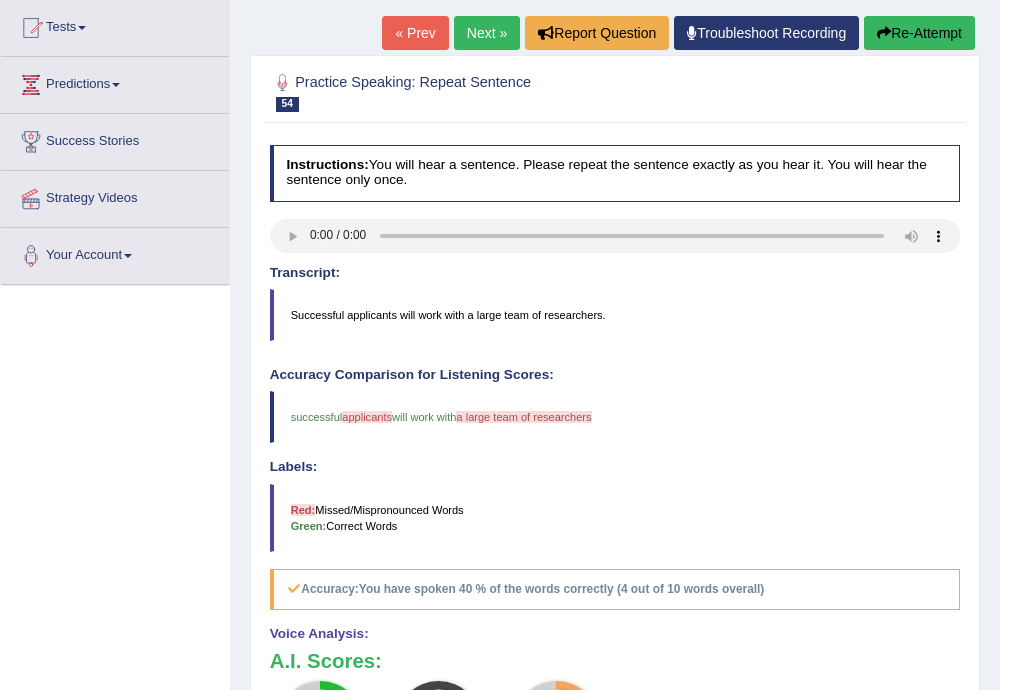 scroll, scrollTop: 0, scrollLeft: 0, axis: both 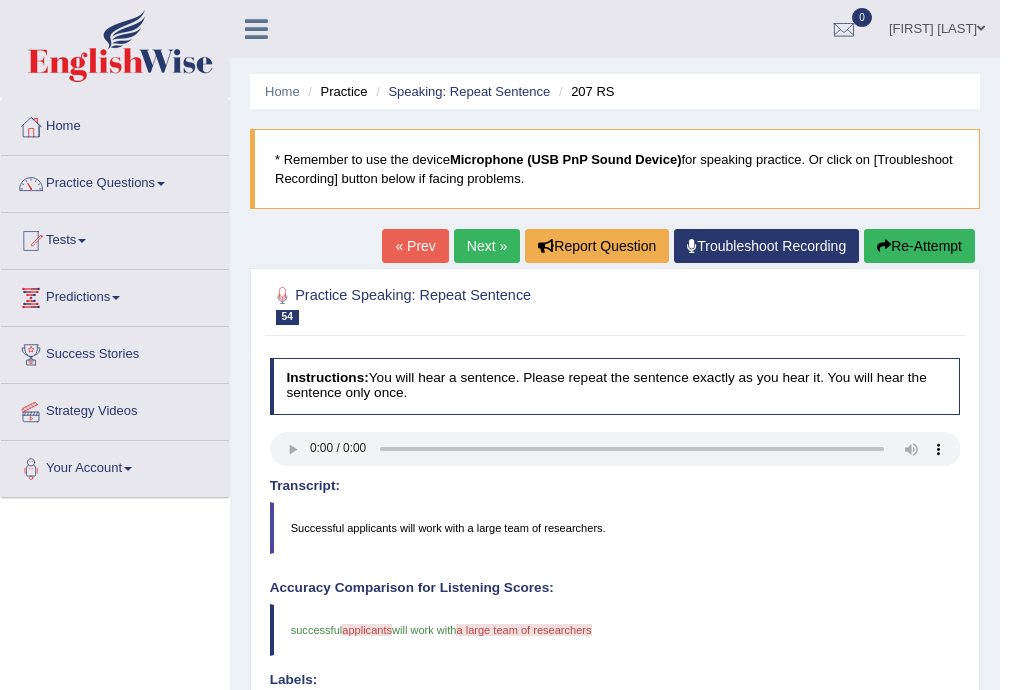 click on "Next »" at bounding box center [487, 246] 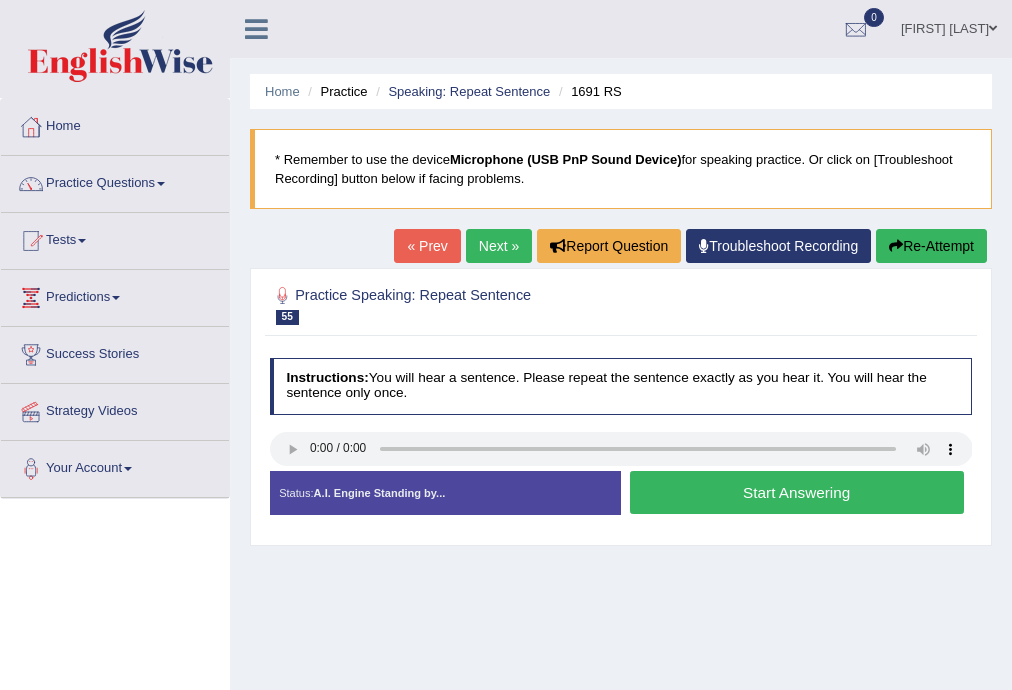 scroll, scrollTop: 0, scrollLeft: 0, axis: both 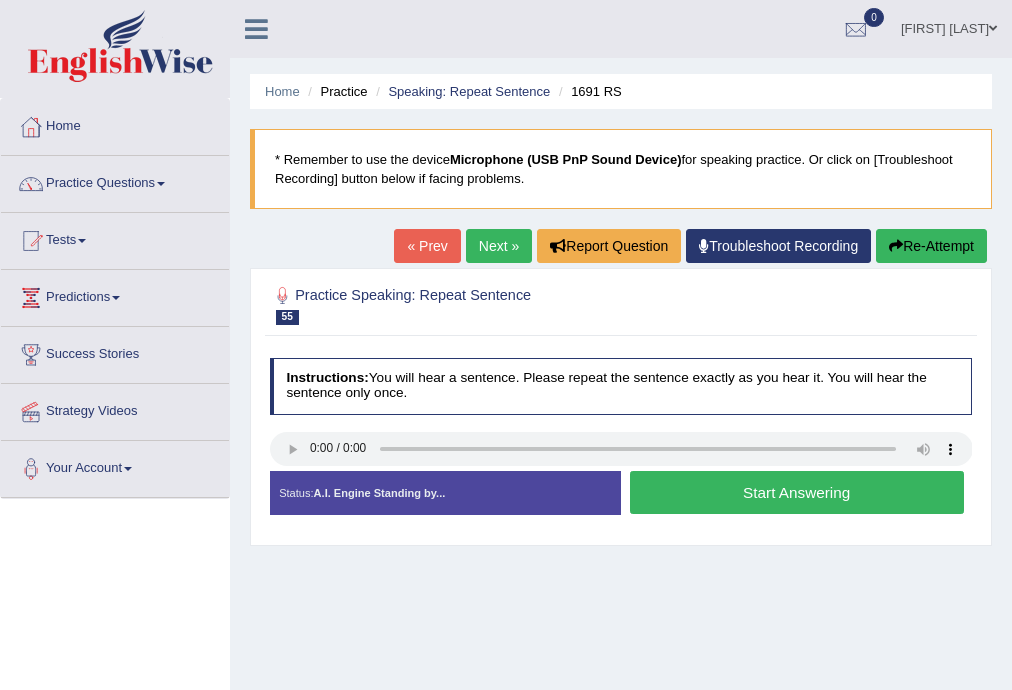 click on "Start Answering" at bounding box center (797, 492) 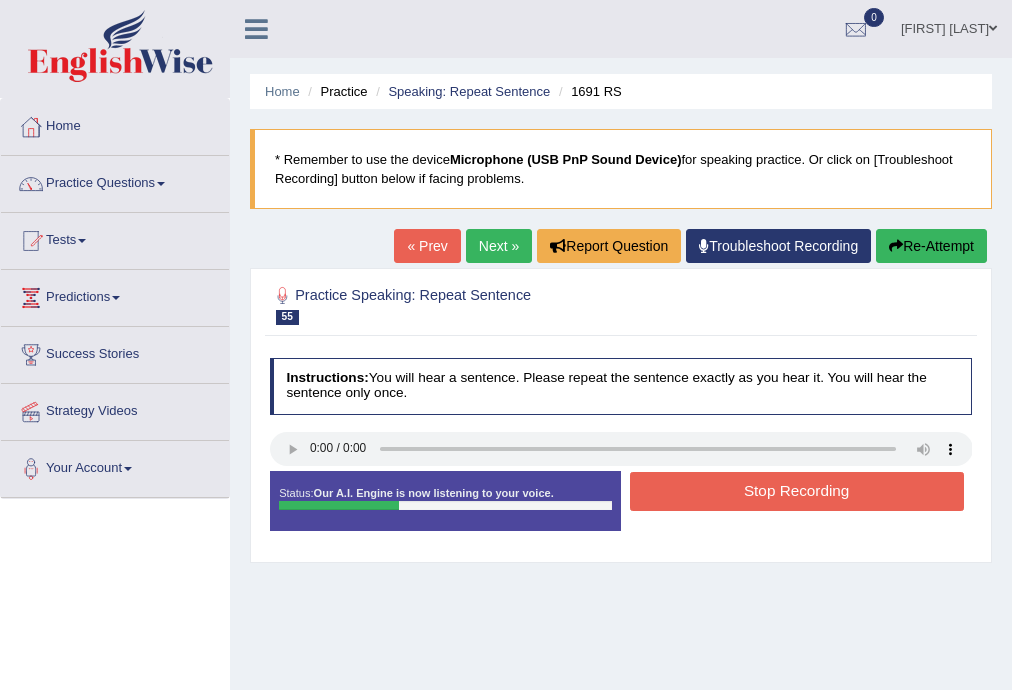 click on "Stop Recording" at bounding box center (797, 491) 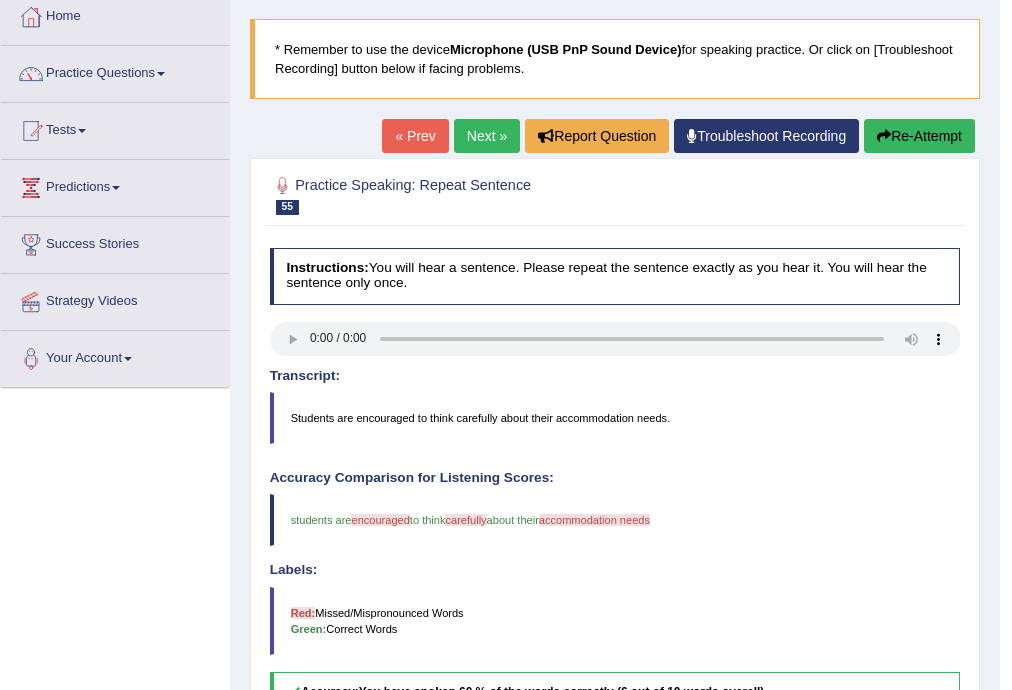 scroll, scrollTop: 0, scrollLeft: 0, axis: both 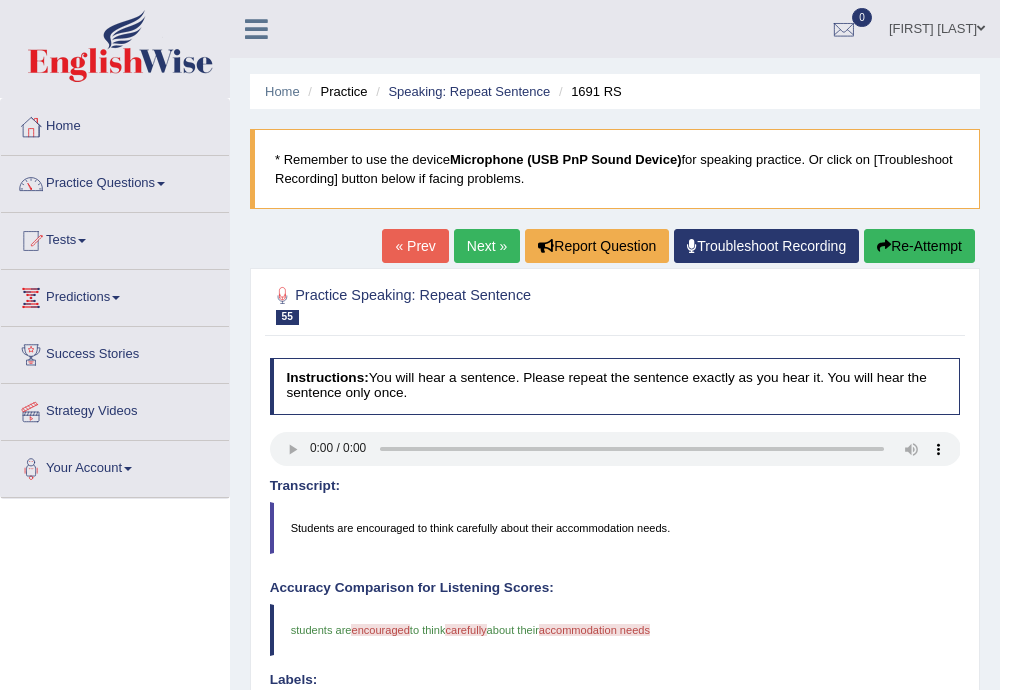 click on "Next »" at bounding box center (487, 246) 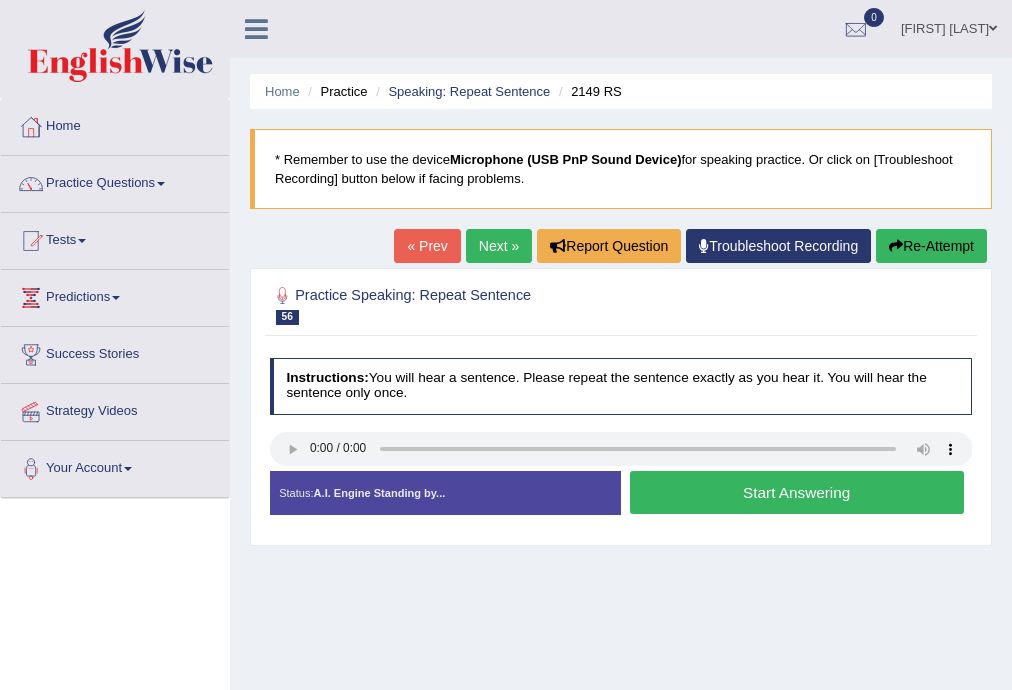 scroll, scrollTop: 0, scrollLeft: 0, axis: both 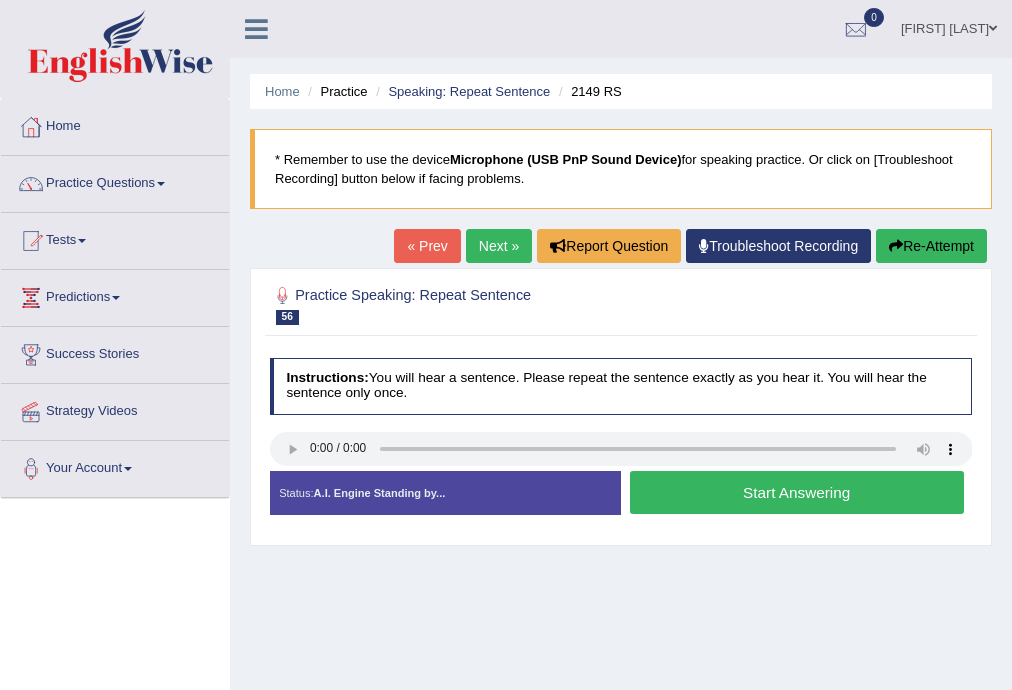 click on "Start Answering" at bounding box center (797, 492) 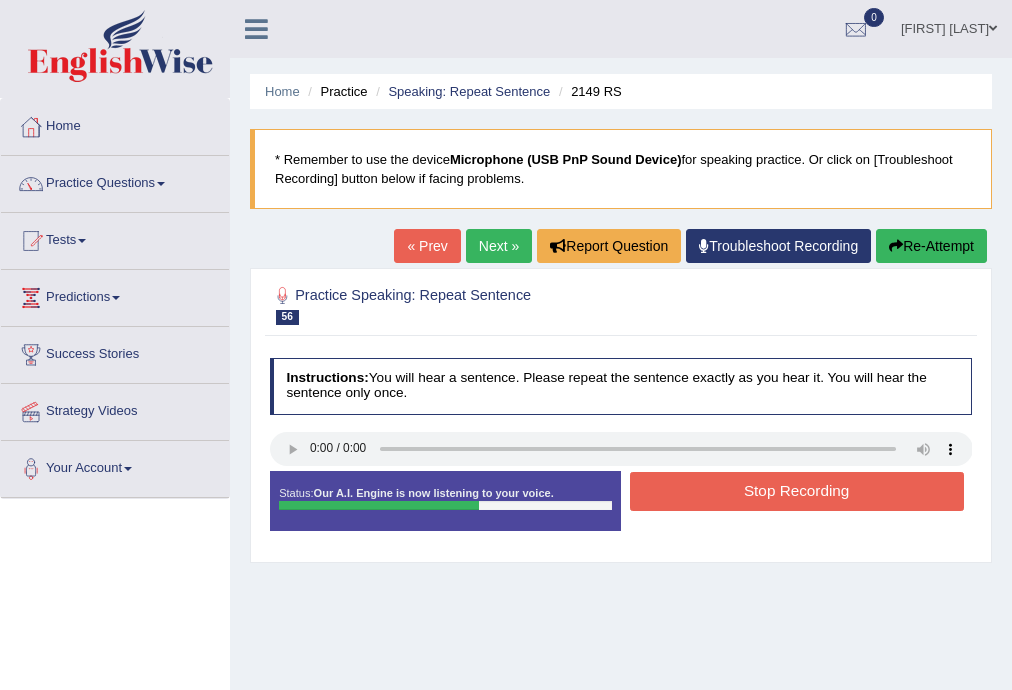 click on "Stop Recording" at bounding box center [797, 491] 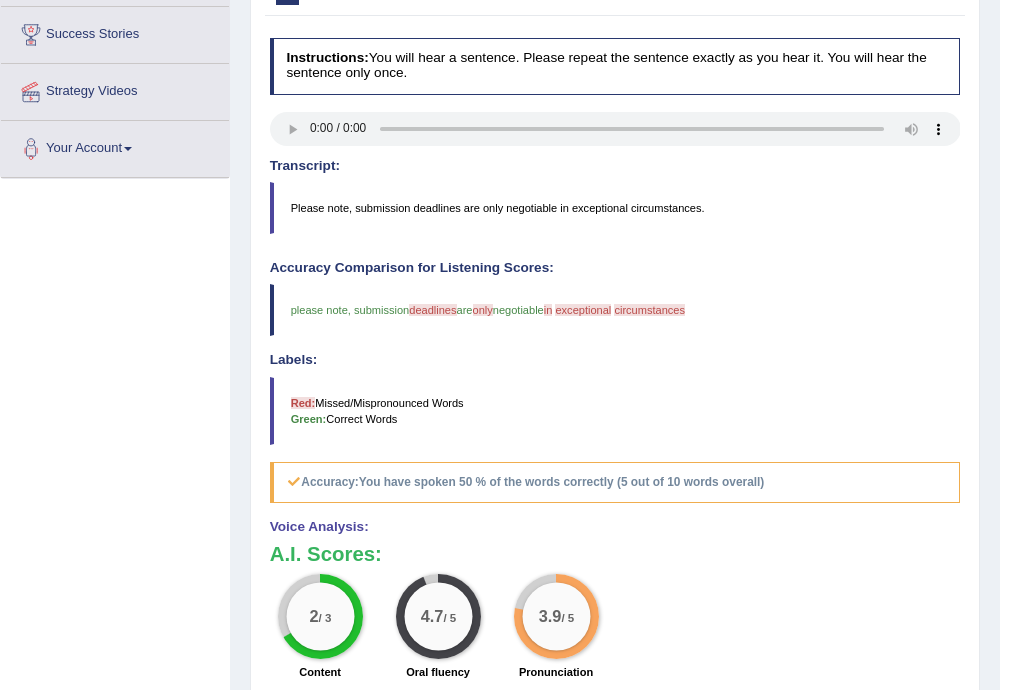 scroll, scrollTop: 0, scrollLeft: 0, axis: both 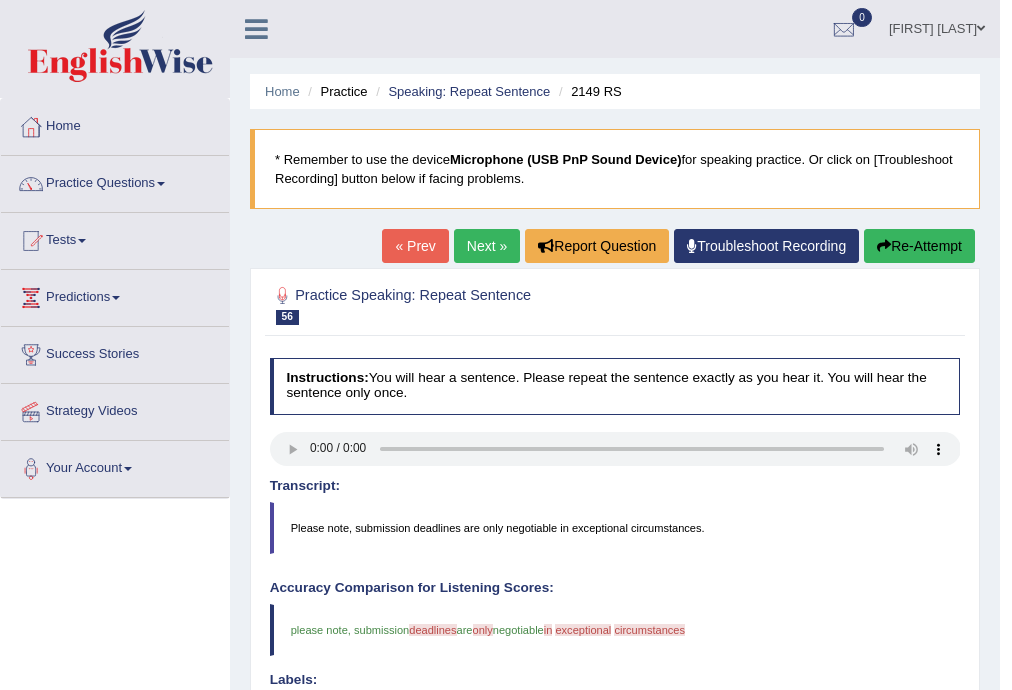 click on "Next »" at bounding box center [487, 246] 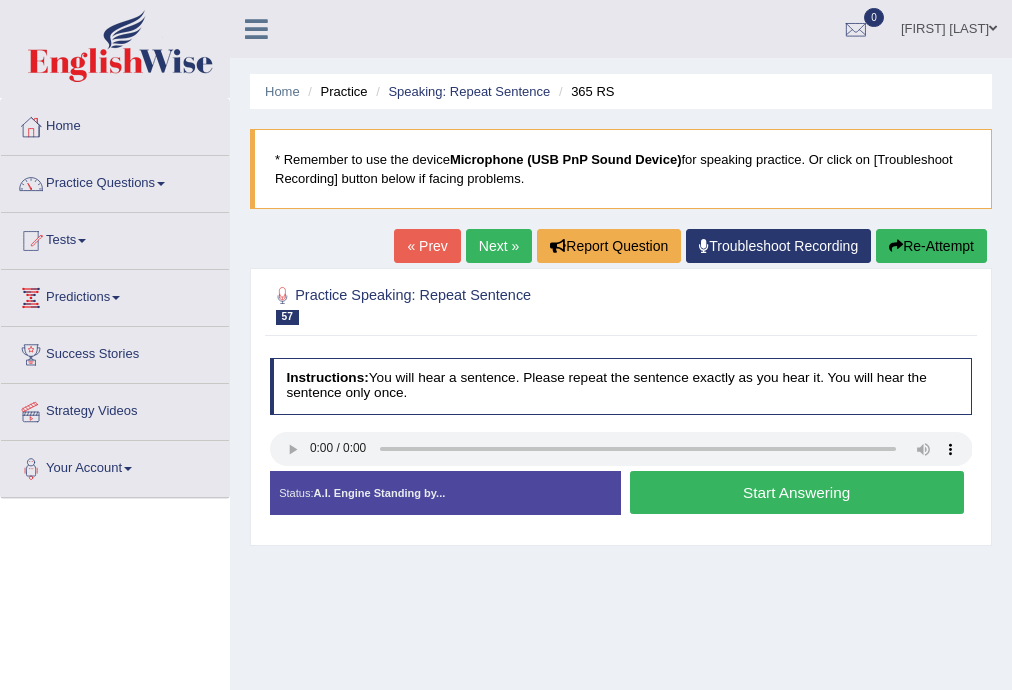 scroll, scrollTop: 0, scrollLeft: 0, axis: both 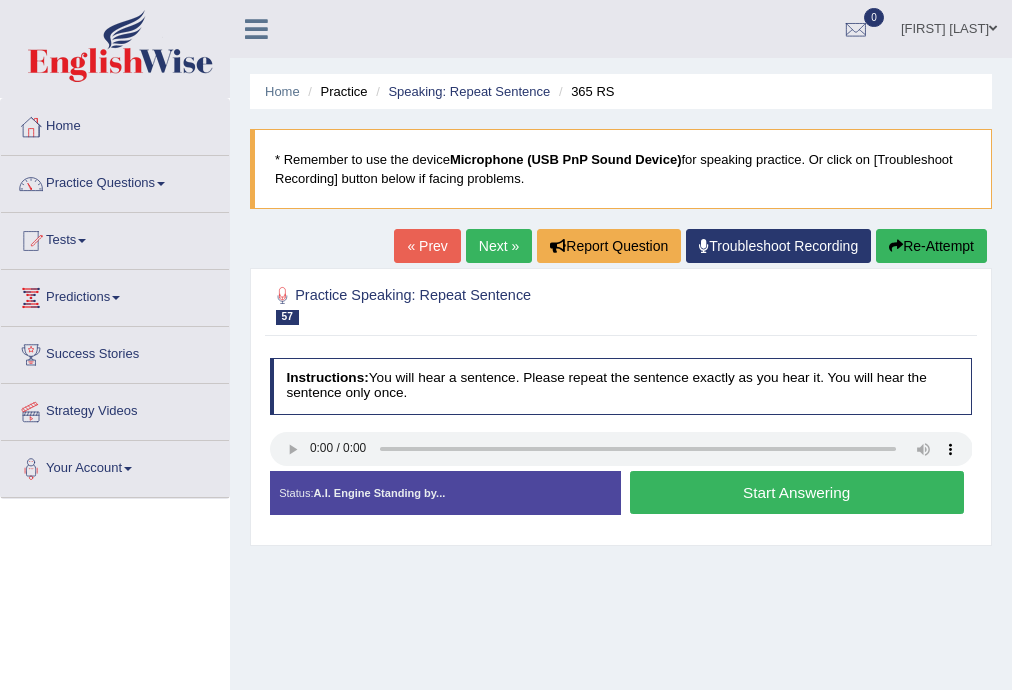 click on "Start Answering" at bounding box center (797, 492) 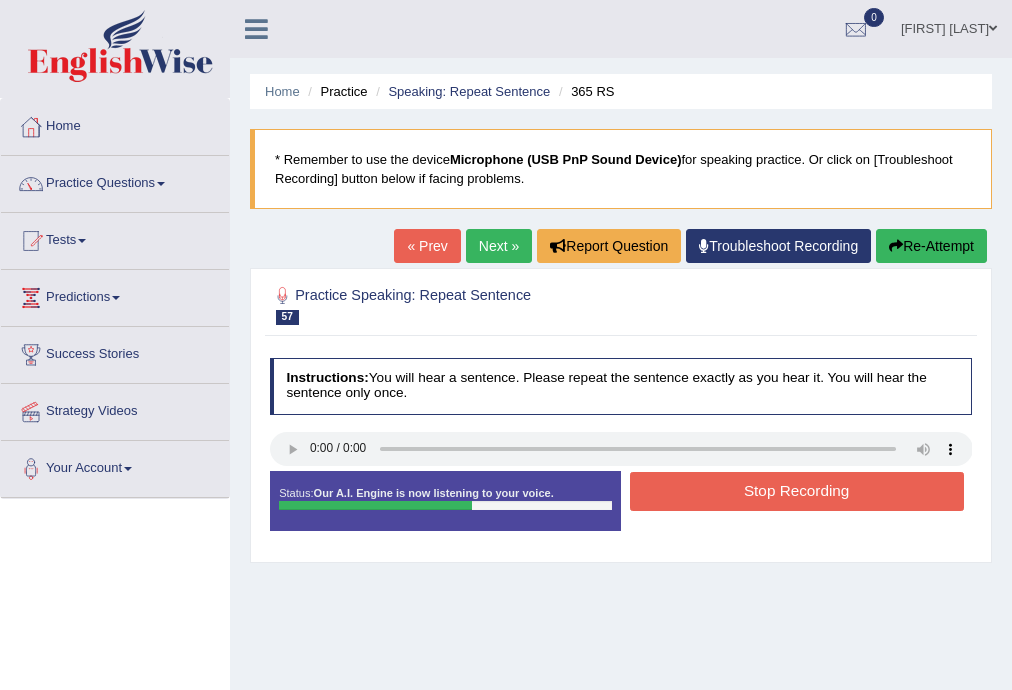 click on "Stop Recording" at bounding box center [797, 491] 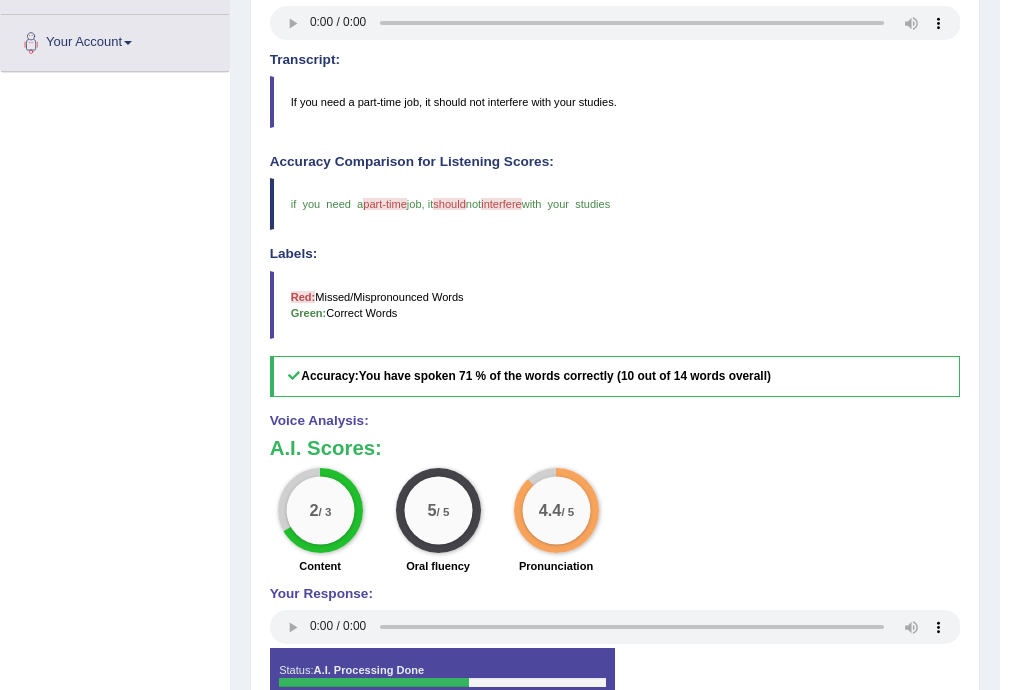 scroll, scrollTop: 0, scrollLeft: 0, axis: both 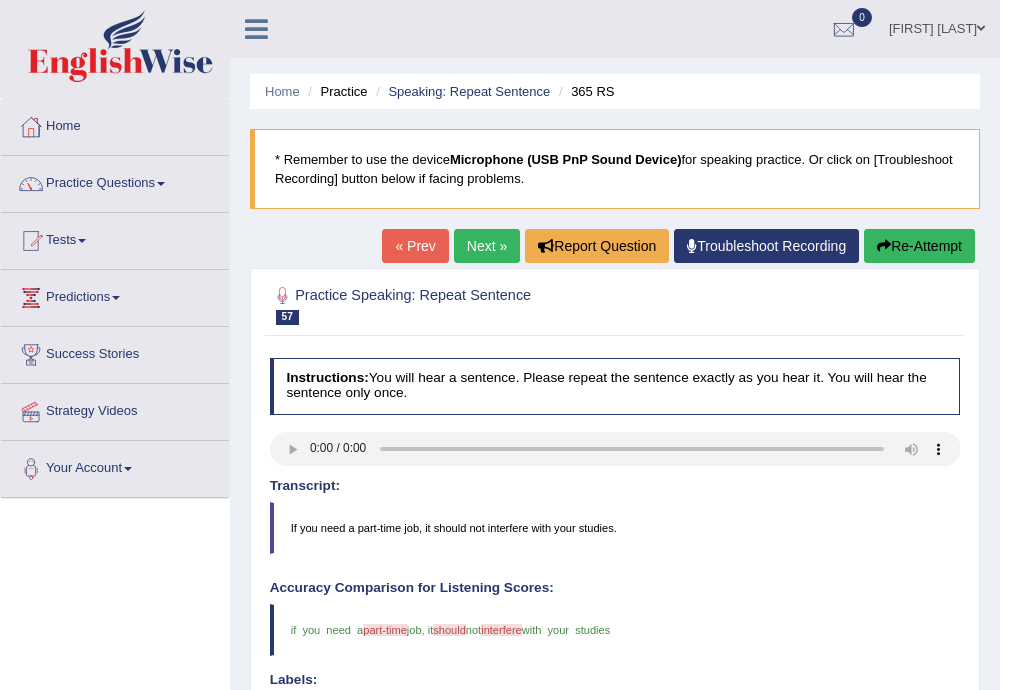 click on "Next »" at bounding box center [487, 246] 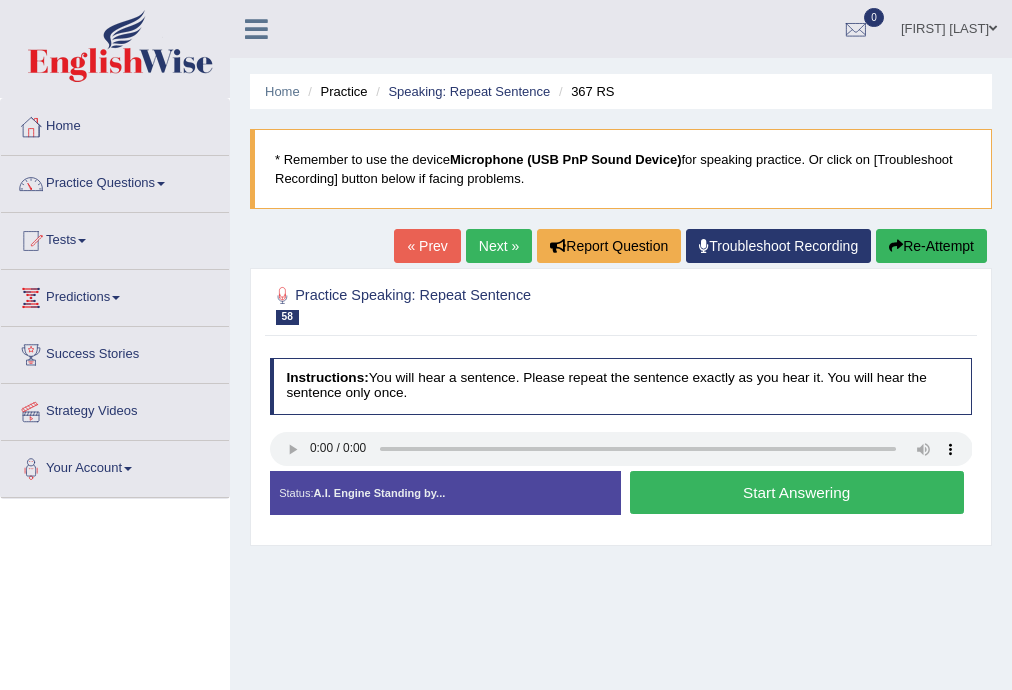 scroll, scrollTop: 0, scrollLeft: 0, axis: both 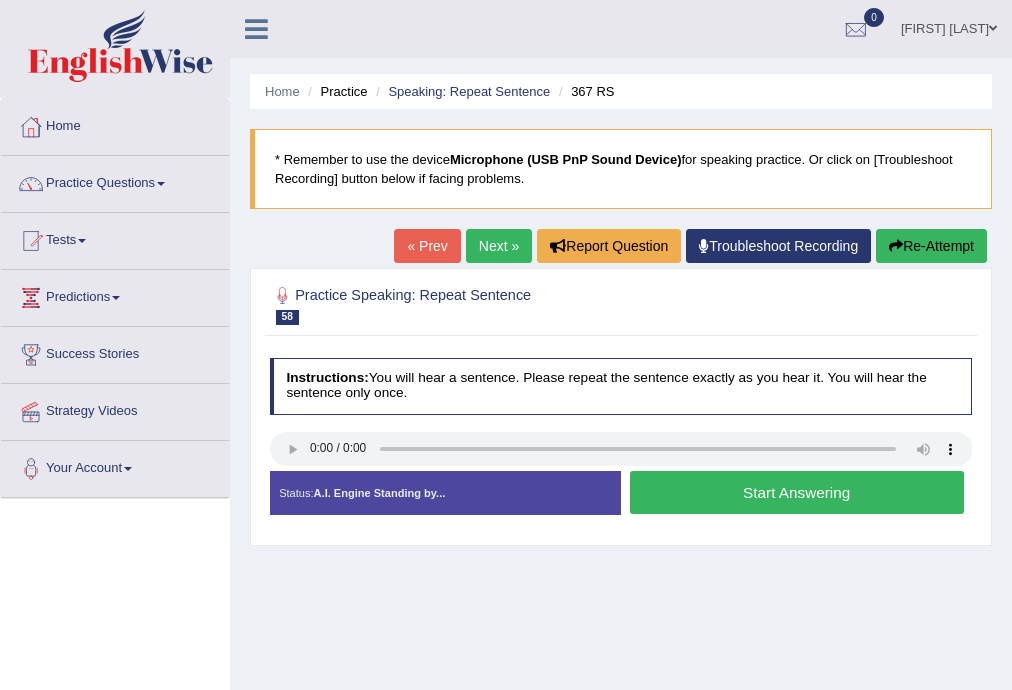 click on "Start Answering" at bounding box center (797, 492) 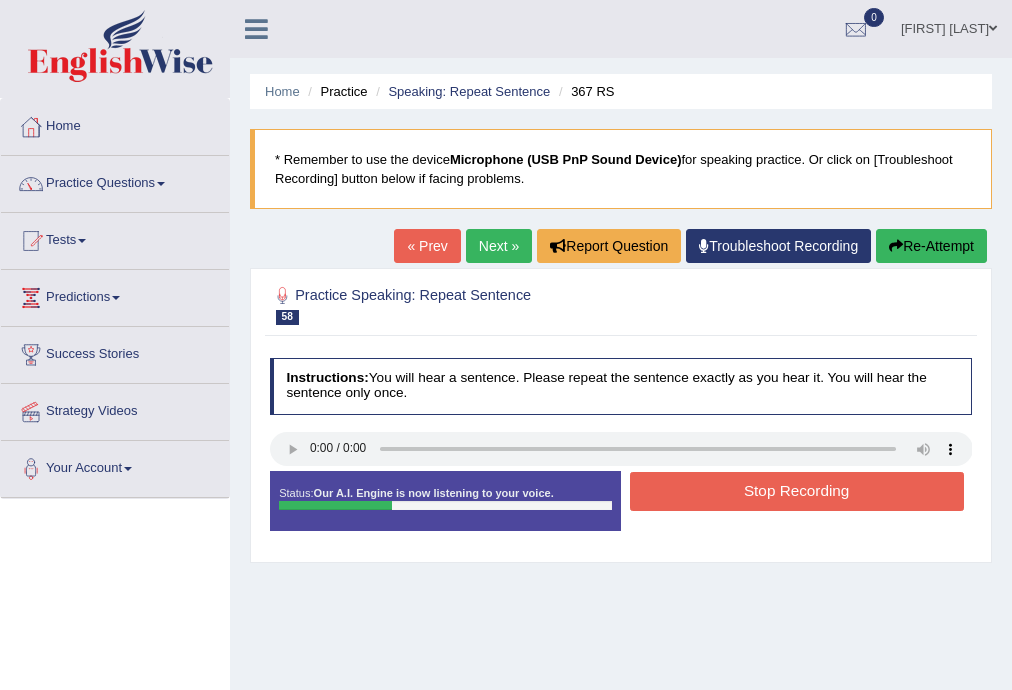click on "Stop Recording" at bounding box center (797, 491) 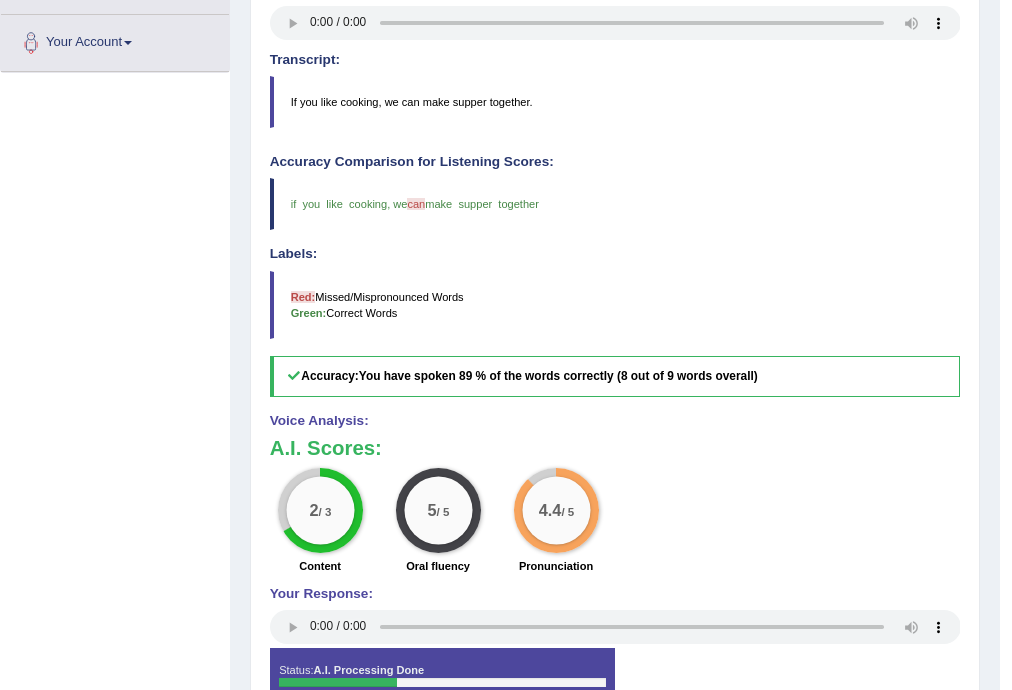 scroll, scrollTop: 0, scrollLeft: 0, axis: both 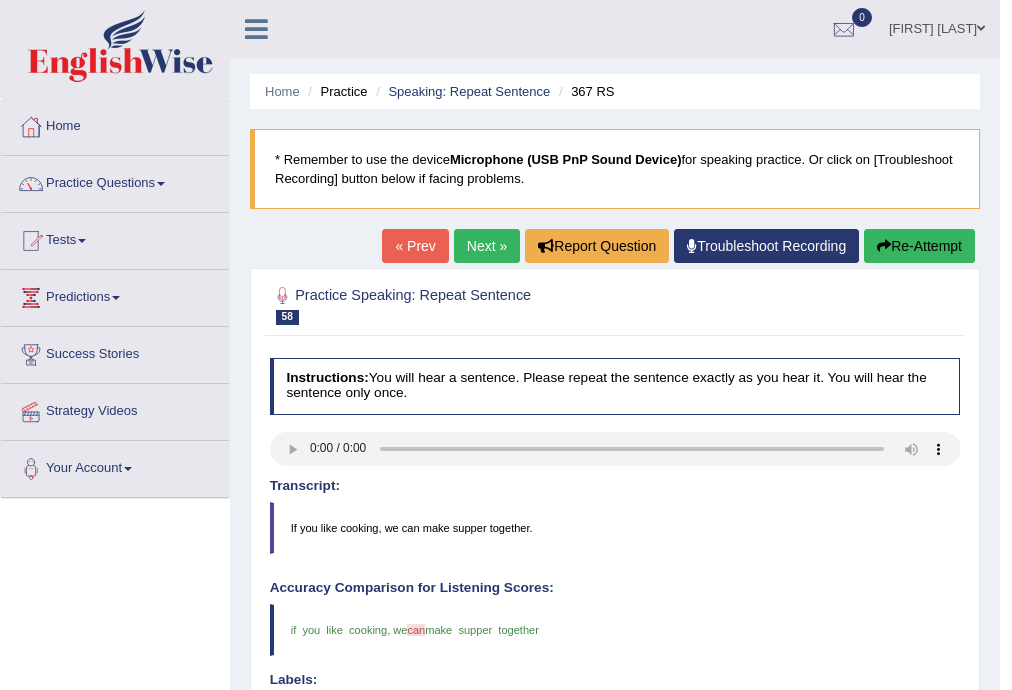 click on "Next »" at bounding box center [487, 246] 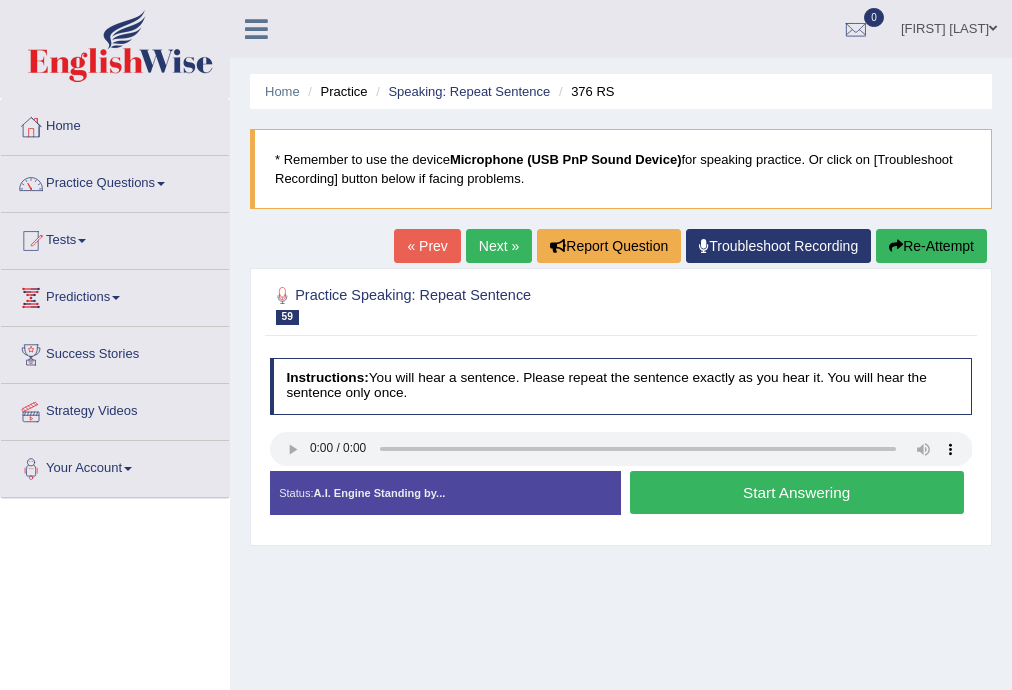 scroll, scrollTop: 0, scrollLeft: 0, axis: both 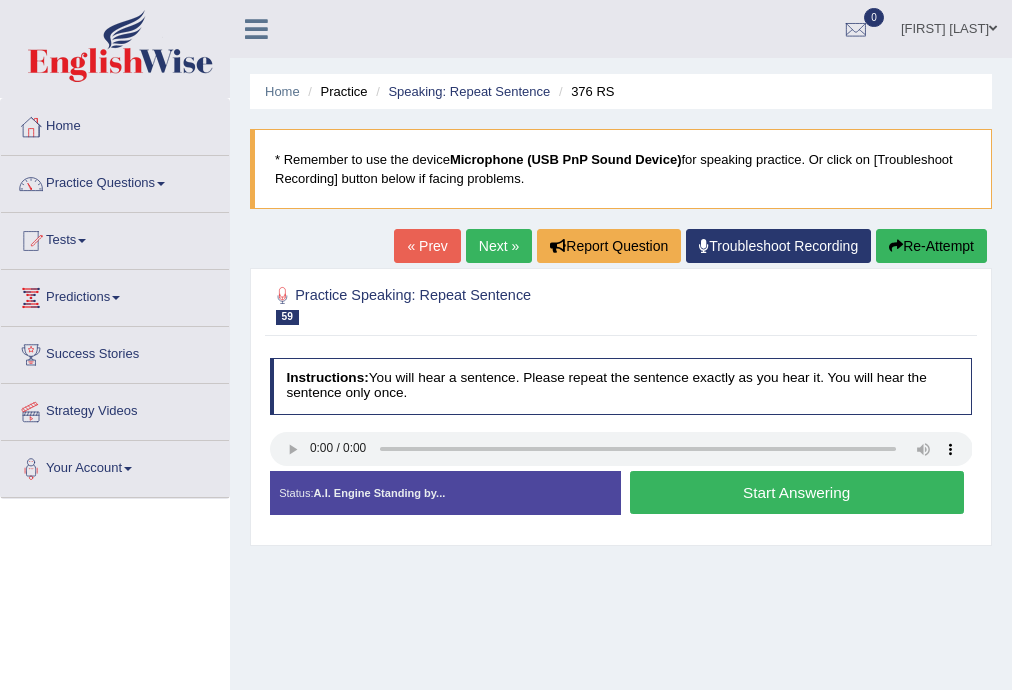 click on "Start Answering" at bounding box center [797, 492] 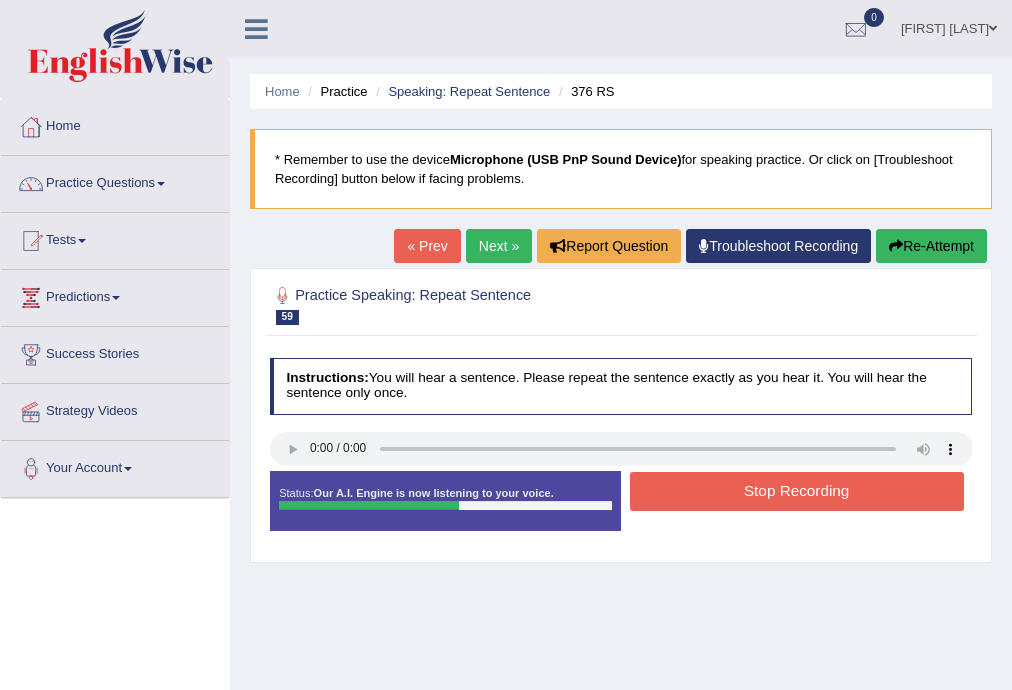 click on "Stop Recording" at bounding box center (797, 491) 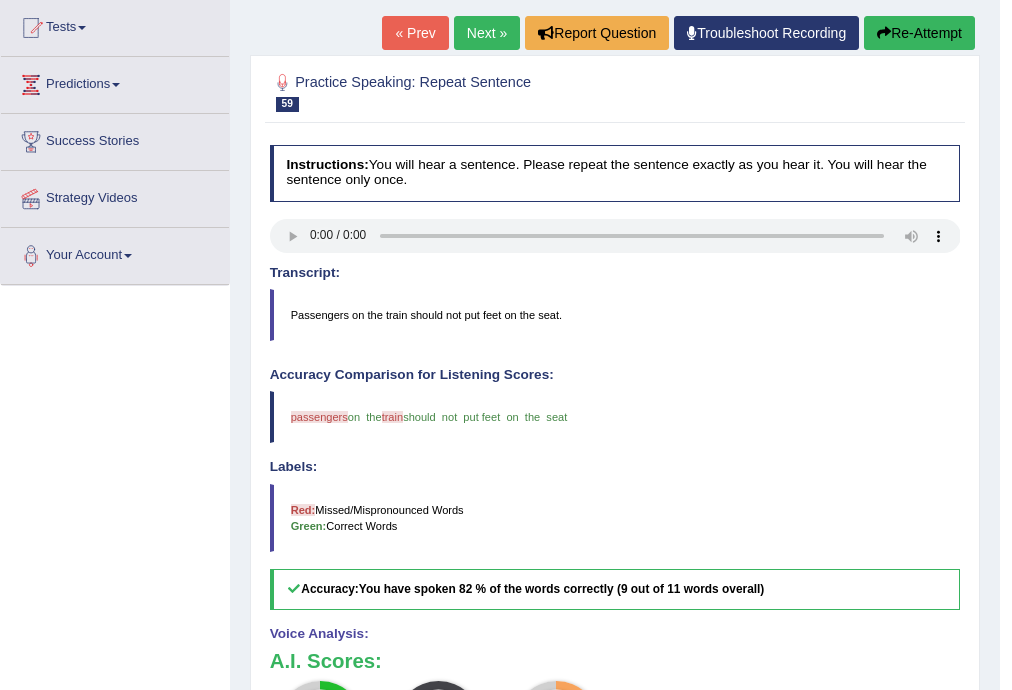 scroll, scrollTop: 0, scrollLeft: 0, axis: both 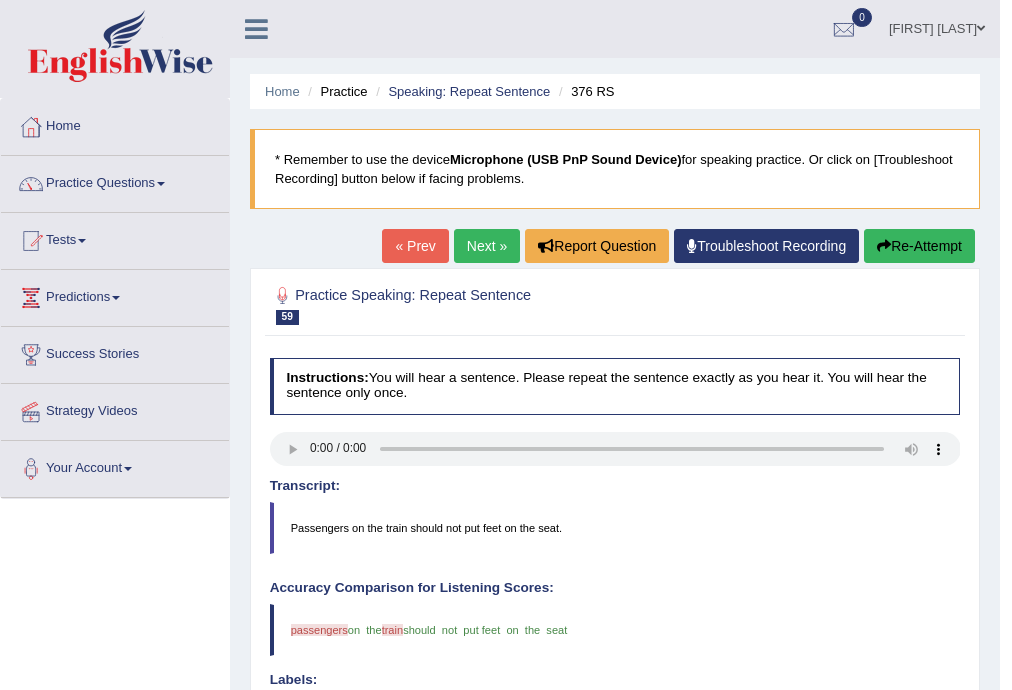 click on "Next »" at bounding box center (487, 246) 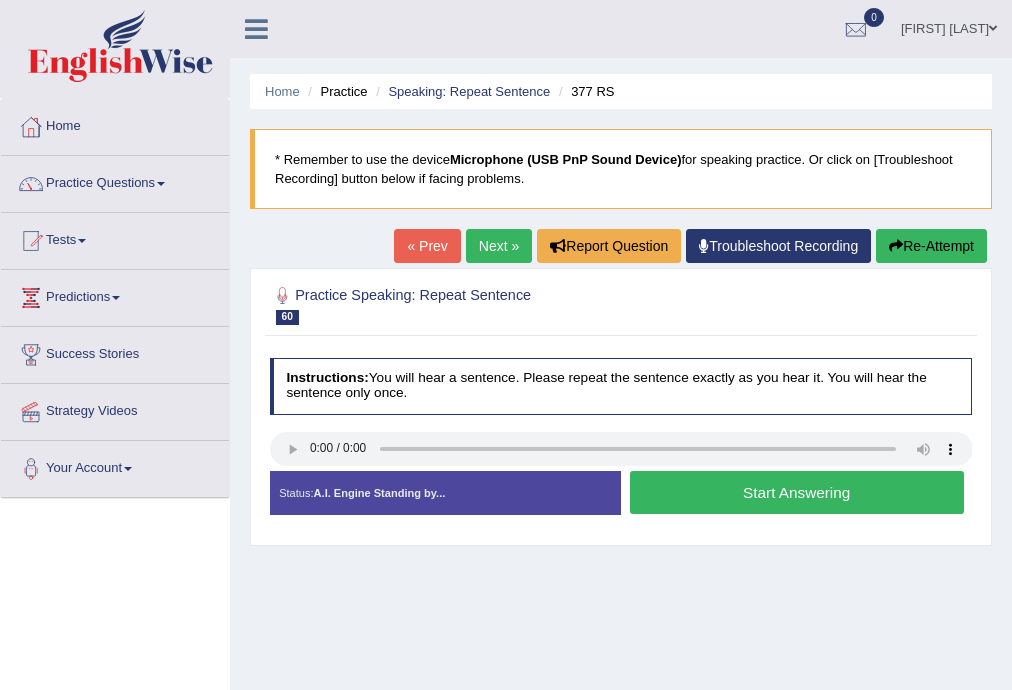 scroll, scrollTop: 0, scrollLeft: 0, axis: both 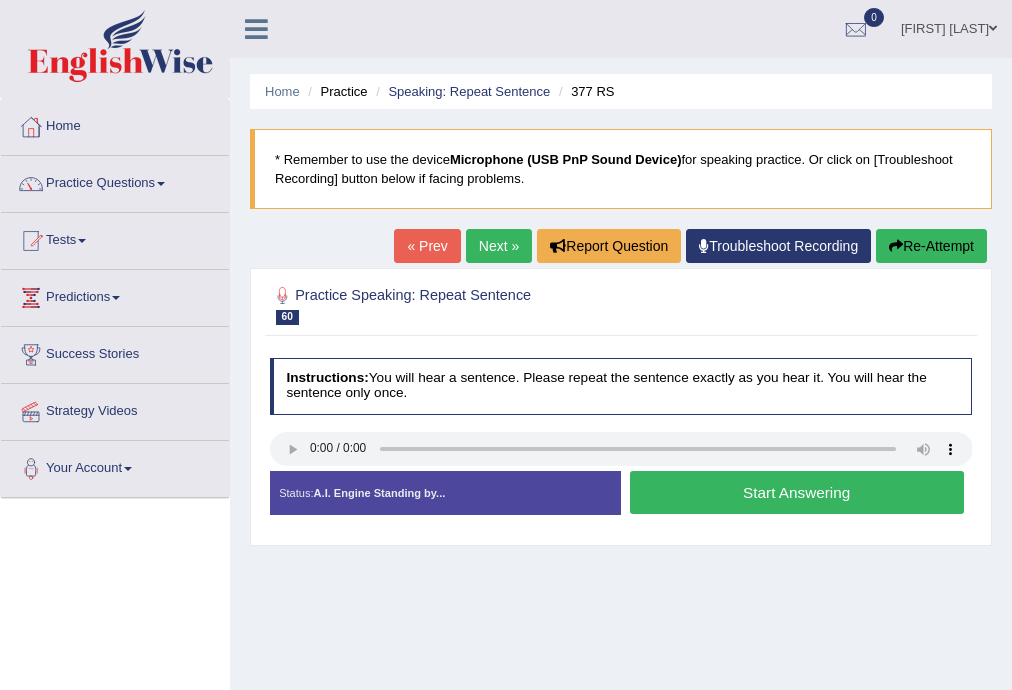 click on "Start Answering" at bounding box center [797, 492] 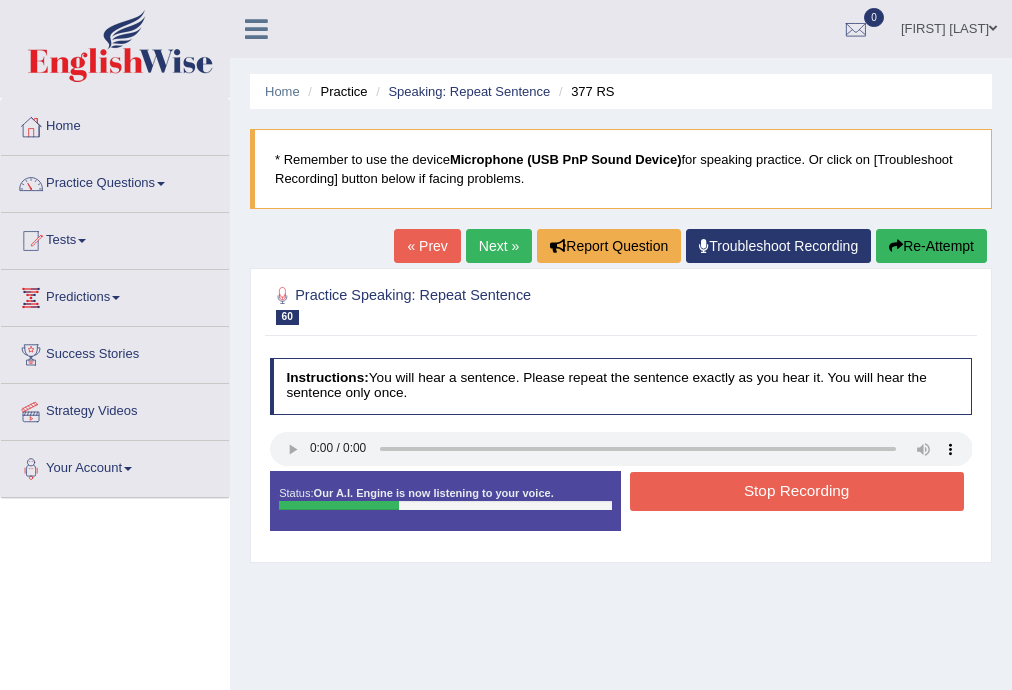 click on "Stop Recording" at bounding box center (797, 491) 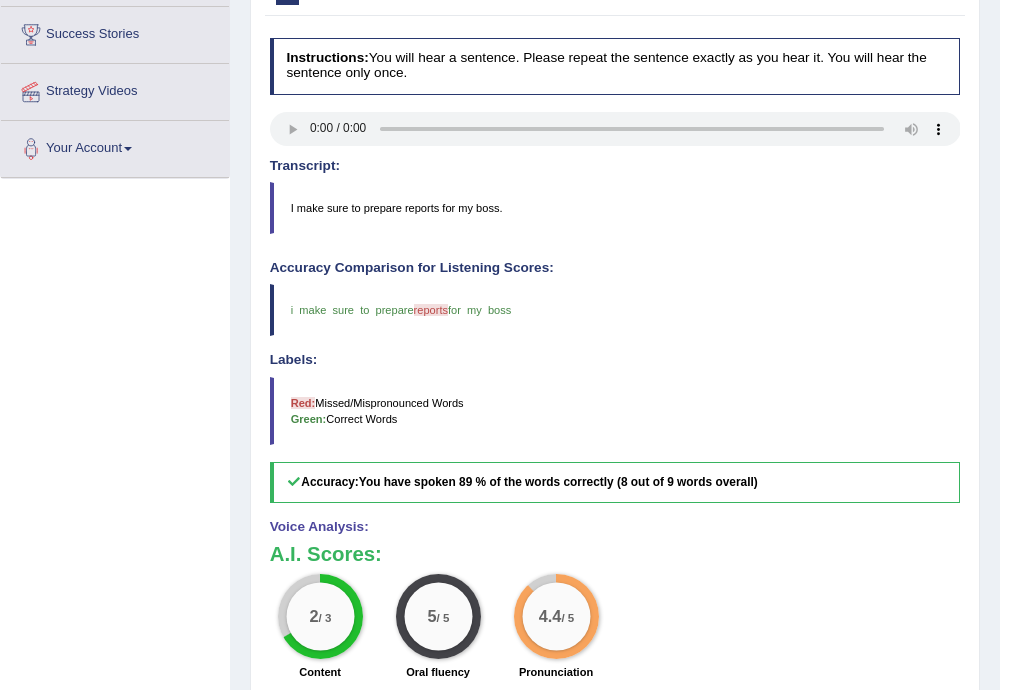 scroll, scrollTop: 536, scrollLeft: 0, axis: vertical 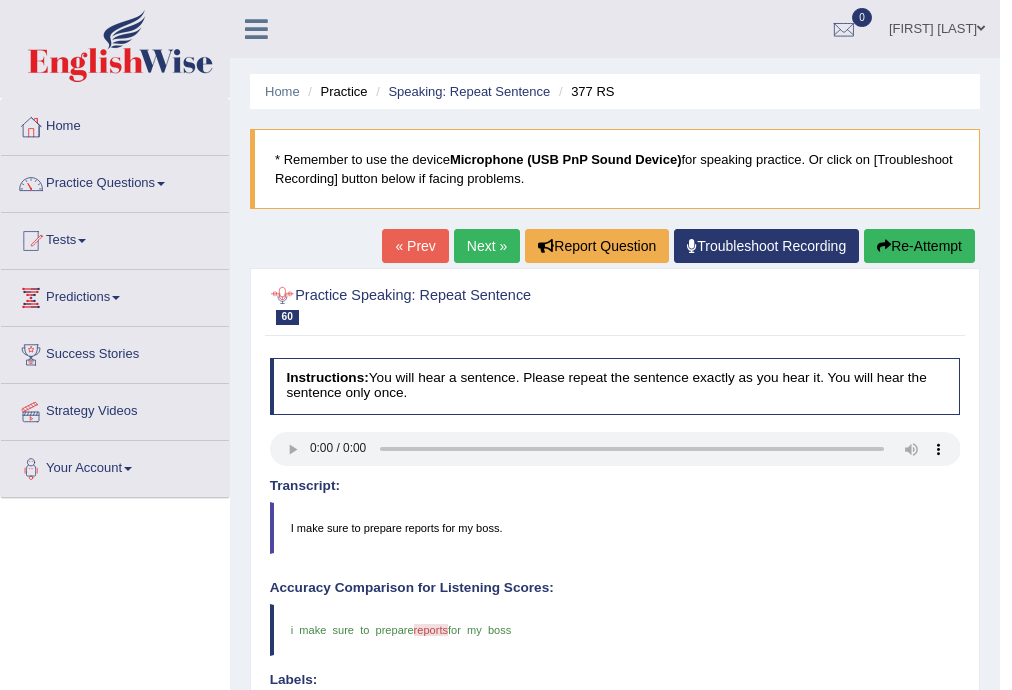 click on "Next »" at bounding box center [487, 246] 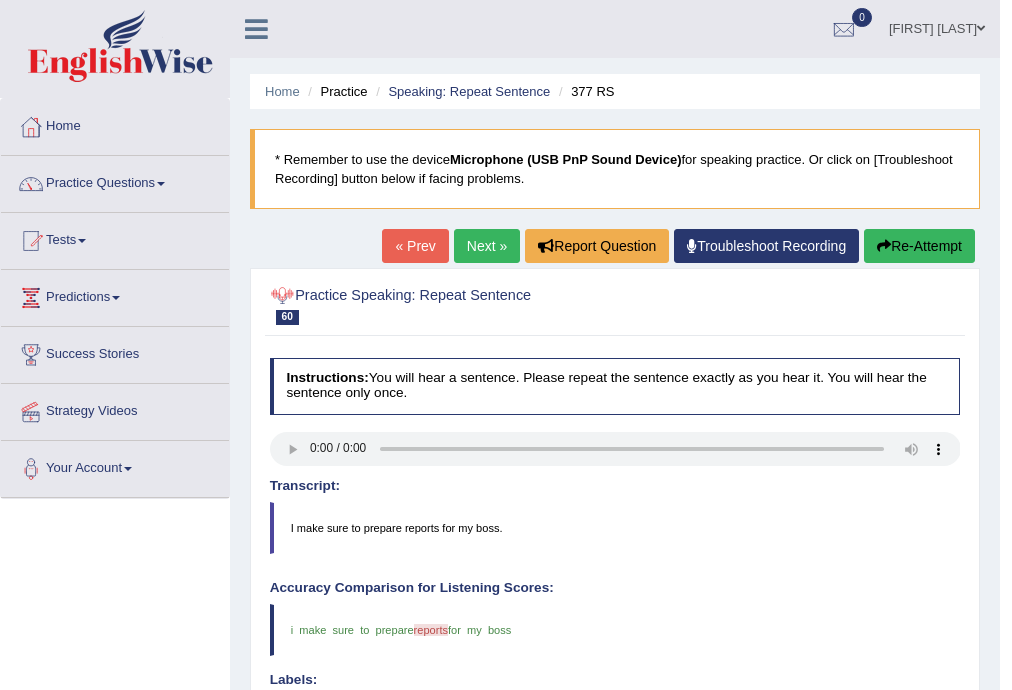 click on "Next »" at bounding box center [487, 246] 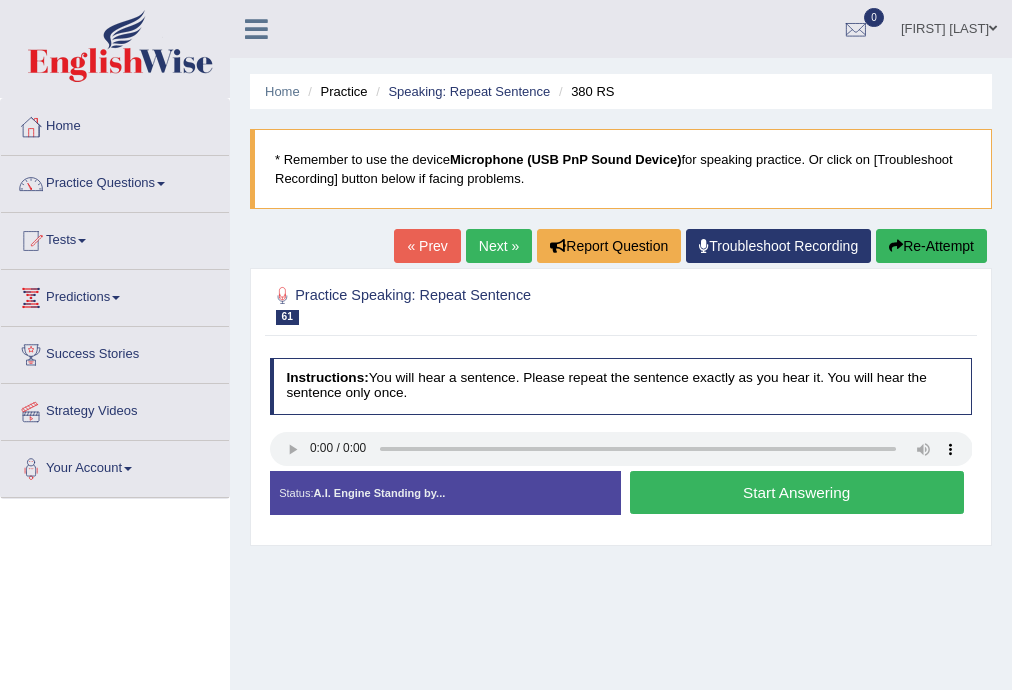 scroll, scrollTop: 0, scrollLeft: 0, axis: both 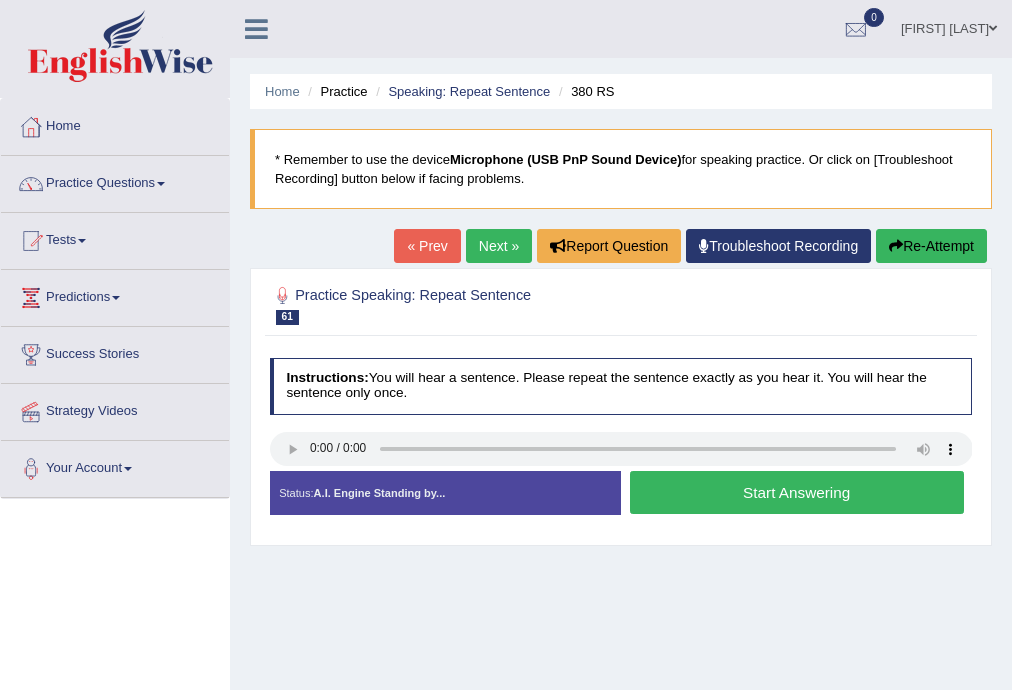 click on "Start Answering" at bounding box center [797, 492] 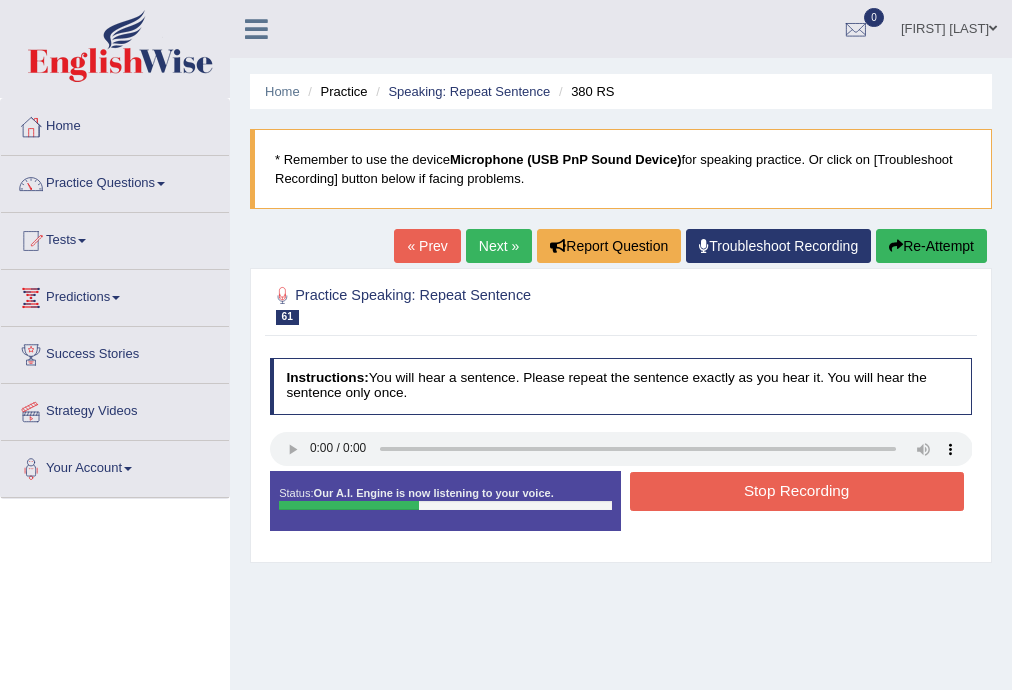 click on "Stop Recording" at bounding box center [797, 491] 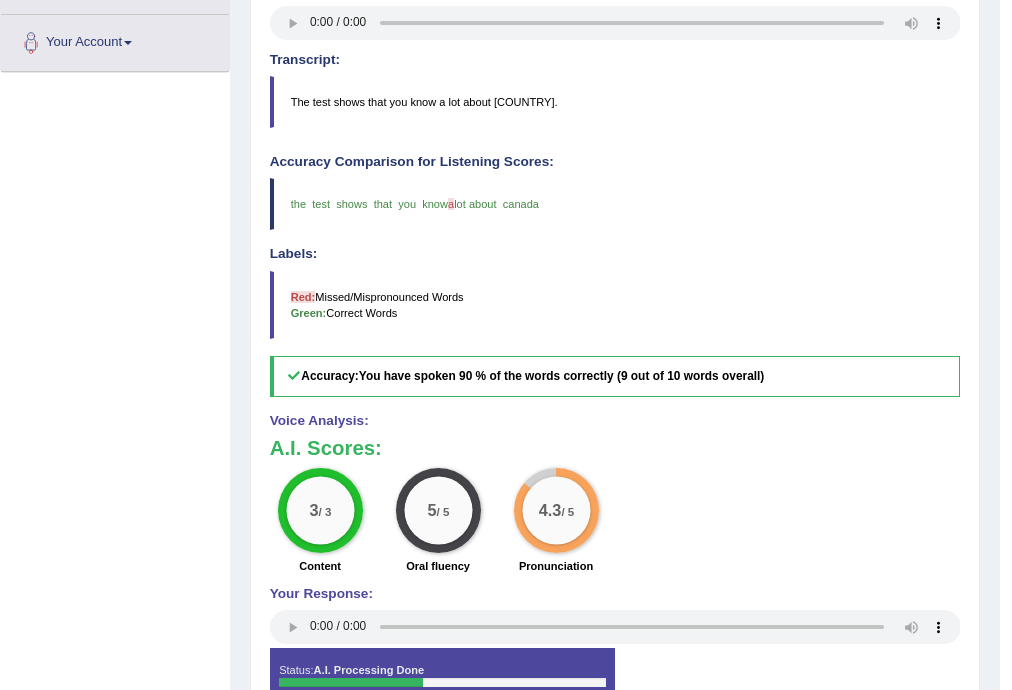 scroll, scrollTop: 0, scrollLeft: 0, axis: both 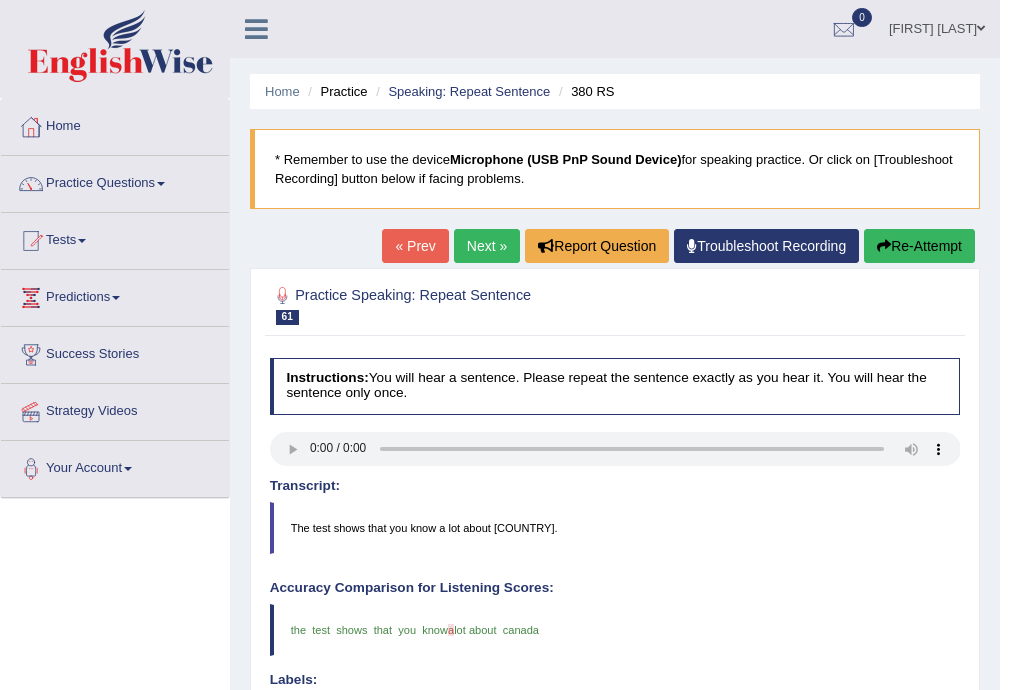 click on "« Prev Next »  Report Question  Troubleshoot Recording  Re-Attempt" at bounding box center [681, 248] 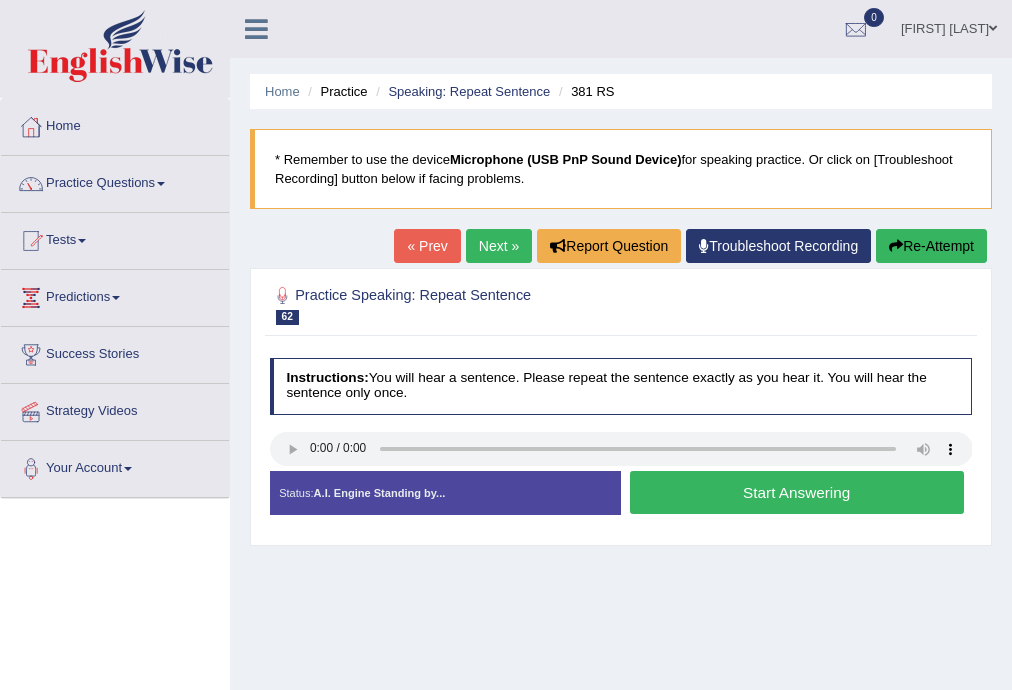 scroll, scrollTop: 0, scrollLeft: 0, axis: both 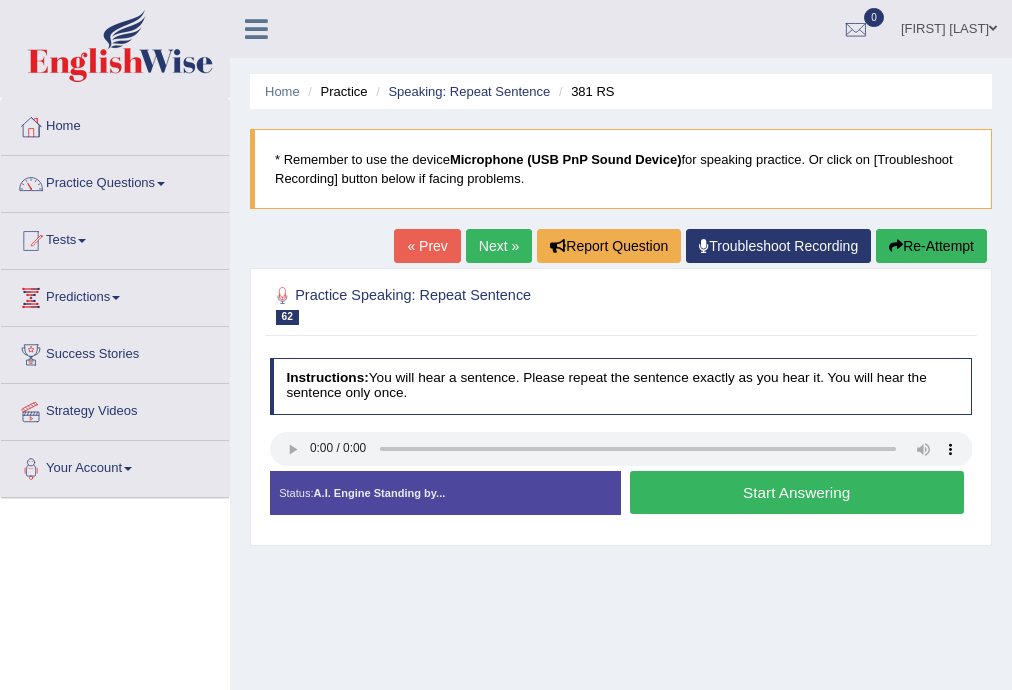 click on "Start Answering" at bounding box center (797, 492) 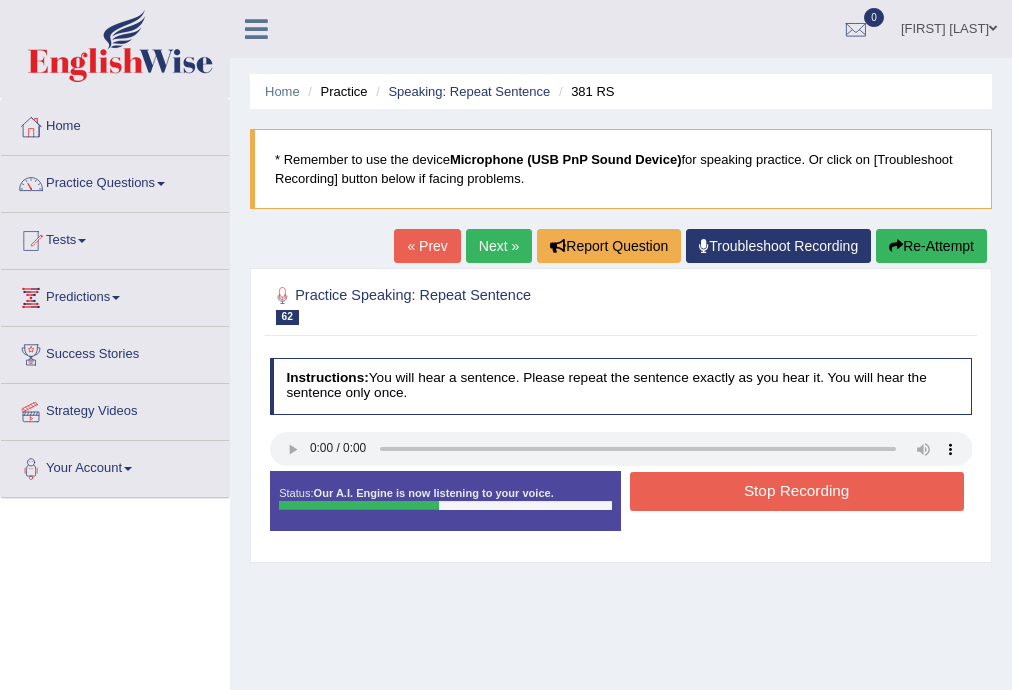 click on "Stop Recording" at bounding box center [797, 491] 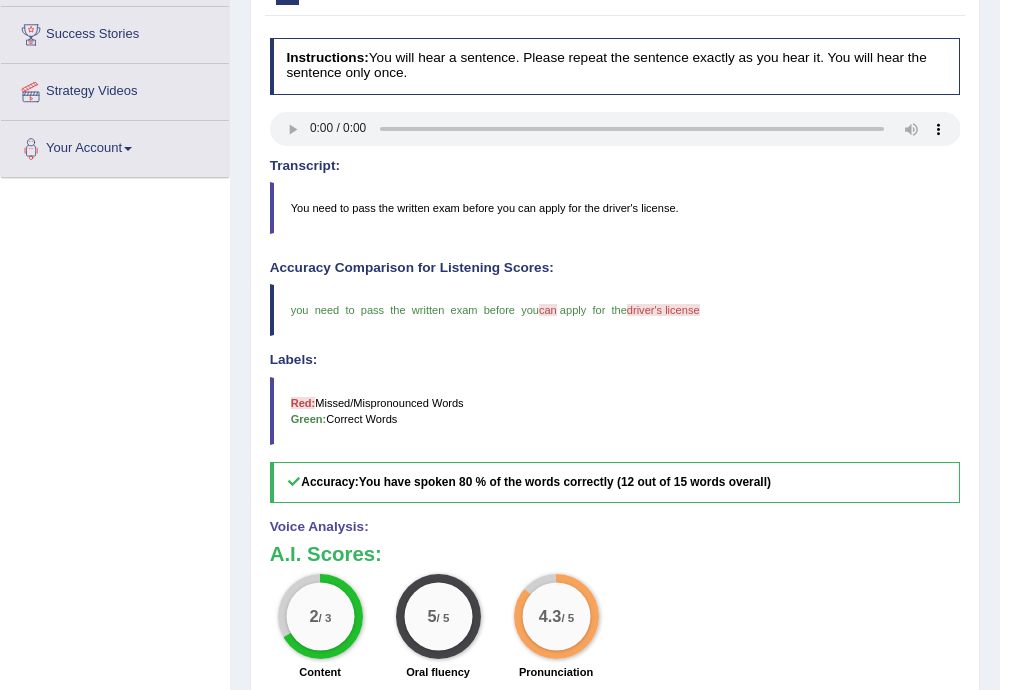 scroll, scrollTop: 0, scrollLeft: 0, axis: both 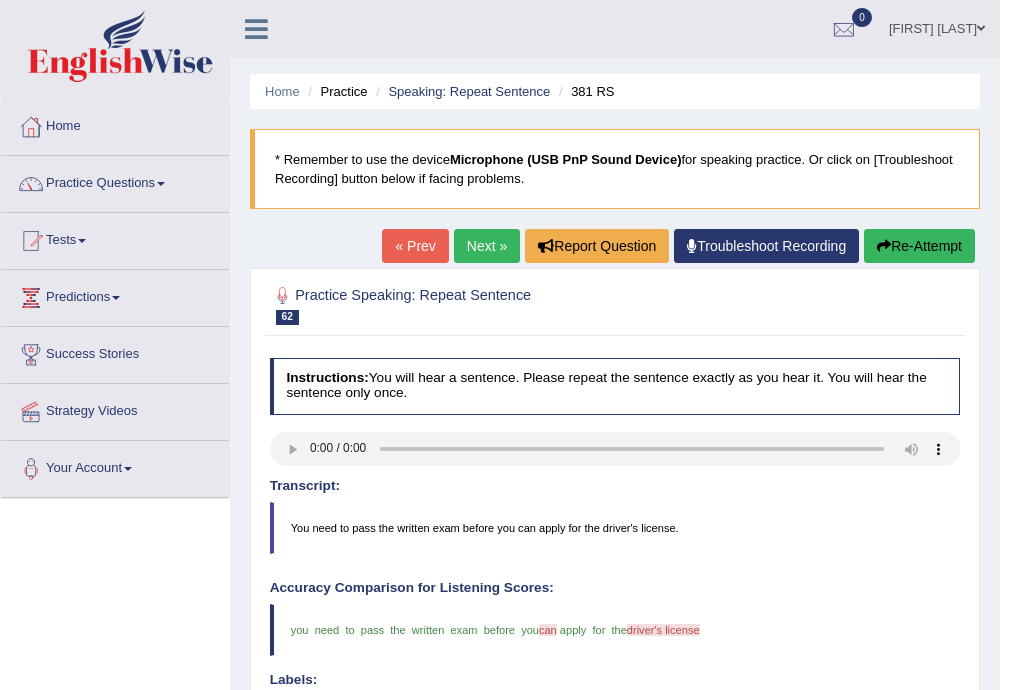 click on "Next »" at bounding box center [487, 246] 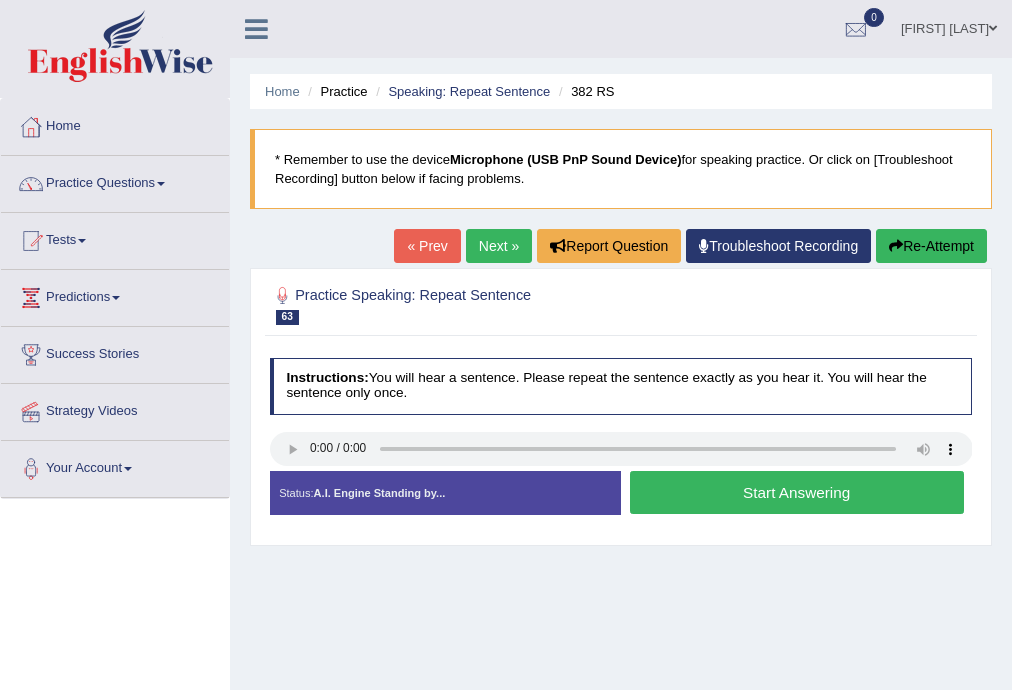 scroll, scrollTop: 0, scrollLeft: 0, axis: both 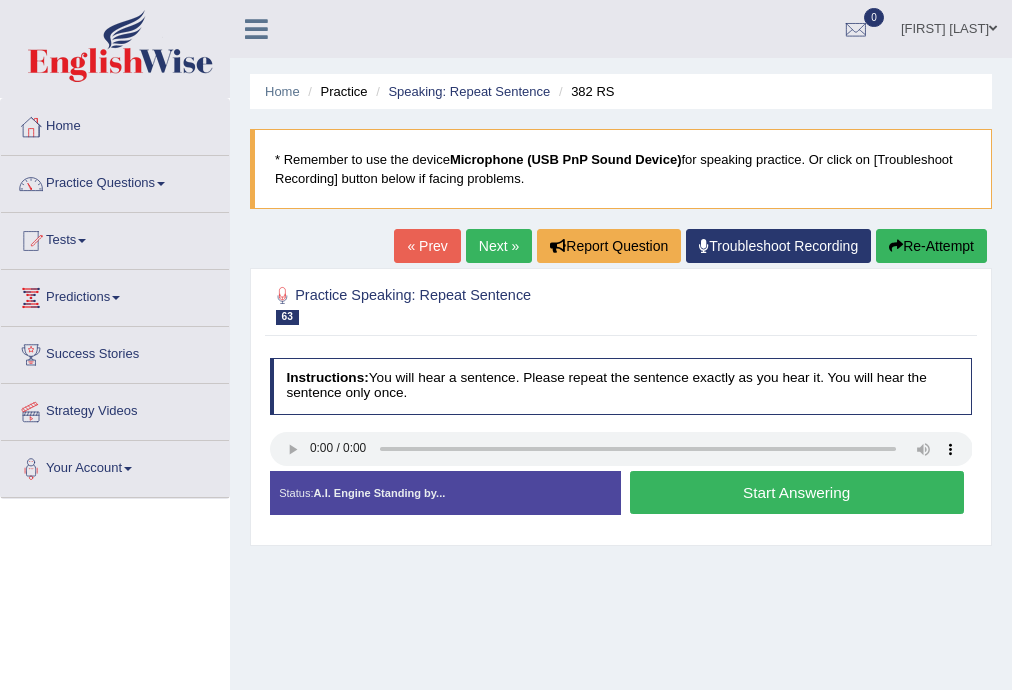 click on "Start Answering" at bounding box center (797, 492) 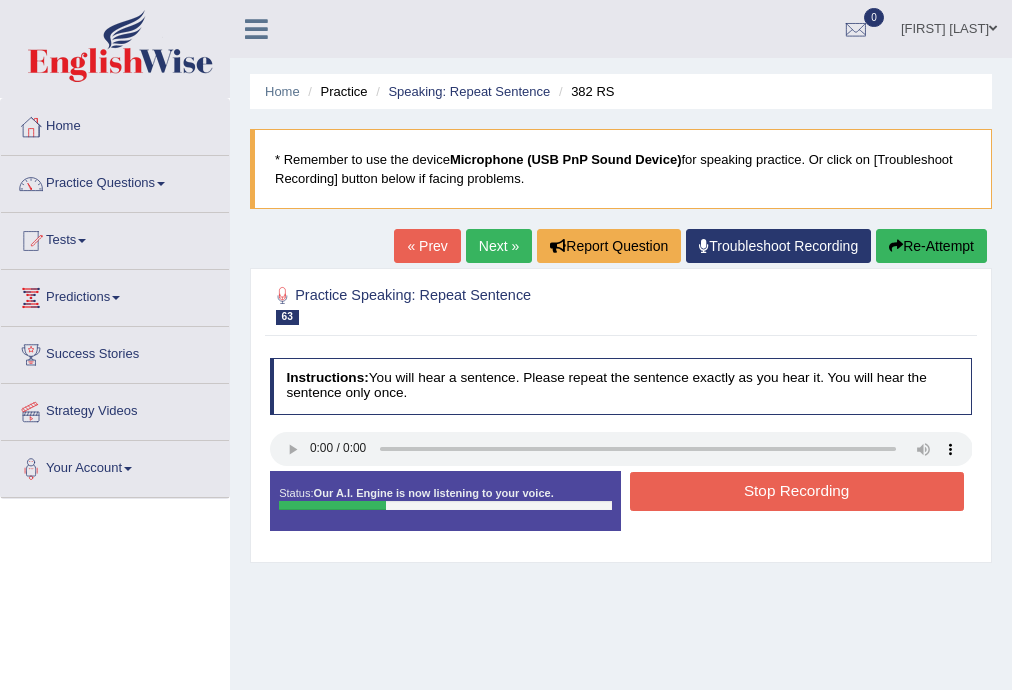 click on "Stop Recording" at bounding box center [797, 491] 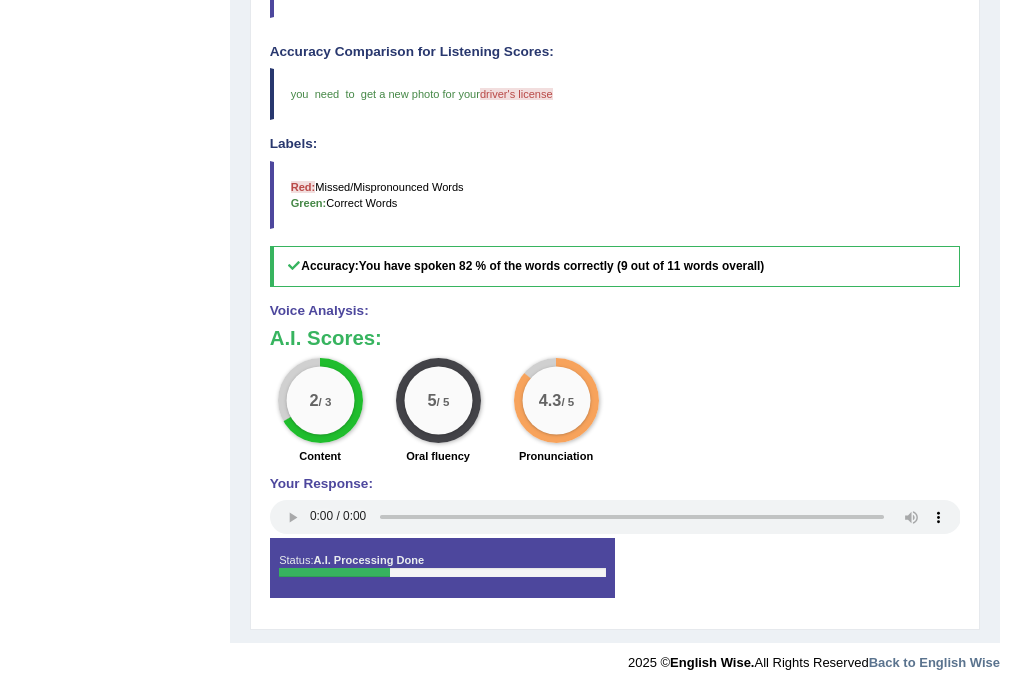 scroll, scrollTop: 0, scrollLeft: 0, axis: both 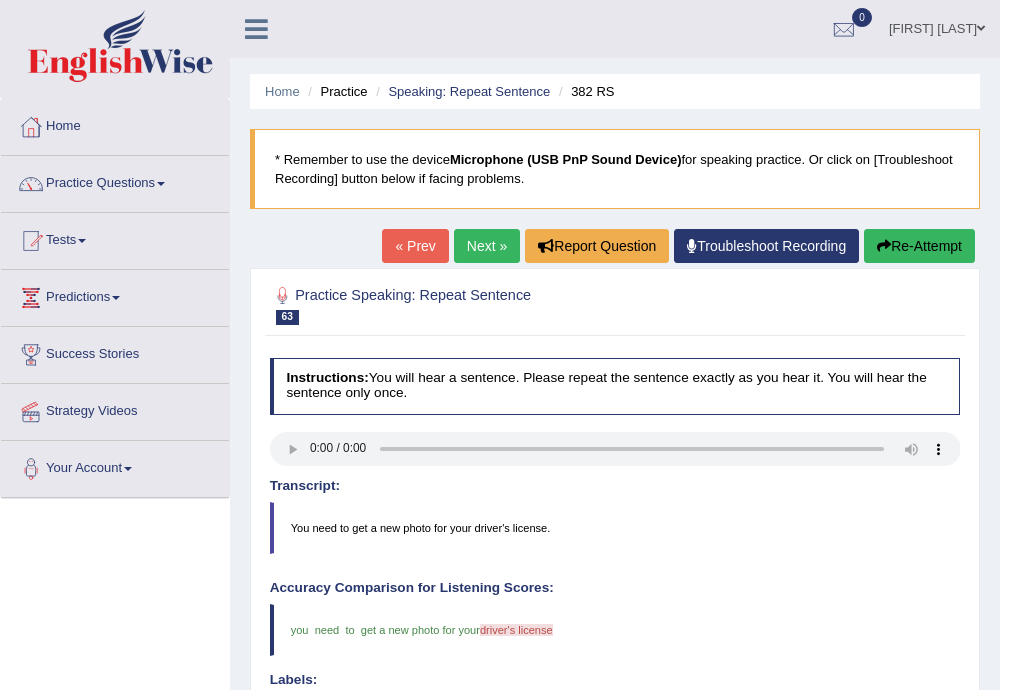 click on "Next »" at bounding box center (487, 246) 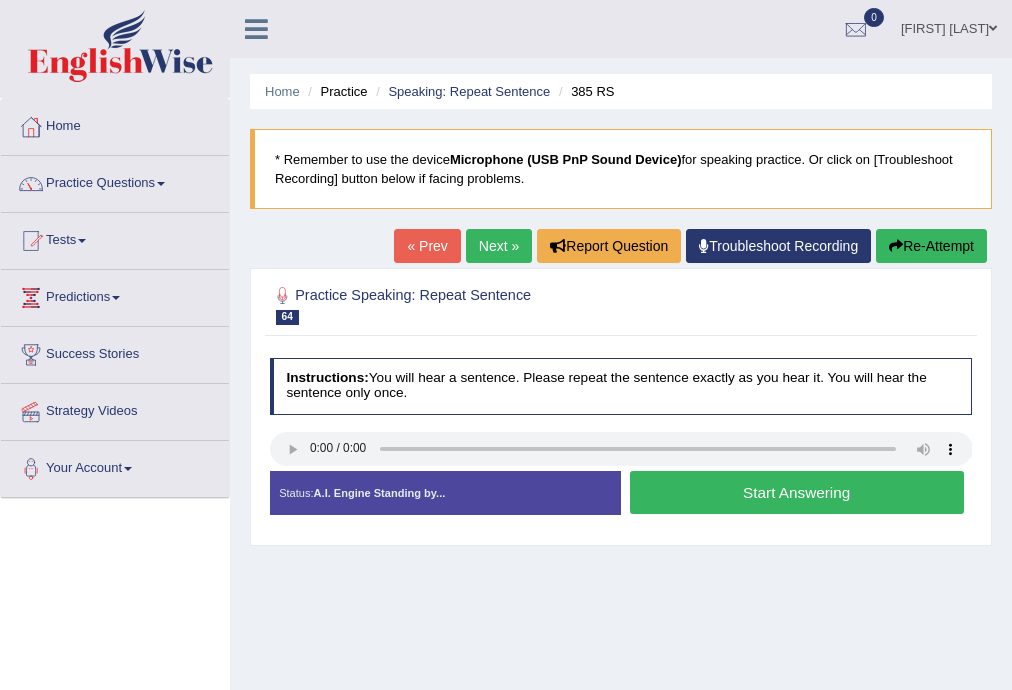 scroll, scrollTop: 0, scrollLeft: 0, axis: both 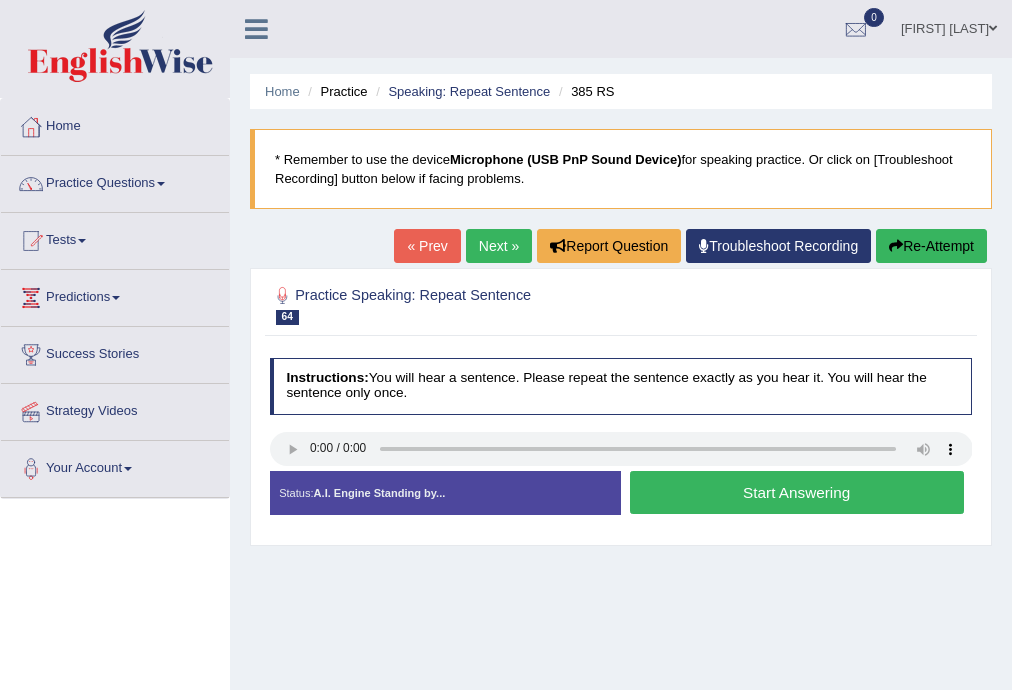 click on "Start Answering" at bounding box center [797, 492] 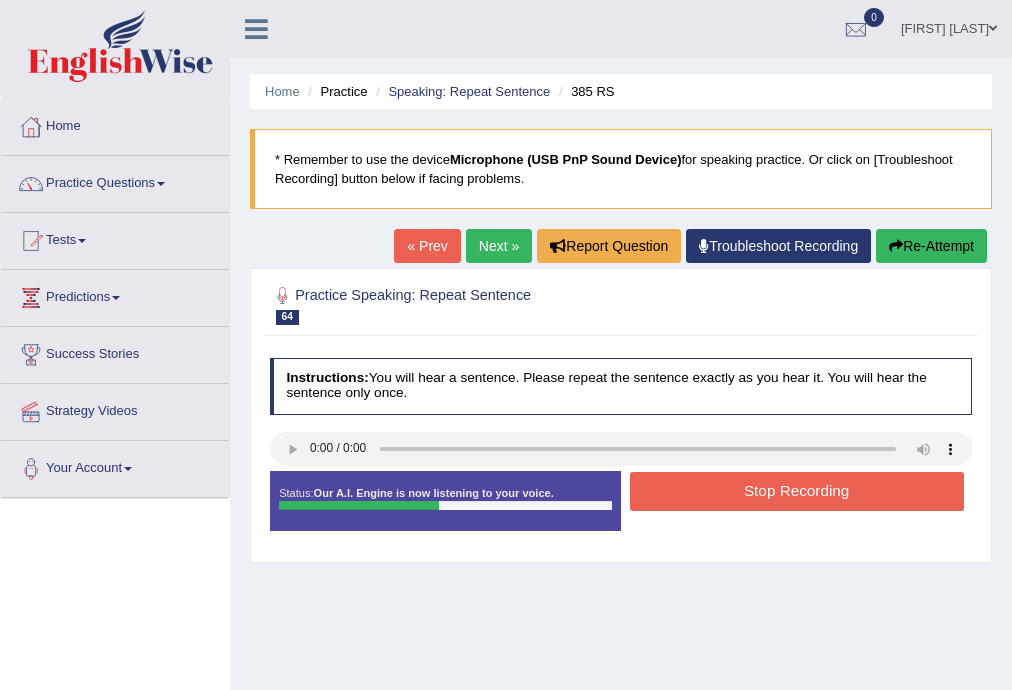 click on "Stop Recording" at bounding box center (797, 491) 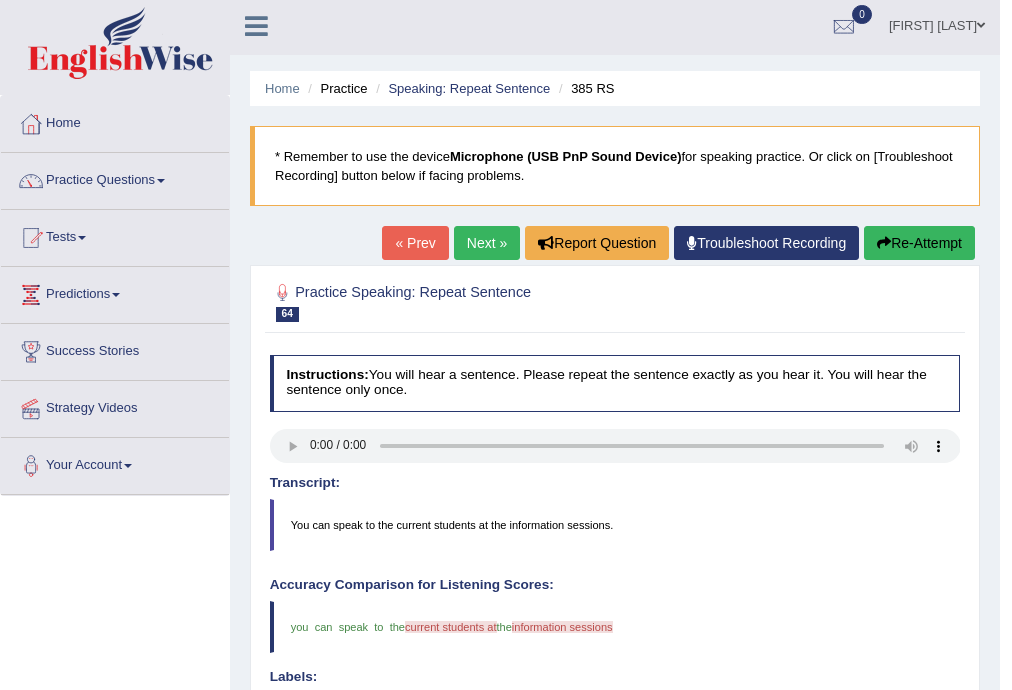 scroll, scrollTop: 0, scrollLeft: 0, axis: both 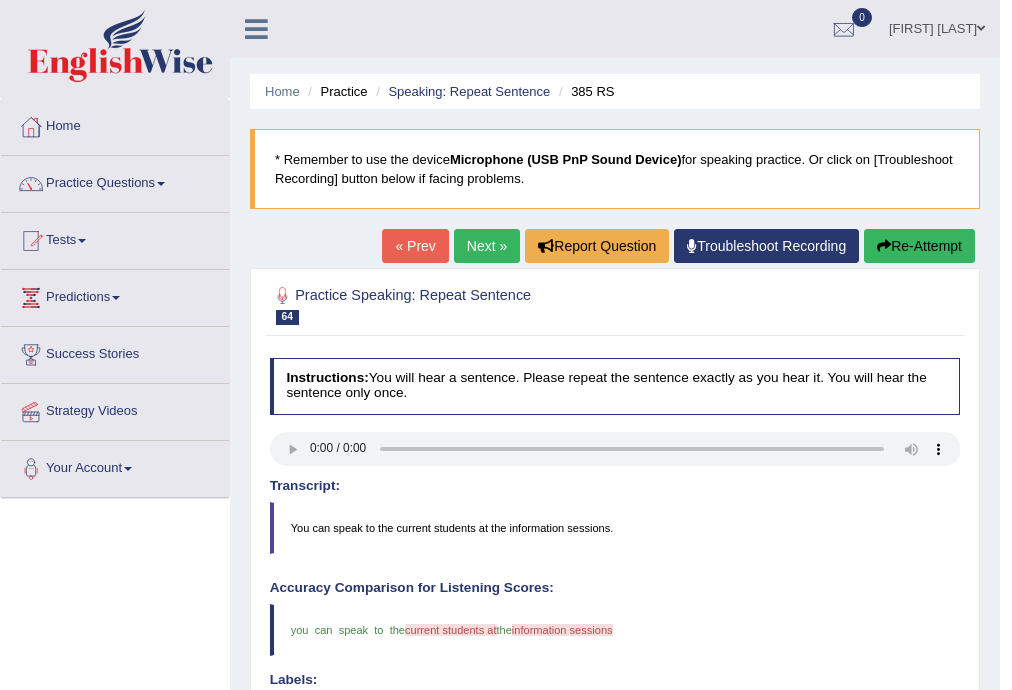 click on "Next »" at bounding box center (487, 246) 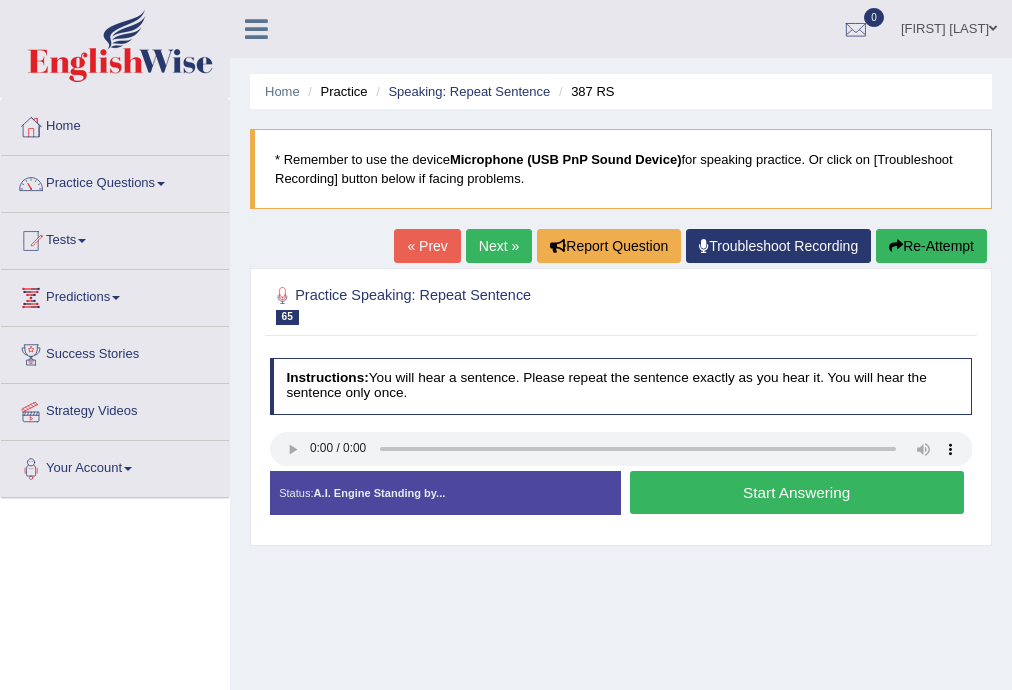 scroll, scrollTop: 0, scrollLeft: 0, axis: both 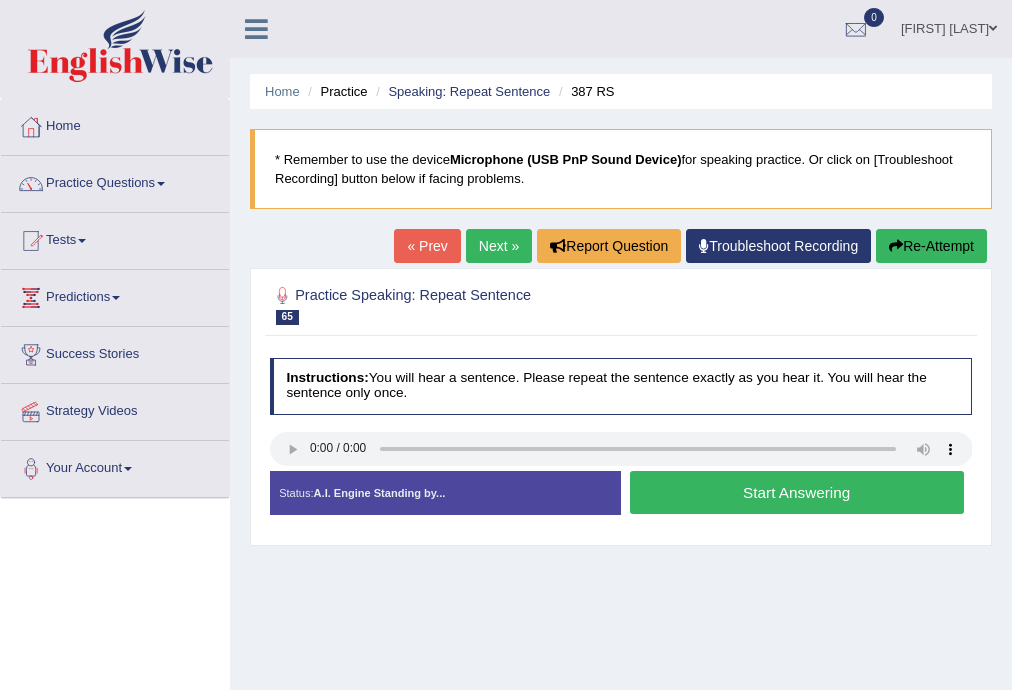 click on "Start Answering" at bounding box center [797, 492] 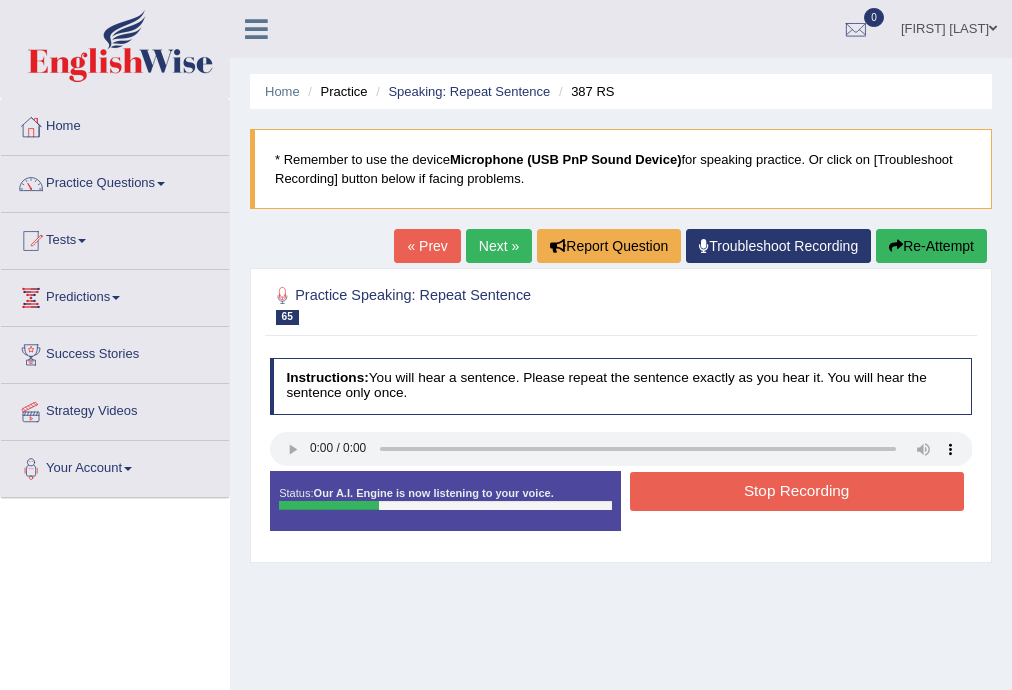 click on "Stop Recording" at bounding box center (797, 491) 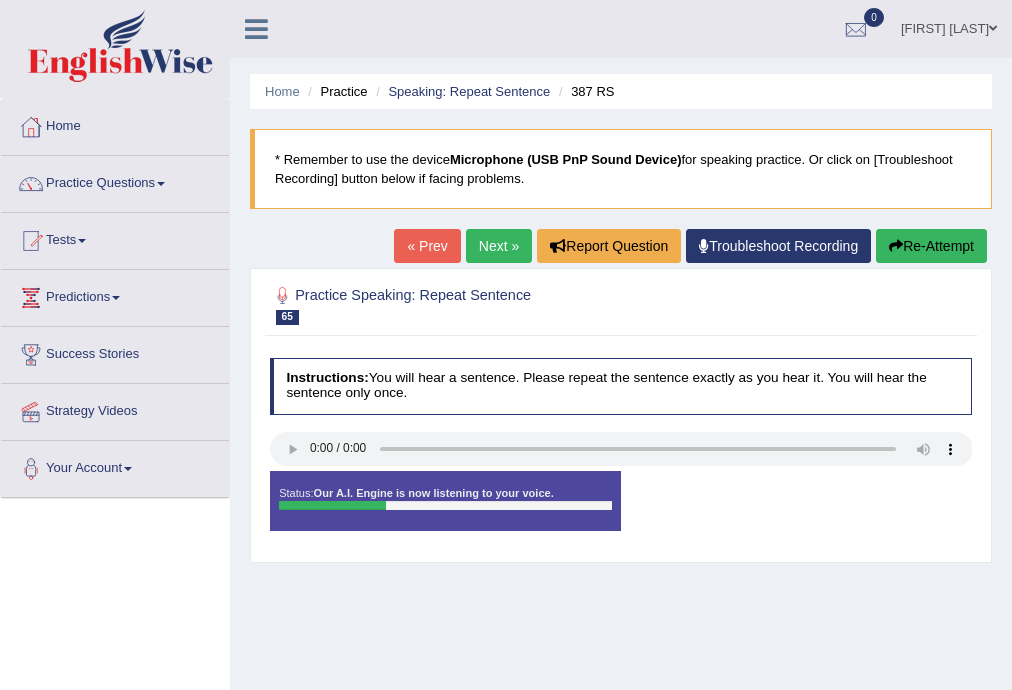 click on "Status:  Our A.I. Engine is now listening to your voice. Start Answering Stop Recording" at bounding box center (621, 509) 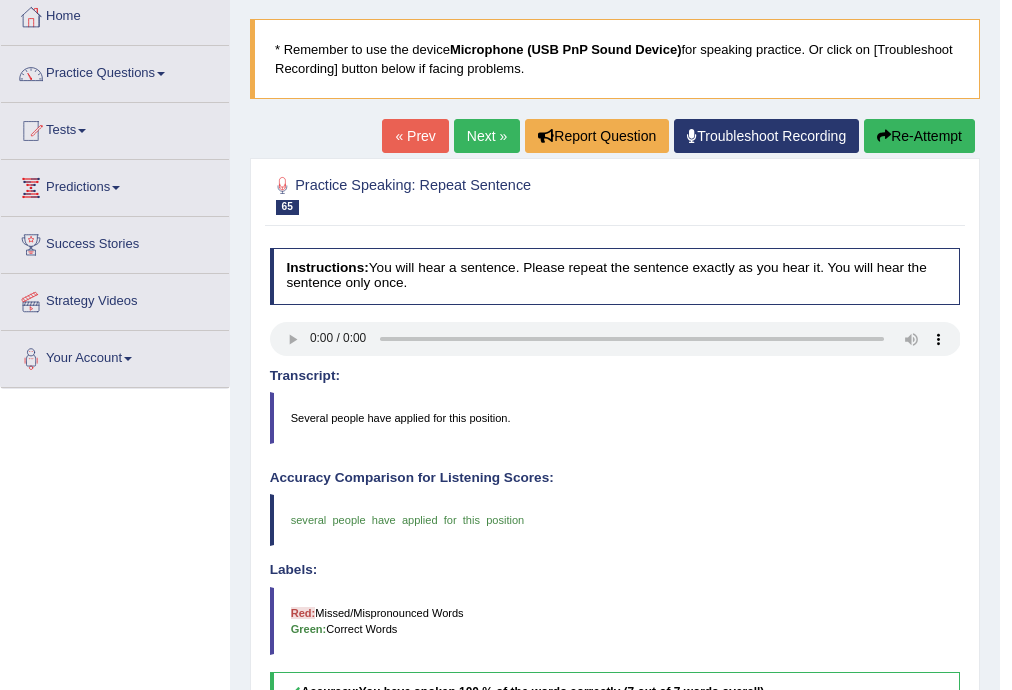 scroll, scrollTop: 0, scrollLeft: 0, axis: both 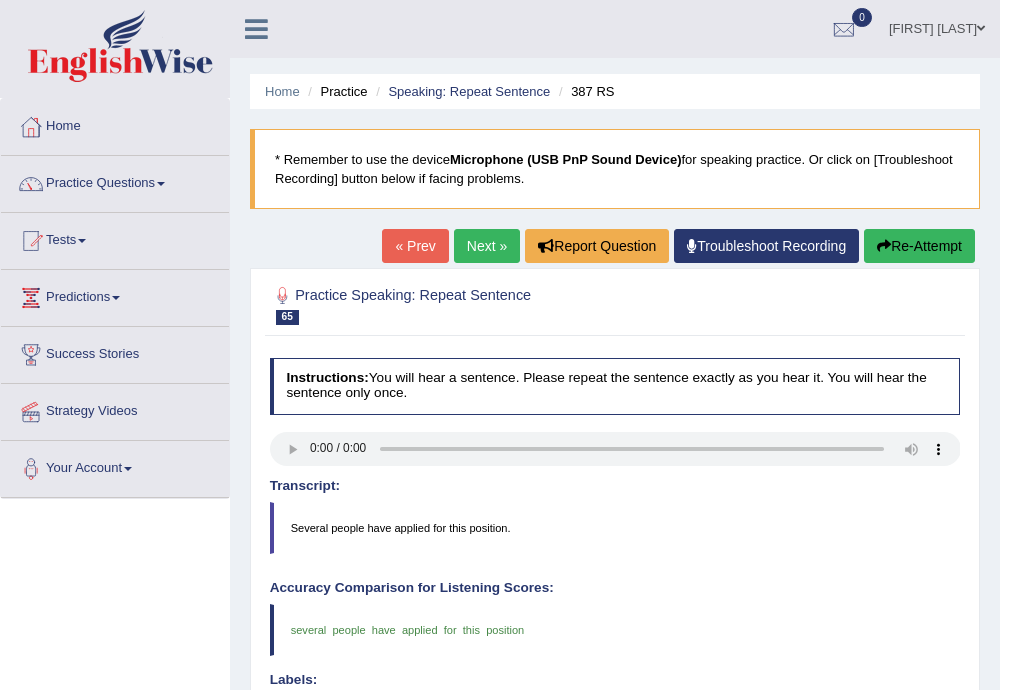 click on "Next »" at bounding box center (487, 246) 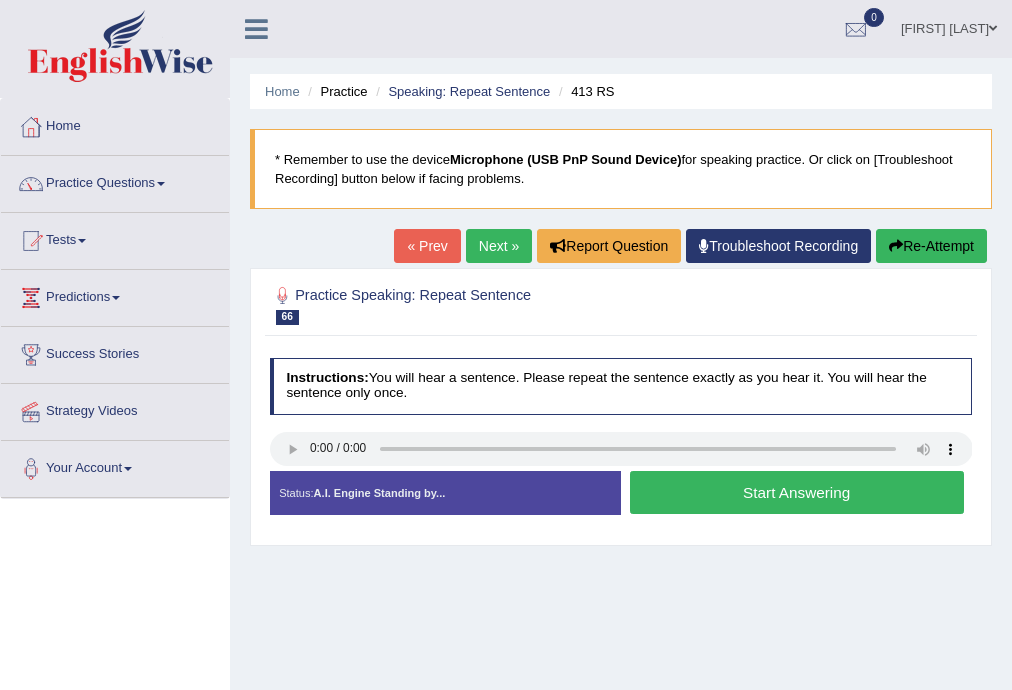 scroll, scrollTop: 0, scrollLeft: 0, axis: both 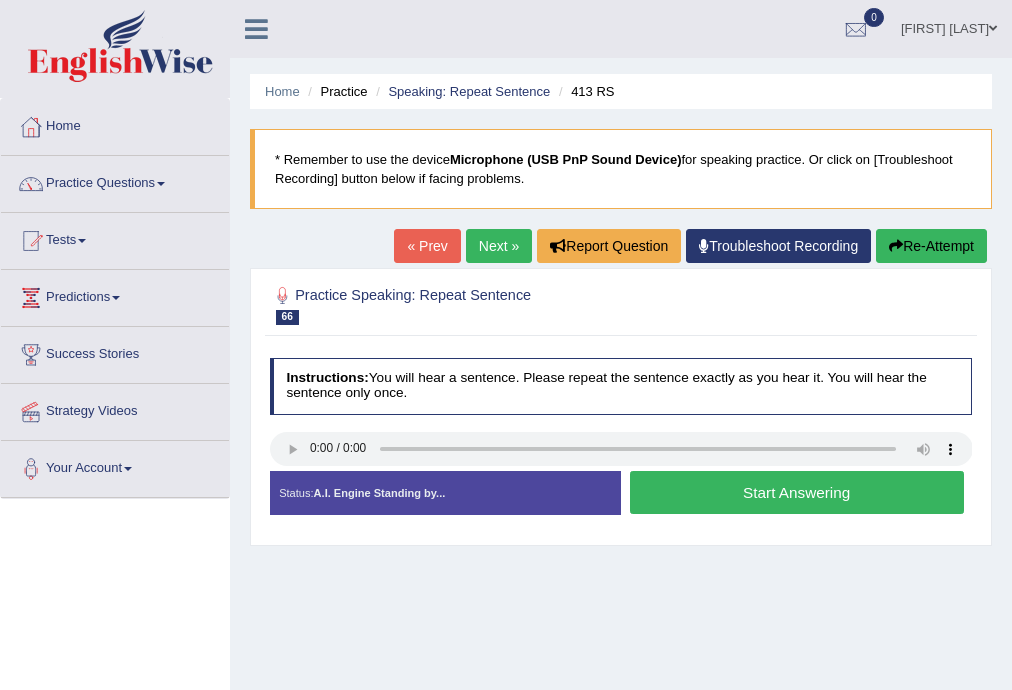 click on "Start Answering" at bounding box center (797, 492) 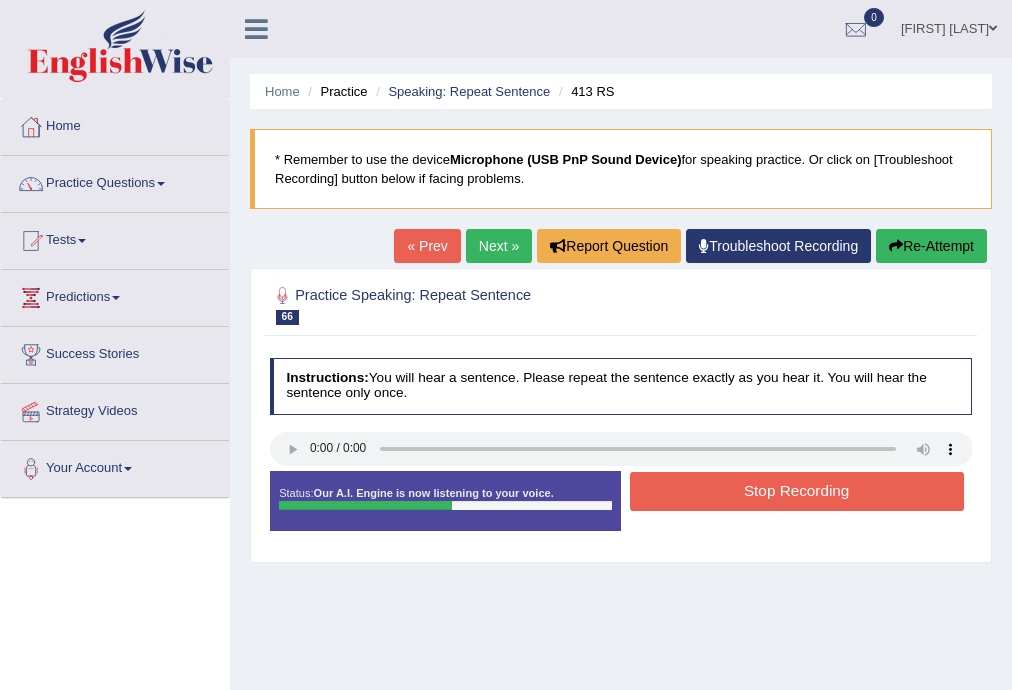 click on "Stop Recording" at bounding box center [797, 491] 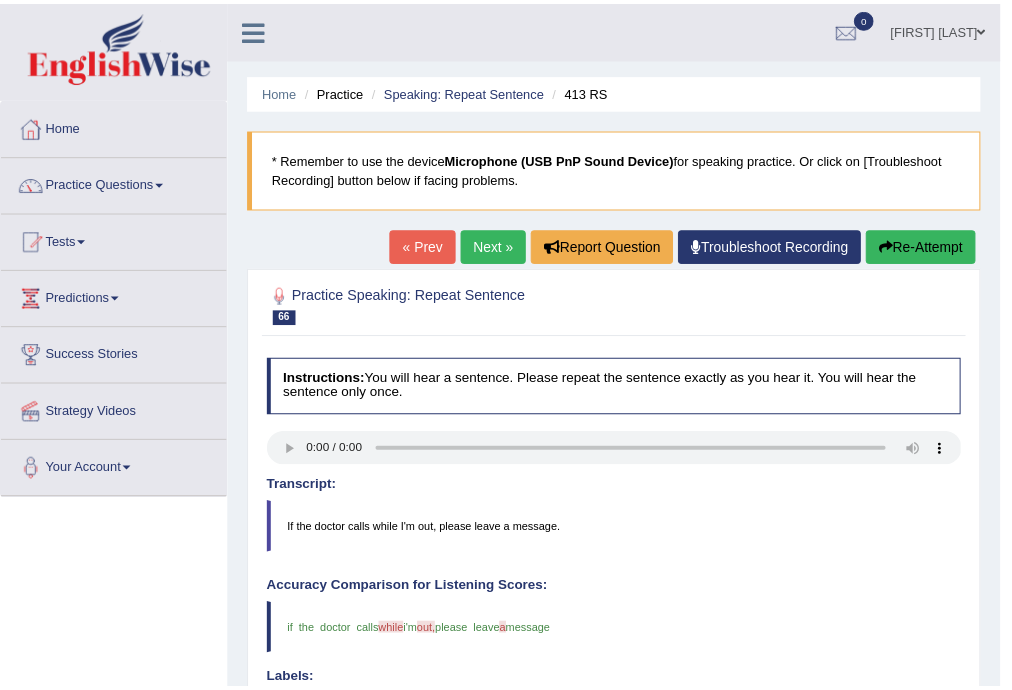 scroll, scrollTop: 320, scrollLeft: 0, axis: vertical 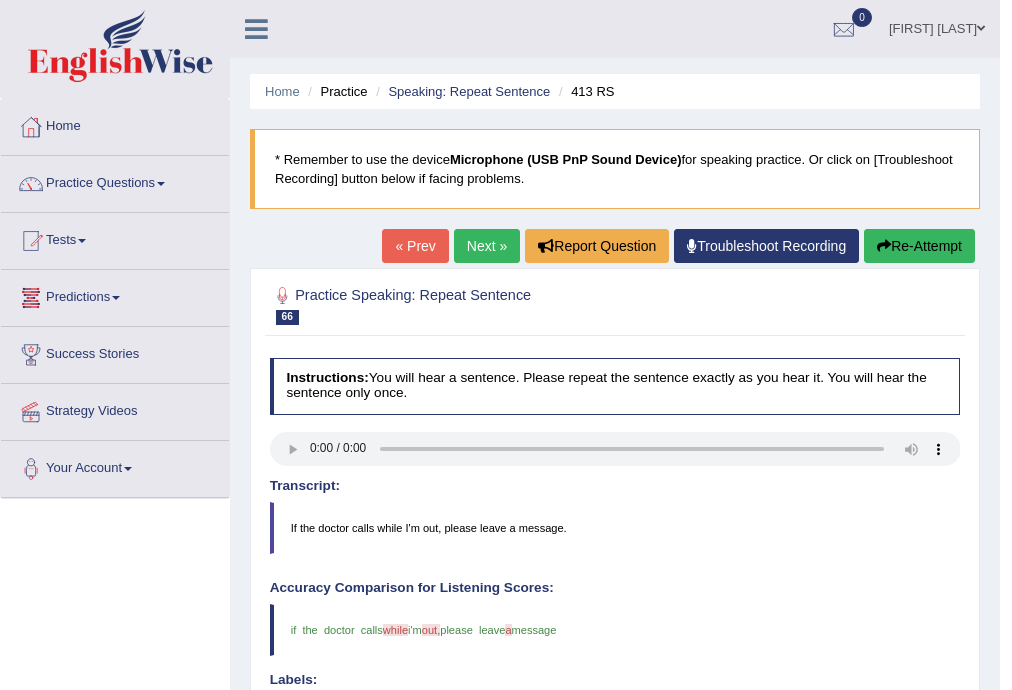 click on "Next »" at bounding box center (487, 246) 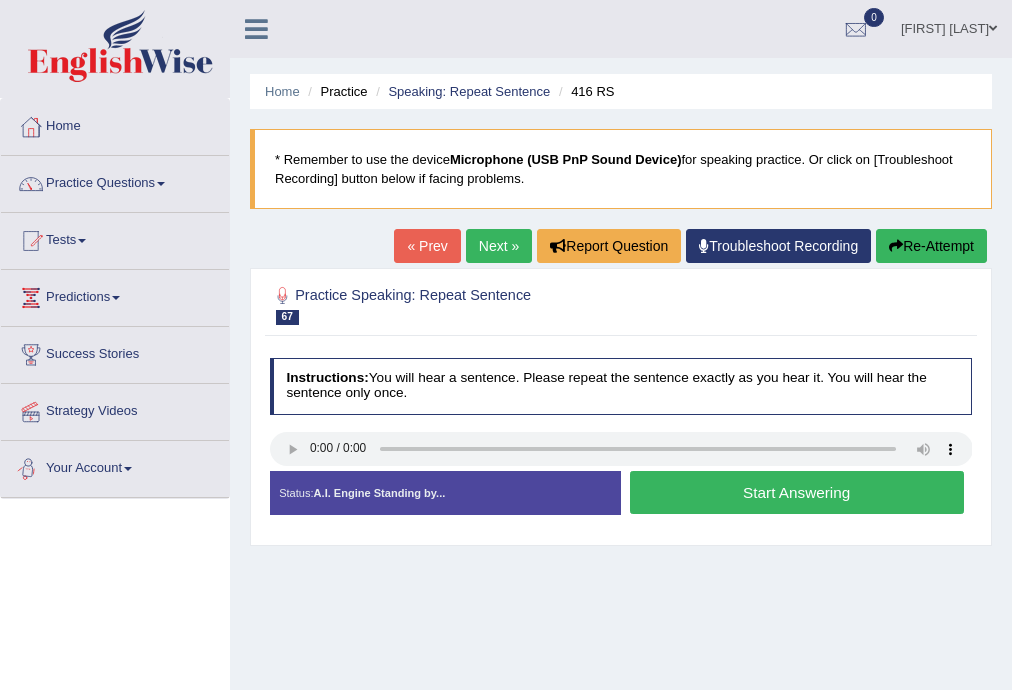 scroll, scrollTop: 0, scrollLeft: 0, axis: both 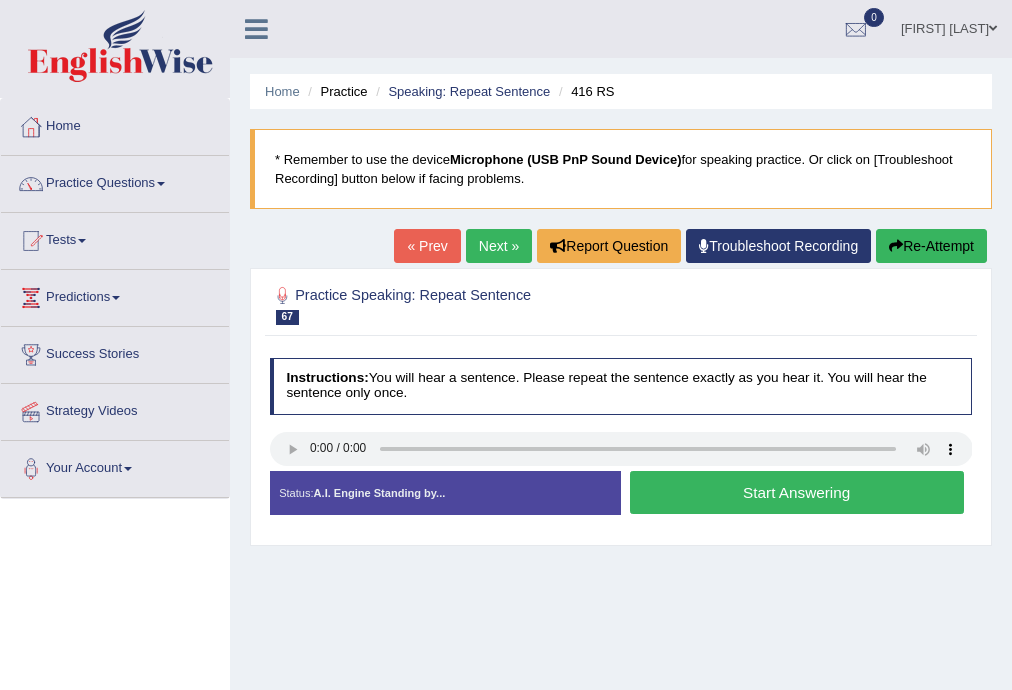 click on "Start Answering" at bounding box center (797, 492) 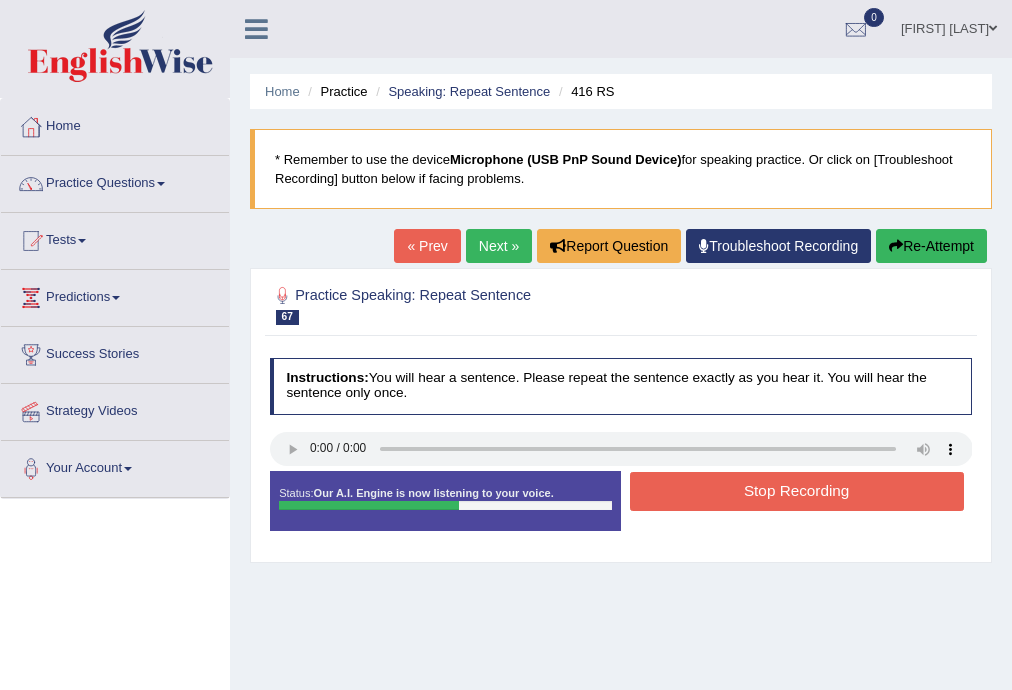 click on "Stop Recording" at bounding box center [797, 491] 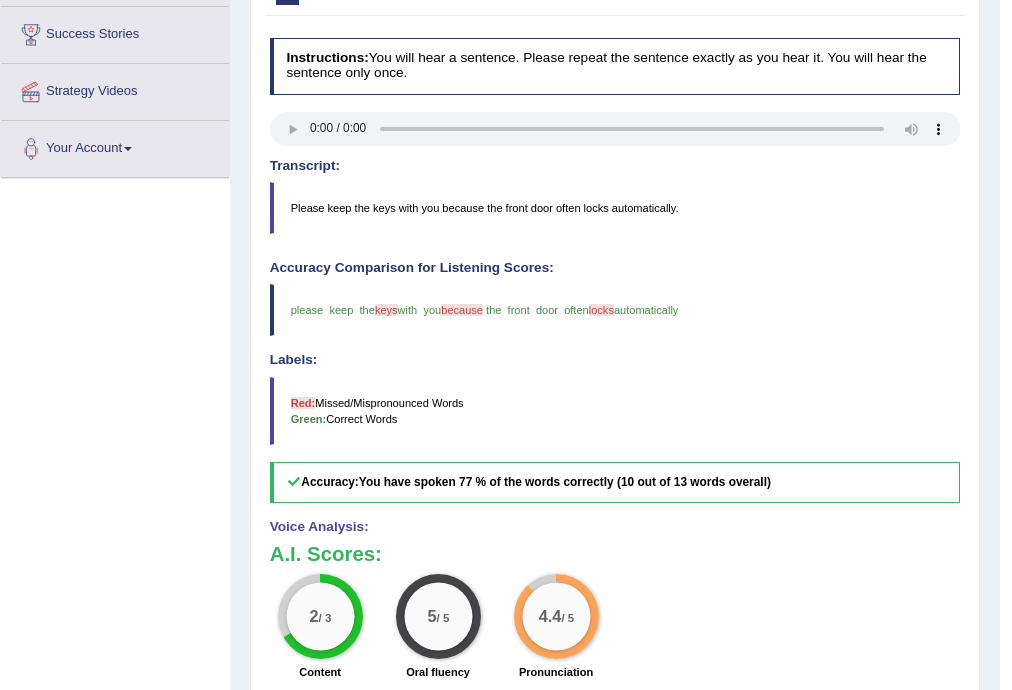 scroll, scrollTop: 0, scrollLeft: 0, axis: both 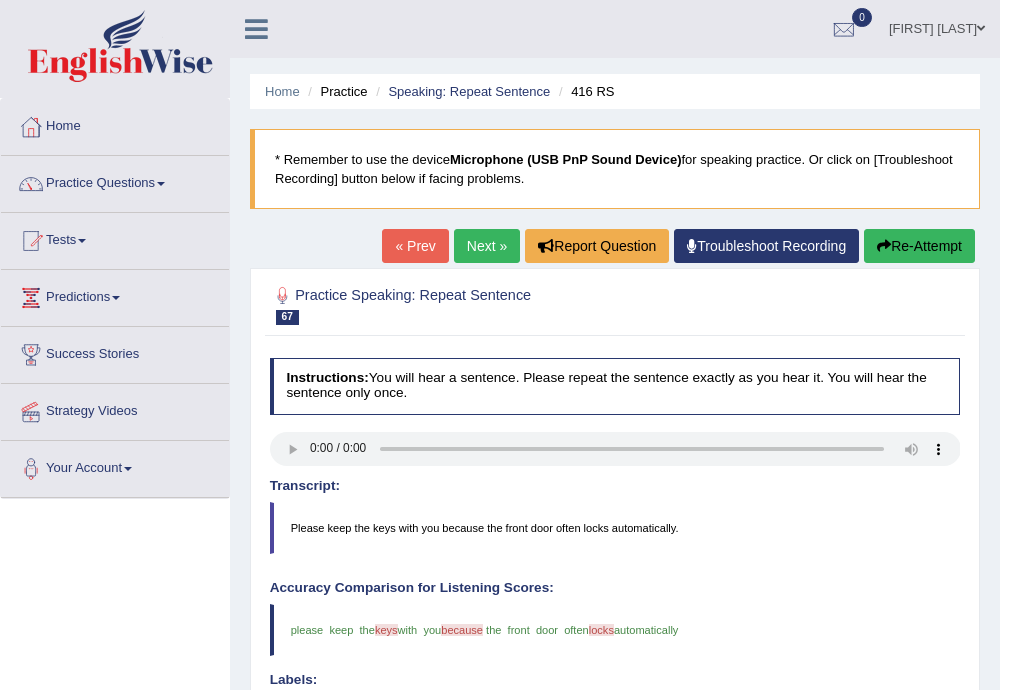 click on "Next »" at bounding box center [487, 246] 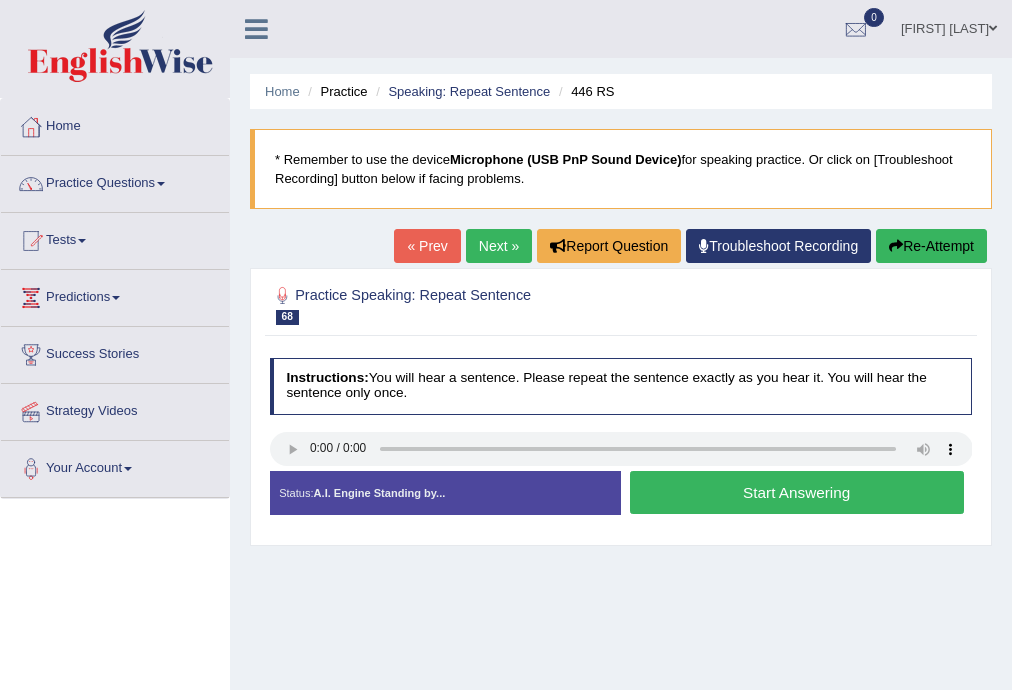 scroll, scrollTop: 0, scrollLeft: 0, axis: both 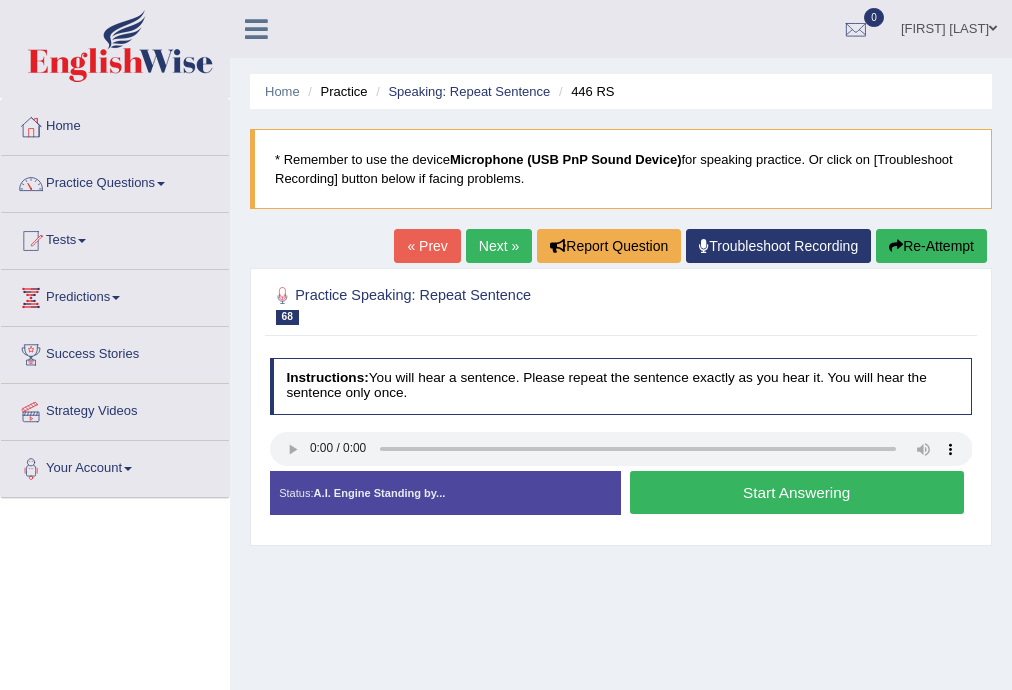 click on "Start Answering" at bounding box center [797, 492] 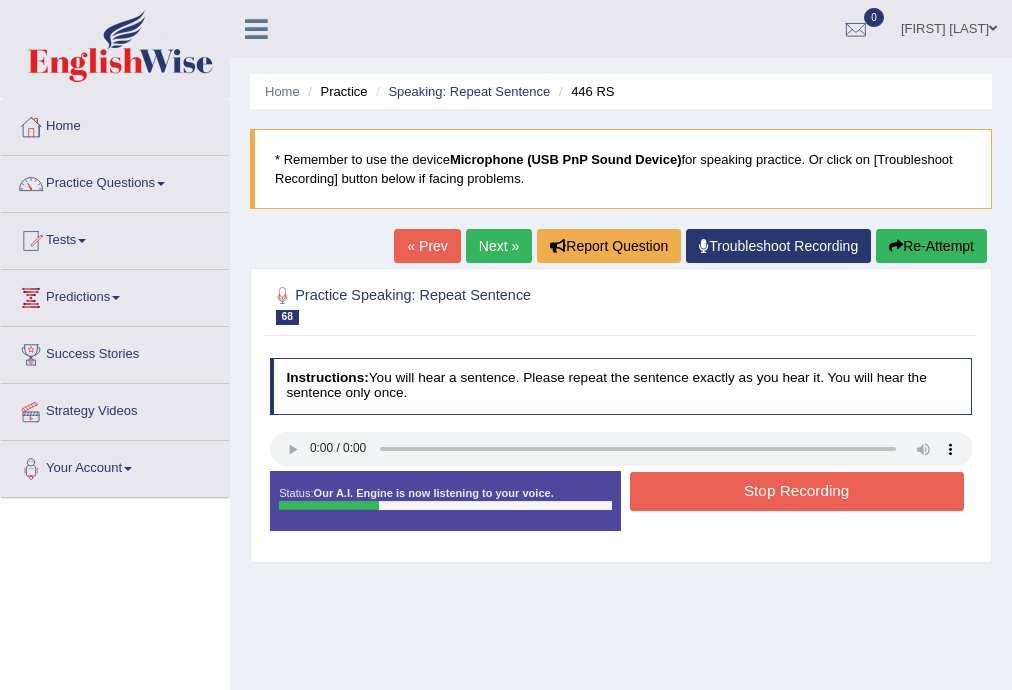 click on "Stop Recording" at bounding box center (797, 491) 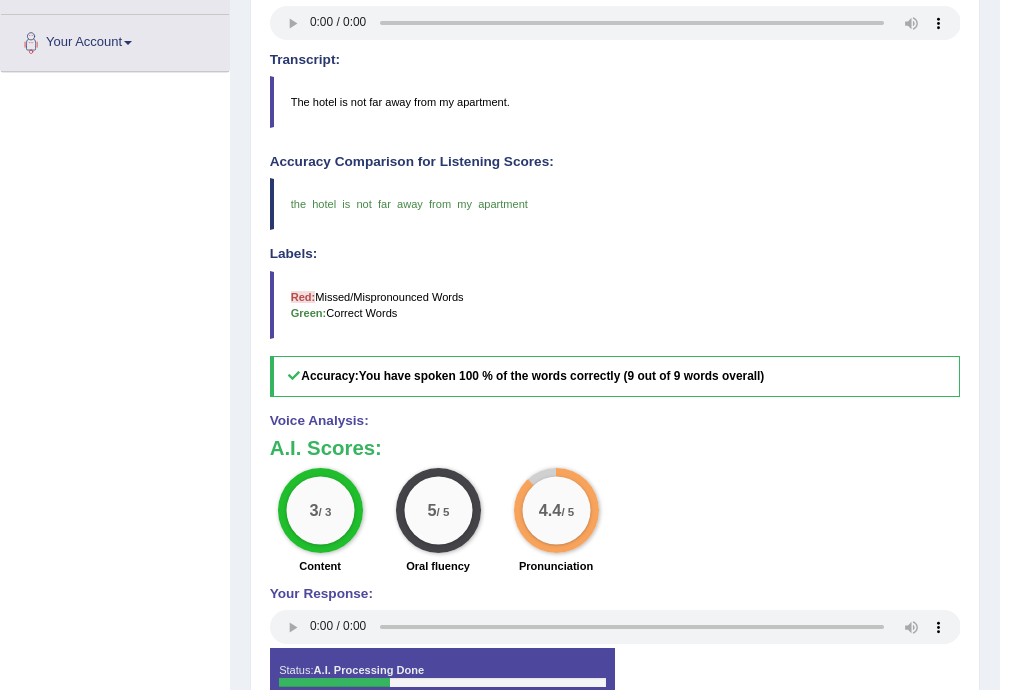 scroll, scrollTop: 0, scrollLeft: 0, axis: both 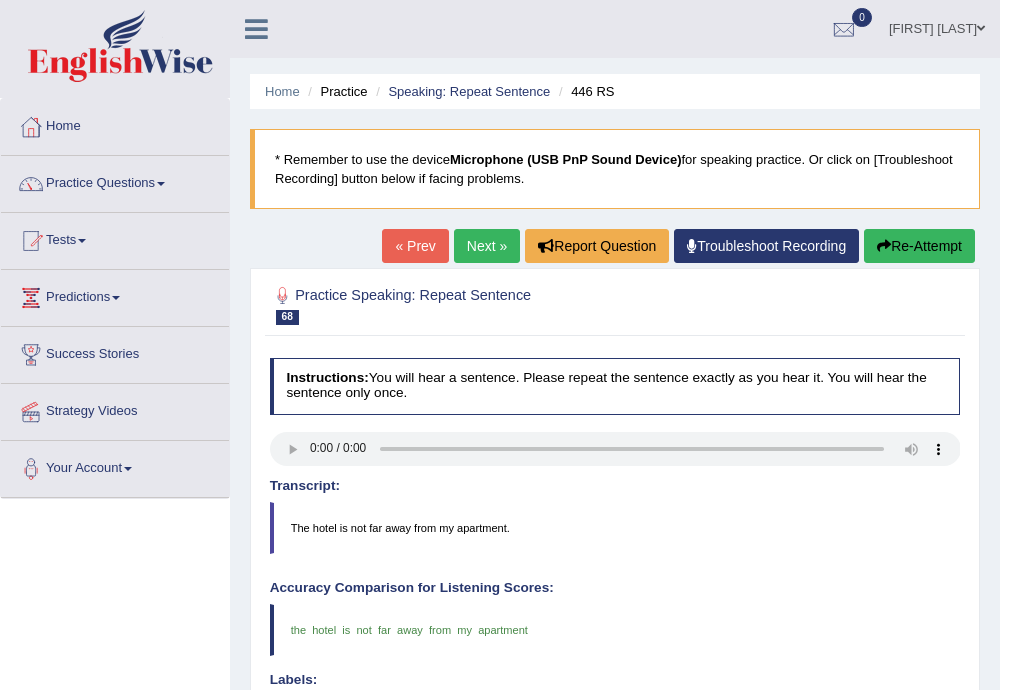 click on "Next »" at bounding box center [487, 246] 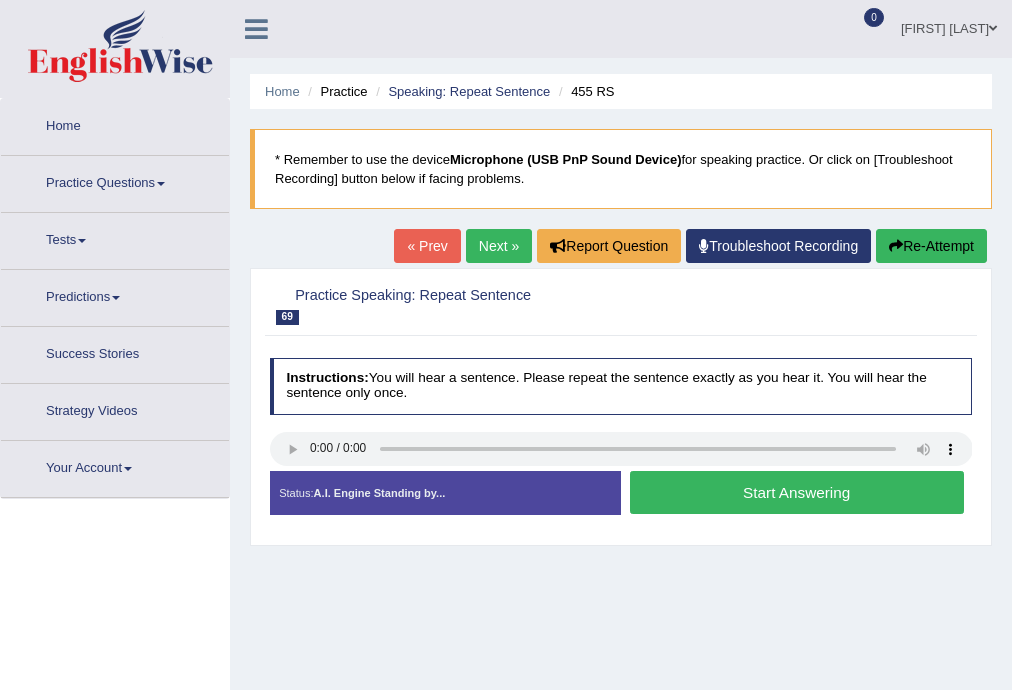 scroll, scrollTop: 0, scrollLeft: 0, axis: both 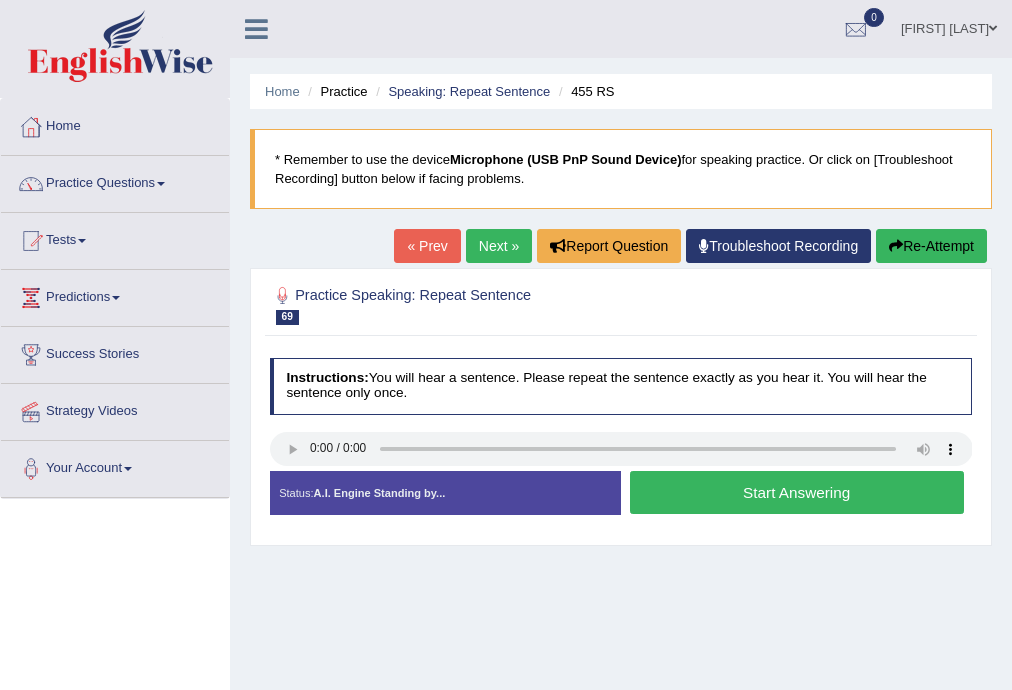 click on "Start Answering" at bounding box center [797, 492] 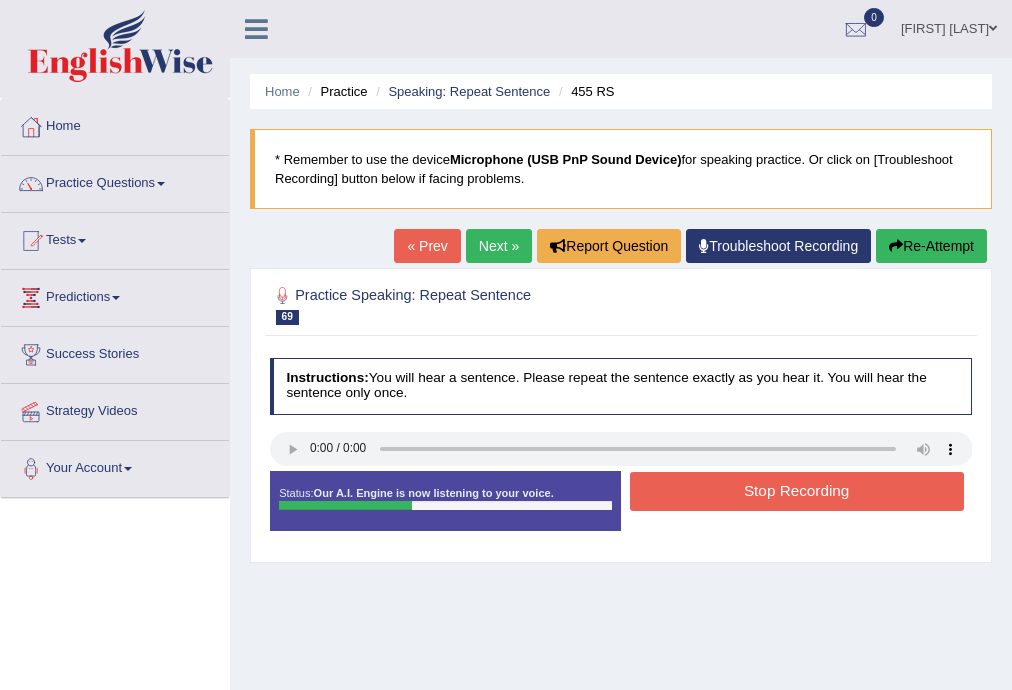 click on "Stop Recording" at bounding box center (797, 491) 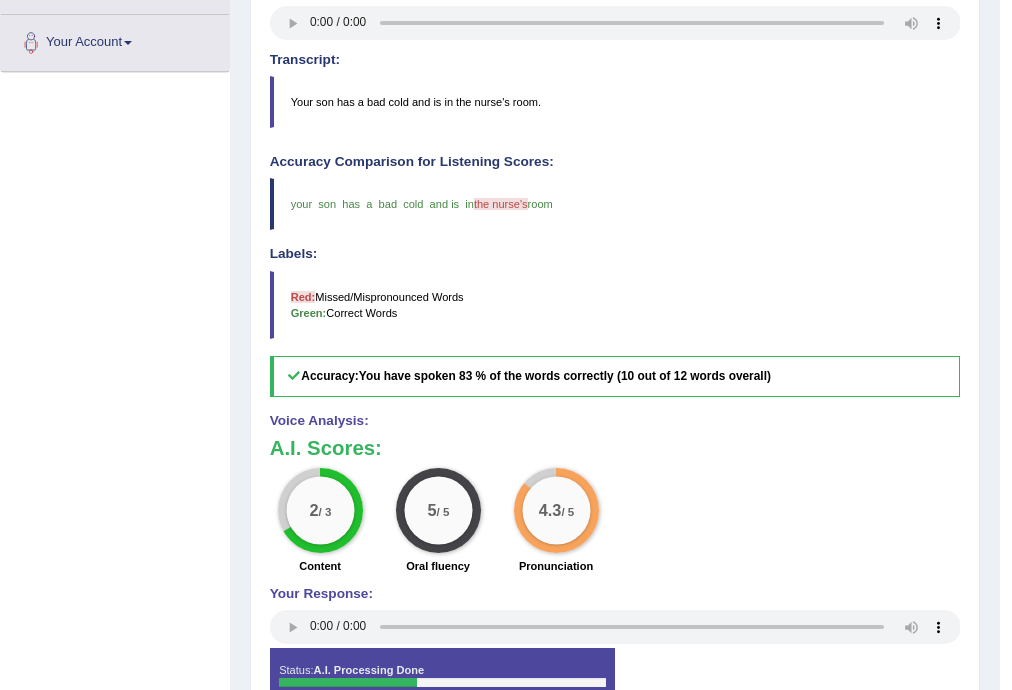 scroll, scrollTop: 0, scrollLeft: 0, axis: both 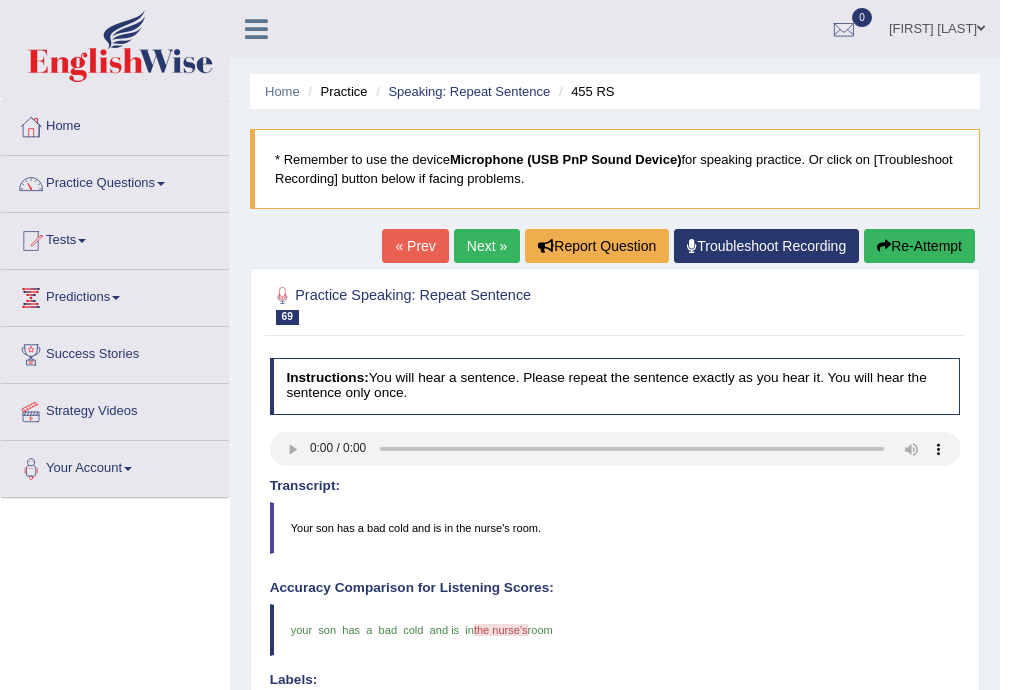click on "Next »" at bounding box center (487, 246) 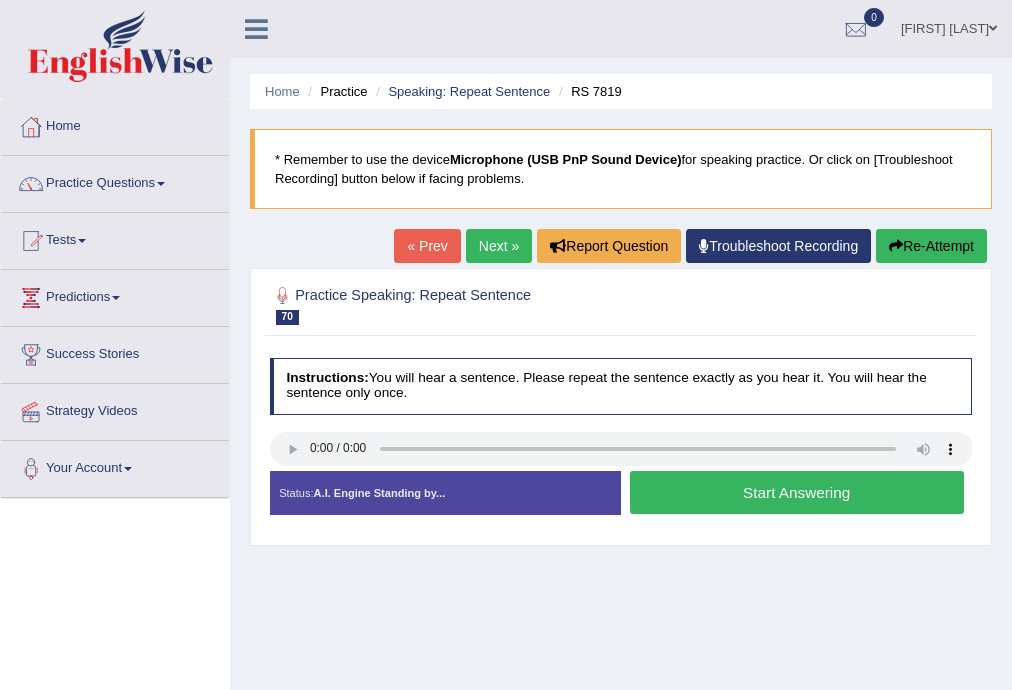 scroll, scrollTop: 0, scrollLeft: 0, axis: both 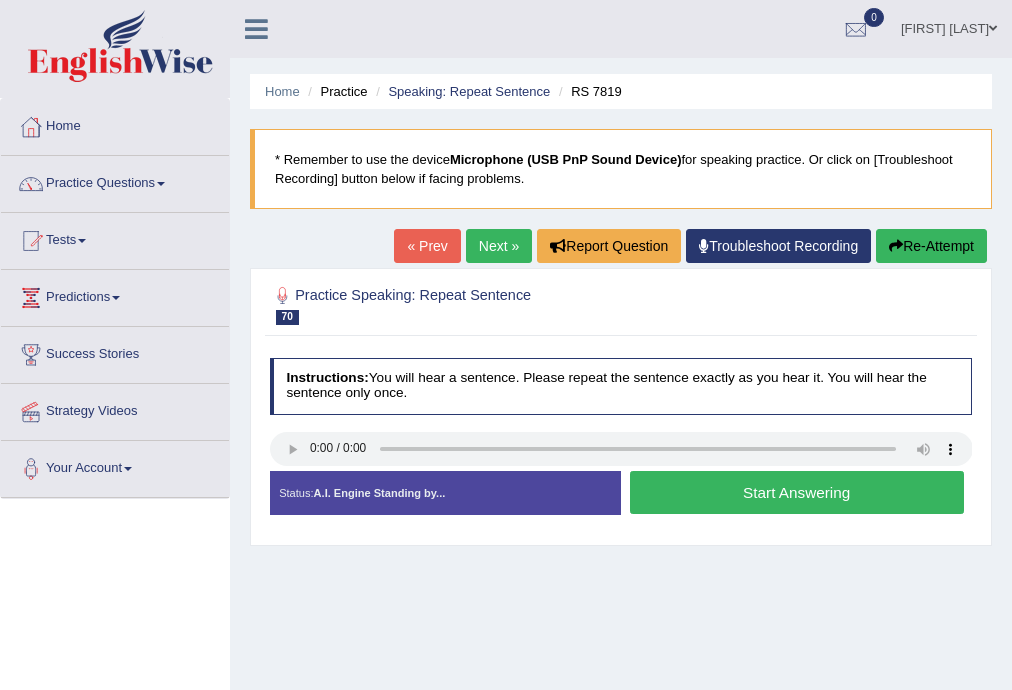click on "Start Answering" at bounding box center [797, 492] 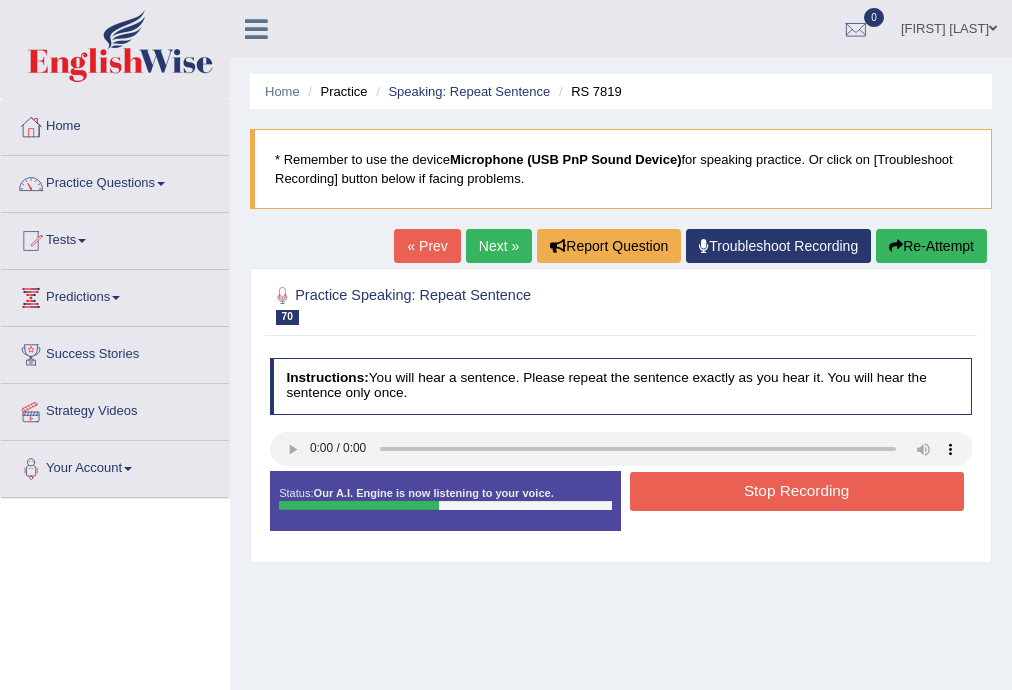 click on "Stop Recording" at bounding box center [797, 491] 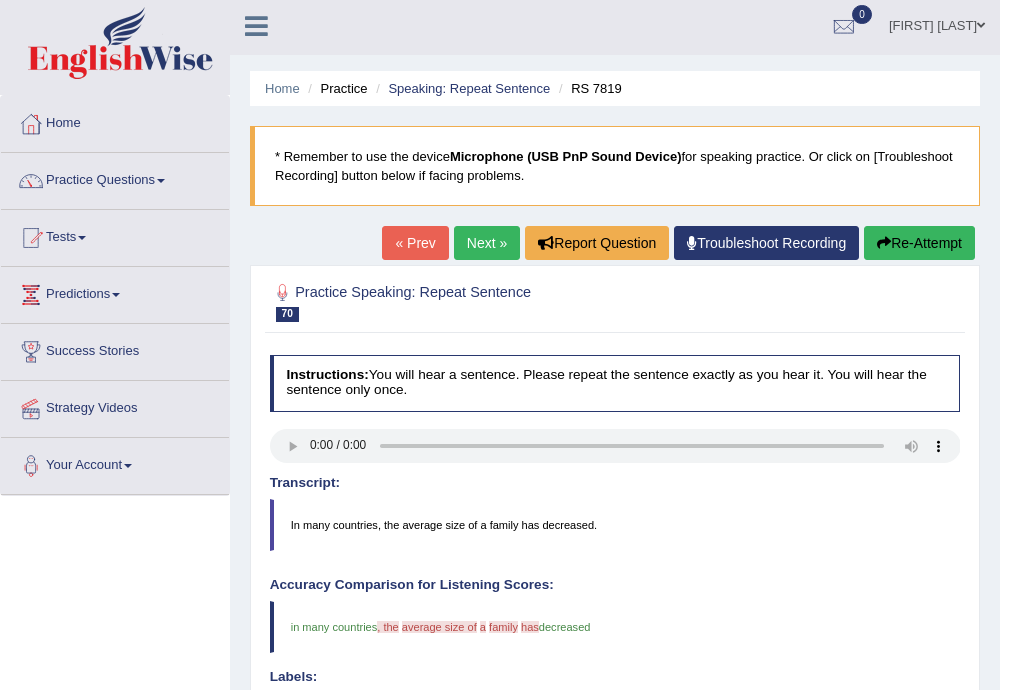 scroll, scrollTop: 0, scrollLeft: 0, axis: both 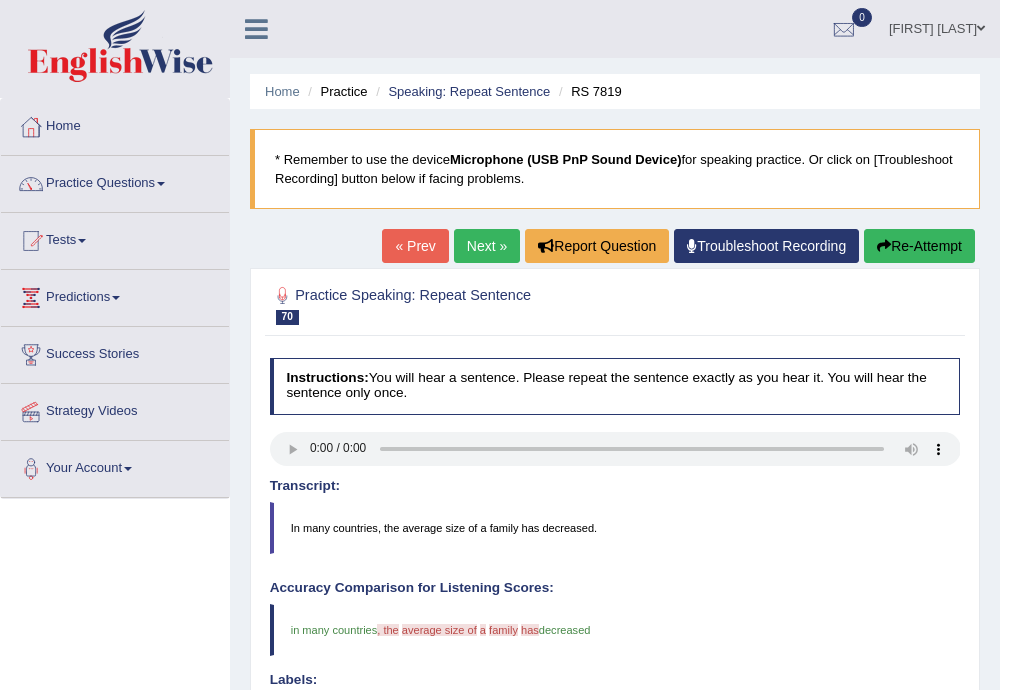 click on "Re-Attempt" at bounding box center (919, 246) 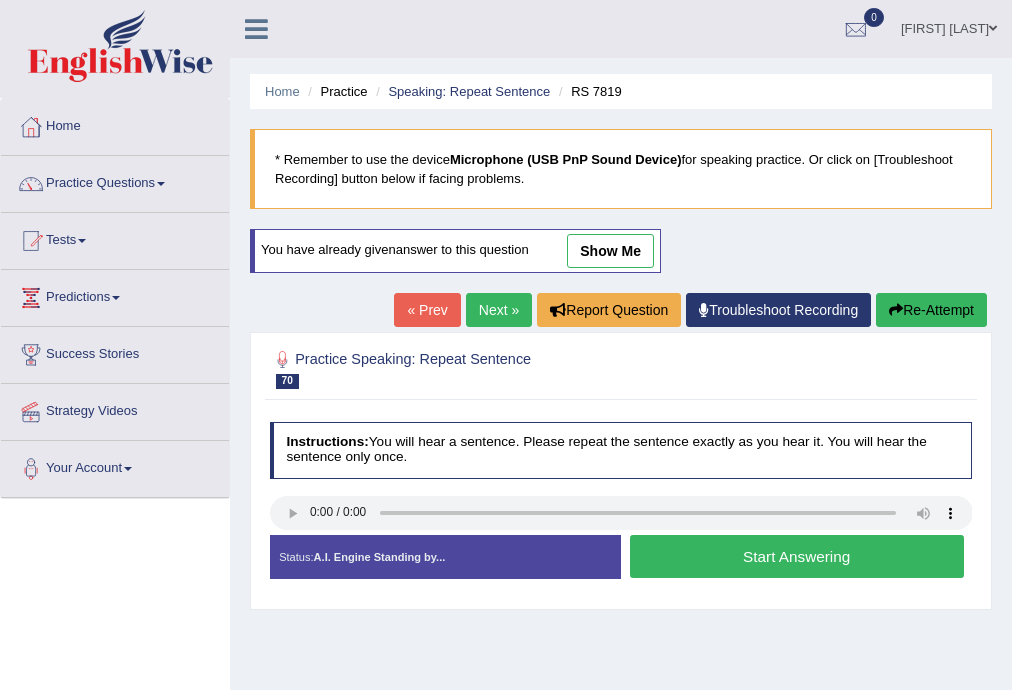 scroll, scrollTop: 0, scrollLeft: 0, axis: both 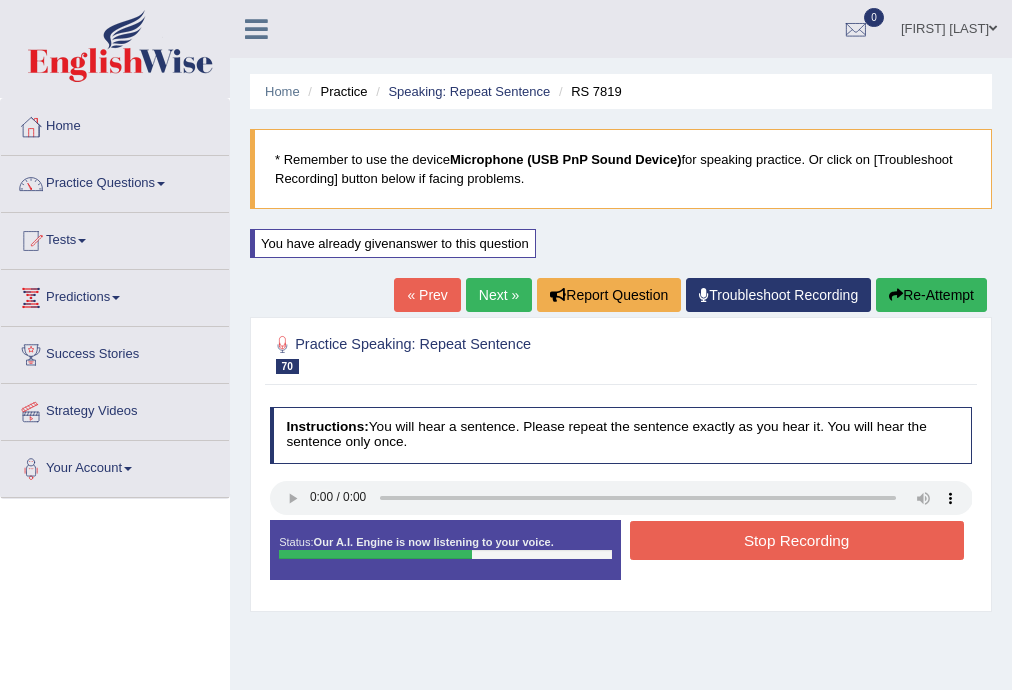 click on "Stop Recording" at bounding box center (797, 540) 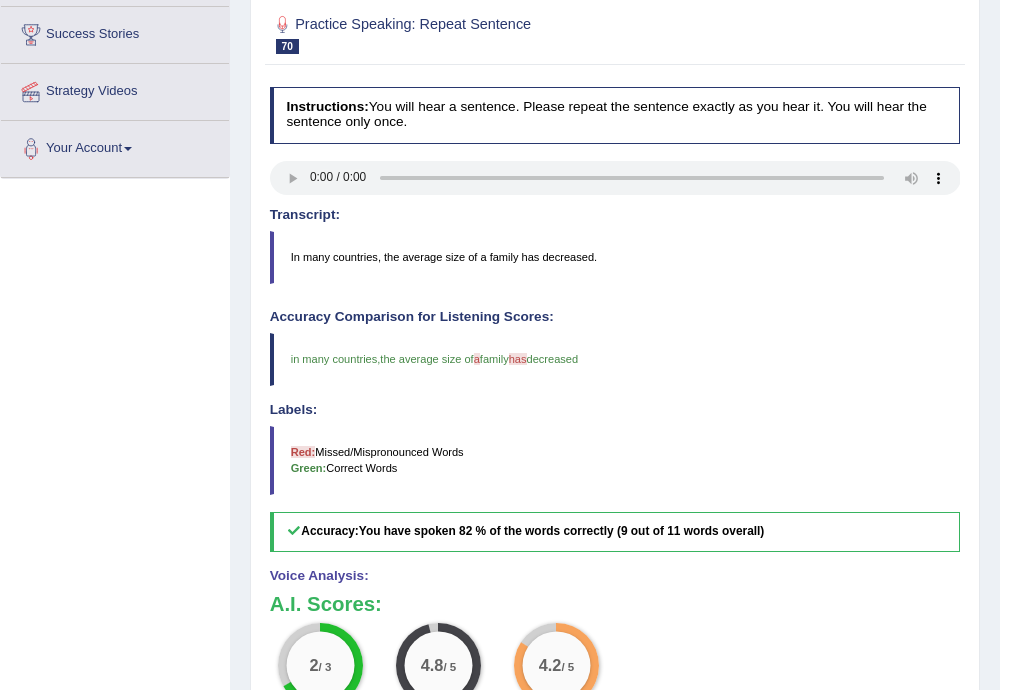 scroll, scrollTop: 0, scrollLeft: 0, axis: both 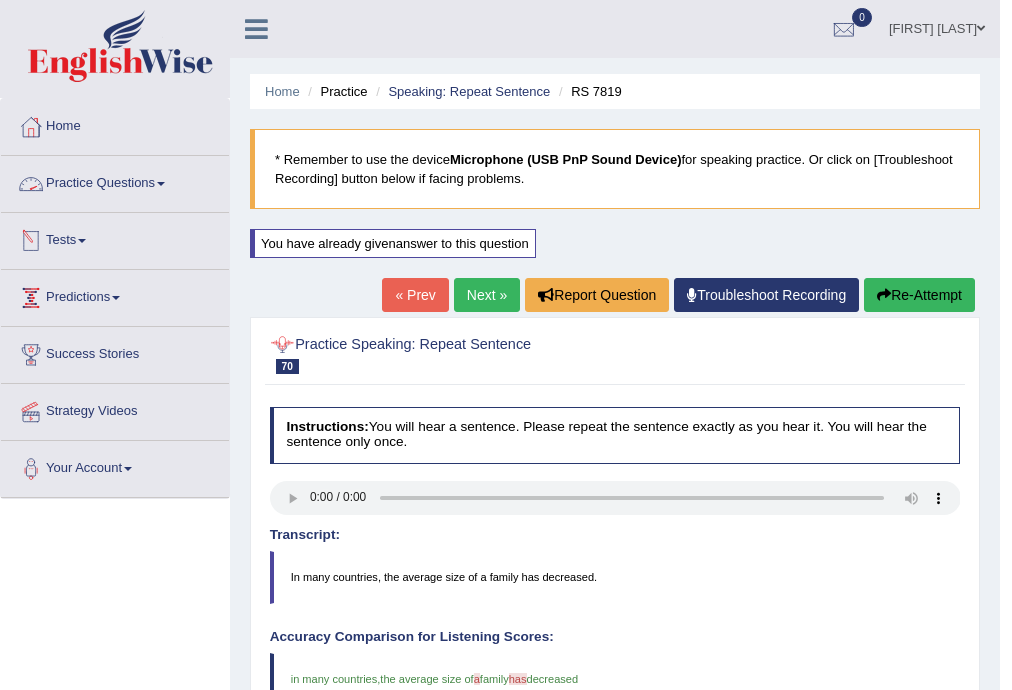 click on "Next »" at bounding box center [487, 295] 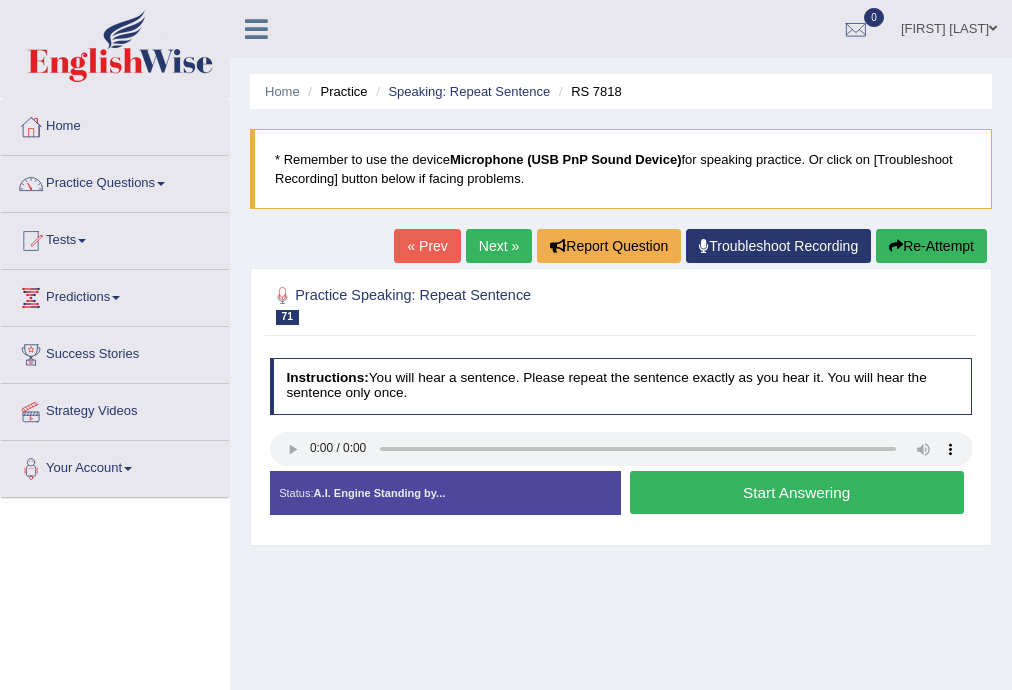 scroll, scrollTop: 0, scrollLeft: 0, axis: both 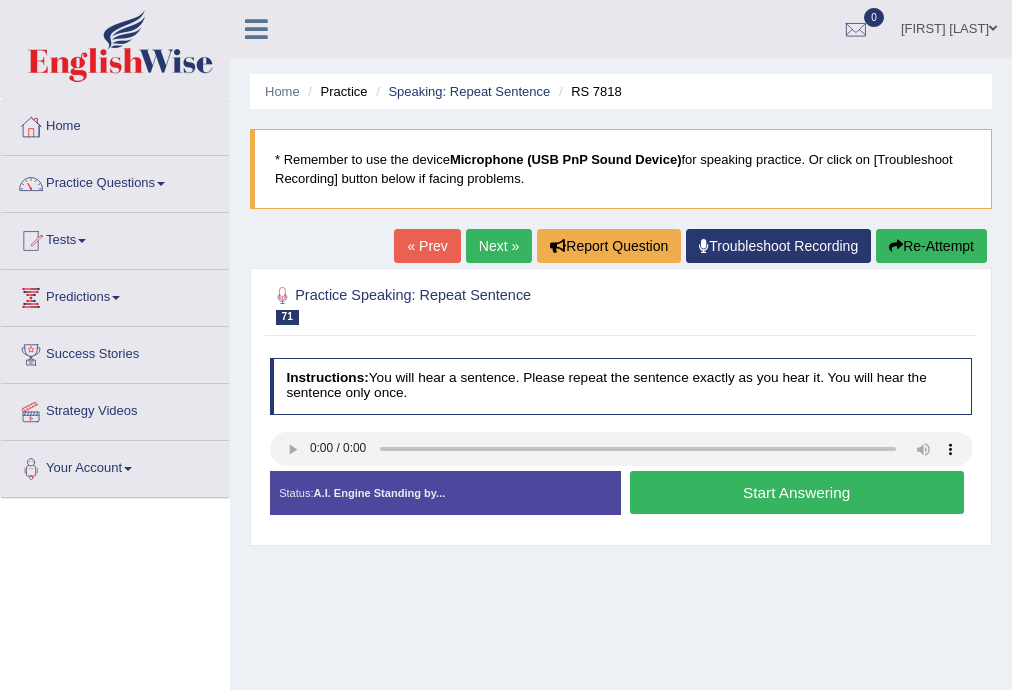 click on "Start Answering" at bounding box center [797, 492] 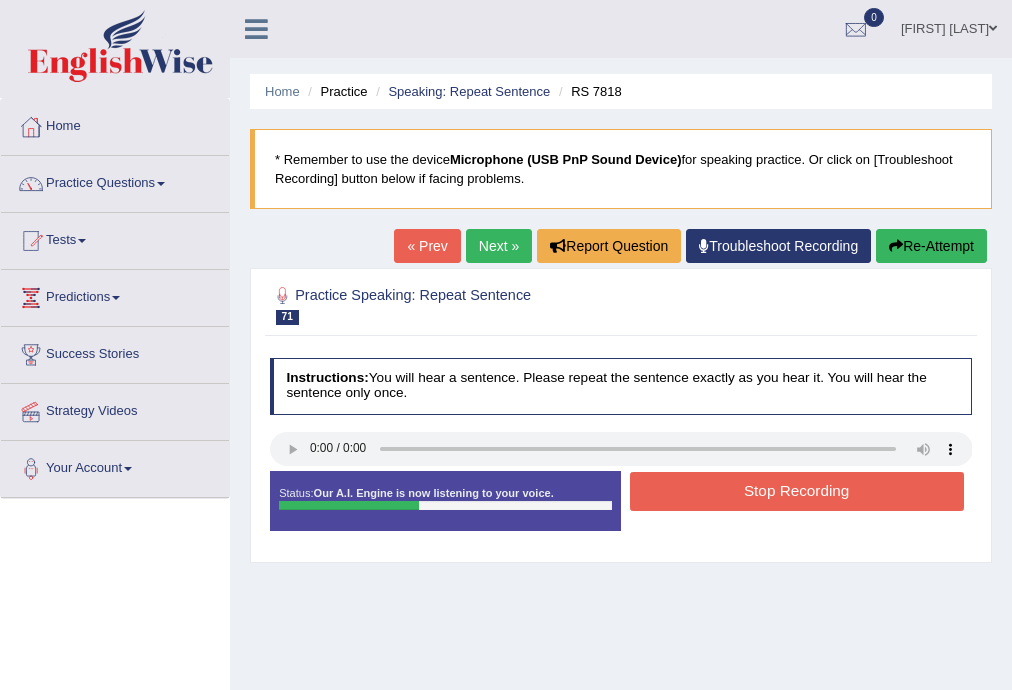 click on "Stop Recording" at bounding box center (797, 491) 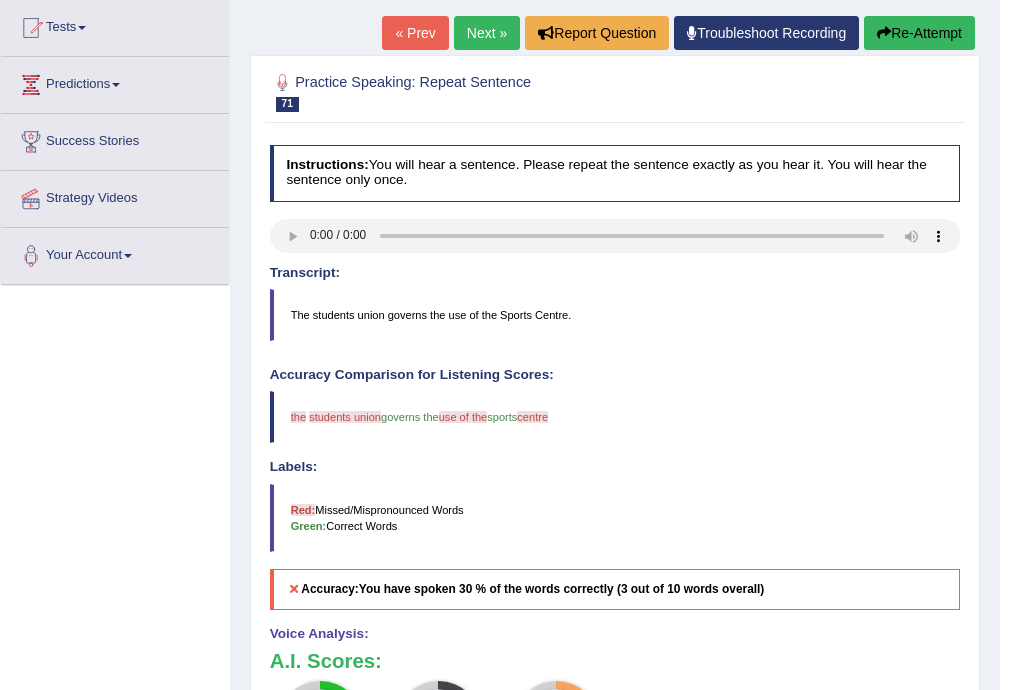 scroll, scrollTop: 0, scrollLeft: 0, axis: both 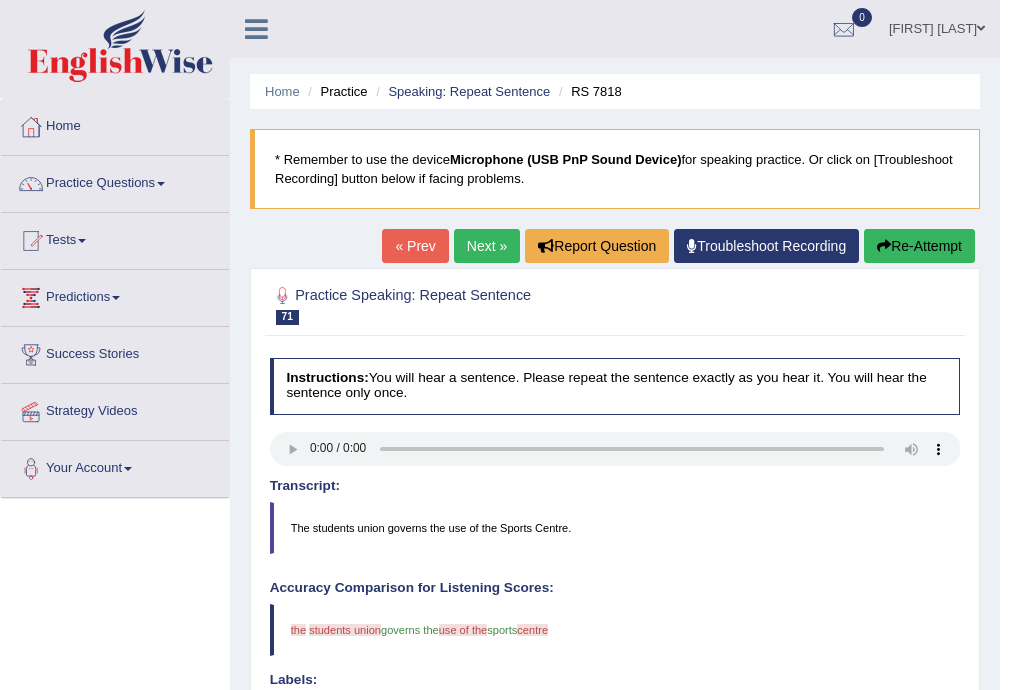 click on "Next »" at bounding box center (487, 246) 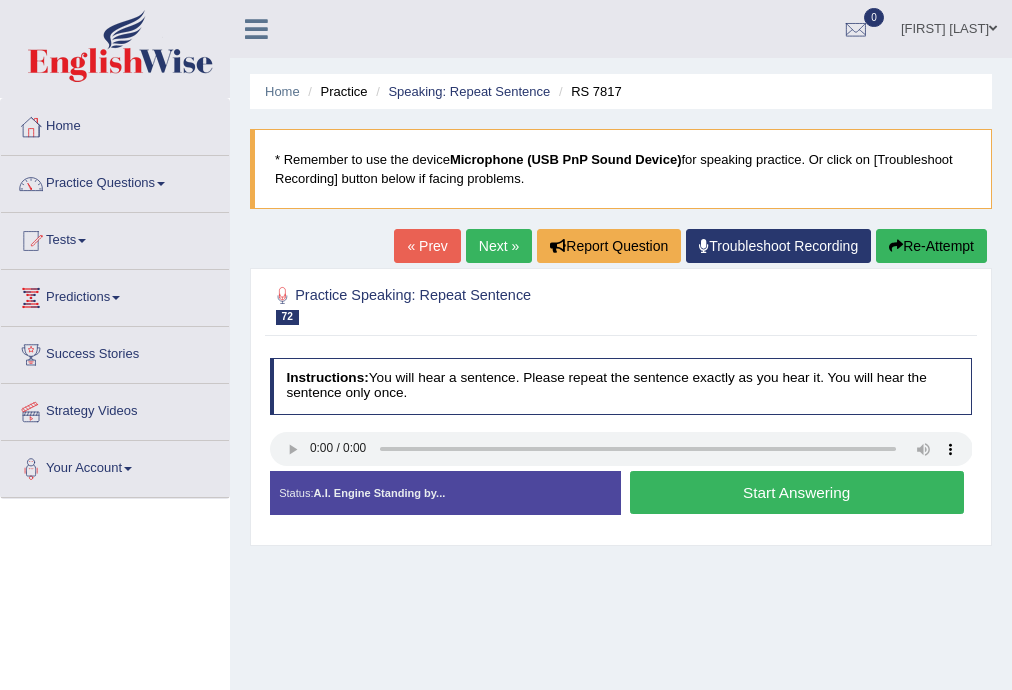 scroll, scrollTop: 0, scrollLeft: 0, axis: both 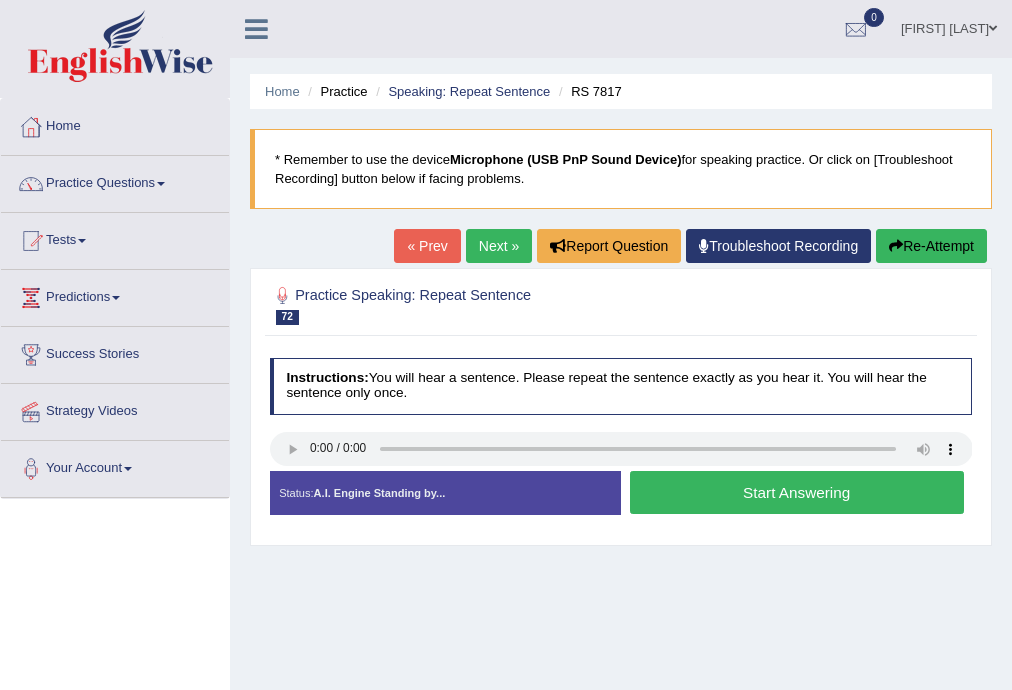 click on "Start Answering" at bounding box center [797, 492] 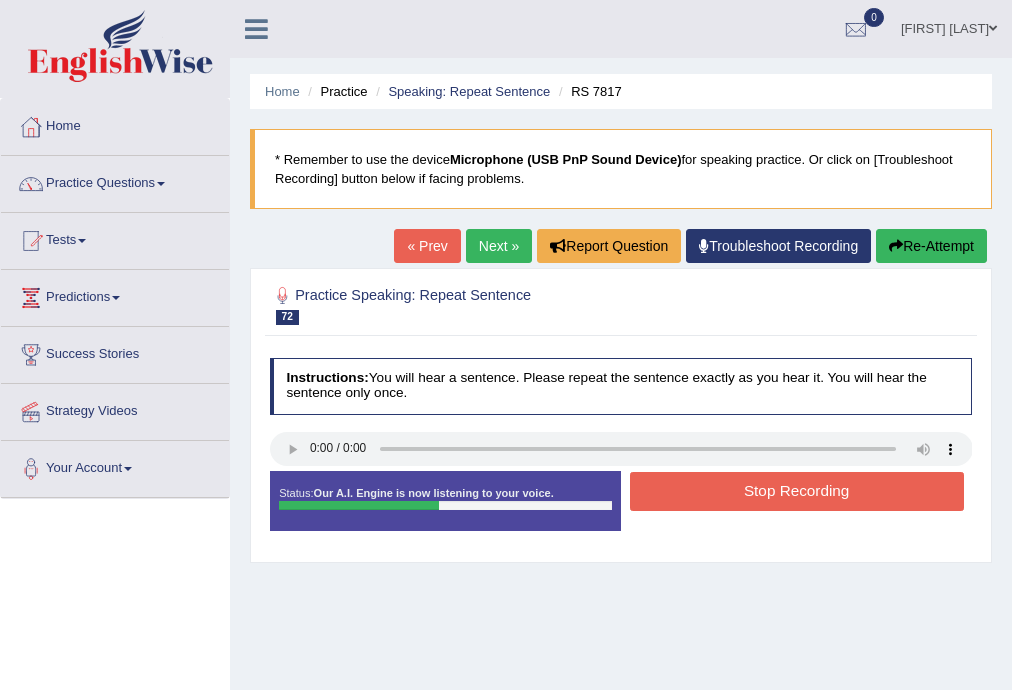 click on "Stop Recording" at bounding box center (797, 491) 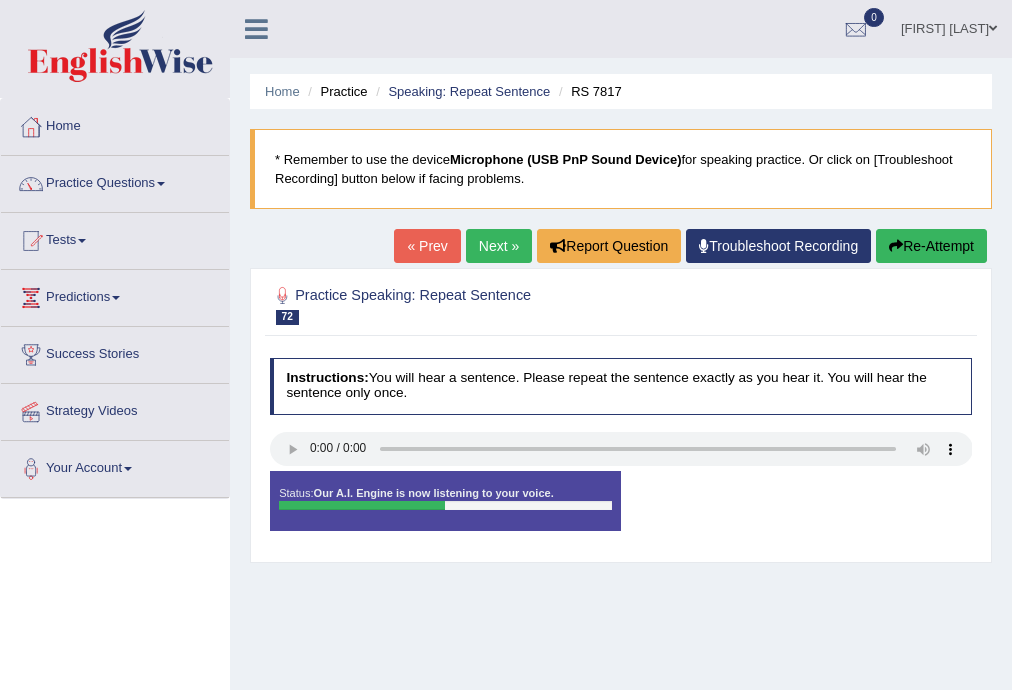 click on "Status:  Our A.I. Engine is now listening to your voice. Start Answering Stop Recording" at bounding box center [621, 509] 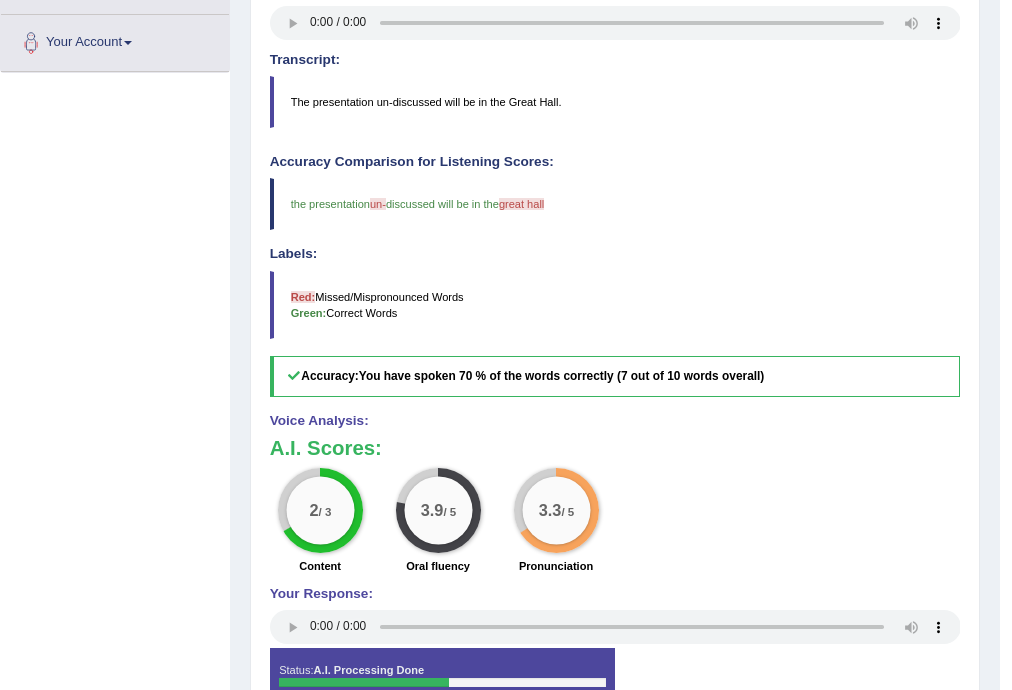 scroll, scrollTop: 0, scrollLeft: 0, axis: both 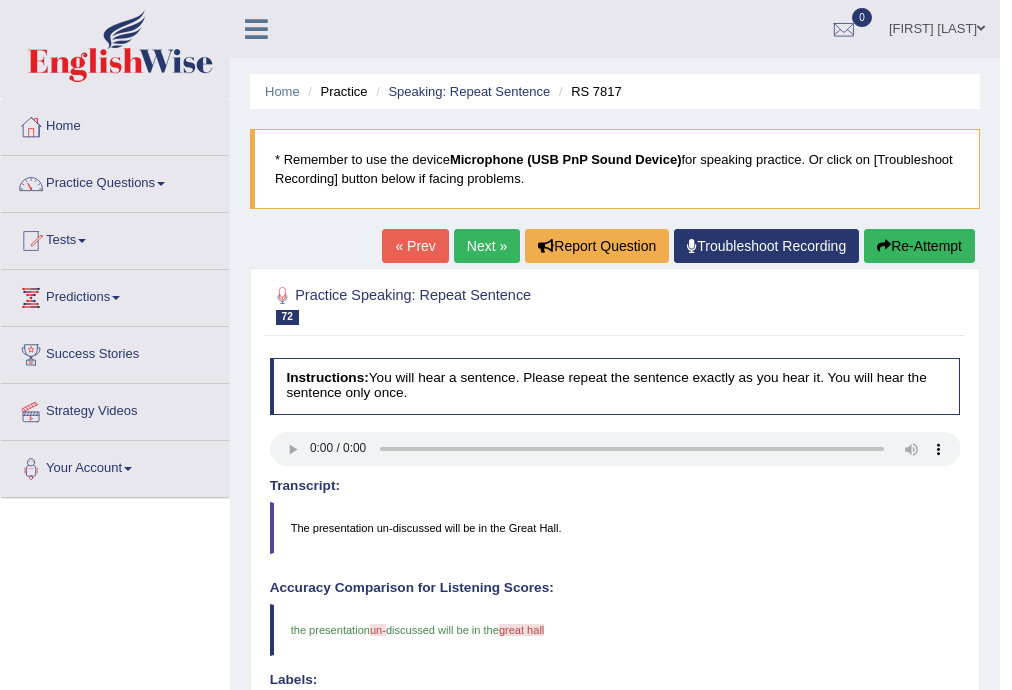 click on "Next »" at bounding box center [487, 246] 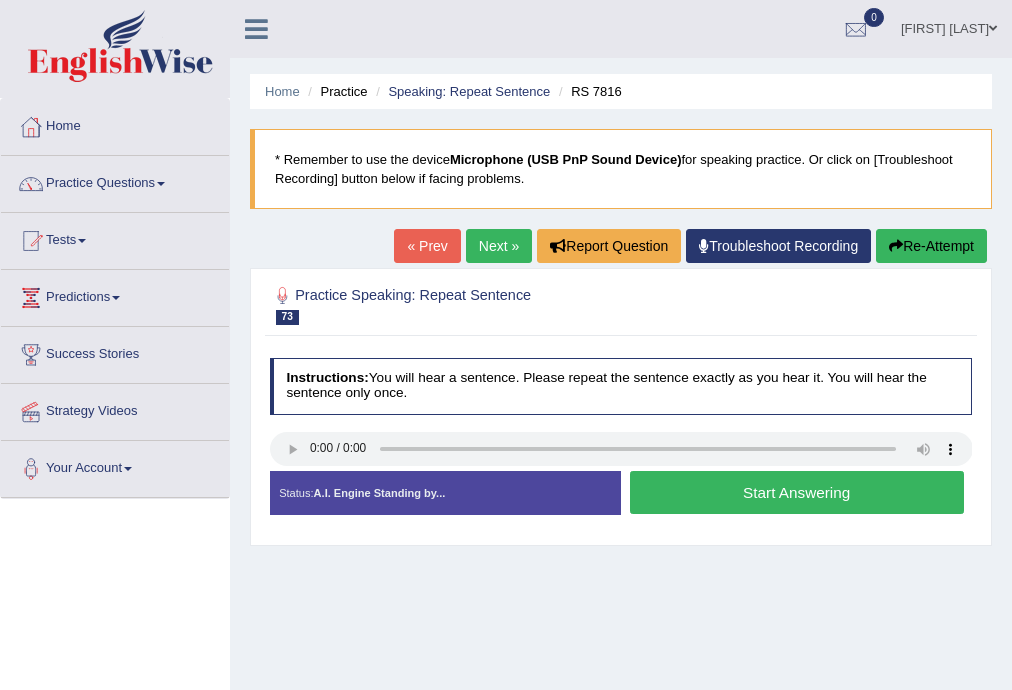 scroll, scrollTop: 0, scrollLeft: 0, axis: both 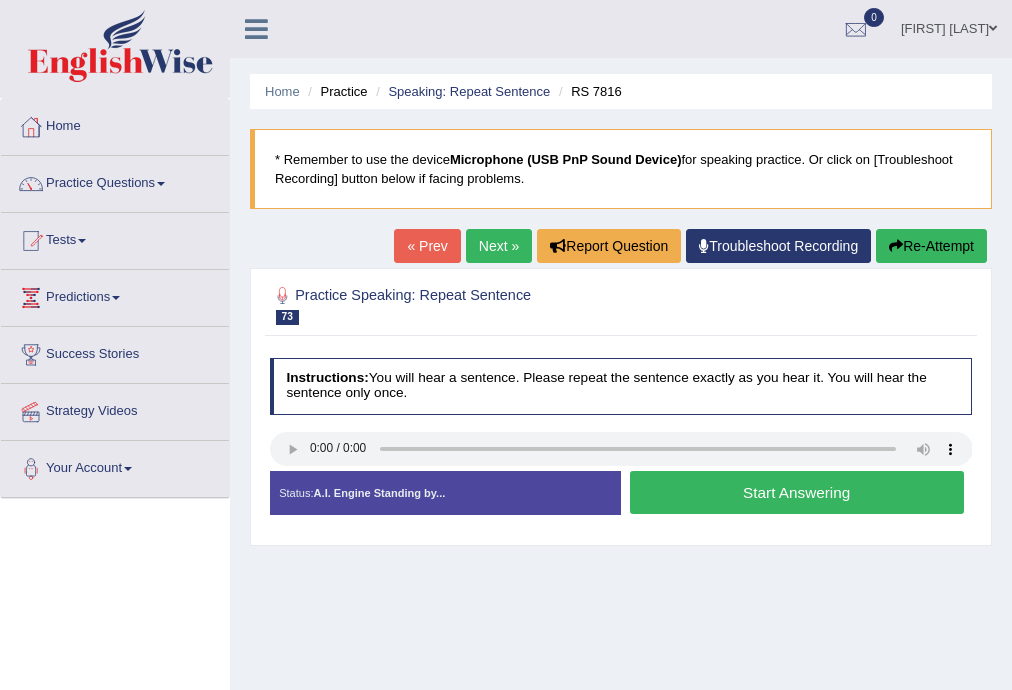 click on "Start Answering" at bounding box center [797, 492] 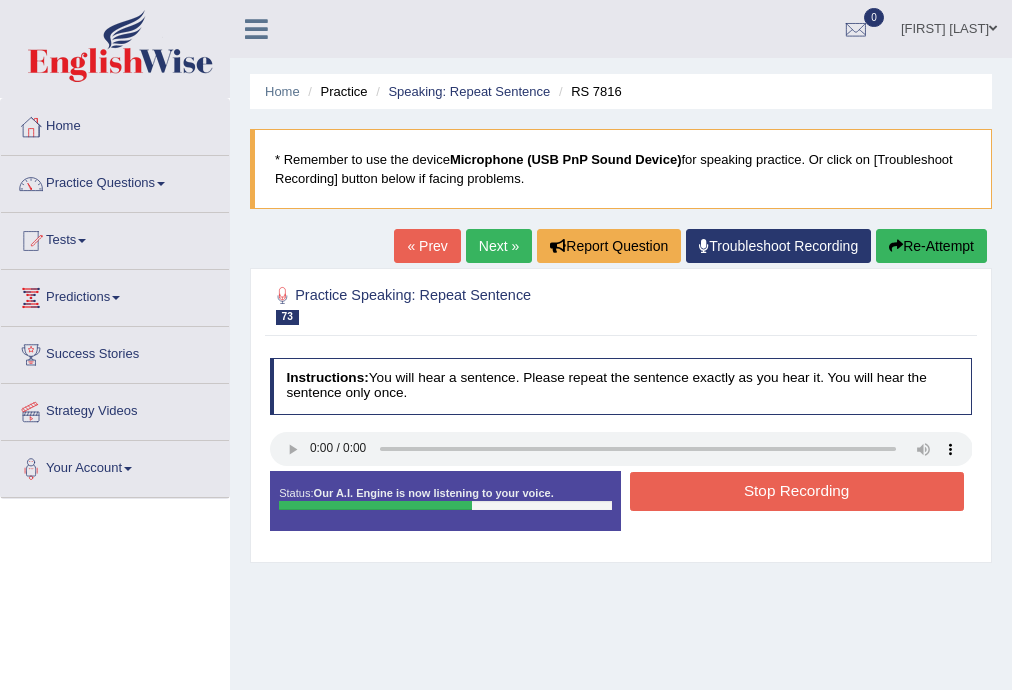 click on "Stop Recording" at bounding box center [797, 491] 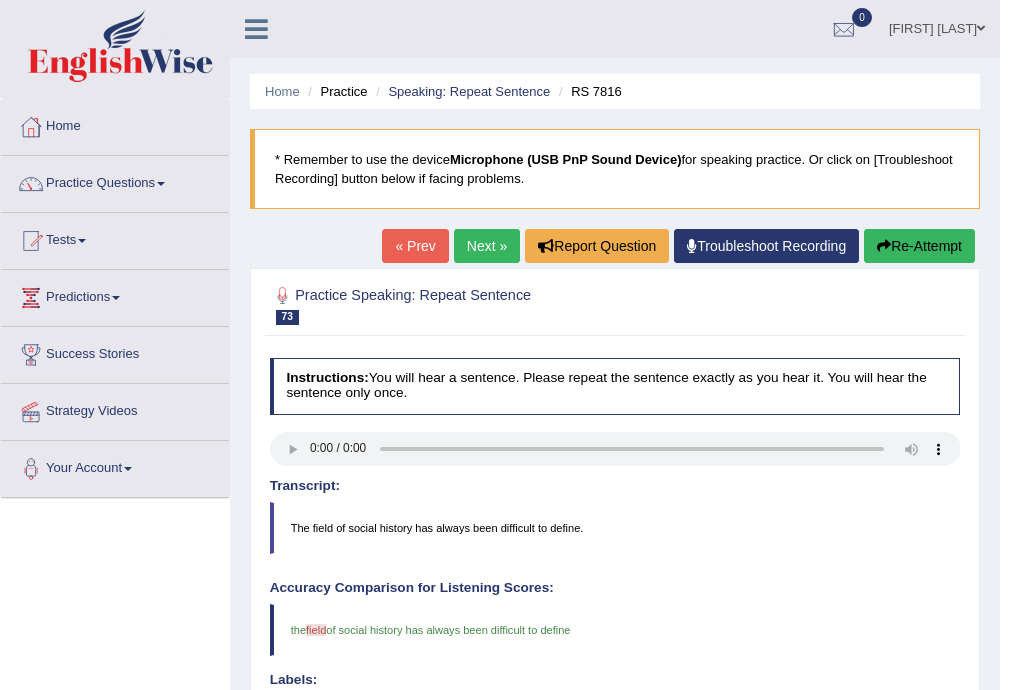 scroll, scrollTop: 533, scrollLeft: 0, axis: vertical 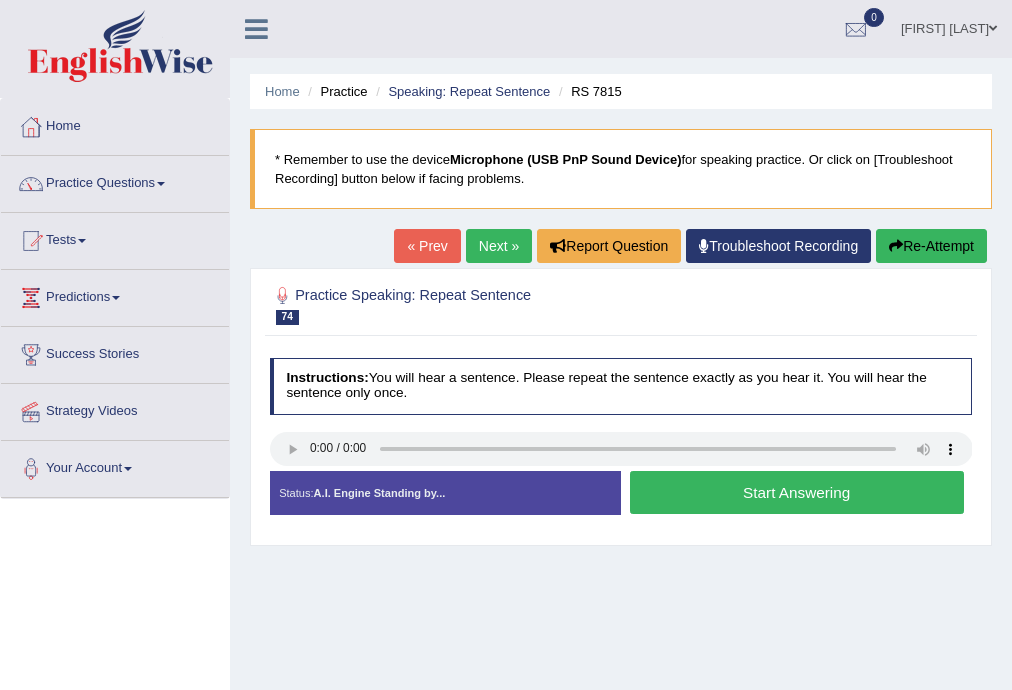 click on "Start Answering" at bounding box center (797, 492) 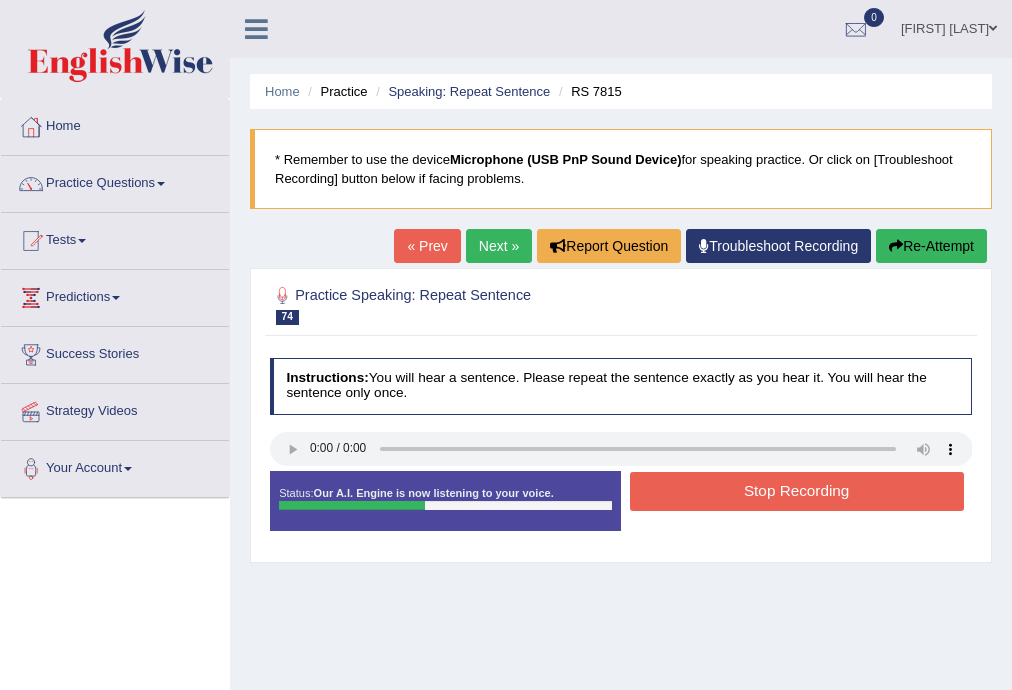click on "Stop Recording" at bounding box center (797, 491) 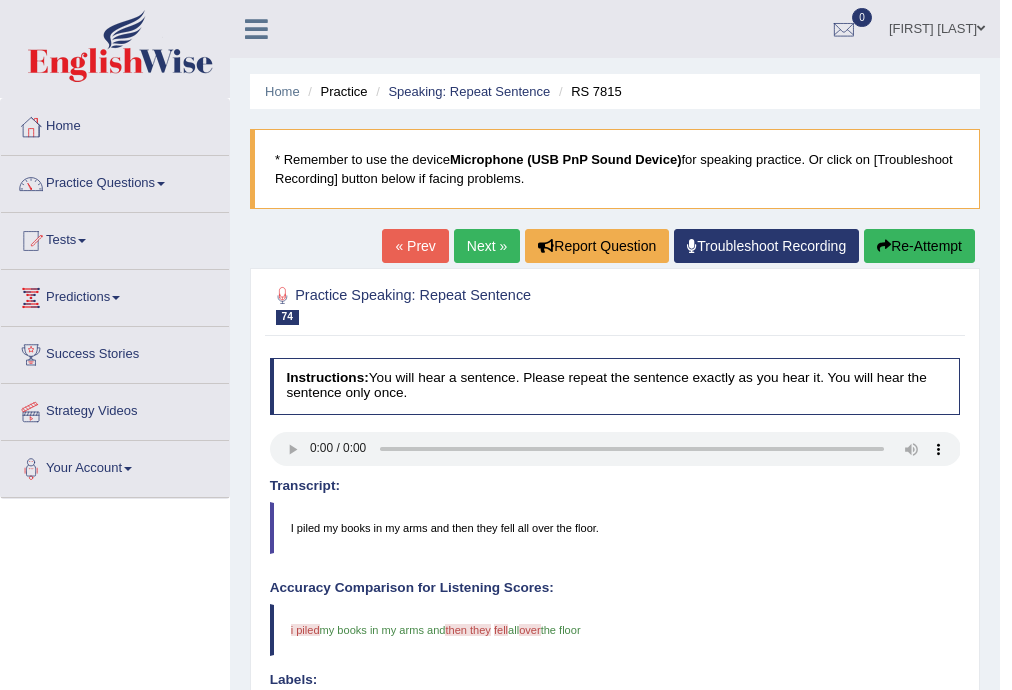 scroll, scrollTop: 106, scrollLeft: 0, axis: vertical 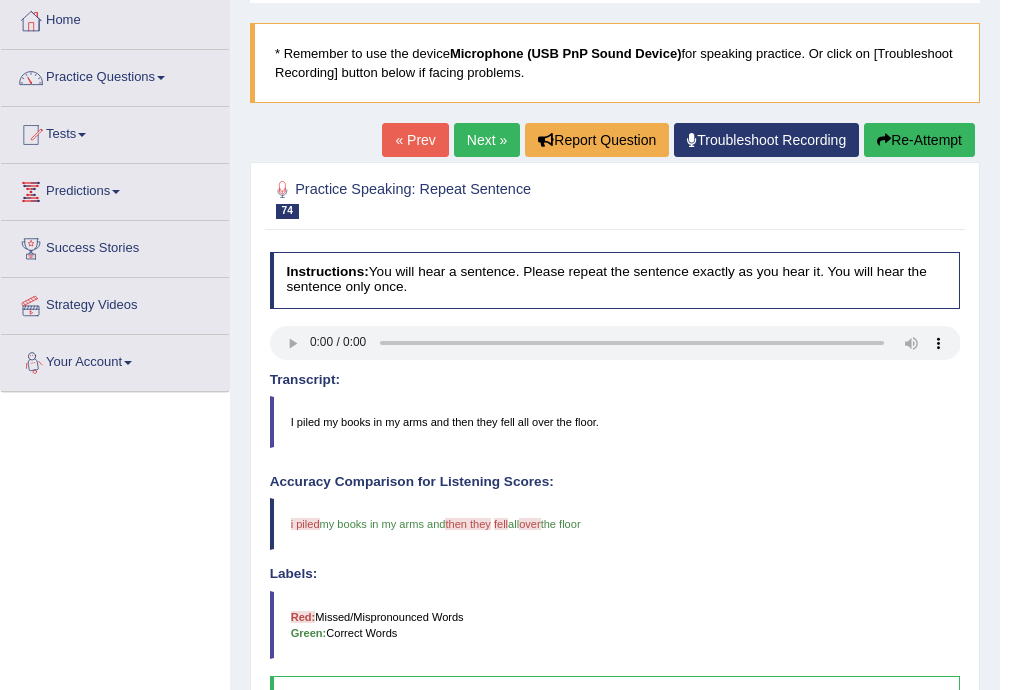 click on "Next »" at bounding box center [487, 140] 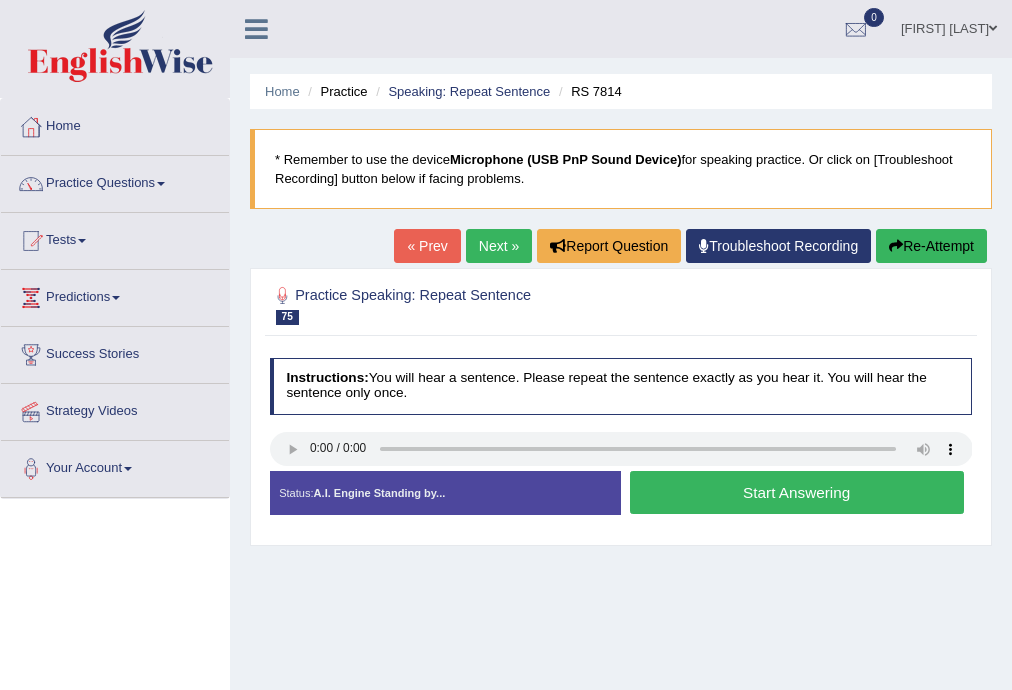 scroll, scrollTop: 0, scrollLeft: 0, axis: both 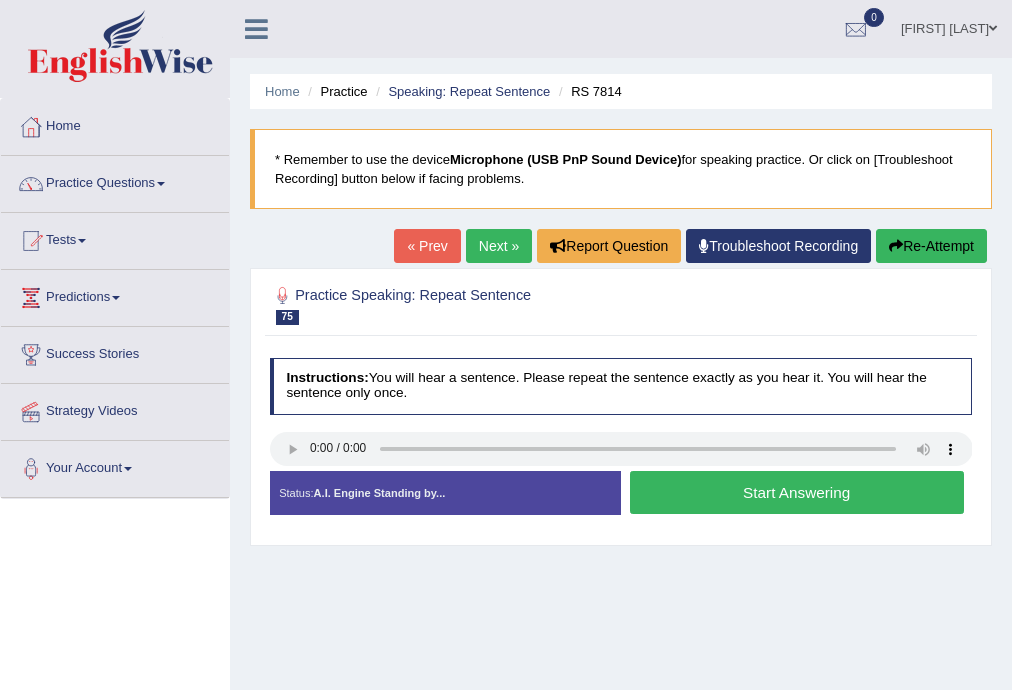 click on "Start Answering" at bounding box center [797, 492] 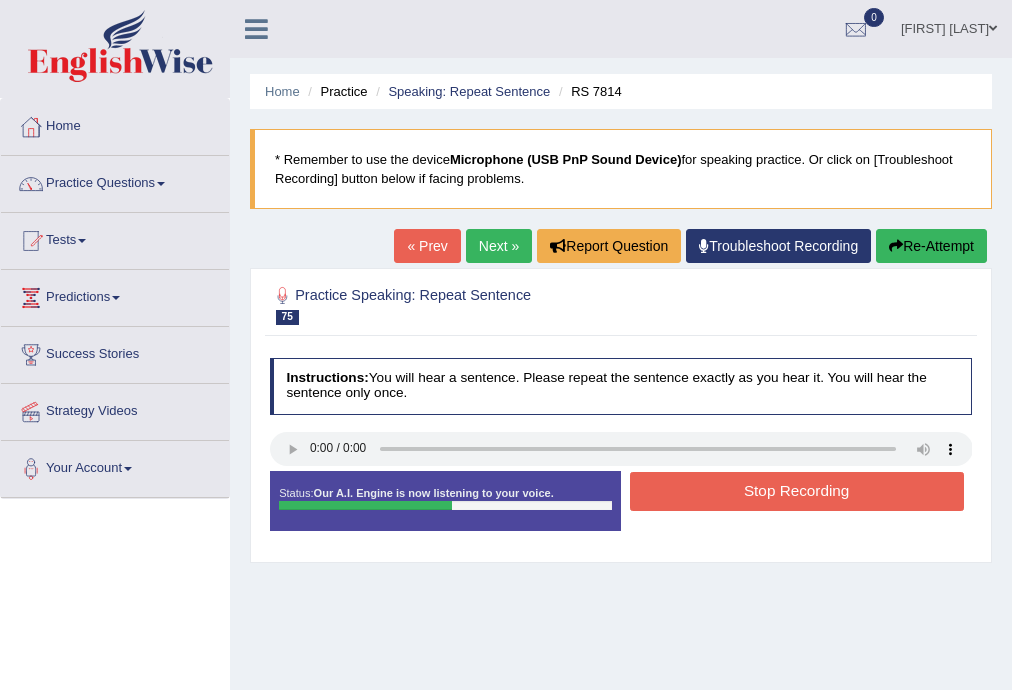 click on "Stop Recording" at bounding box center (797, 491) 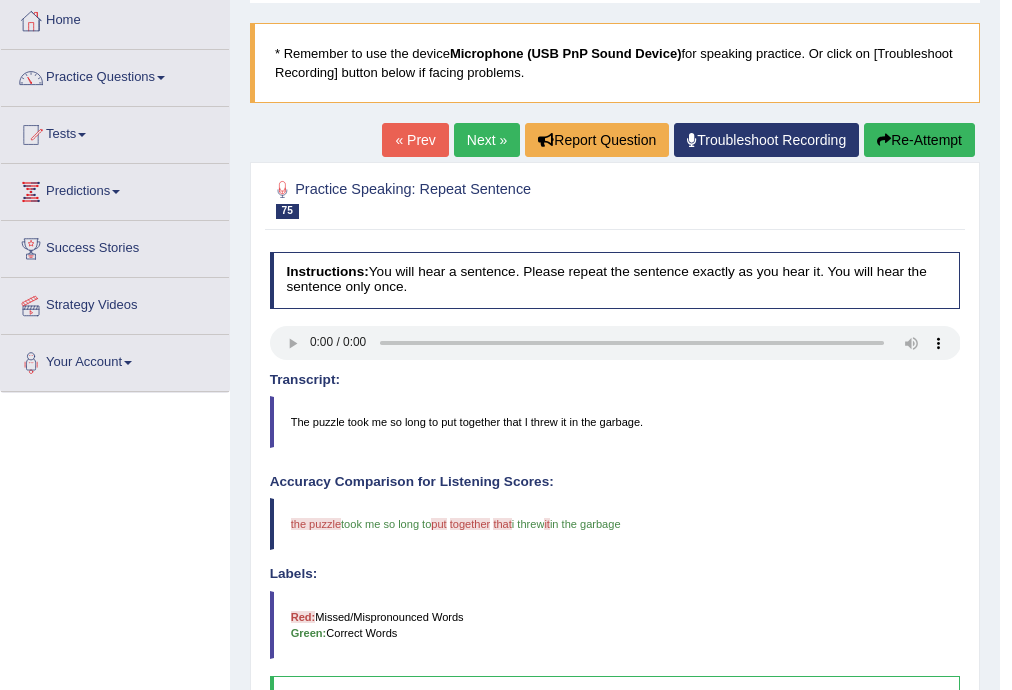scroll, scrollTop: 0, scrollLeft: 0, axis: both 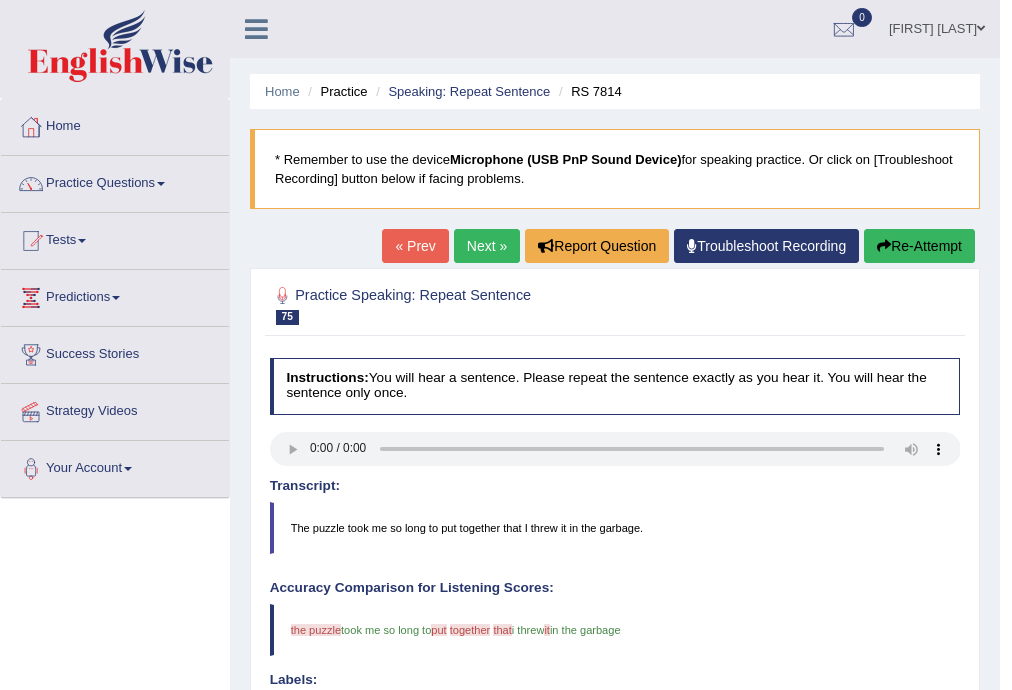 click on "Next »" at bounding box center (487, 246) 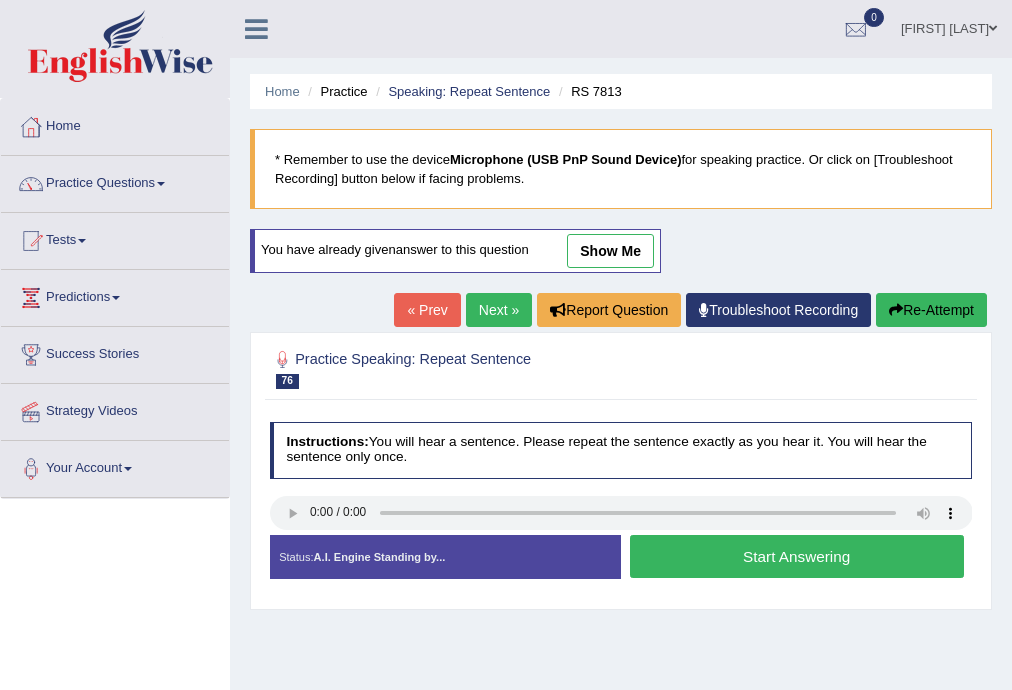 scroll, scrollTop: 0, scrollLeft: 0, axis: both 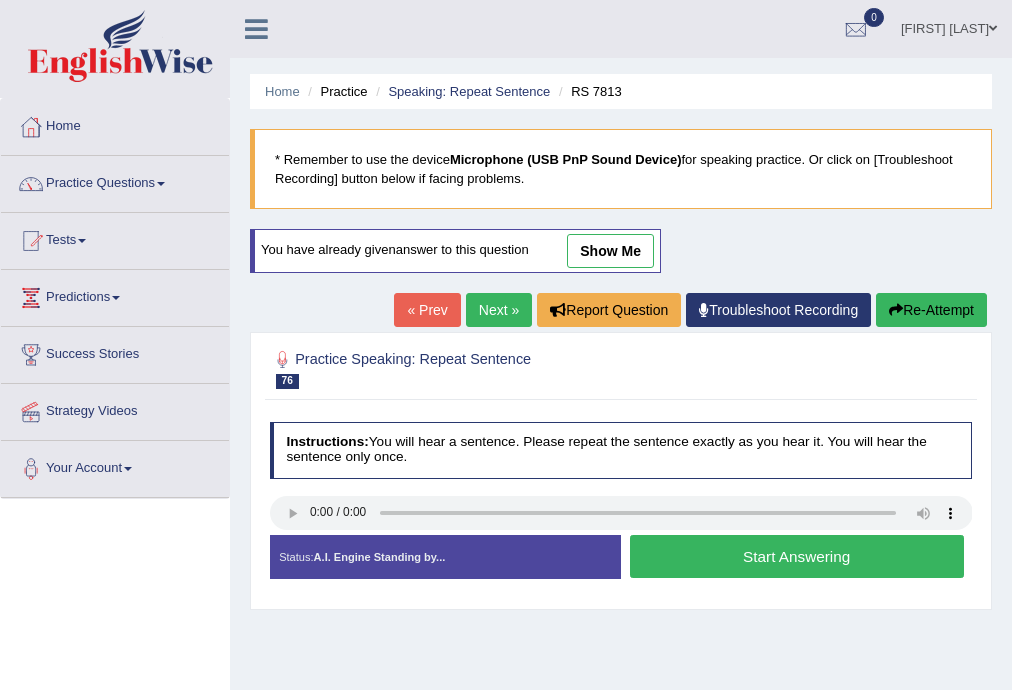 click on "Start Answering" at bounding box center (797, 556) 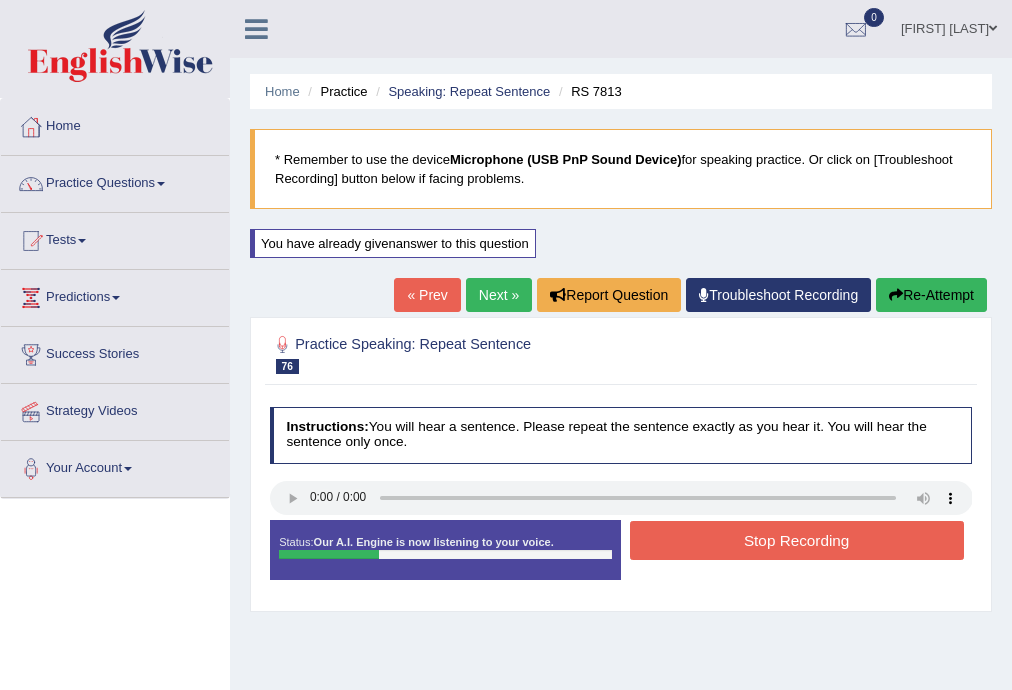 click on "Stop Recording" at bounding box center (797, 540) 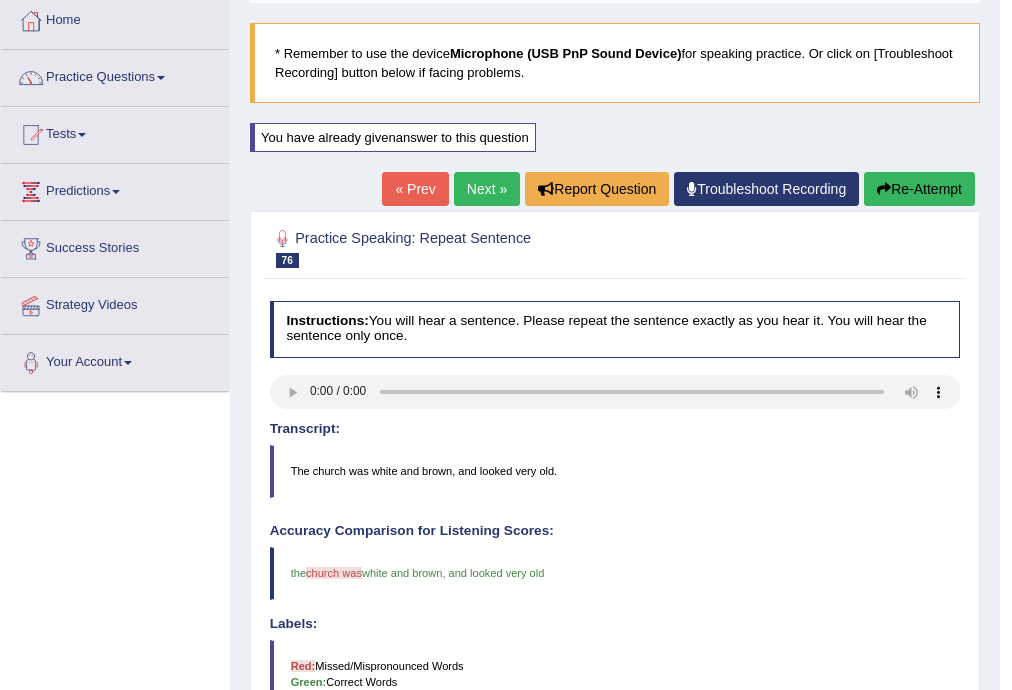scroll, scrollTop: 0, scrollLeft: 0, axis: both 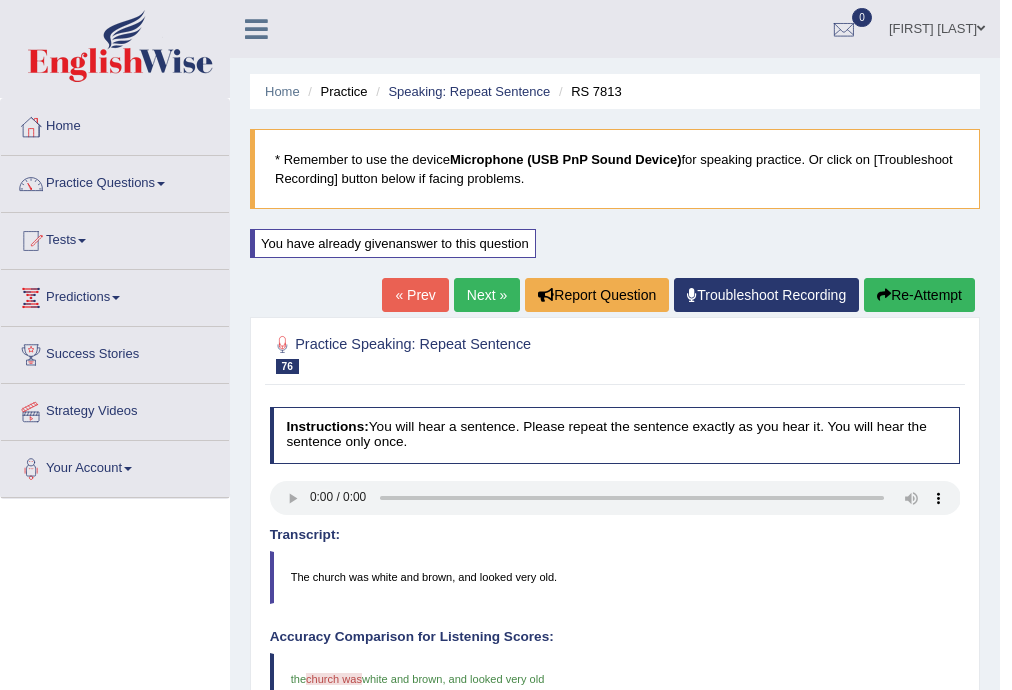 click on "Next »" at bounding box center [487, 295] 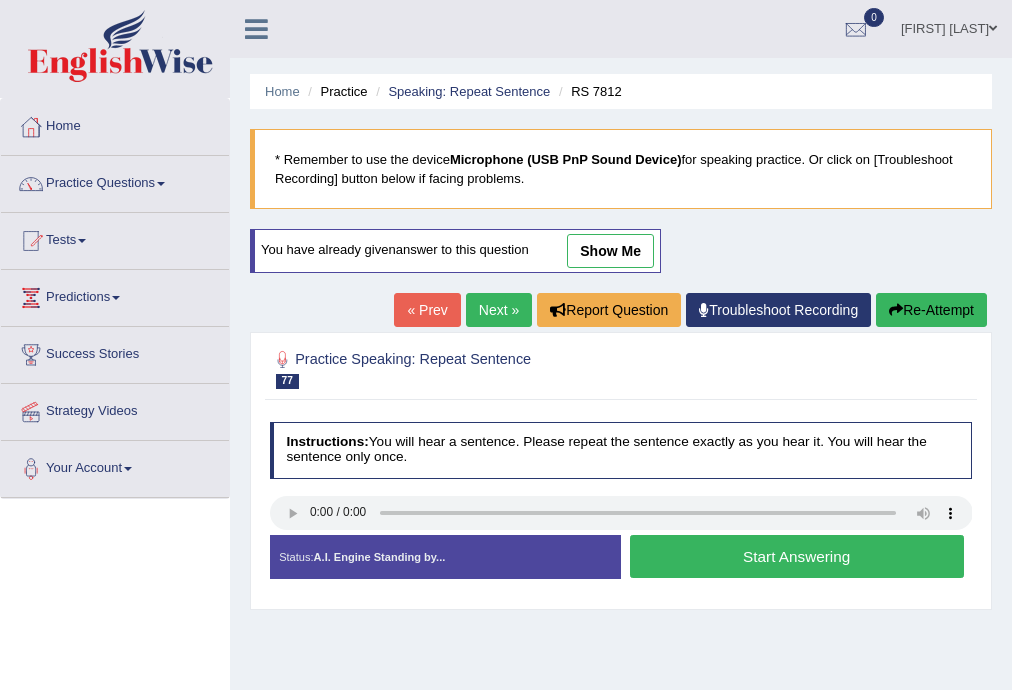 scroll, scrollTop: 0, scrollLeft: 0, axis: both 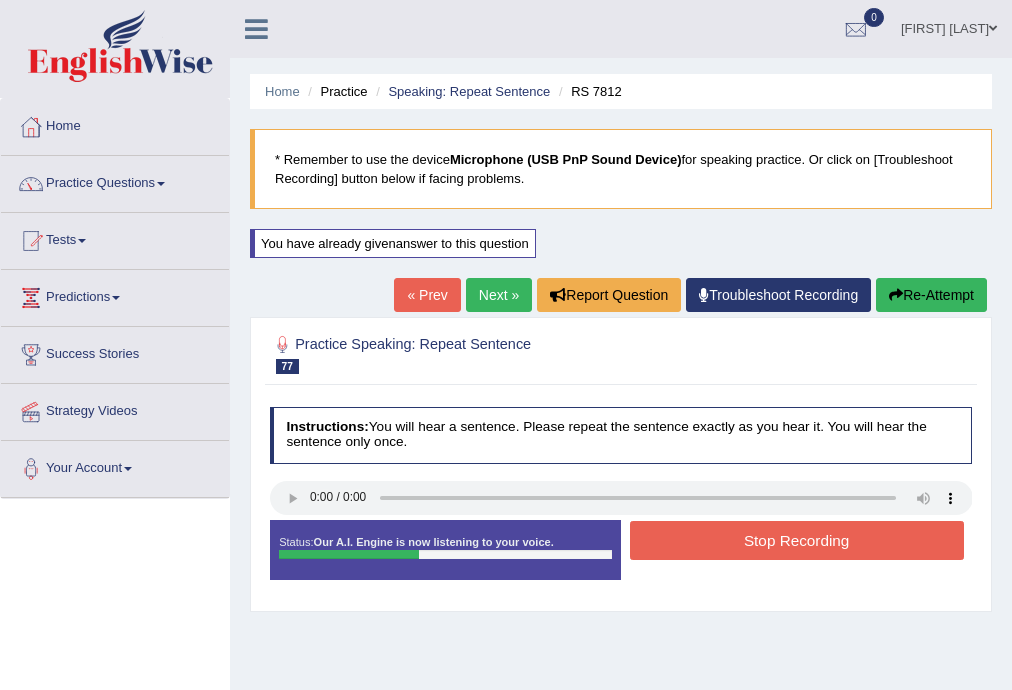 click on "Stop Recording" at bounding box center (797, 540) 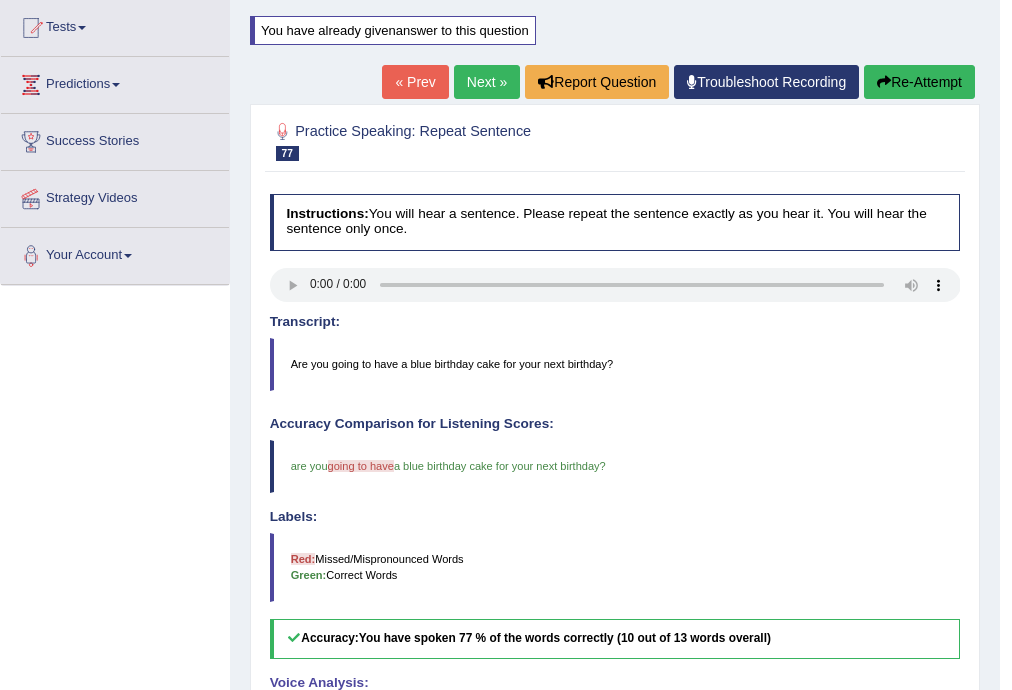 scroll, scrollTop: 426, scrollLeft: 0, axis: vertical 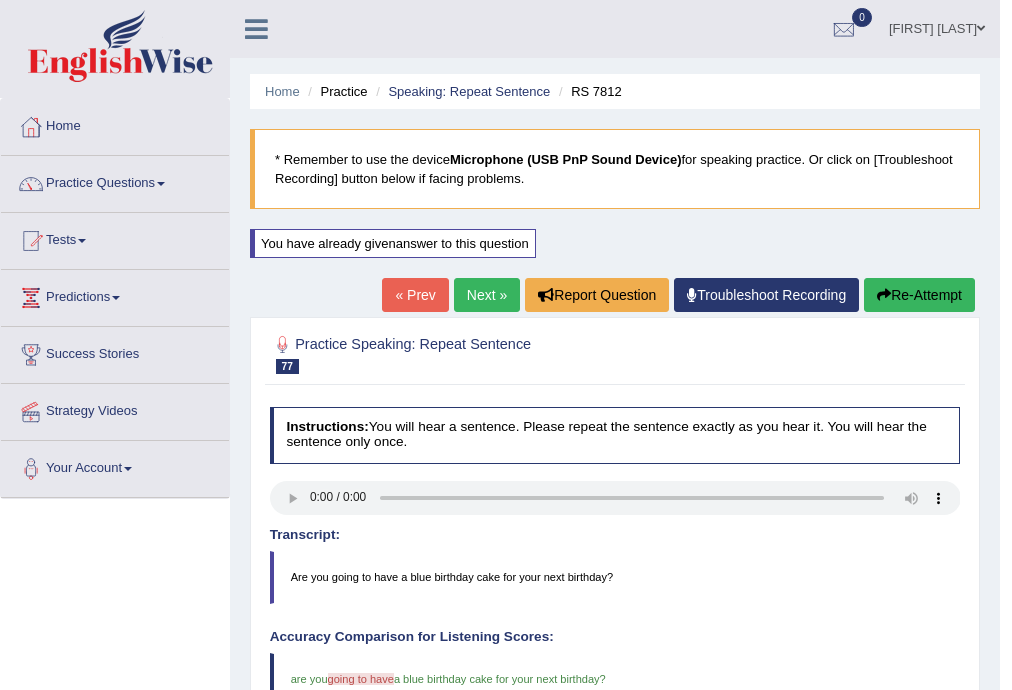 click on "Next »" at bounding box center (487, 295) 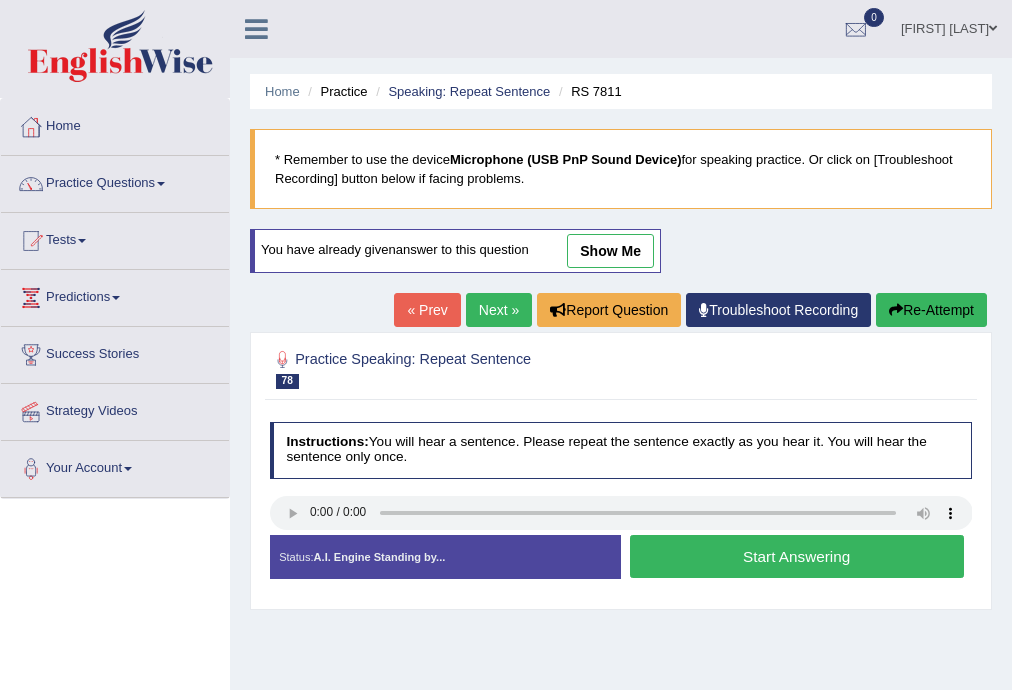 scroll, scrollTop: 0, scrollLeft: 0, axis: both 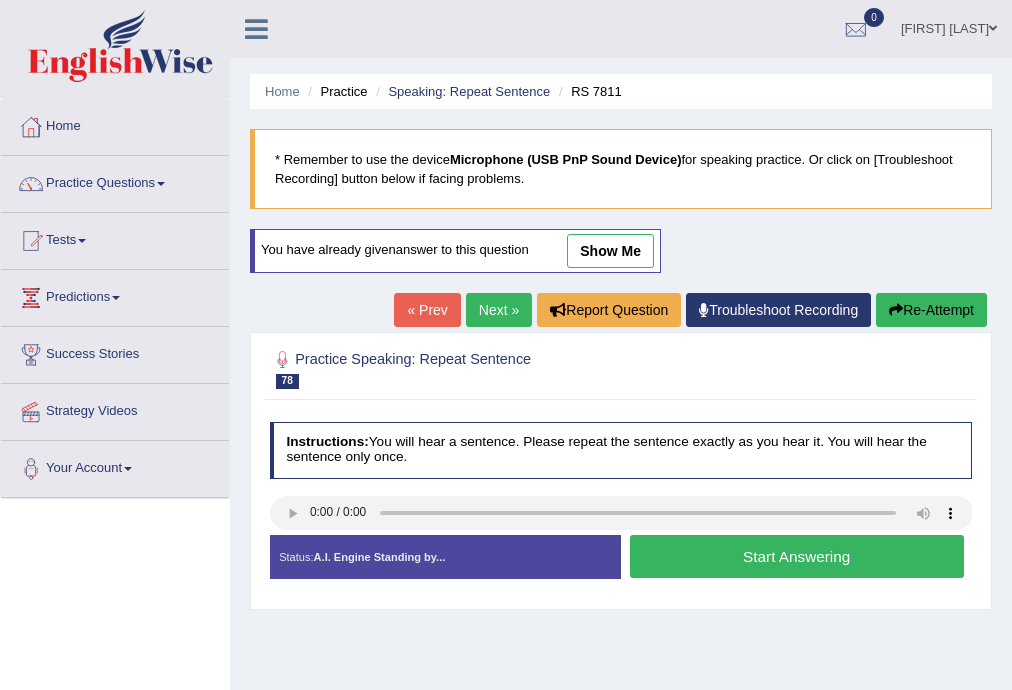click on "Start Answering" at bounding box center (797, 556) 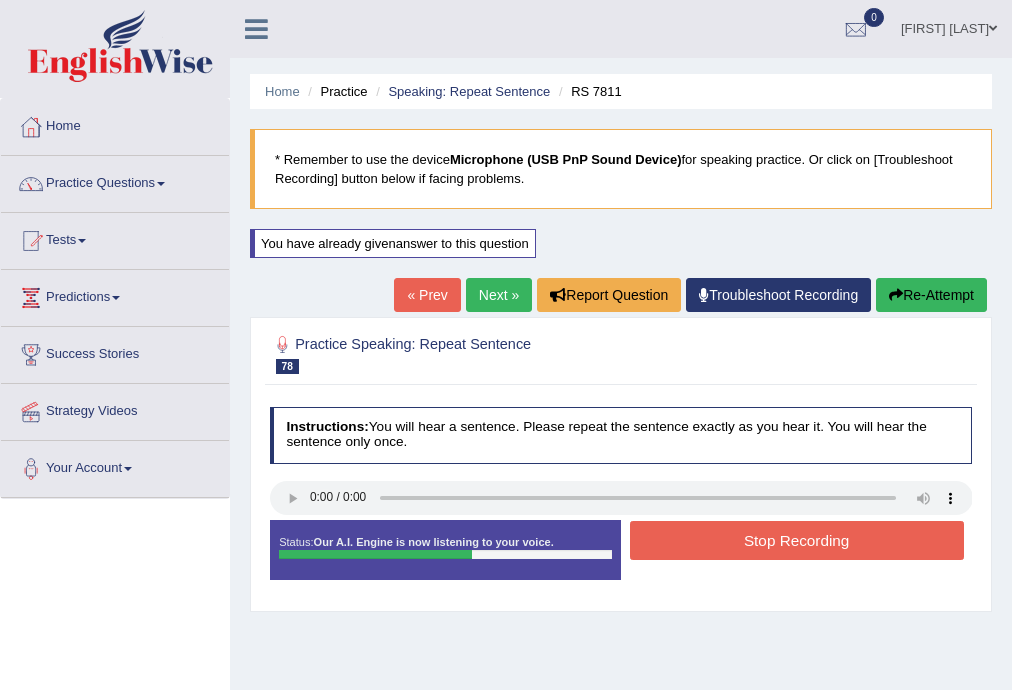 click on "Stop Recording" at bounding box center (797, 540) 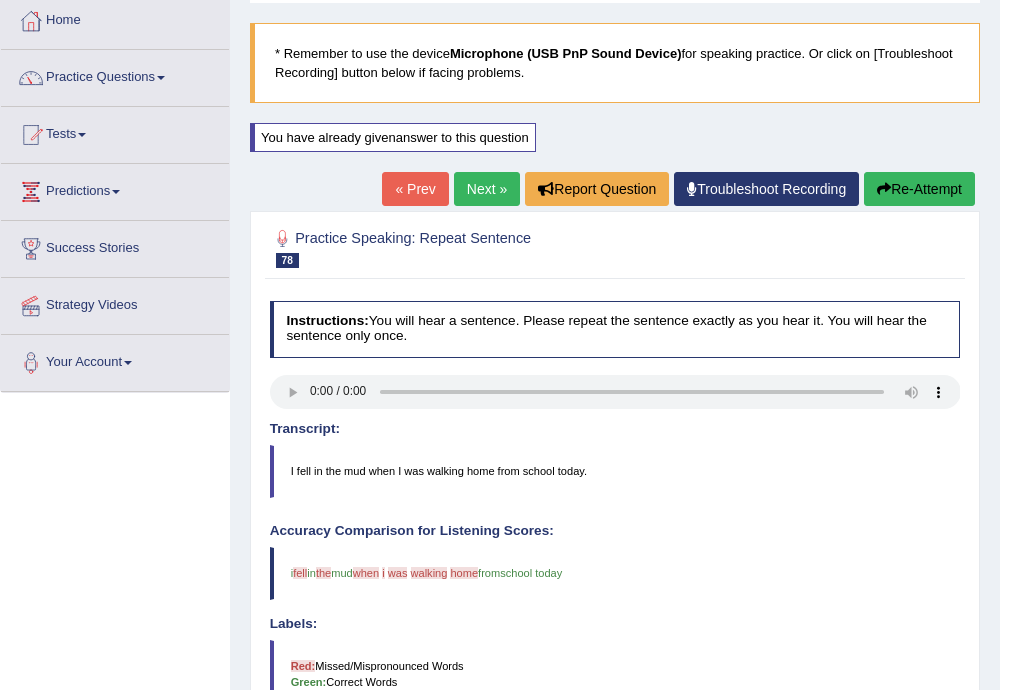 scroll, scrollTop: 0, scrollLeft: 0, axis: both 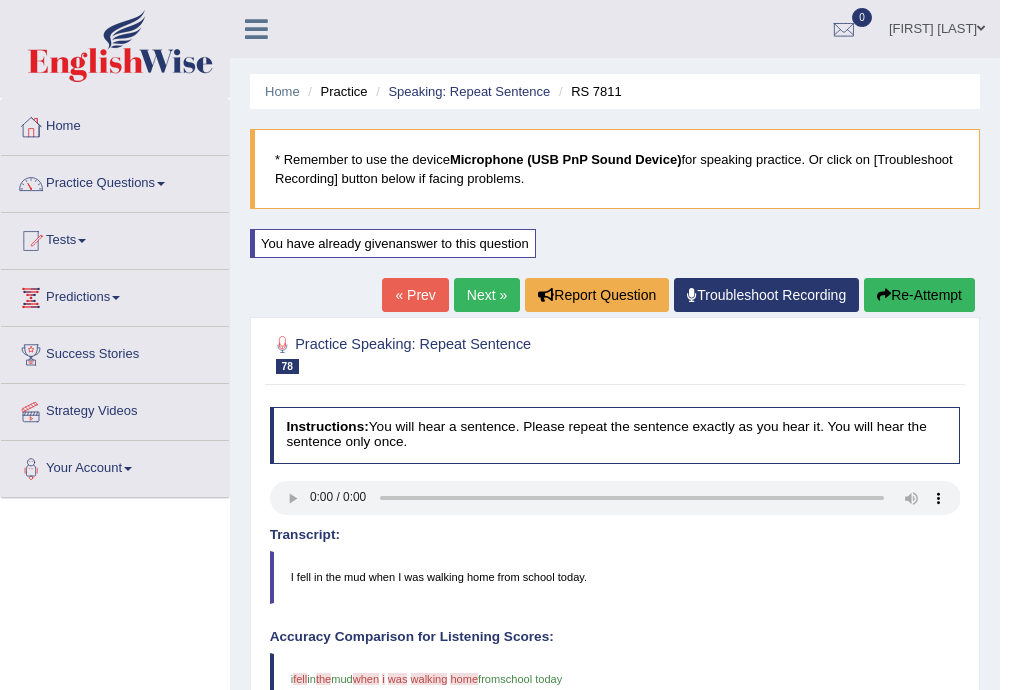 click on "Re-Attempt" at bounding box center (919, 295) 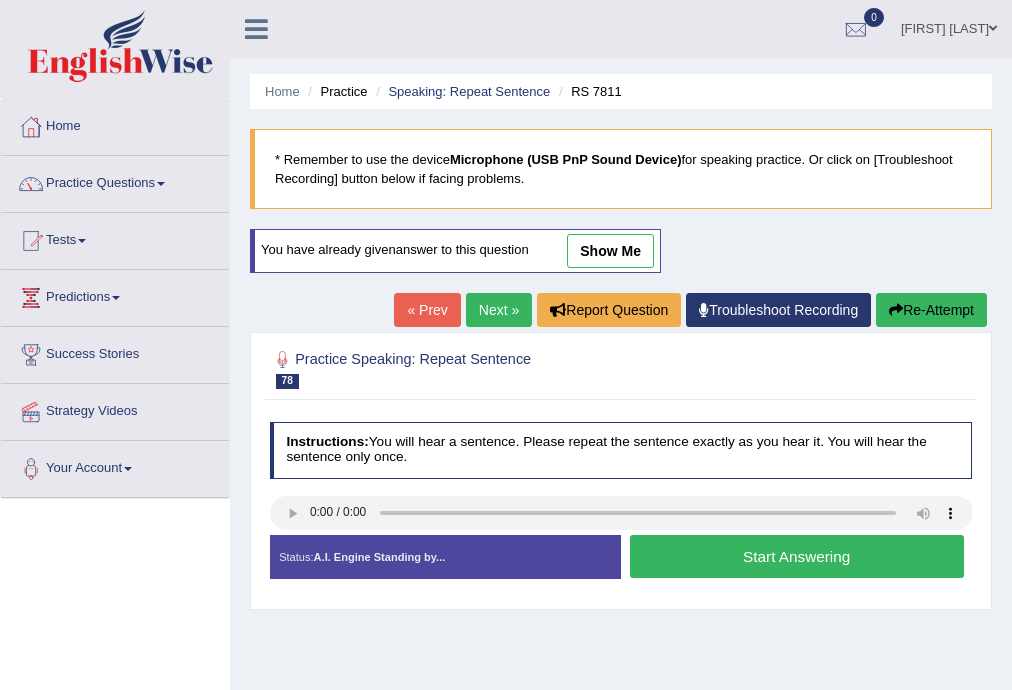 scroll, scrollTop: 0, scrollLeft: 0, axis: both 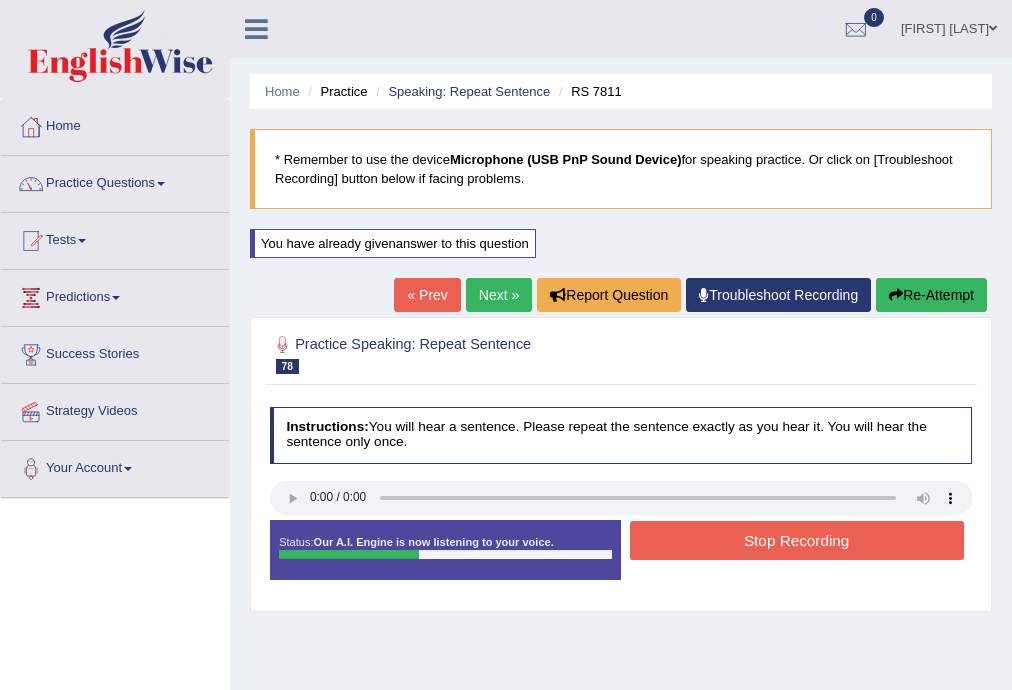 click on "Stop Recording" at bounding box center [797, 540] 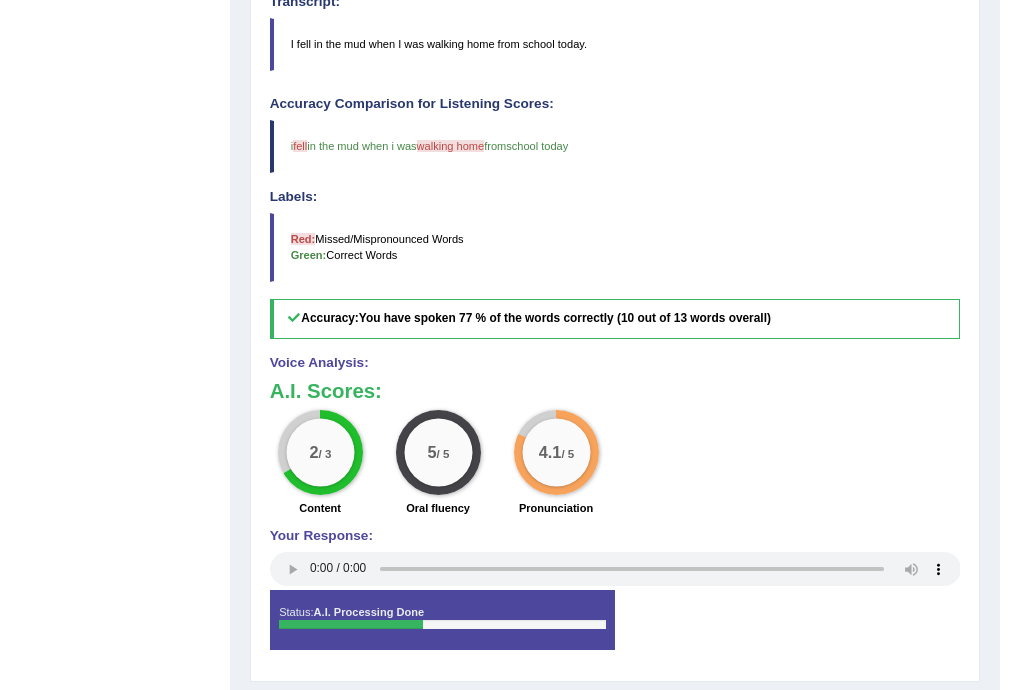 scroll, scrollTop: 0, scrollLeft: 0, axis: both 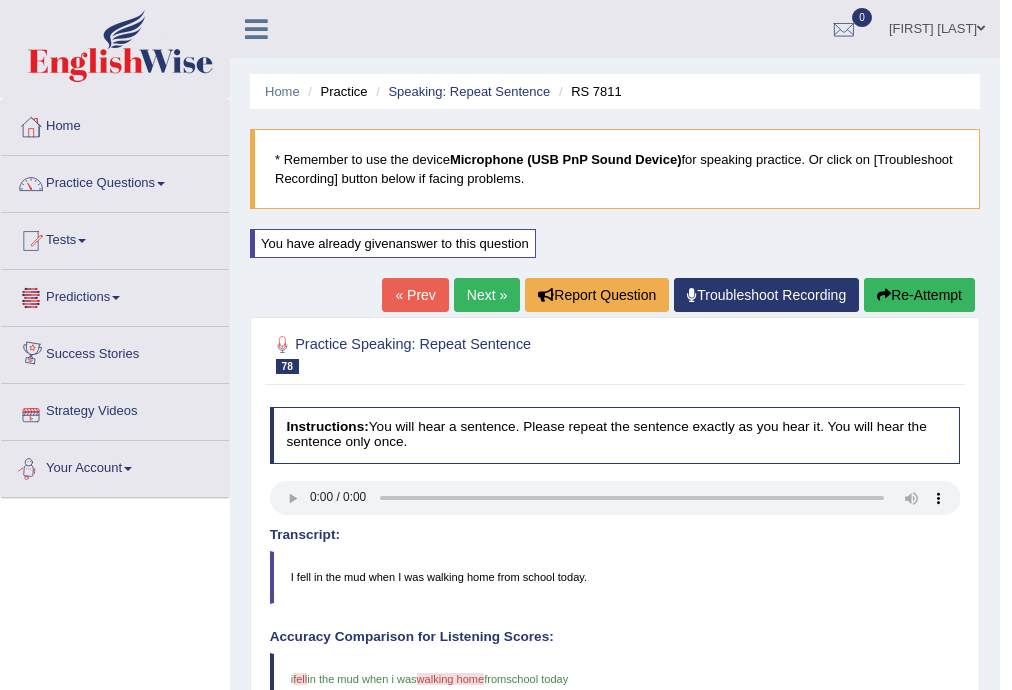 click on "Next »" at bounding box center (487, 295) 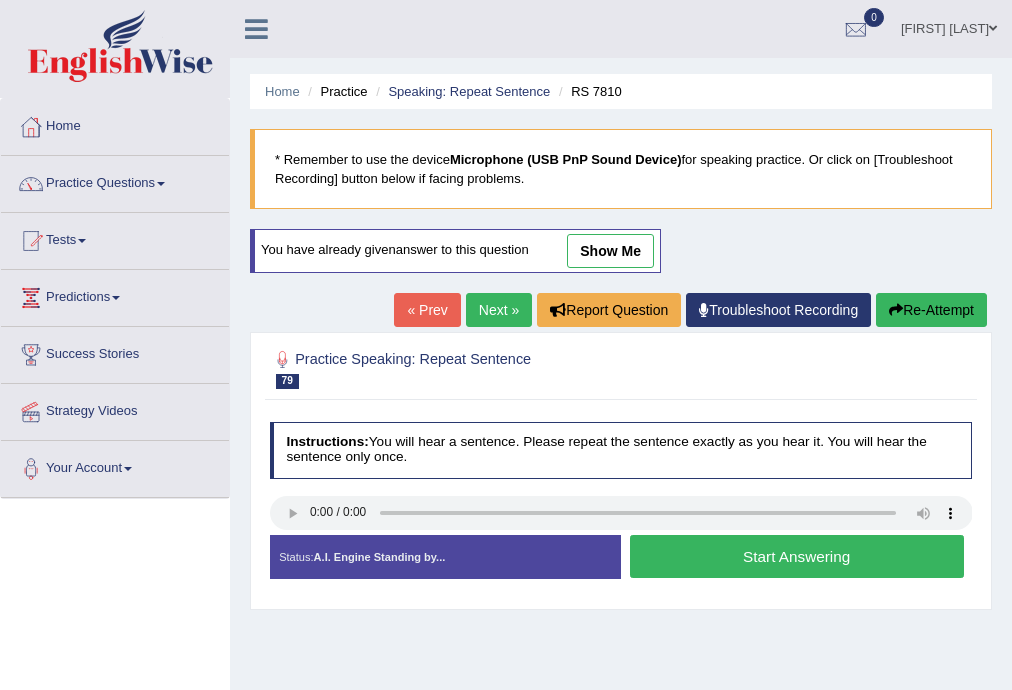 scroll, scrollTop: 0, scrollLeft: 0, axis: both 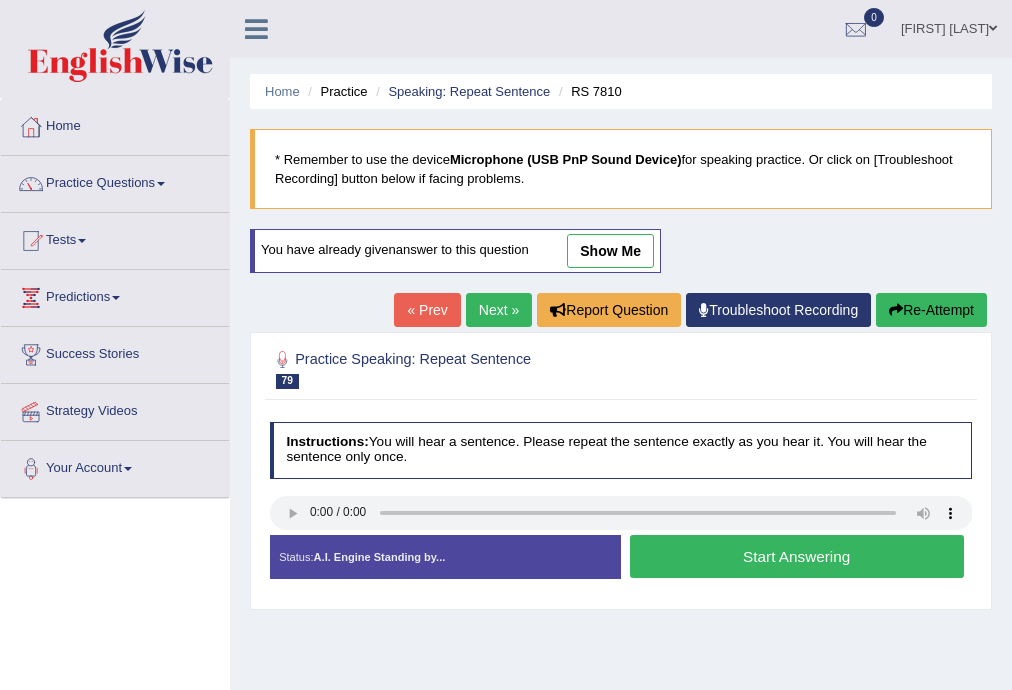 click on "Start Answering" at bounding box center (797, 556) 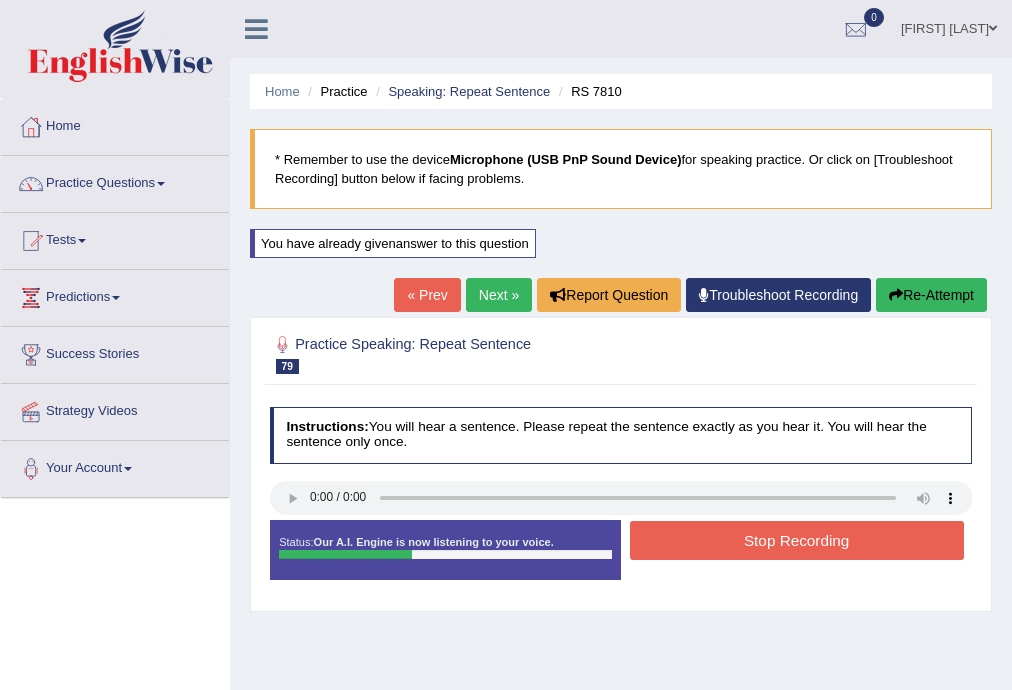 click on "Stop Recording" at bounding box center (797, 540) 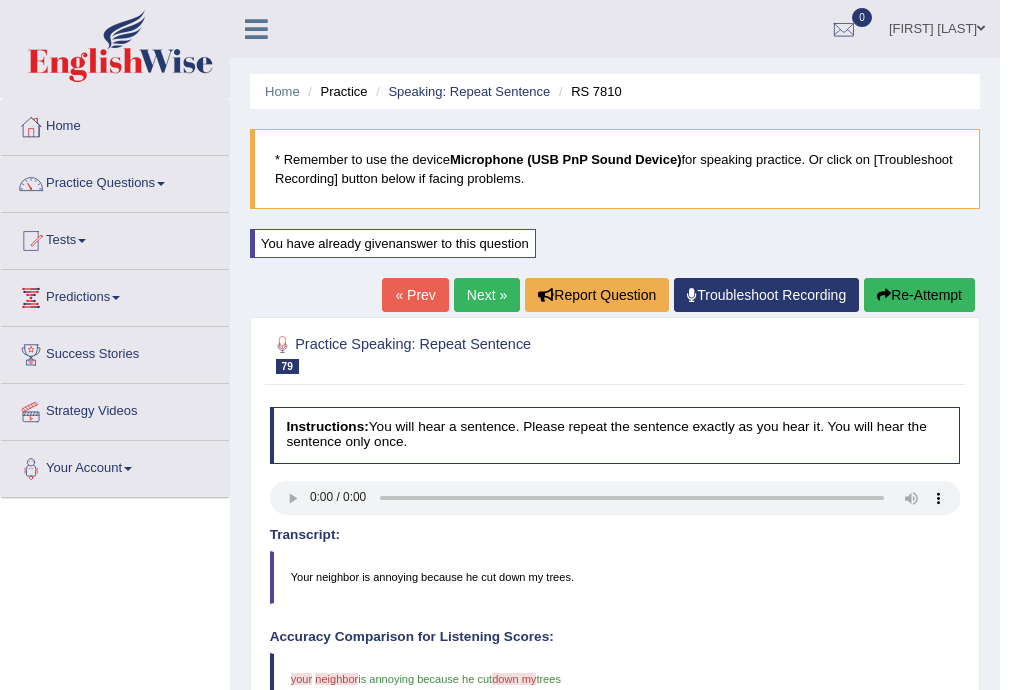 click on "Re-Attempt" at bounding box center (919, 295) 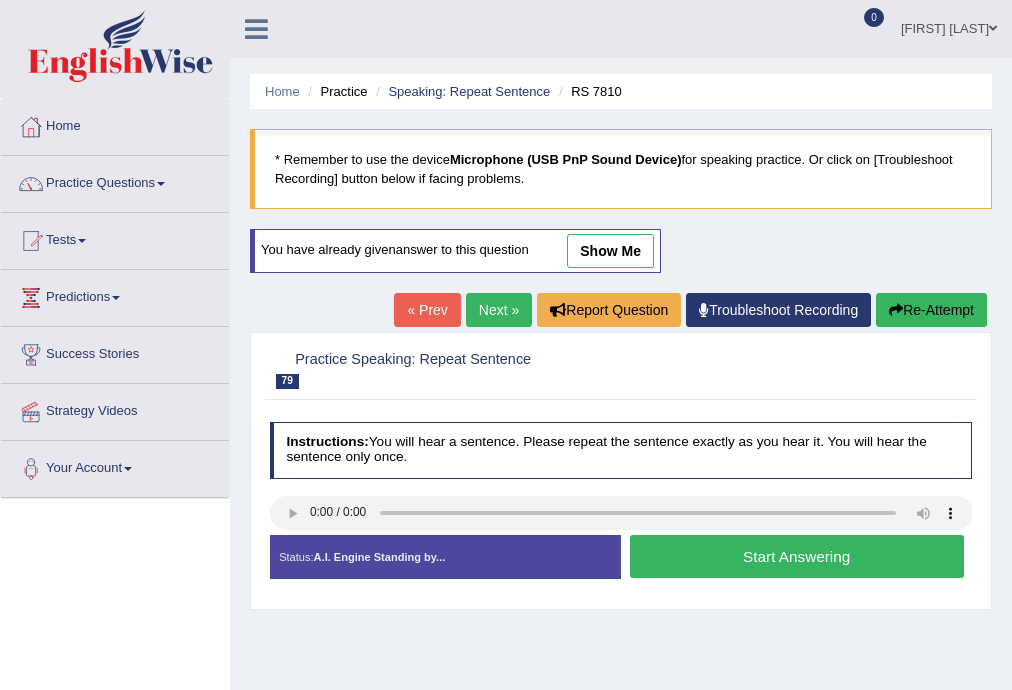 scroll, scrollTop: 0, scrollLeft: 0, axis: both 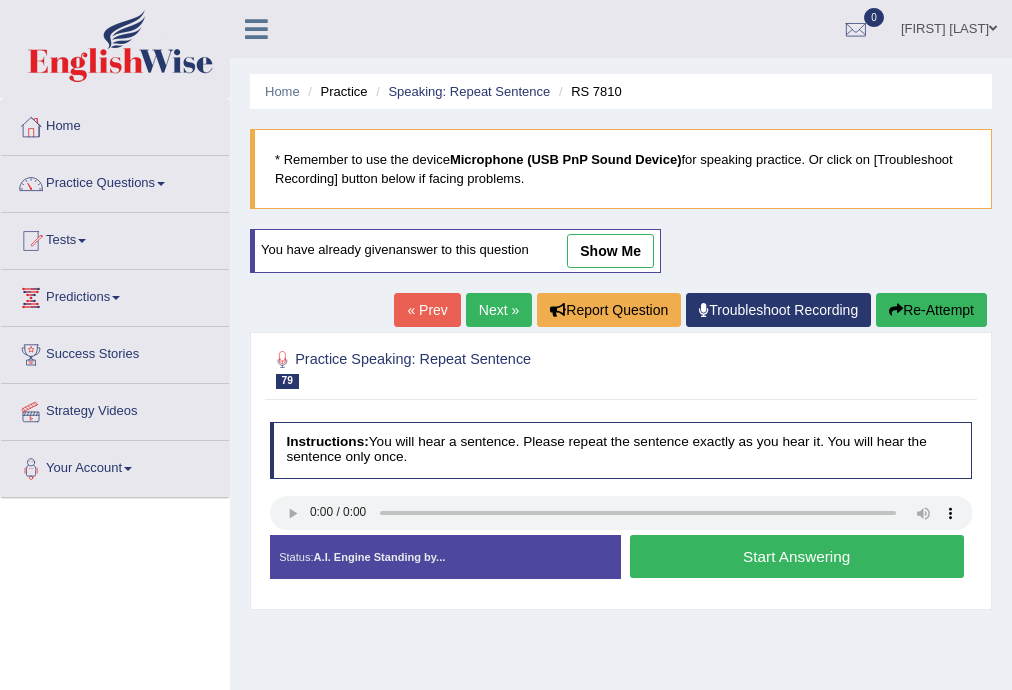 click on "Start Answering" at bounding box center (797, 556) 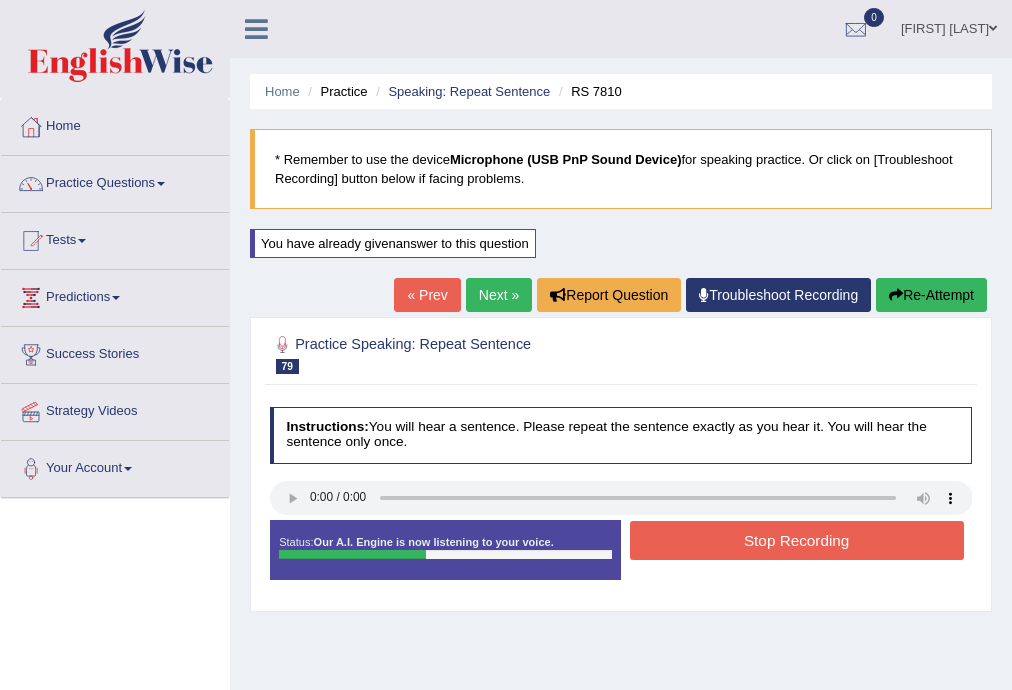 click on "Stop Recording" at bounding box center [797, 540] 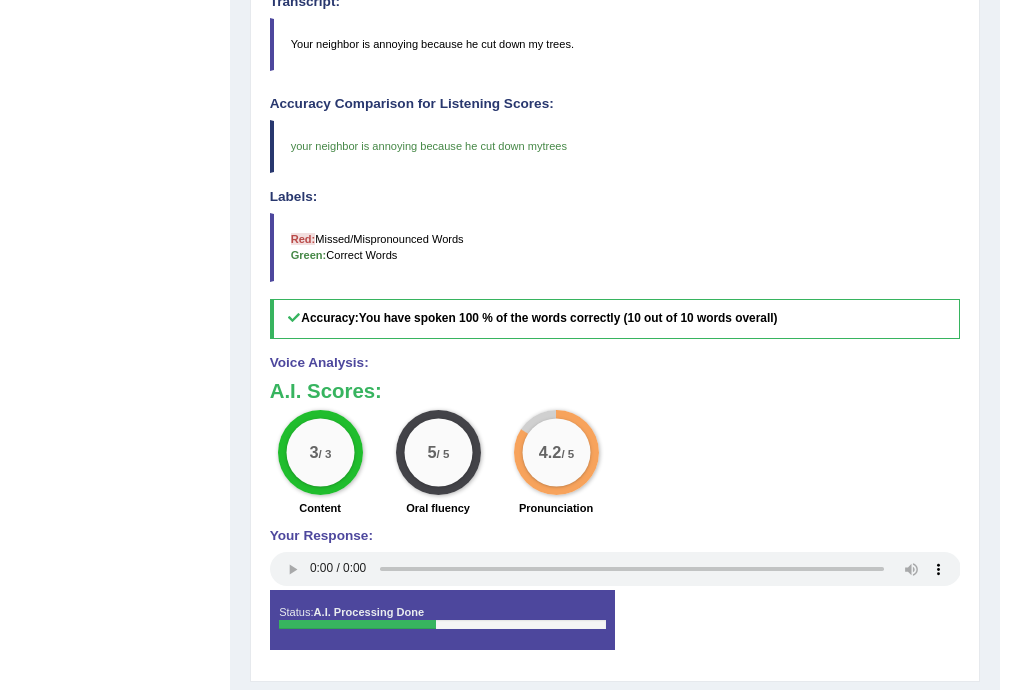 scroll, scrollTop: 0, scrollLeft: 0, axis: both 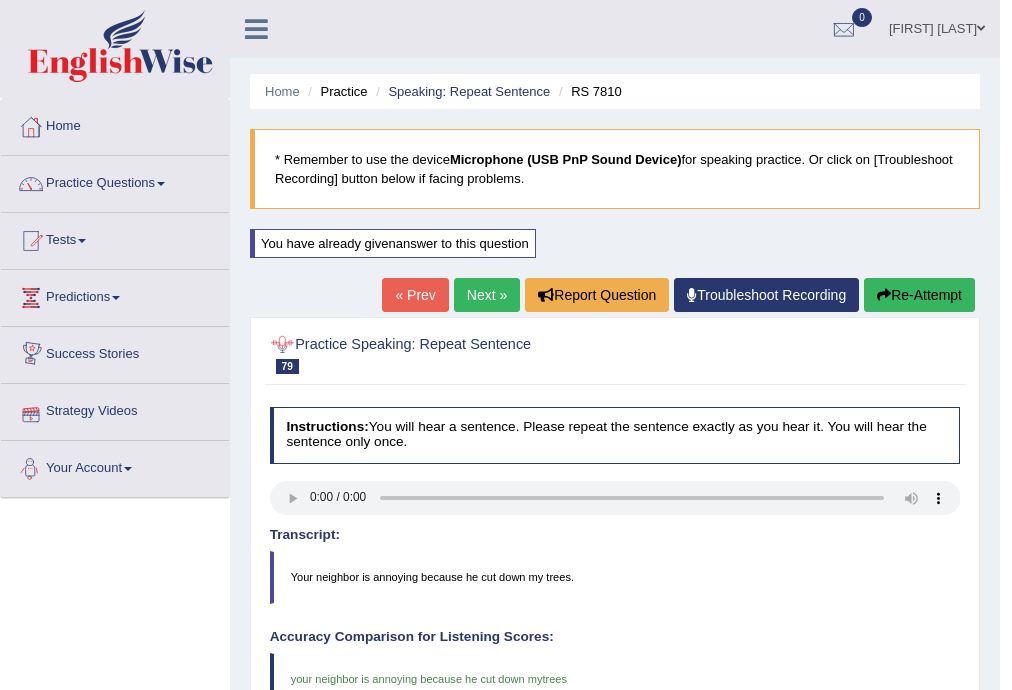click on "Next »" at bounding box center [487, 295] 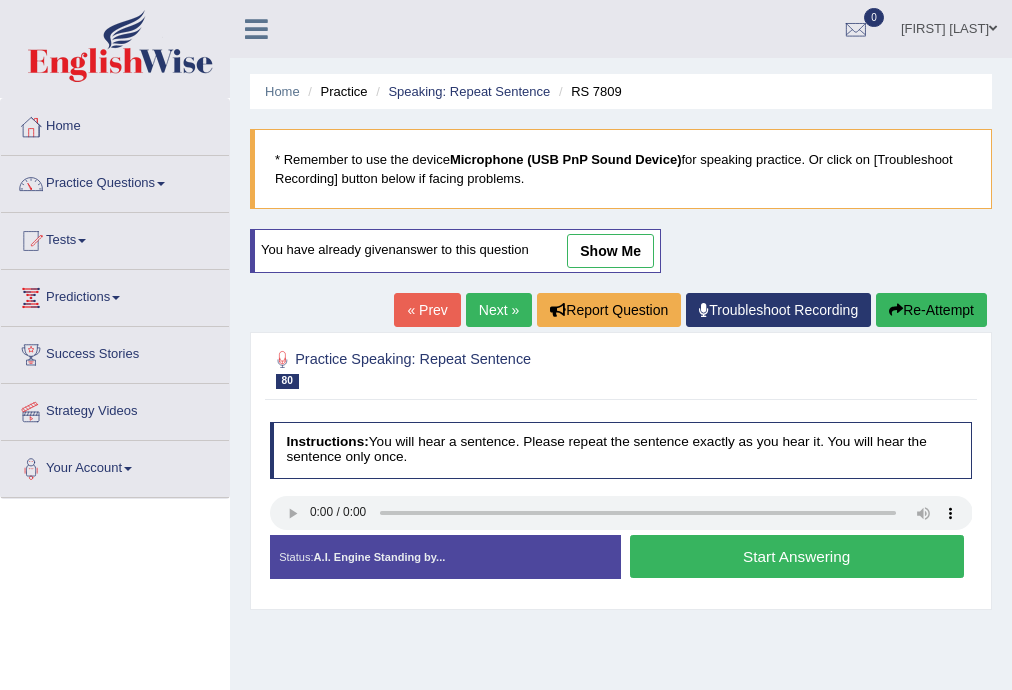 scroll, scrollTop: 0, scrollLeft: 0, axis: both 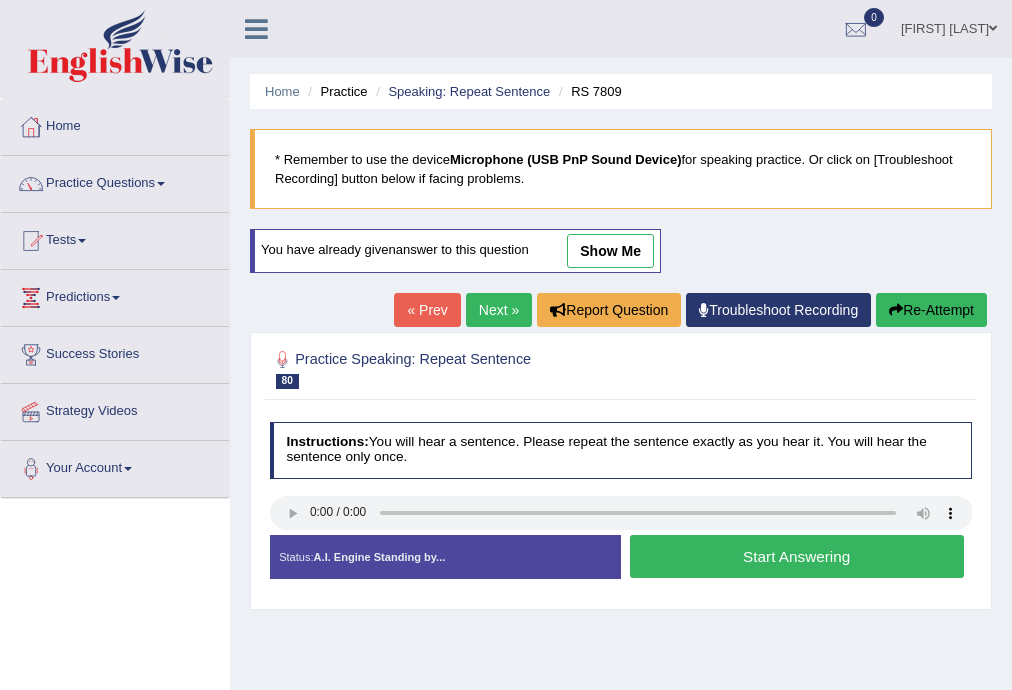 click on "Start Answering" at bounding box center (797, 556) 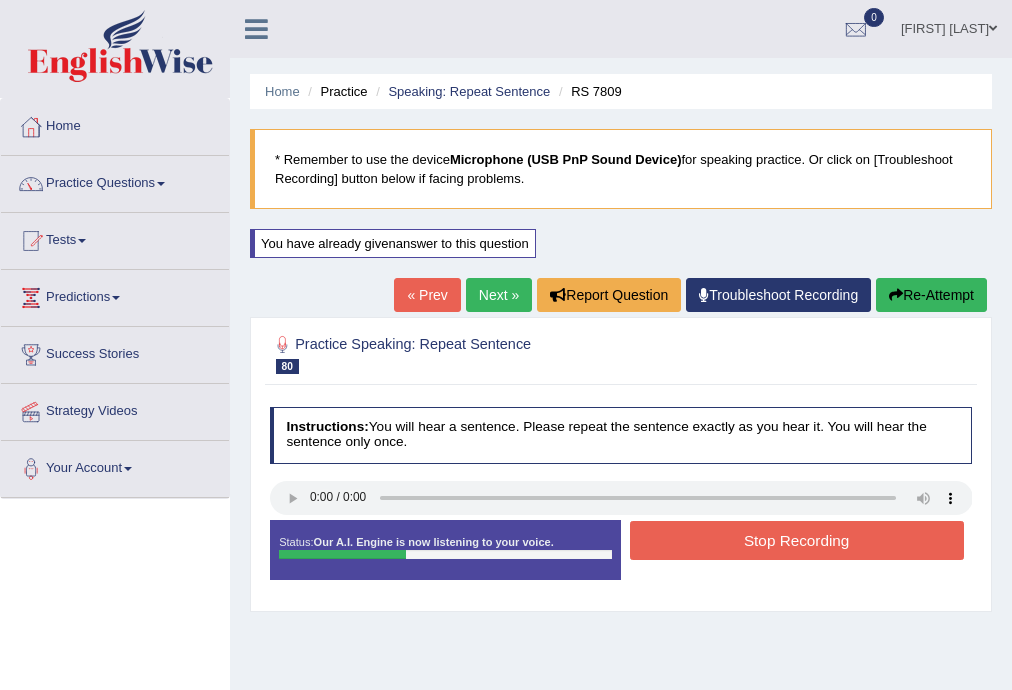 click on "Stop Recording" at bounding box center [797, 540] 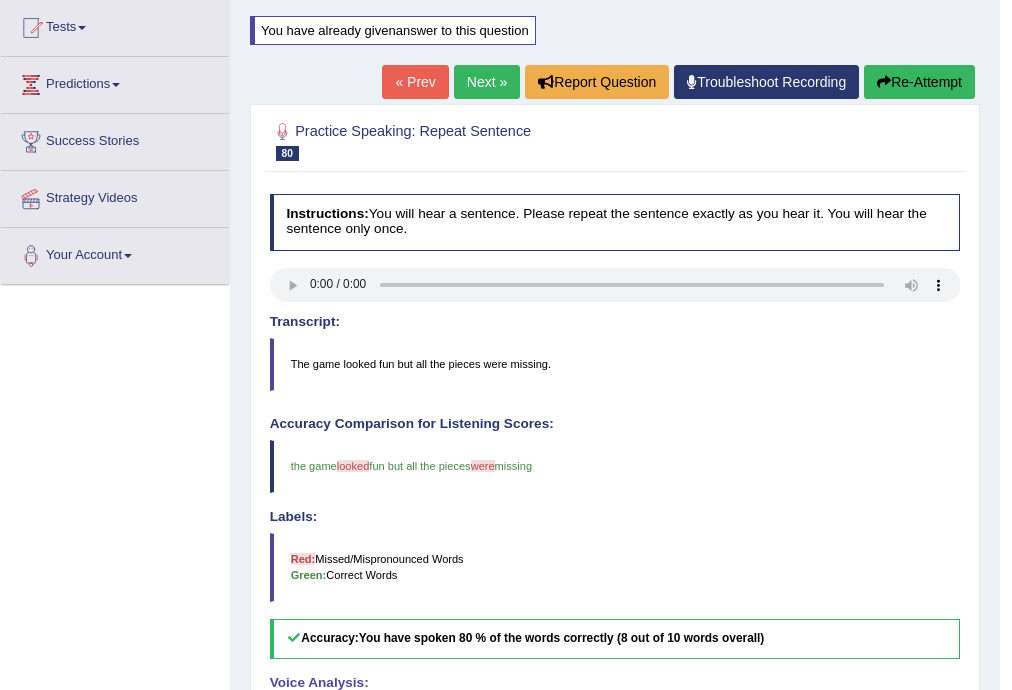scroll, scrollTop: 533, scrollLeft: 0, axis: vertical 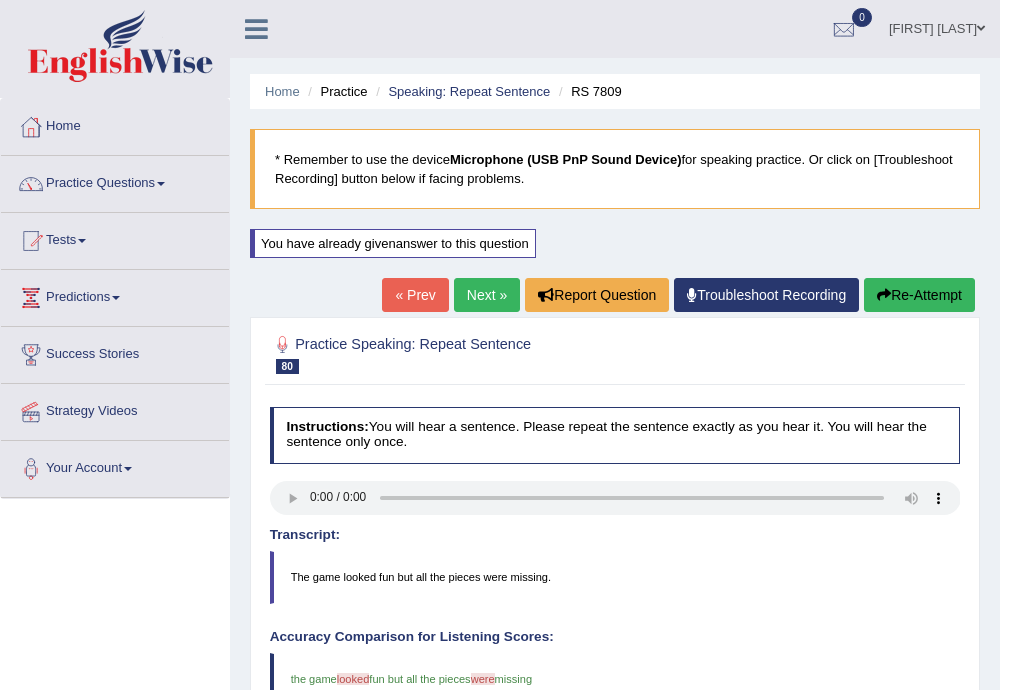 click on "Next »" at bounding box center (487, 295) 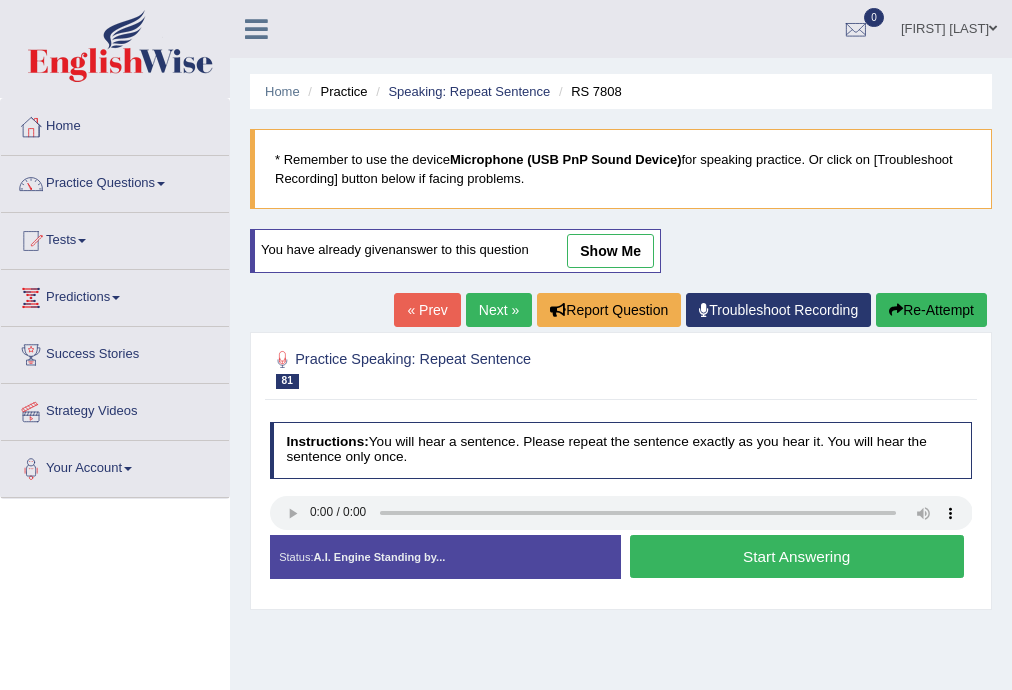 scroll, scrollTop: 0, scrollLeft: 0, axis: both 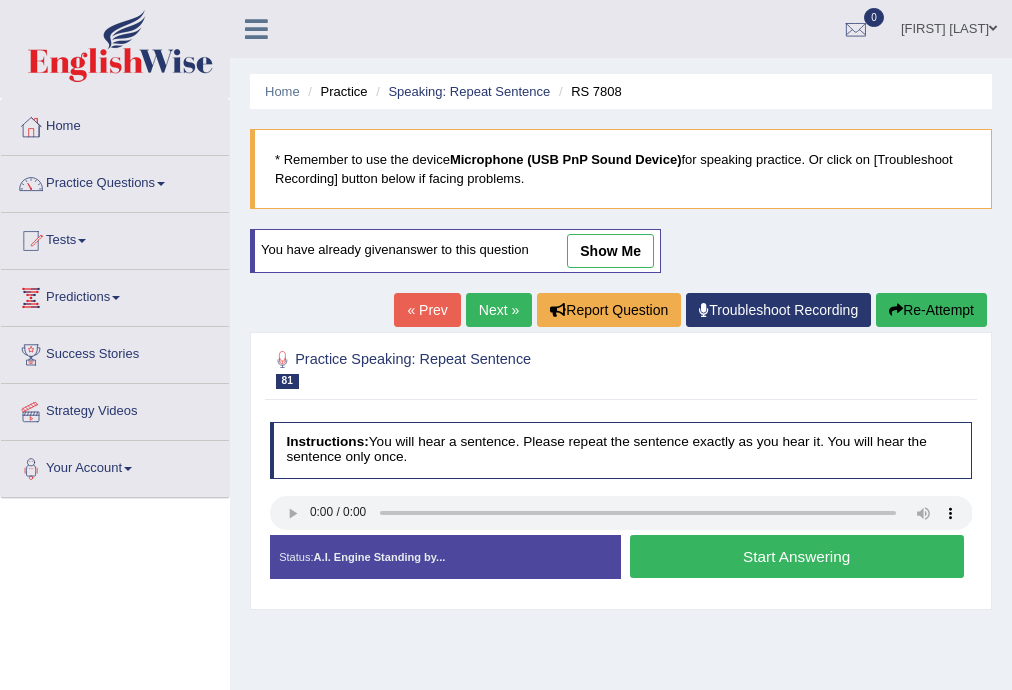 click on "Start Answering" at bounding box center (797, 556) 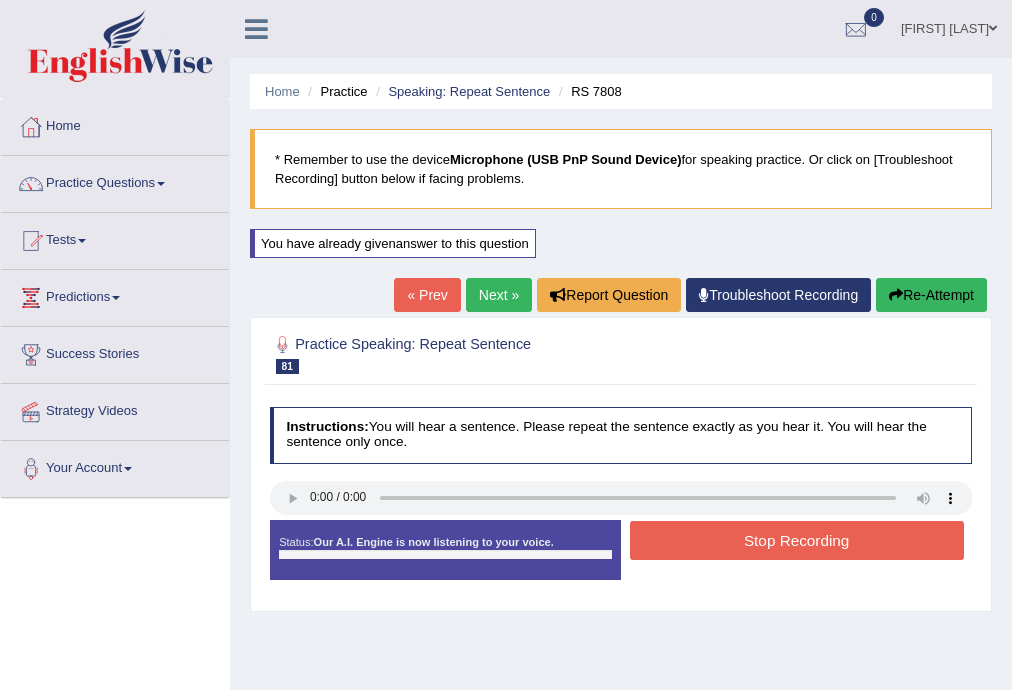 click on "Stop Recording" at bounding box center [797, 540] 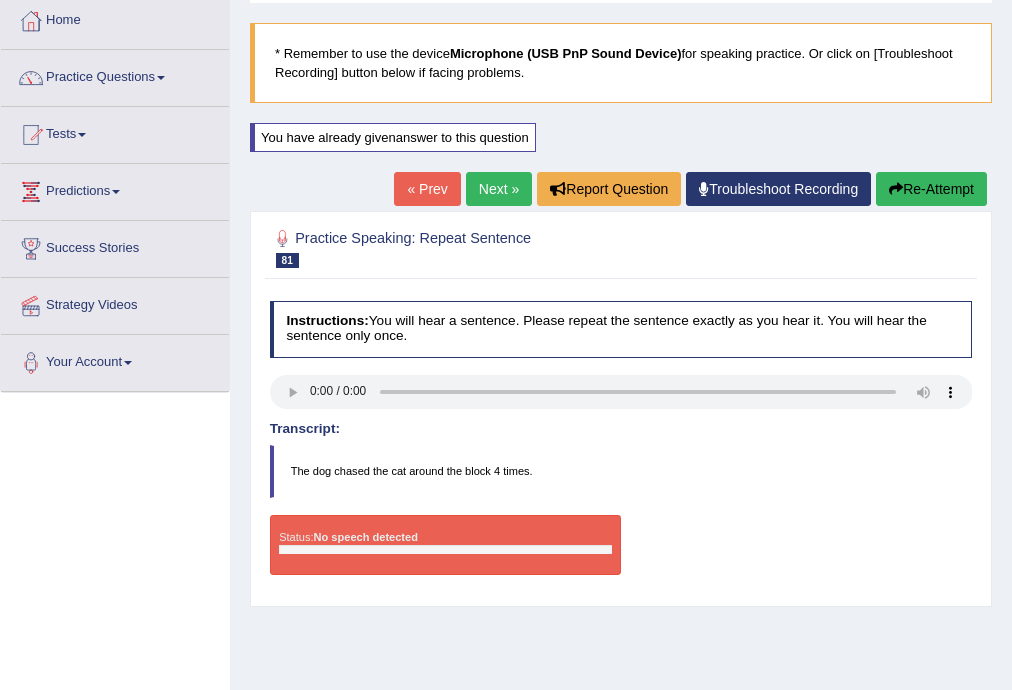 scroll, scrollTop: 0, scrollLeft: 0, axis: both 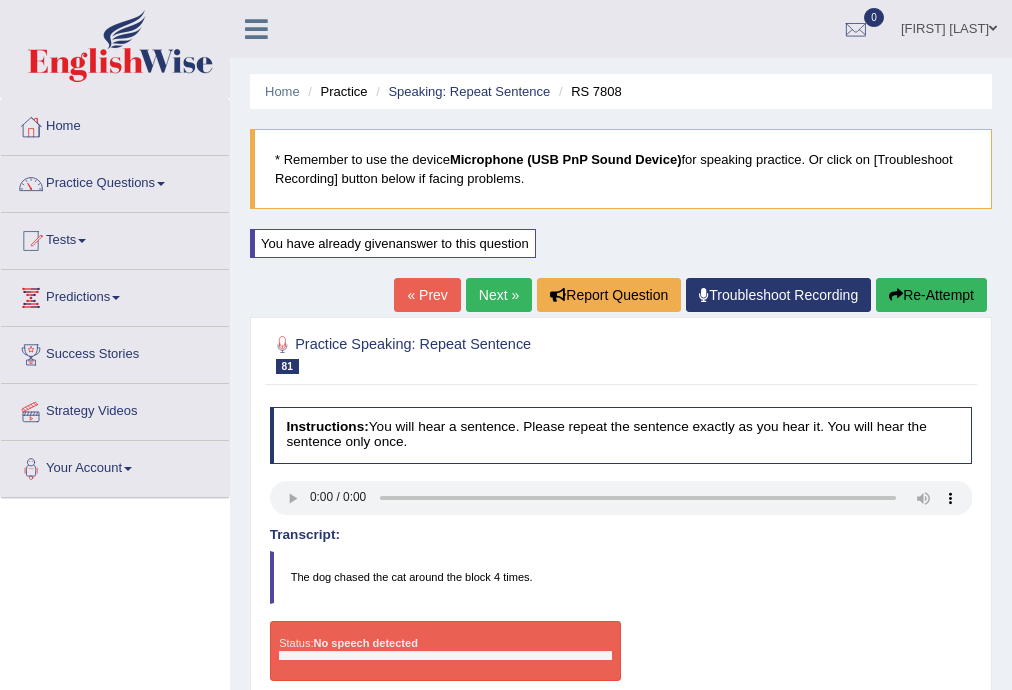click on "Re-Attempt" at bounding box center [931, 295] 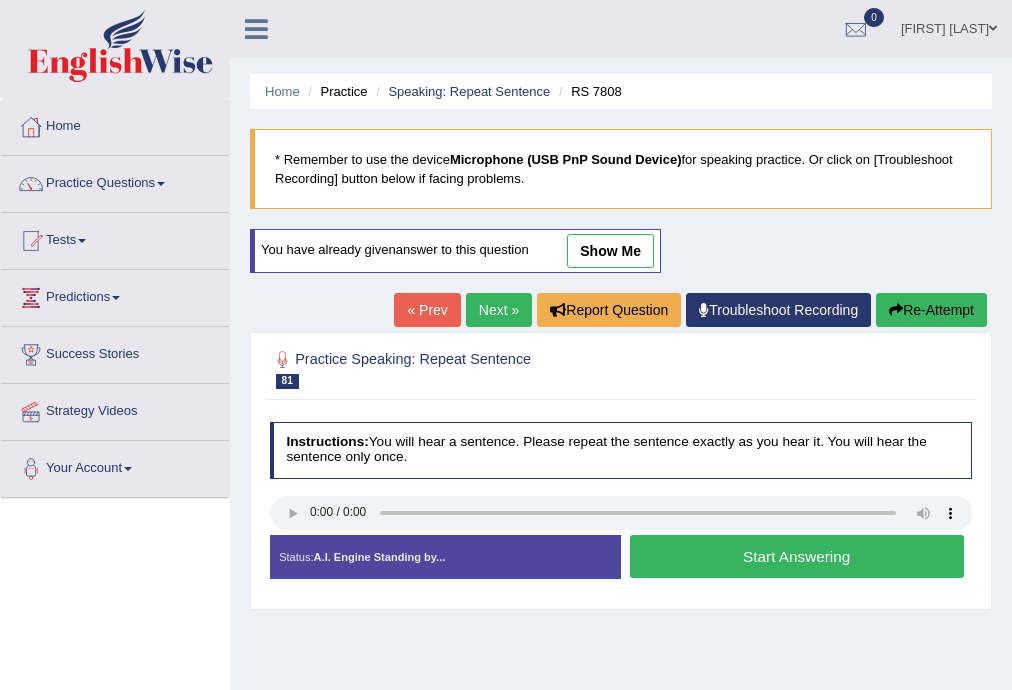scroll, scrollTop: 0, scrollLeft: 0, axis: both 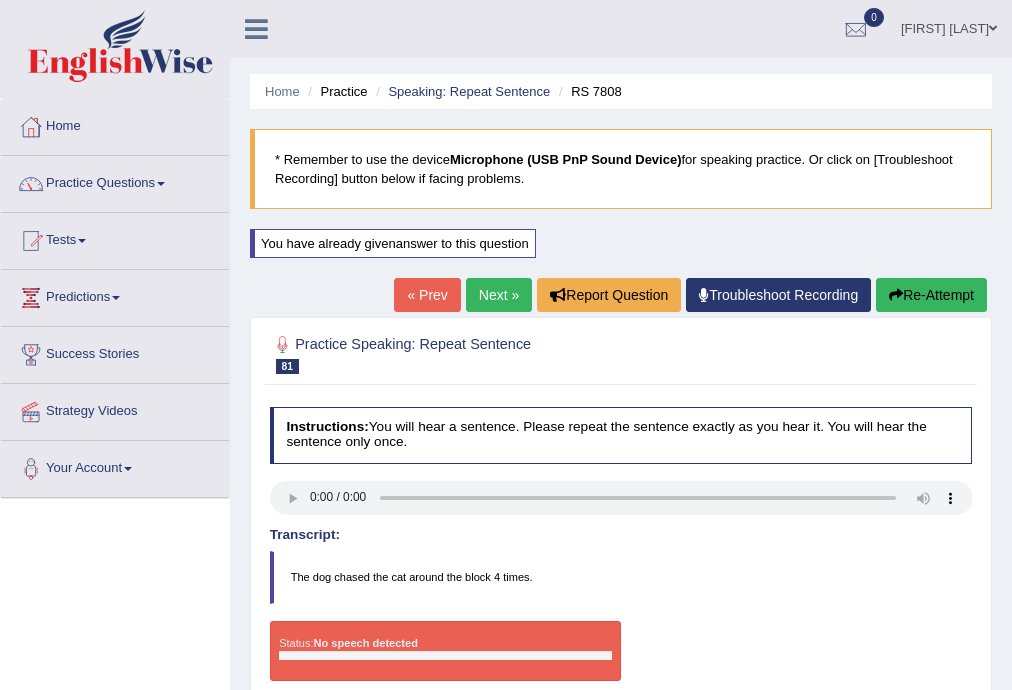 click on "Re-Attempt" at bounding box center (931, 295) 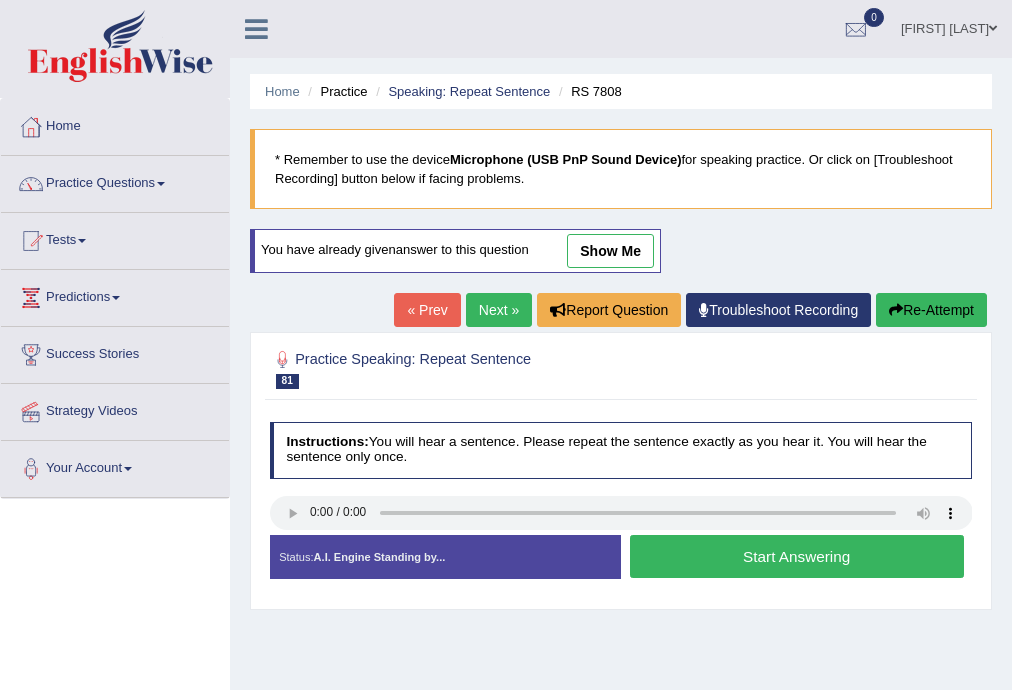scroll, scrollTop: 0, scrollLeft: 0, axis: both 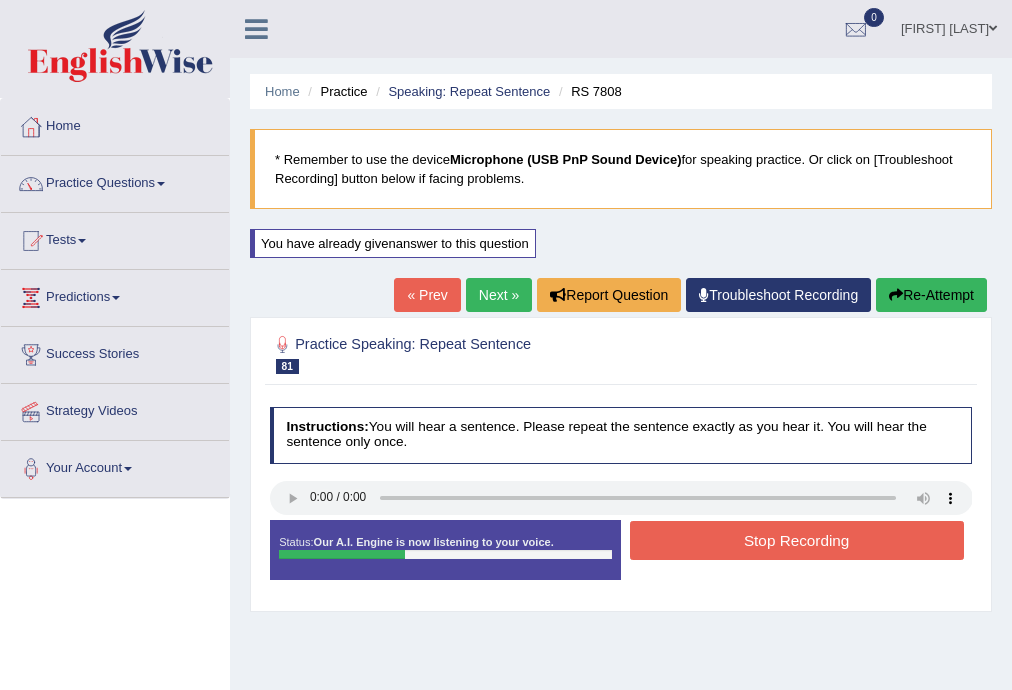 click on "Stop Recording" at bounding box center (797, 540) 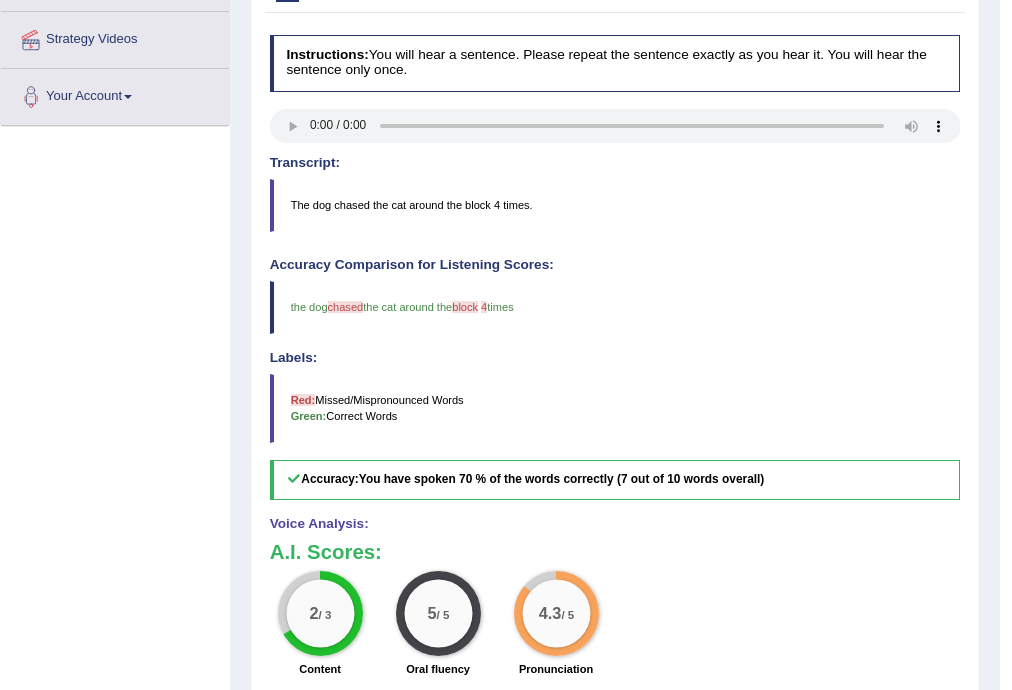 scroll, scrollTop: 0, scrollLeft: 0, axis: both 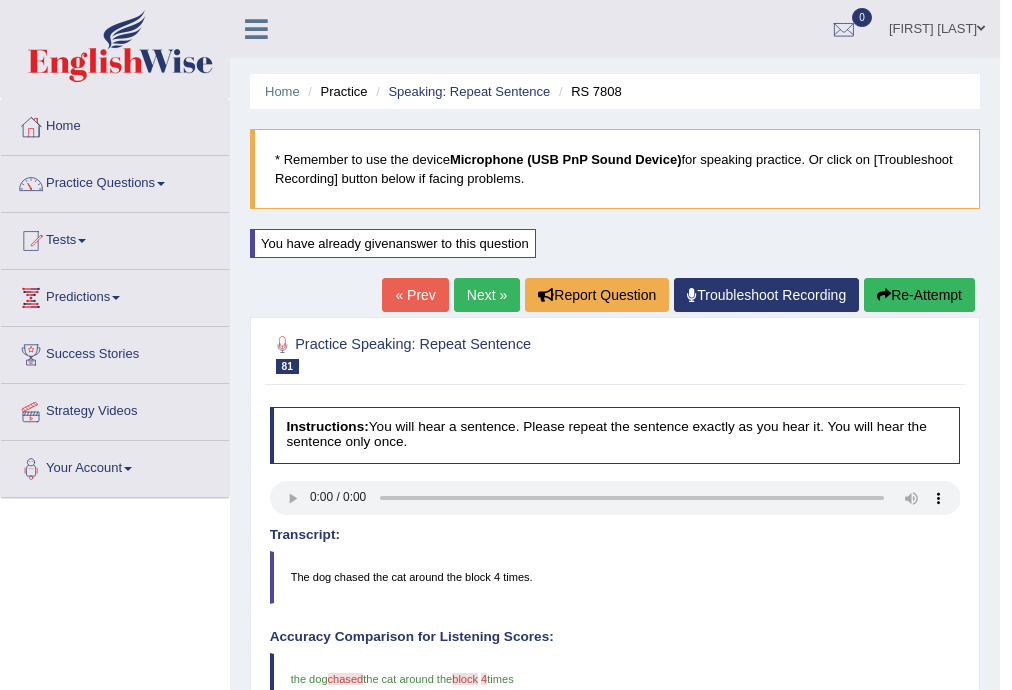click on "Next »" at bounding box center [487, 295] 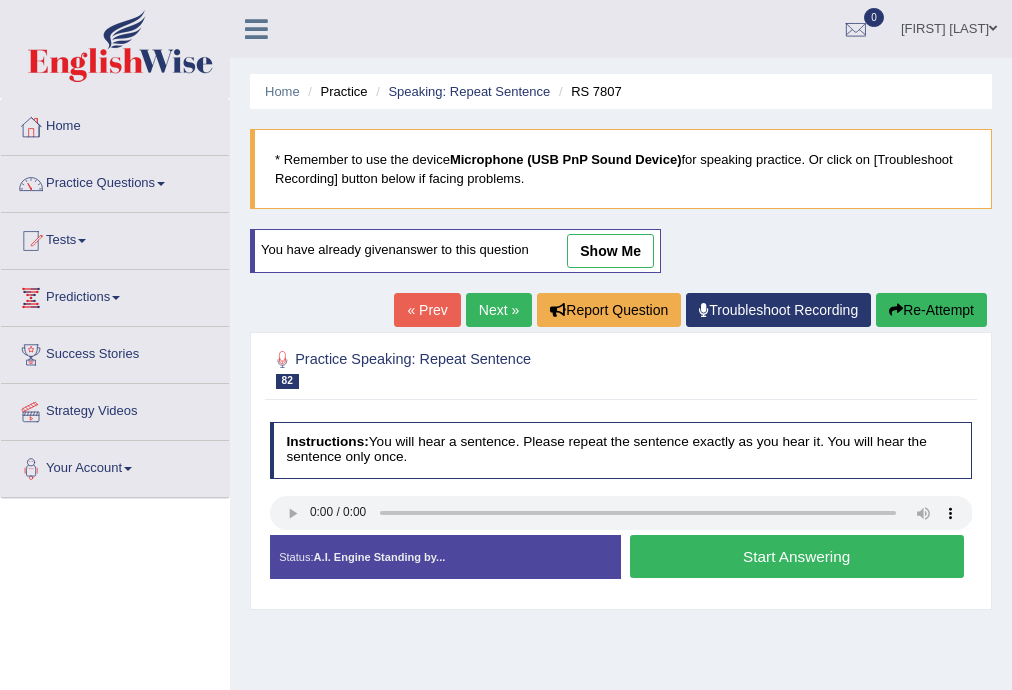scroll, scrollTop: 0, scrollLeft: 0, axis: both 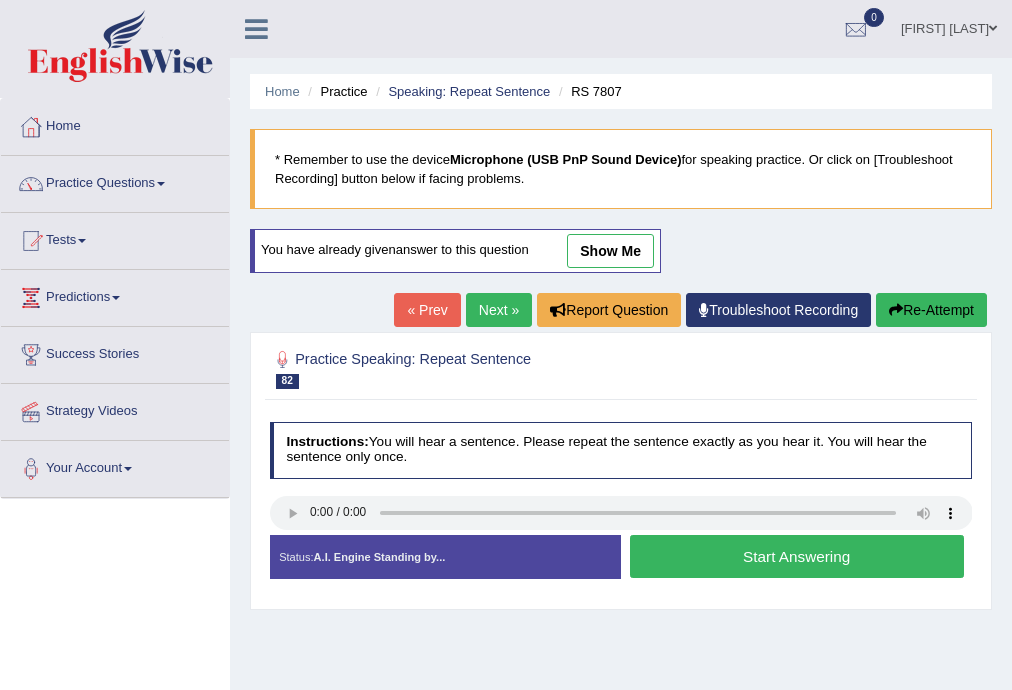 click on "Start Answering" at bounding box center (797, 556) 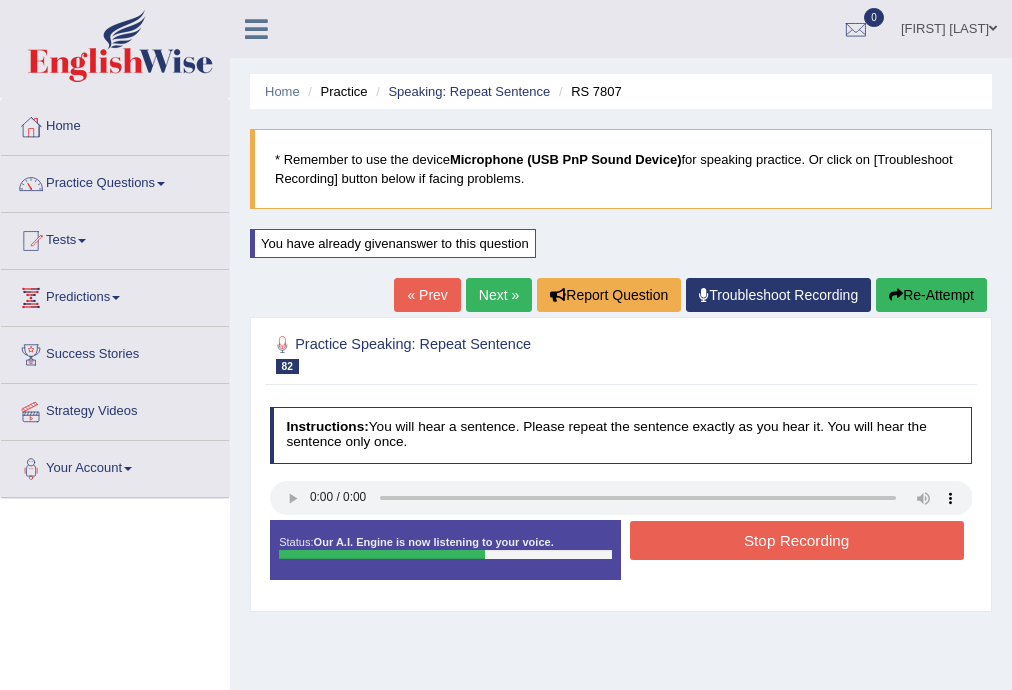 click on "Stop Recording" at bounding box center [797, 540] 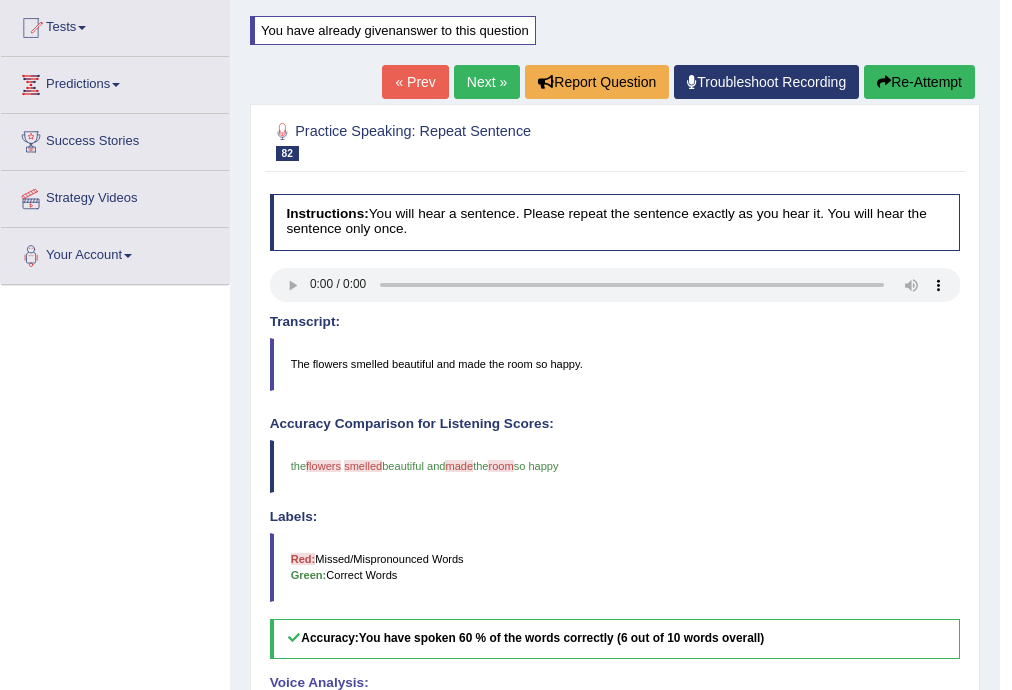 scroll, scrollTop: 0, scrollLeft: 0, axis: both 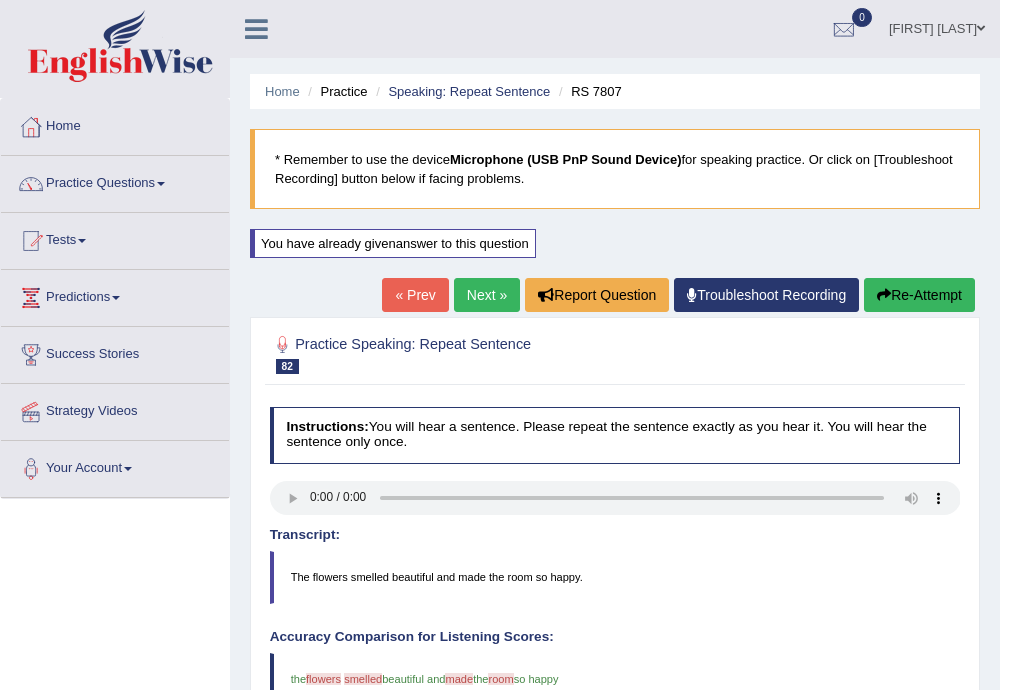 click on "Next »" at bounding box center [487, 295] 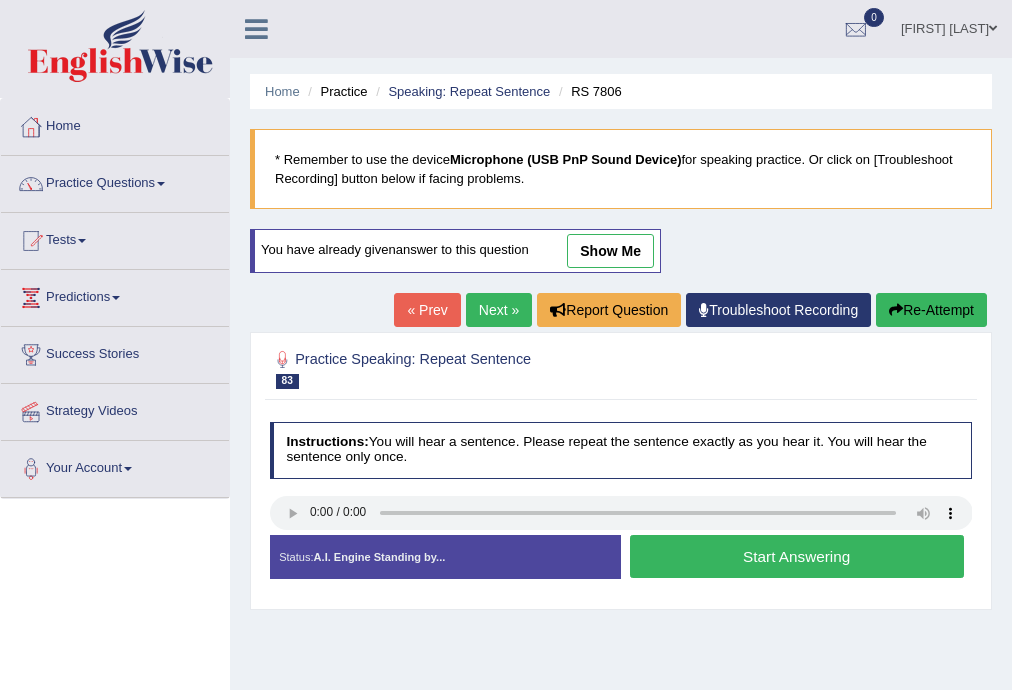 scroll, scrollTop: 0, scrollLeft: 0, axis: both 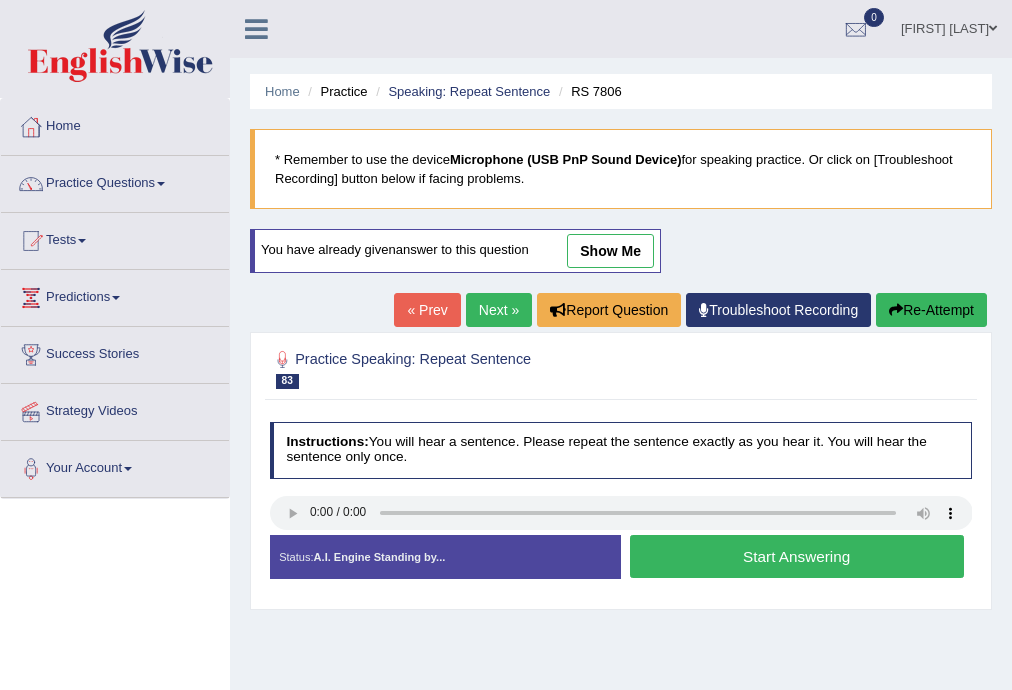 click on "Start Answering" at bounding box center [797, 556] 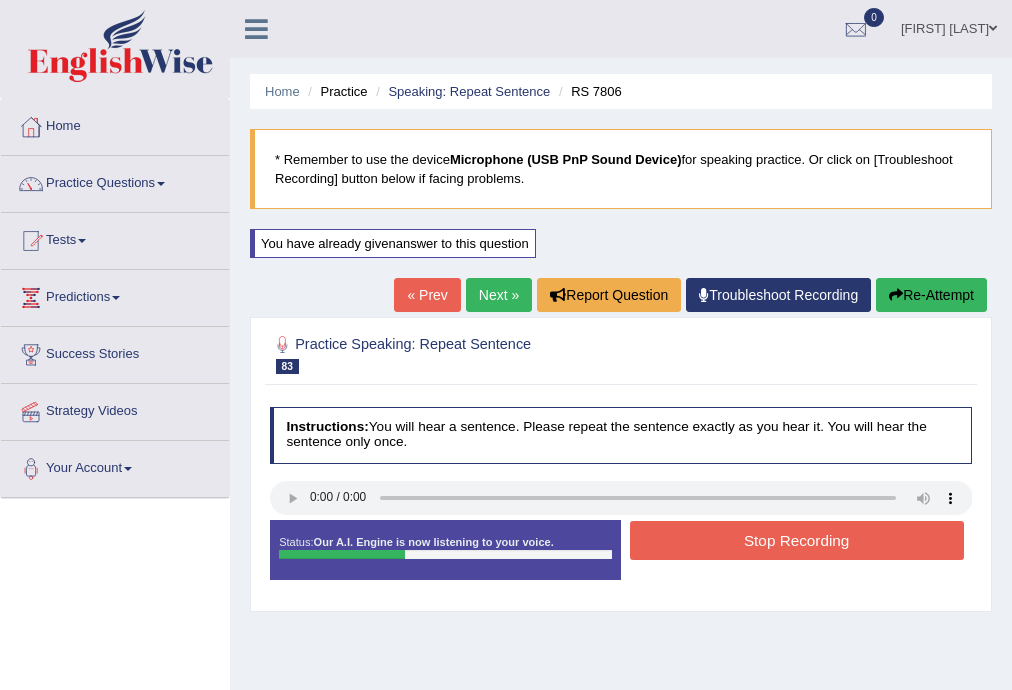 click on "Stop Recording" at bounding box center [797, 540] 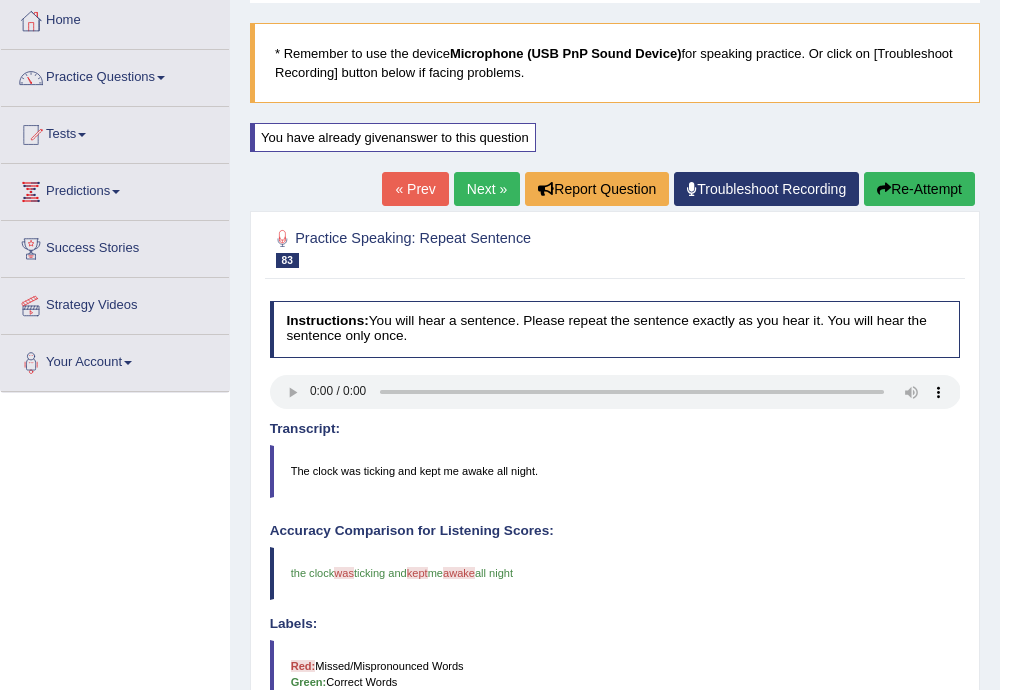 scroll, scrollTop: 0, scrollLeft: 0, axis: both 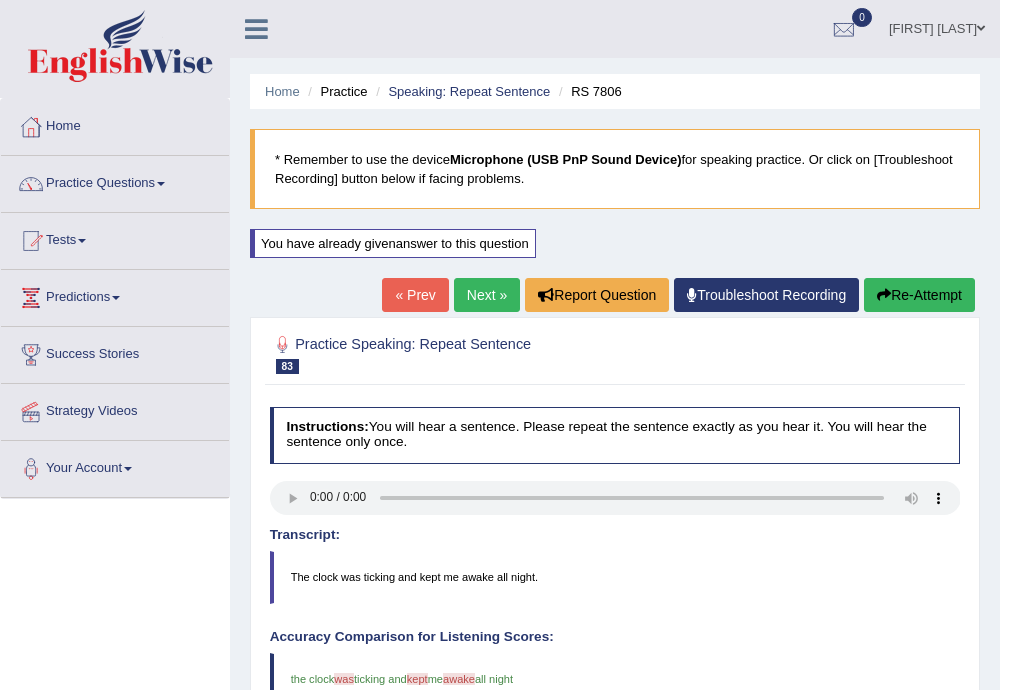 click on "Next »" at bounding box center [487, 295] 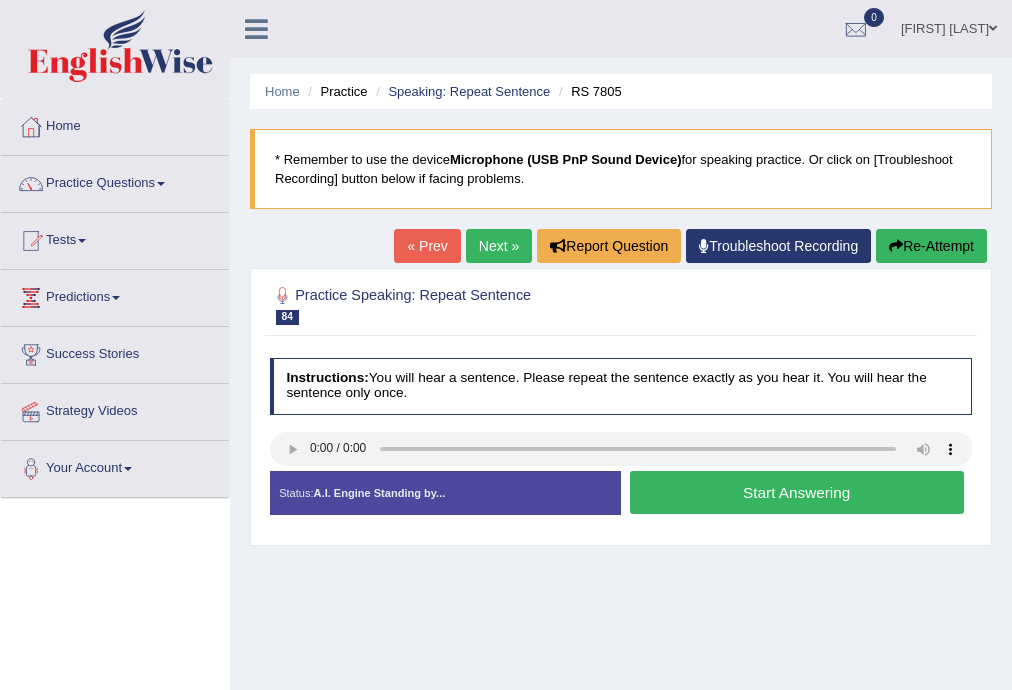 scroll, scrollTop: 0, scrollLeft: 0, axis: both 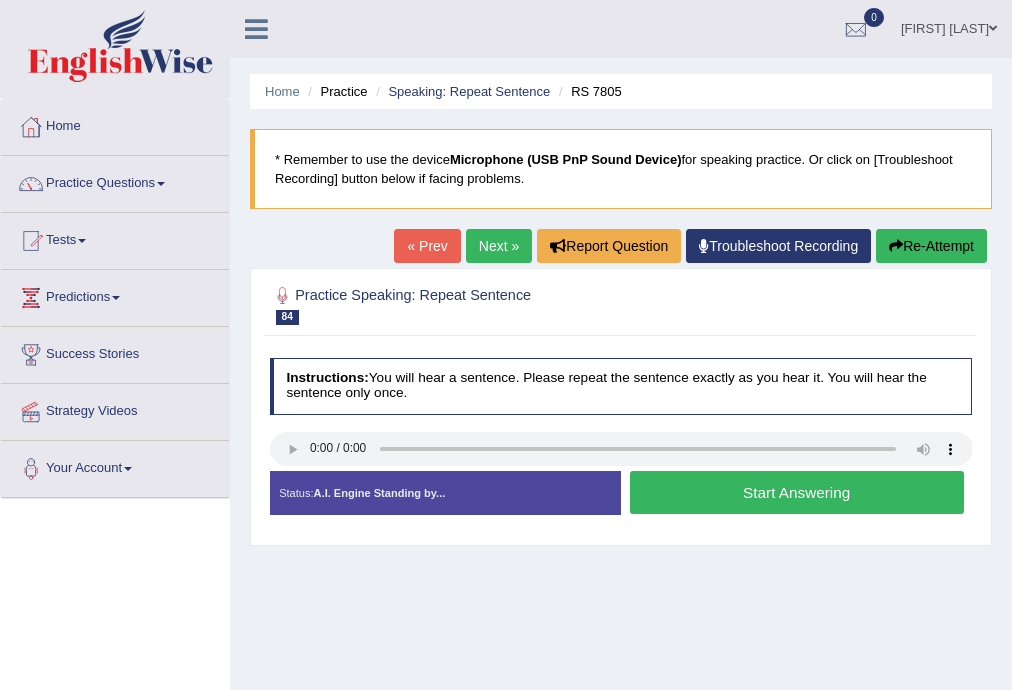 click on "Start Answering" at bounding box center (797, 492) 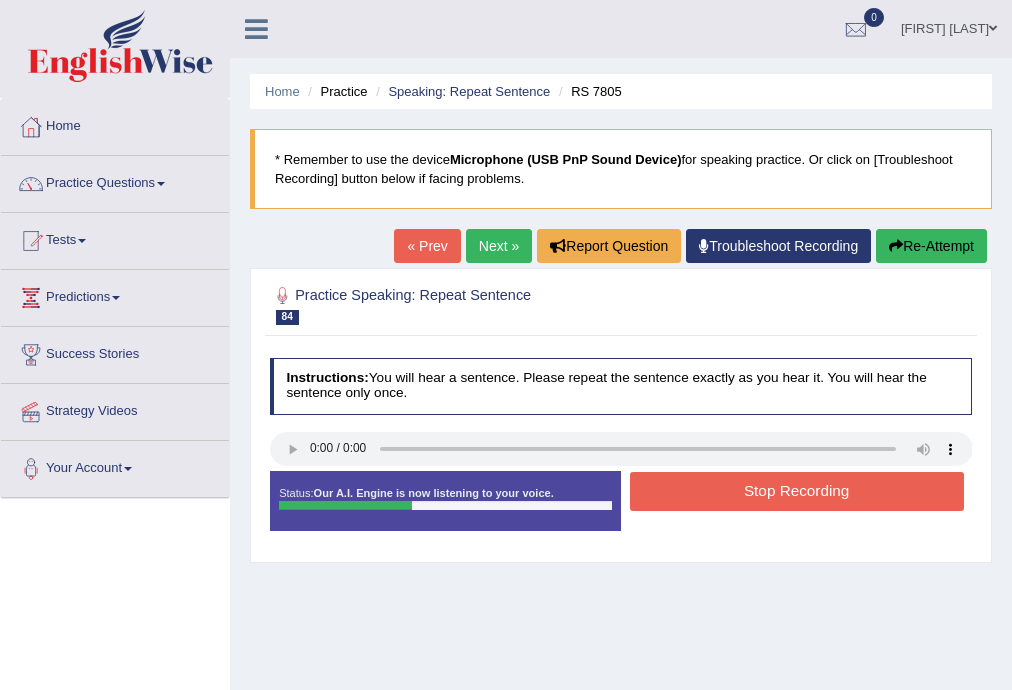 click on "Stop Recording" at bounding box center (797, 491) 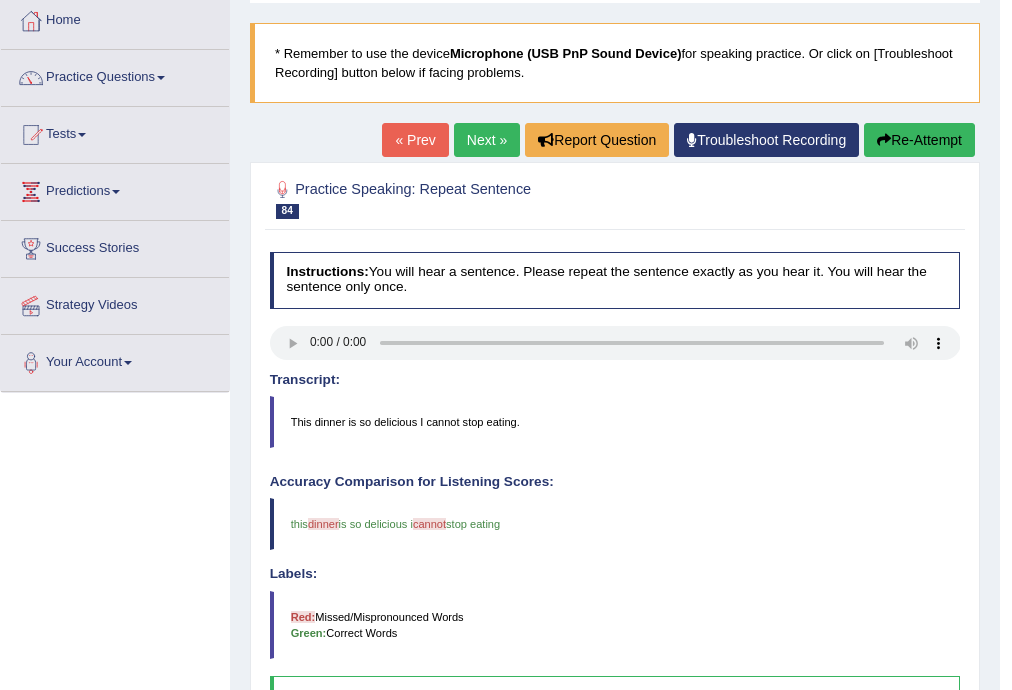 scroll, scrollTop: 0, scrollLeft: 0, axis: both 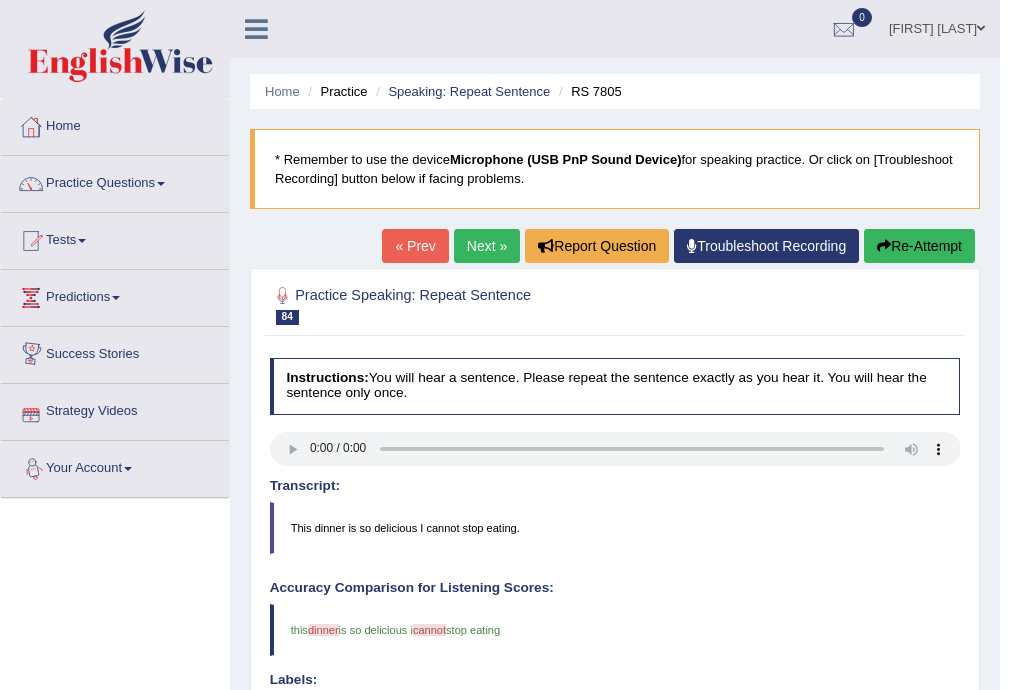 click on "Next »" at bounding box center [487, 246] 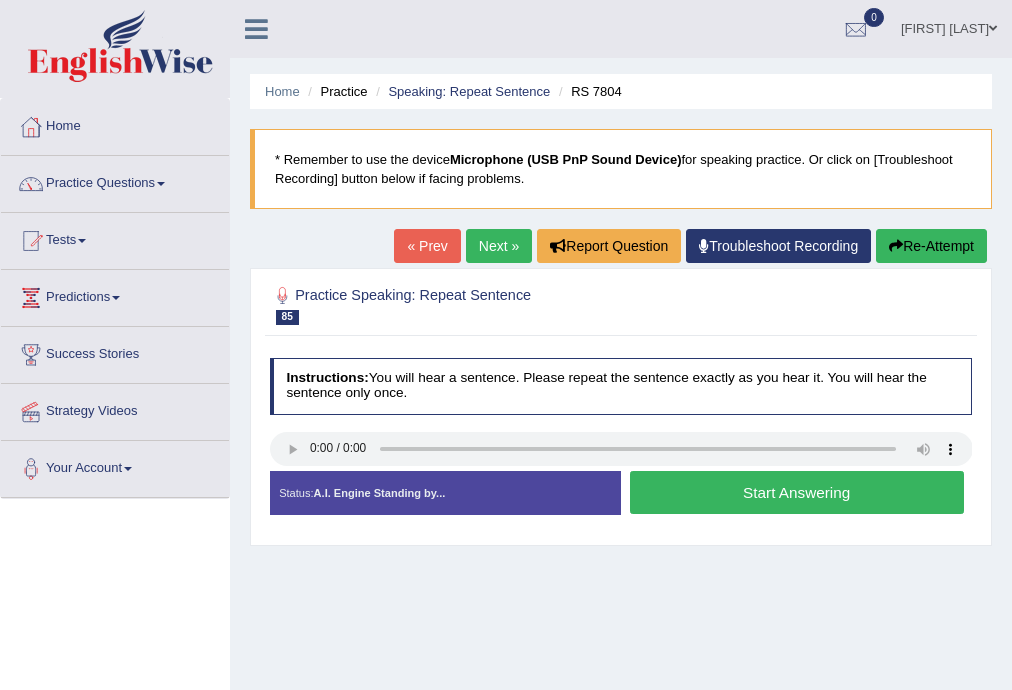 scroll, scrollTop: 0, scrollLeft: 0, axis: both 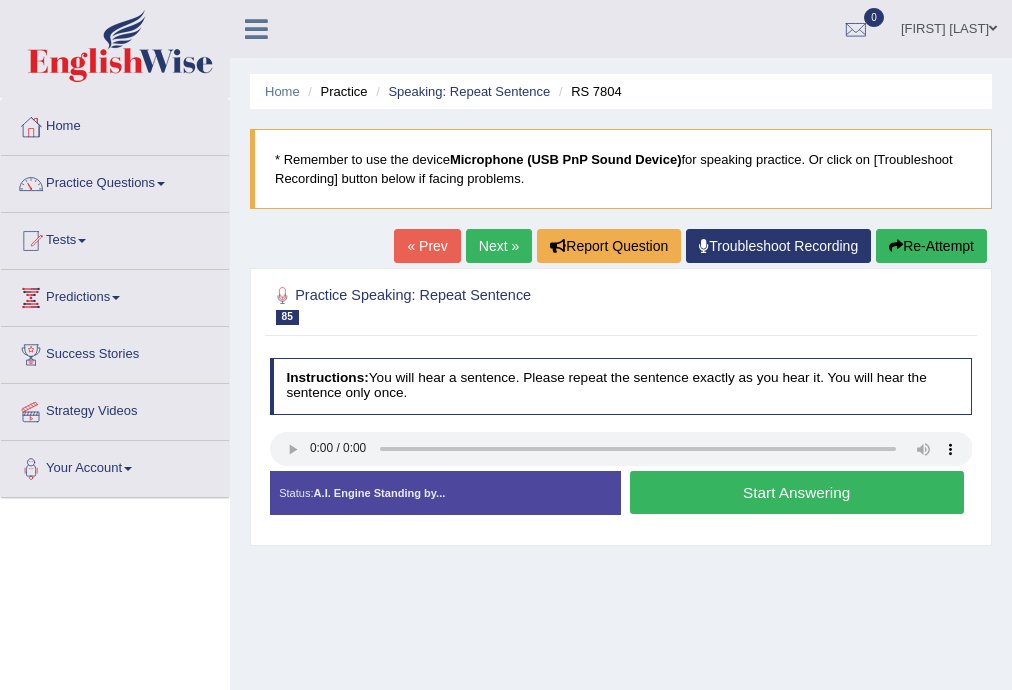 click on "Start Answering" at bounding box center [797, 492] 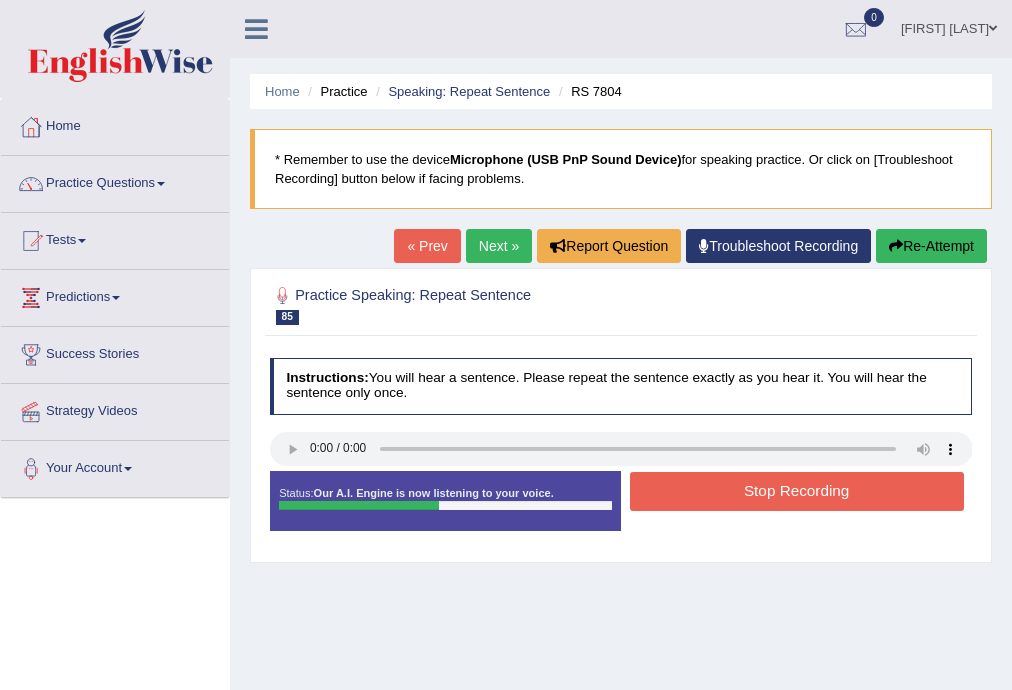click on "Stop Recording" at bounding box center [797, 491] 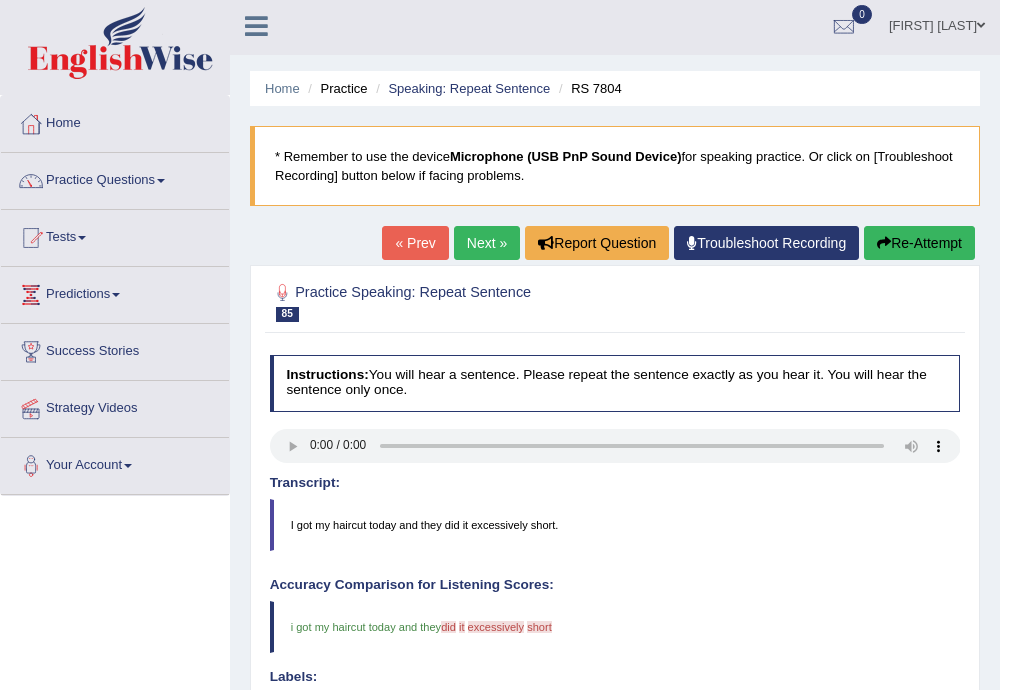 scroll, scrollTop: 0, scrollLeft: 0, axis: both 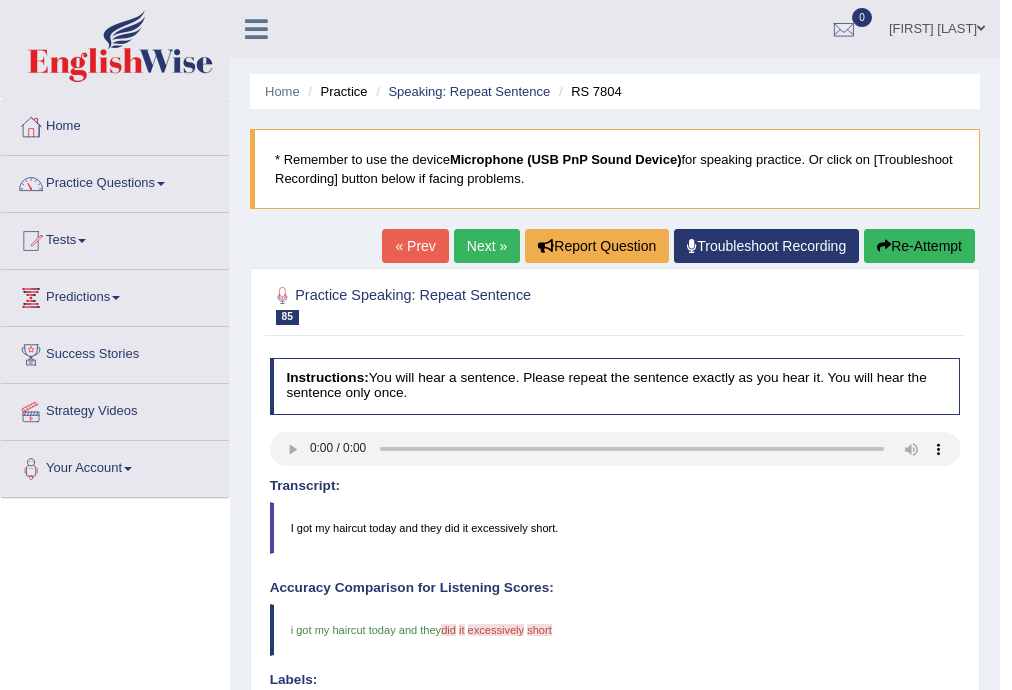 click on "Next »" at bounding box center [487, 246] 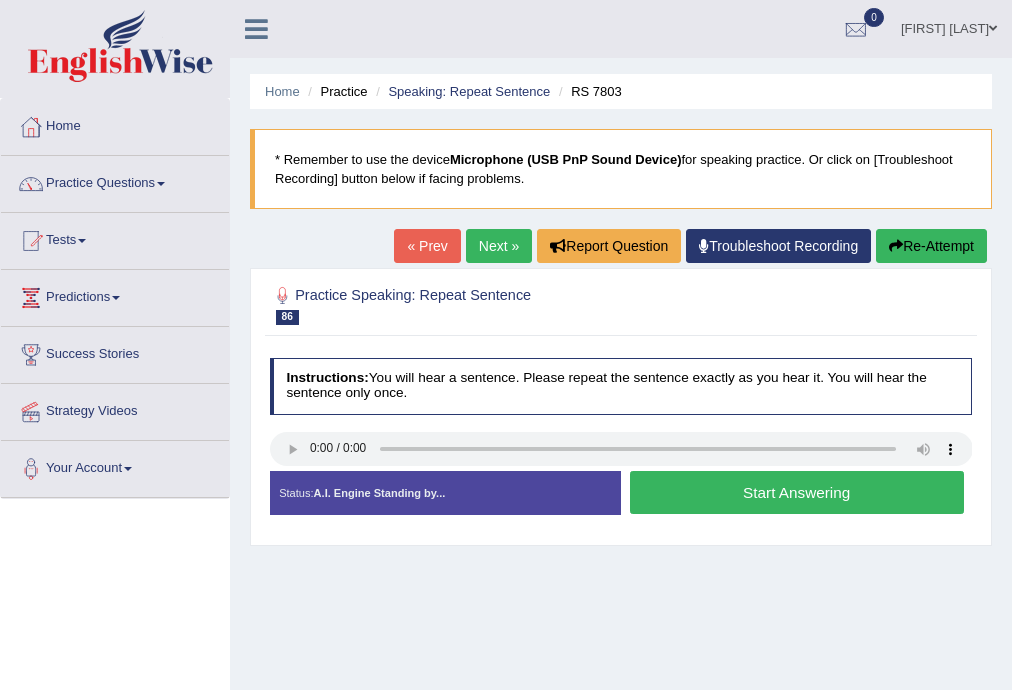 scroll, scrollTop: 0, scrollLeft: 0, axis: both 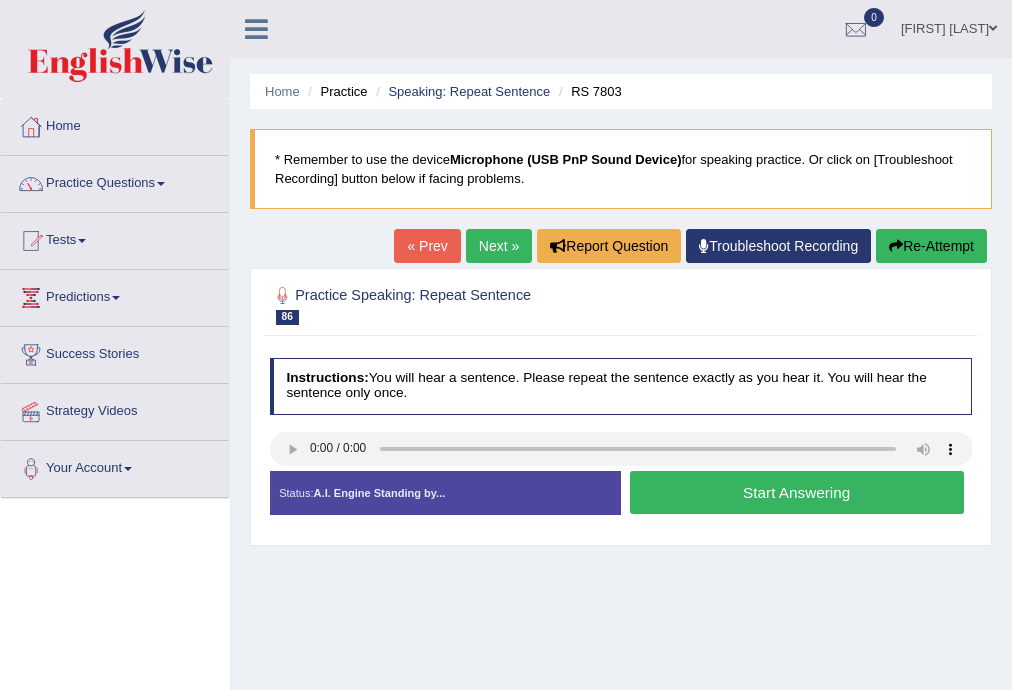 click on "Start Answering" at bounding box center (797, 492) 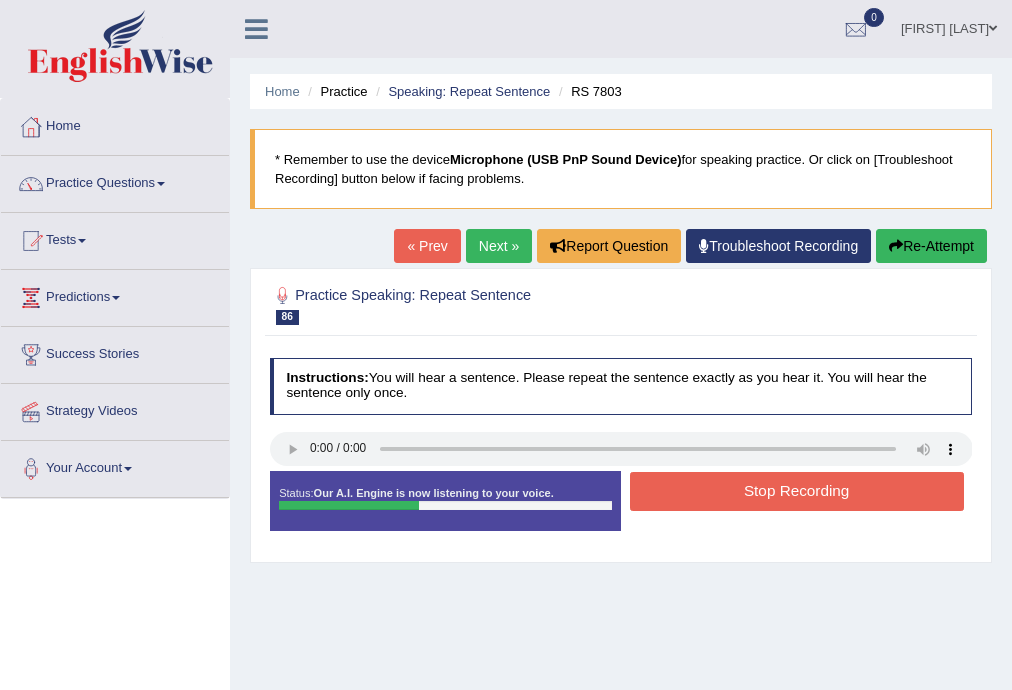 click on "Stop Recording" at bounding box center [797, 491] 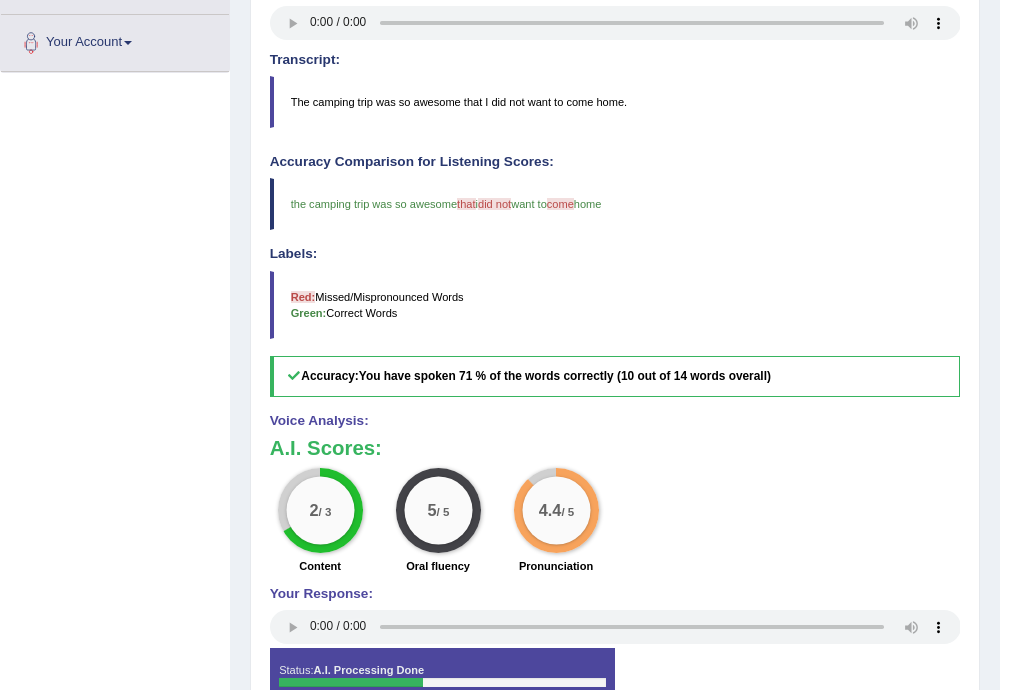 scroll, scrollTop: 0, scrollLeft: 0, axis: both 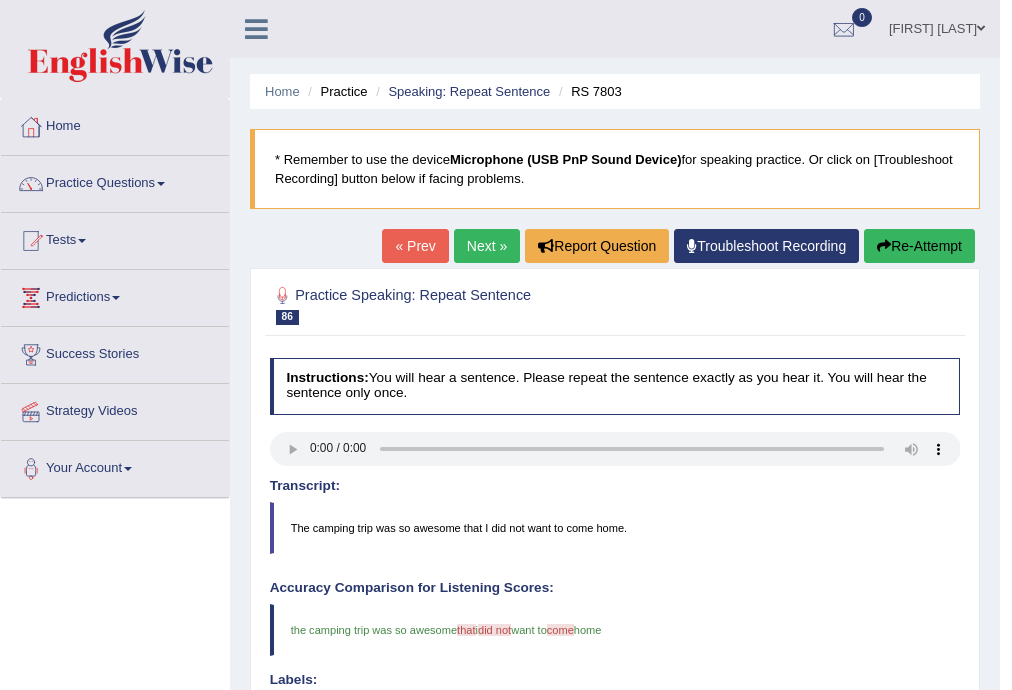 click on "Next »" at bounding box center (487, 246) 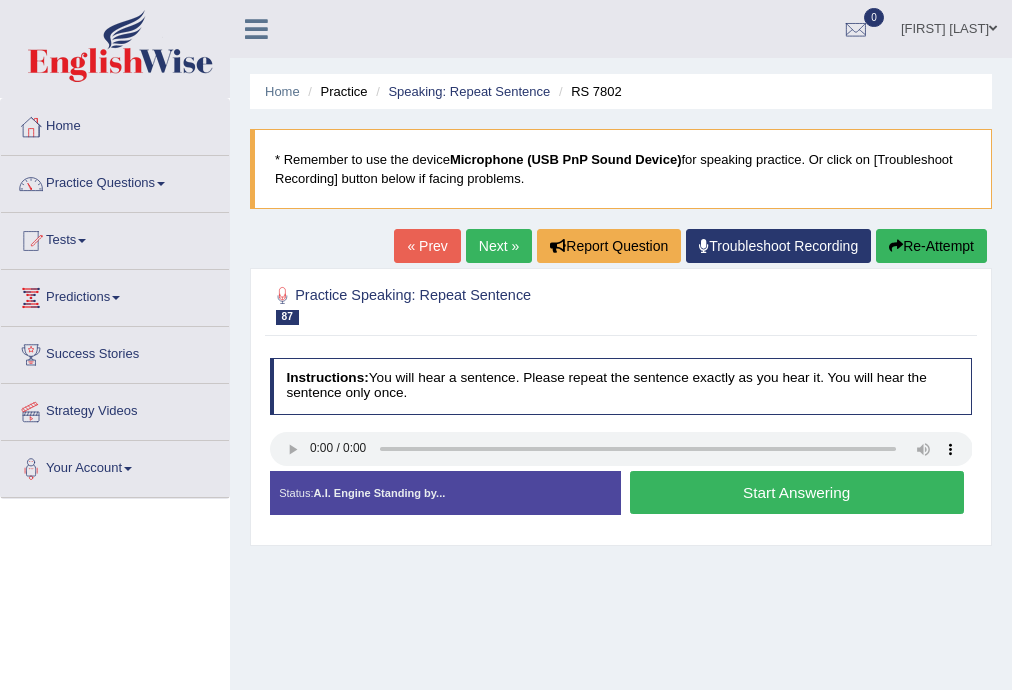 scroll, scrollTop: 0, scrollLeft: 0, axis: both 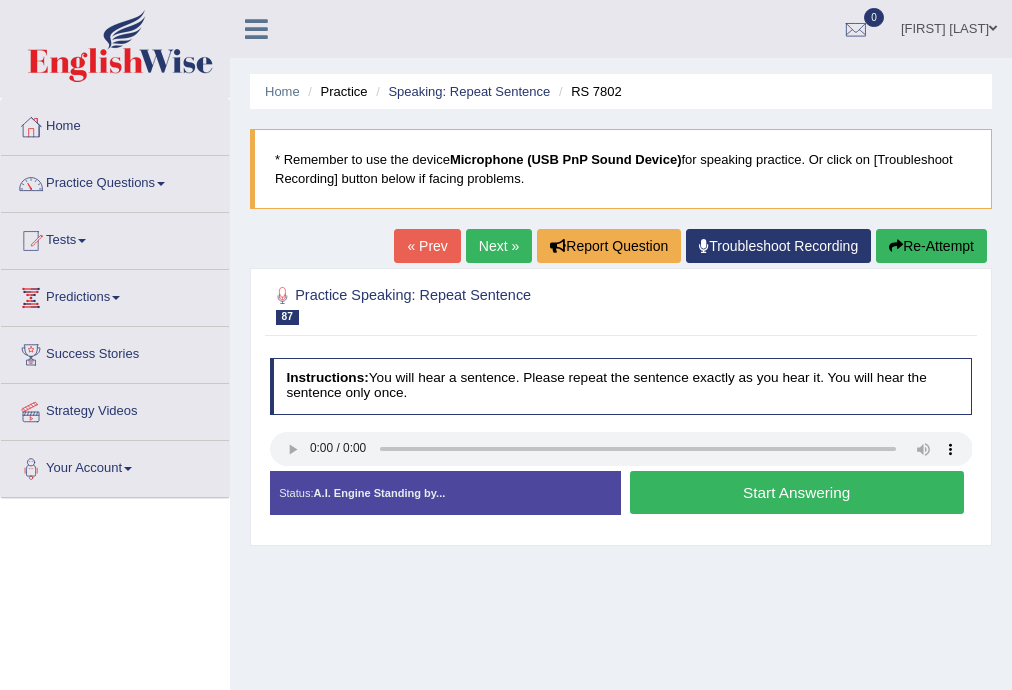 click on "Start Answering" at bounding box center (797, 492) 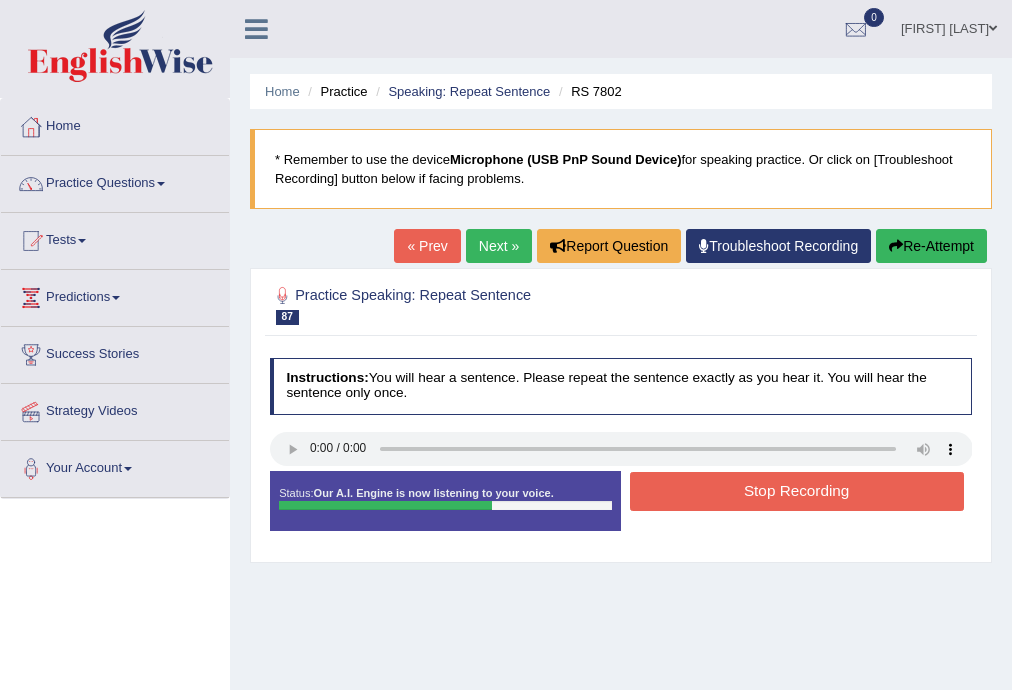 click on "Stop Recording" at bounding box center [797, 491] 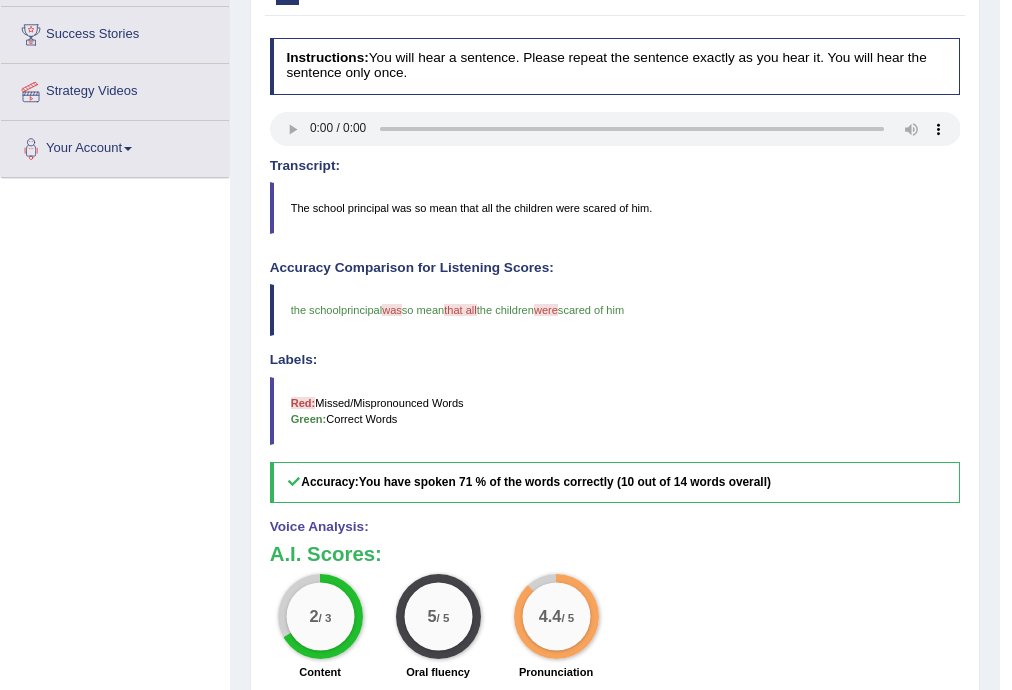 scroll, scrollTop: 0, scrollLeft: 0, axis: both 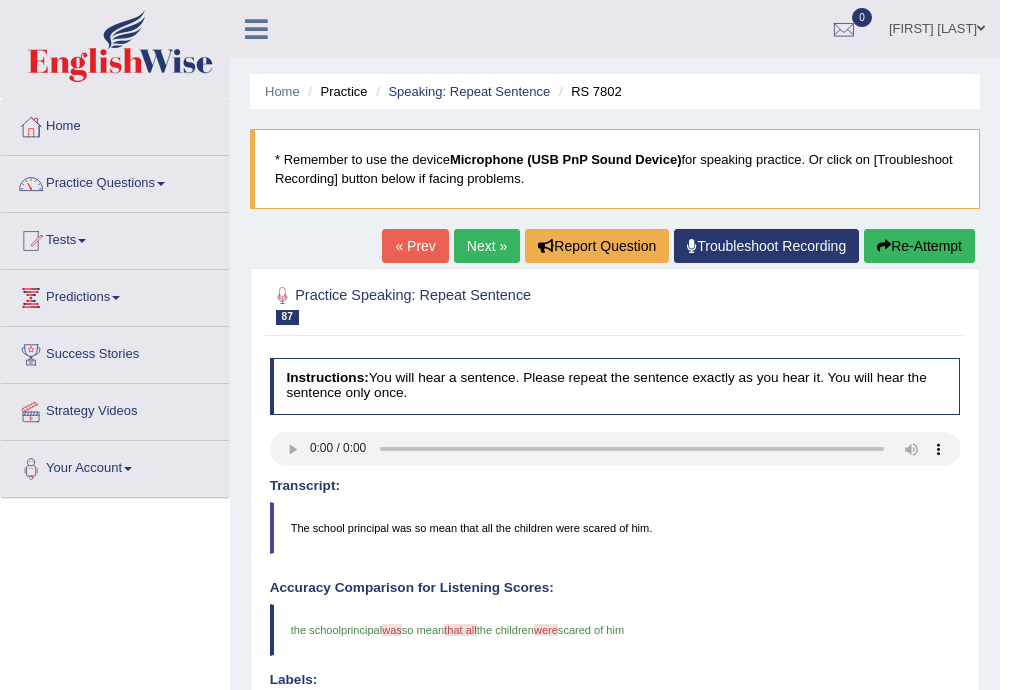 click on "Next »" at bounding box center [487, 246] 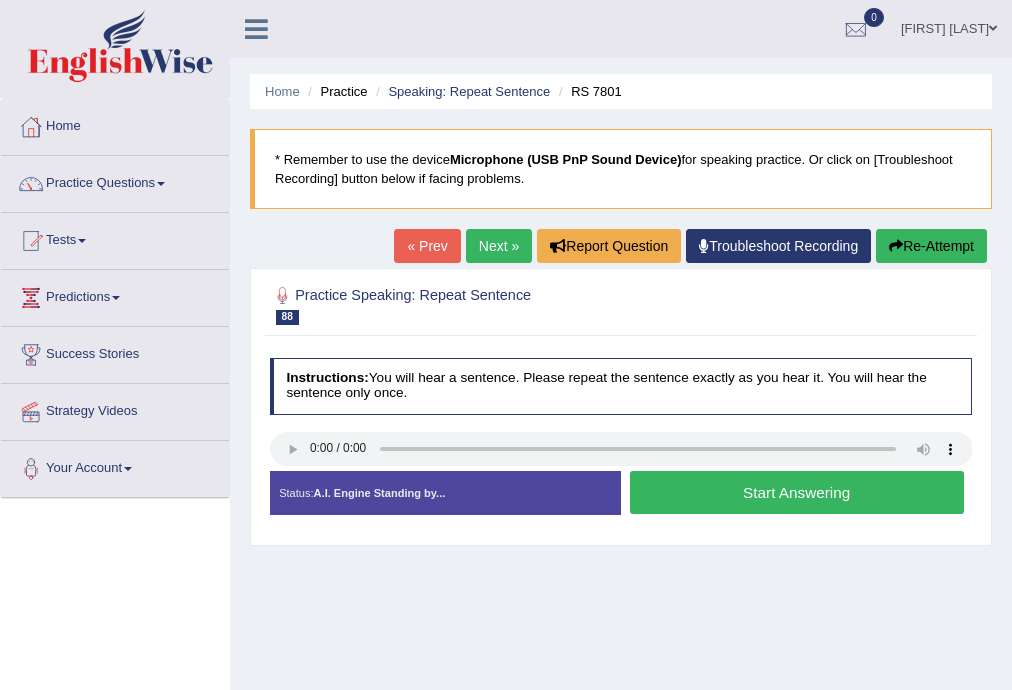 scroll, scrollTop: 0, scrollLeft: 0, axis: both 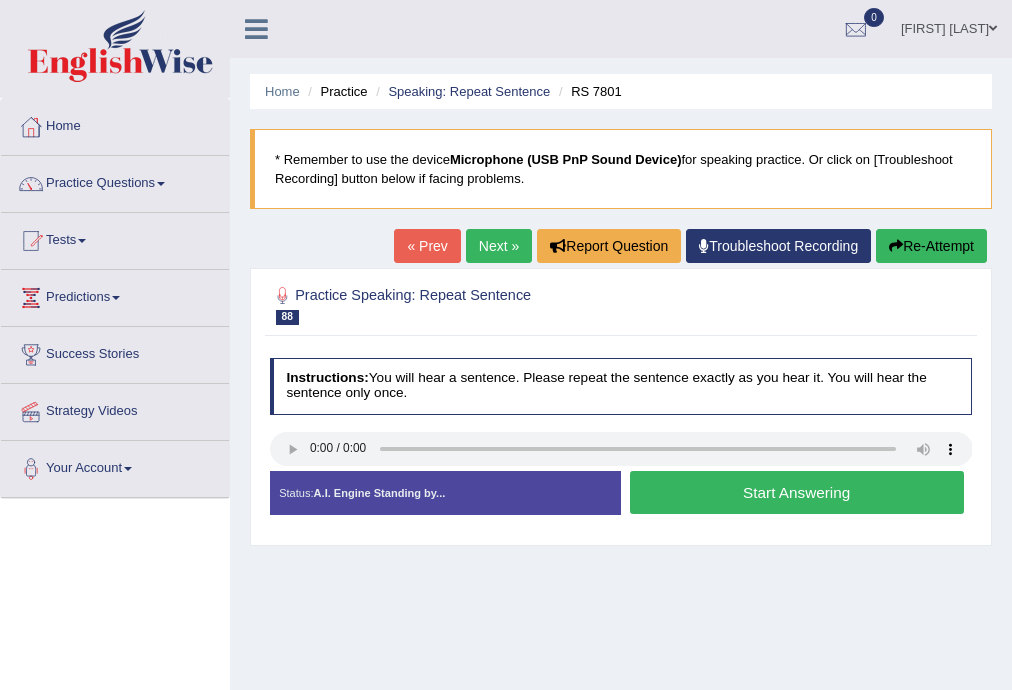 type 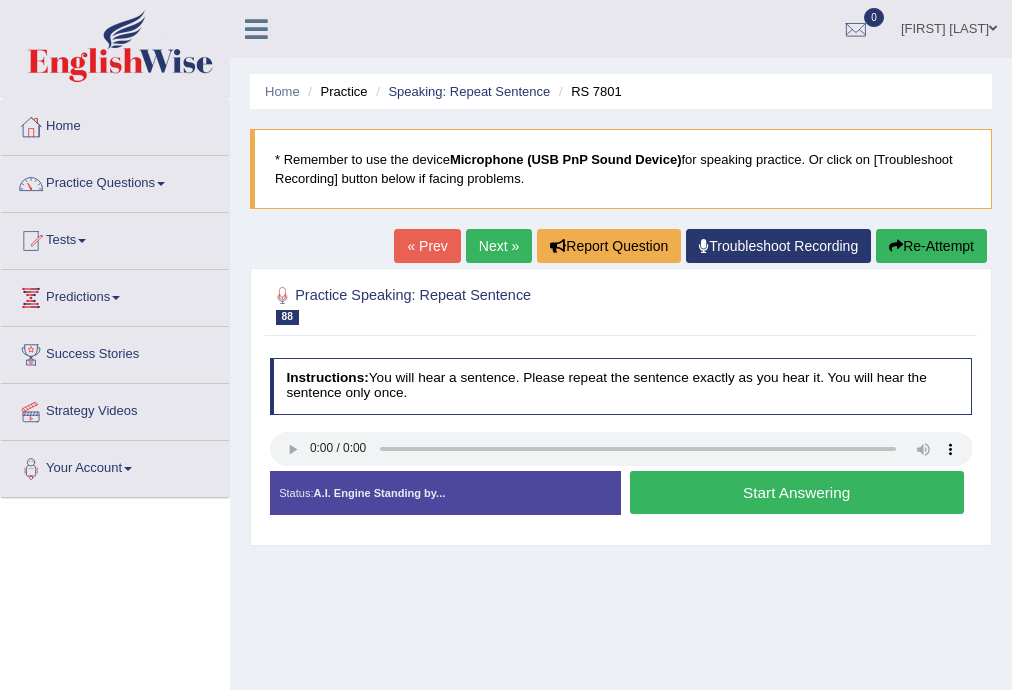click on "Start Answering" at bounding box center [797, 492] 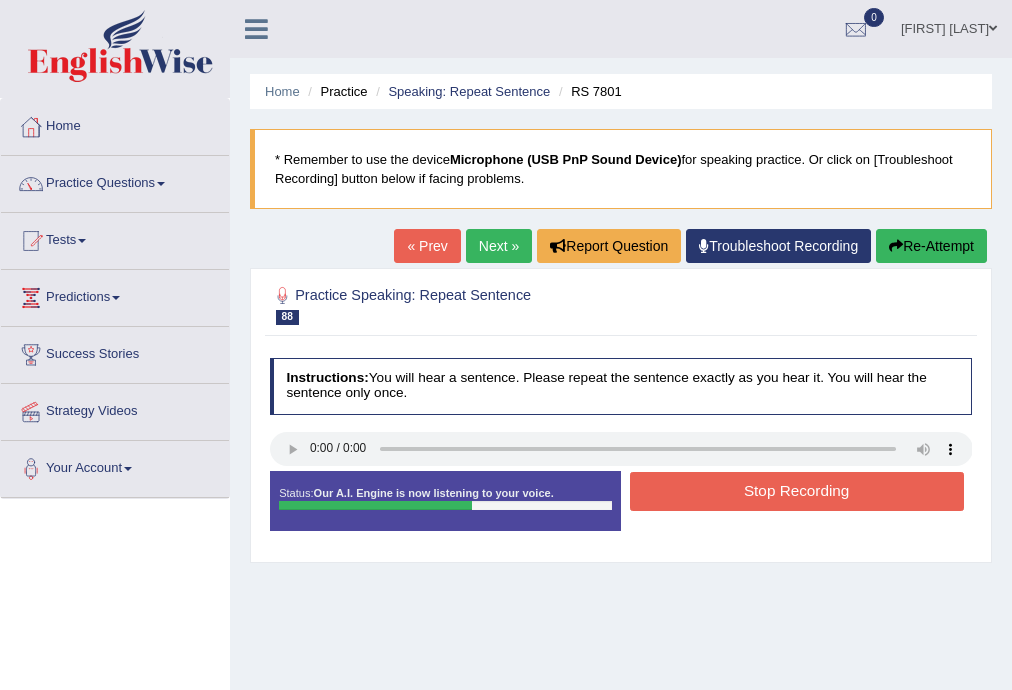 click on "Stop Recording" at bounding box center (797, 491) 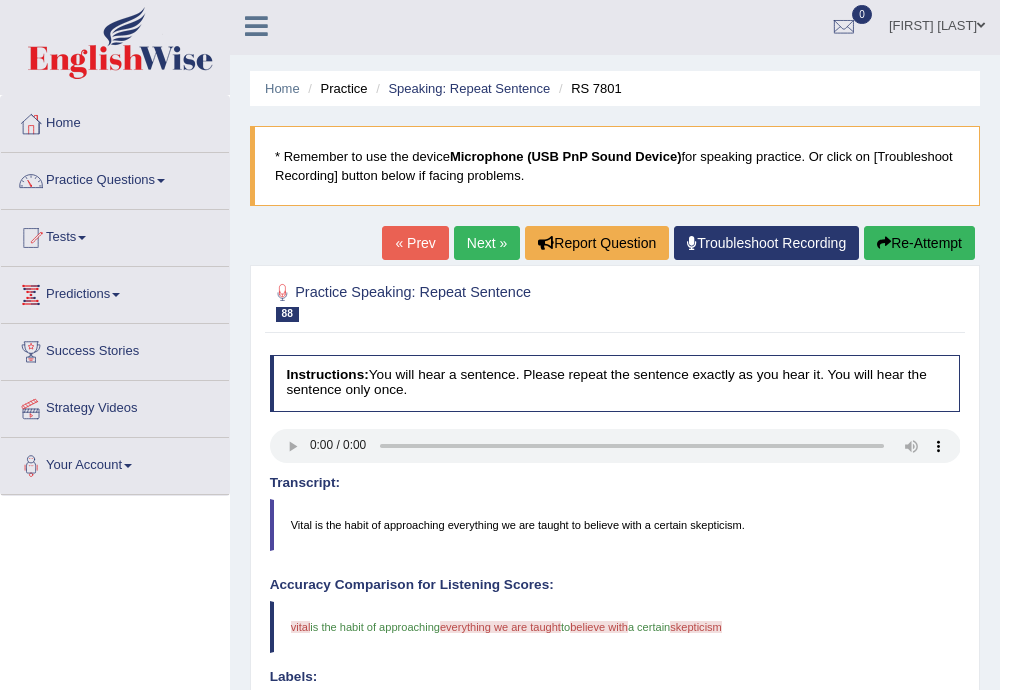 scroll, scrollTop: 0, scrollLeft: 0, axis: both 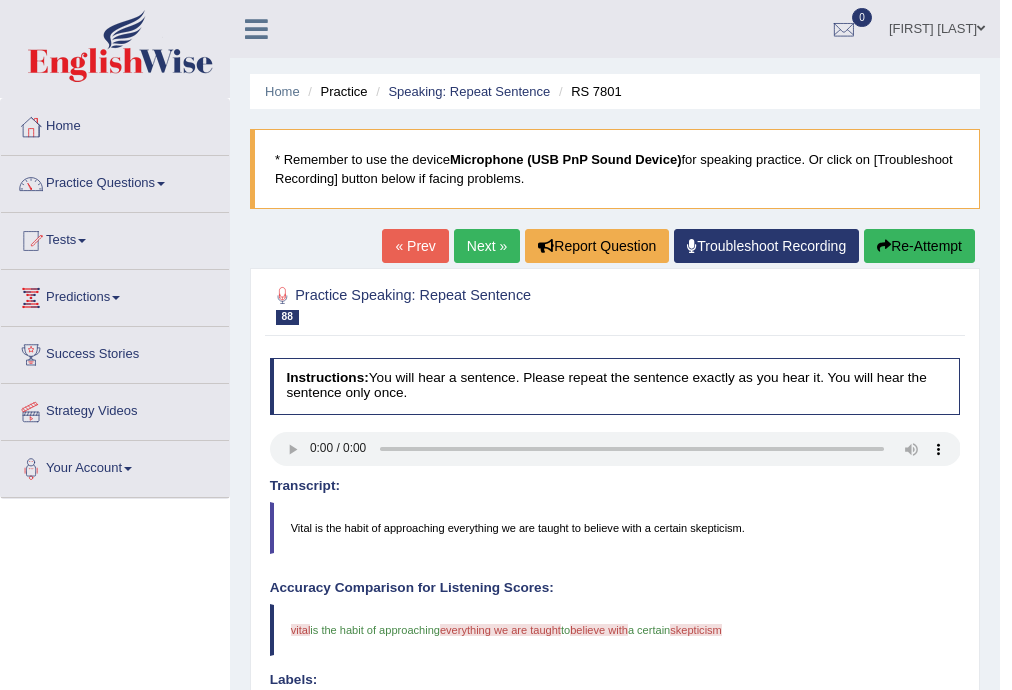 click on "Next »" at bounding box center [487, 246] 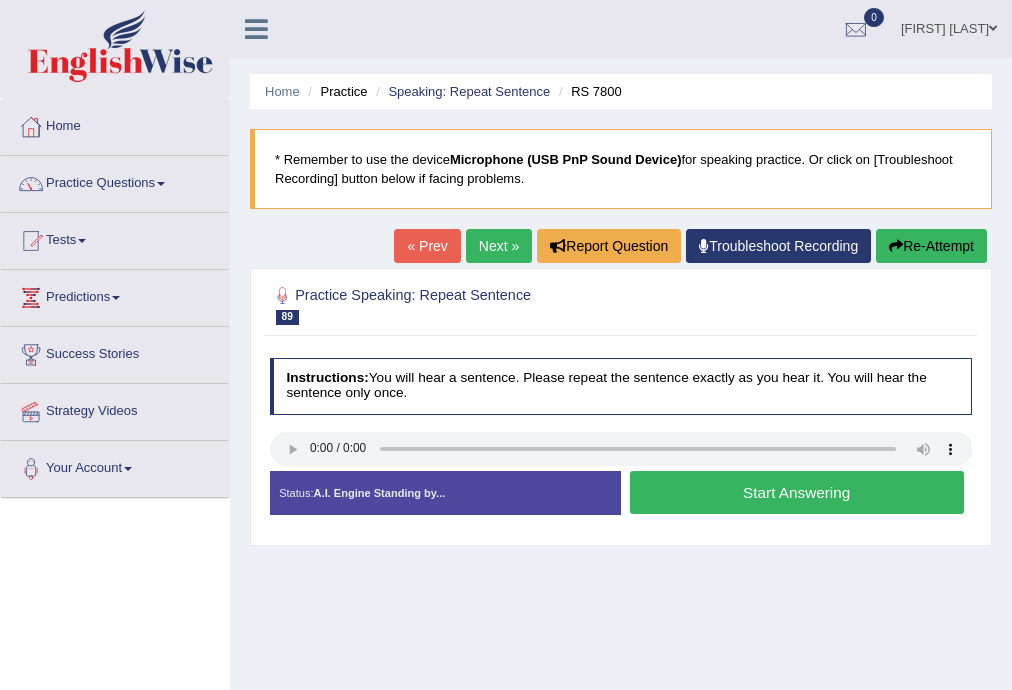 scroll, scrollTop: 0, scrollLeft: 0, axis: both 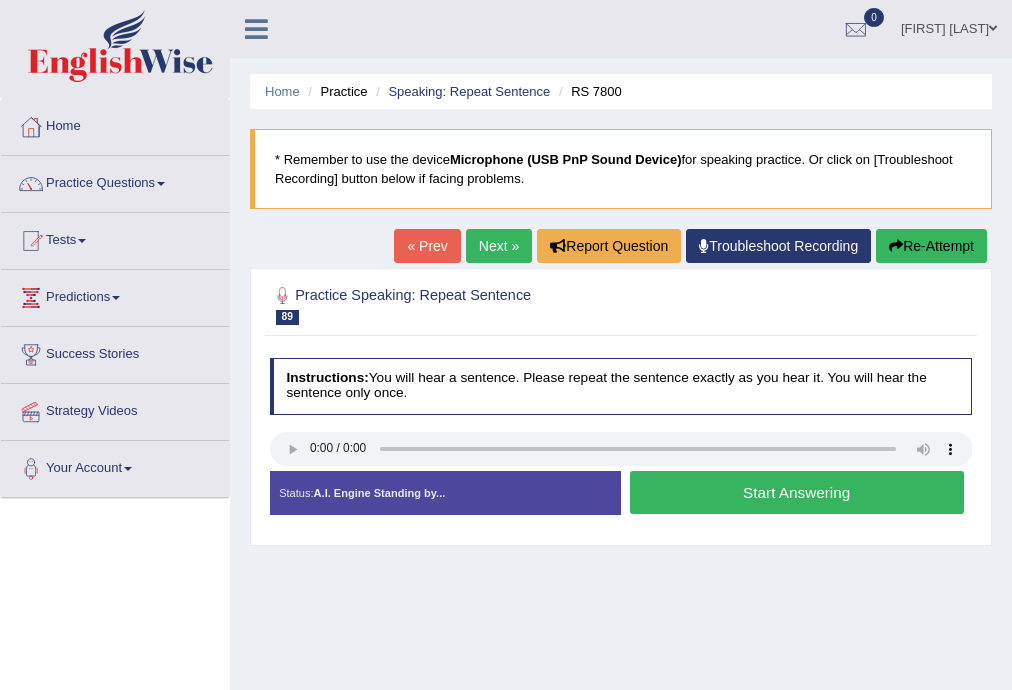 type 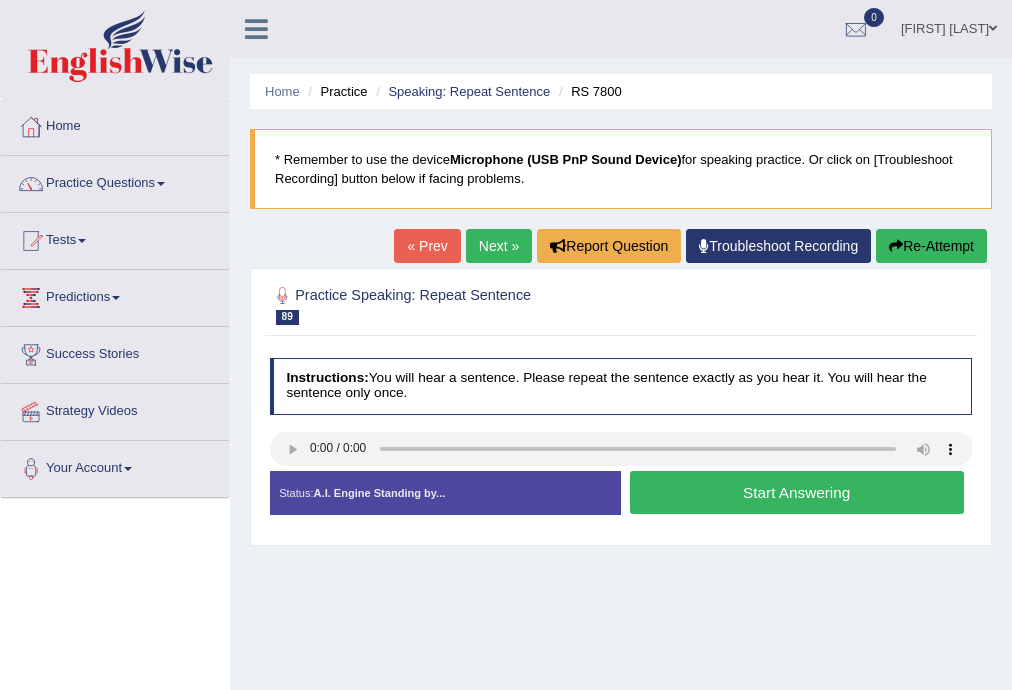 click on "Start Answering" at bounding box center [797, 492] 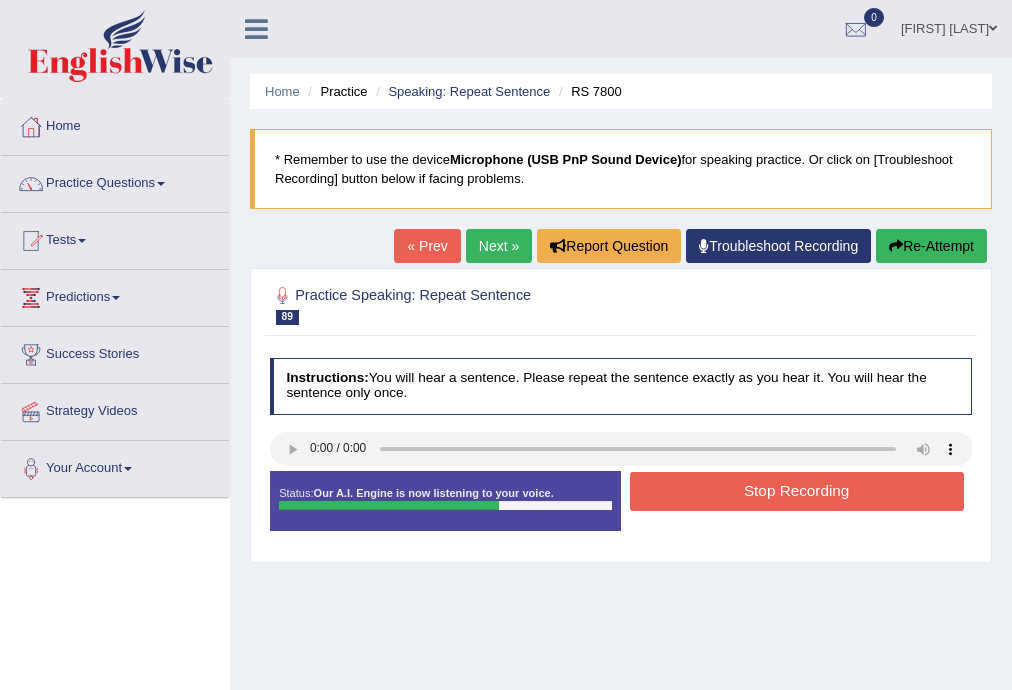 click on "Stop Recording" at bounding box center (797, 491) 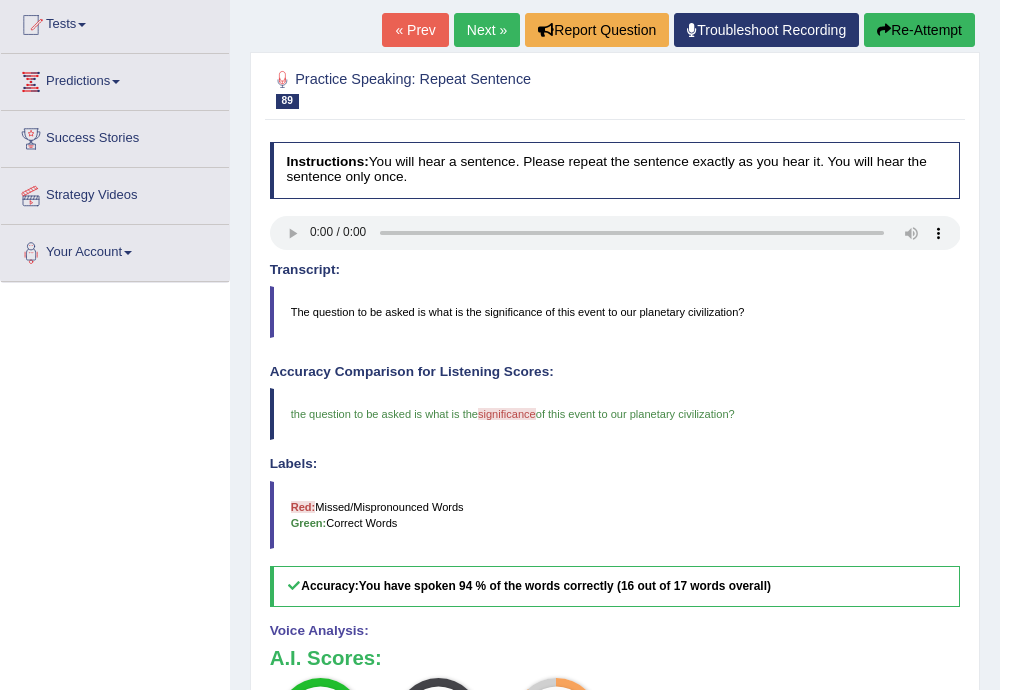 scroll, scrollTop: 0, scrollLeft: 0, axis: both 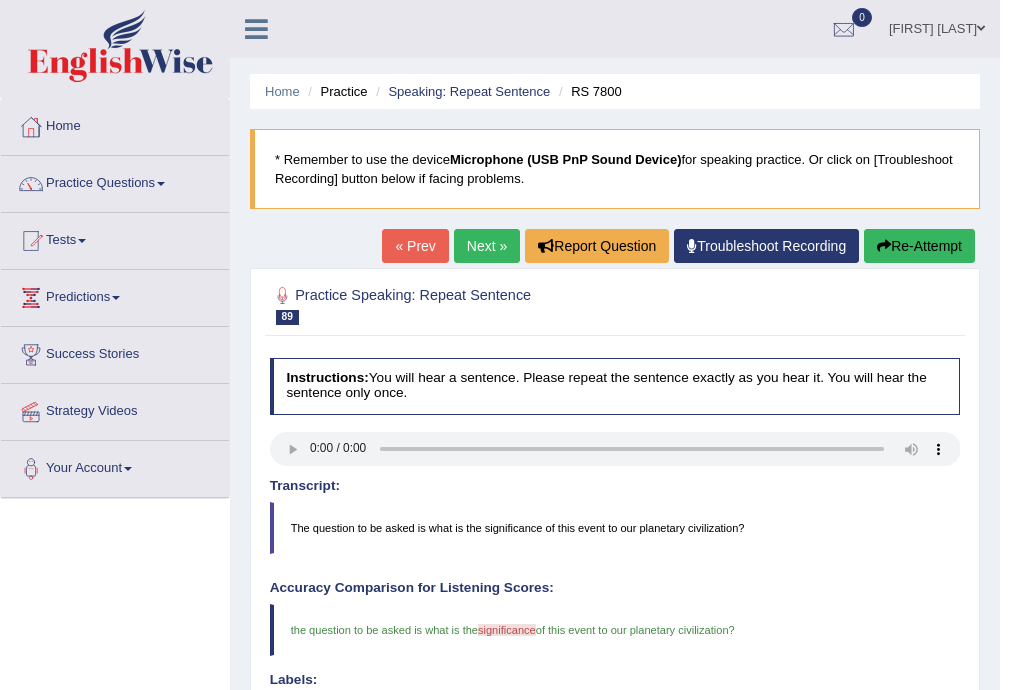 click on "Next »" at bounding box center [487, 246] 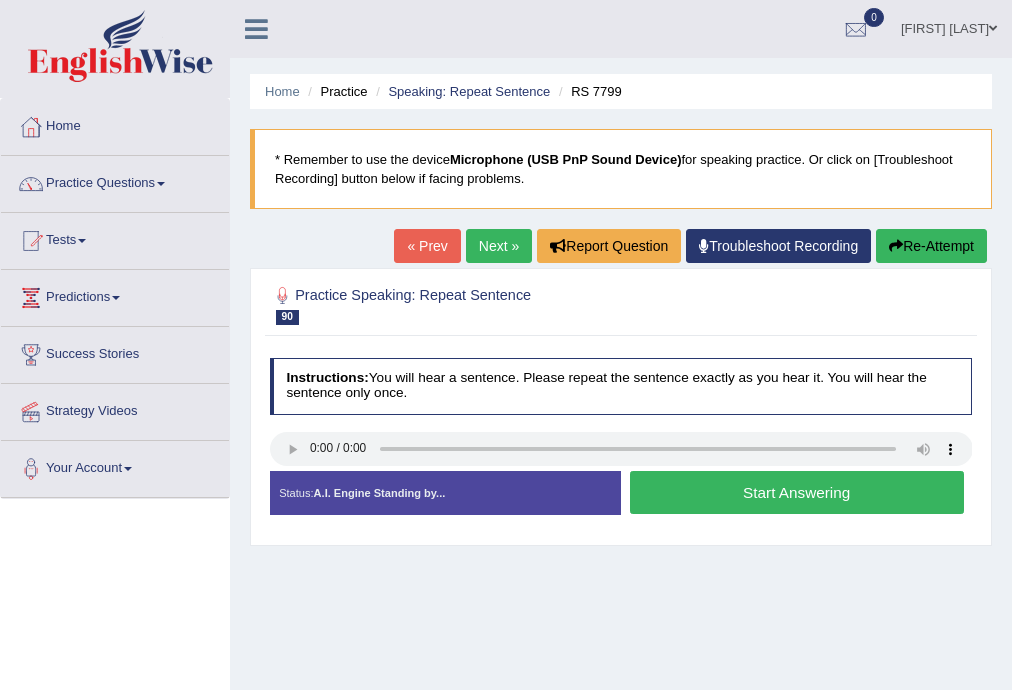 scroll, scrollTop: 0, scrollLeft: 0, axis: both 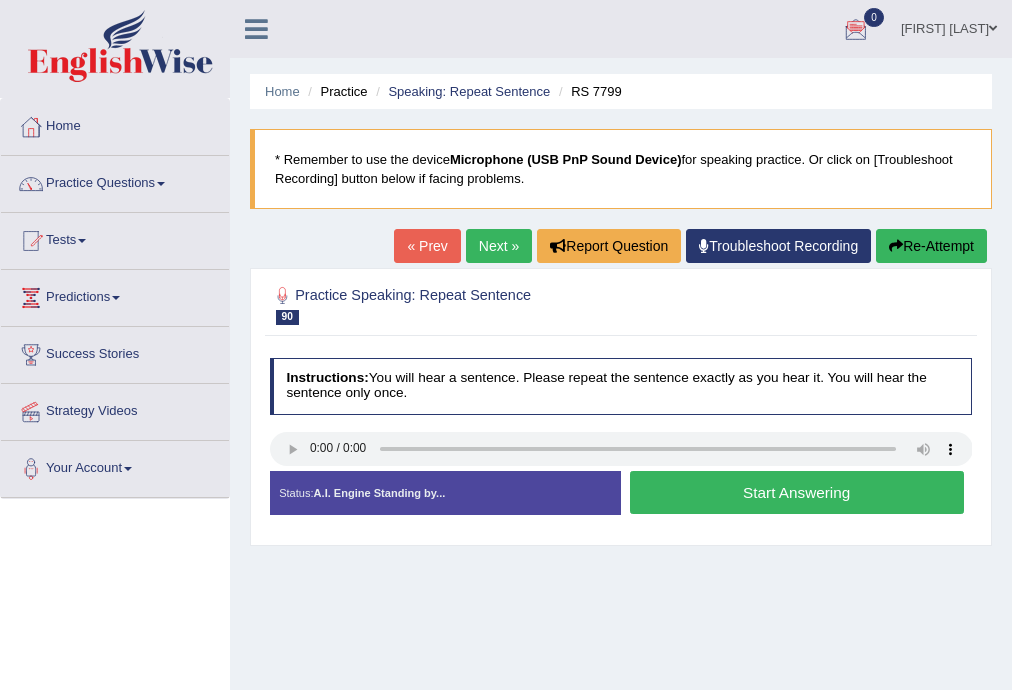 click on "Start Answering" at bounding box center [797, 492] 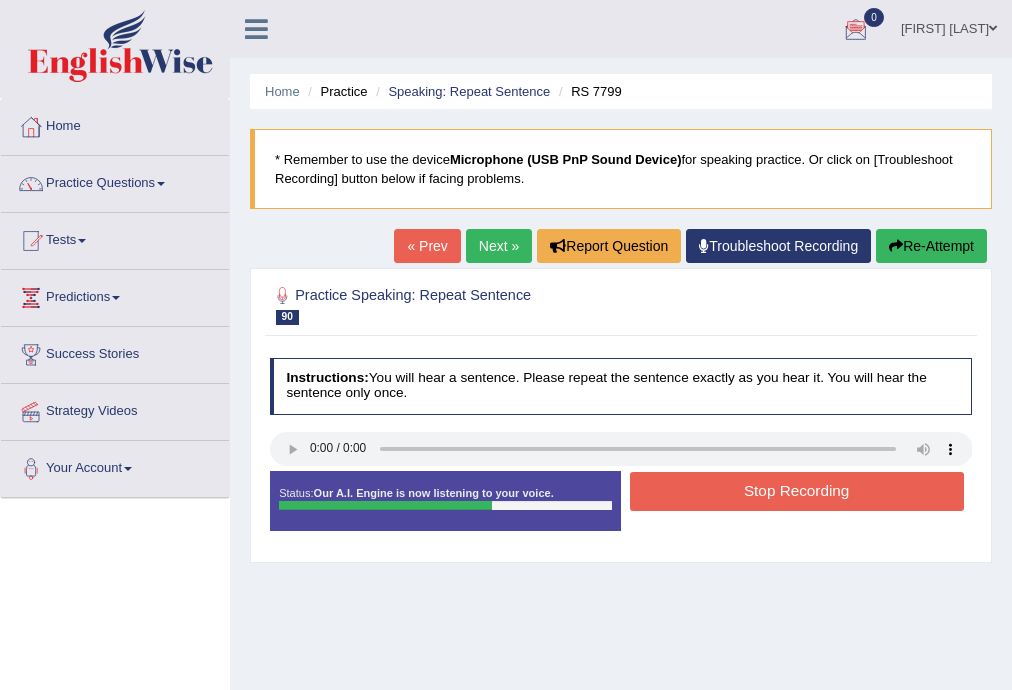 click on "Stop Recording" at bounding box center (797, 491) 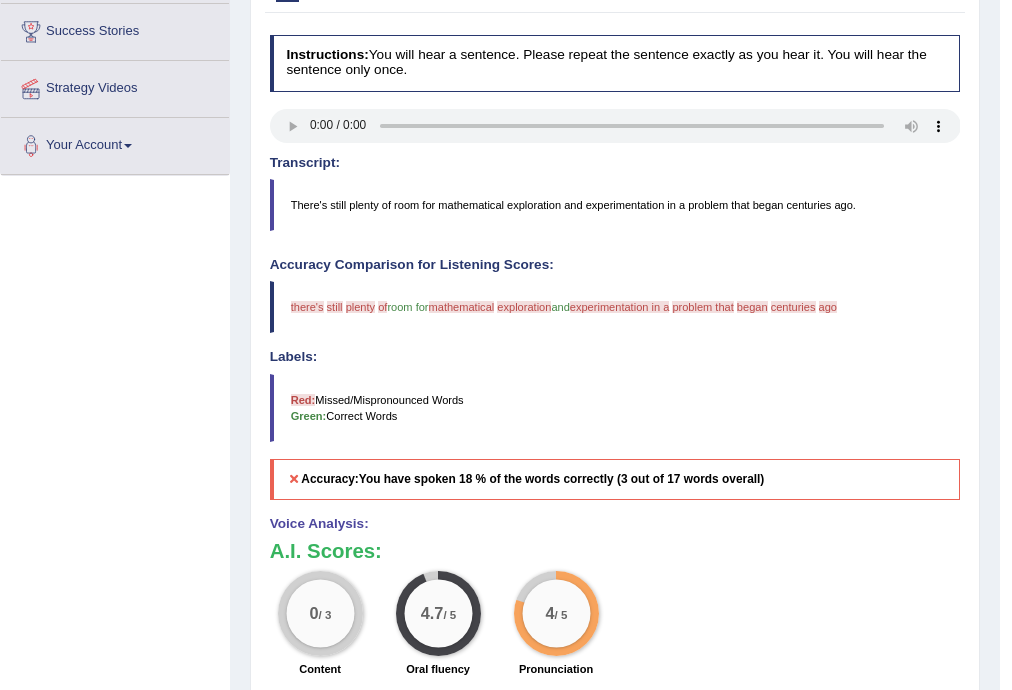 scroll, scrollTop: 536, scrollLeft: 0, axis: vertical 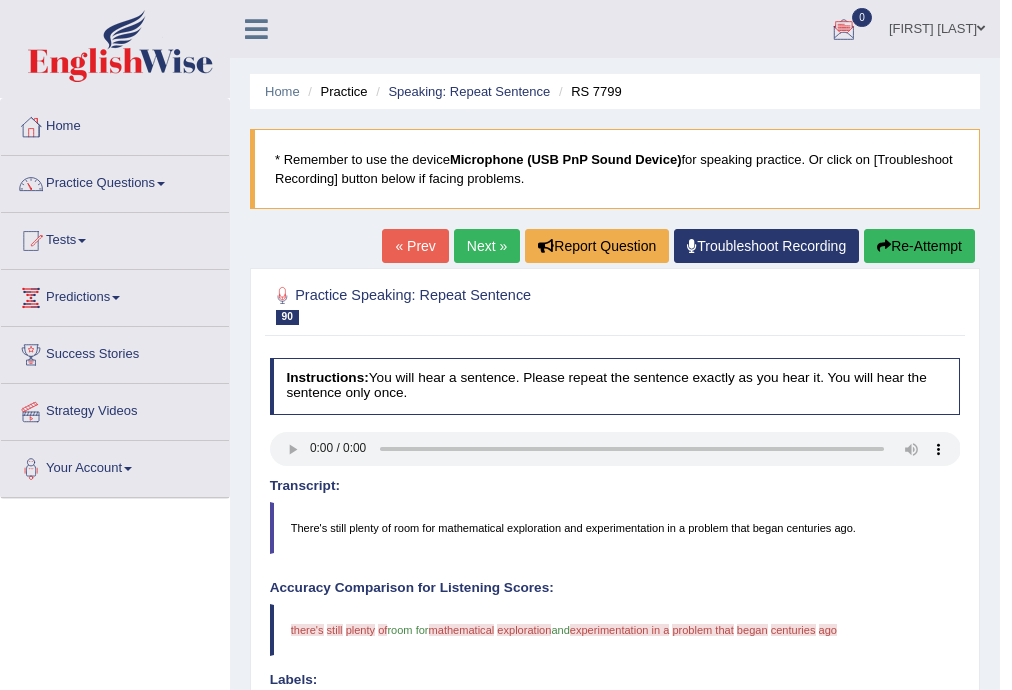 click on "Next »" at bounding box center (487, 246) 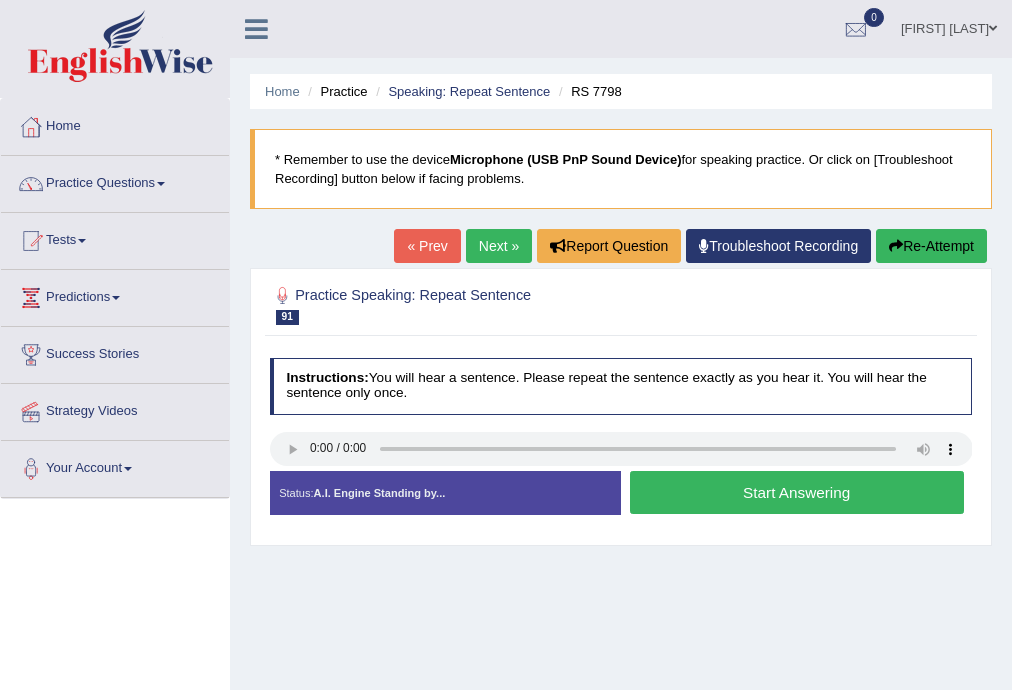 scroll, scrollTop: 0, scrollLeft: 0, axis: both 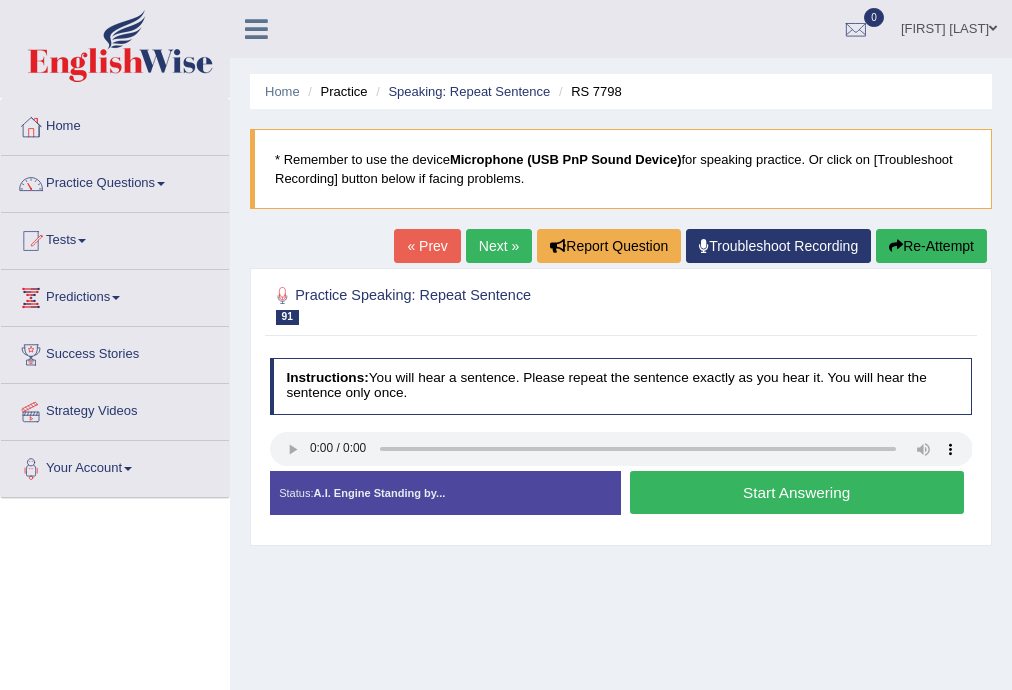 click on "Start Answering" at bounding box center (797, 492) 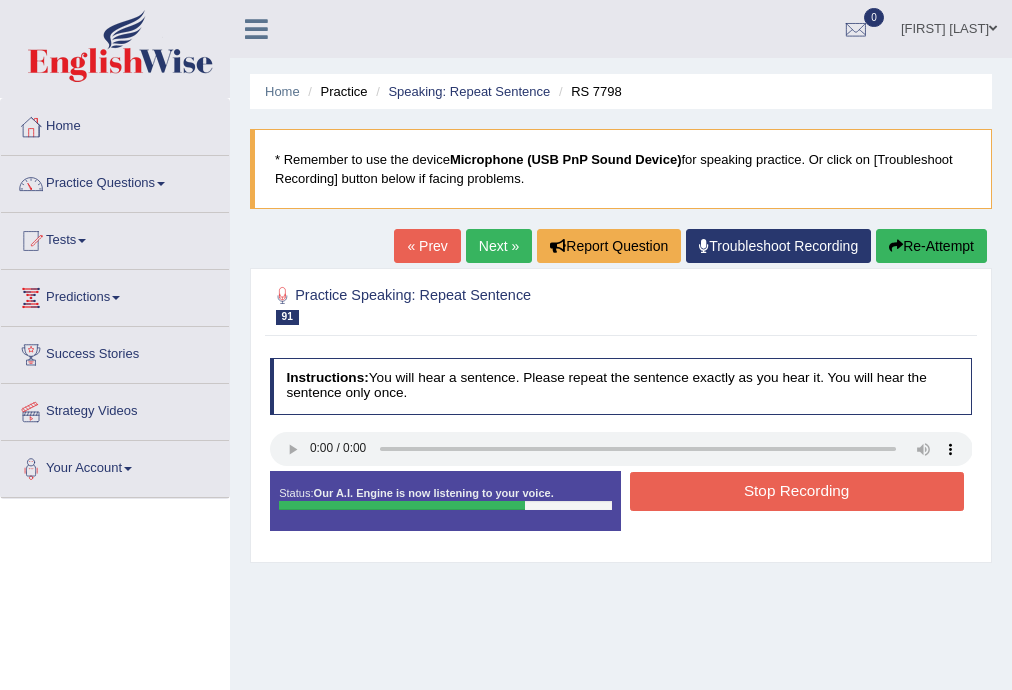 click on "Stop Recording" at bounding box center [797, 491] 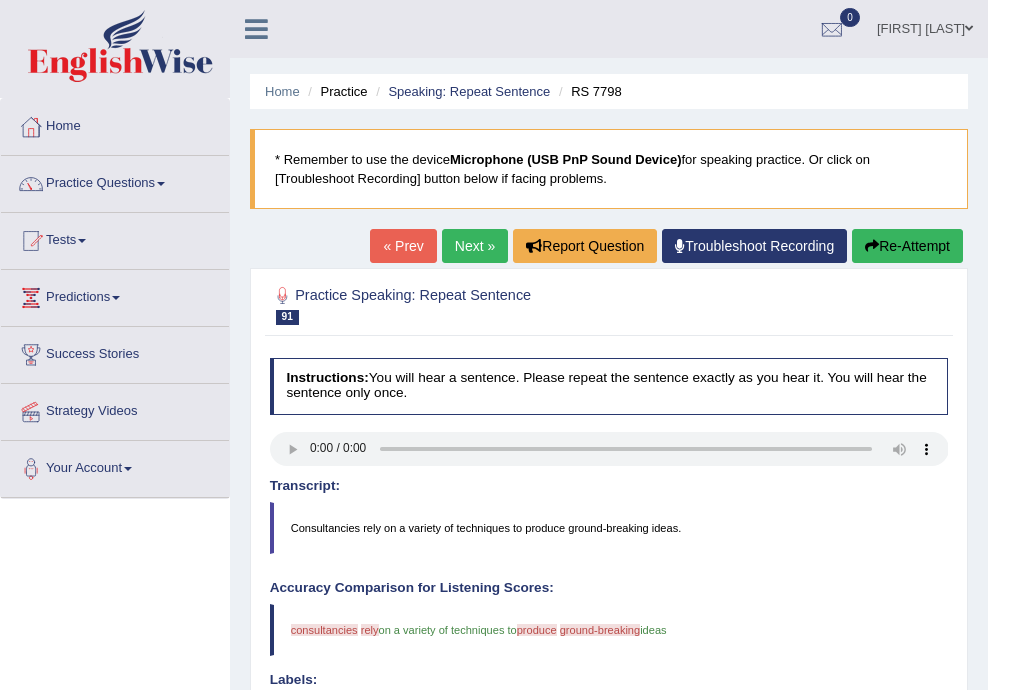 scroll, scrollTop: 106, scrollLeft: 0, axis: vertical 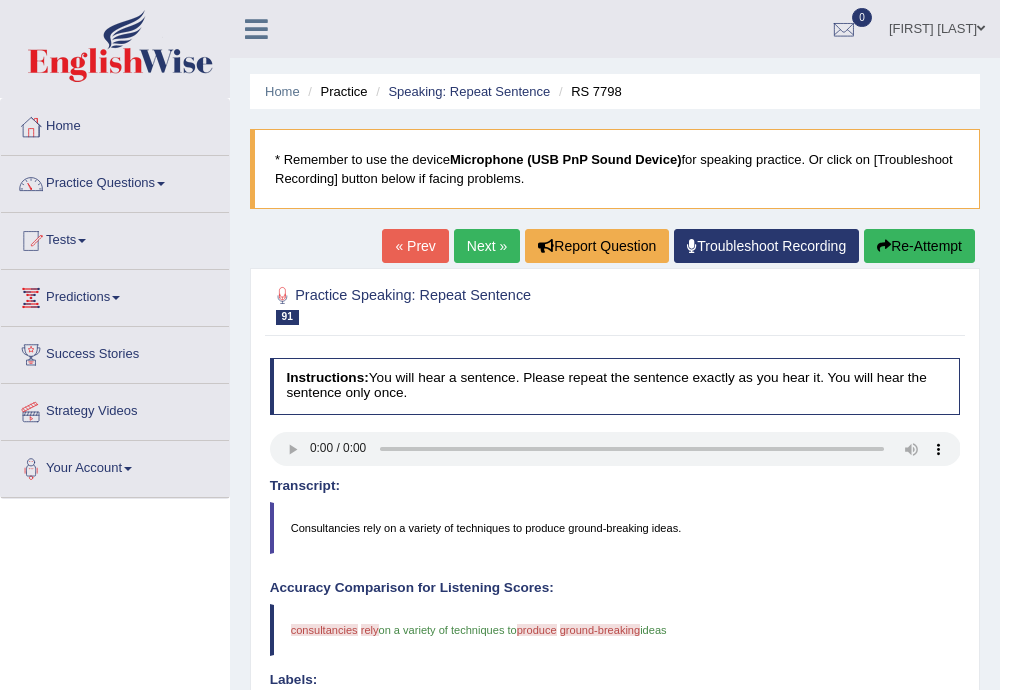click on "Re-Attempt" at bounding box center (919, 246) 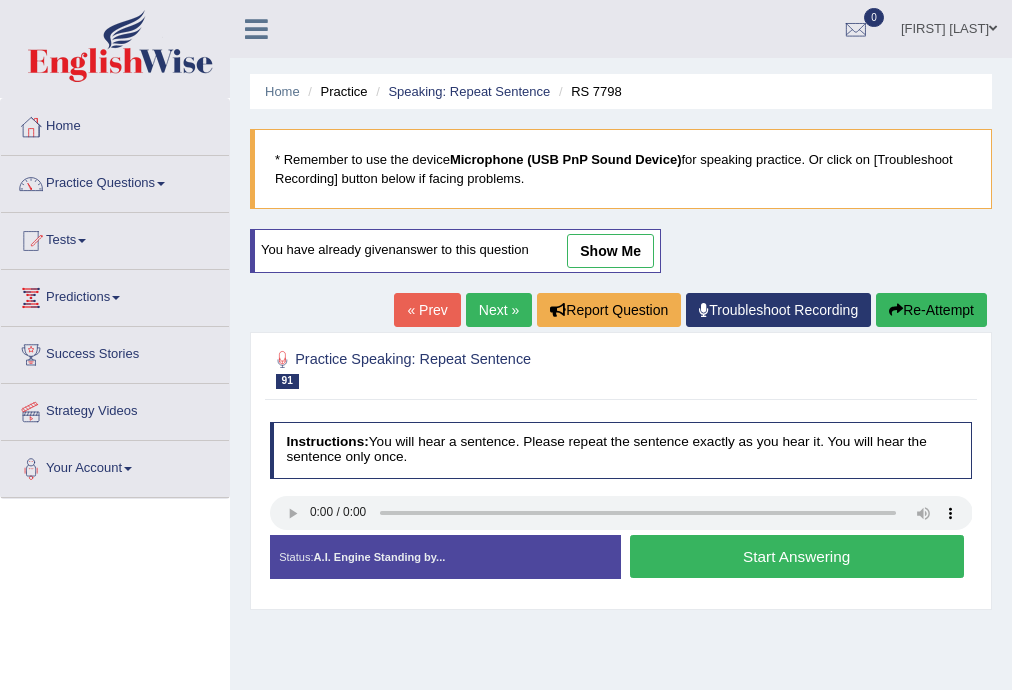 scroll, scrollTop: 0, scrollLeft: 0, axis: both 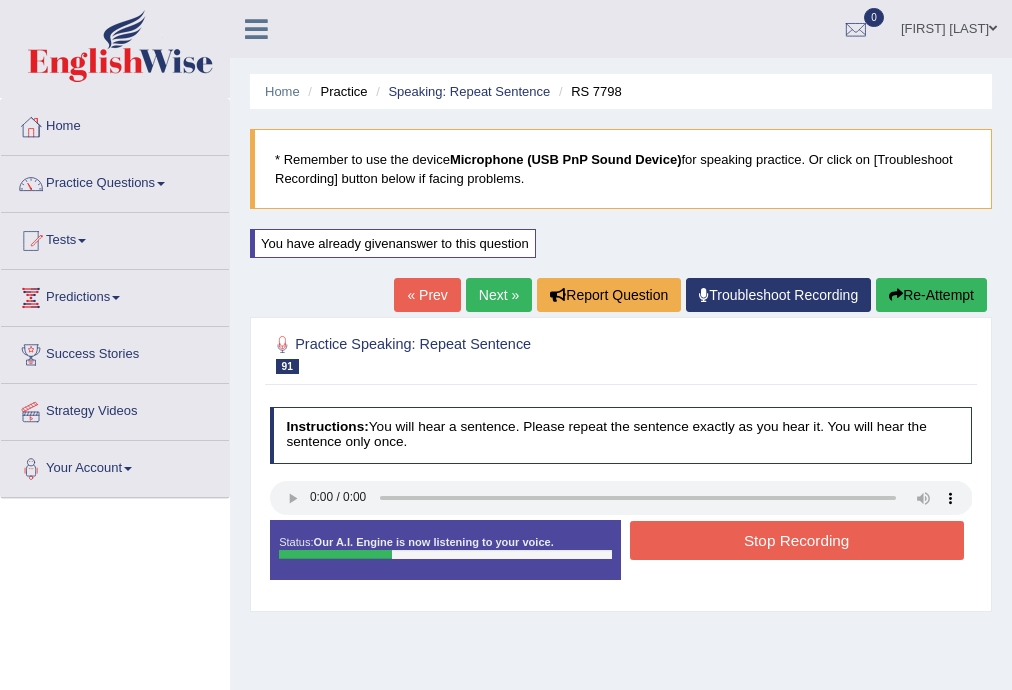 click on "Stop Recording" at bounding box center (797, 540) 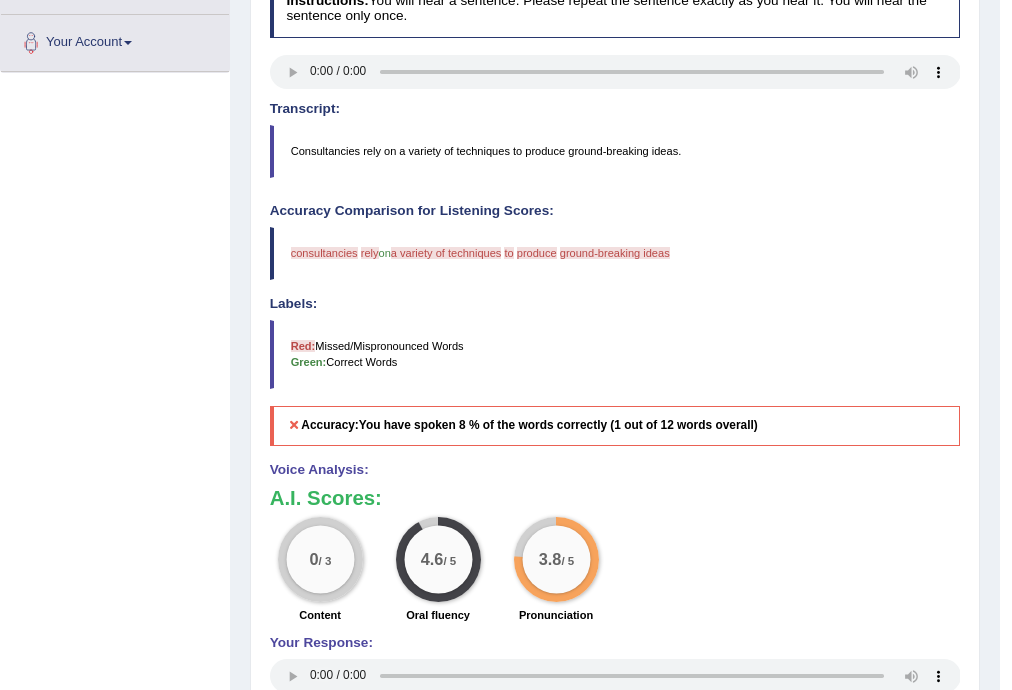 scroll, scrollTop: 0, scrollLeft: 0, axis: both 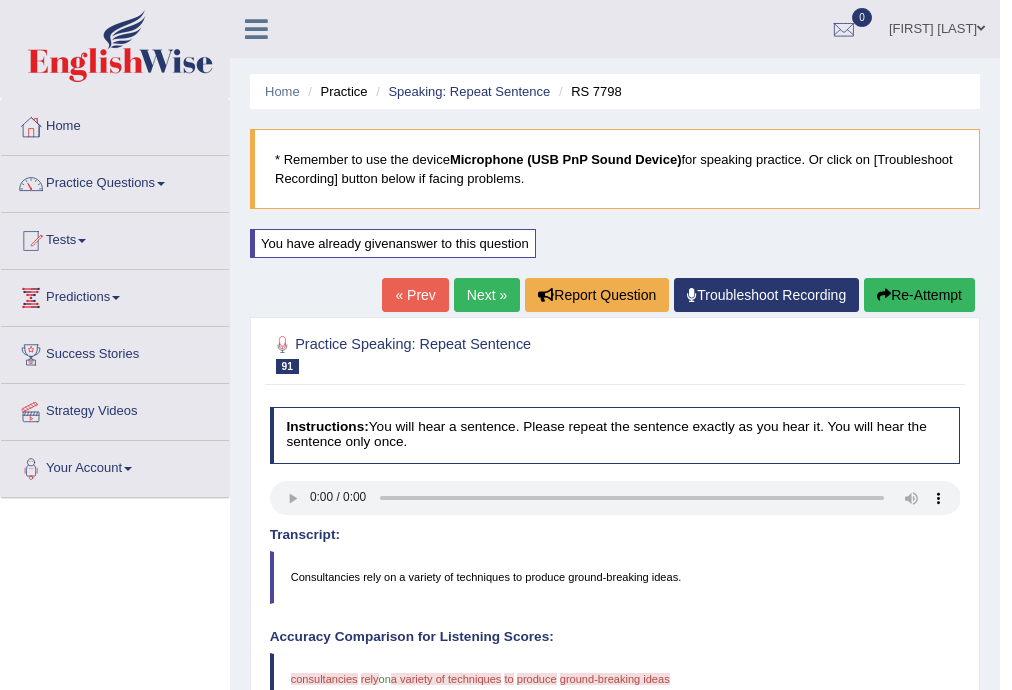 click on "Next »" at bounding box center (487, 295) 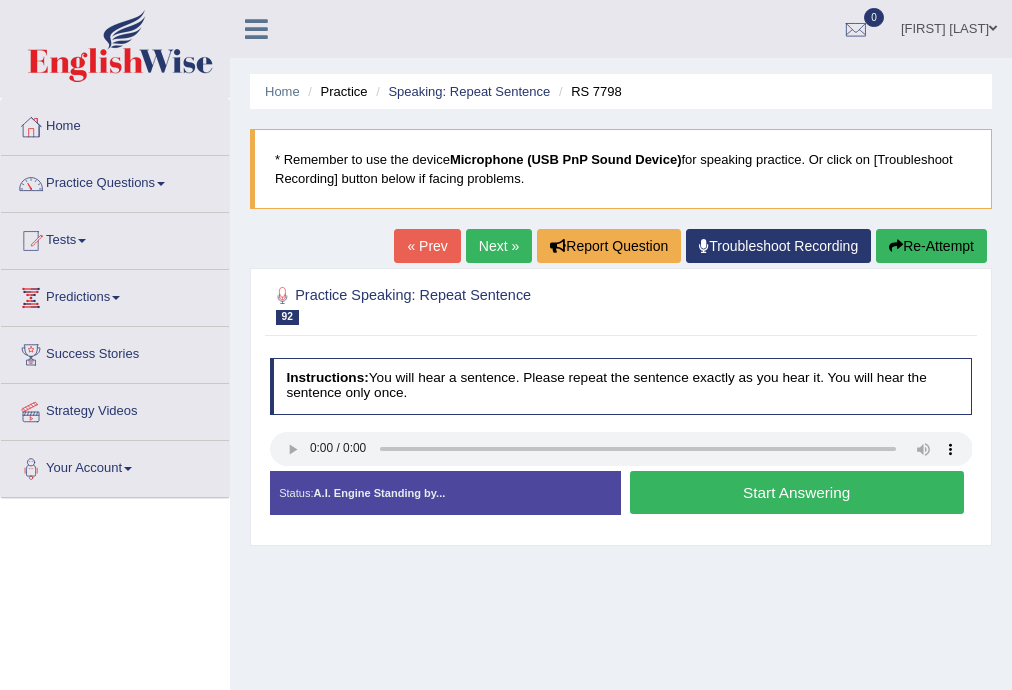 scroll, scrollTop: 0, scrollLeft: 0, axis: both 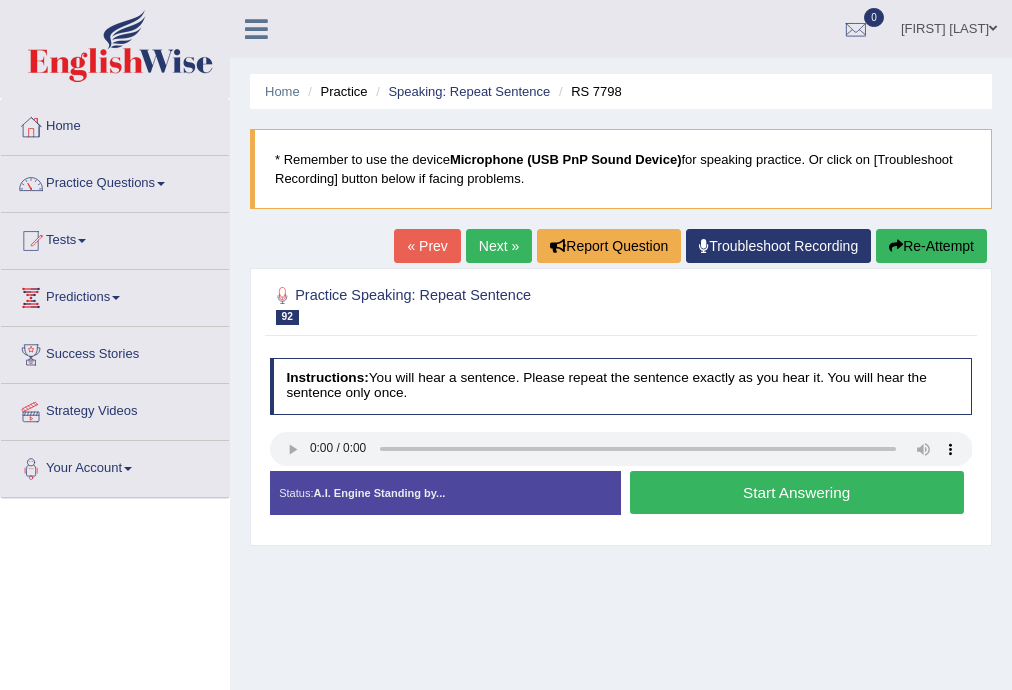 click on "Start Answering" at bounding box center (797, 492) 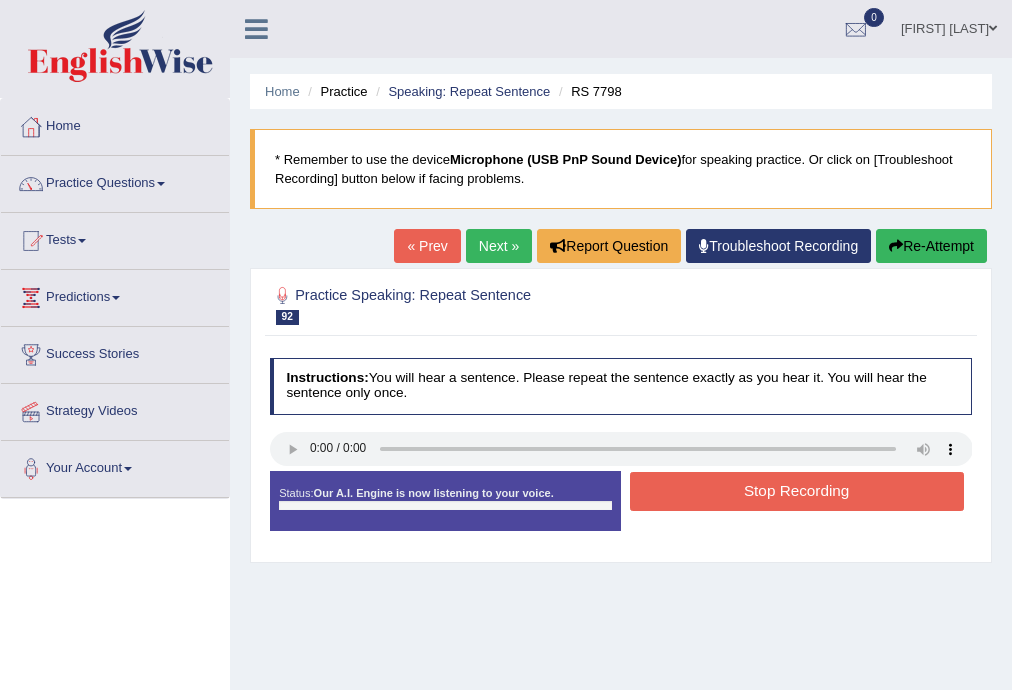 click on "Stop Recording" at bounding box center (797, 491) 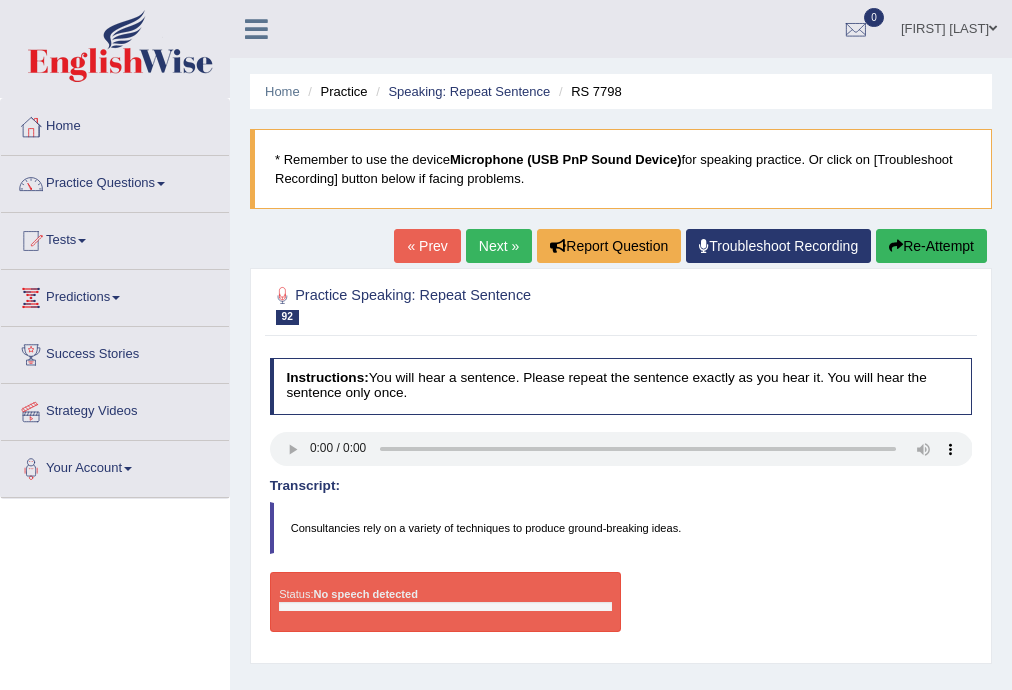 click on "Next »" at bounding box center [499, 246] 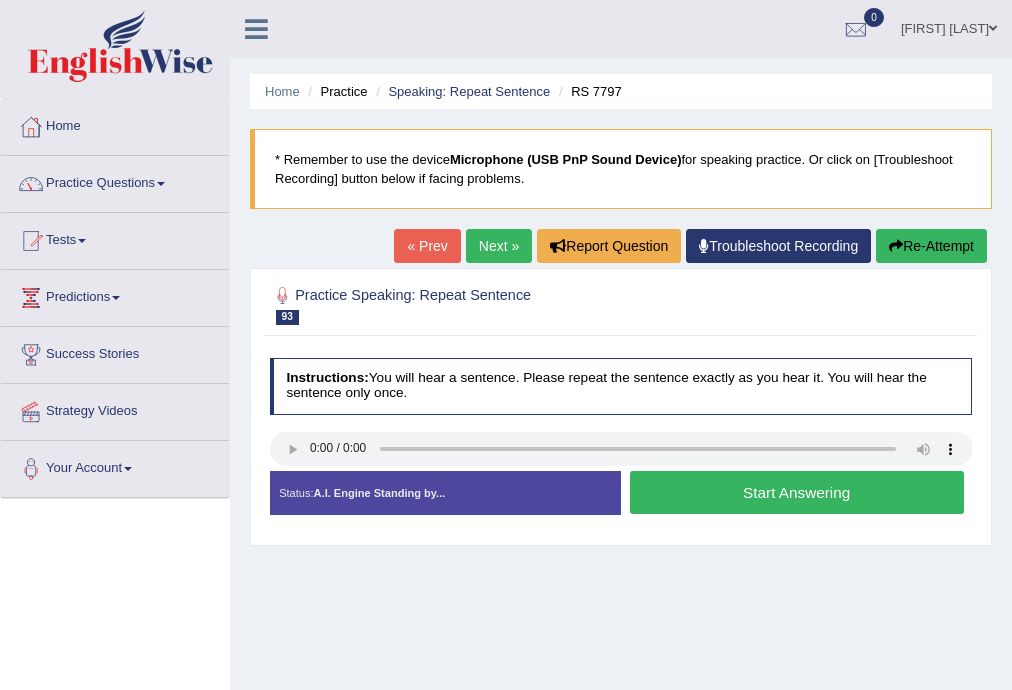scroll, scrollTop: 0, scrollLeft: 0, axis: both 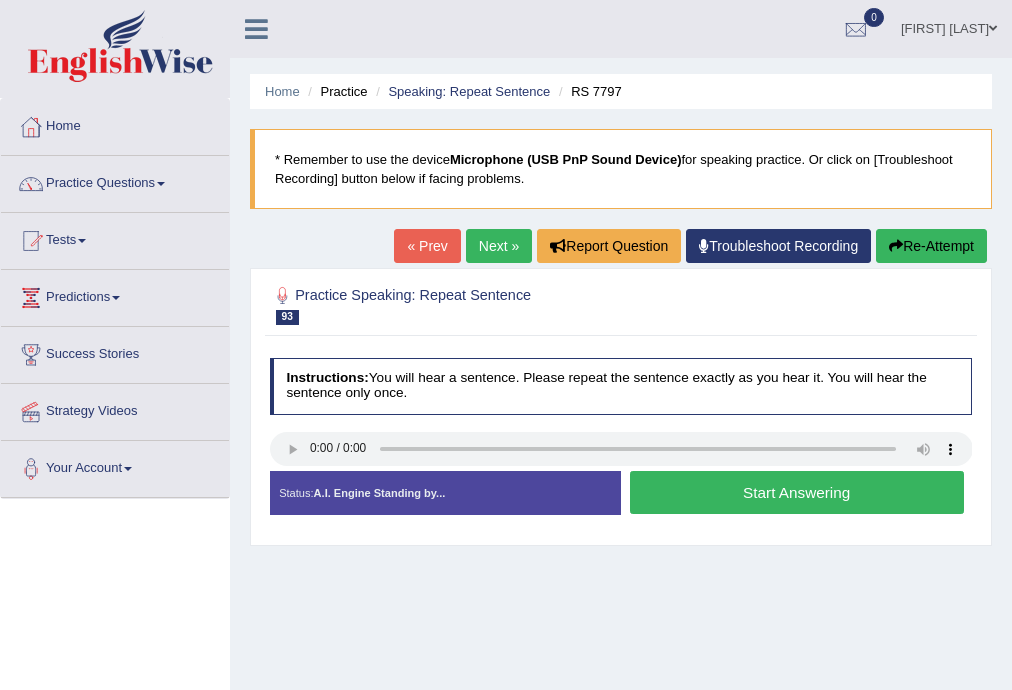 click on "Start Answering" at bounding box center [797, 492] 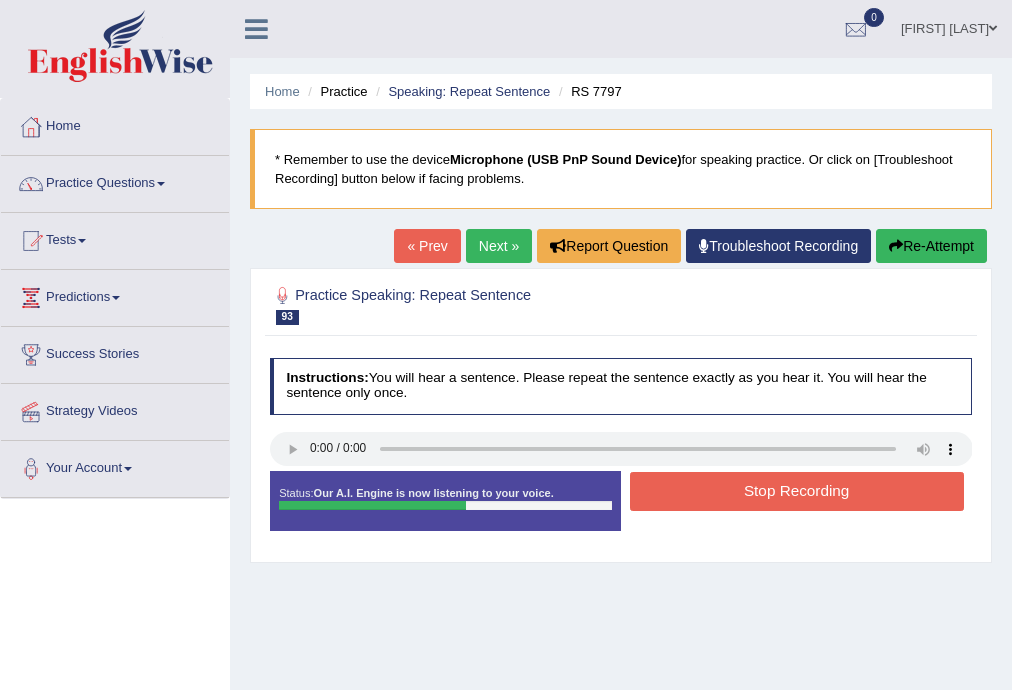 click on "Stop Recording" at bounding box center [797, 491] 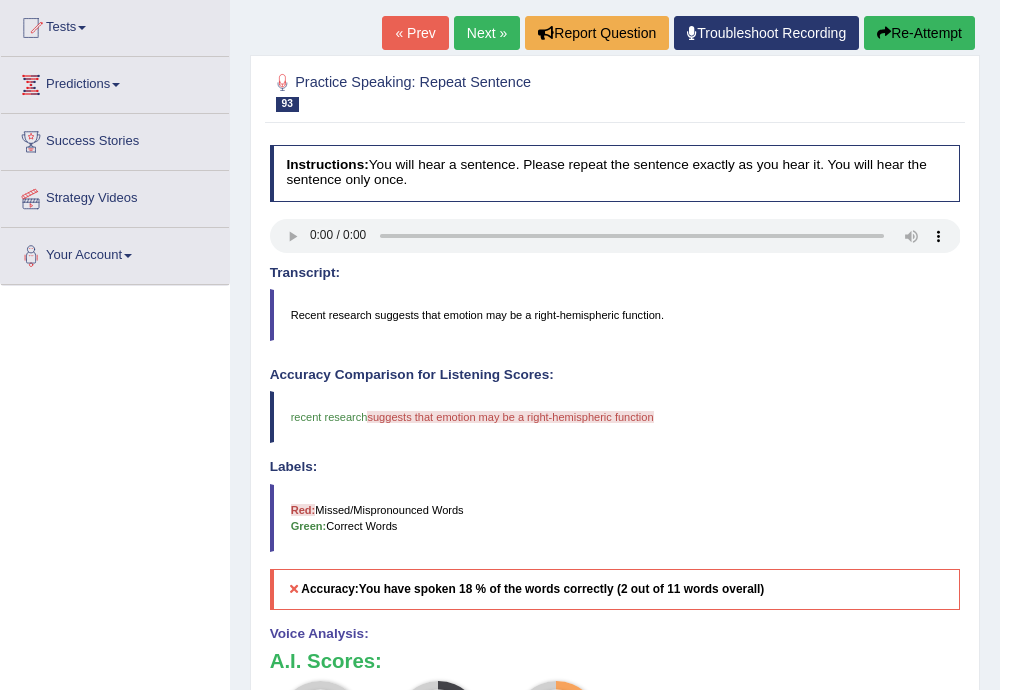 scroll, scrollTop: 0, scrollLeft: 0, axis: both 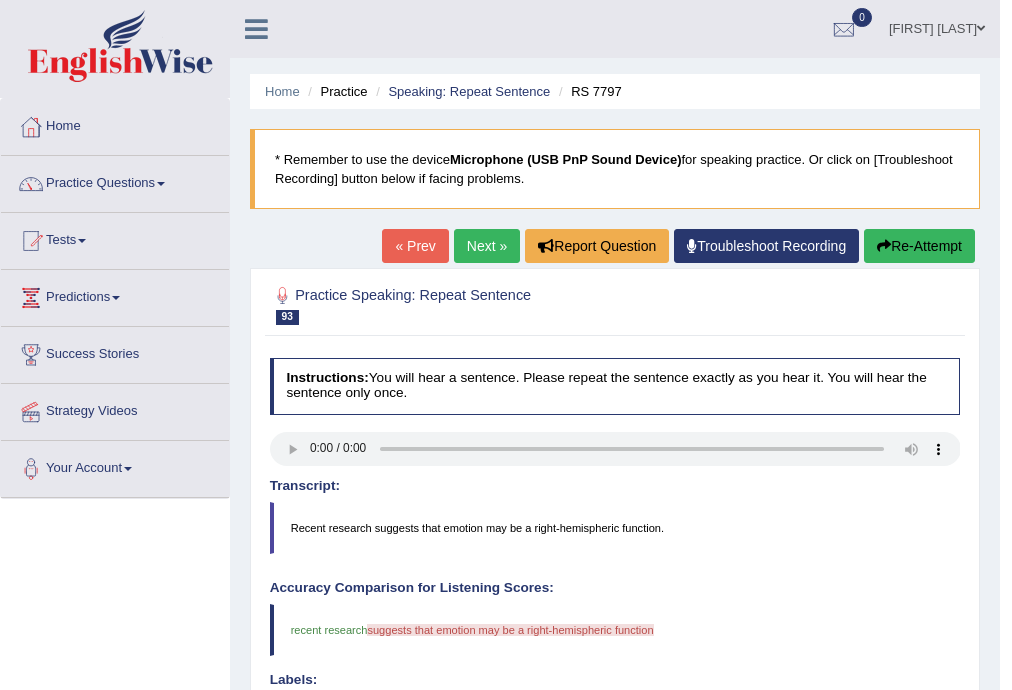 click on "Re-Attempt" at bounding box center (919, 246) 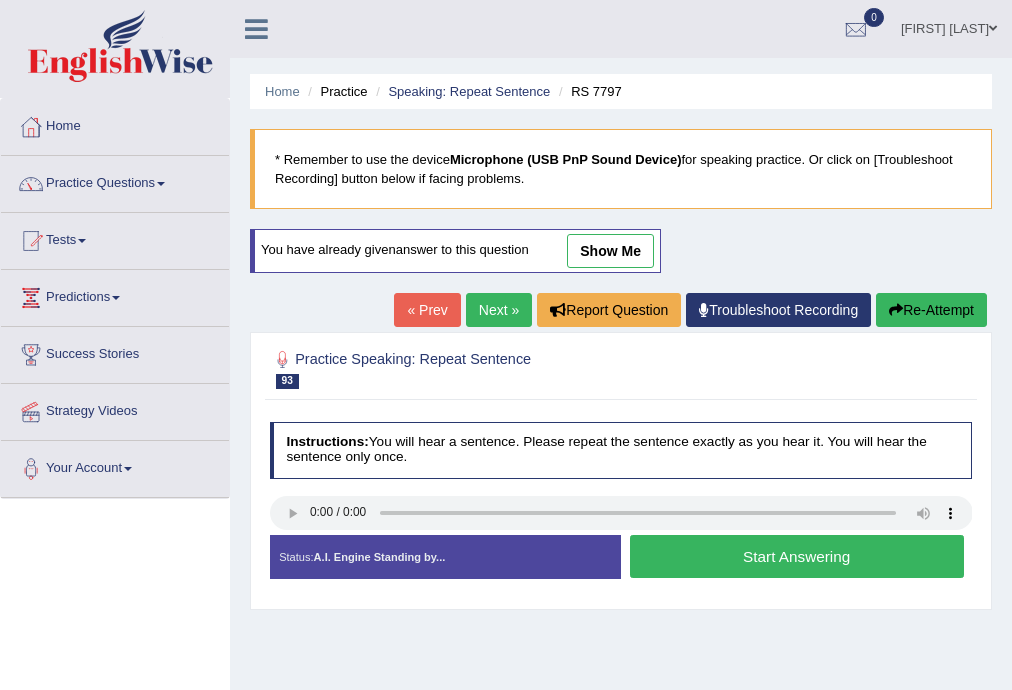 scroll, scrollTop: 0, scrollLeft: 0, axis: both 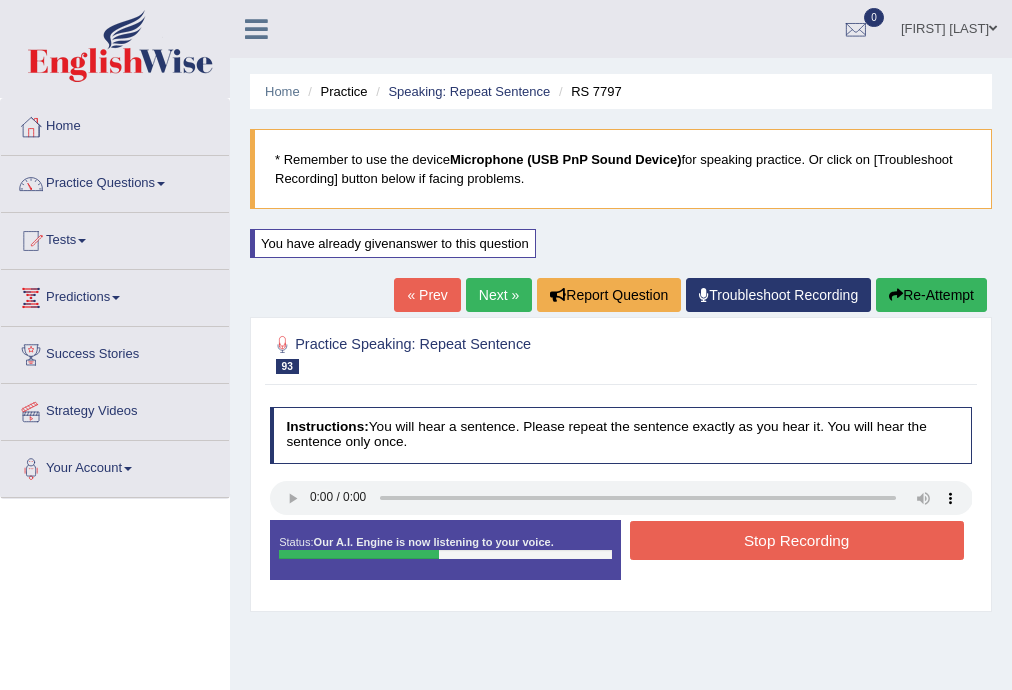 click on "Stop Recording" at bounding box center (797, 540) 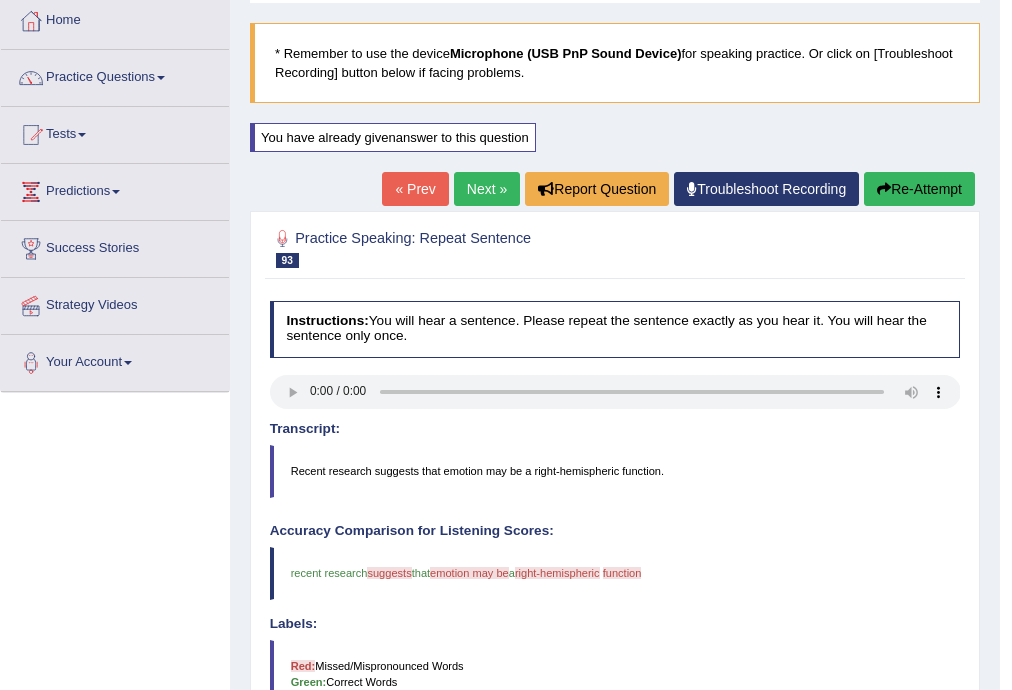 scroll, scrollTop: 0, scrollLeft: 0, axis: both 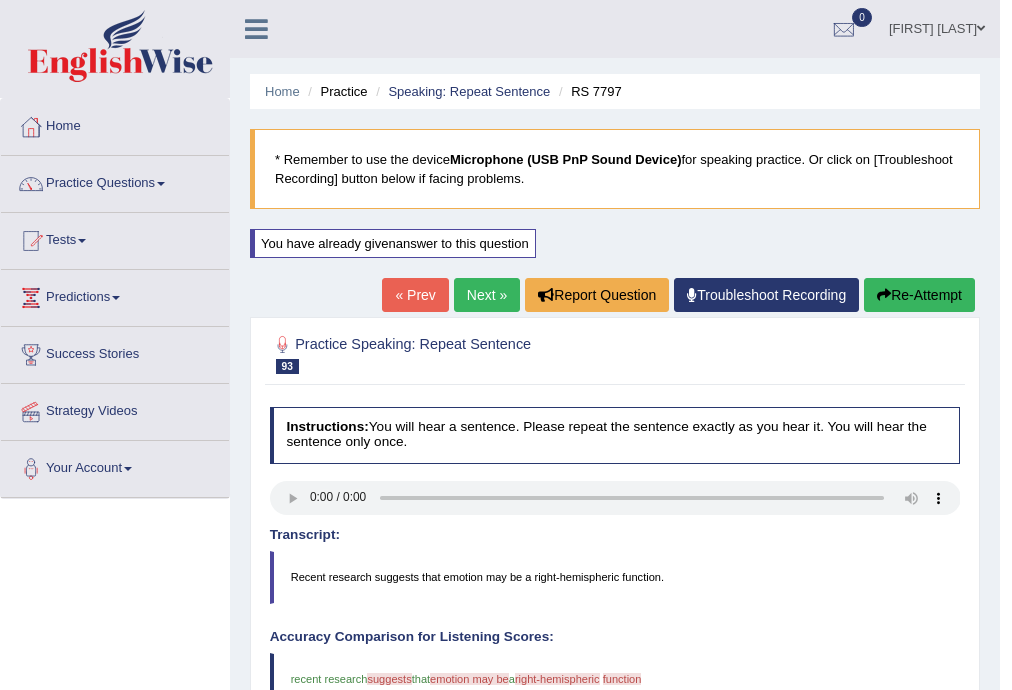 click on "Re-Attempt" at bounding box center [919, 295] 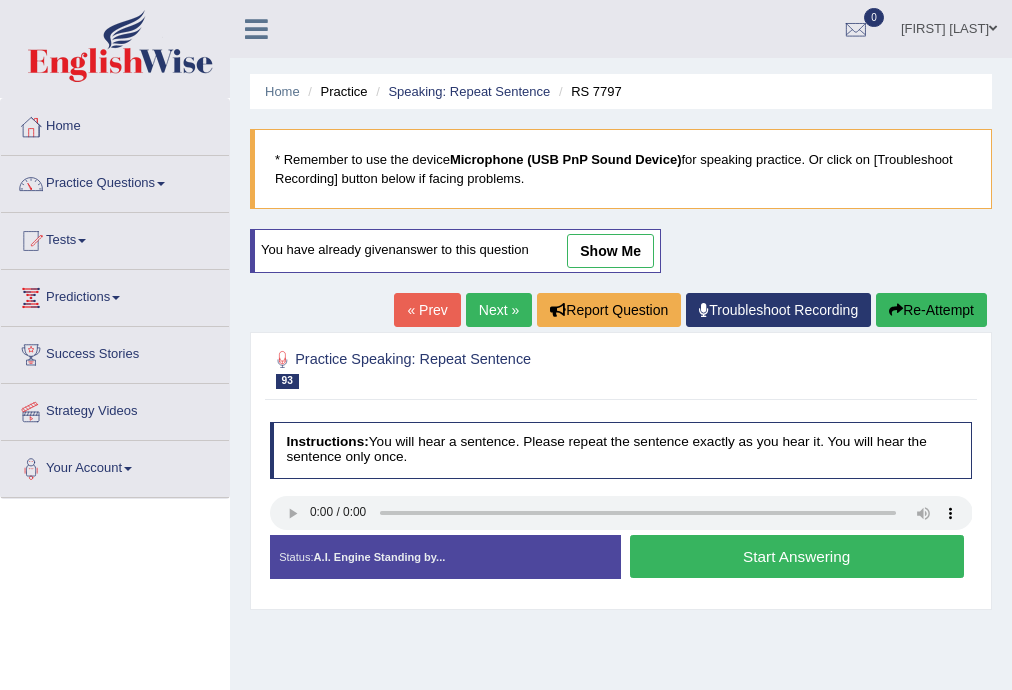 scroll, scrollTop: 0, scrollLeft: 0, axis: both 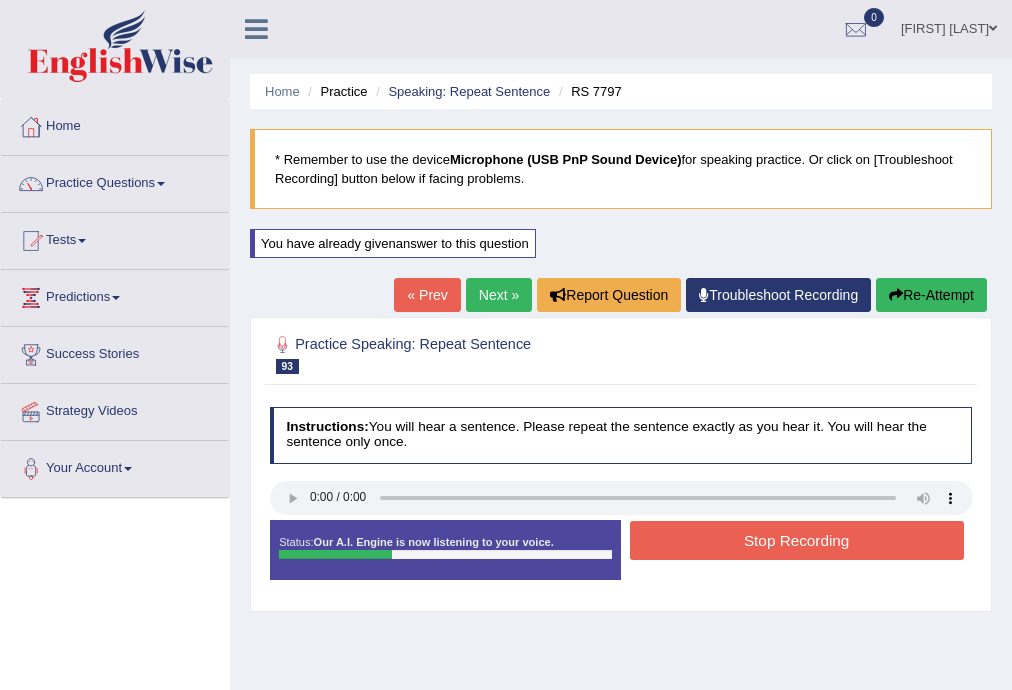 click on "Stop Recording" at bounding box center (797, 540) 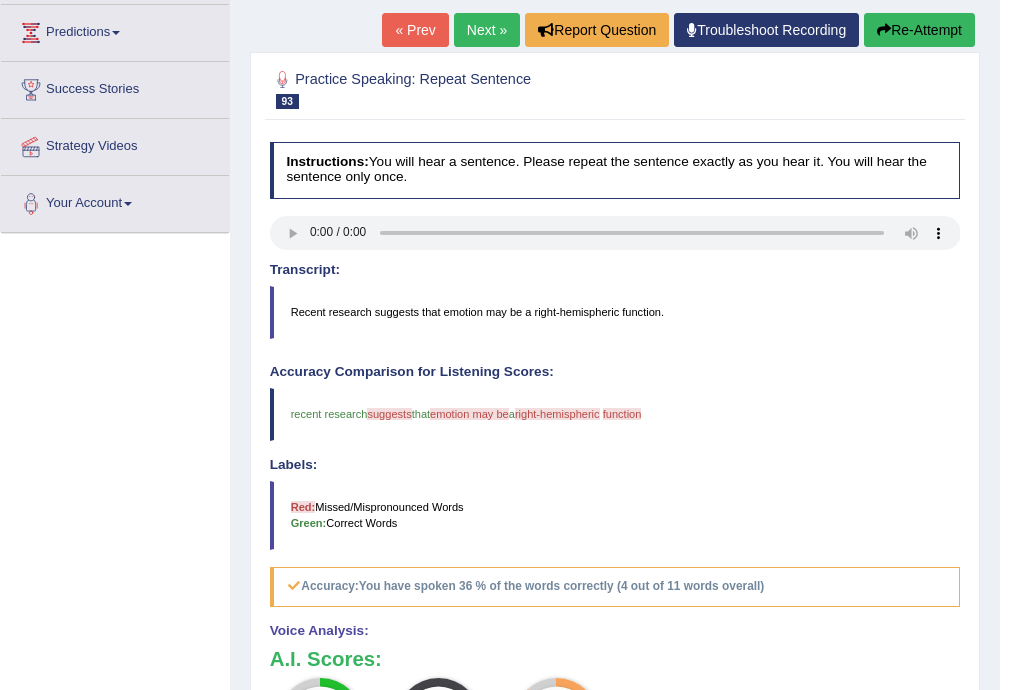 scroll, scrollTop: 0, scrollLeft: 0, axis: both 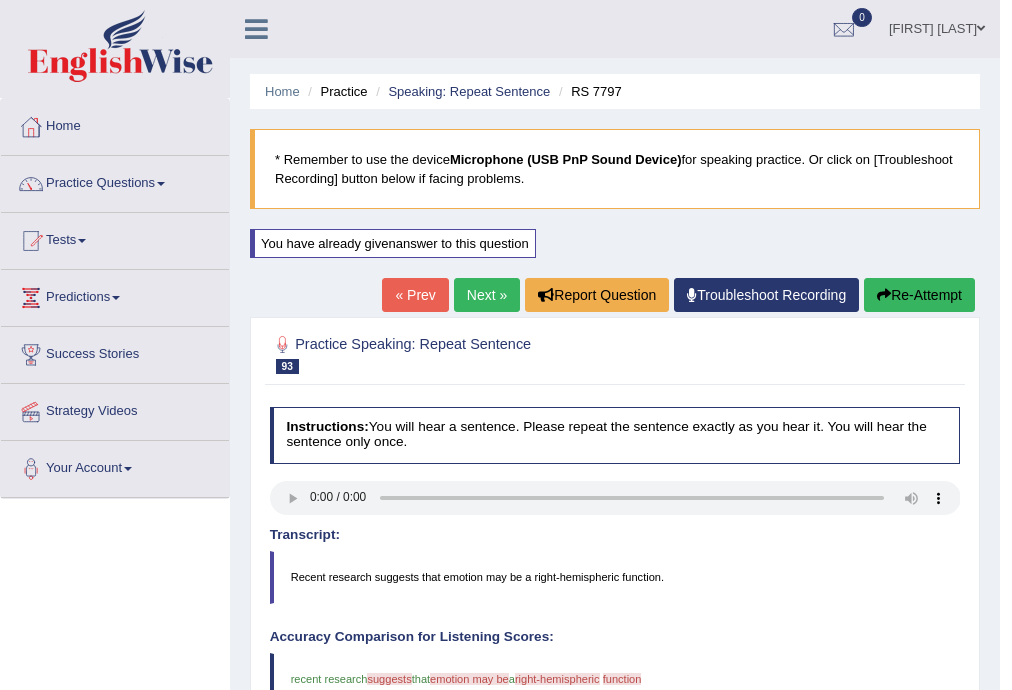 click on "Next »" at bounding box center [487, 295] 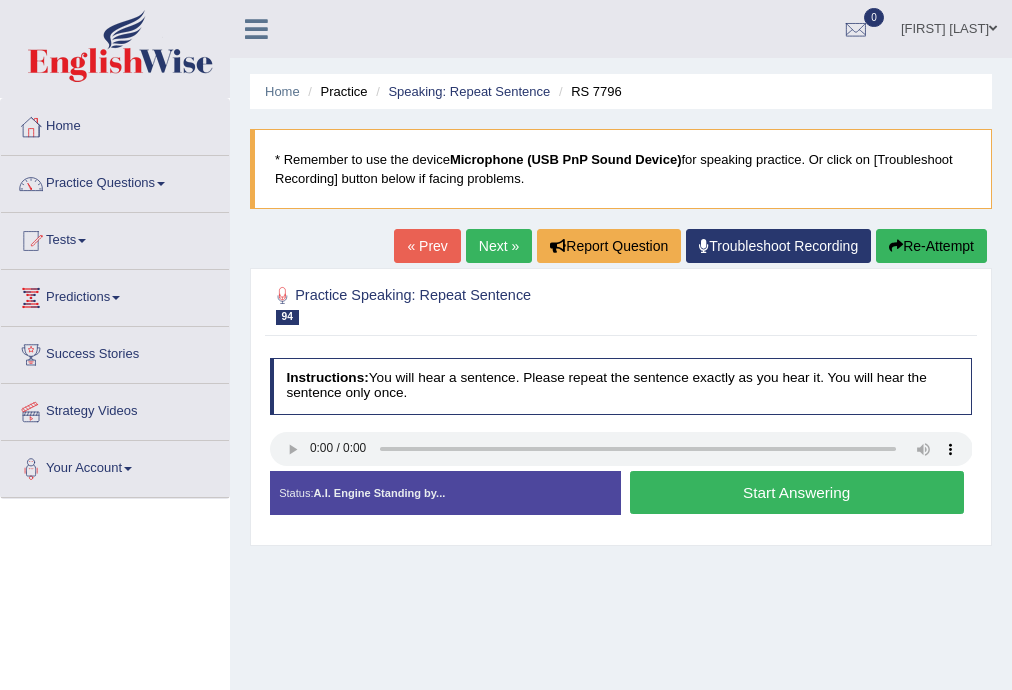 scroll, scrollTop: 0, scrollLeft: 0, axis: both 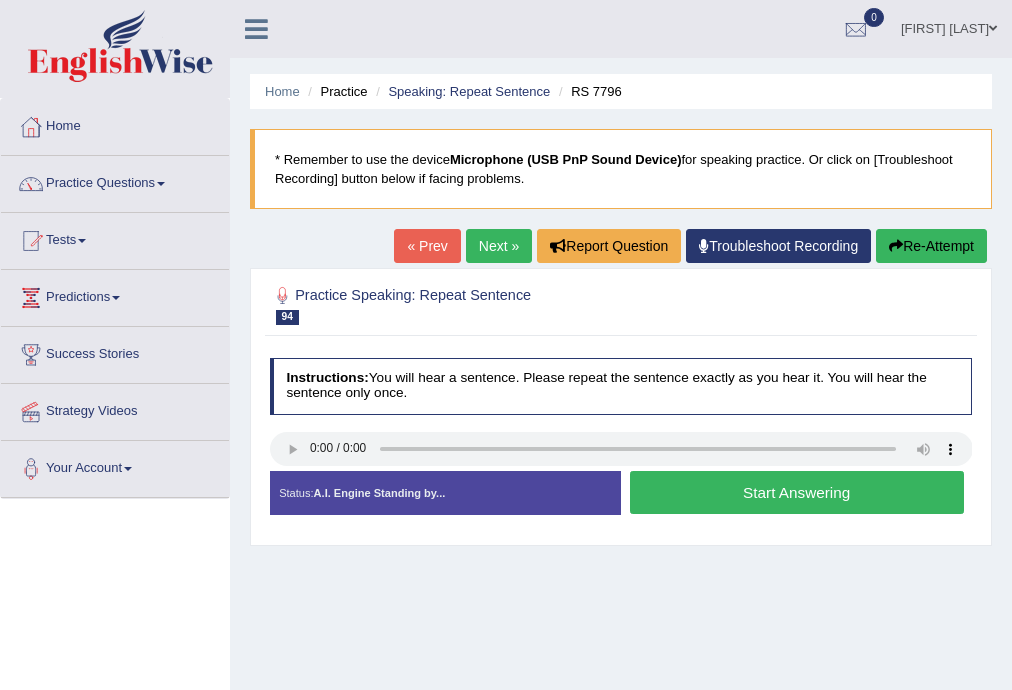 click on "Start Answering" at bounding box center (797, 492) 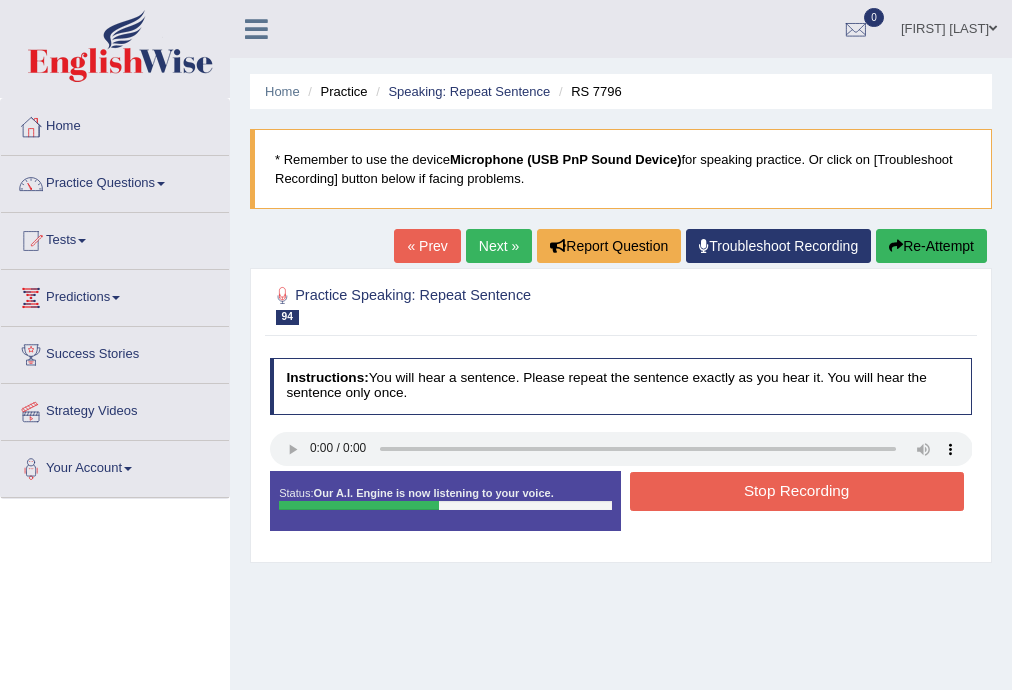 click on "Stop Recording" at bounding box center [797, 491] 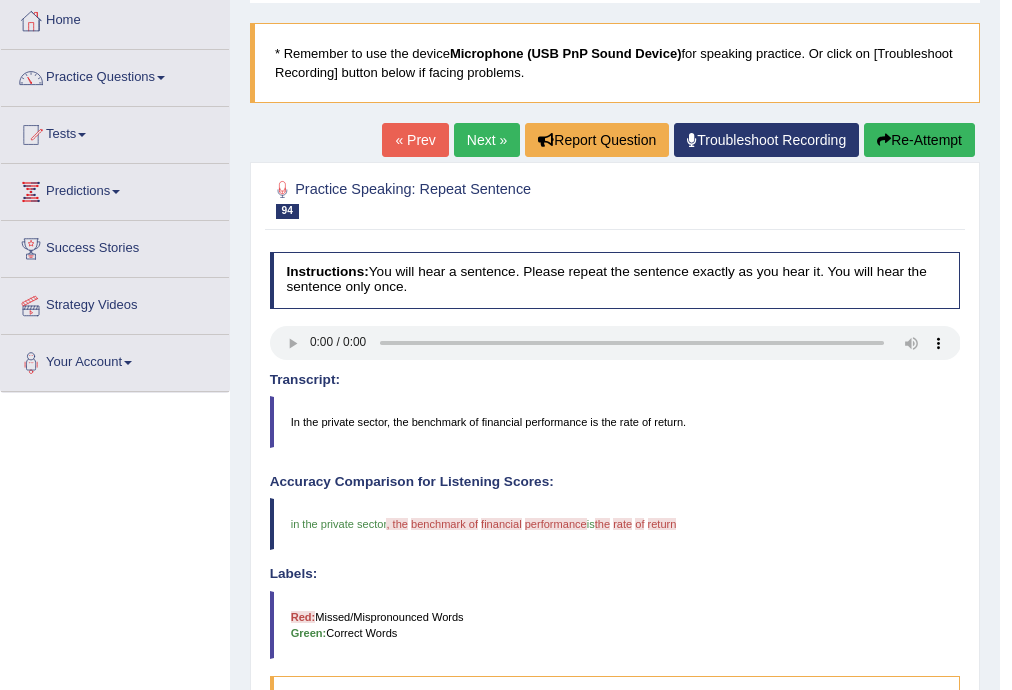 scroll, scrollTop: 0, scrollLeft: 0, axis: both 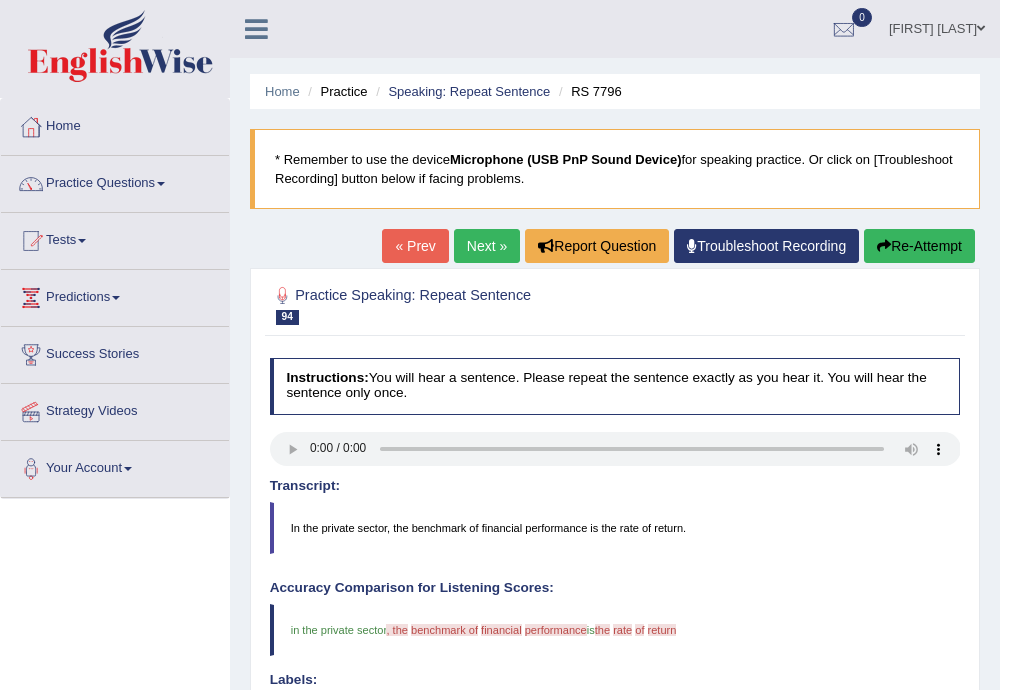 click on "Next »" at bounding box center (487, 246) 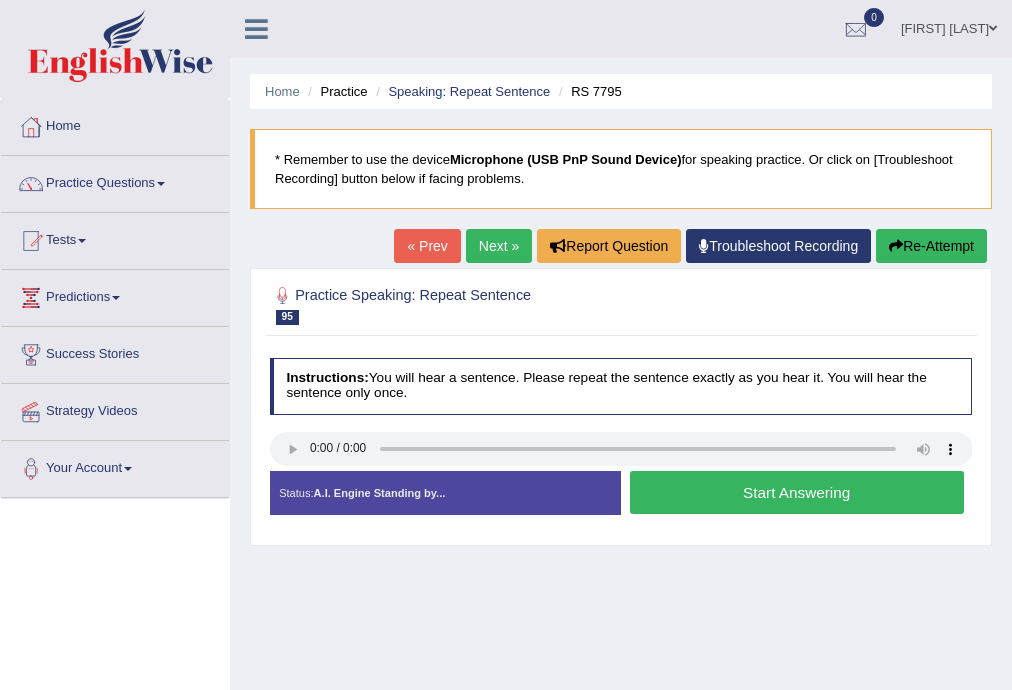 scroll, scrollTop: 0, scrollLeft: 0, axis: both 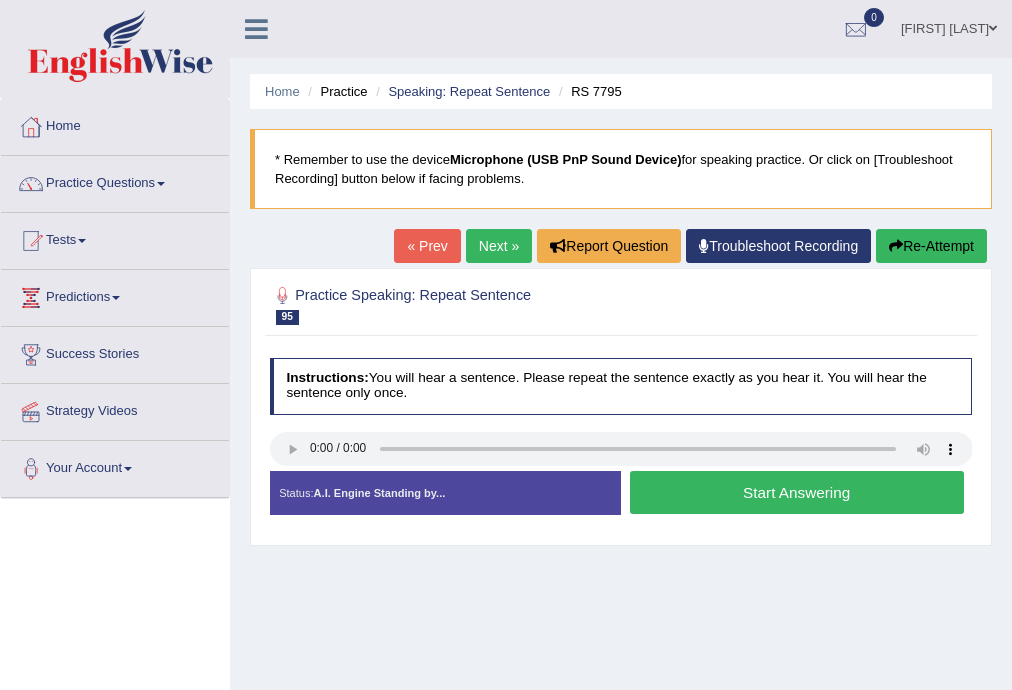 click on "Start Answering" at bounding box center (797, 492) 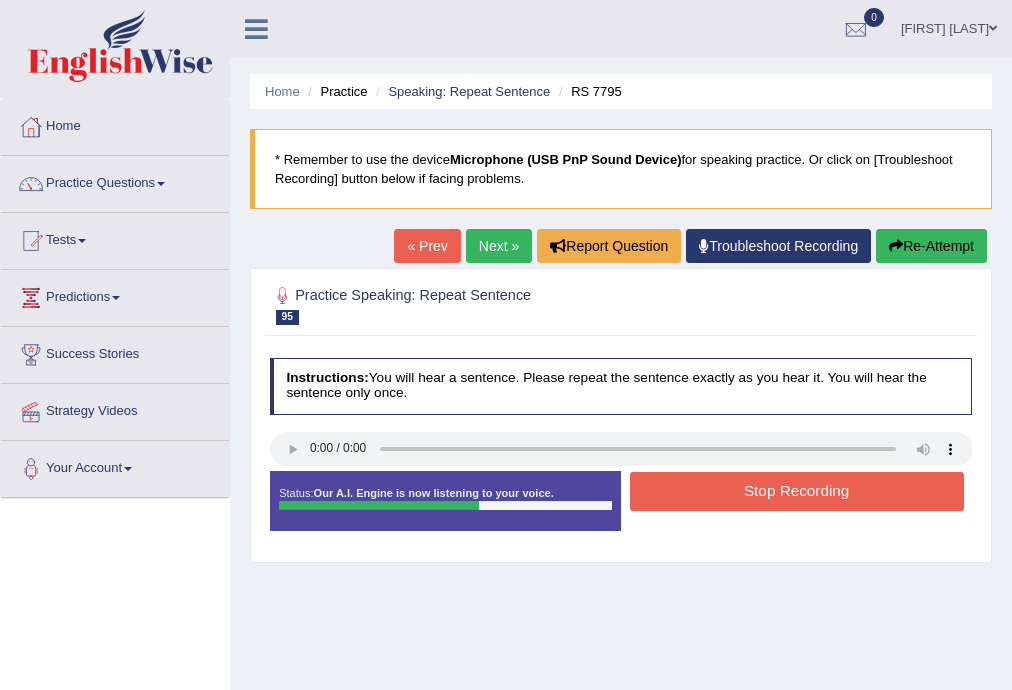 click on "Stop Recording" at bounding box center (797, 491) 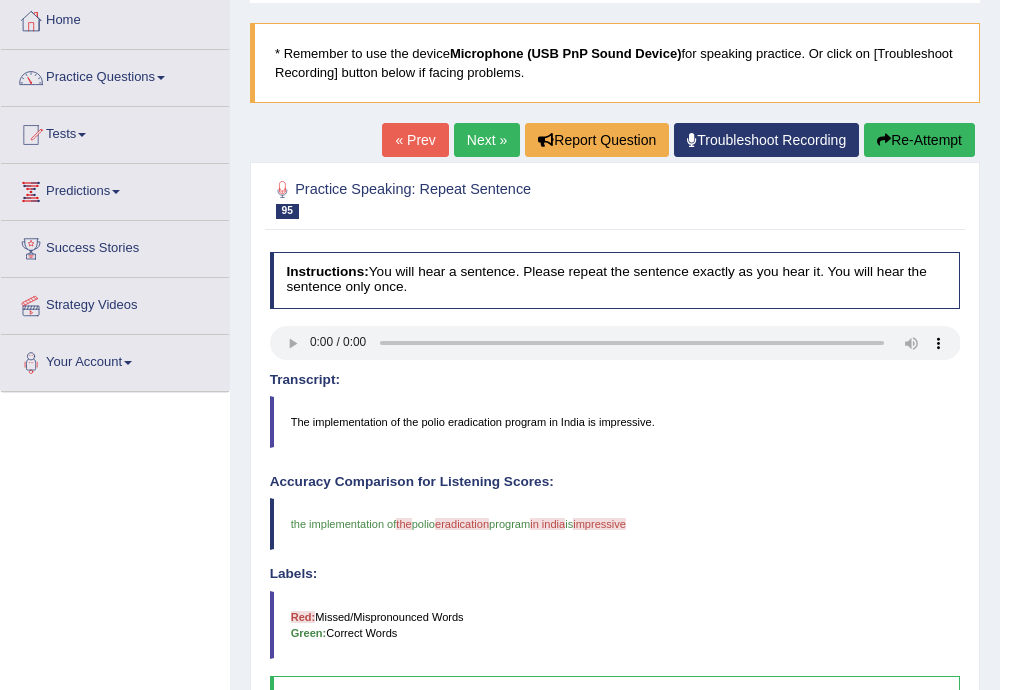 scroll, scrollTop: 0, scrollLeft: 0, axis: both 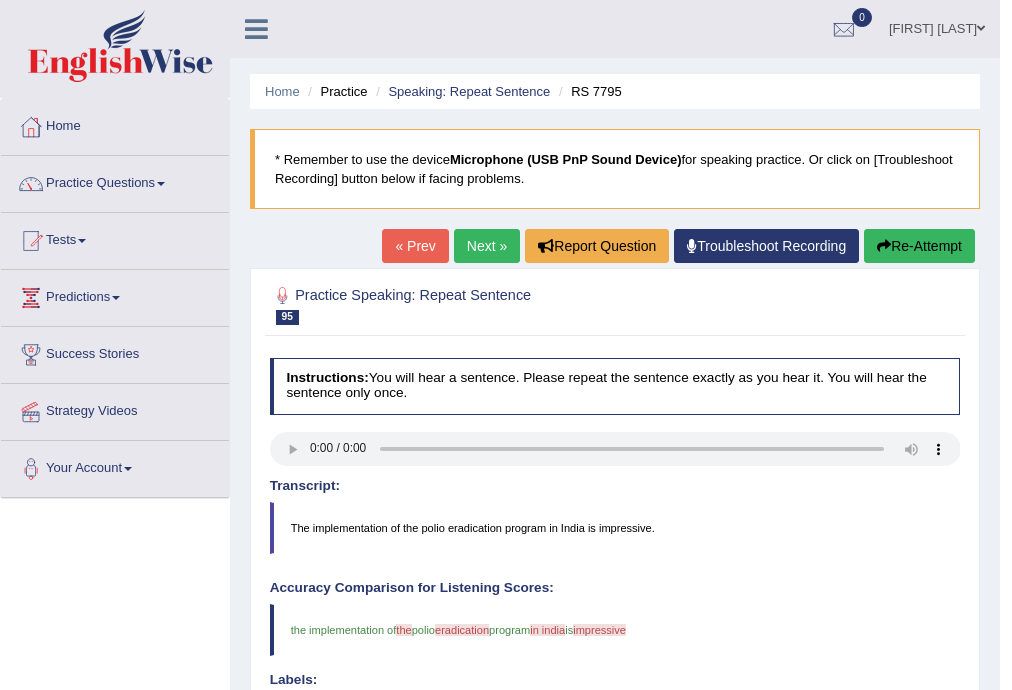click on "Re-Attempt" at bounding box center (919, 246) 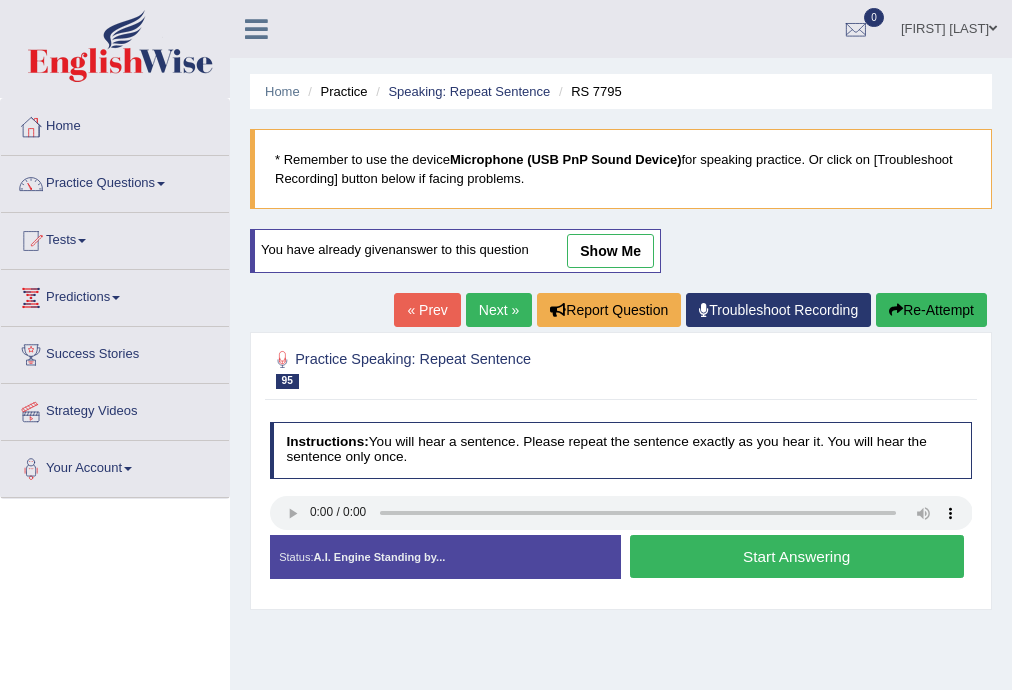 scroll, scrollTop: 0, scrollLeft: 0, axis: both 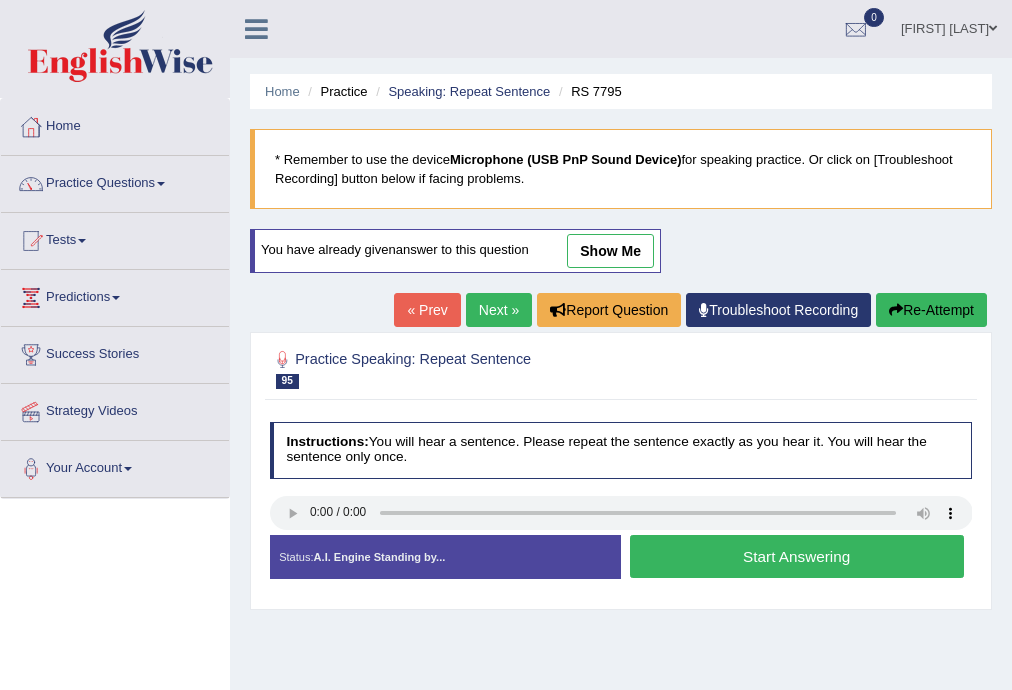 click on "Start Answering" at bounding box center [797, 556] 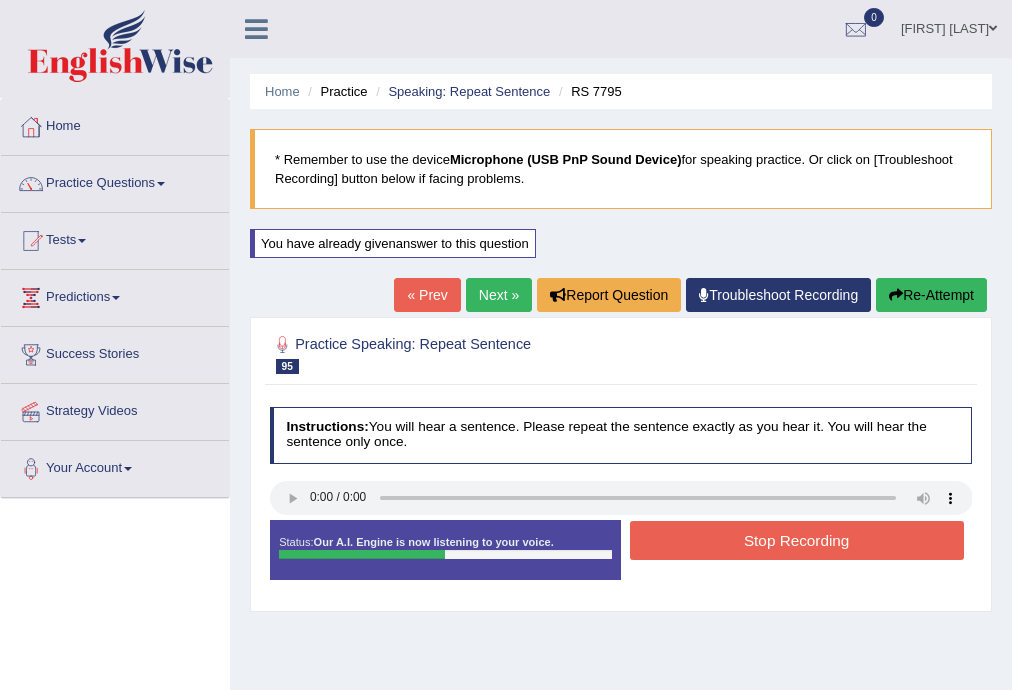 click on "Stop Recording" at bounding box center [797, 540] 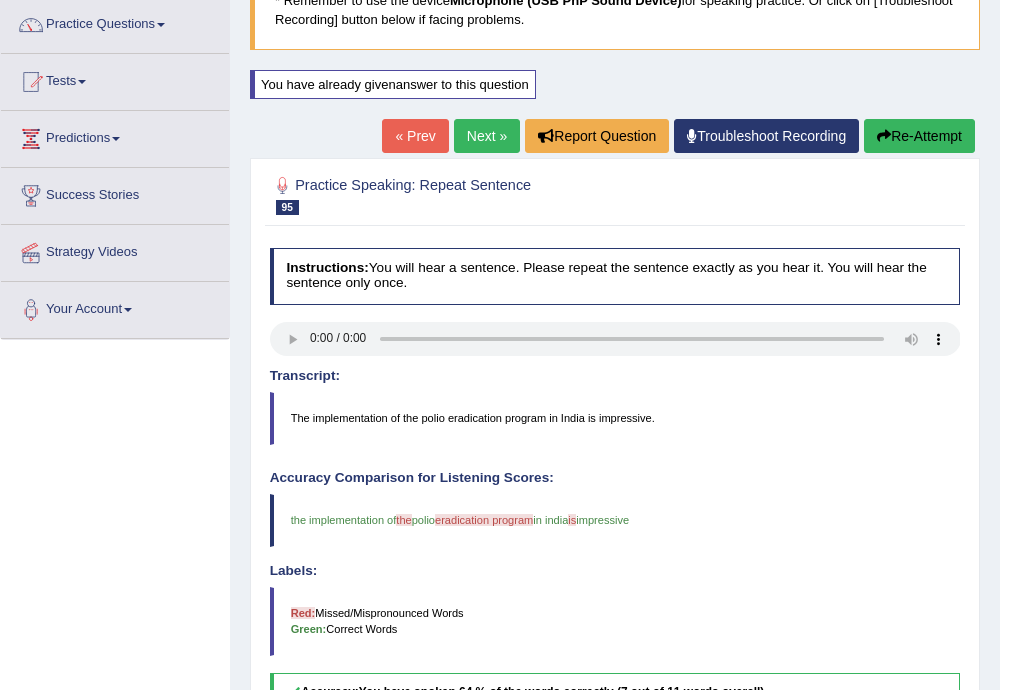 scroll, scrollTop: 0, scrollLeft: 0, axis: both 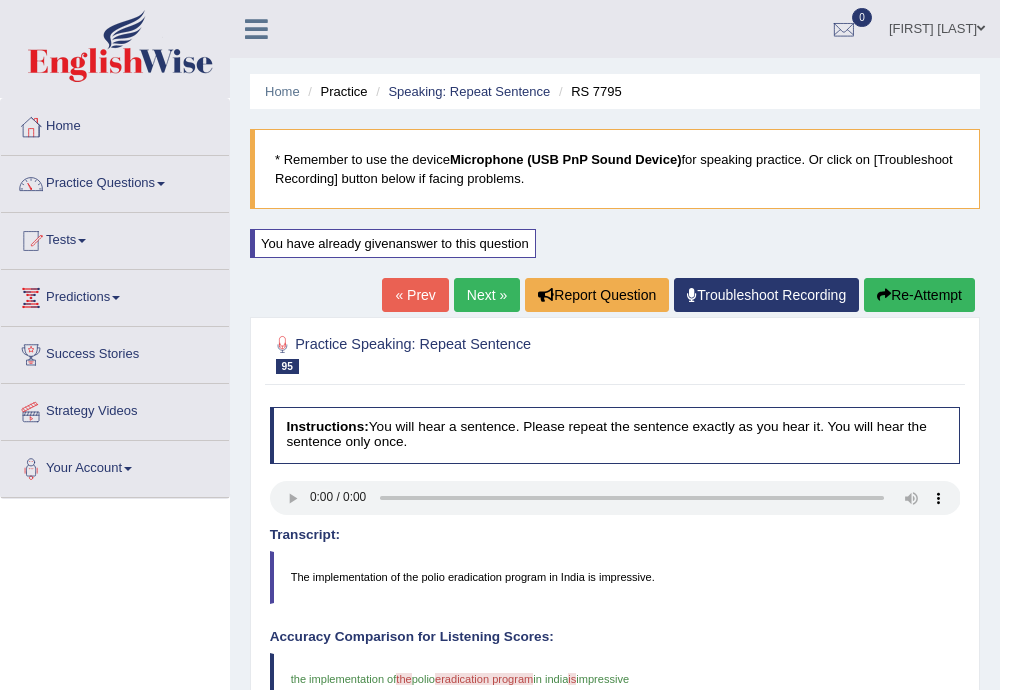 click on "Next »" at bounding box center [487, 295] 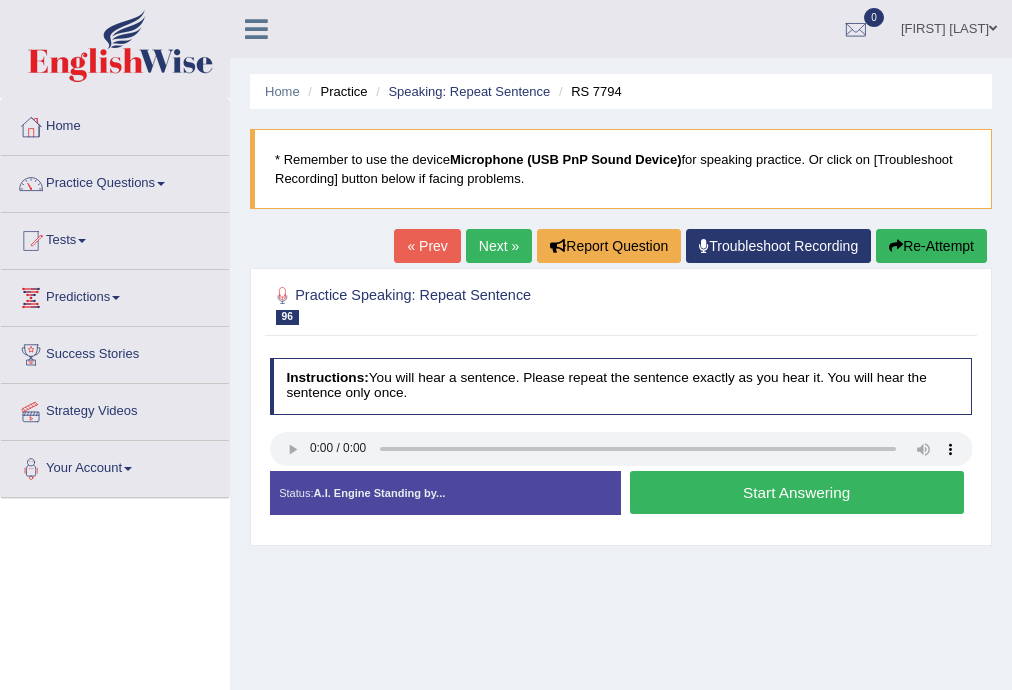 scroll, scrollTop: 0, scrollLeft: 0, axis: both 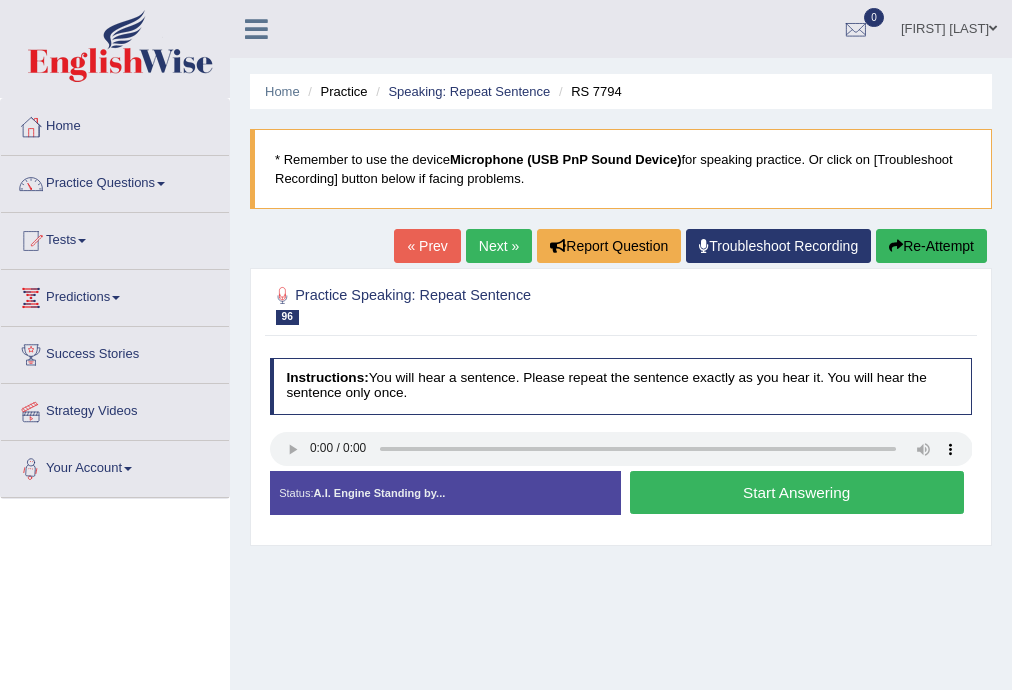 click on "Your Account" at bounding box center (115, 466) 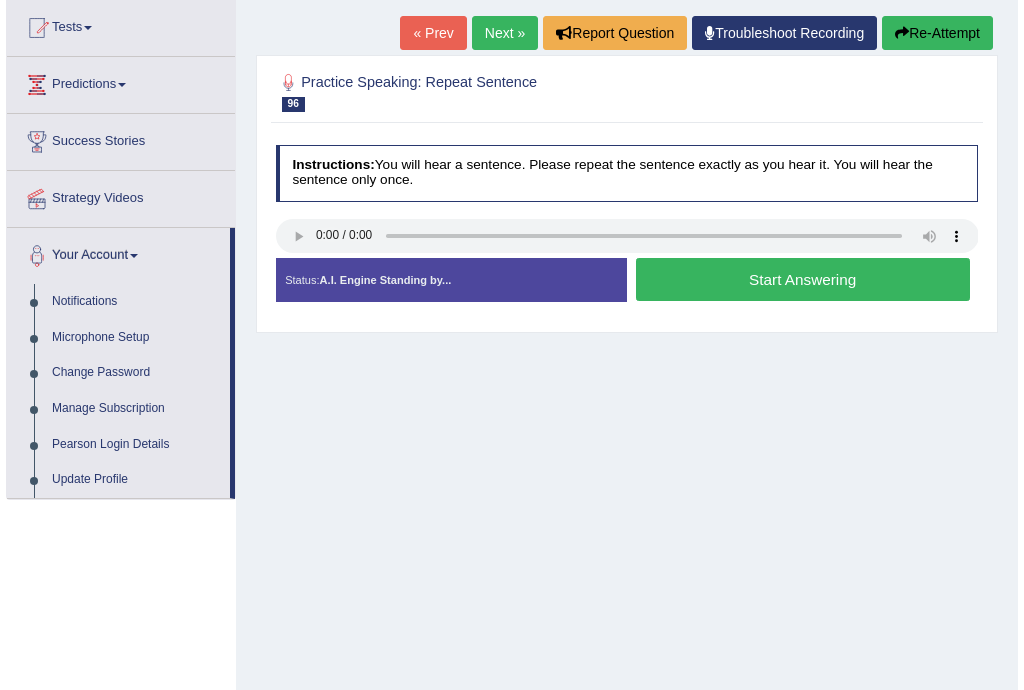 scroll, scrollTop: 0, scrollLeft: 0, axis: both 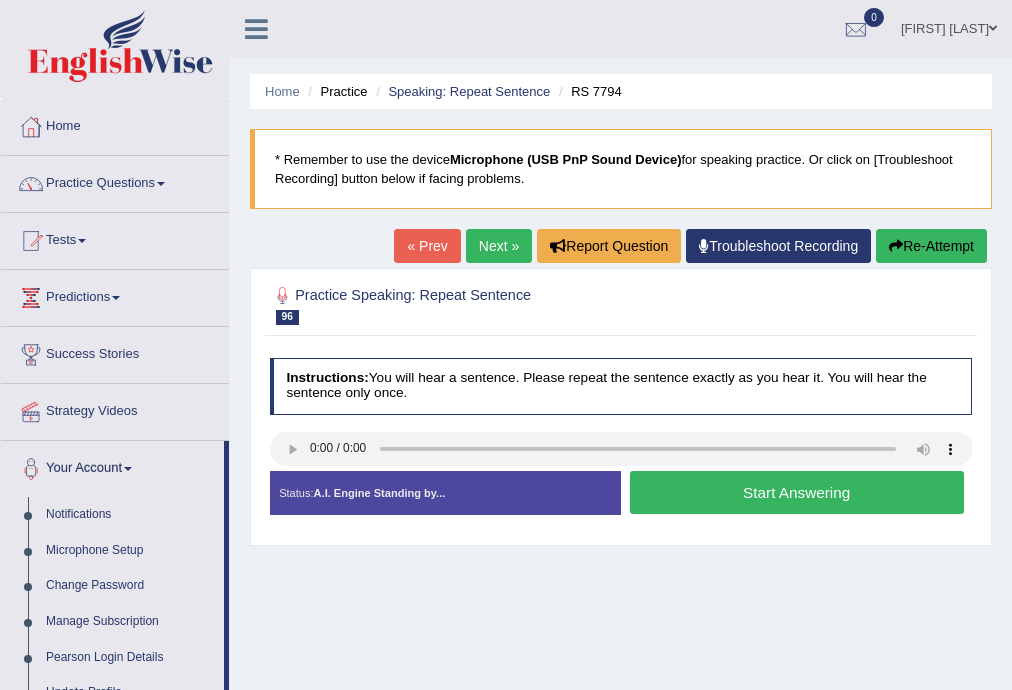 click on "Start Answering" at bounding box center (797, 492) 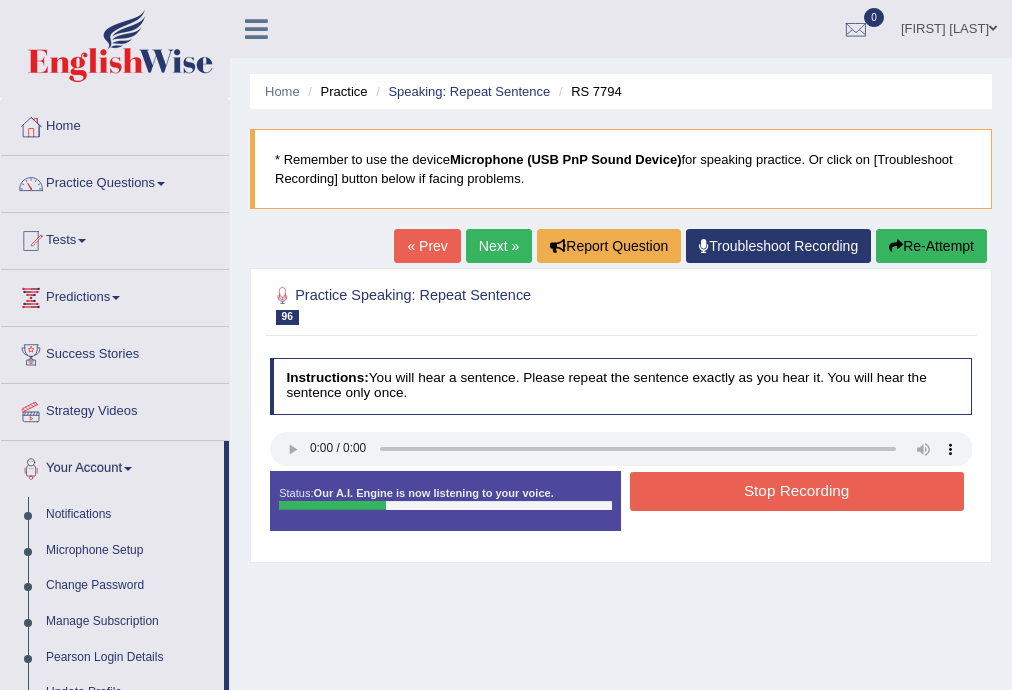 click on "Stop Recording" at bounding box center (797, 491) 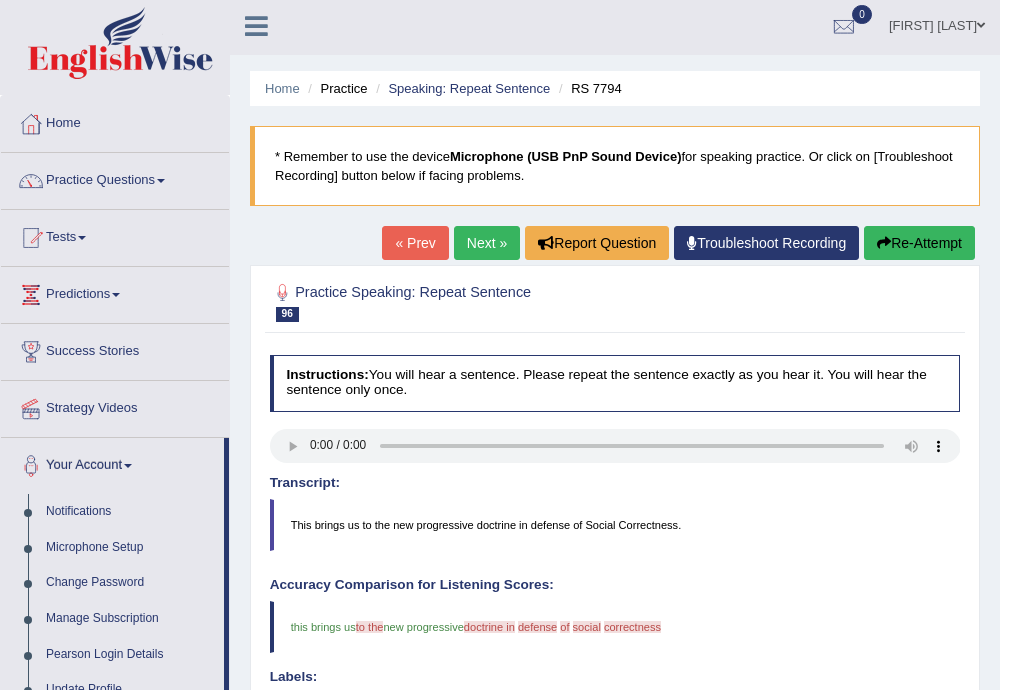 scroll, scrollTop: 0, scrollLeft: 0, axis: both 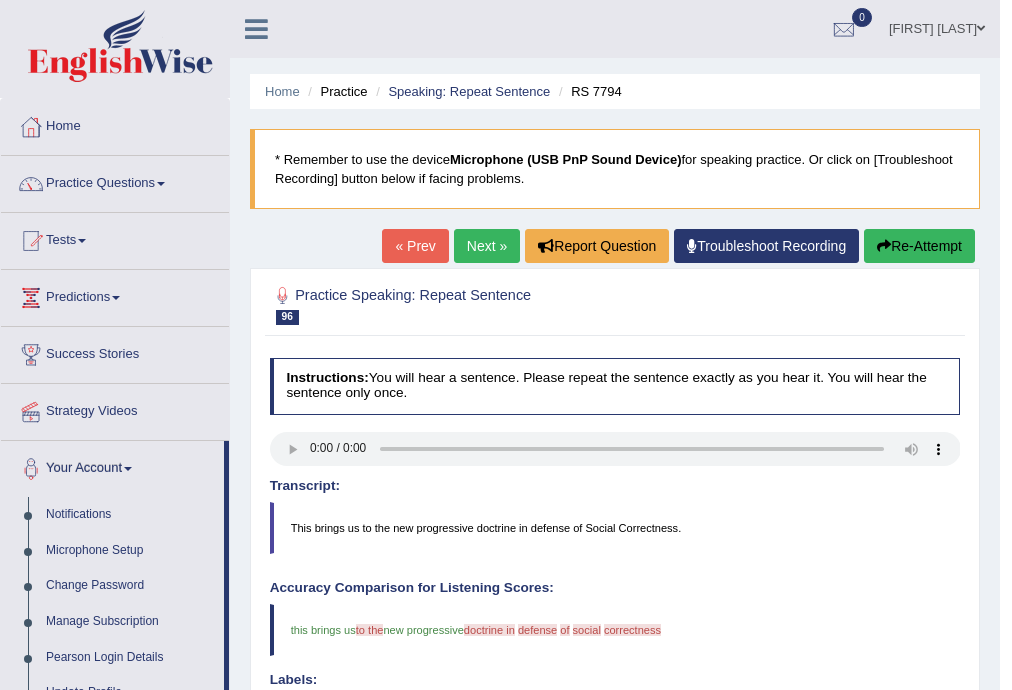 click on "Next »" at bounding box center [487, 246] 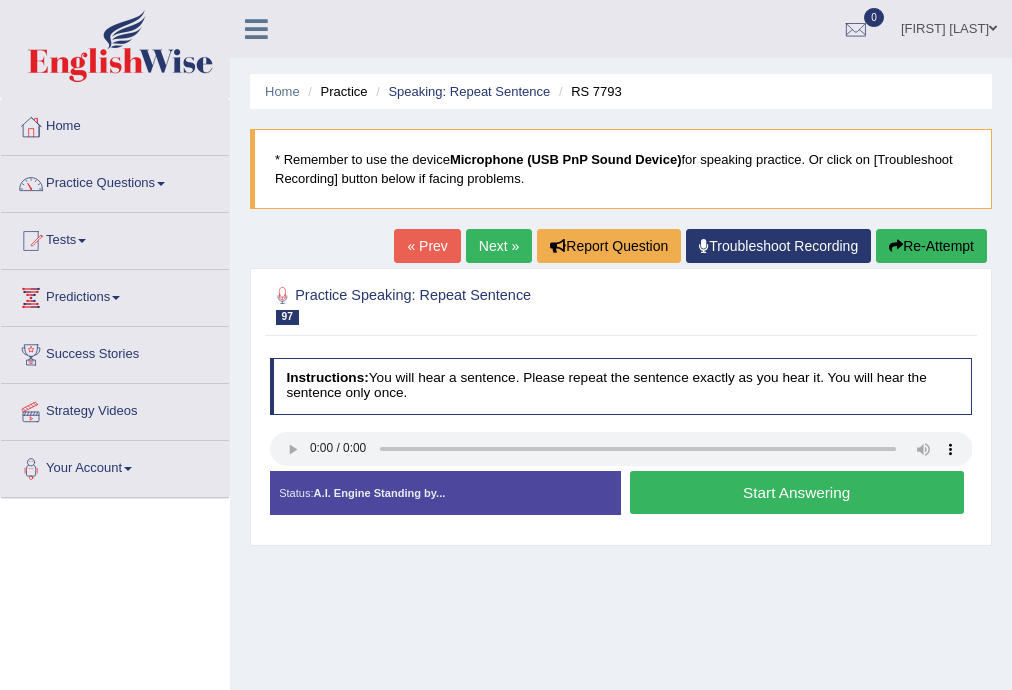 scroll, scrollTop: 0, scrollLeft: 0, axis: both 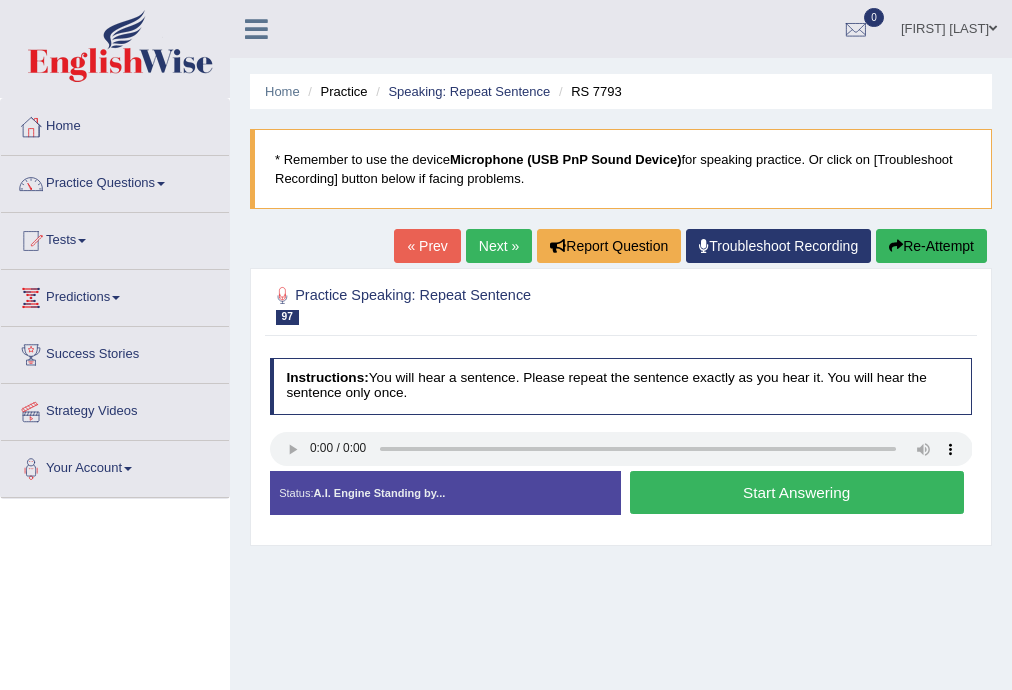 click on "Start Answering" at bounding box center (797, 492) 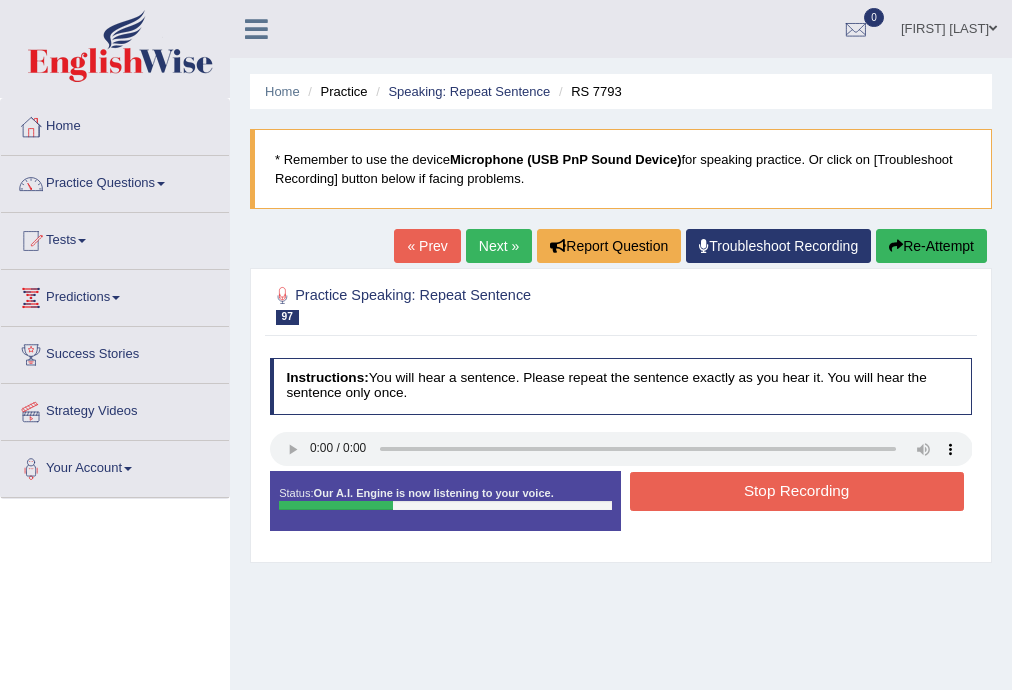 click on "Stop Recording" at bounding box center [797, 491] 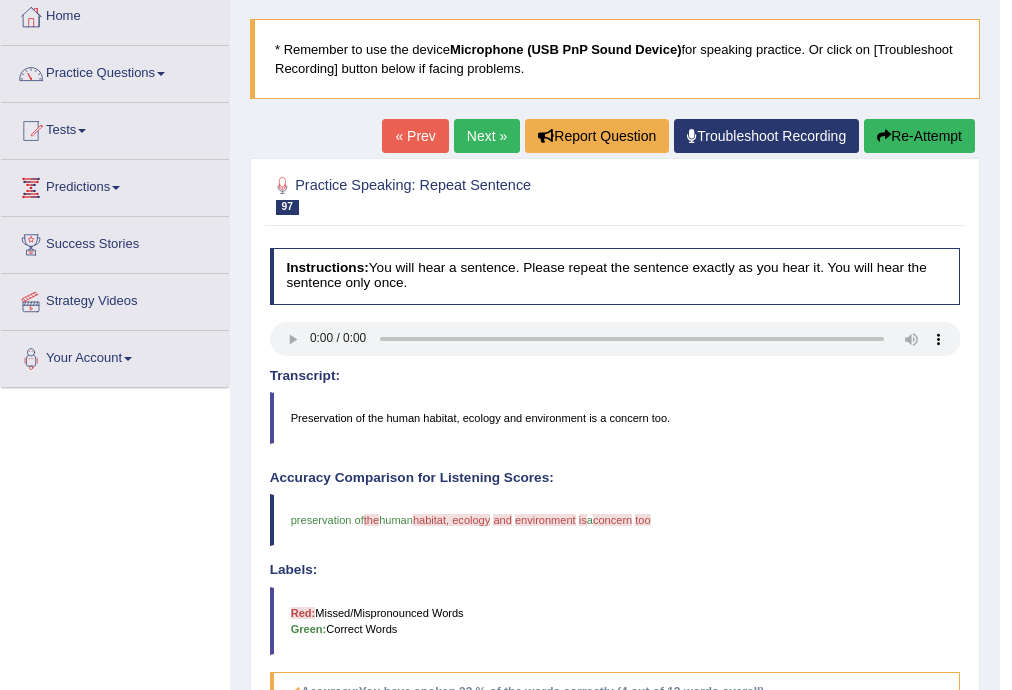scroll, scrollTop: 0, scrollLeft: 0, axis: both 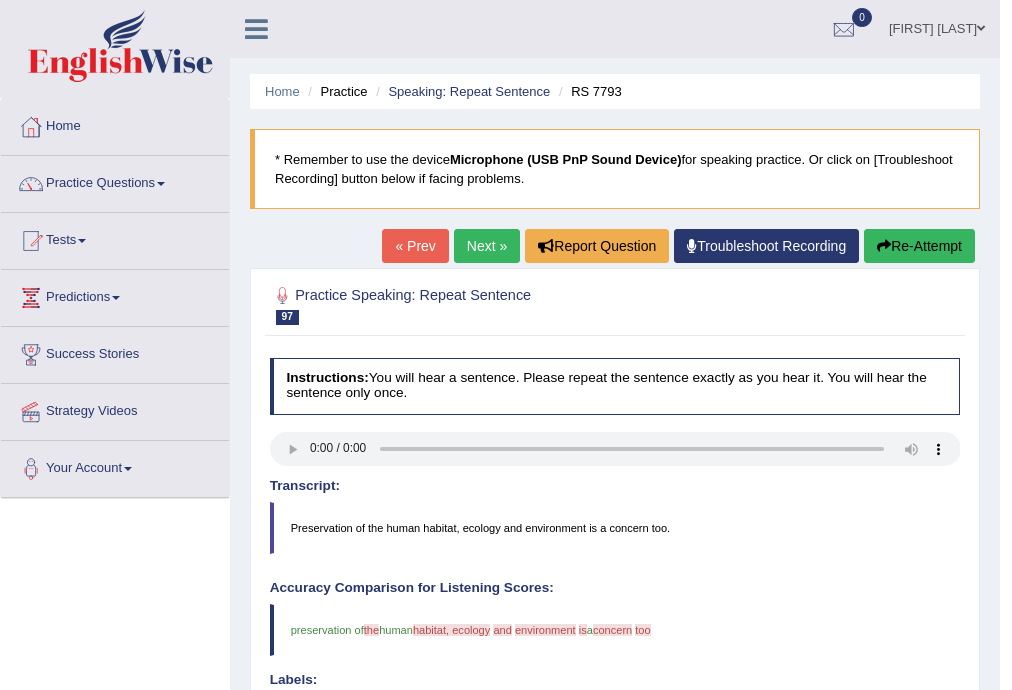 click on "Next »" at bounding box center (487, 246) 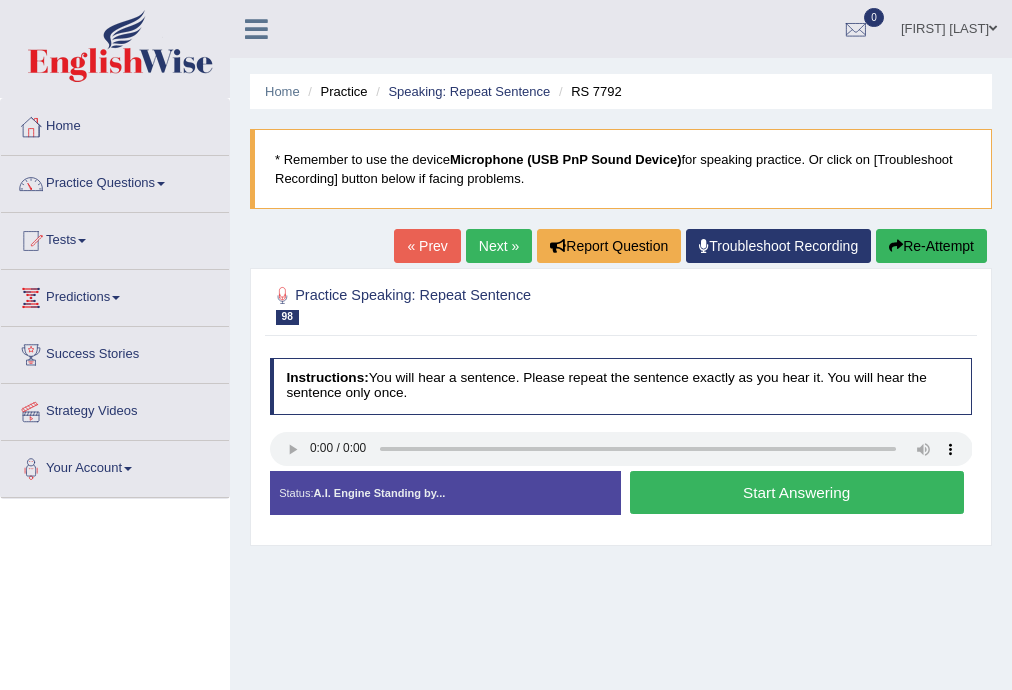 scroll, scrollTop: 0, scrollLeft: 0, axis: both 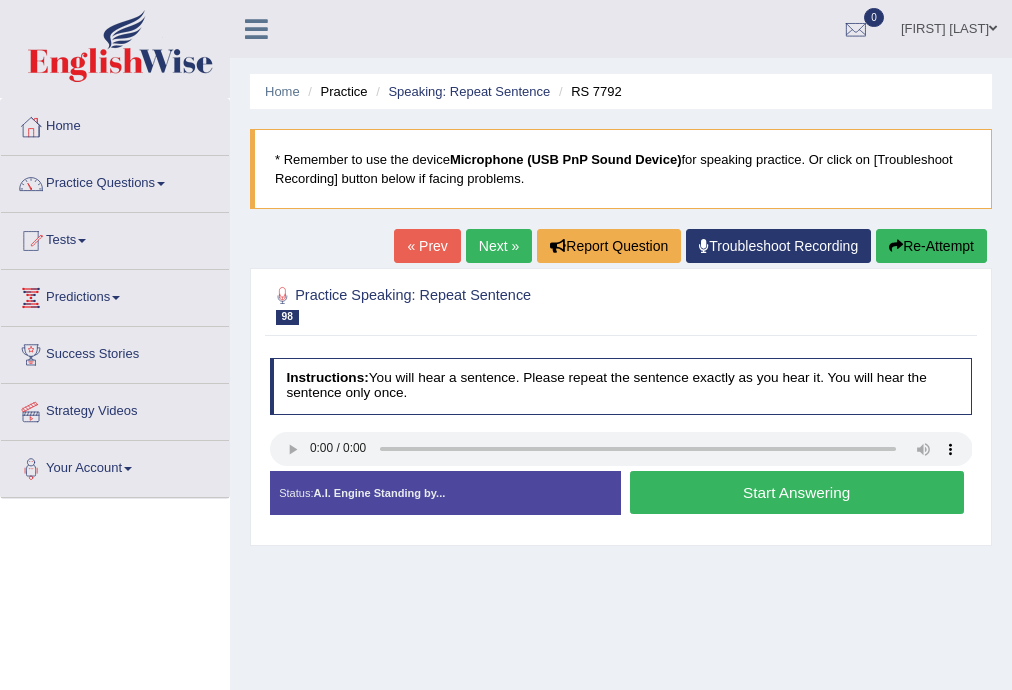 click on "Start Answering" at bounding box center (797, 492) 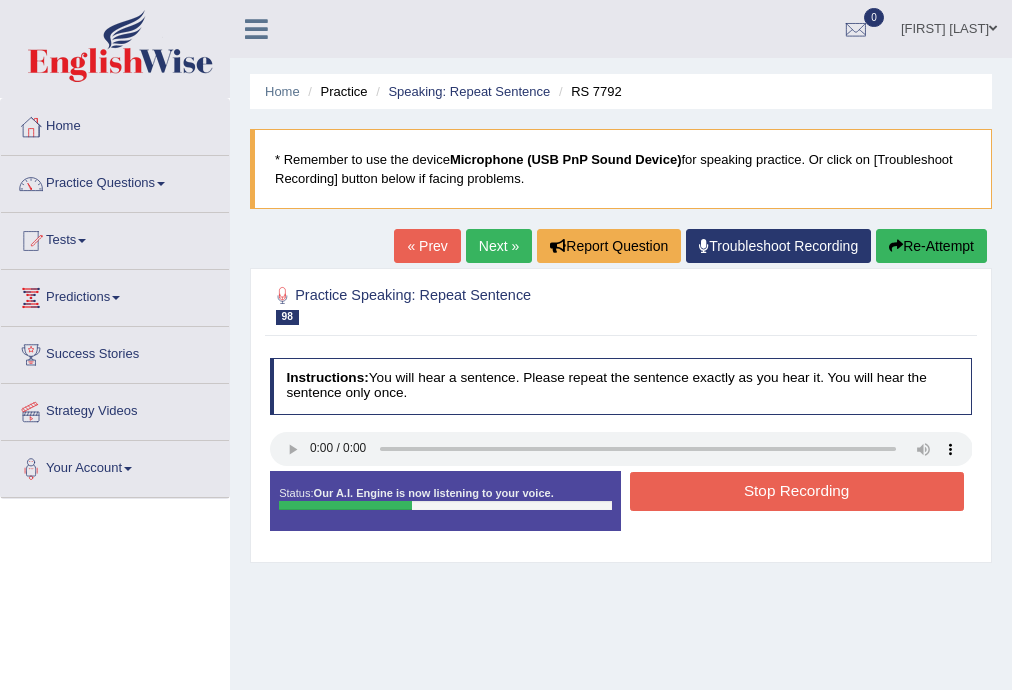 click on "Stop Recording" at bounding box center (797, 491) 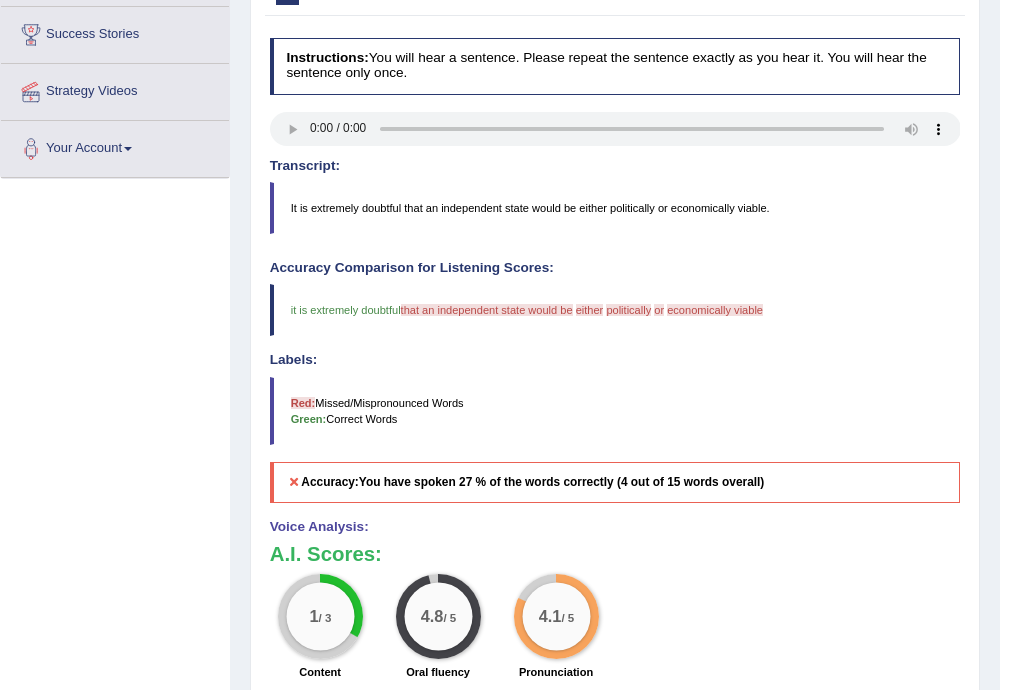 scroll, scrollTop: 0, scrollLeft: 0, axis: both 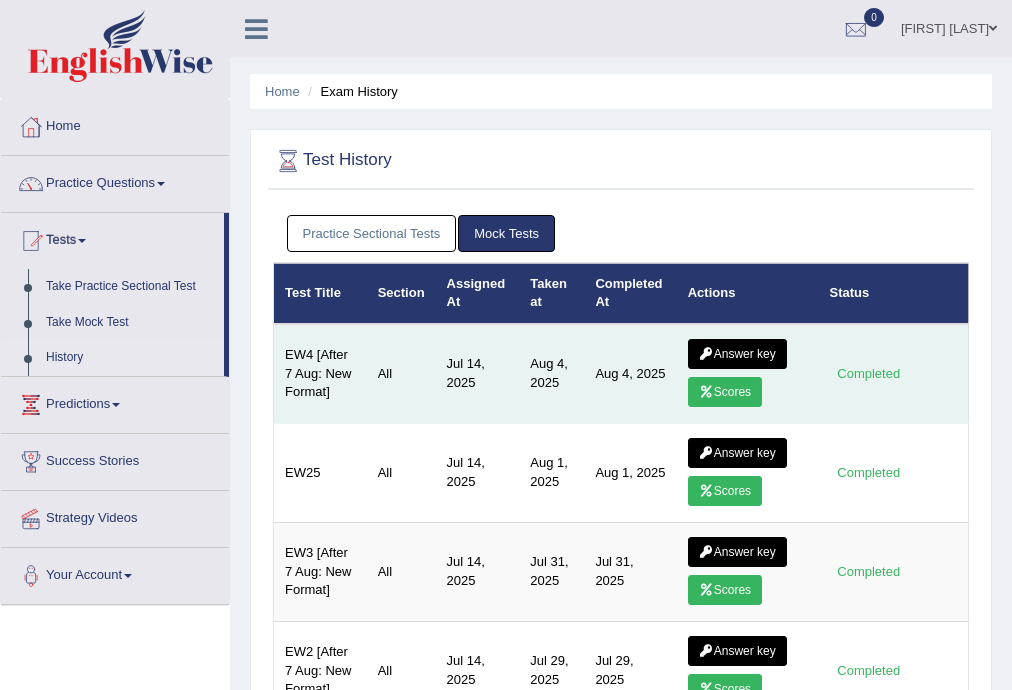 click on "Scores" at bounding box center (725, 392) 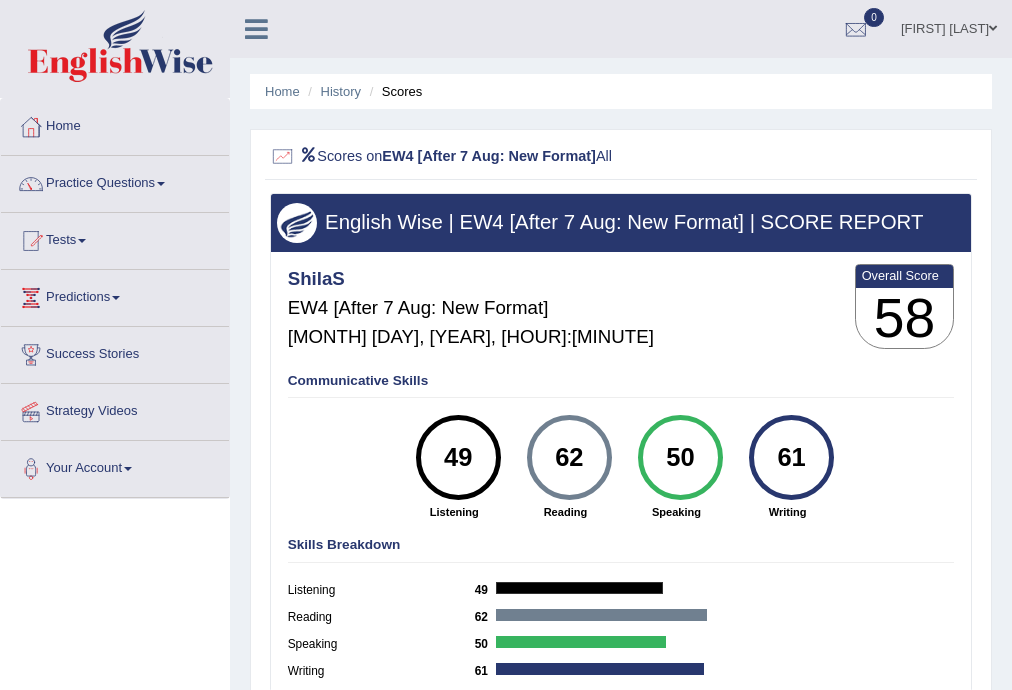 scroll, scrollTop: 0, scrollLeft: 0, axis: both 